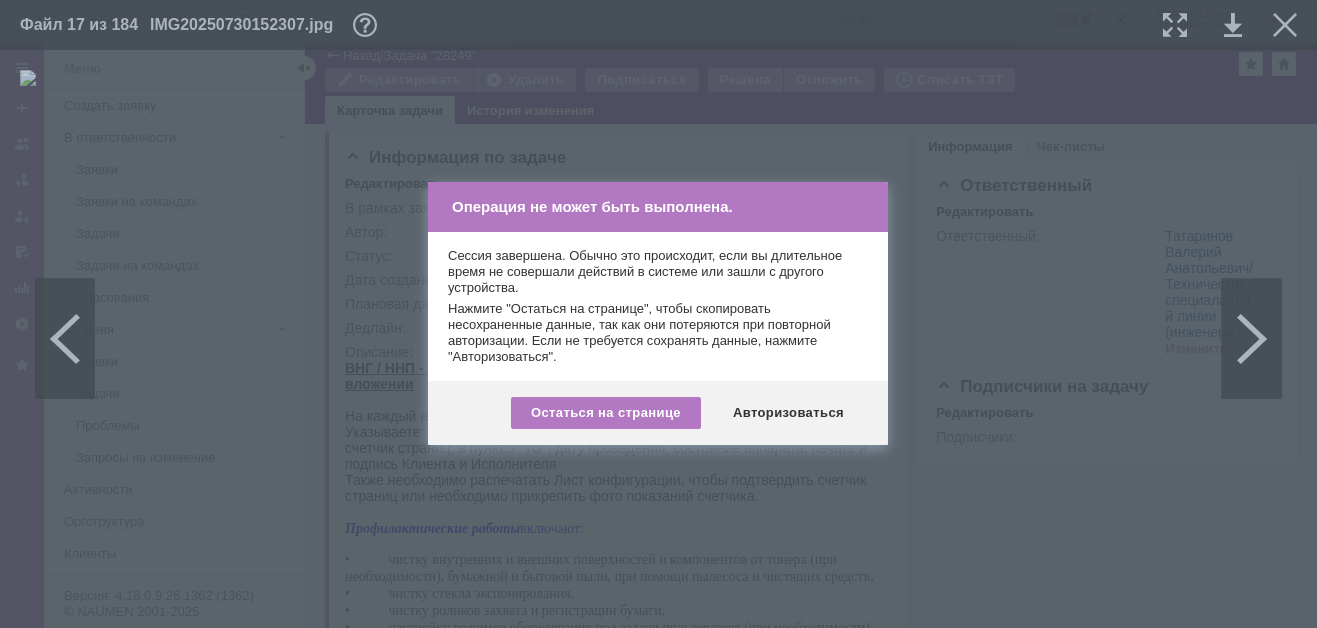 scroll, scrollTop: 0, scrollLeft: 0, axis: both 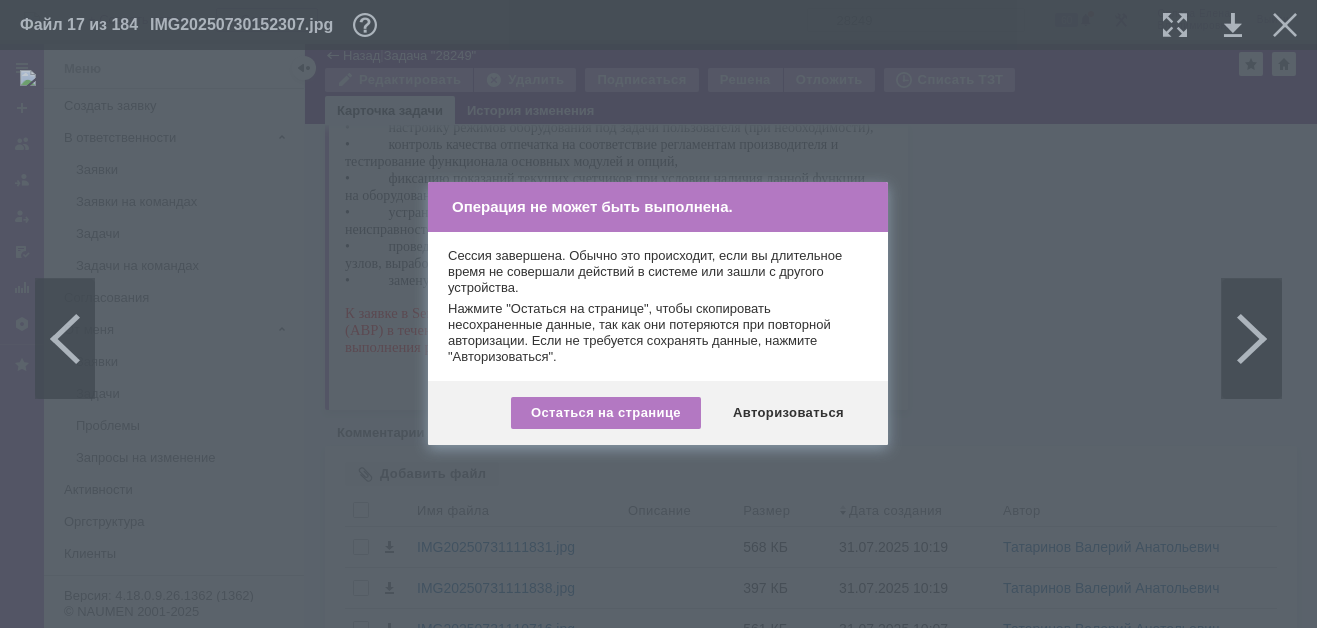 drag, startPoint x: 786, startPoint y: 407, endPoint x: 760, endPoint y: 375, distance: 41.231056 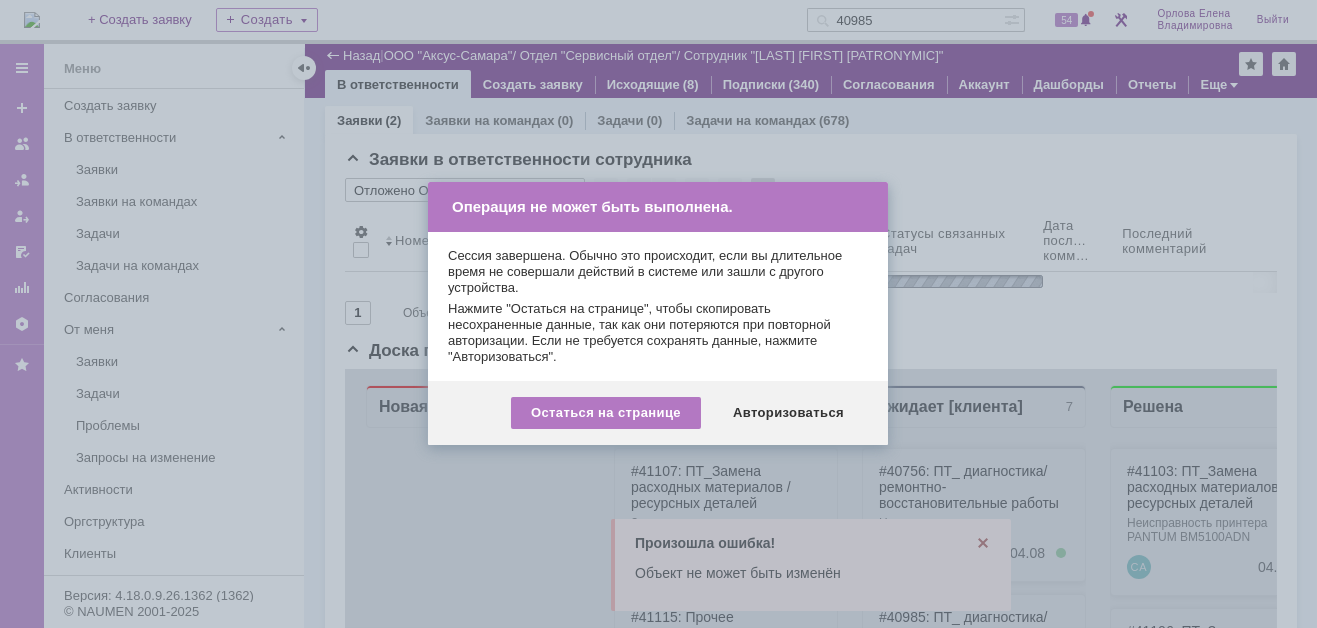 scroll, scrollTop: 0, scrollLeft: 0, axis: both 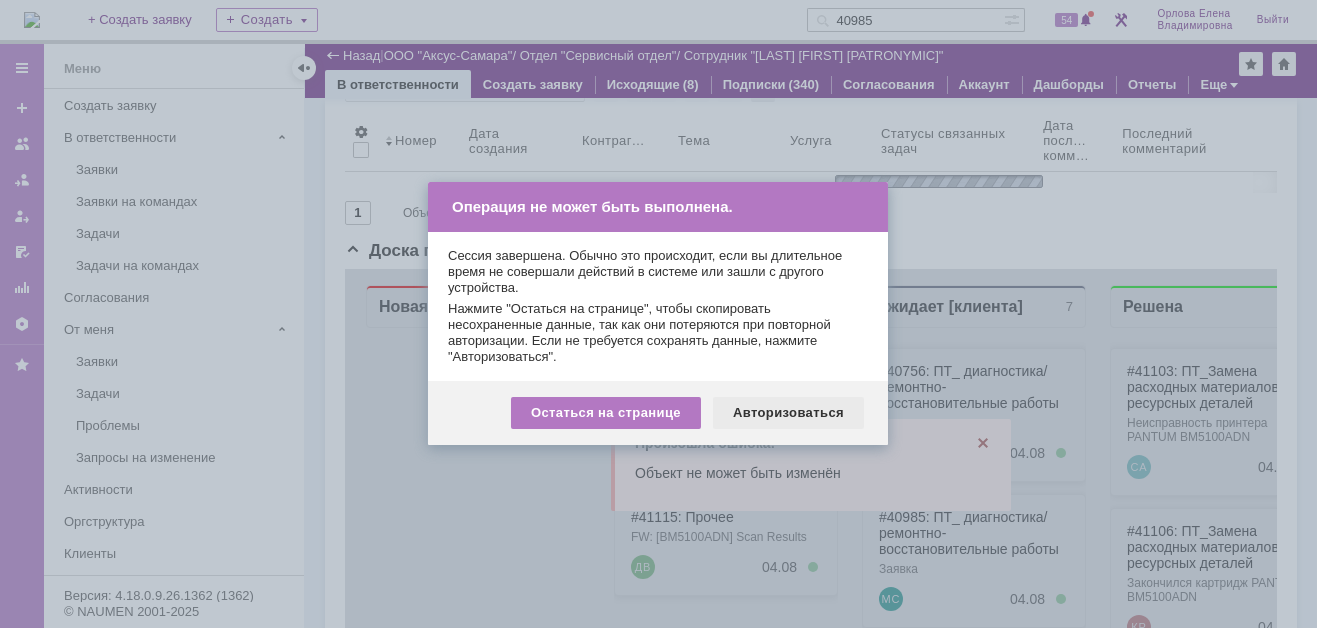 click on "Авторизоваться" at bounding box center (788, 413) 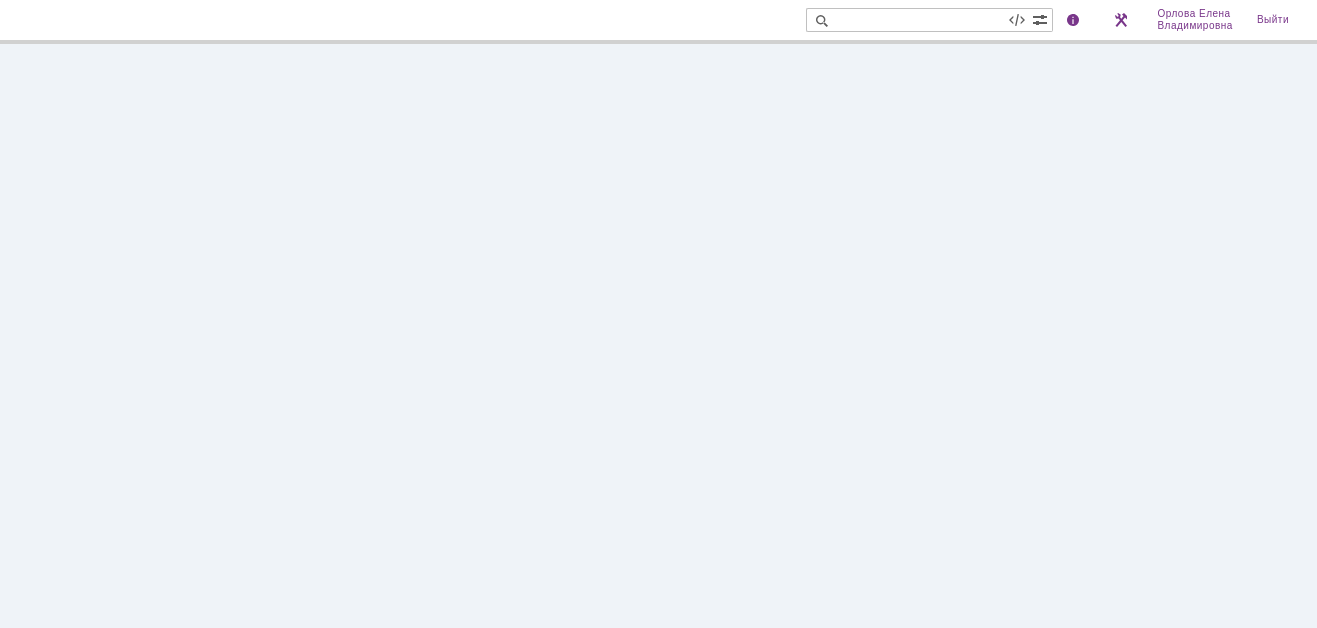 scroll, scrollTop: 0, scrollLeft: 0, axis: both 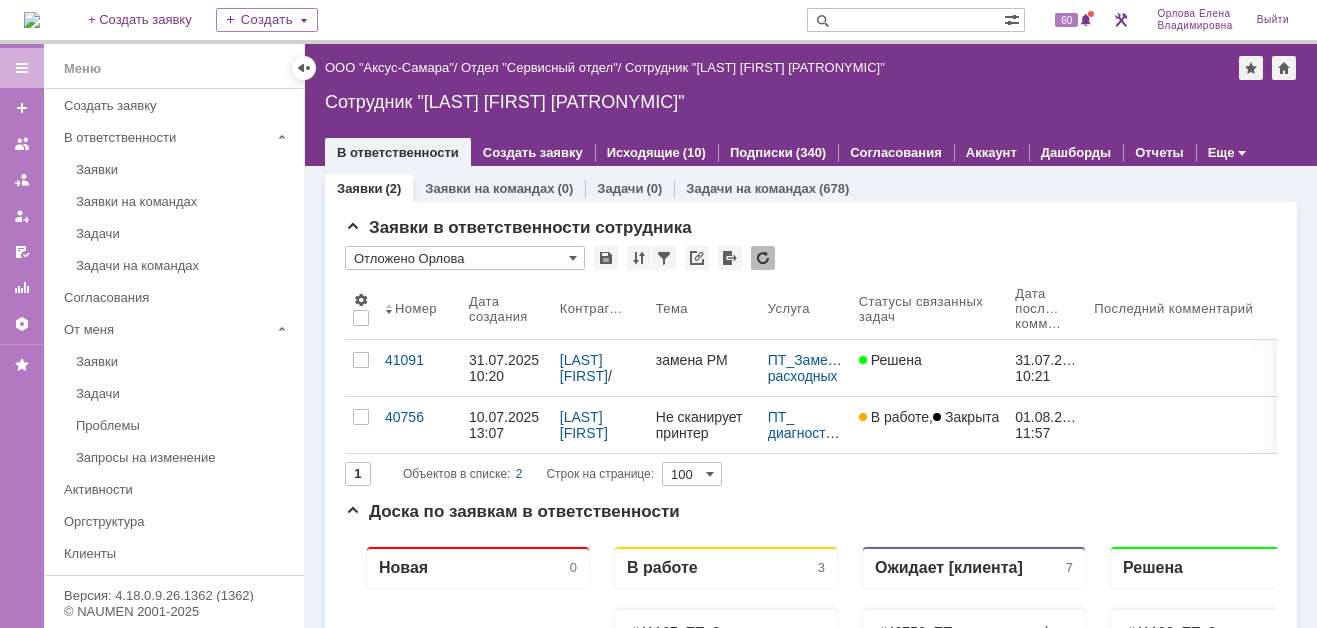 click at bounding box center [32, 20] 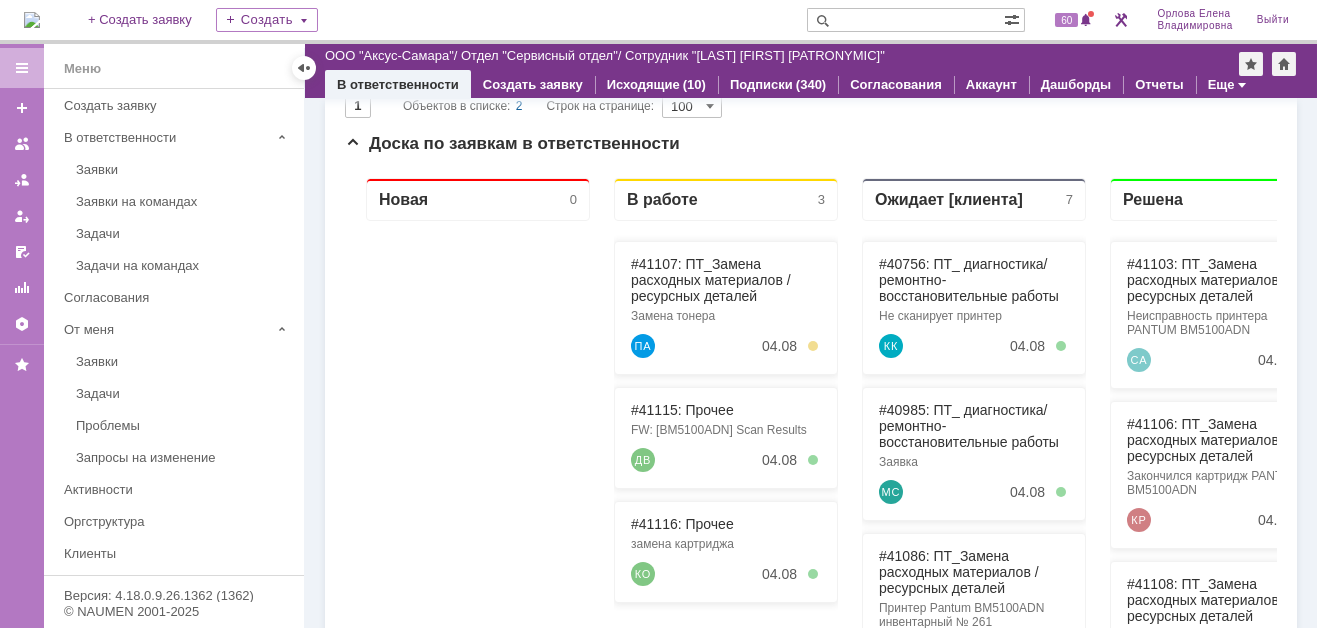 scroll, scrollTop: 500, scrollLeft: 0, axis: vertical 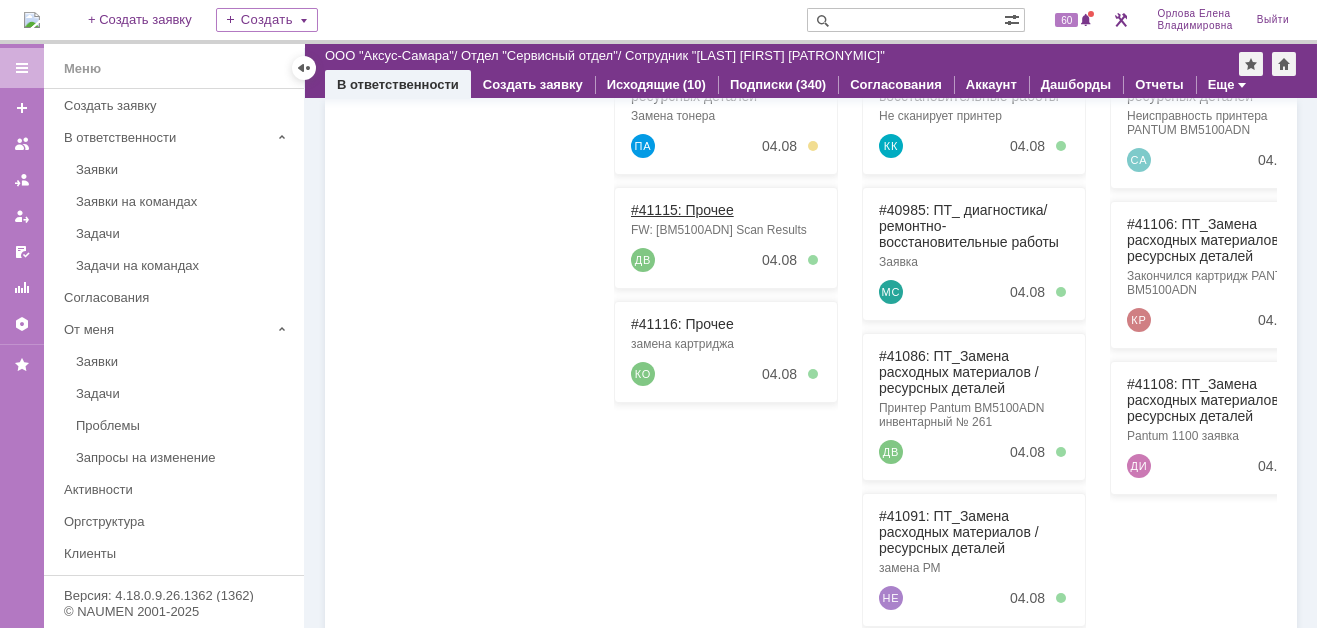 click on "#41115: Прочее" at bounding box center [682, 210] 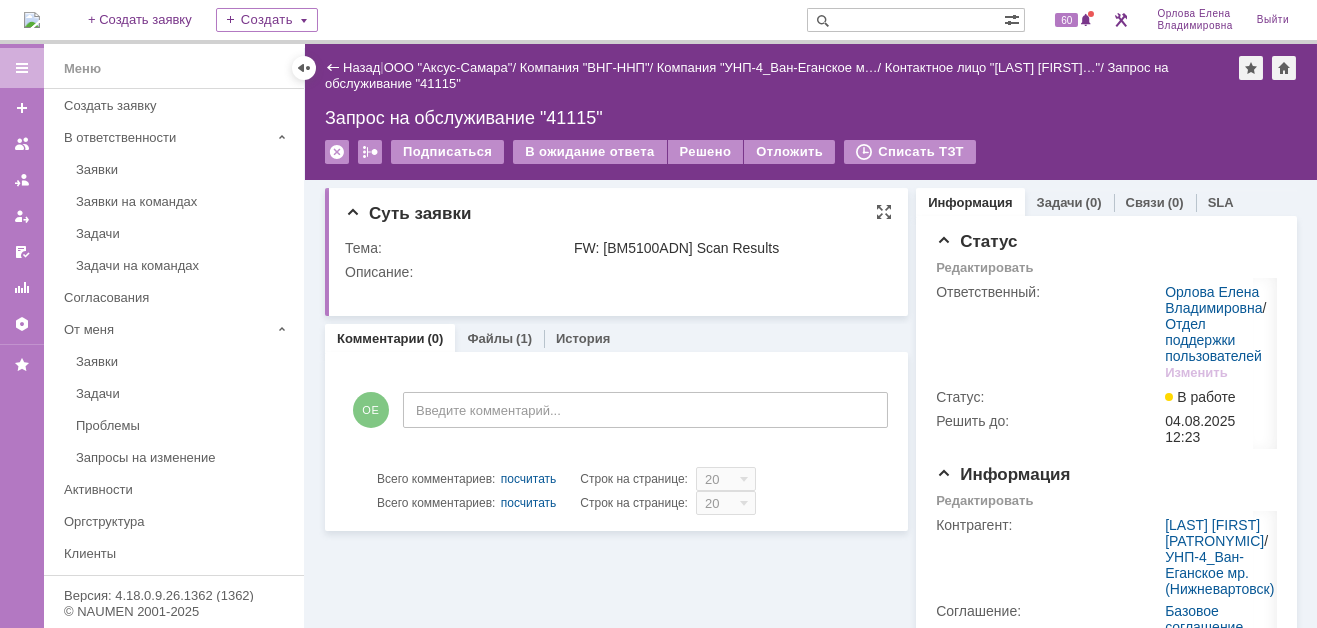 scroll, scrollTop: 0, scrollLeft: 0, axis: both 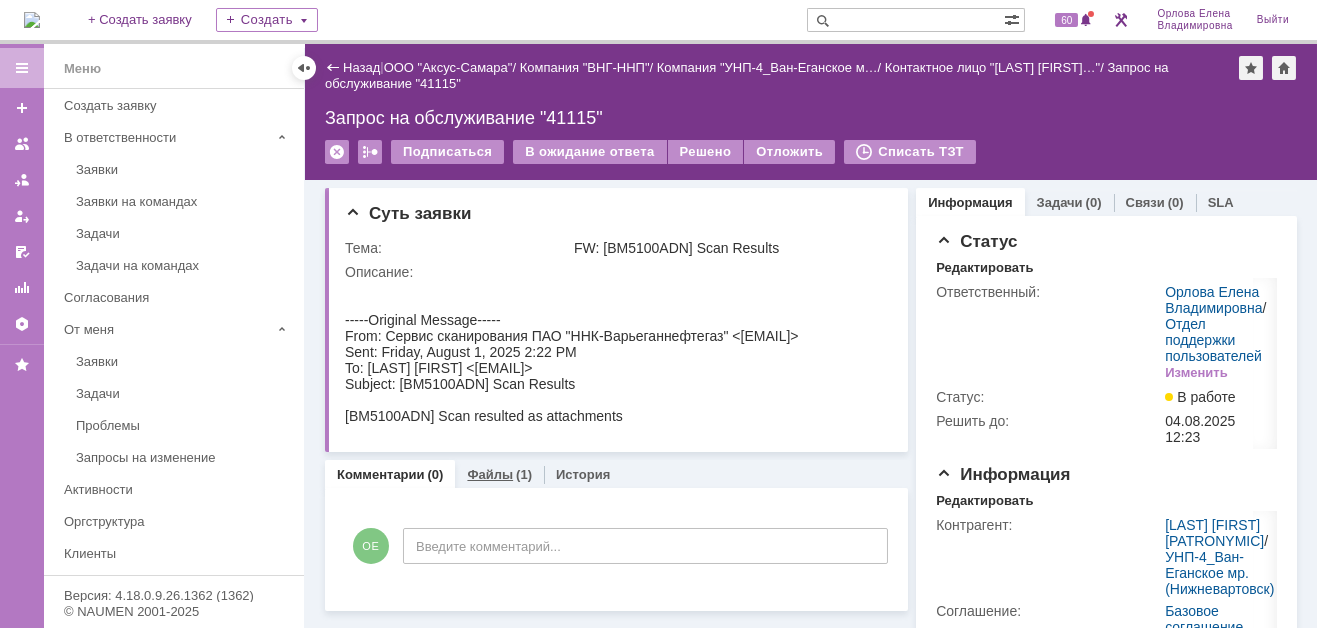 click on "Файлы" at bounding box center (490, 474) 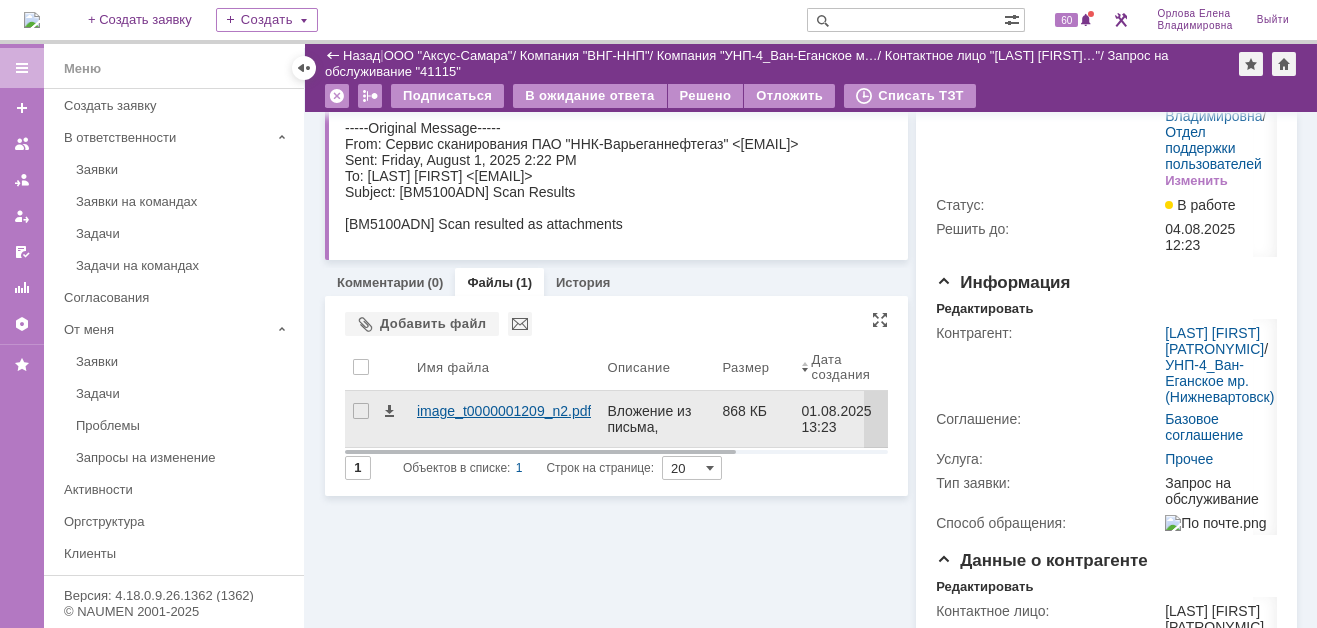 scroll, scrollTop: 300, scrollLeft: 0, axis: vertical 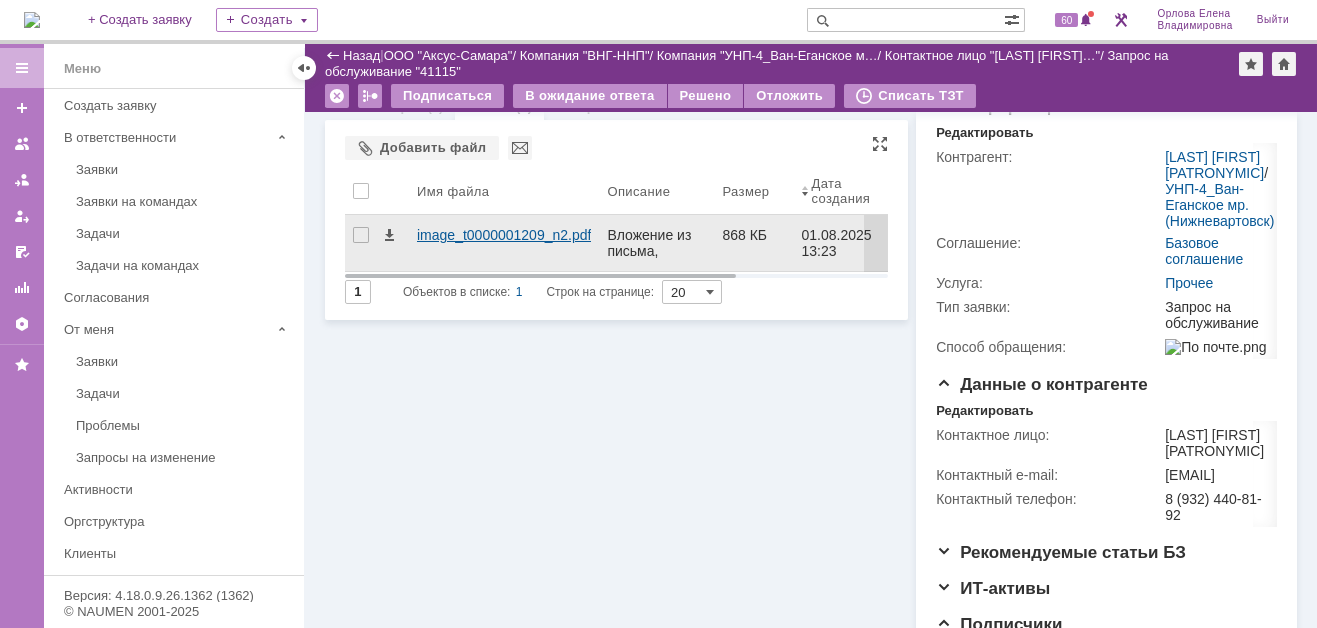 click on "image_t0000001209_n2.pdf" at bounding box center [504, 235] 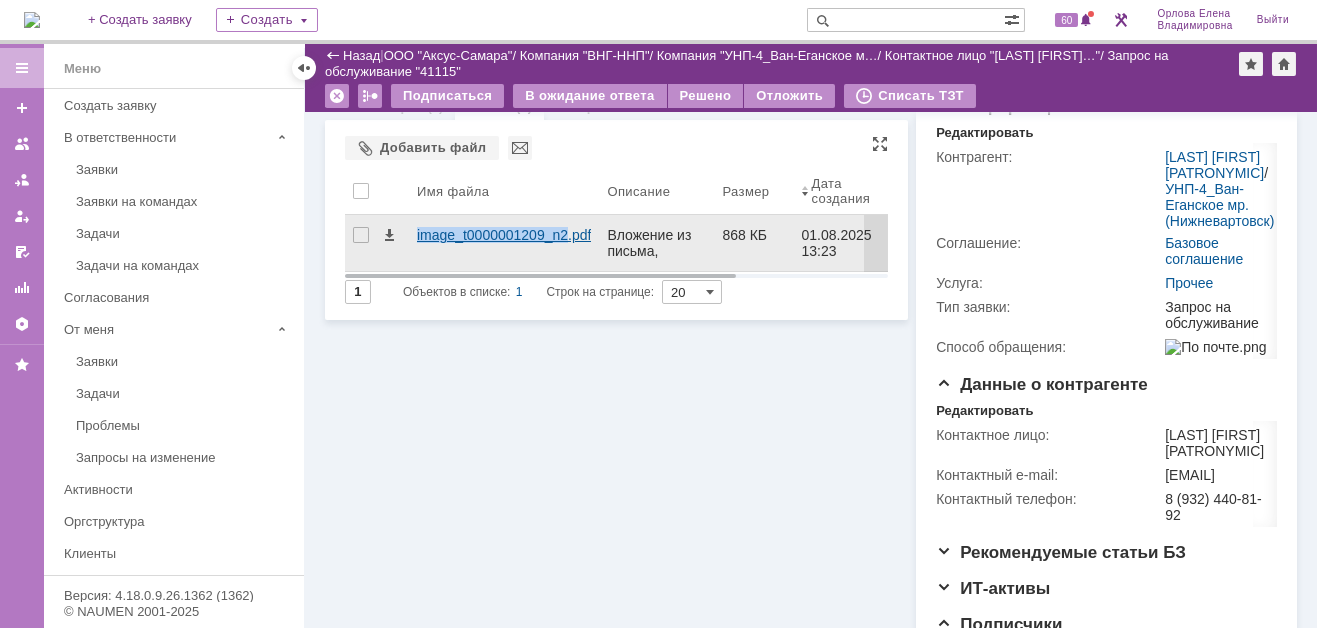 click on "Идет загрузка, пожалуйста, подождите.
На домашнюю + Создать заявку Создать 60 Орлова Елена  Владимировна Выйти   Меню Меню Создать заявку В ответственности Заявки Заявки на командах Задачи Задачи на командах Согласования От меня Заявки Задачи Проблемы Запросы на изменение Активности Оргструктура Клиенты Соглашения и услуги (SLA) База знаний Отчеты Настройки Избранное Версия: 4.18.0.9.26.1362 (1362) © NAUMEN 2001-2025 Назад   |   ООО "Аксус-Самара"  /   Компания "ВНГ-ННП"  /   Компания "УНП-4_Ван-Еганское м…  /   Контактное лицо "Досманов Васи…  /" at bounding box center (658, 314) 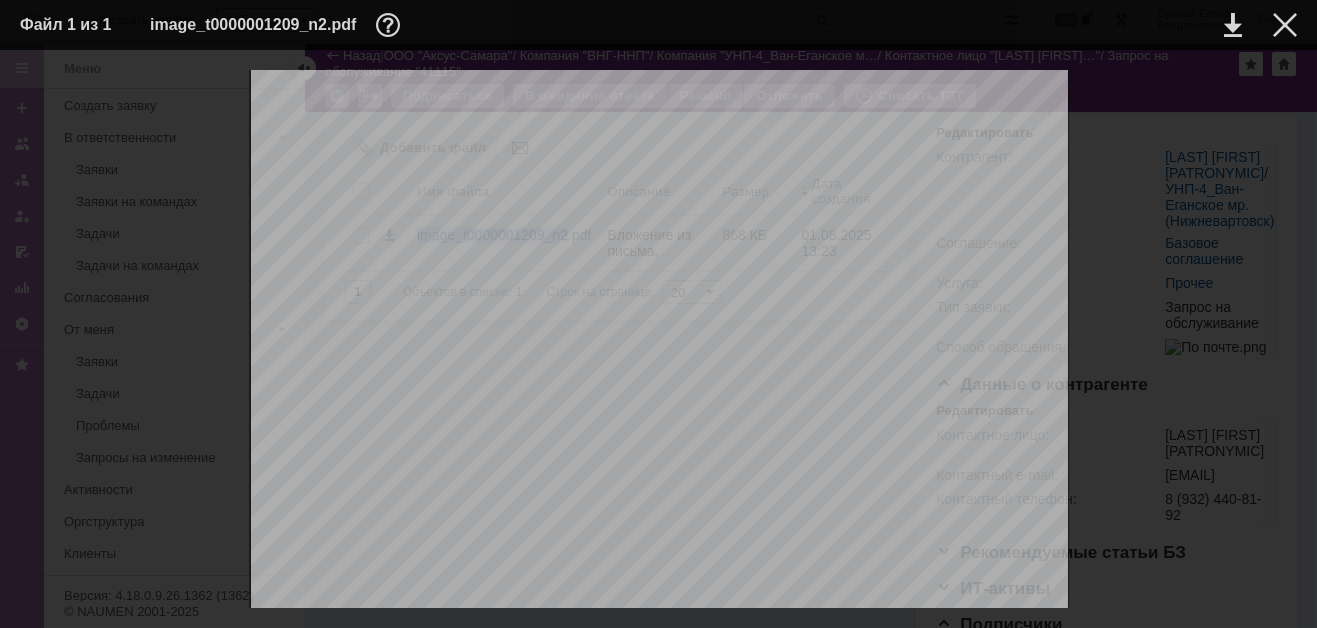 scroll, scrollTop: 200, scrollLeft: 0, axis: vertical 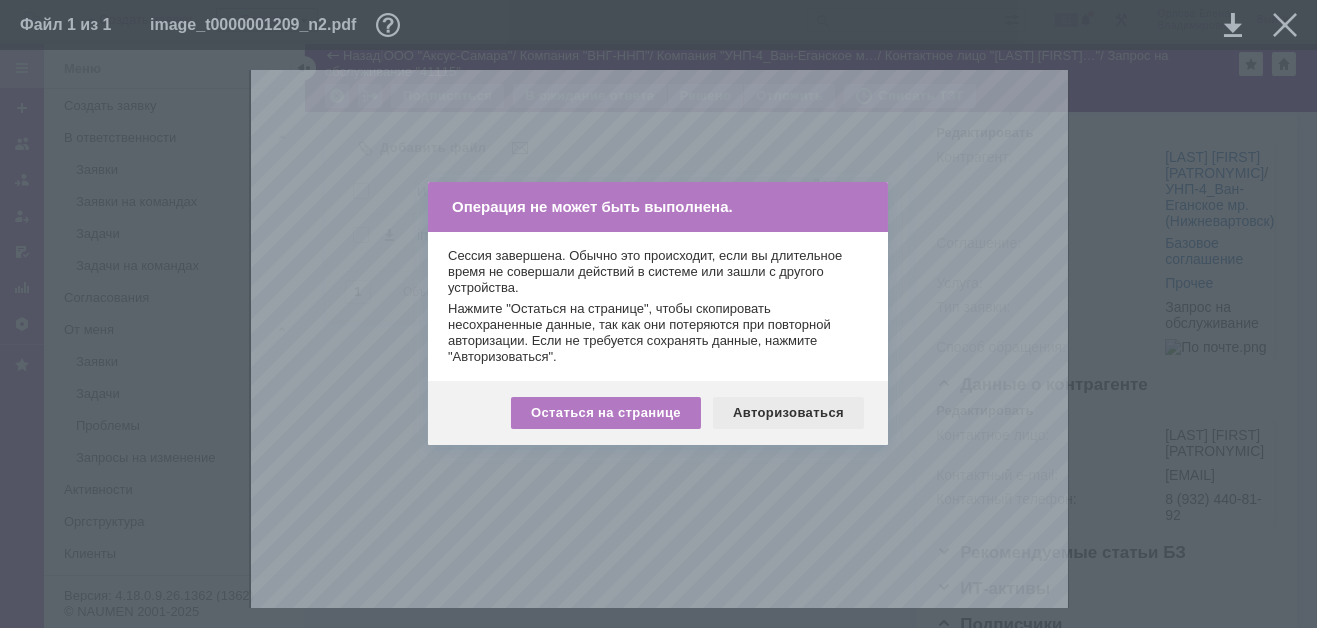 click on "Авторизоваться" at bounding box center (788, 413) 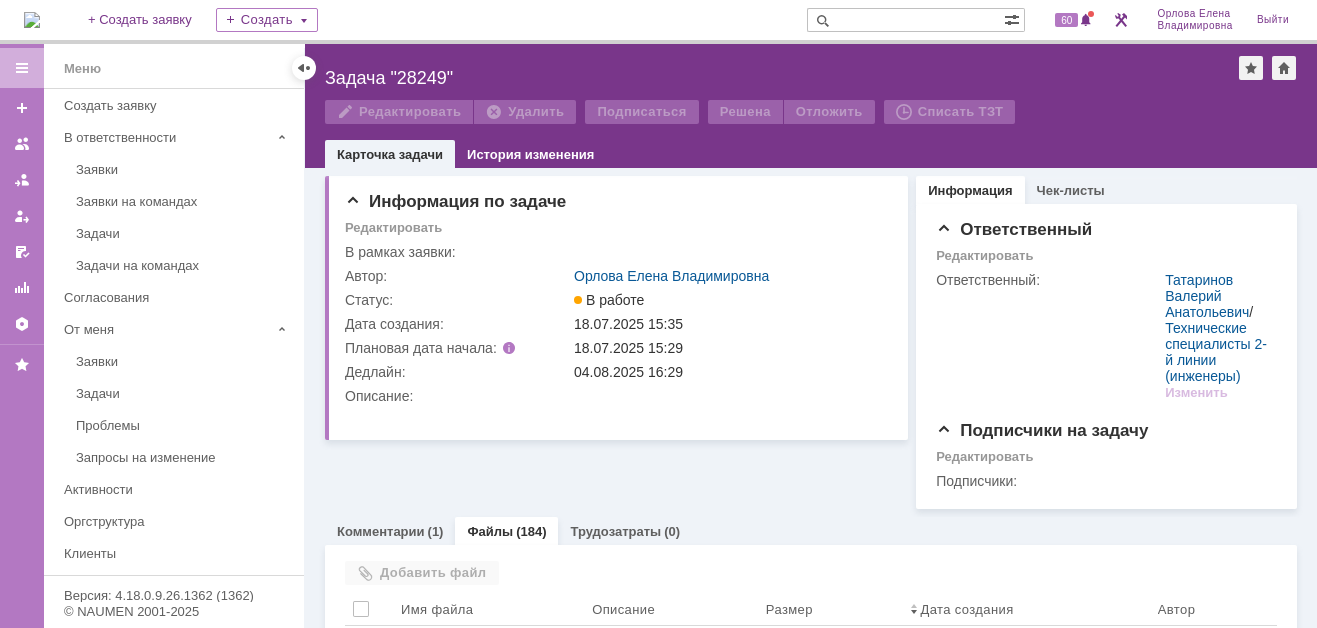 scroll, scrollTop: 0, scrollLeft: 0, axis: both 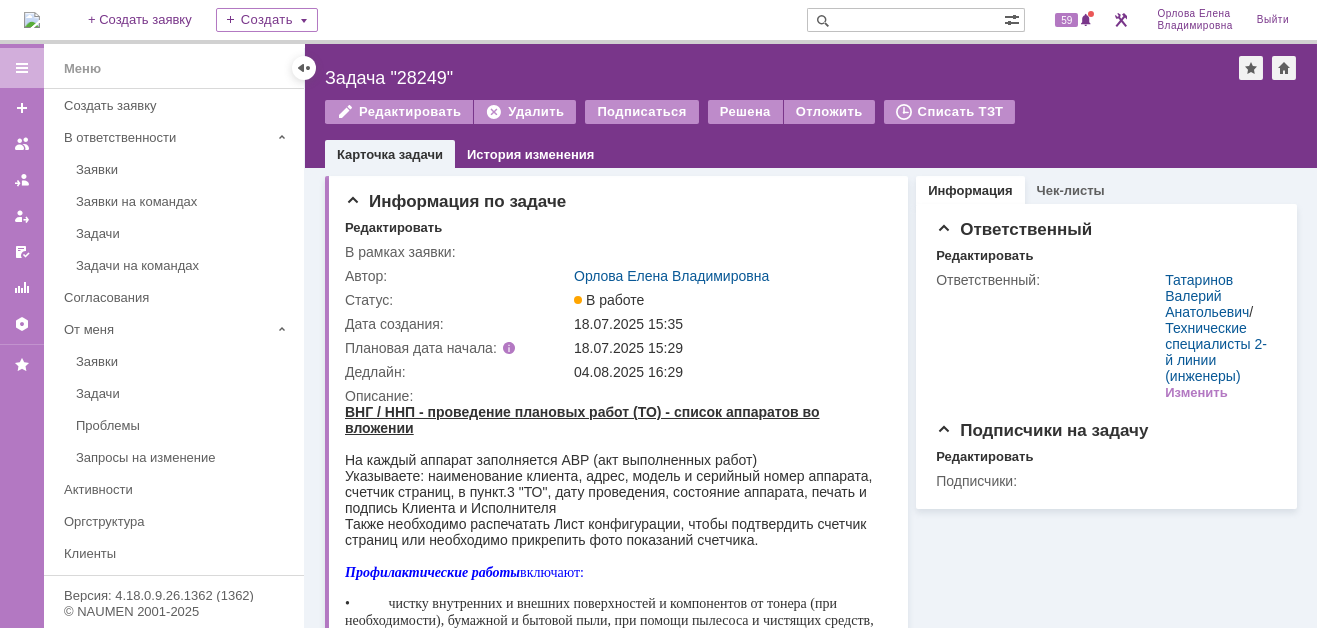 click at bounding box center (905, 20) 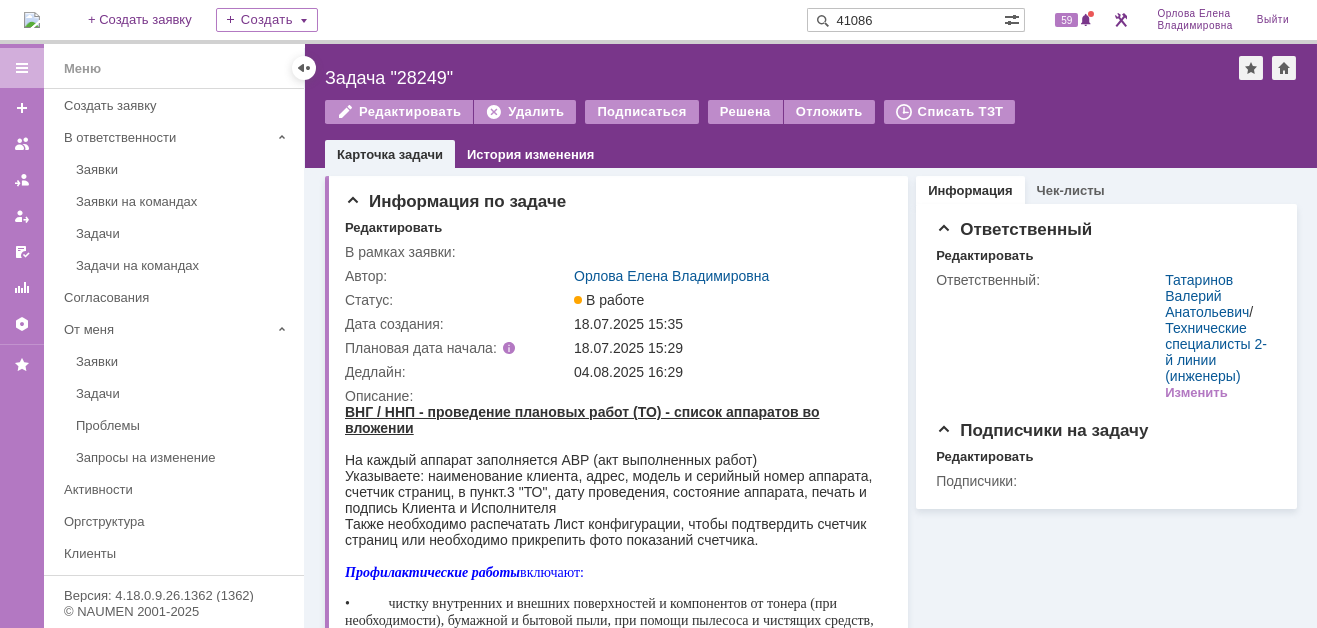 type on "41086" 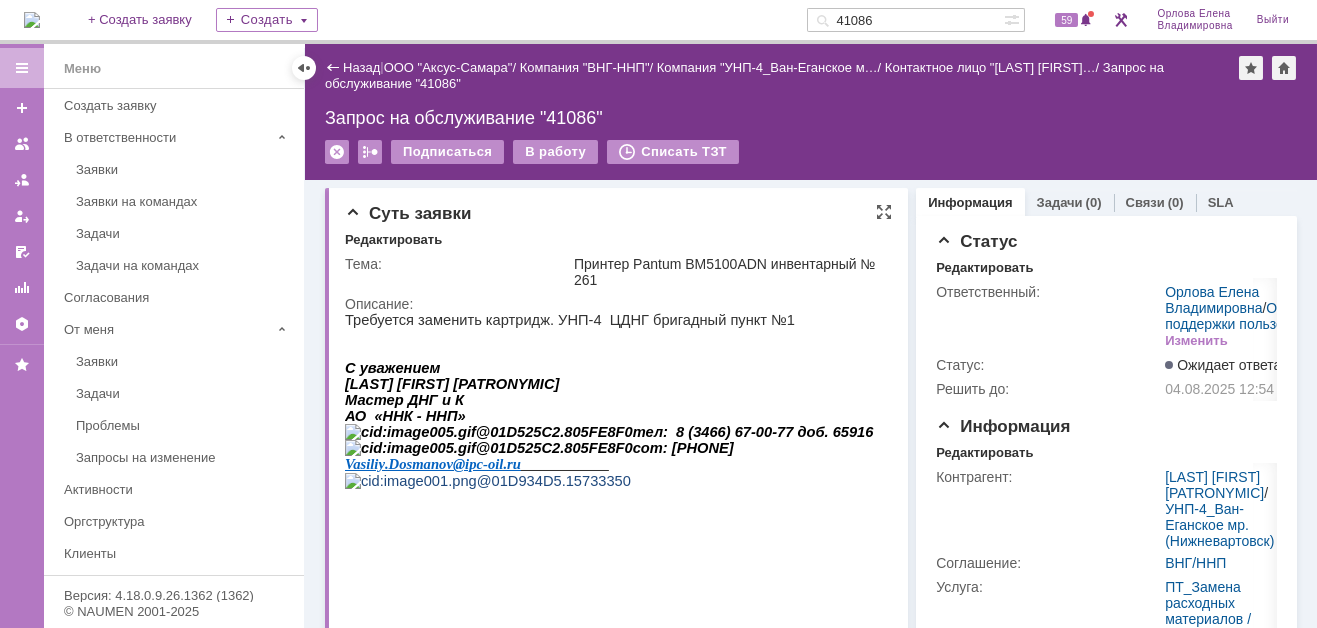 scroll, scrollTop: 0, scrollLeft: 0, axis: both 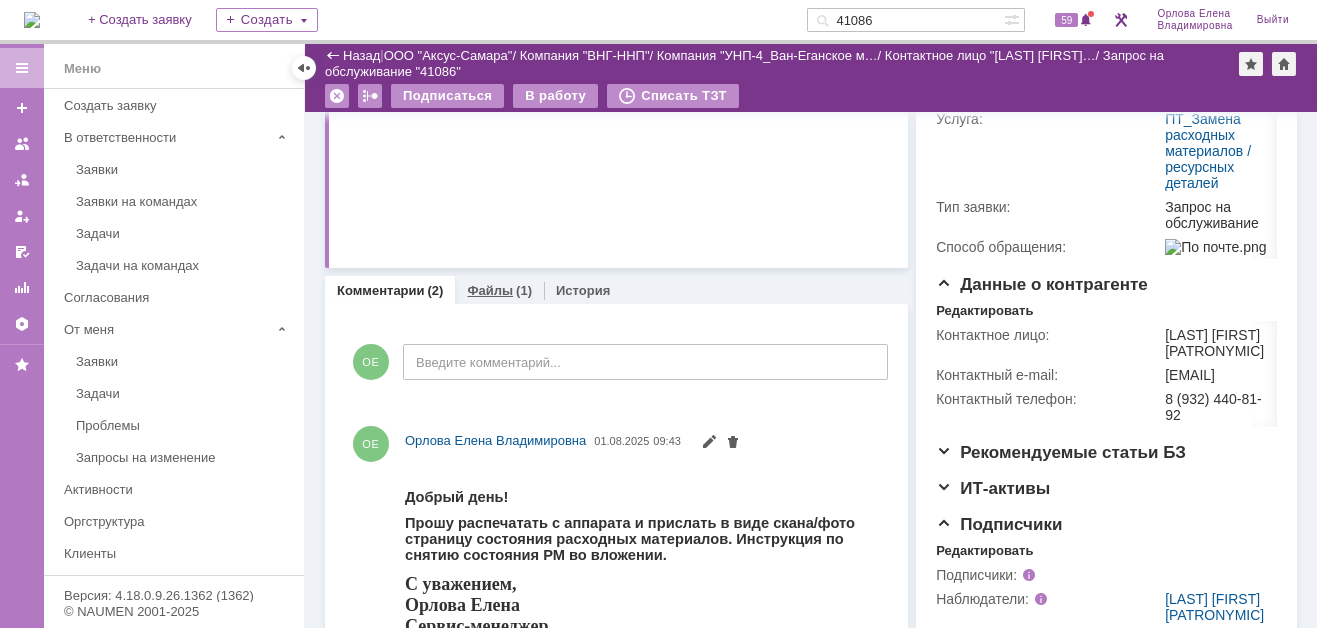 click on "Файлы" at bounding box center (490, 290) 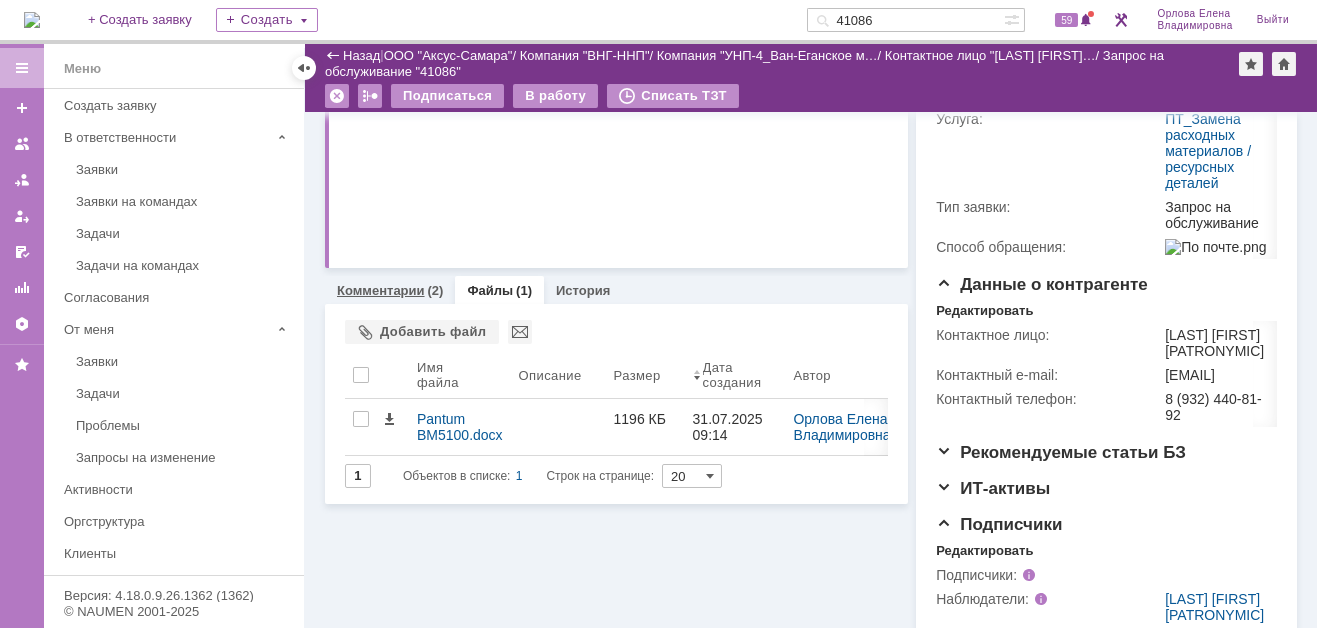 click on "Комментарии" at bounding box center [381, 290] 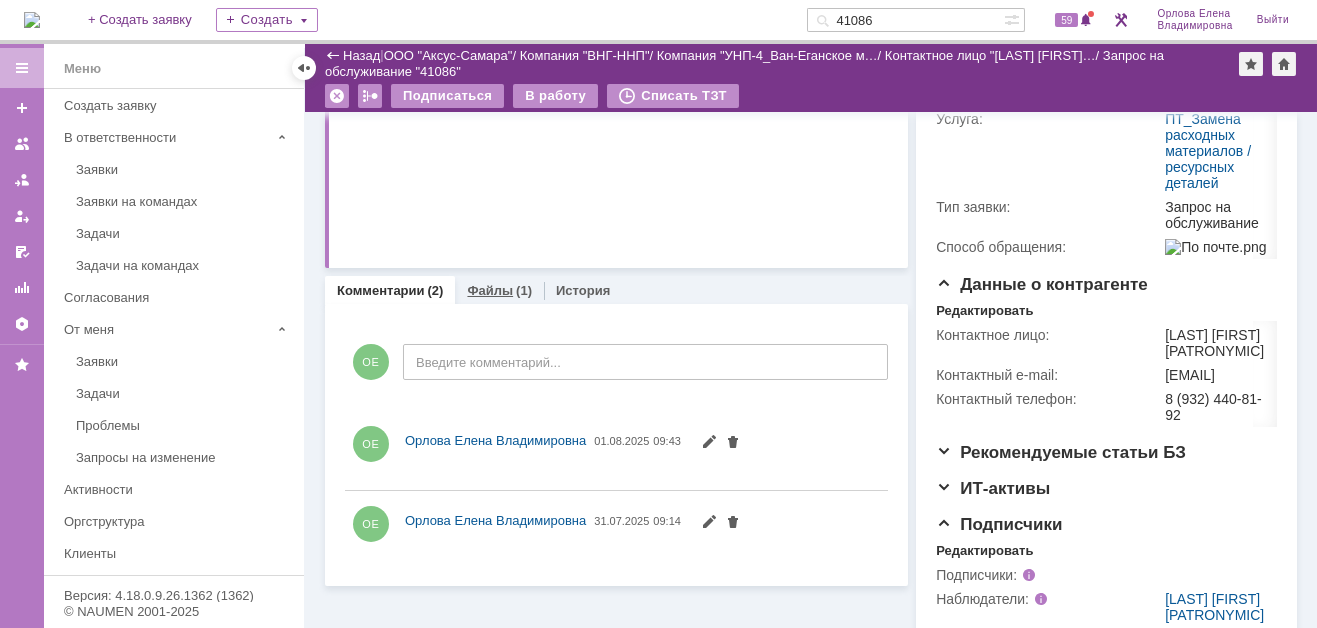 click on "Файлы" at bounding box center [490, 290] 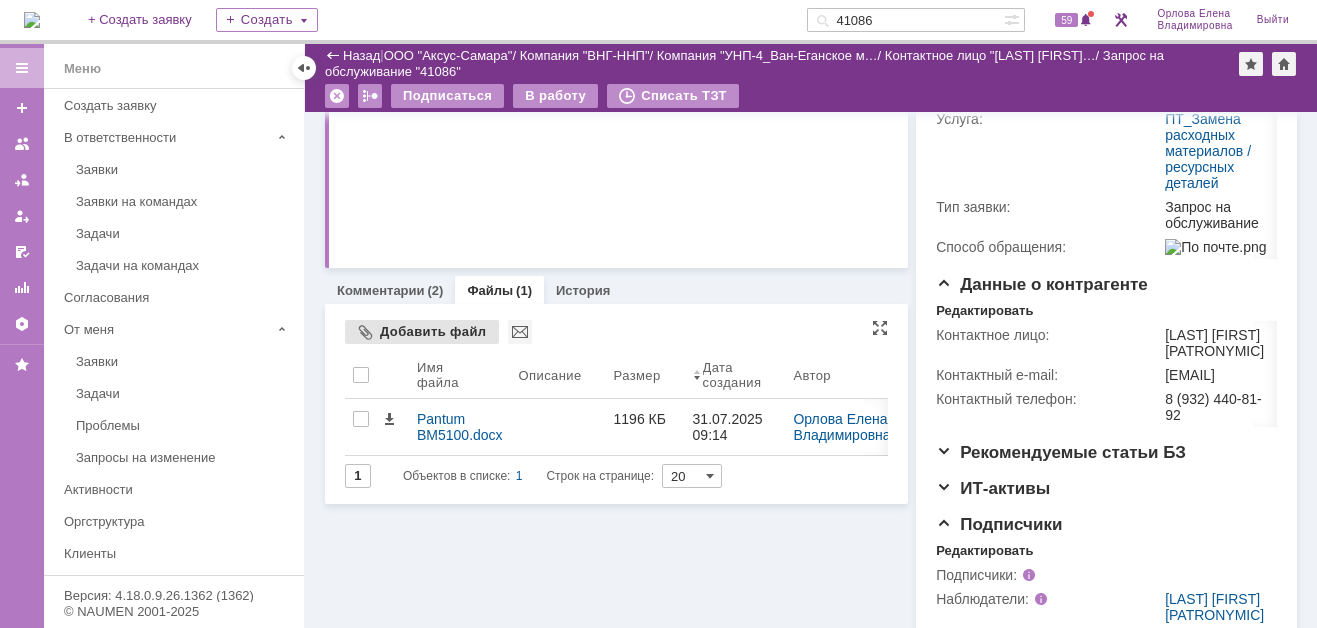 click on "Добавить файл" at bounding box center (422, 332) 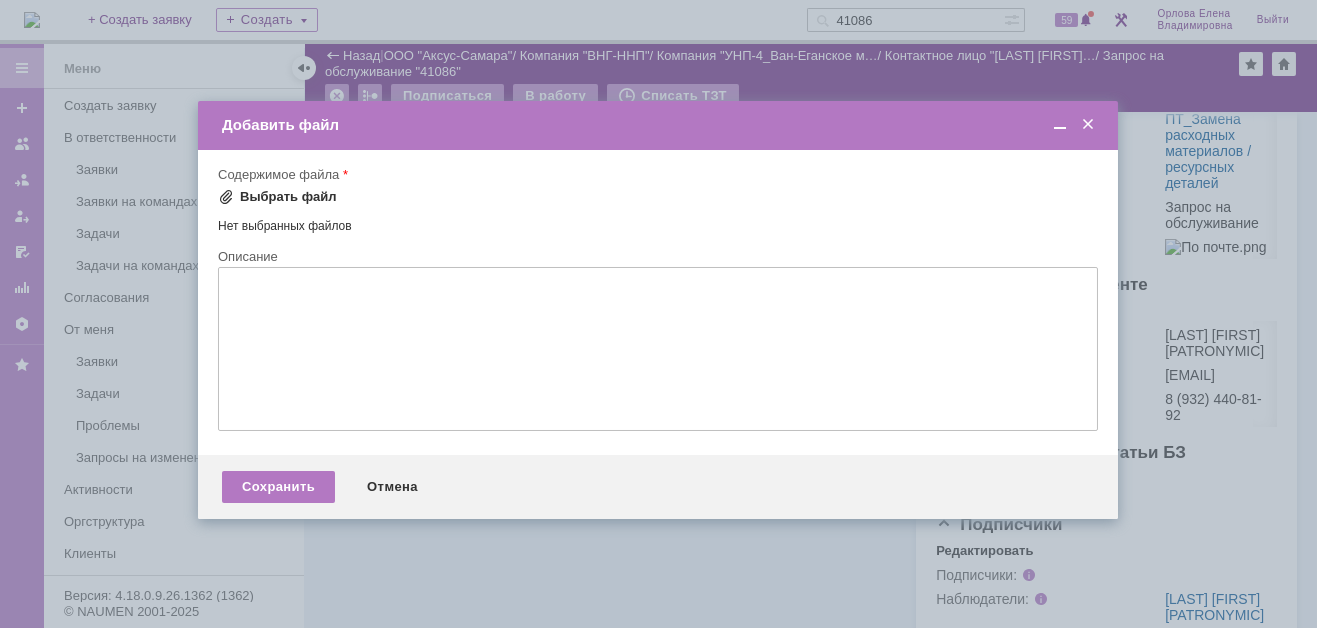 click on "Выбрать файл" at bounding box center (288, 197) 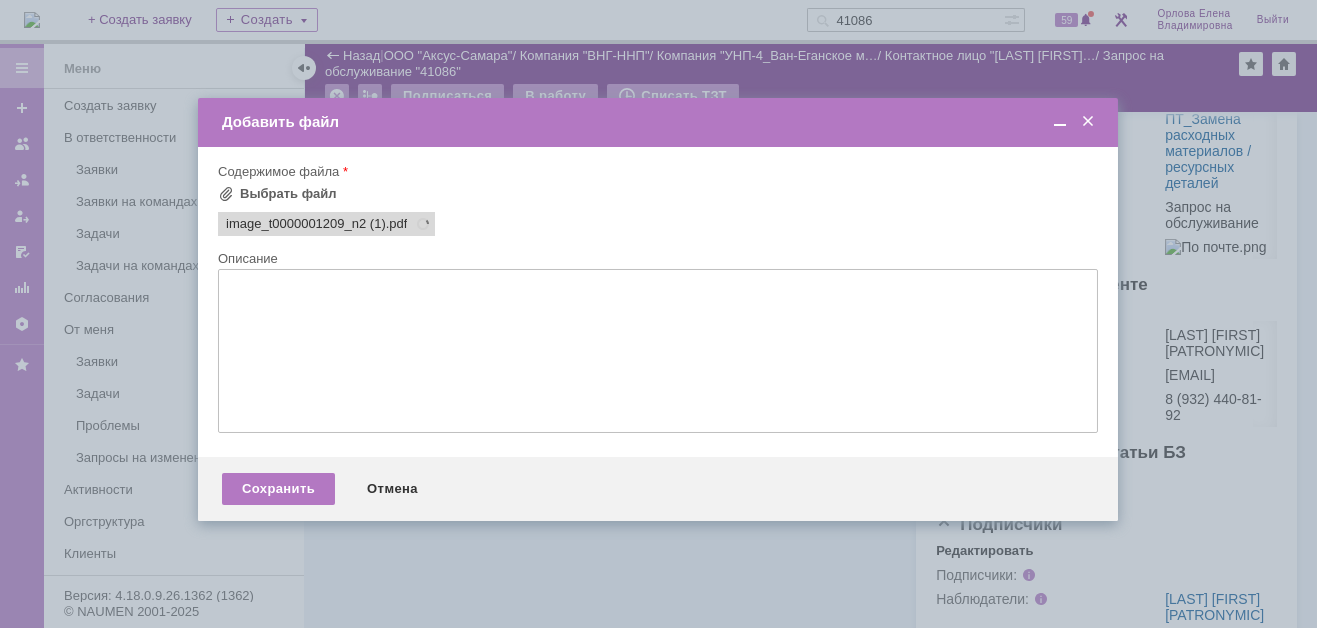 scroll, scrollTop: 0, scrollLeft: 0, axis: both 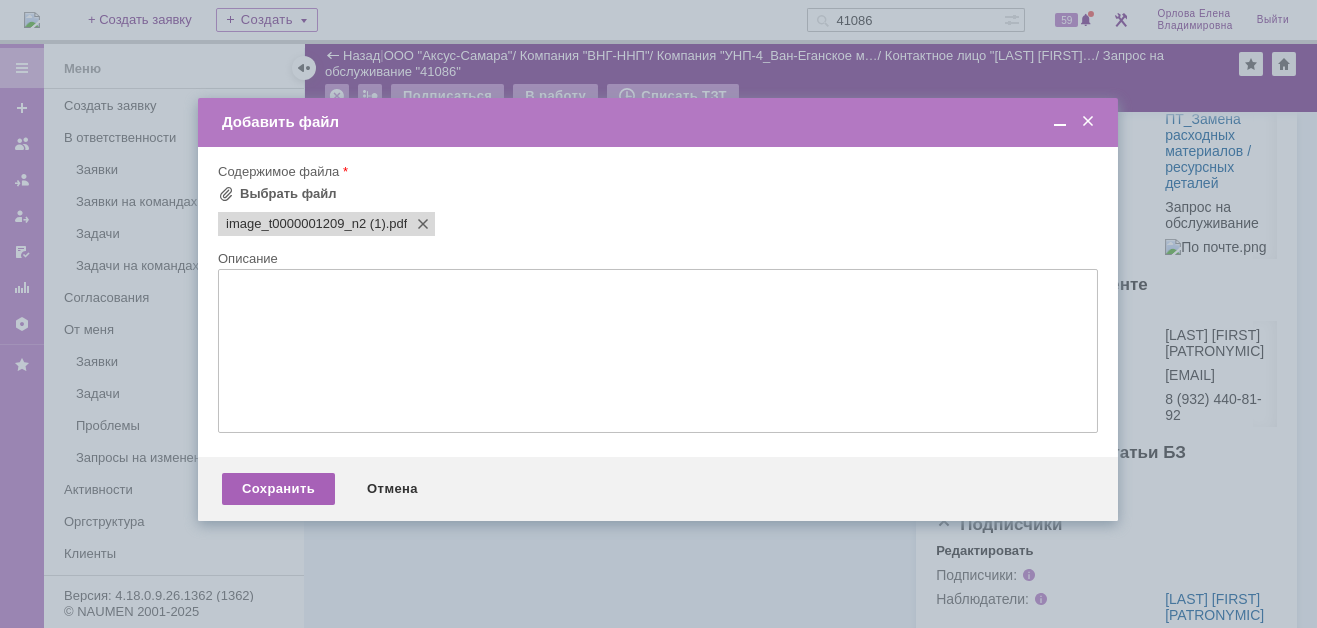 click on "Сохранить" at bounding box center (278, 489) 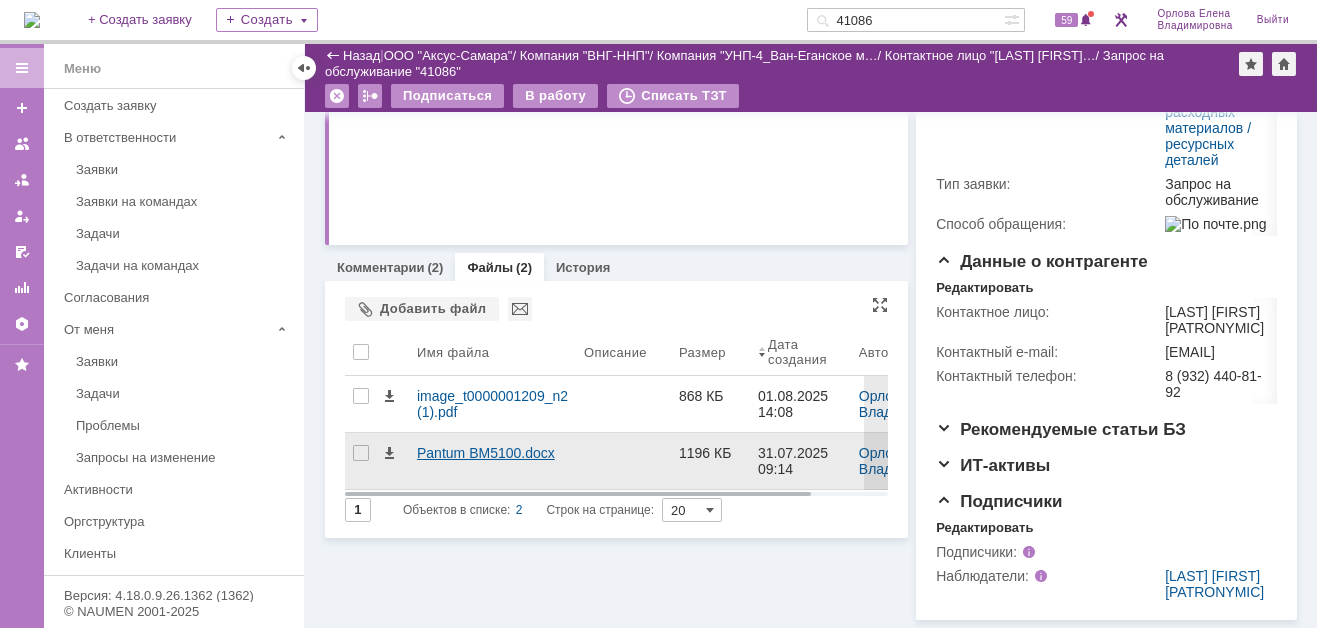 scroll, scrollTop: 467, scrollLeft: 0, axis: vertical 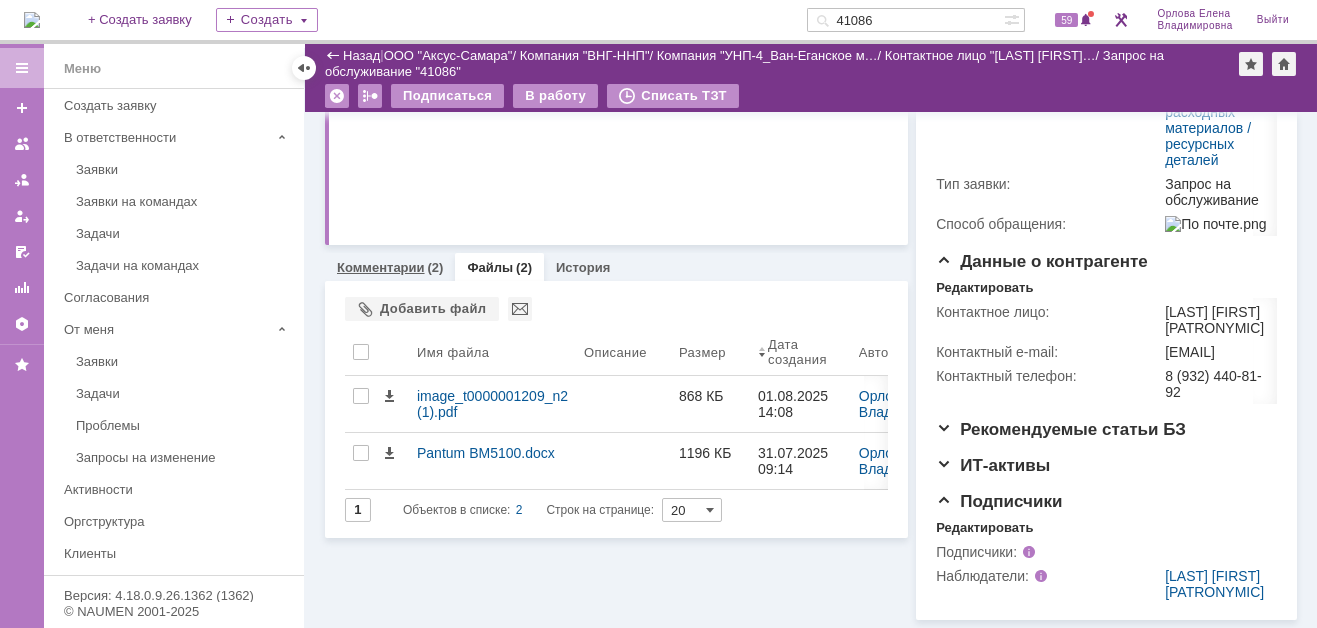 click on "Комментарии" at bounding box center [381, 267] 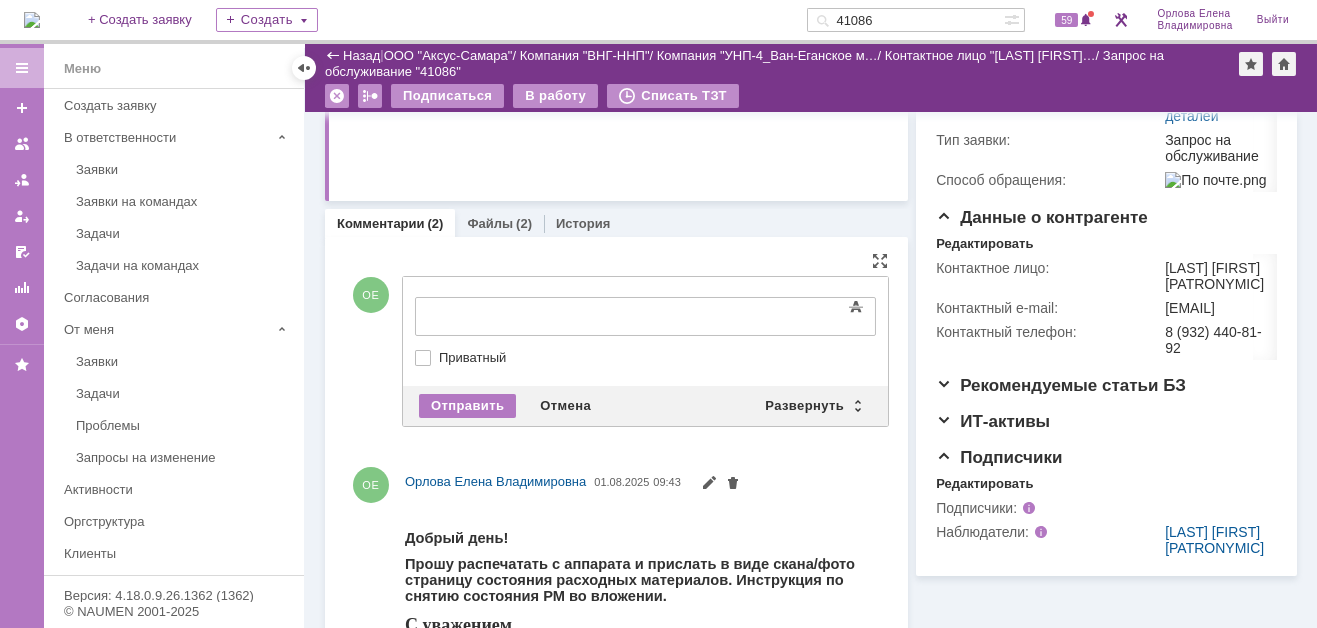 scroll, scrollTop: 0, scrollLeft: 0, axis: both 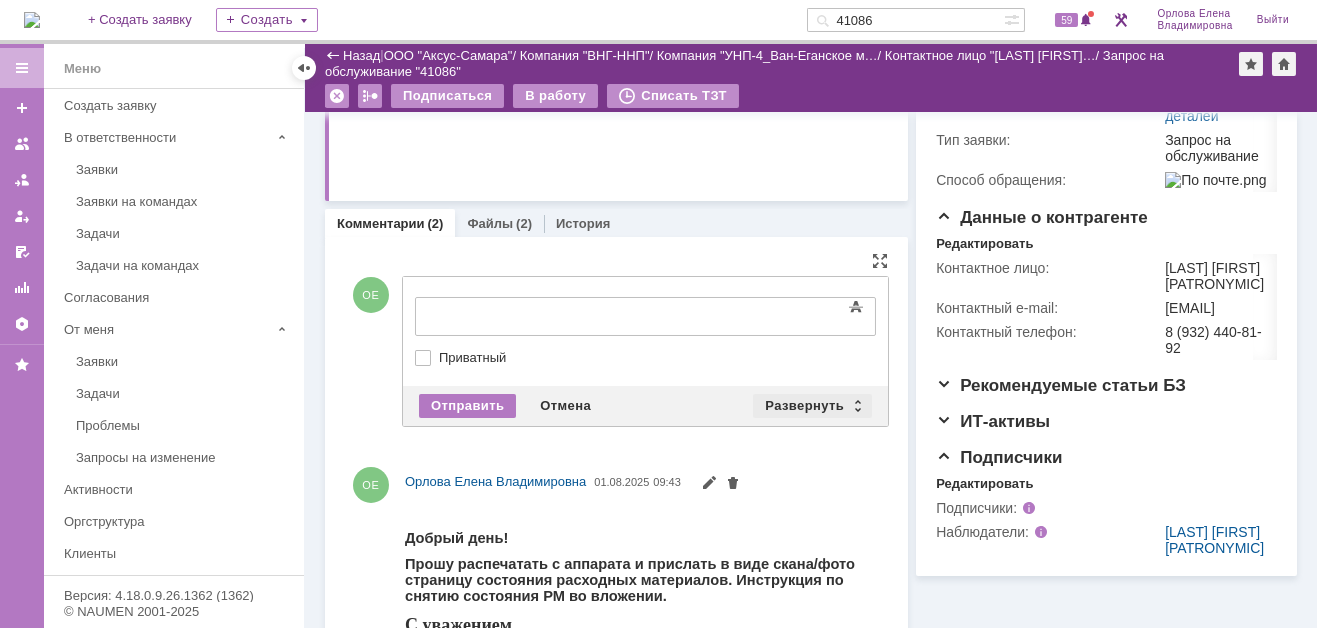 click on "Развернуть" at bounding box center [812, 406] 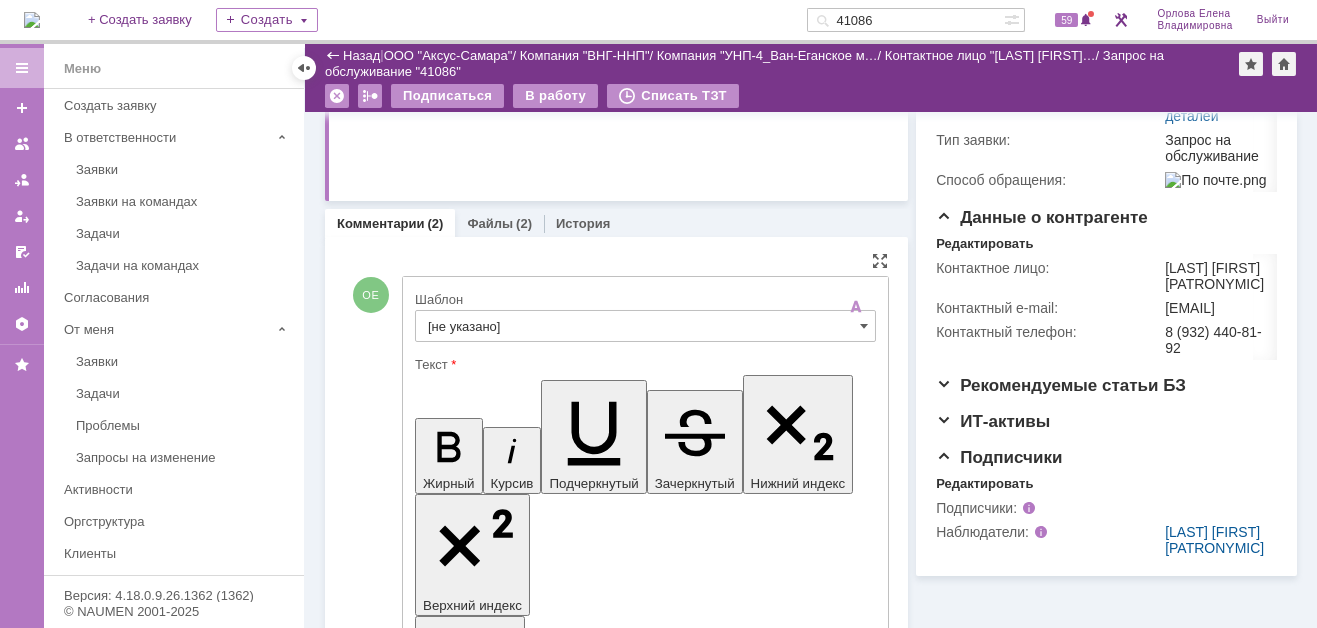 scroll, scrollTop: 0, scrollLeft: 0, axis: both 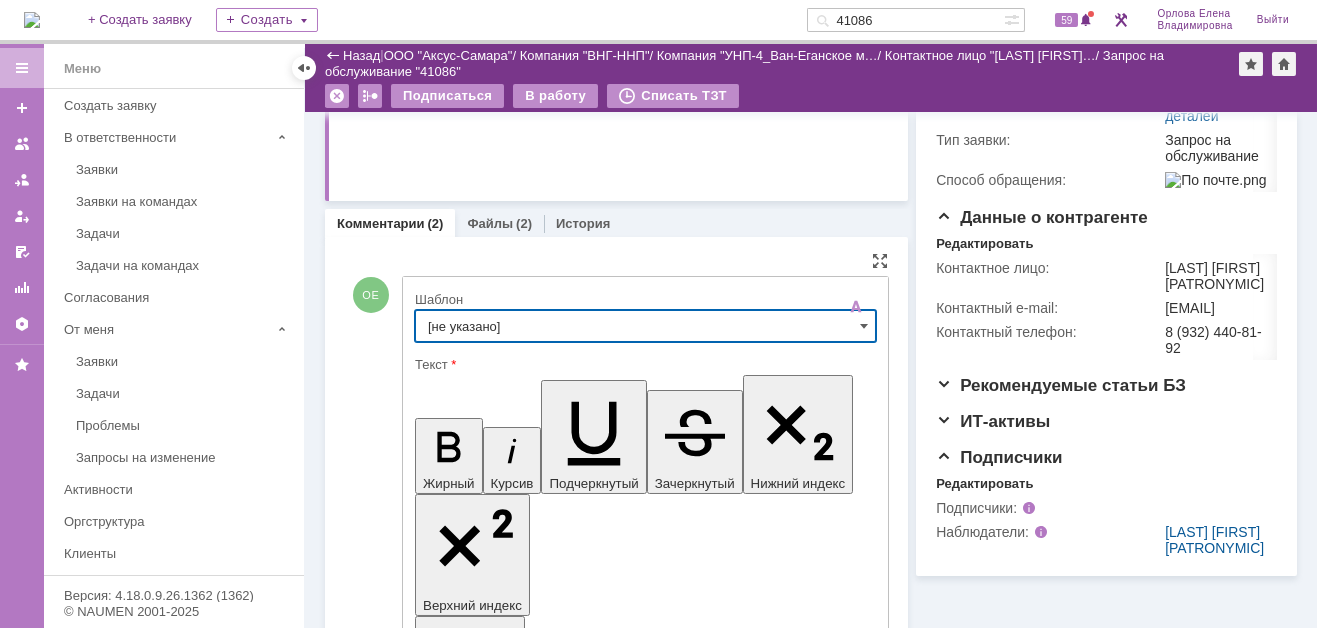 click on "[не указано]" at bounding box center (645, 326) 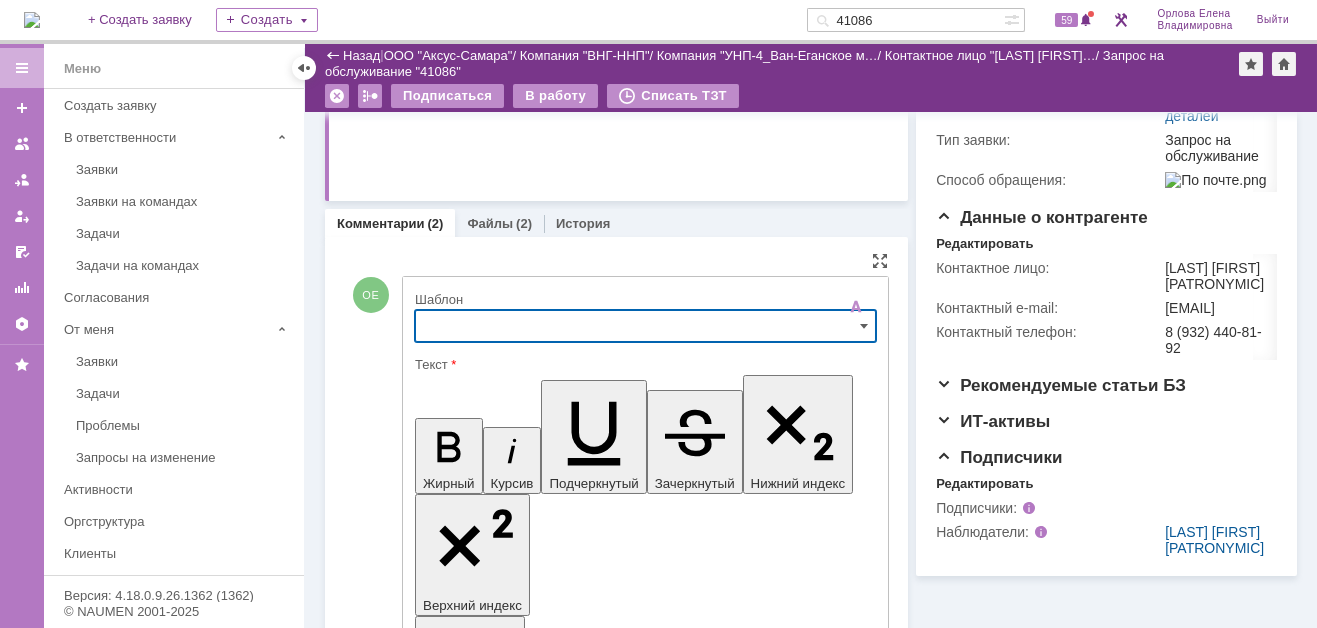 scroll, scrollTop: 467, scrollLeft: 0, axis: vertical 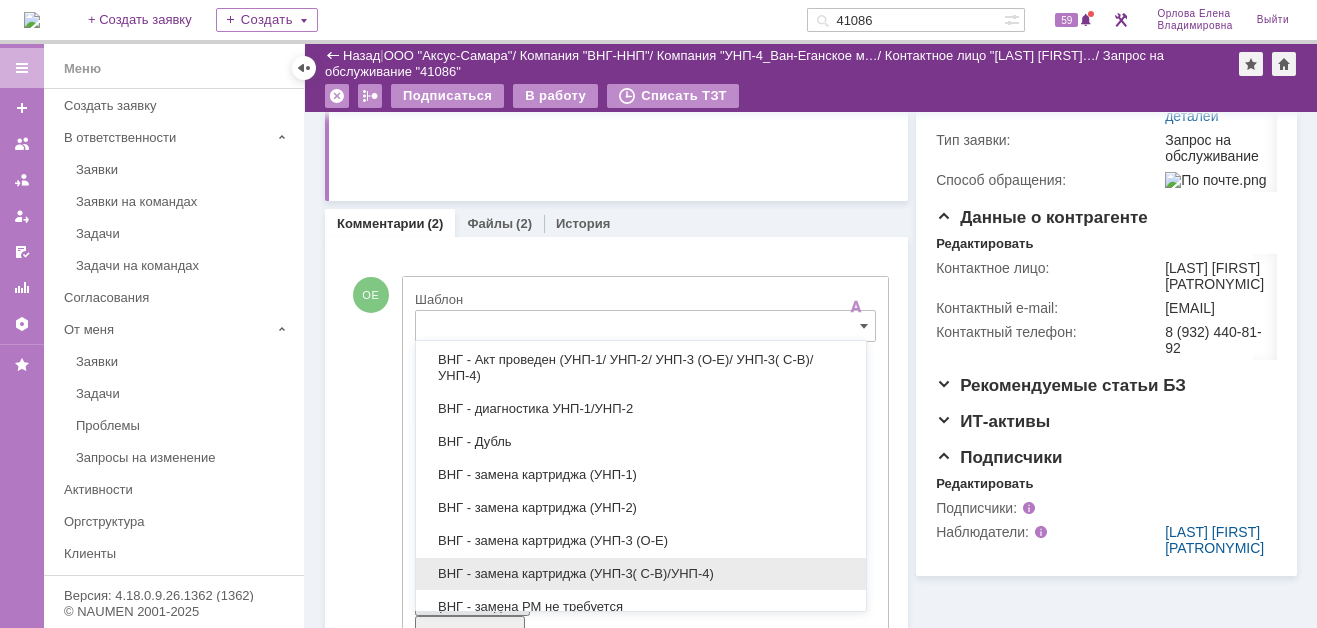 click on "ВНГ - замена картриджа (УНП-3( С-В)/УНП-4)" at bounding box center (641, 574) 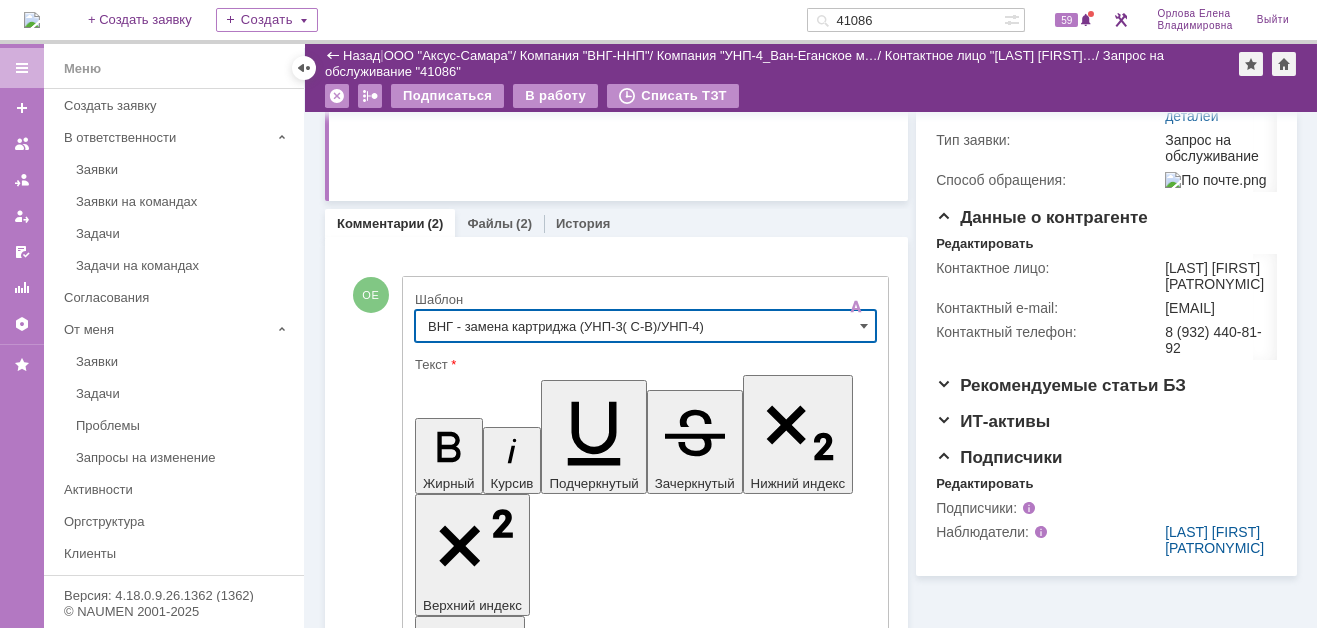 type on "ВНГ - замена картриджа (УНП-3( С-В)/УНП-4)" 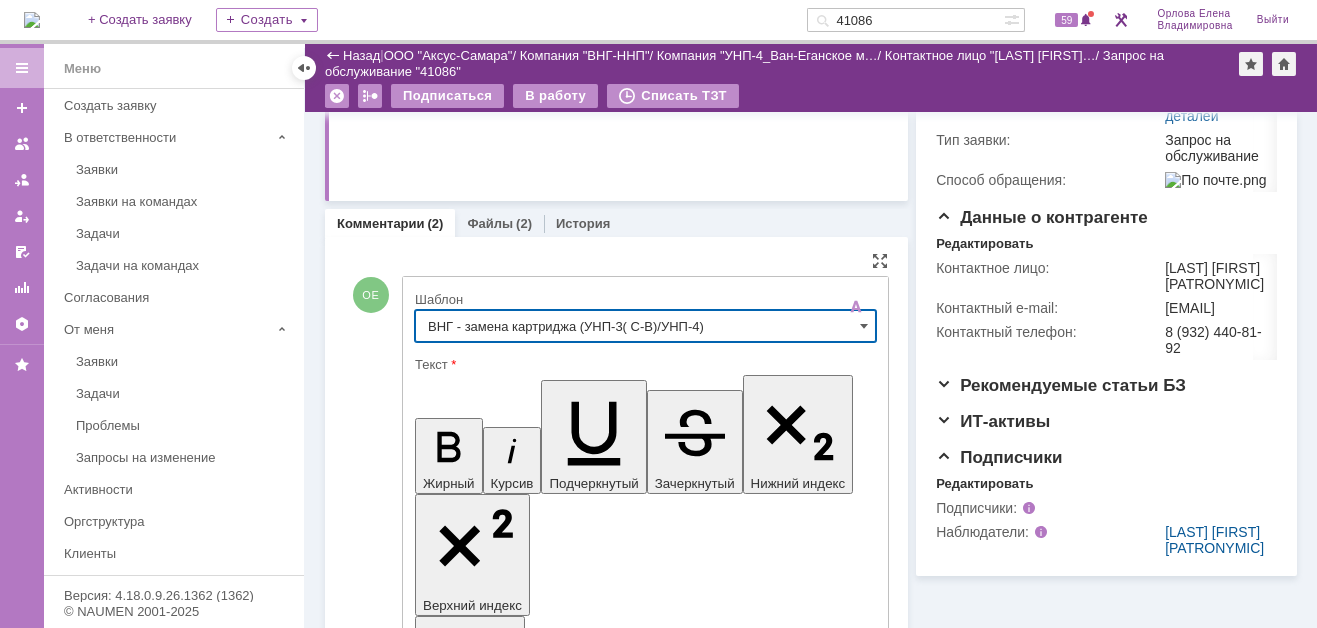 scroll, scrollTop: 498, scrollLeft: 0, axis: vertical 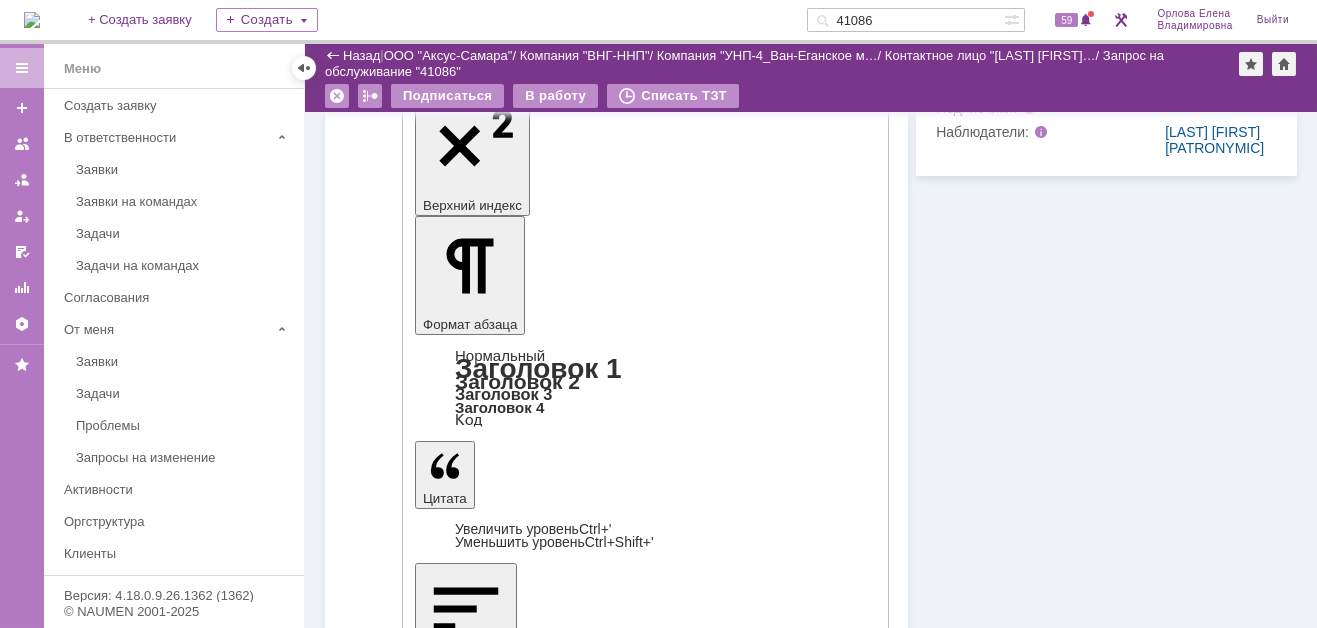 click on "Отправить" at bounding box center [467, 4509] 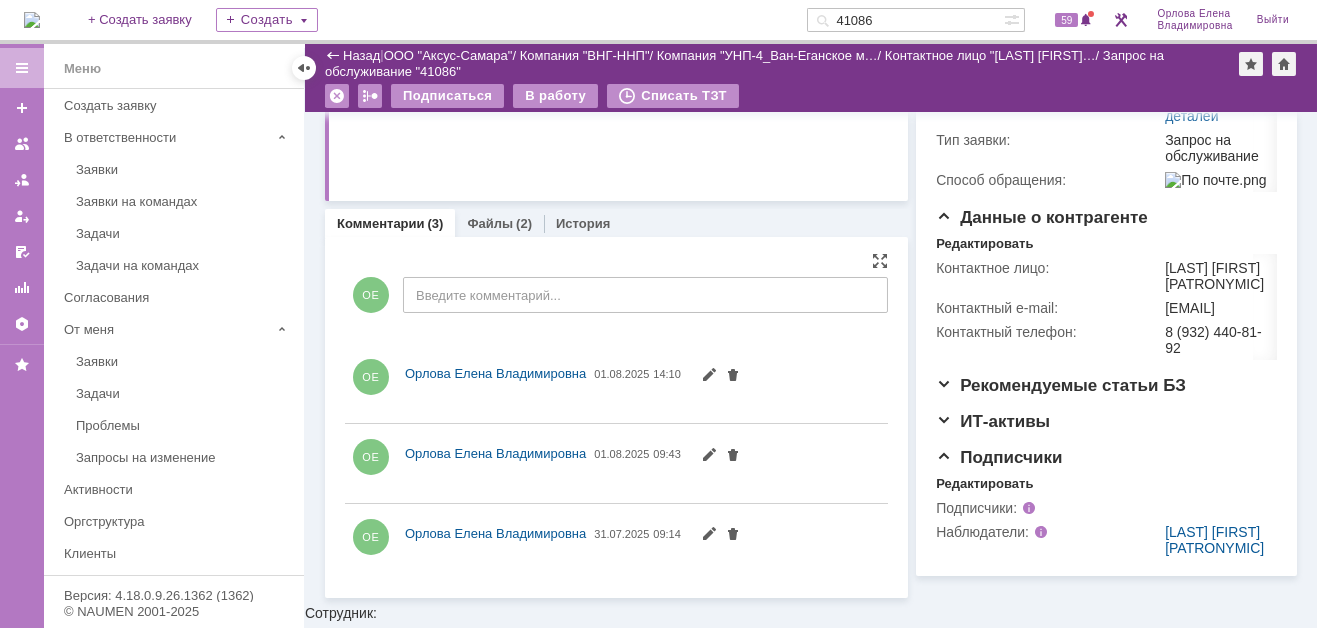 scroll, scrollTop: 66, scrollLeft: 0, axis: vertical 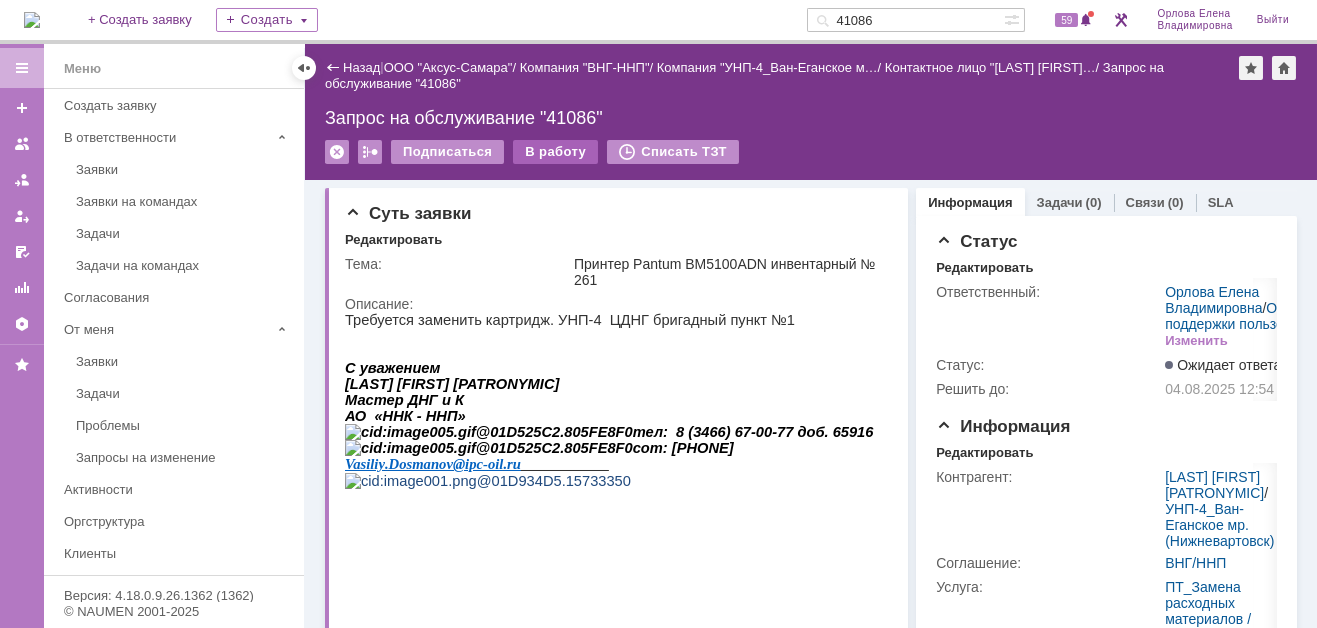 click on "В работу" at bounding box center [555, 152] 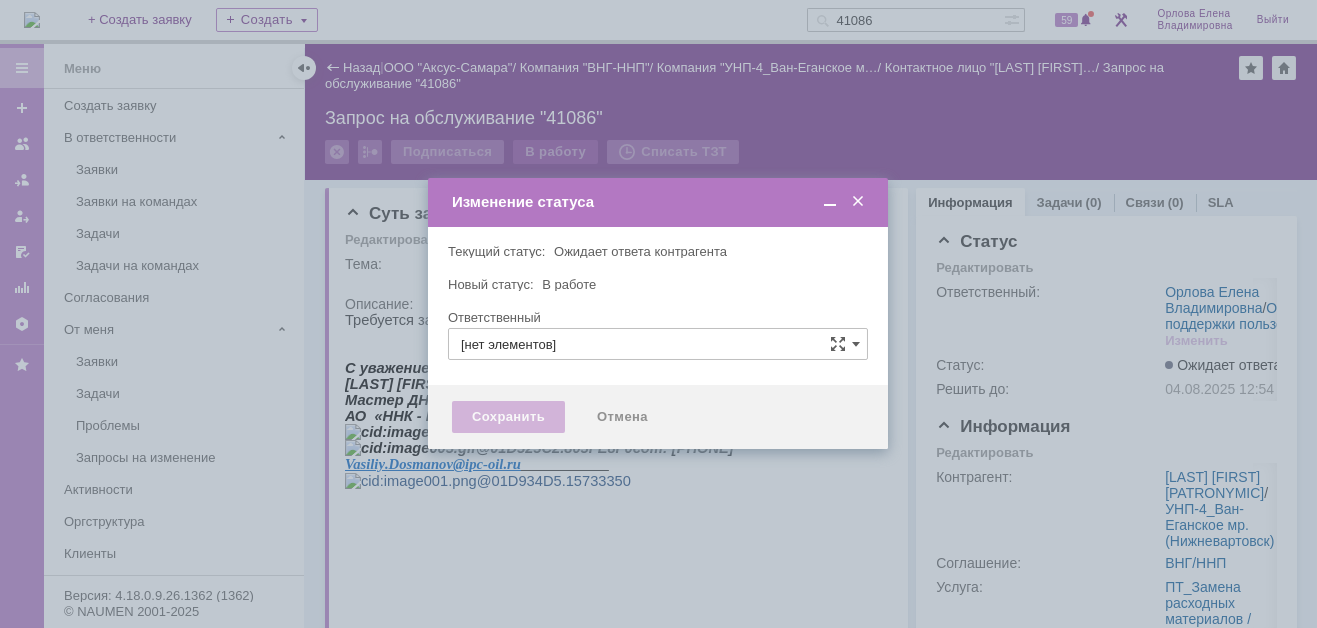 type on "Орлова Елена Владимировна" 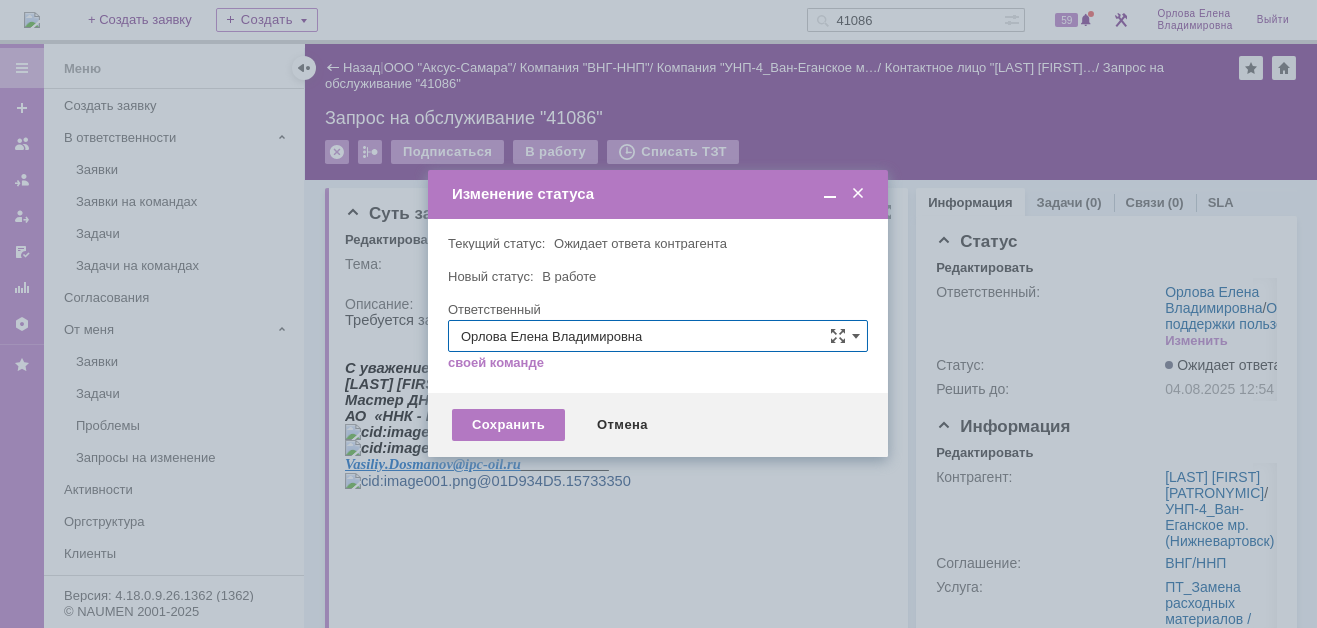 click at bounding box center (858, 194) 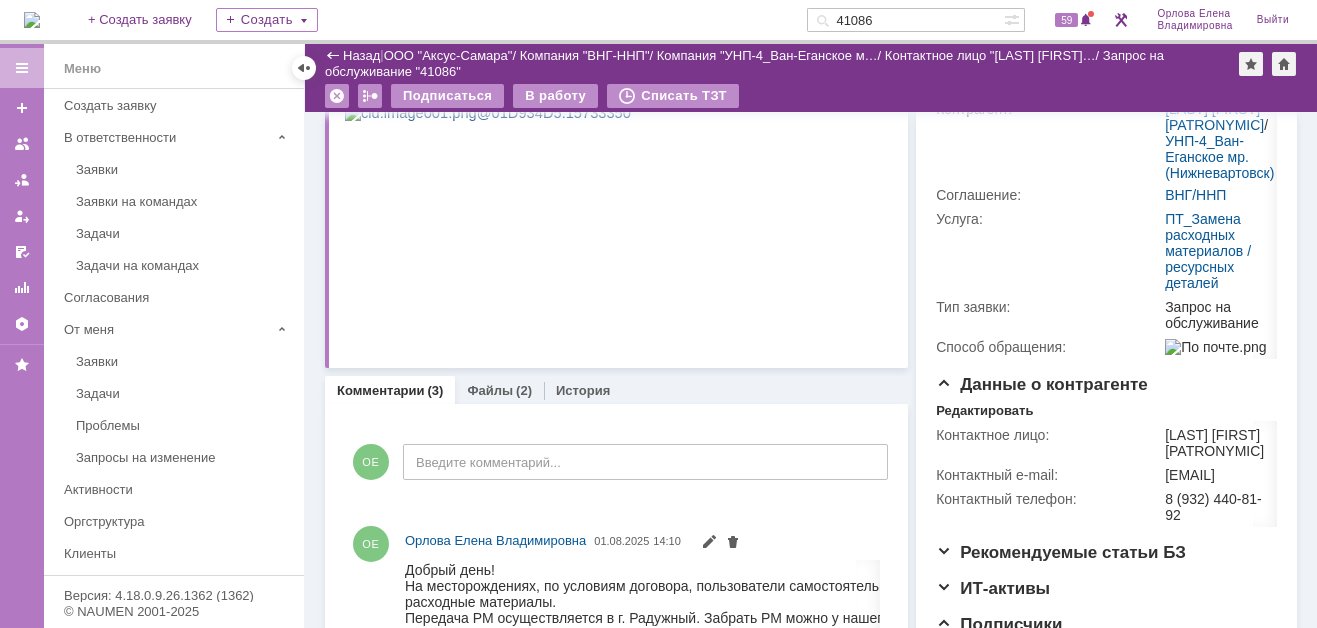 scroll, scrollTop: 0, scrollLeft: 0, axis: both 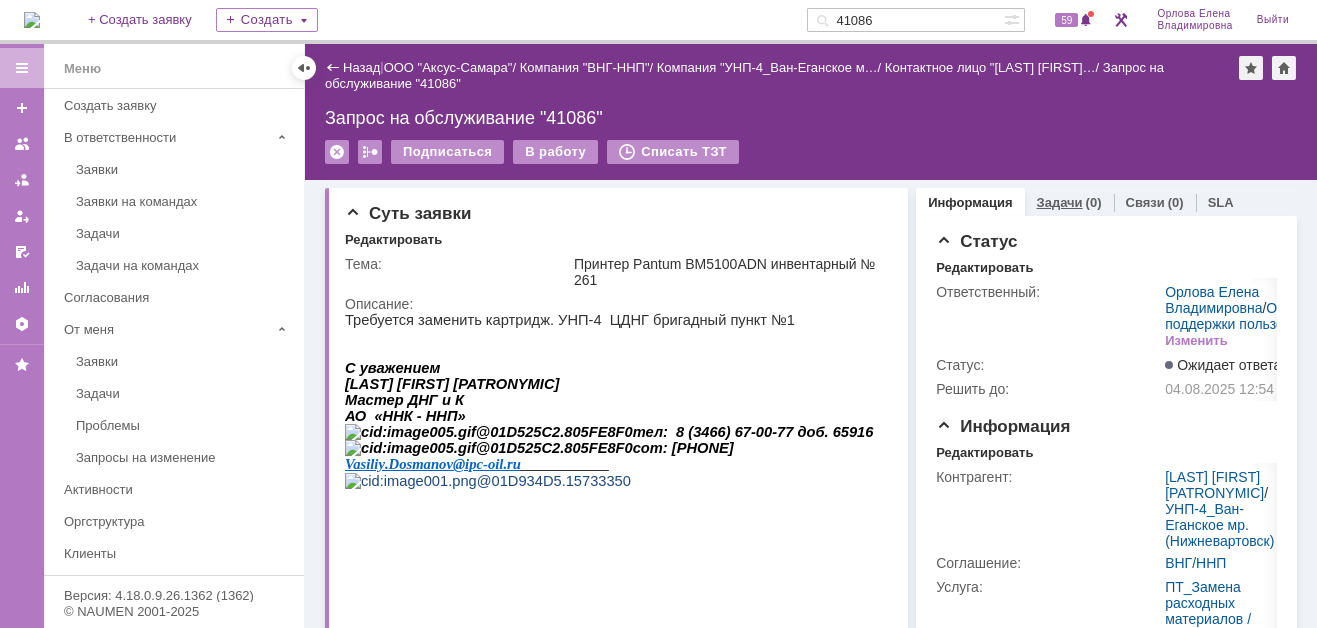 click on "Задачи" at bounding box center (1060, 202) 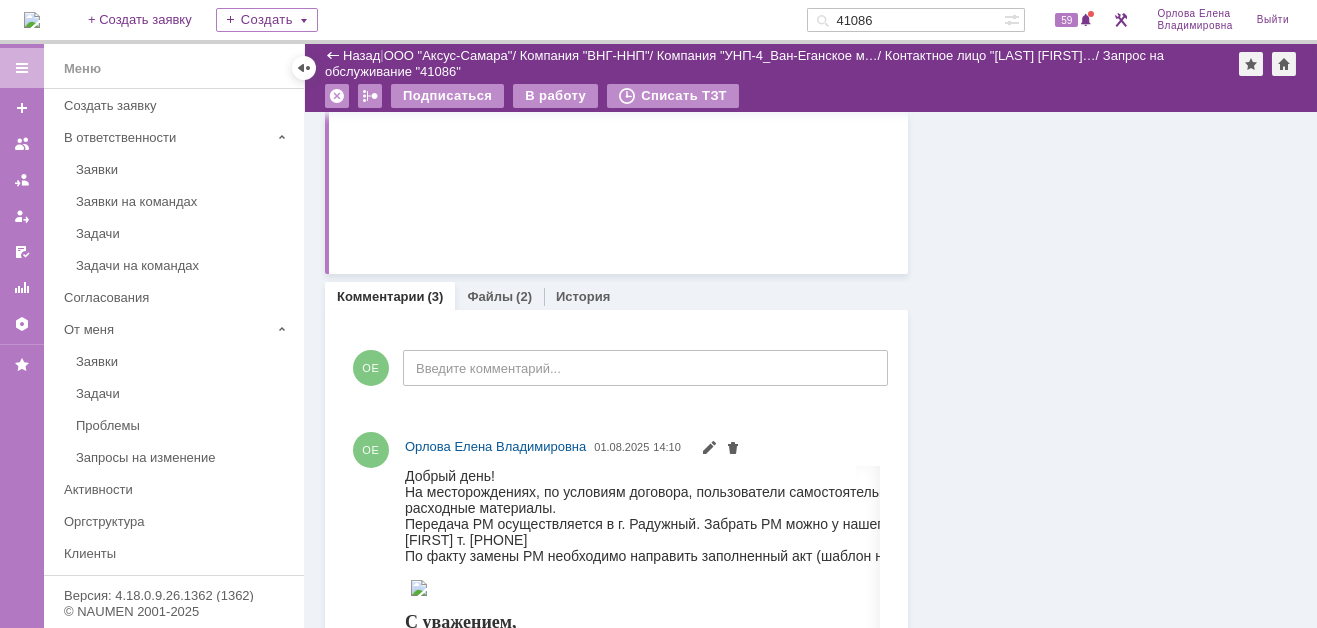scroll, scrollTop: 600, scrollLeft: 0, axis: vertical 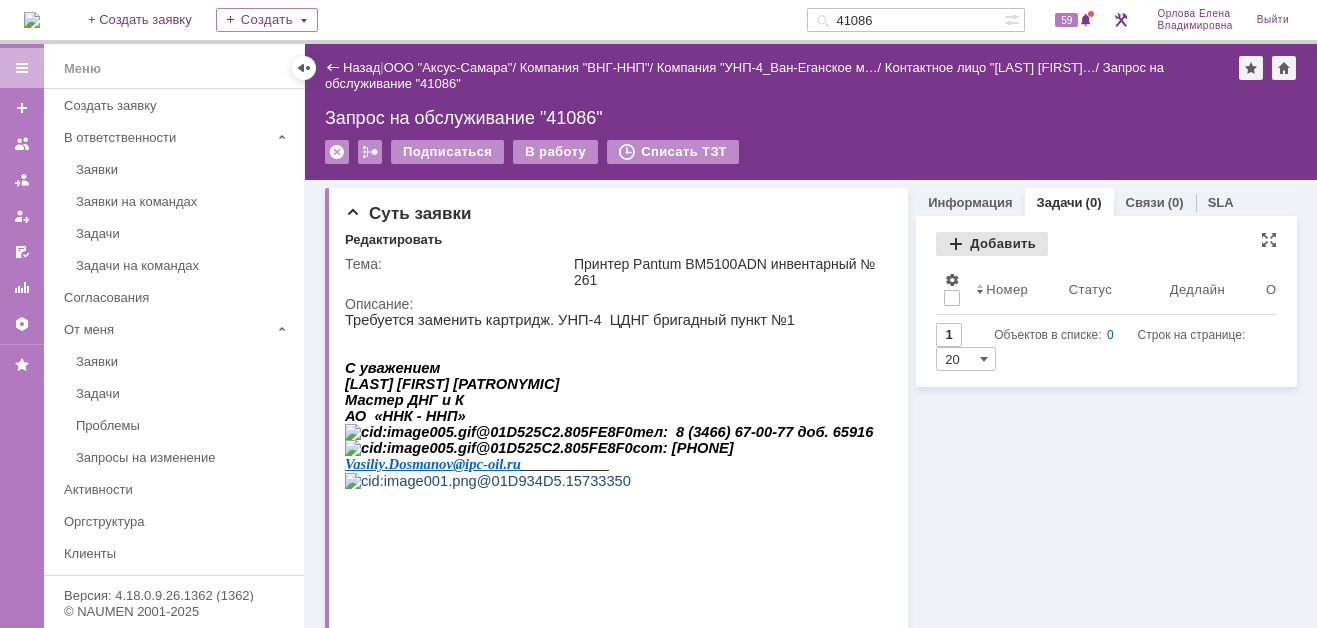 click on "Добавить" at bounding box center (992, 244) 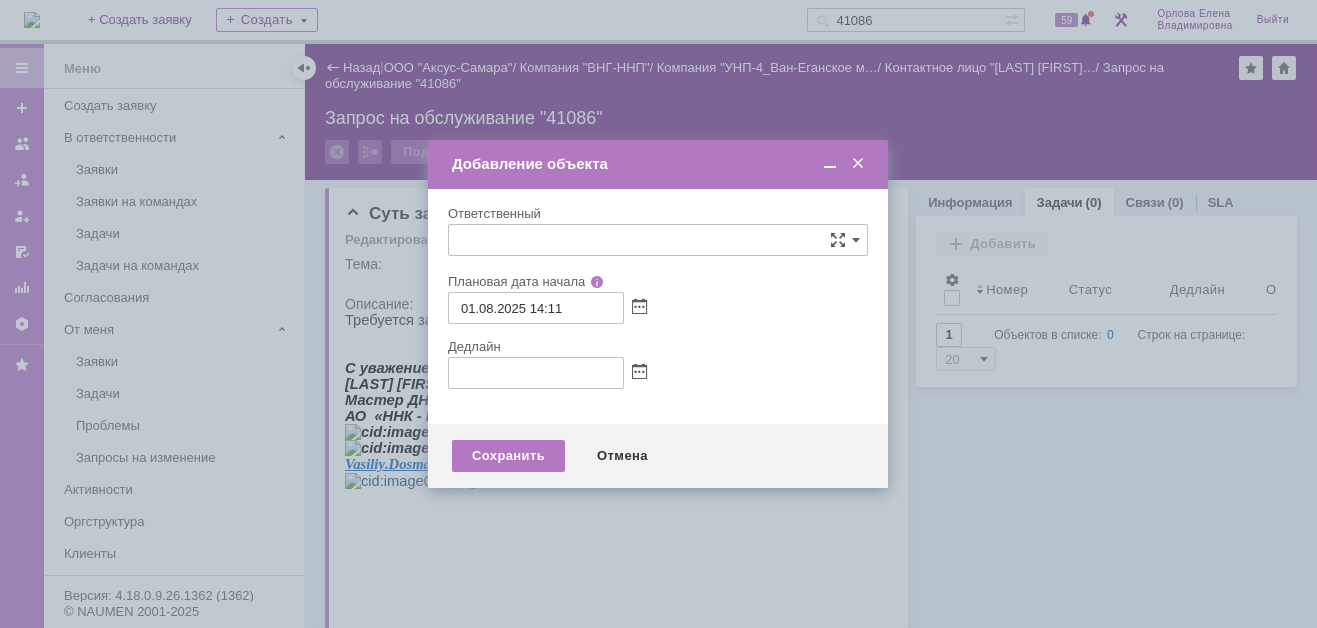 type on "[не указано]" 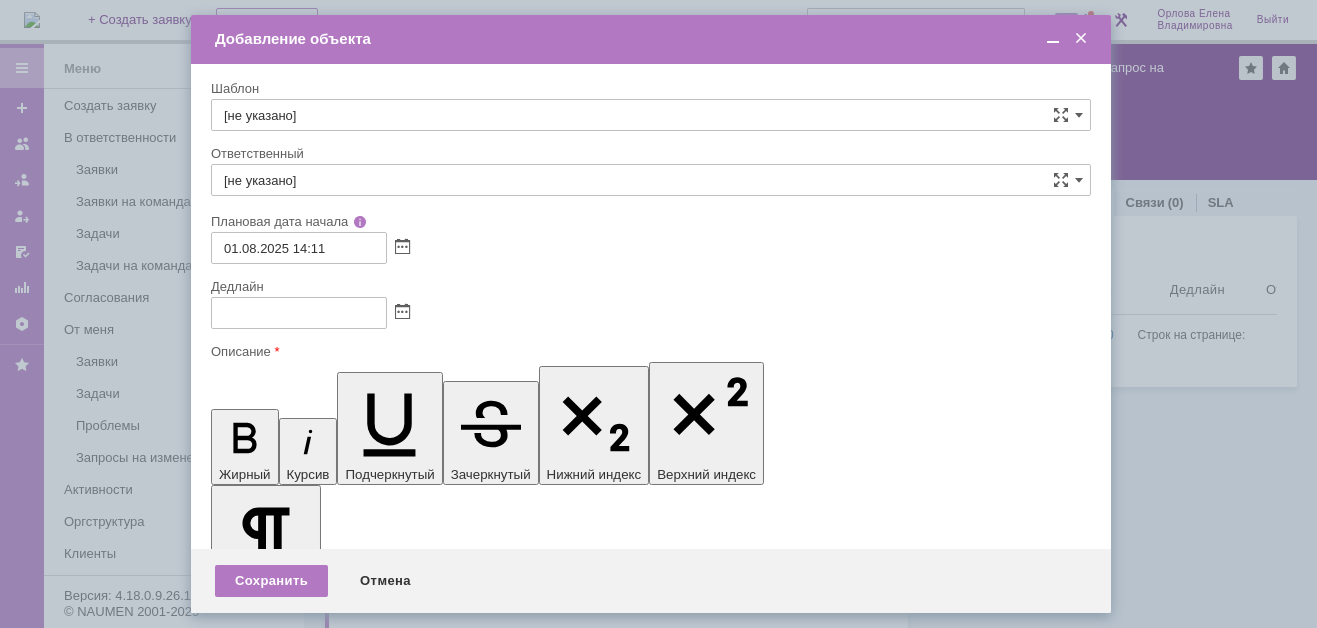 scroll, scrollTop: 0, scrollLeft: 0, axis: both 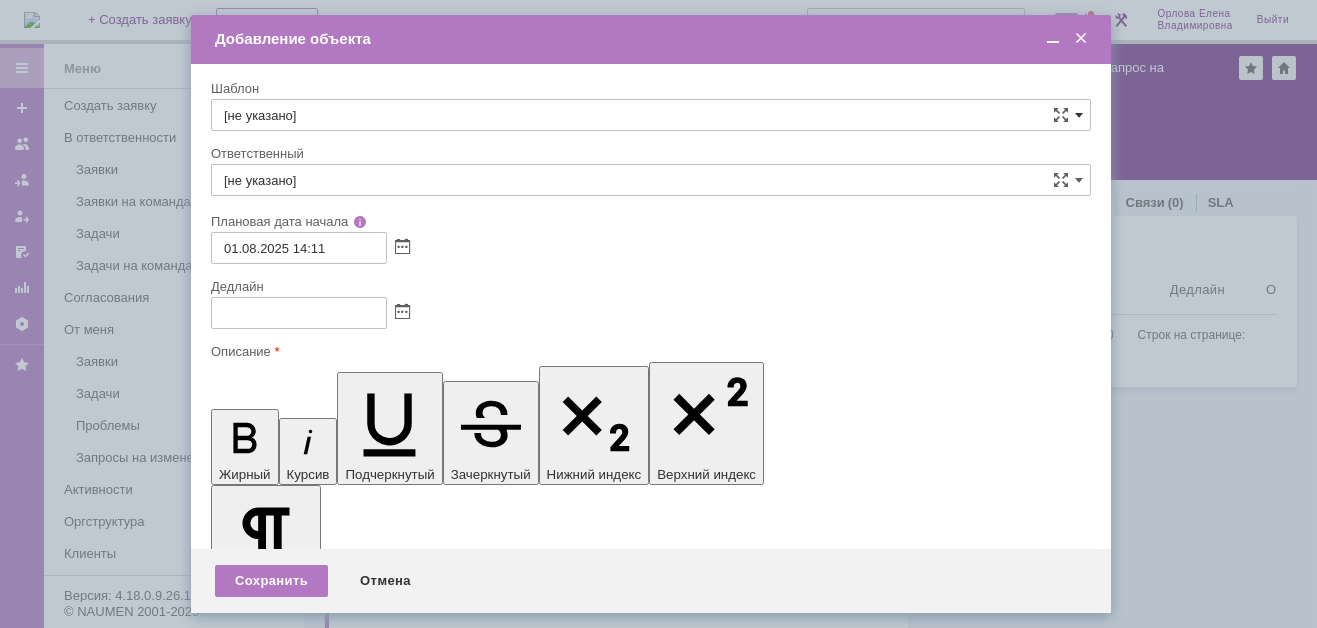 click at bounding box center (1079, 115) 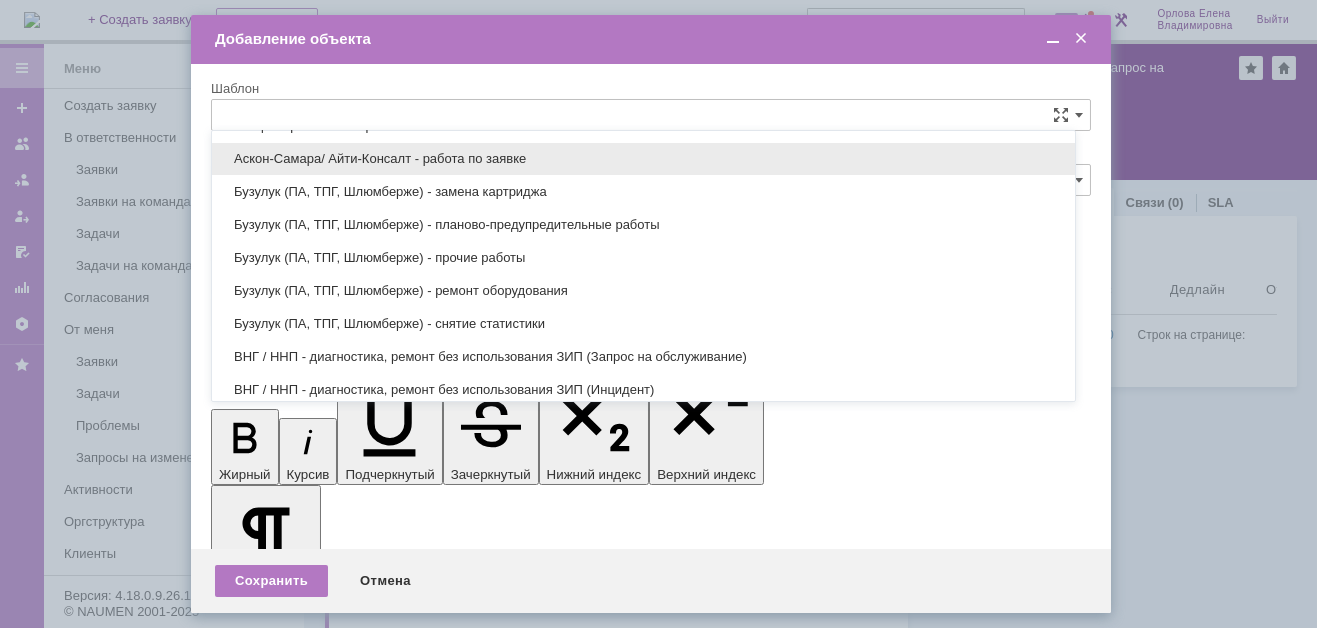 scroll, scrollTop: 579, scrollLeft: 0, axis: vertical 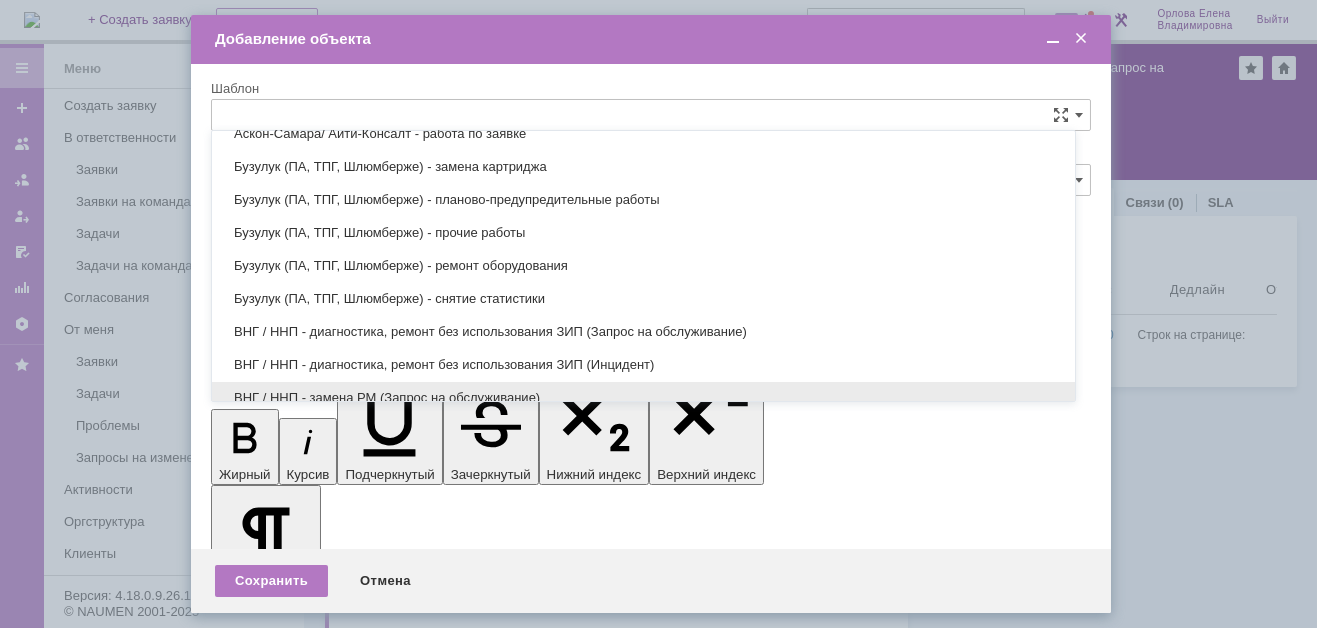click on "ВНГ / ННП - замена РМ (Запрос на обслуживание)" at bounding box center (643, 398) 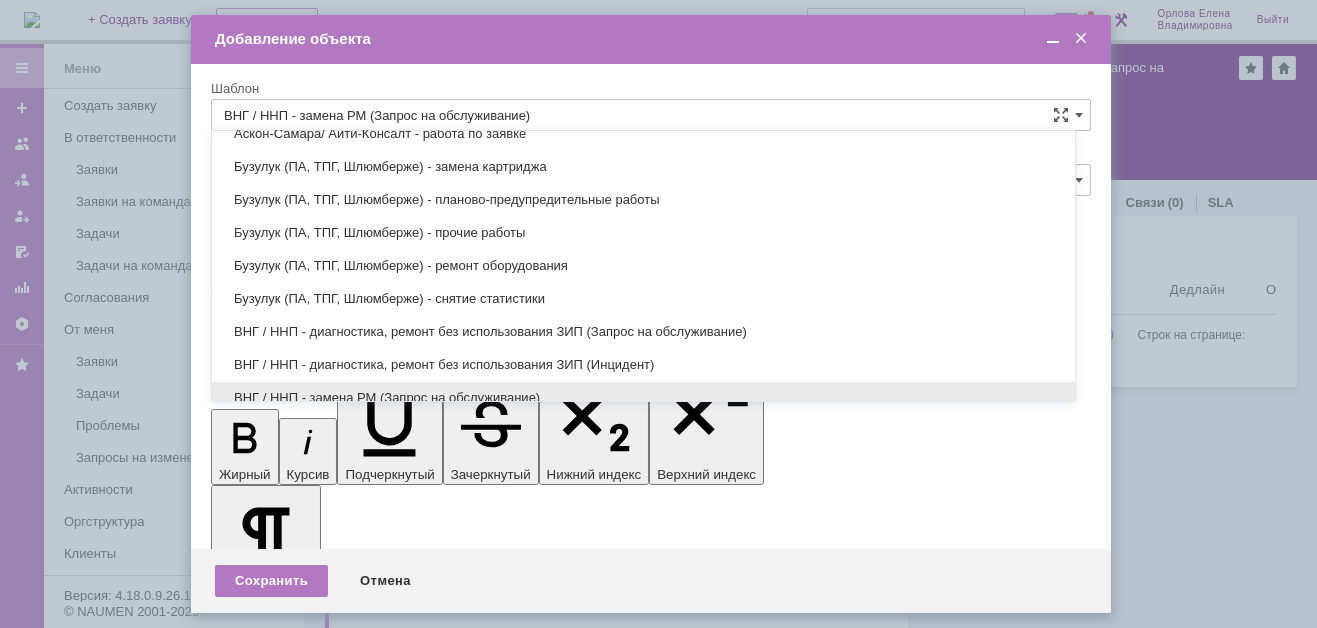 type on "[LAST] [FIRST]" 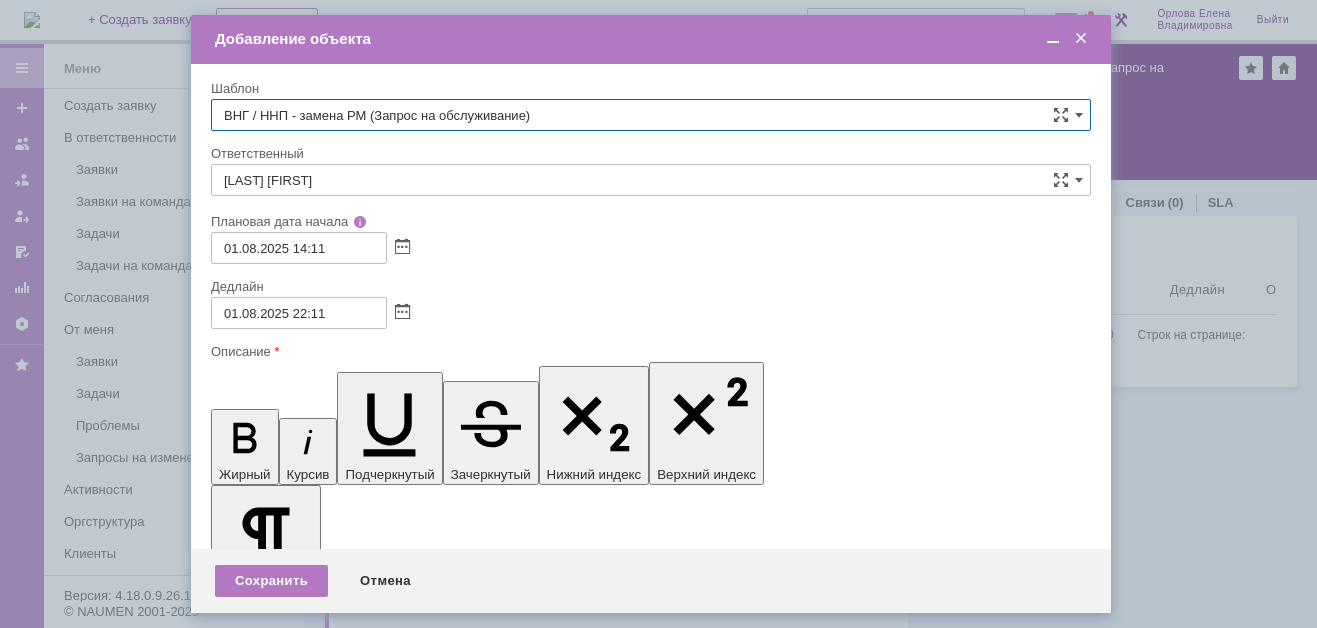 type on "ВНГ / ННП - замена РМ (Запрос на обслуживание)" 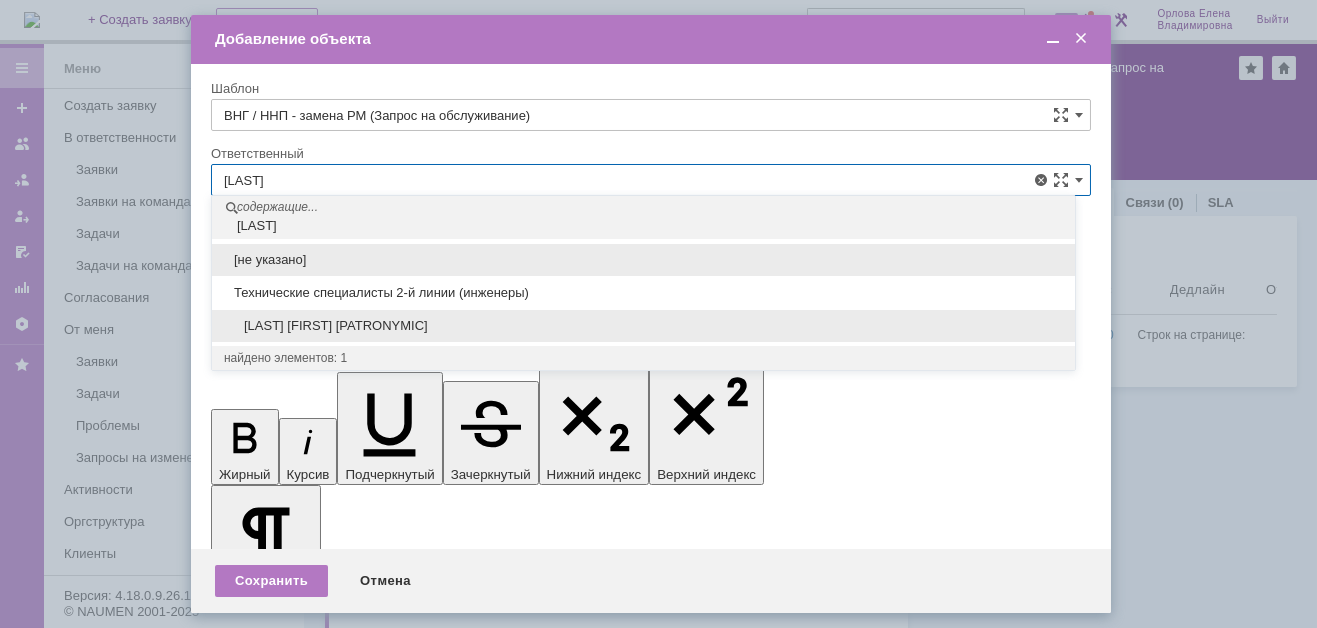 click on "[LAST] [FIRST] [PATRONYMIC]" at bounding box center [643, 326] 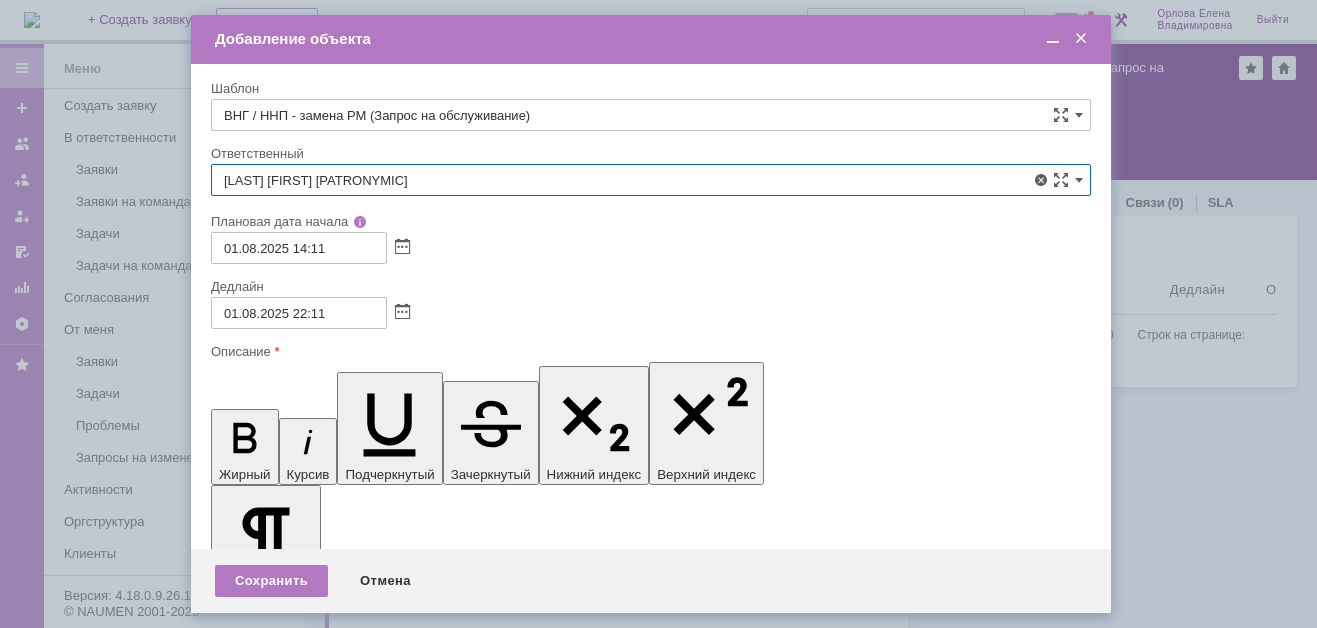 type on "[LAST] [FIRST] [PATRONYMIC]" 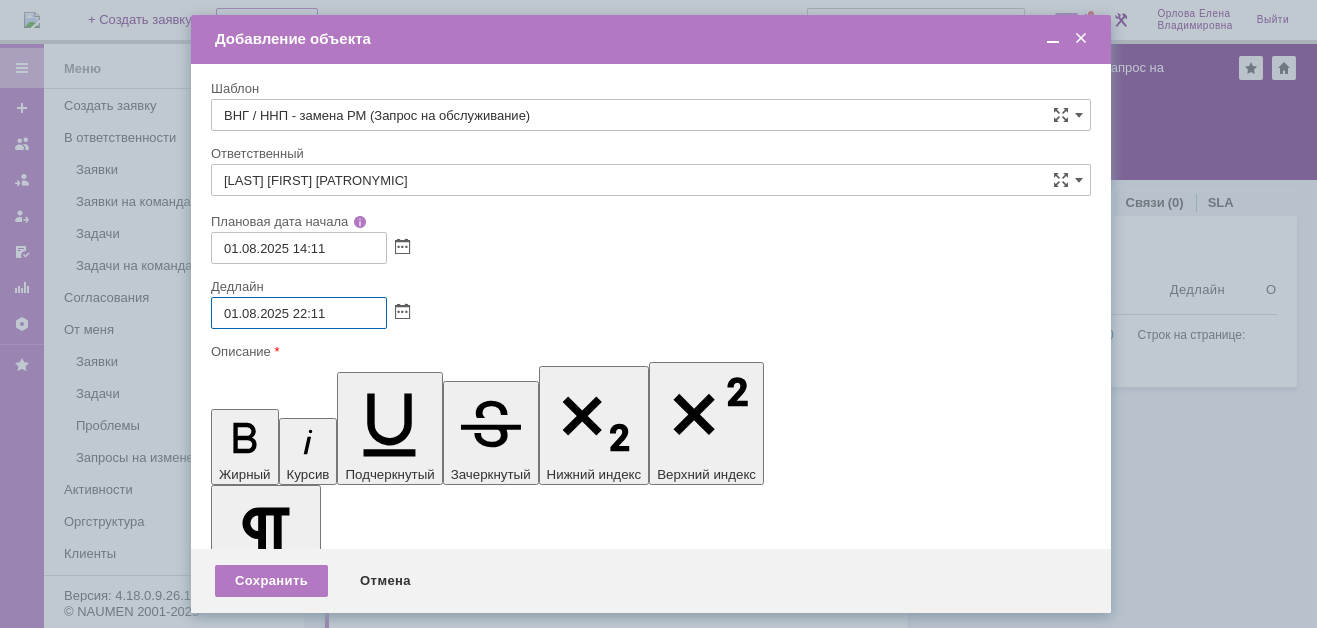 click on "01.08.2025 22:11" at bounding box center [299, 313] 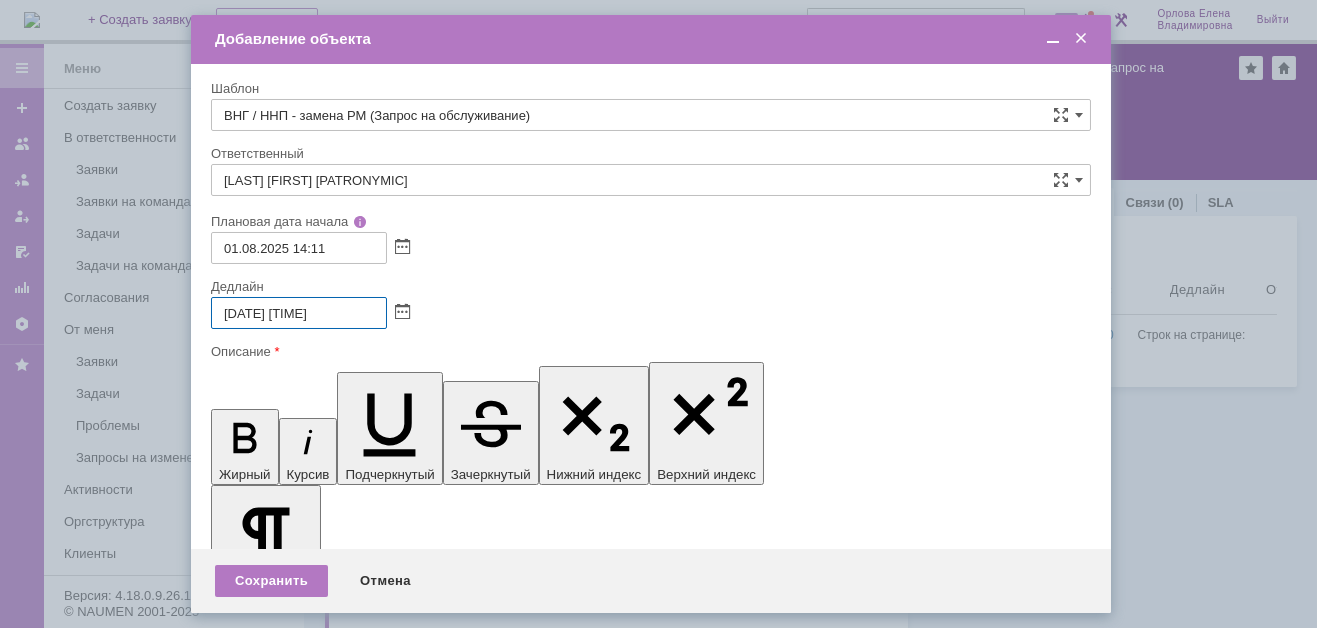 click on "05.08.2025 22:11" at bounding box center [299, 313] 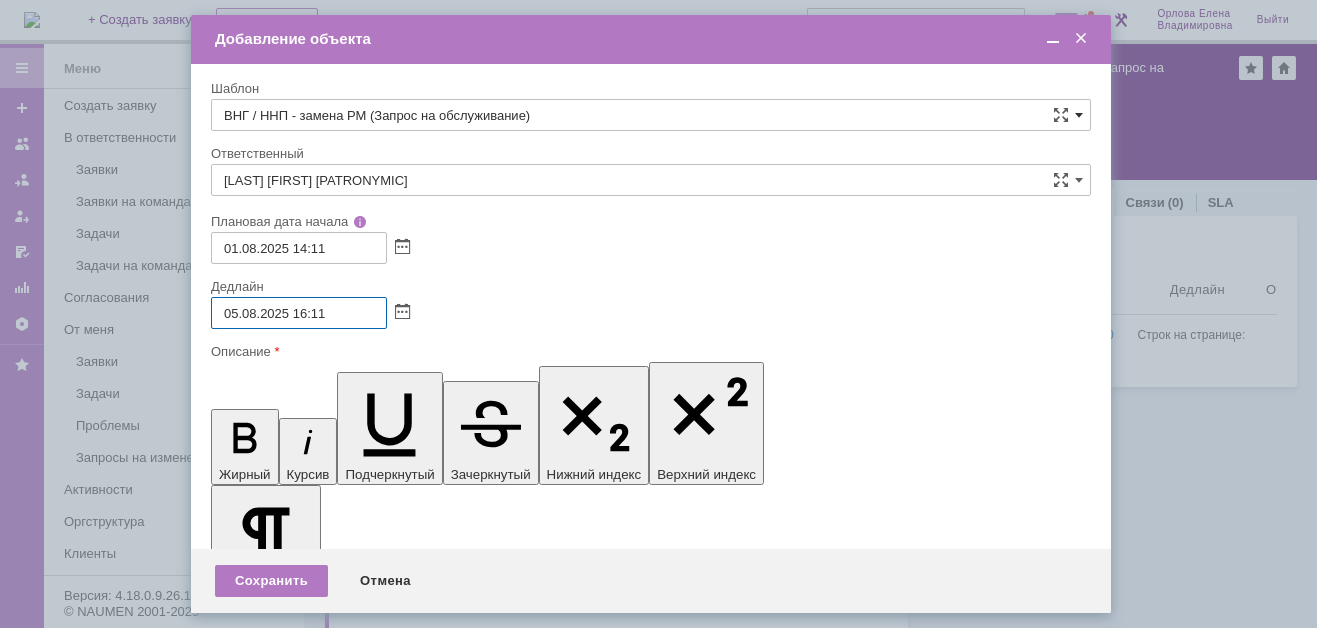 type on "05.08.2025 16:11" 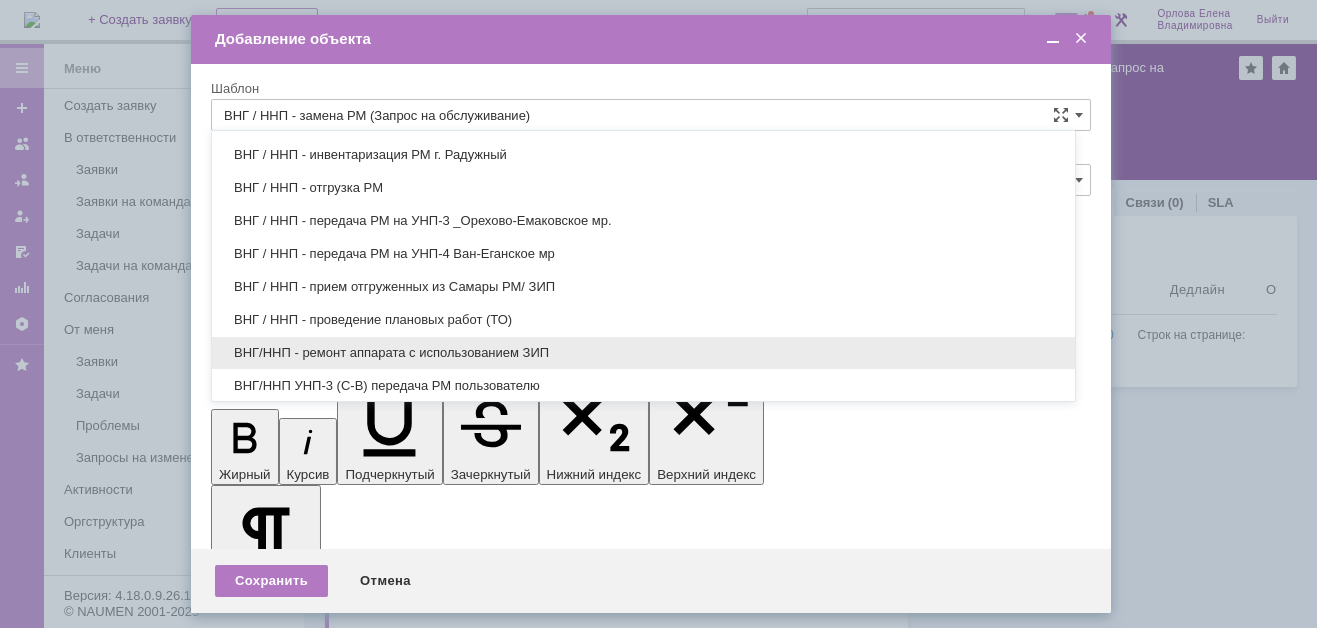 scroll, scrollTop: 1021, scrollLeft: 0, axis: vertical 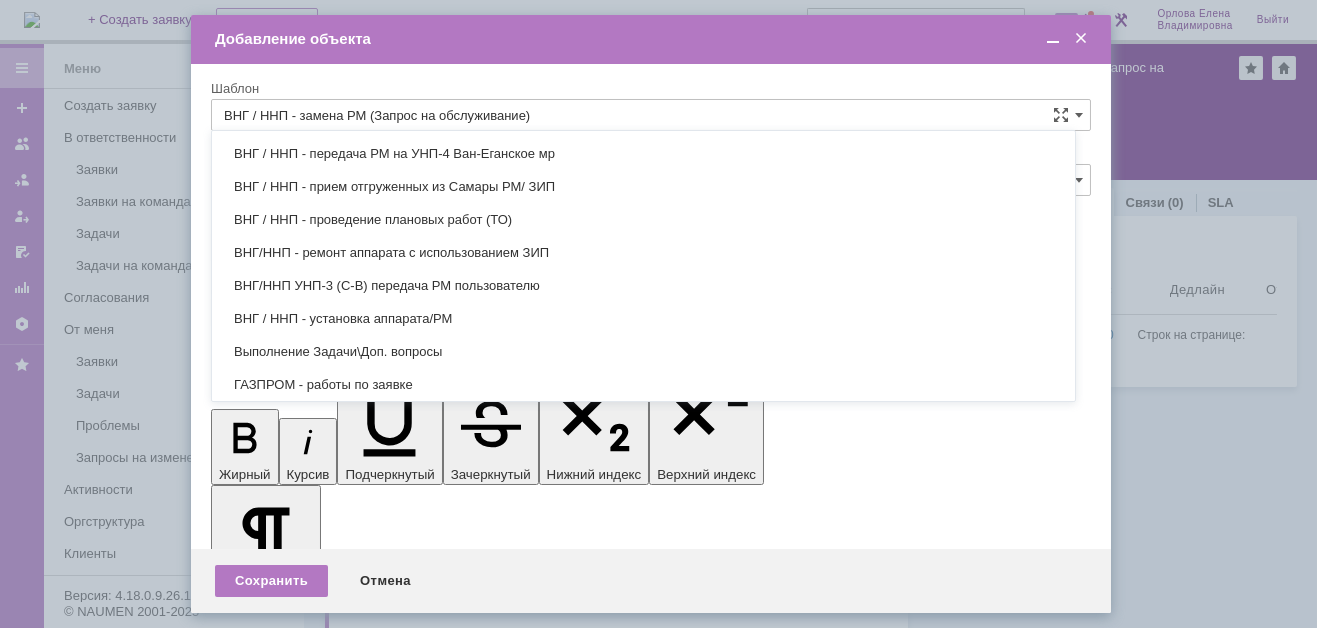 click on "ВНГ / ННП - передача РМ на УНП-4 Ван-Еганское мр" at bounding box center (643, 154) 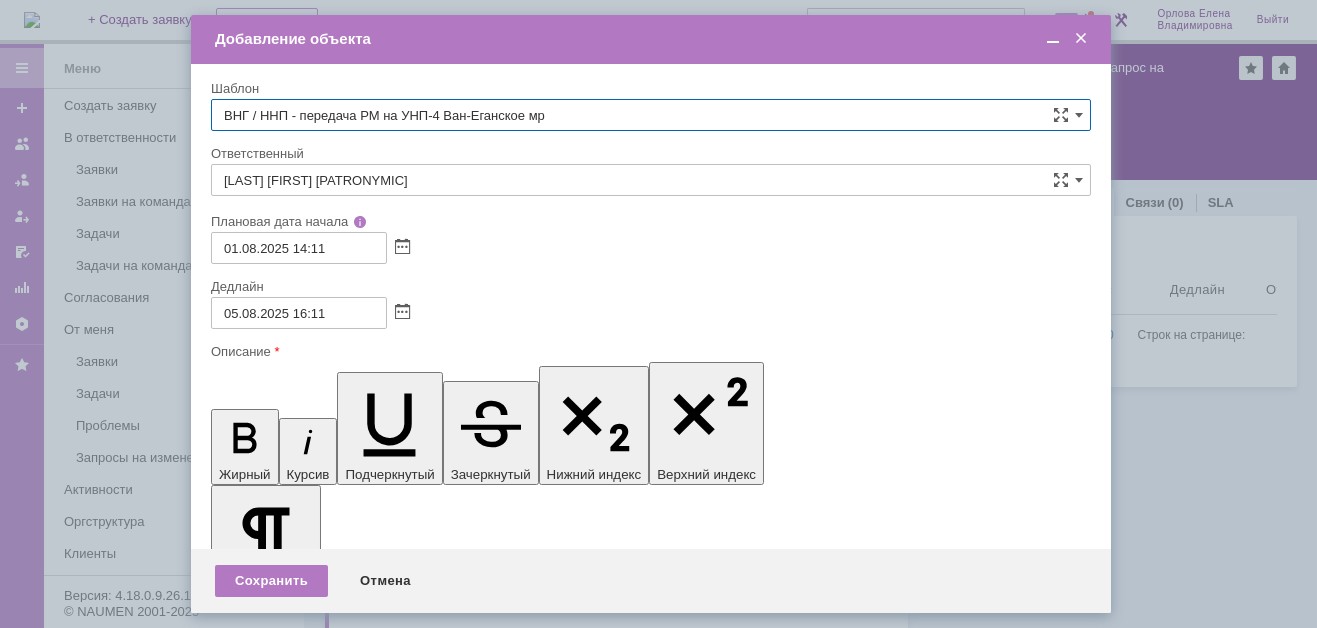type on "01.08.2025 22:11" 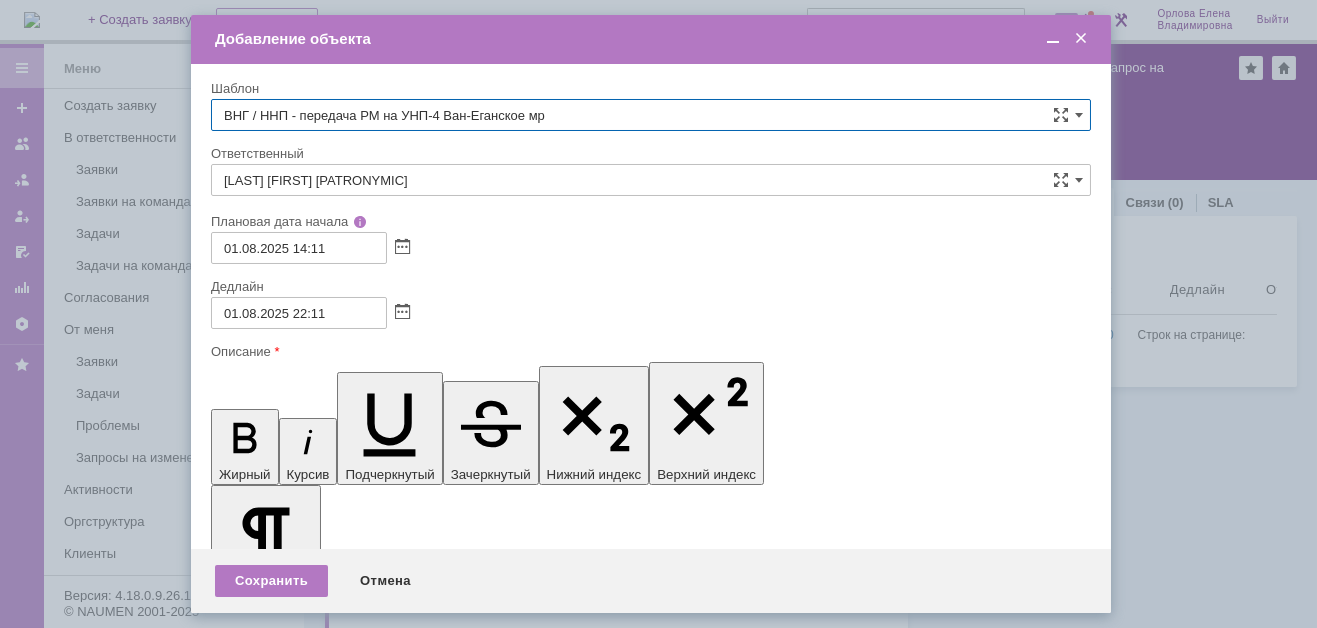 type on "ВНГ / ННП - передача РМ на УНП-4 Ван-Еганское мр" 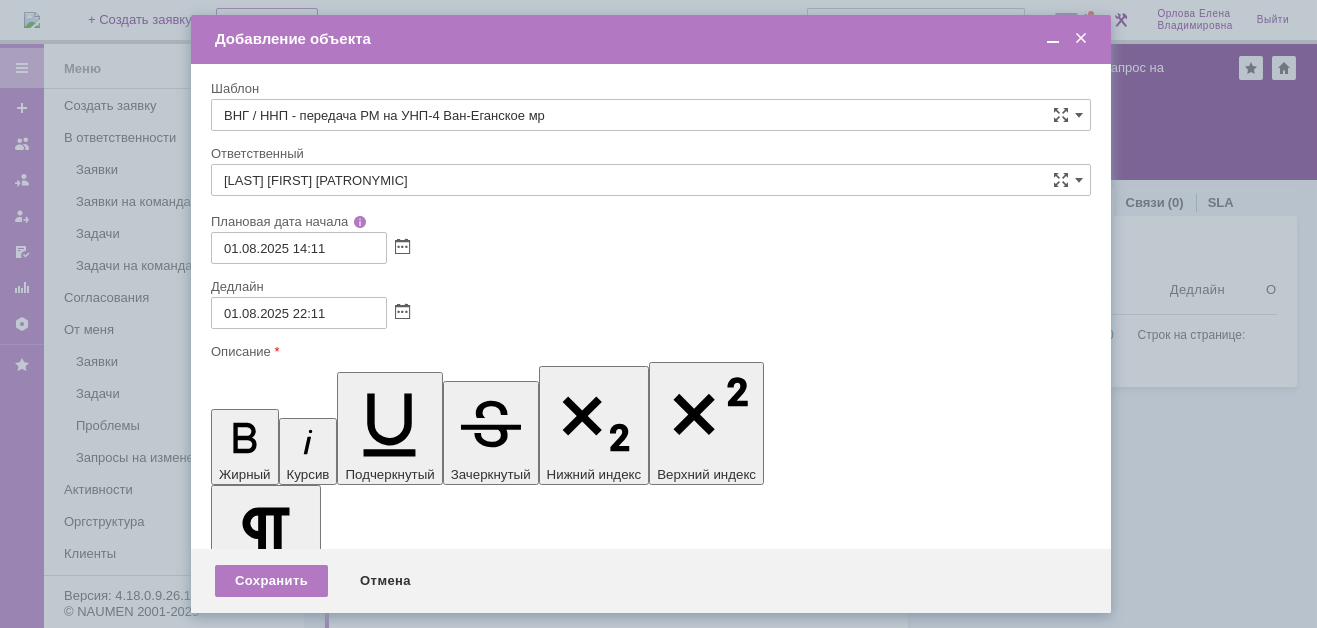 drag, startPoint x: 868, startPoint y: 5762, endPoint x: 892, endPoint y: 5759, distance: 24.186773 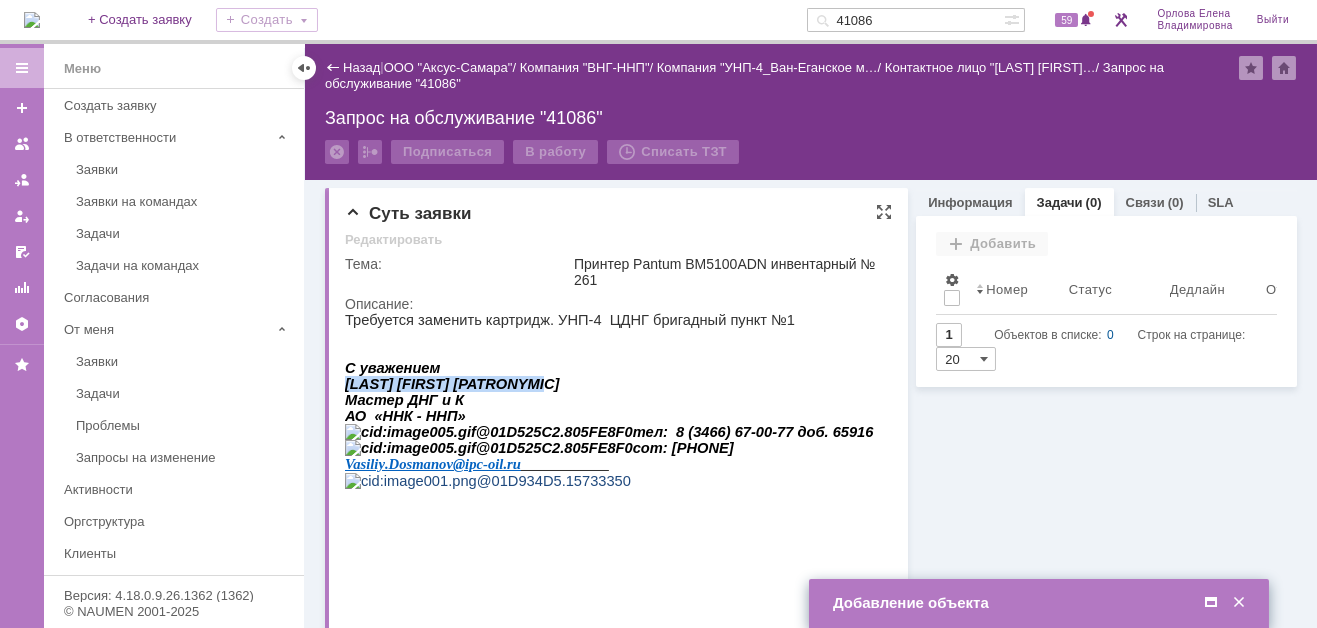 drag, startPoint x: 347, startPoint y: 393, endPoint x: 518, endPoint y: 384, distance: 171.23668 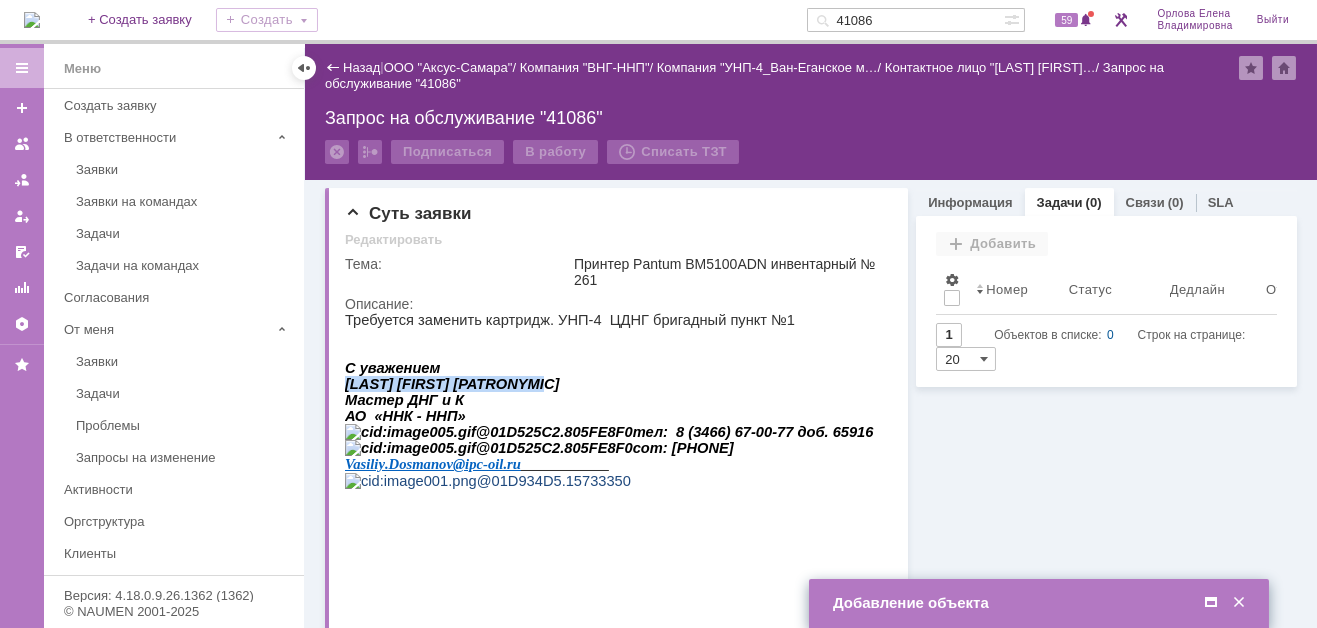 click at bounding box center [1211, 603] 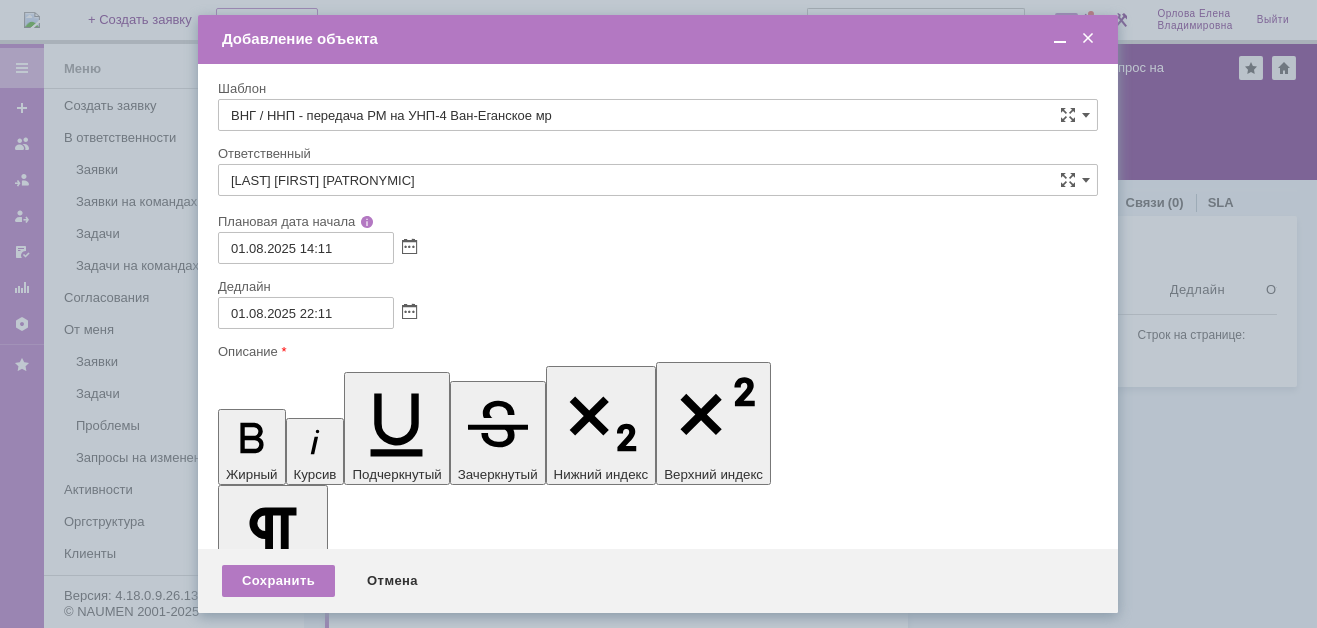 click on "Инициатор заявки:" at bounding box center [381, 5884] 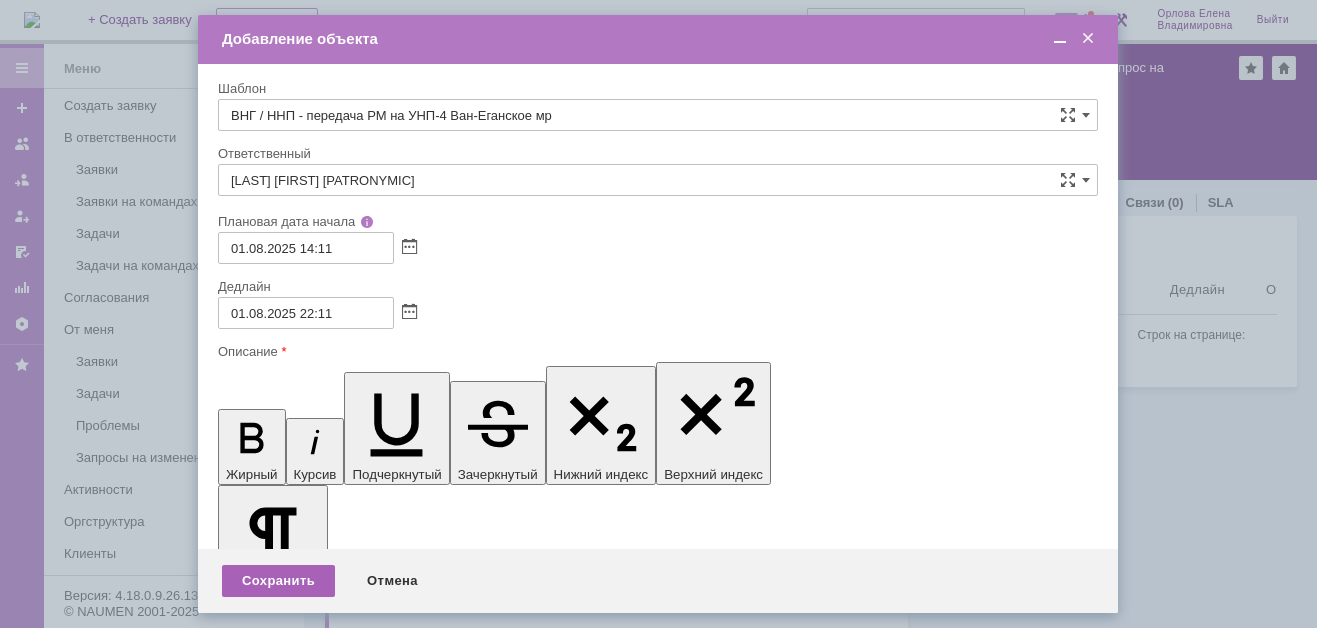 click on "Сохранить" at bounding box center (278, 581) 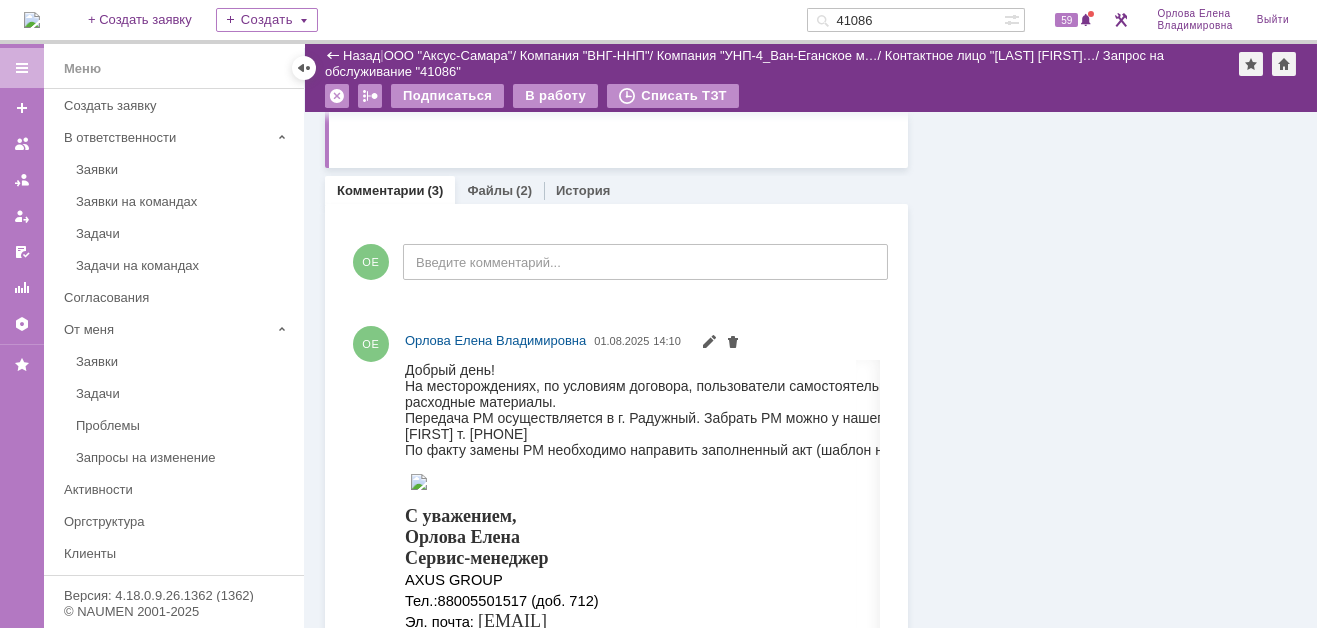 scroll, scrollTop: 100, scrollLeft: 0, axis: vertical 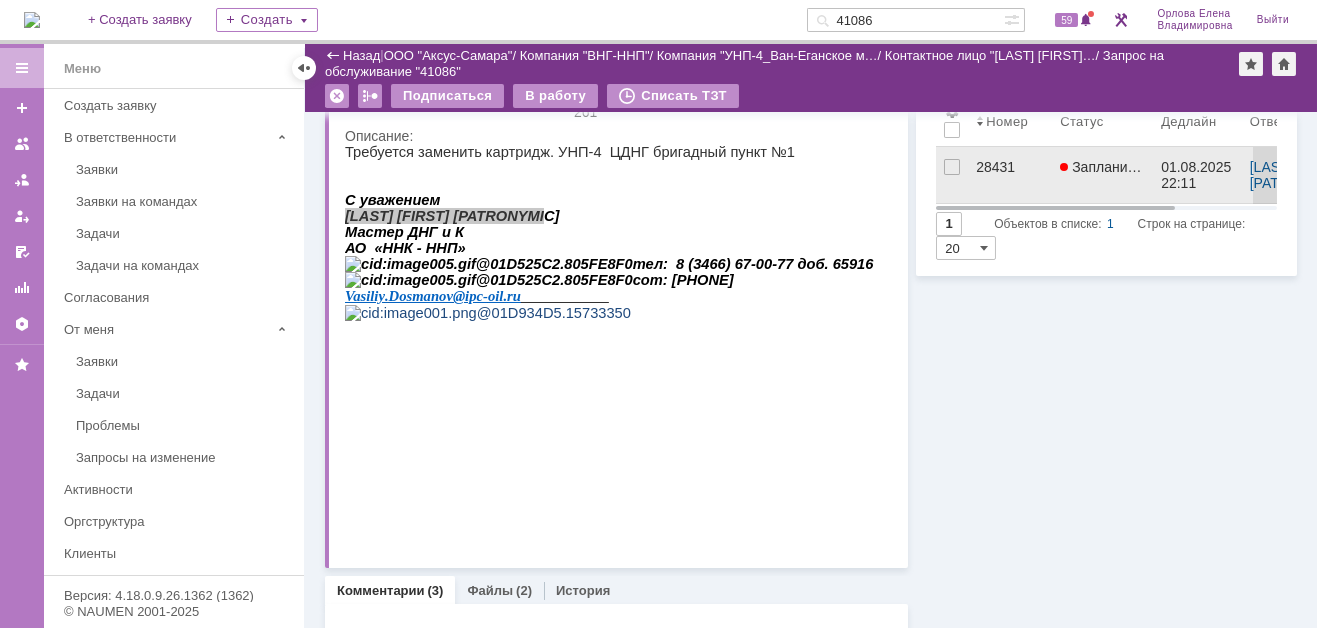 click on "28431" at bounding box center [1010, 167] 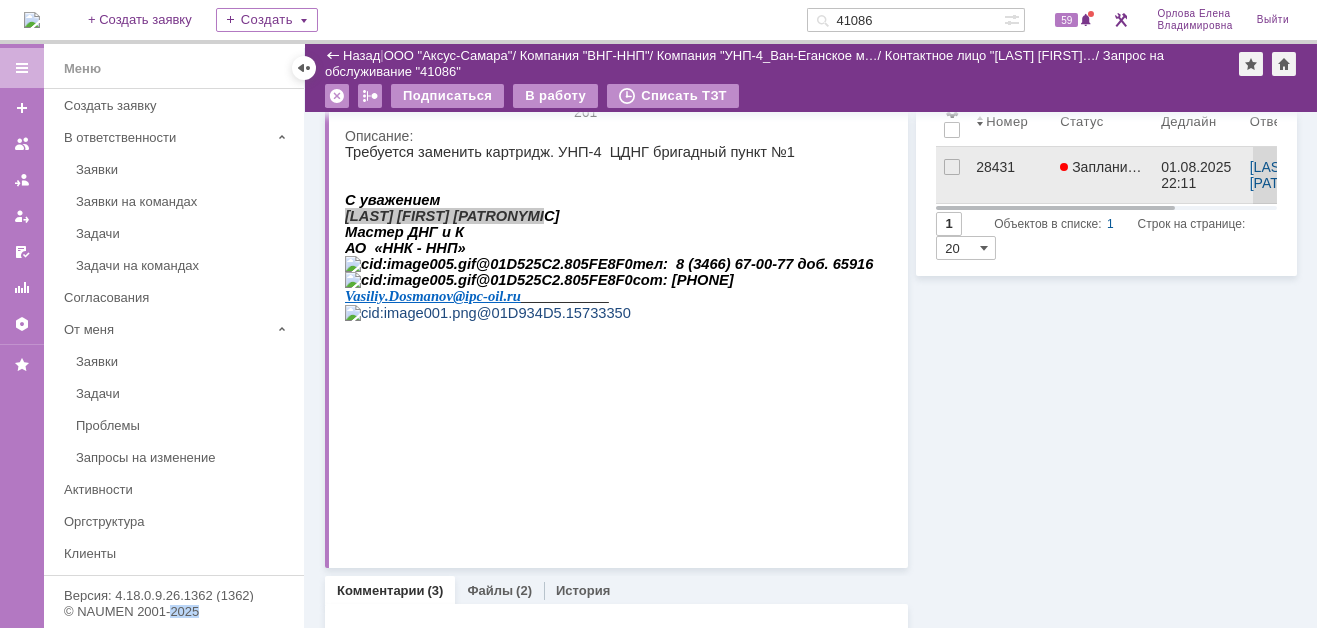 click on "Назад   |   ООО "Аксус-Самара"  /   Компания "ВНГ-ННП"  /   Компания "УНП-4_Ван-Еганское м…  /   Контактное лицо "Досманов Васи…  /   Запрос на обслуживание "41086" Запрос на обслуживание "41086"
Подписаться В работу Списать ТЗТ serviceCall$45888717 Карточка заявки       Суть заявки Редактировать Тема: Принтер Pantum BM5100ADN инвентарный № 261 Описание: Комментарии (3) Файлы (2) История Комментарии
Добавить комментарий             ОЕ Введите комментарий... 1       Всего комментариев:   3  Строк на странице:        20       ОЕ Орлова Елена Владимировна 01.08.2025 14:10 ОЕ Орлова Елена Владимировна 09:43 1" at bounding box center [811, 336] 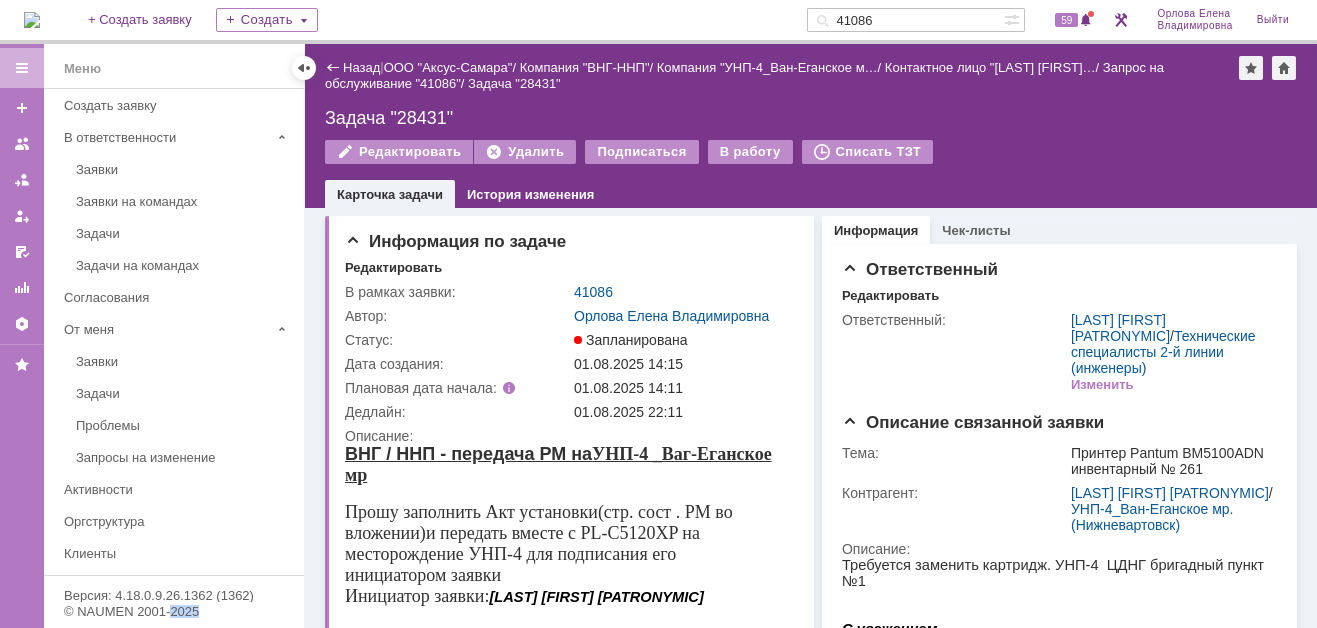 scroll, scrollTop: 0, scrollLeft: 0, axis: both 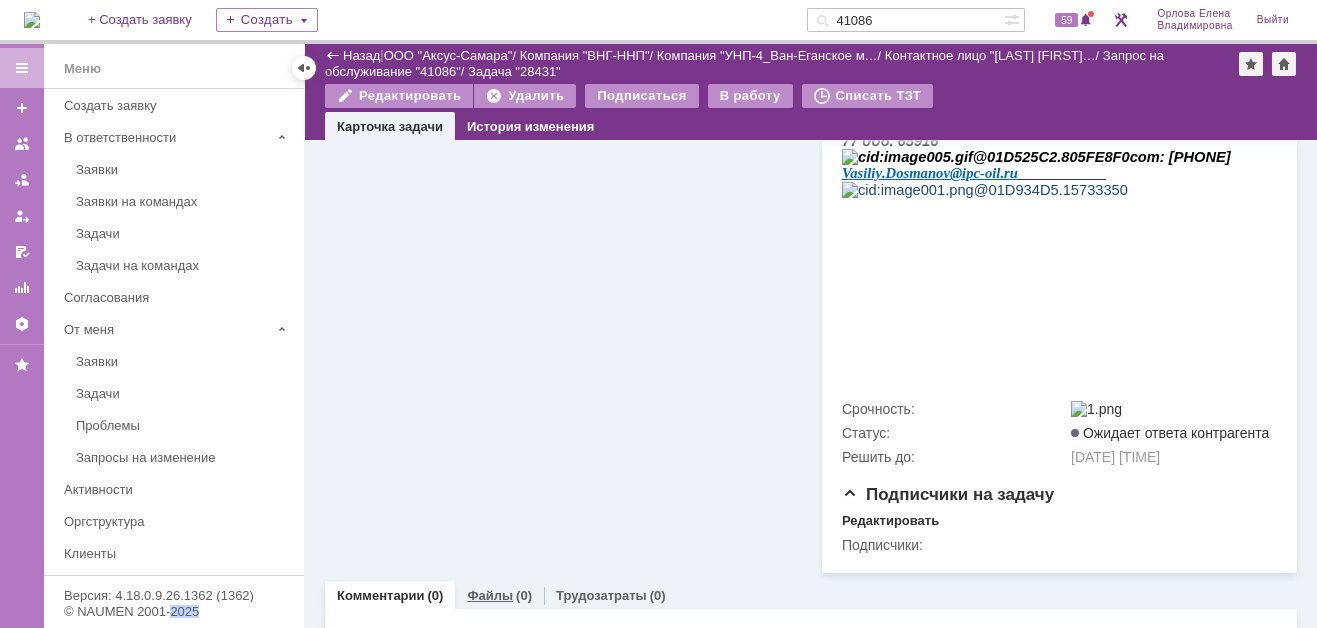 click on "Файлы" at bounding box center [490, 595] 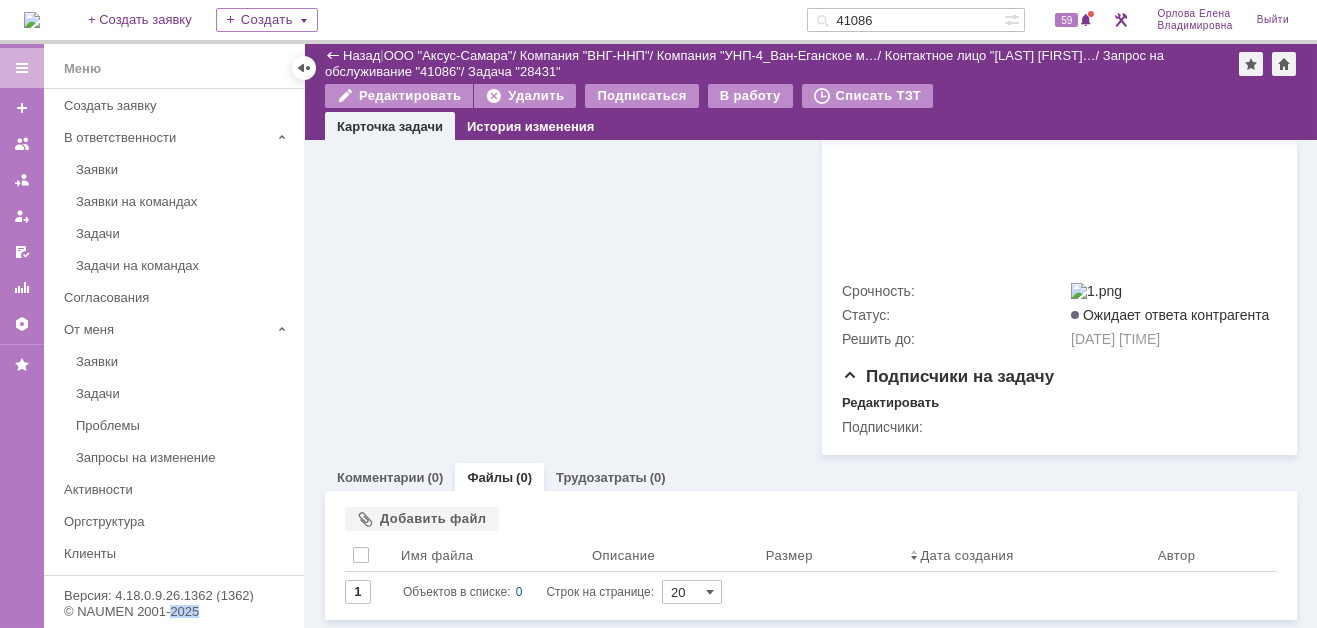 scroll, scrollTop: 623, scrollLeft: 0, axis: vertical 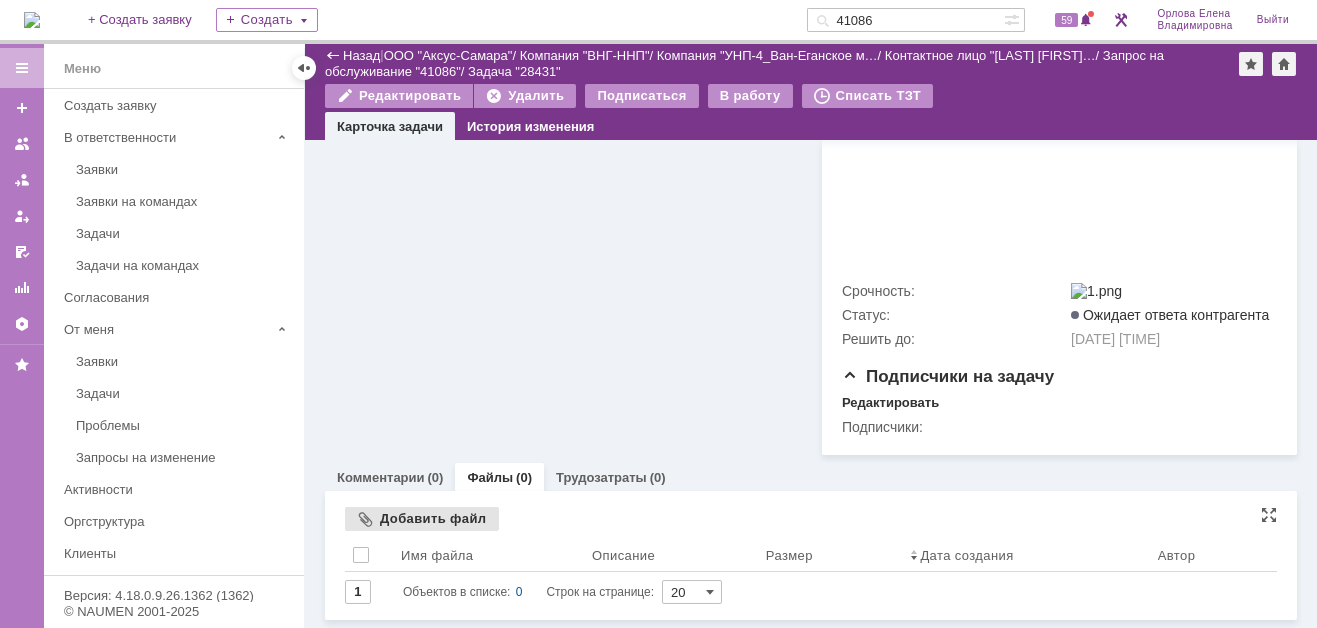 click on "Добавить файл" at bounding box center (422, 519) 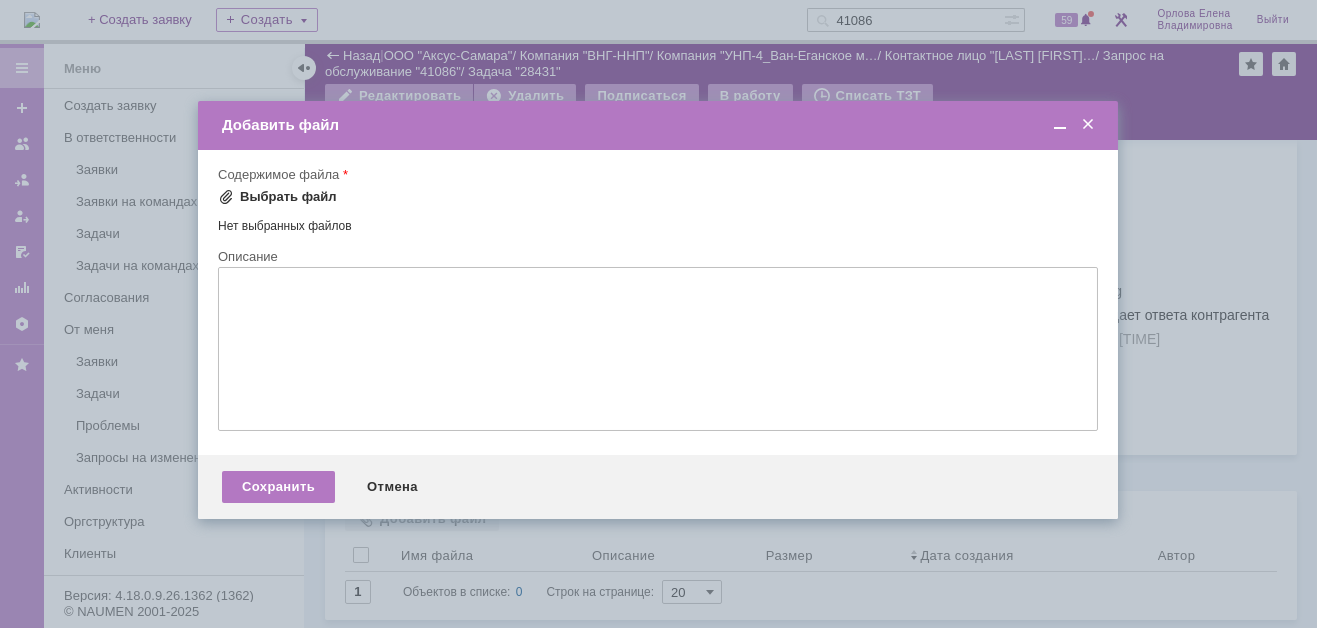 click at bounding box center (226, 197) 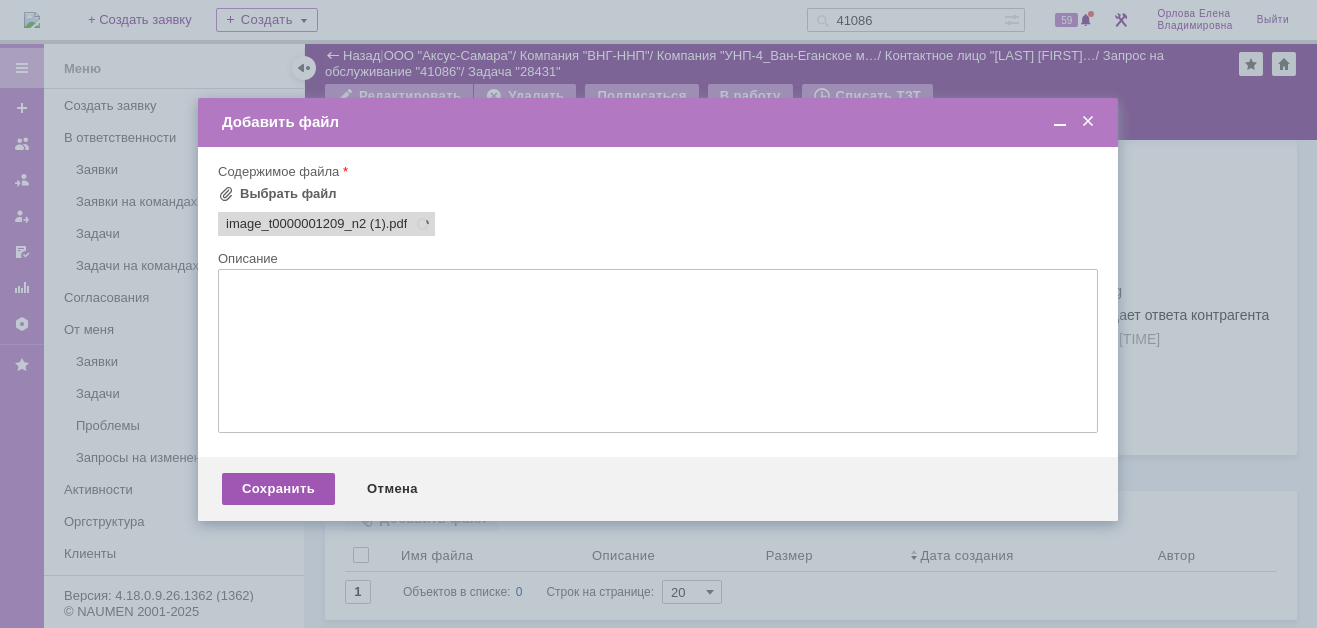 scroll, scrollTop: 0, scrollLeft: 0, axis: both 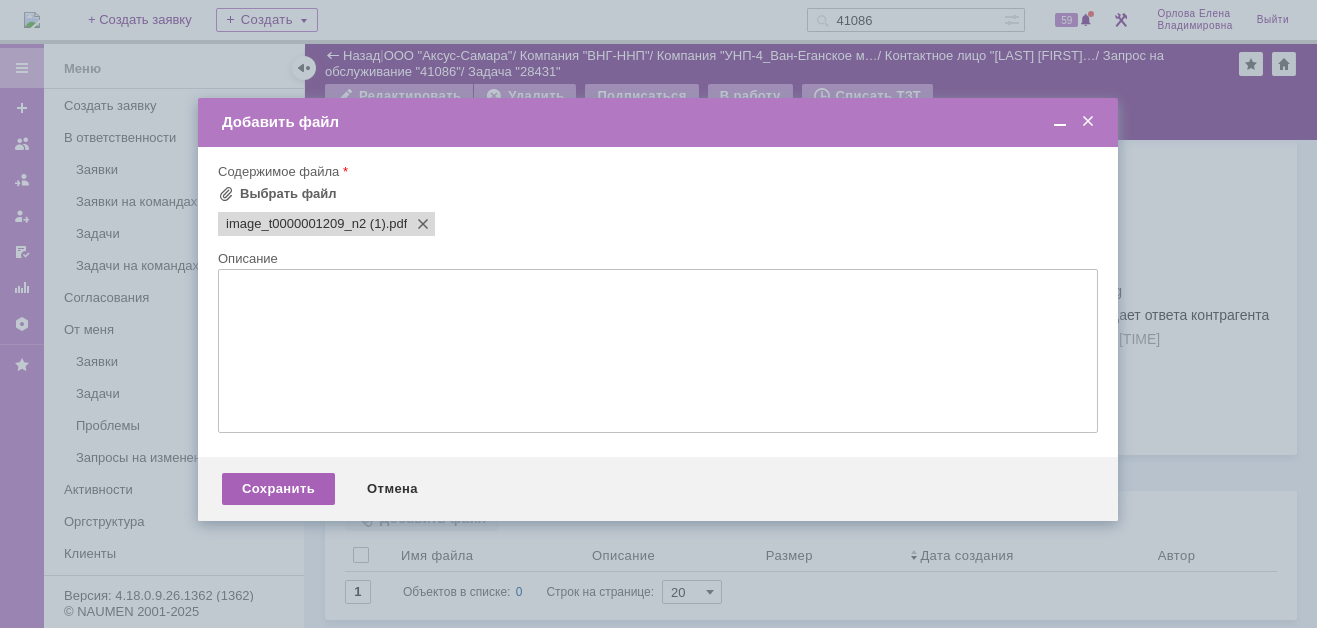 click on "Сохранить" at bounding box center [278, 489] 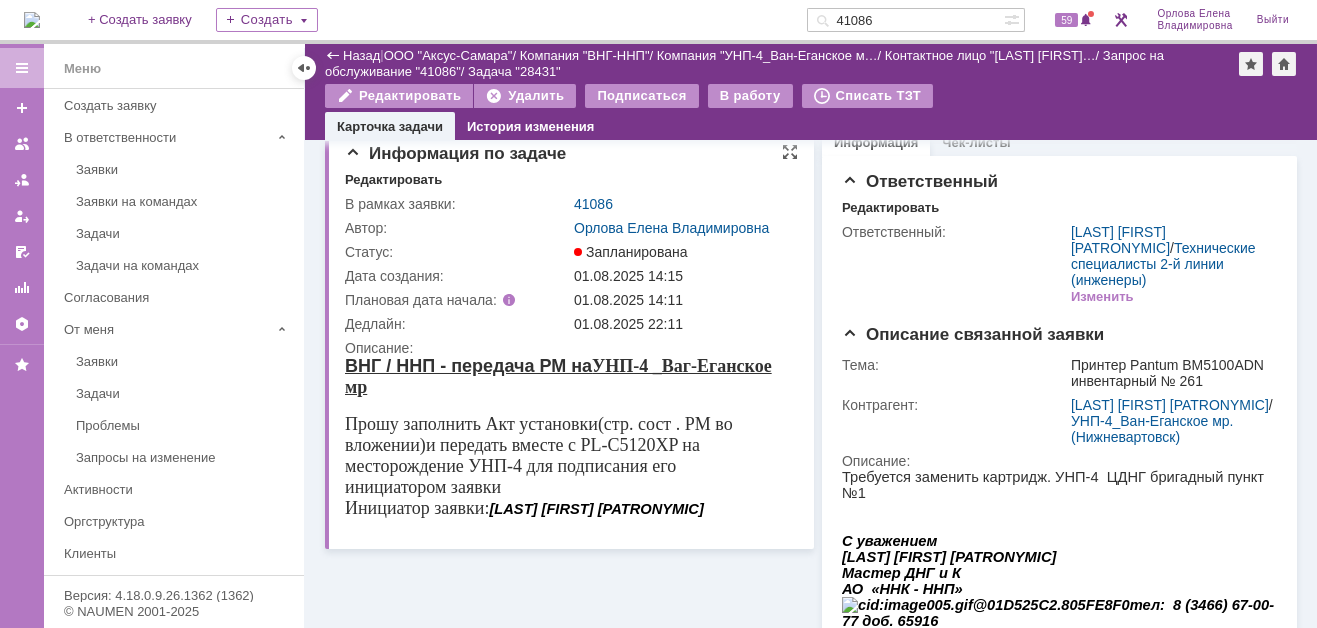 scroll, scrollTop: 0, scrollLeft: 0, axis: both 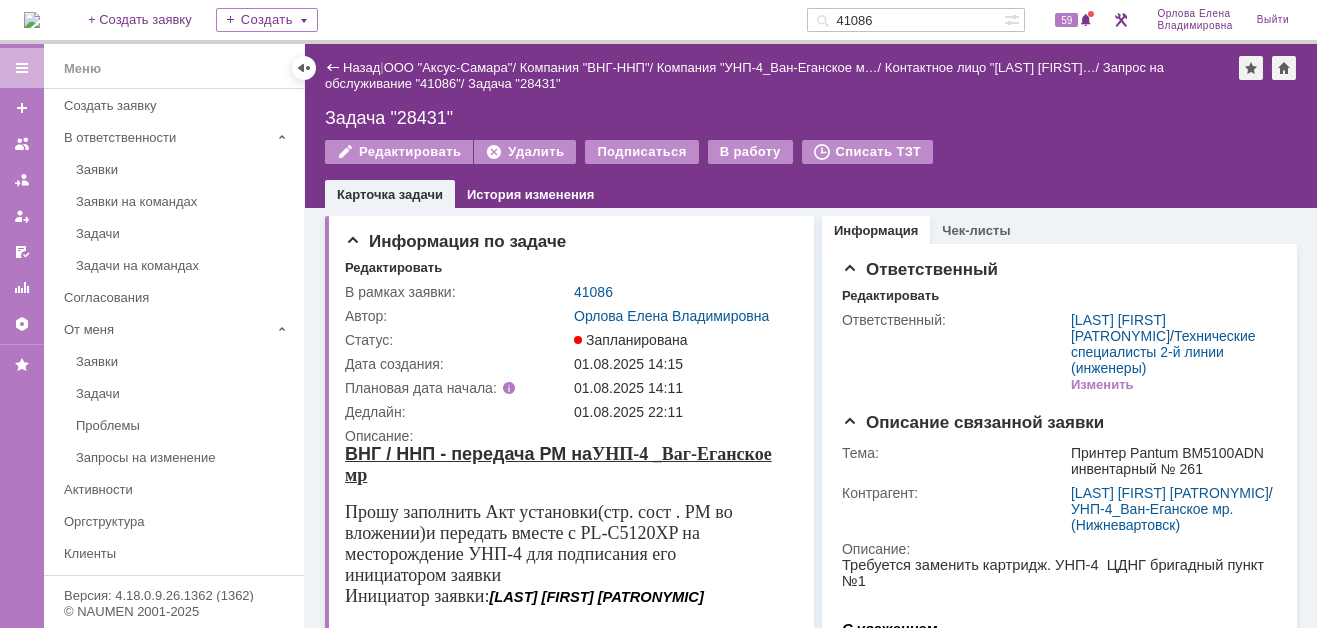 click on "41086" at bounding box center (593, 292) 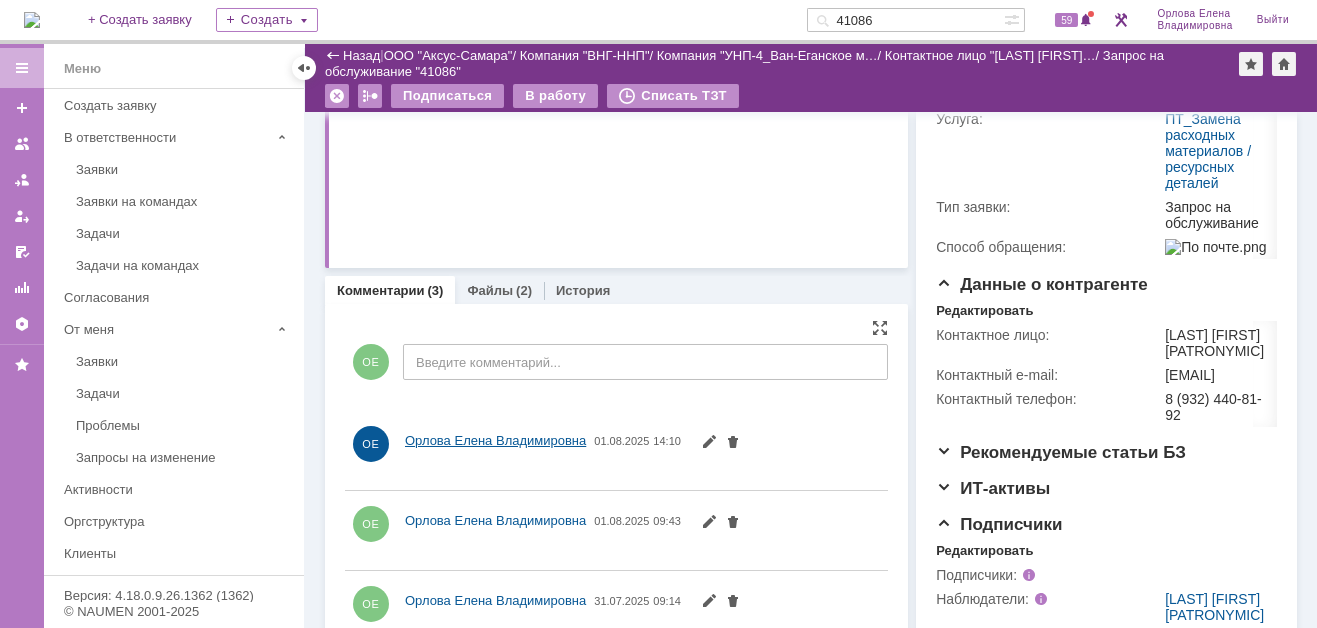 scroll, scrollTop: 961, scrollLeft: 0, axis: vertical 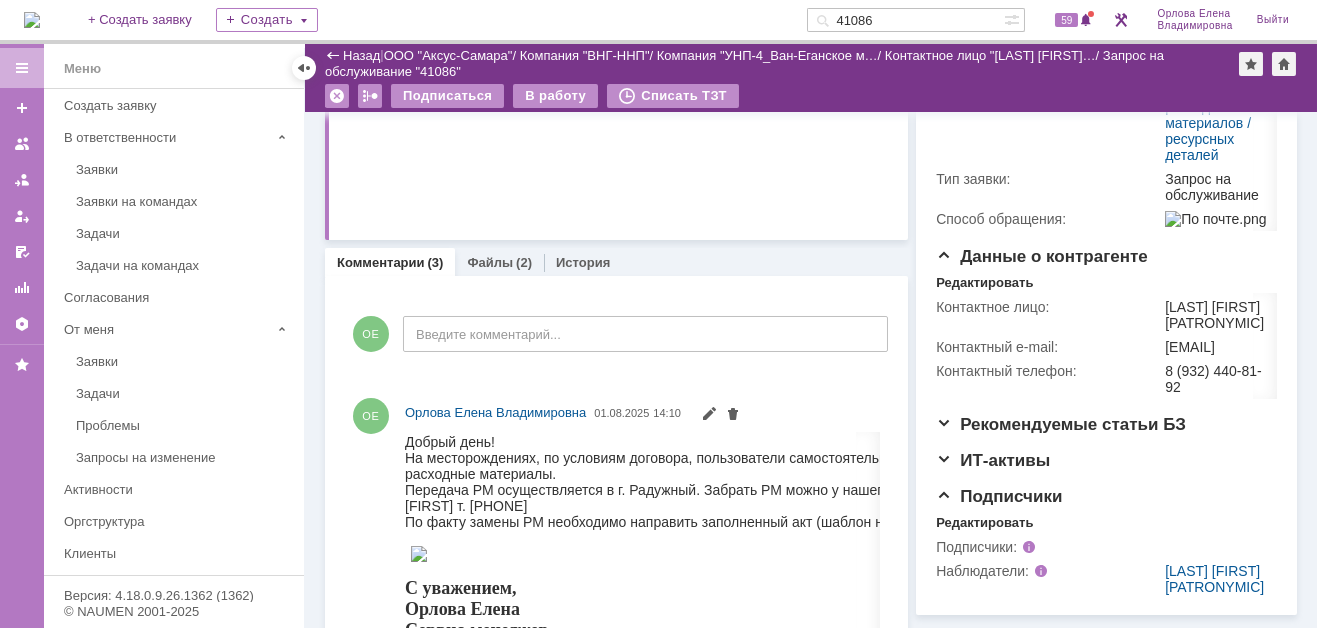 drag, startPoint x: 53, startPoint y: 22, endPoint x: 65, endPoint y: 32, distance: 15.6205 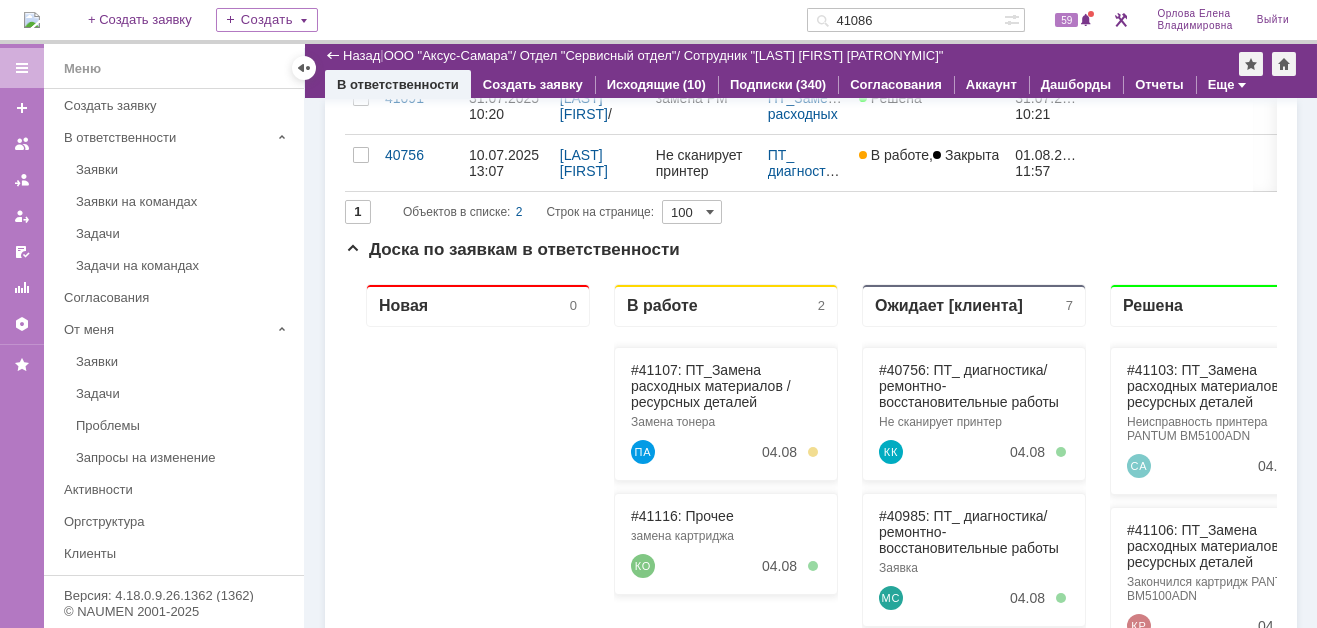 scroll, scrollTop: 0, scrollLeft: 0, axis: both 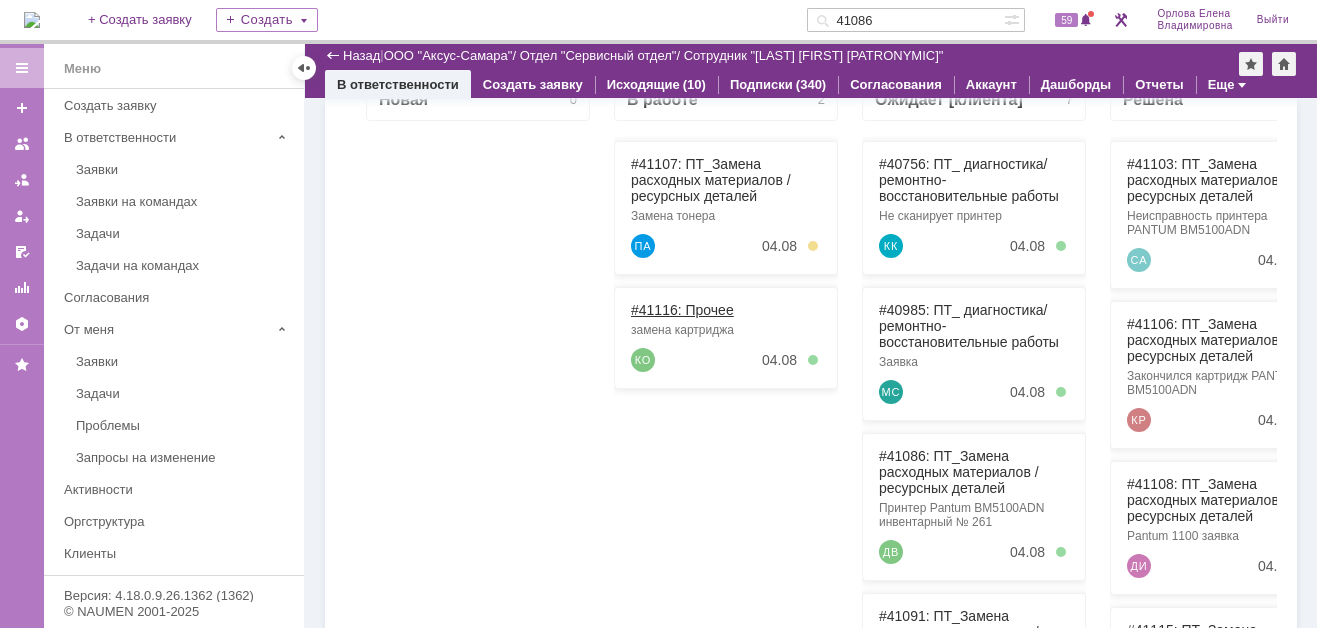 click on "#41116: Прочее" at bounding box center [682, 310] 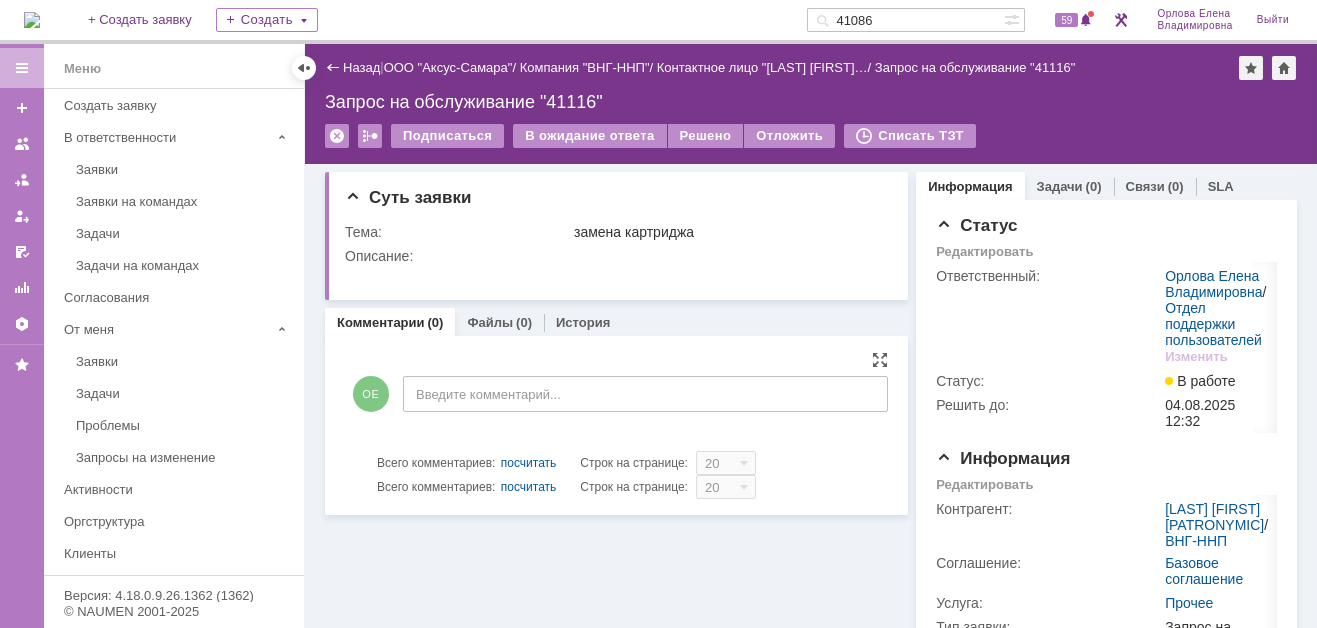 scroll, scrollTop: 0, scrollLeft: 0, axis: both 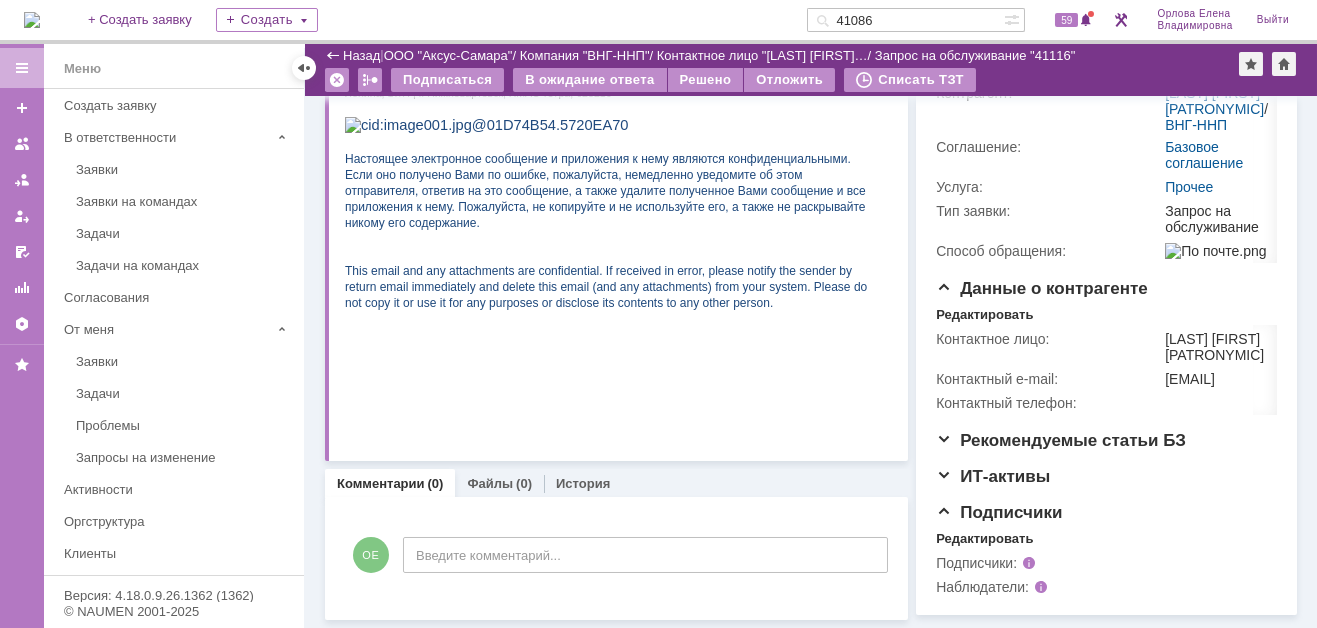 click on "Комментарии" at bounding box center (381, 483) 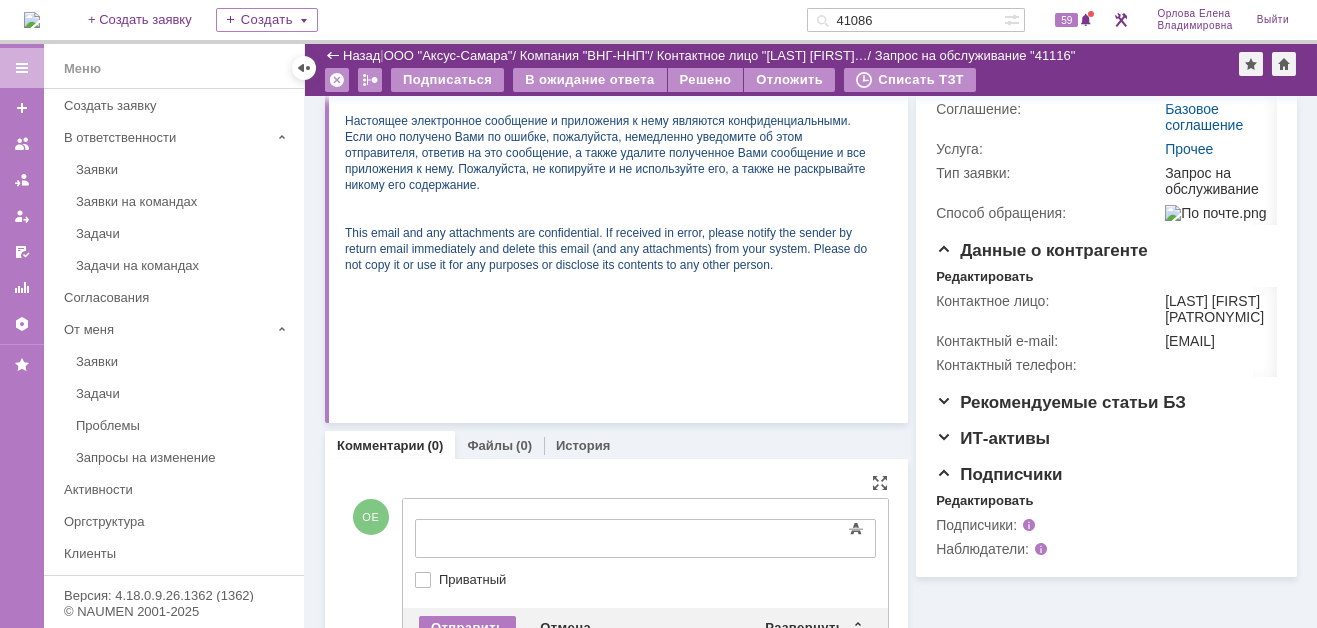 scroll, scrollTop: 0, scrollLeft: 0, axis: both 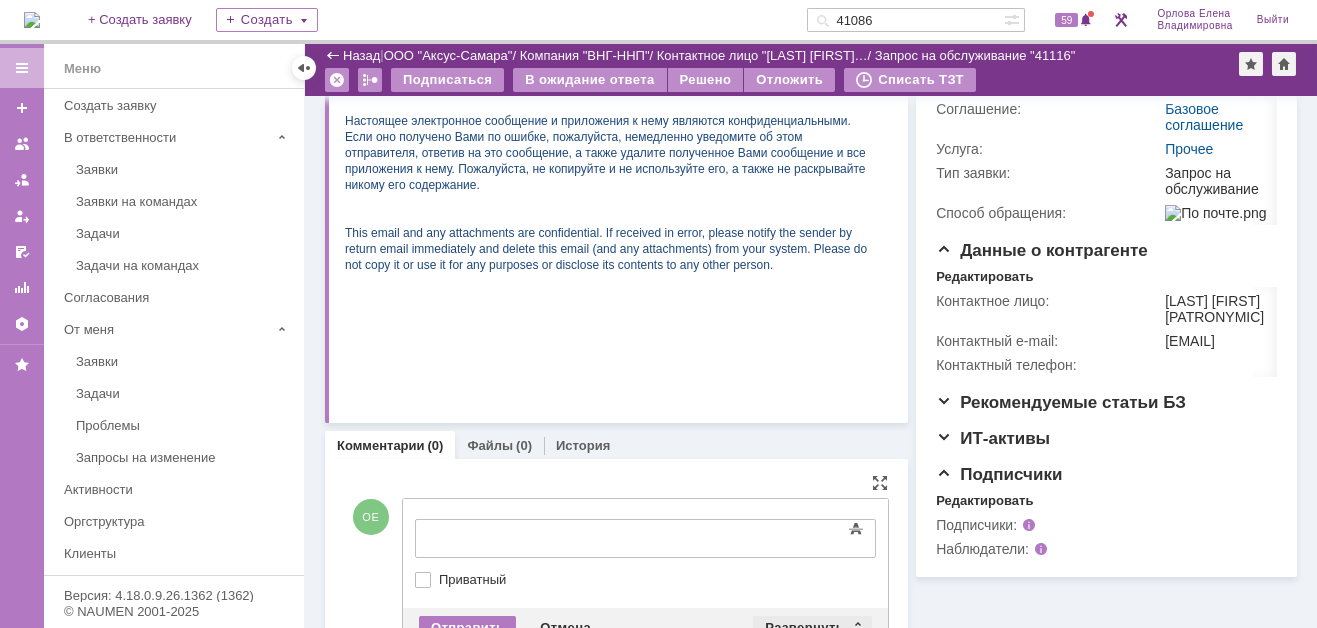 click on "Развернуть" at bounding box center [812, 628] 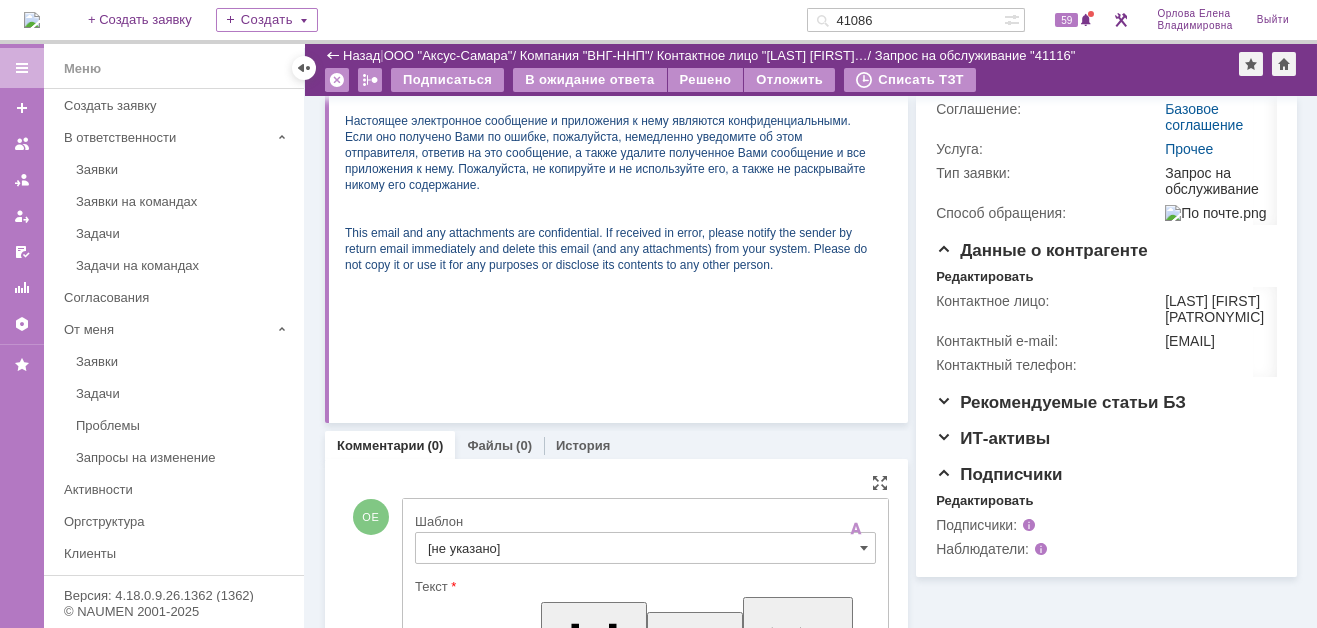 scroll, scrollTop: 0, scrollLeft: 0, axis: both 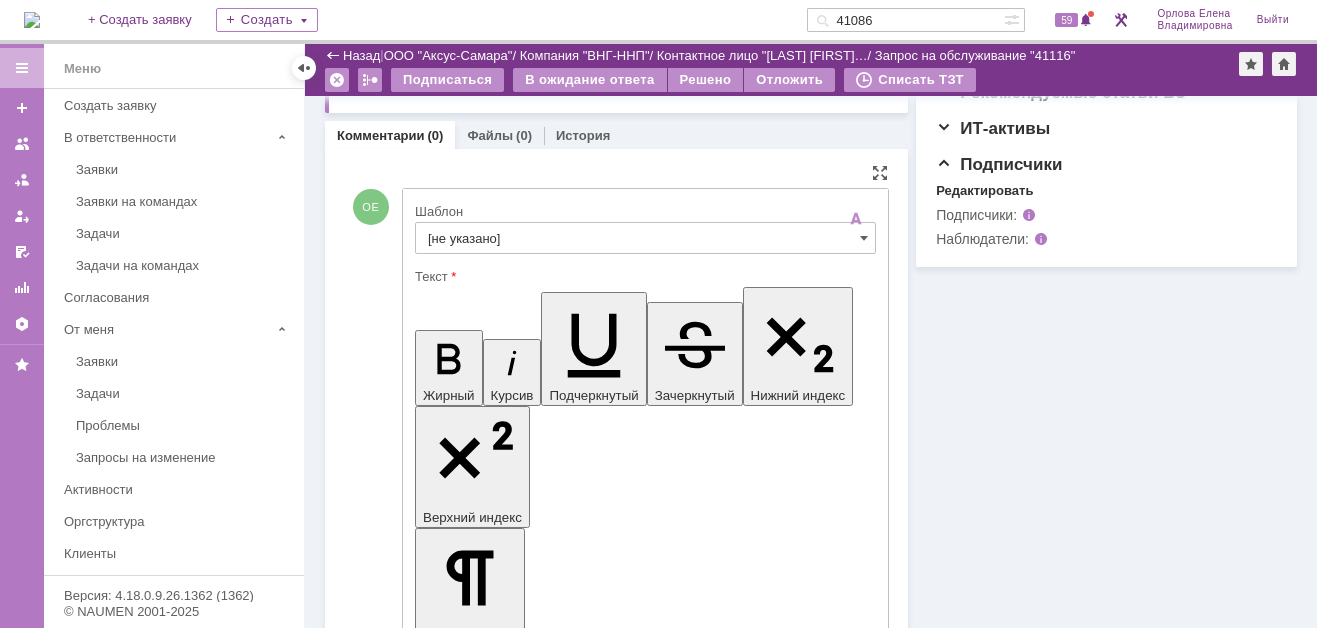 click on "Выбрать файл" at bounding box center [643, 4572] 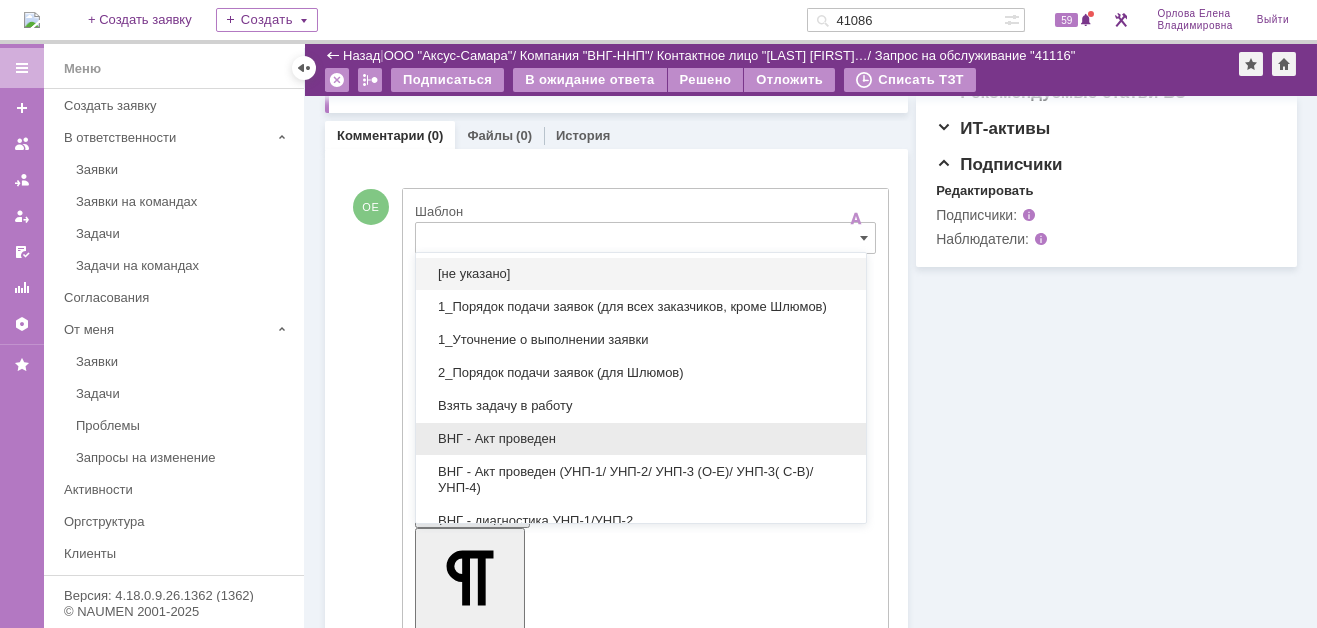click on "ВНГ - Акт проведен" at bounding box center [641, 439] 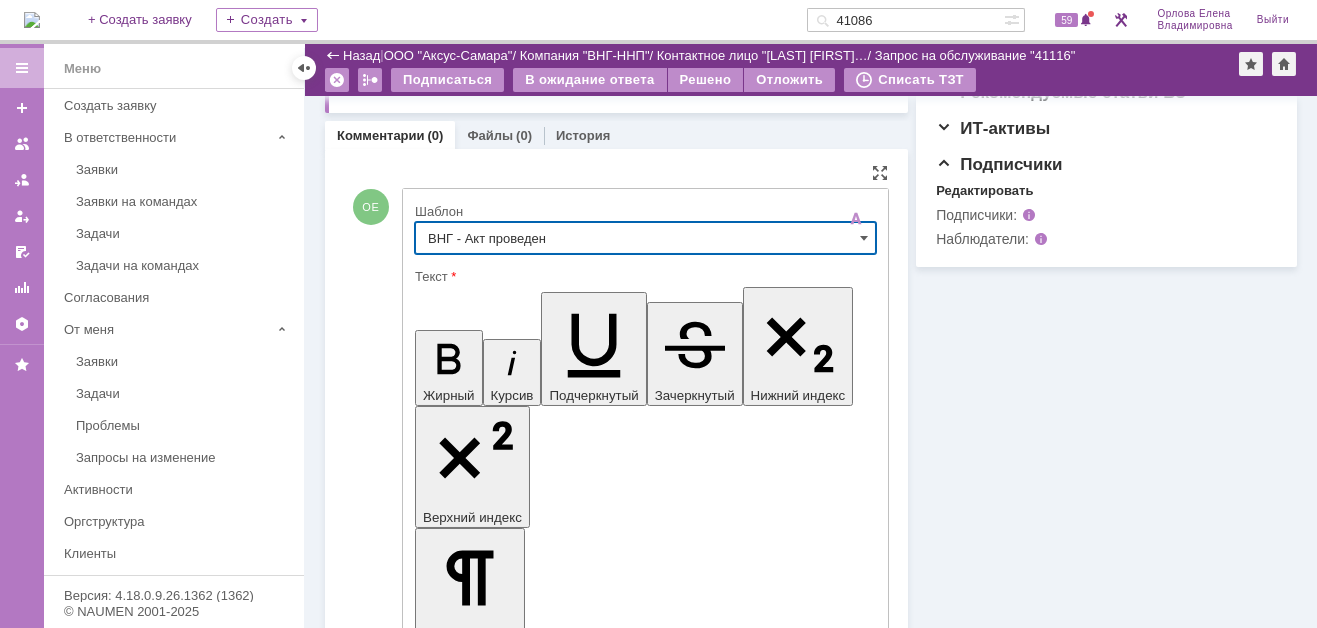 type on "ВНГ - Акт проведен" 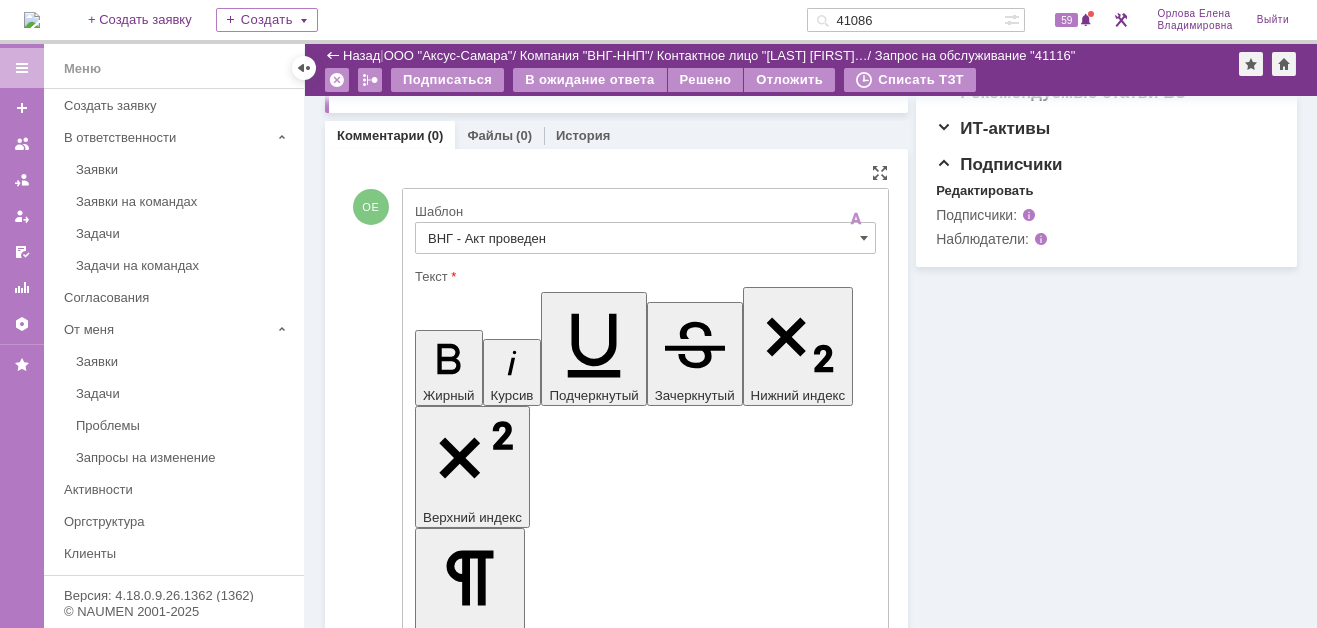 drag, startPoint x: 435, startPoint y: 4412, endPoint x: 537, endPoint y: 4444, distance: 106.901825 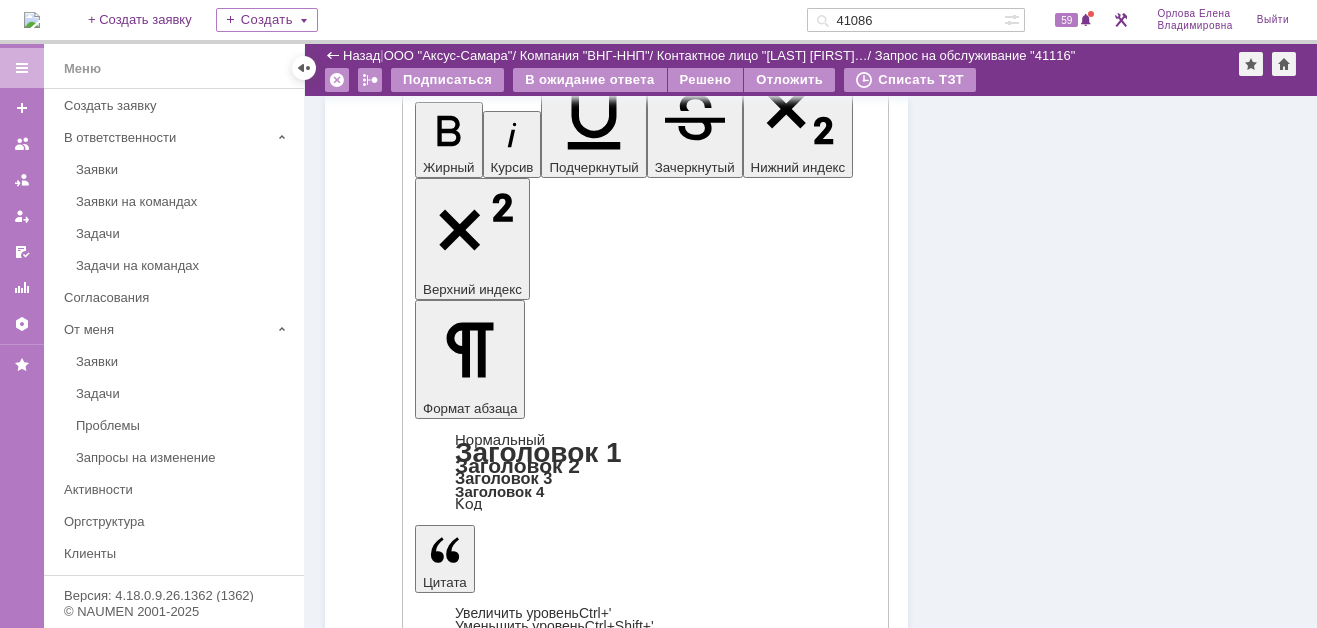 click on "Отправить" at bounding box center (467, 4586) 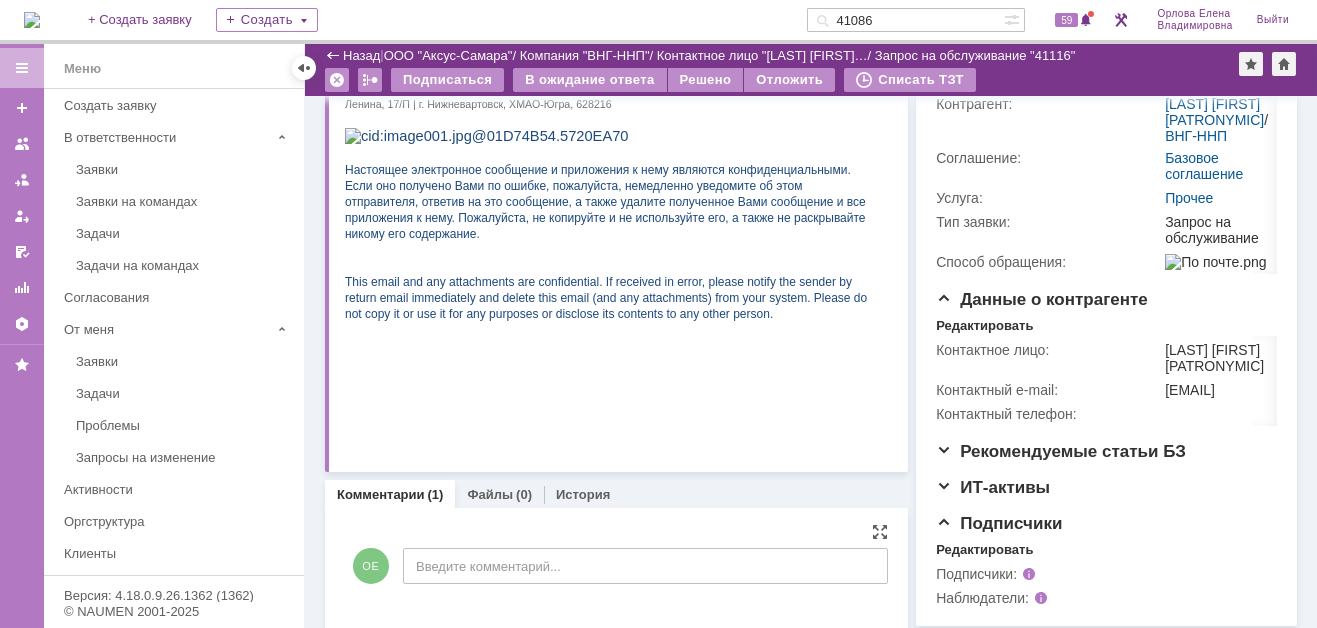 scroll, scrollTop: 25, scrollLeft: 0, axis: vertical 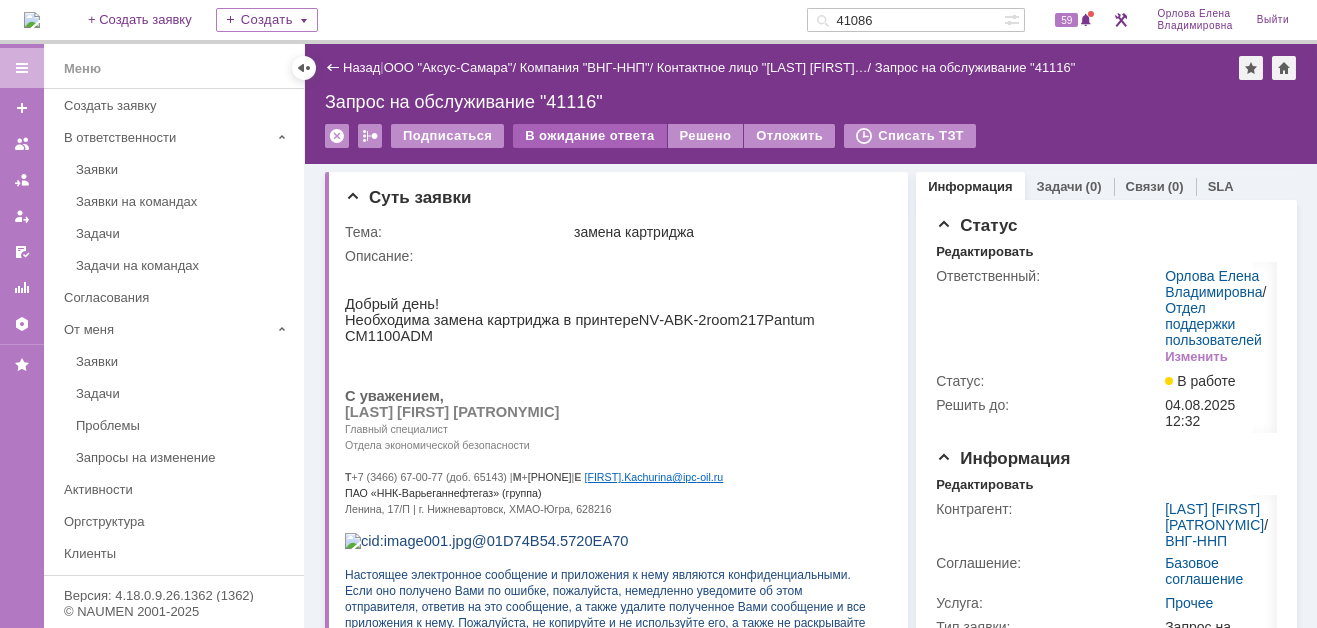 click on "В ожидание ответа" at bounding box center [589, 136] 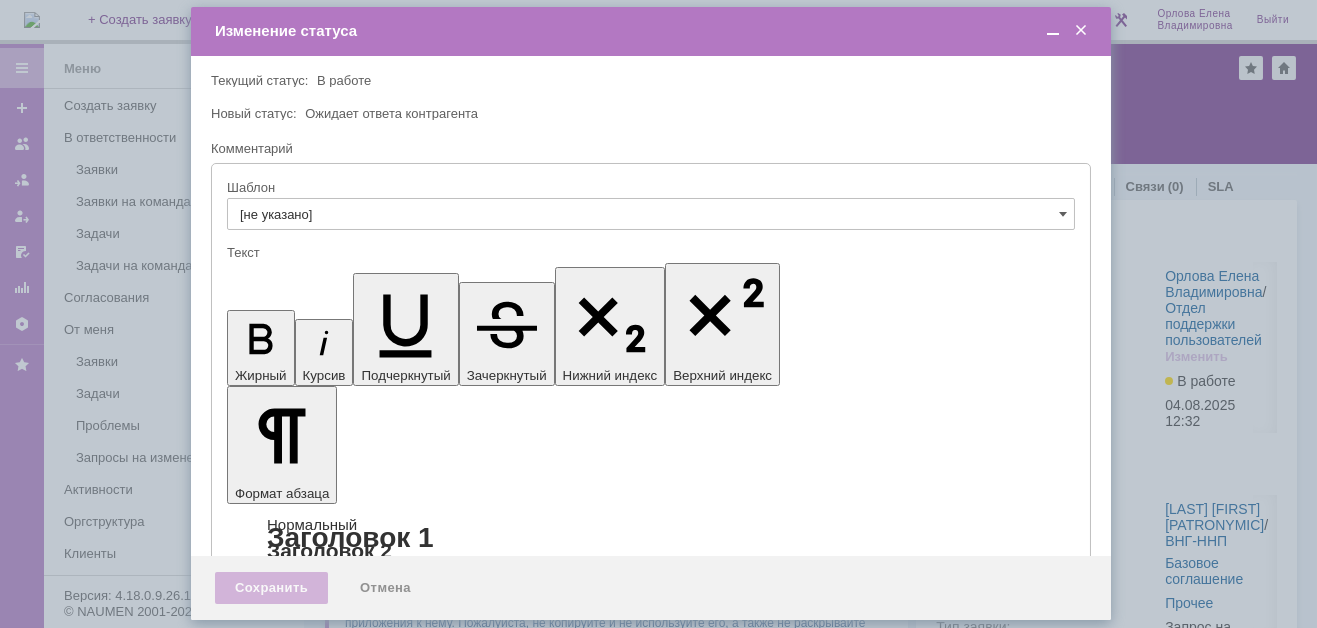 scroll, scrollTop: 0, scrollLeft: 0, axis: both 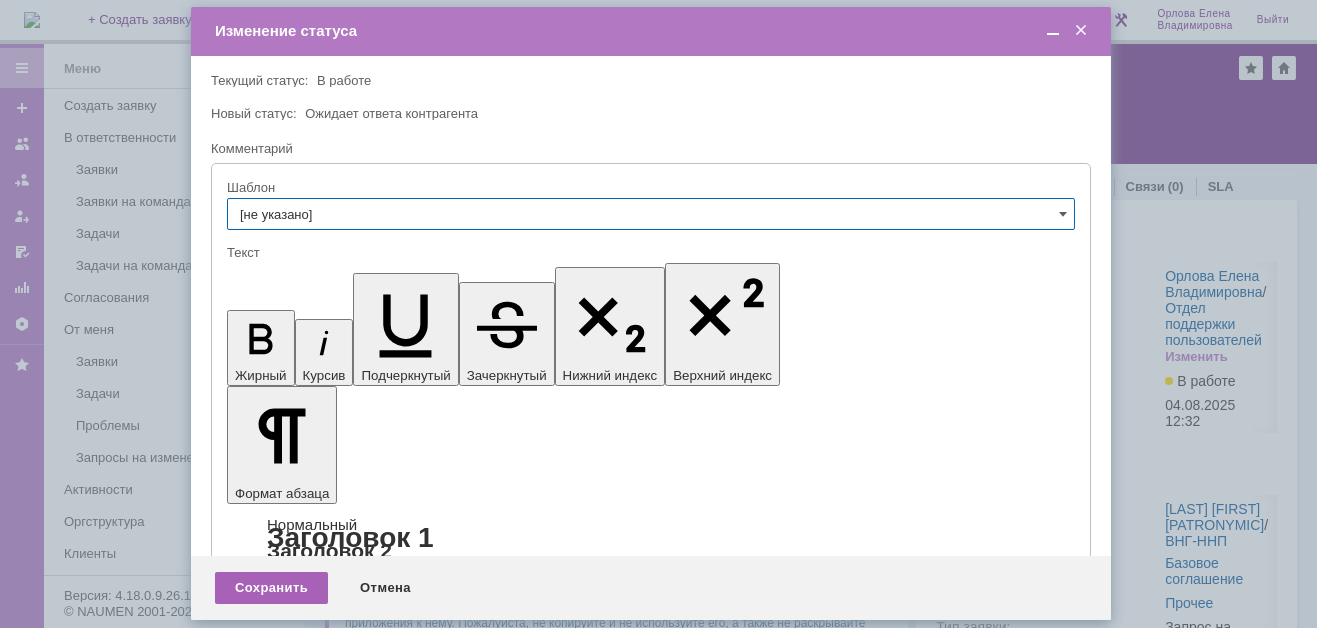 click on "Сохранить" at bounding box center (271, 588) 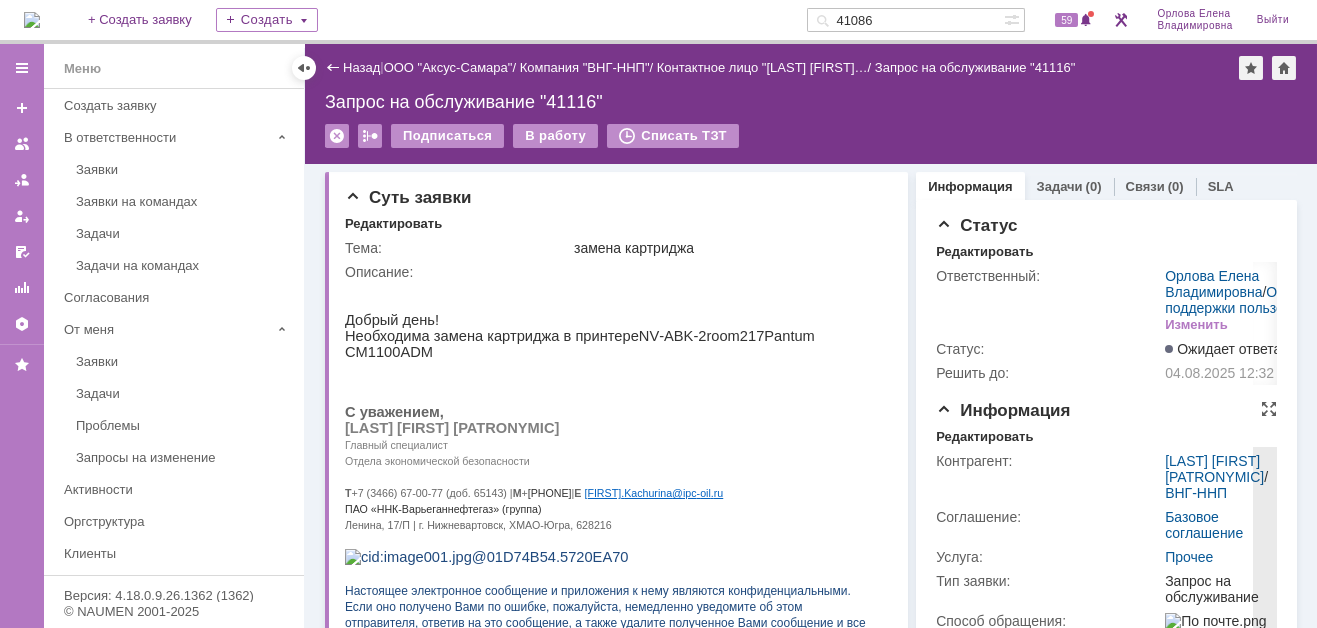 scroll, scrollTop: 0, scrollLeft: 0, axis: both 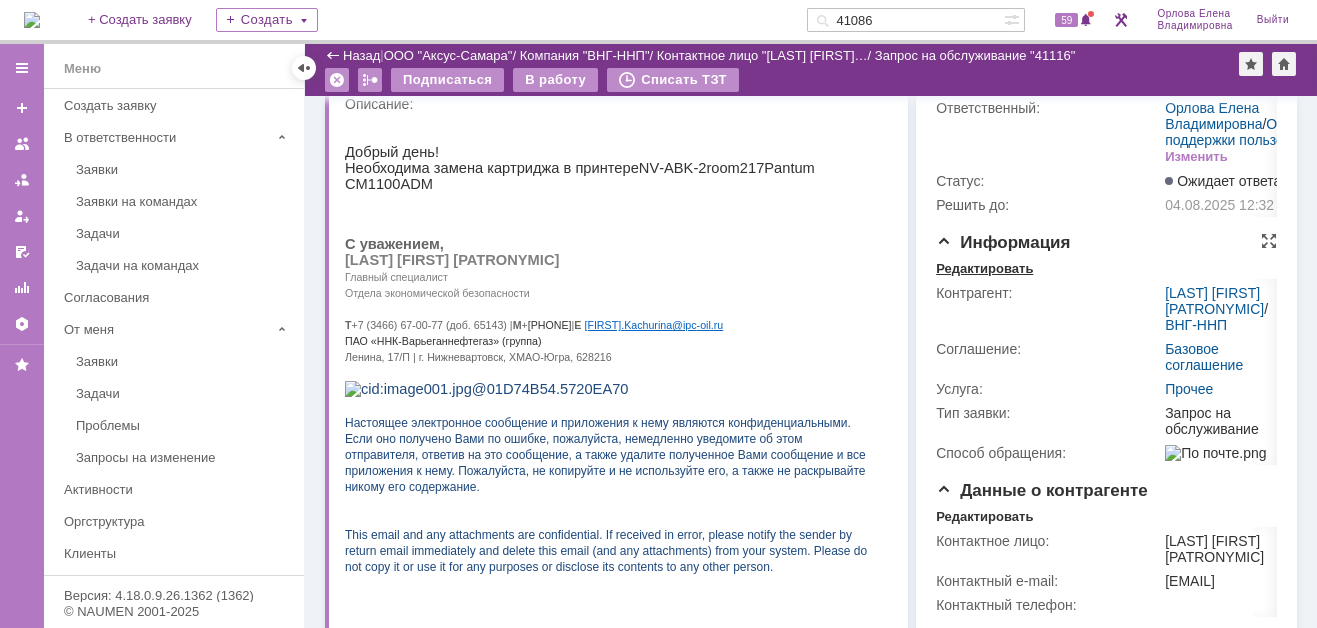 click on "Редактировать" at bounding box center [984, 269] 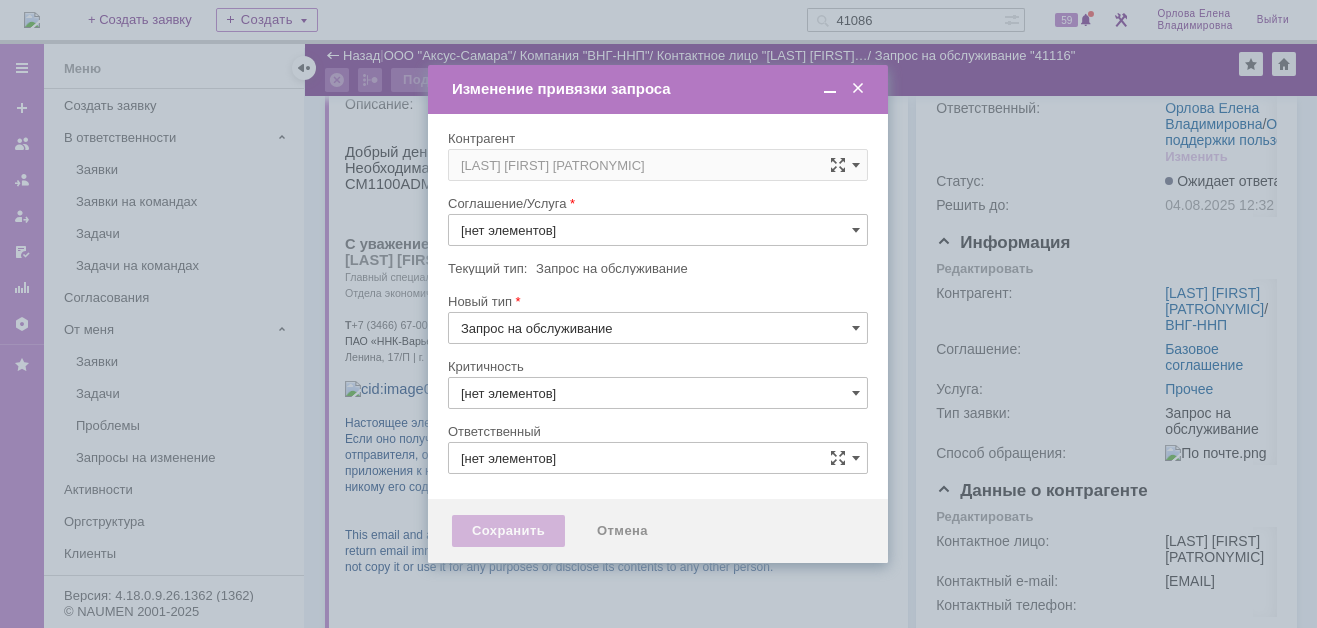 type on "Прочее" 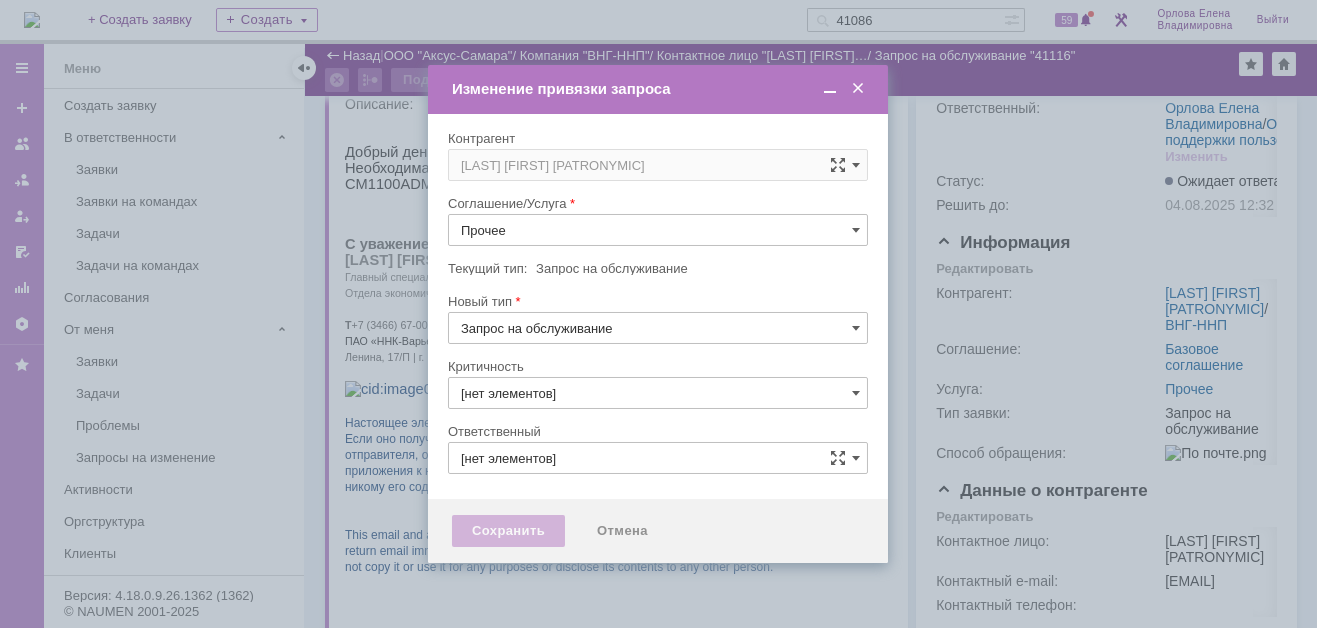 type on "3. Низкая" 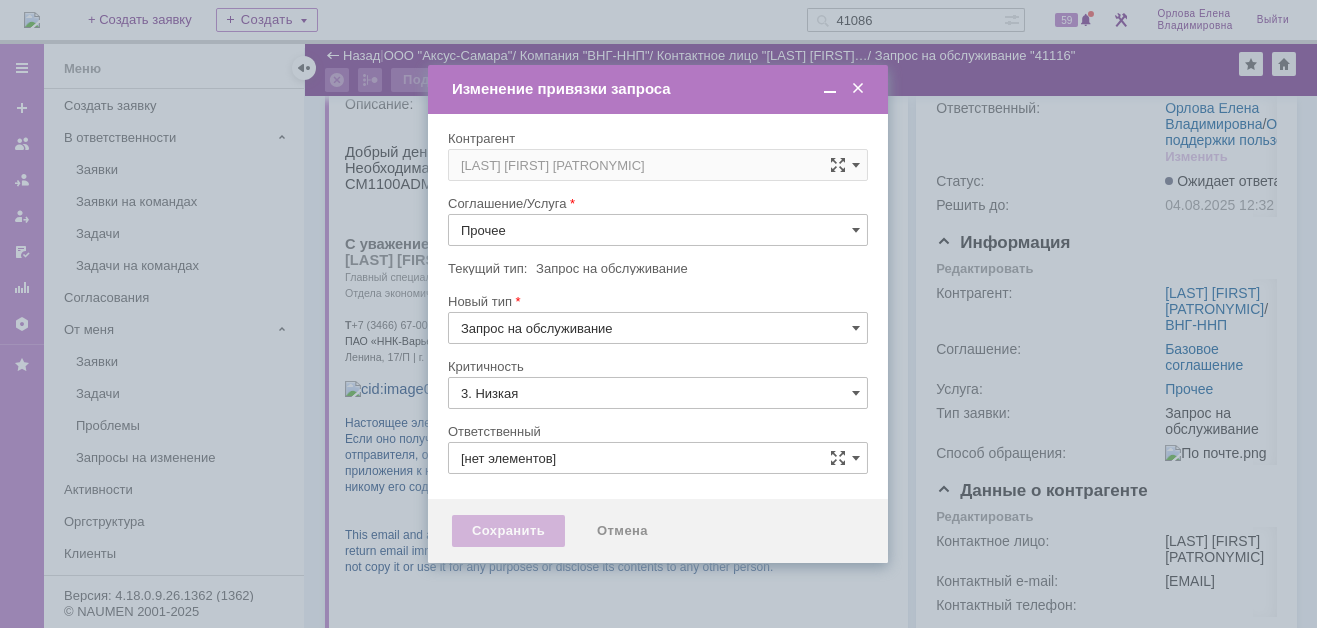 type on "Орлова Елена Владимировна" 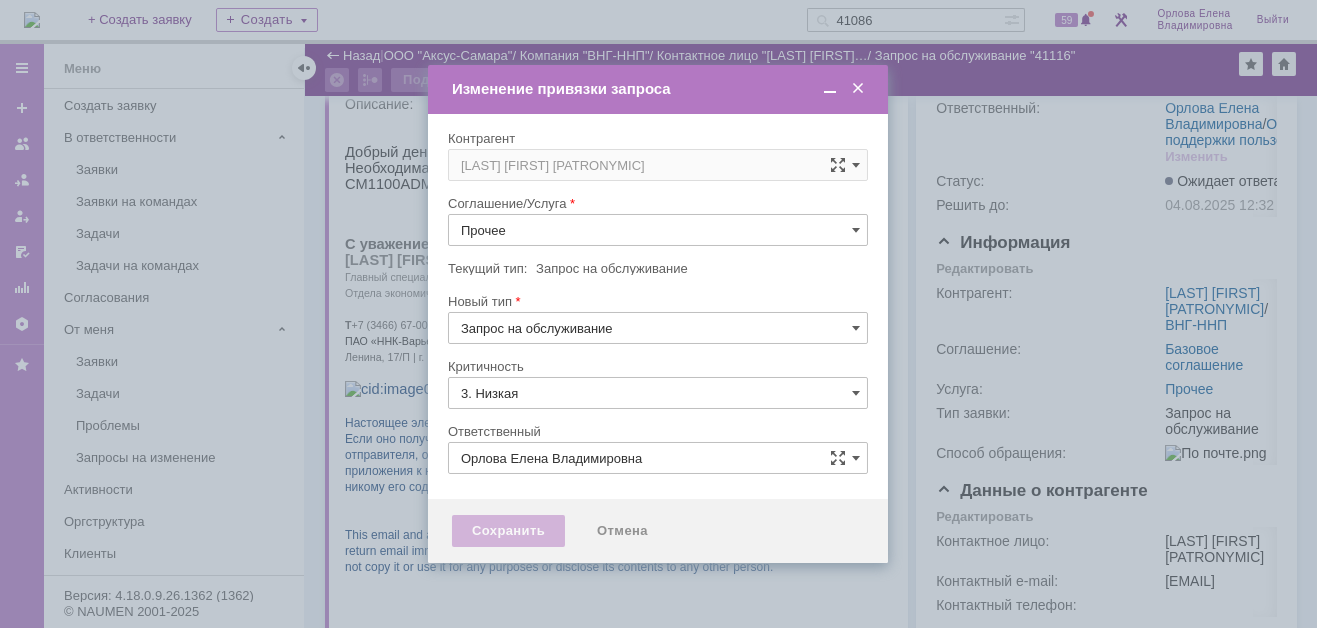 type on "[не указано]" 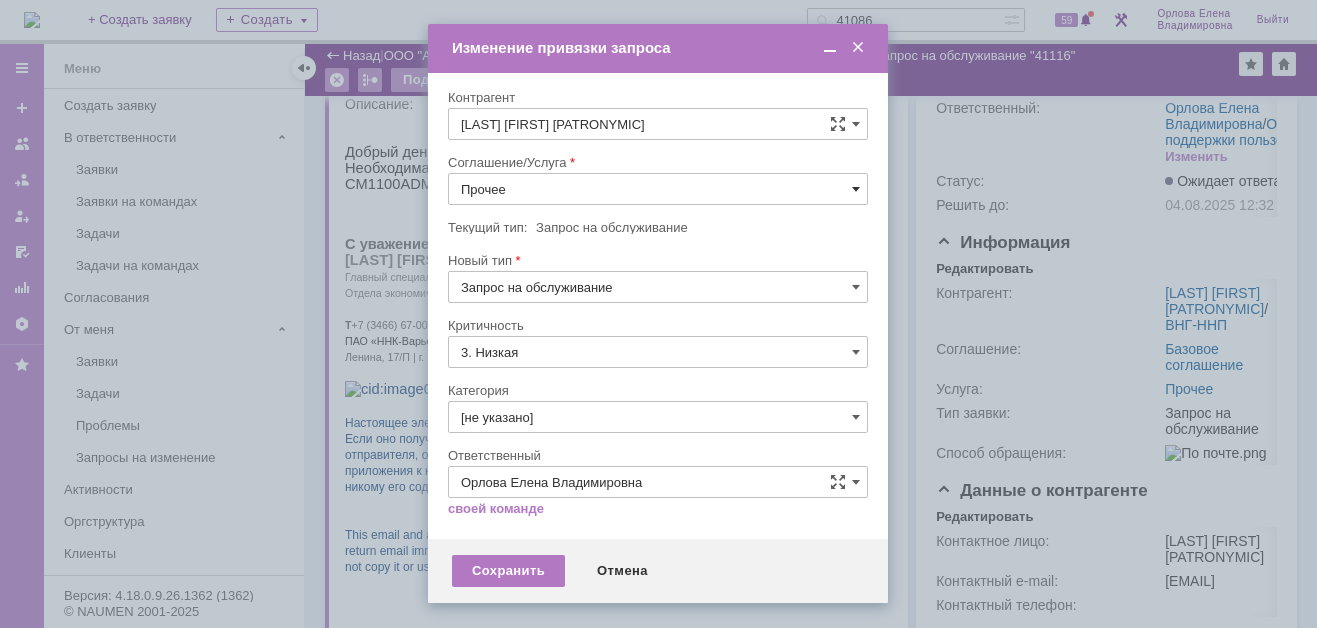 click at bounding box center [856, 189] 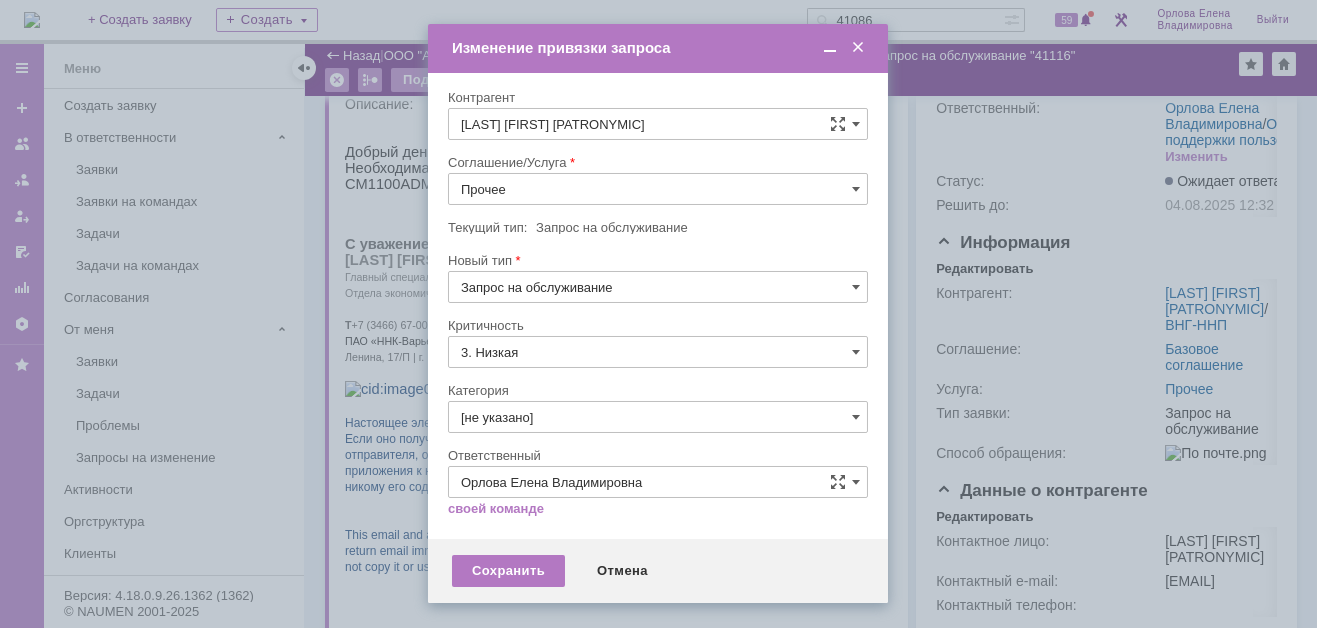 scroll, scrollTop: 121, scrollLeft: 0, axis: vertical 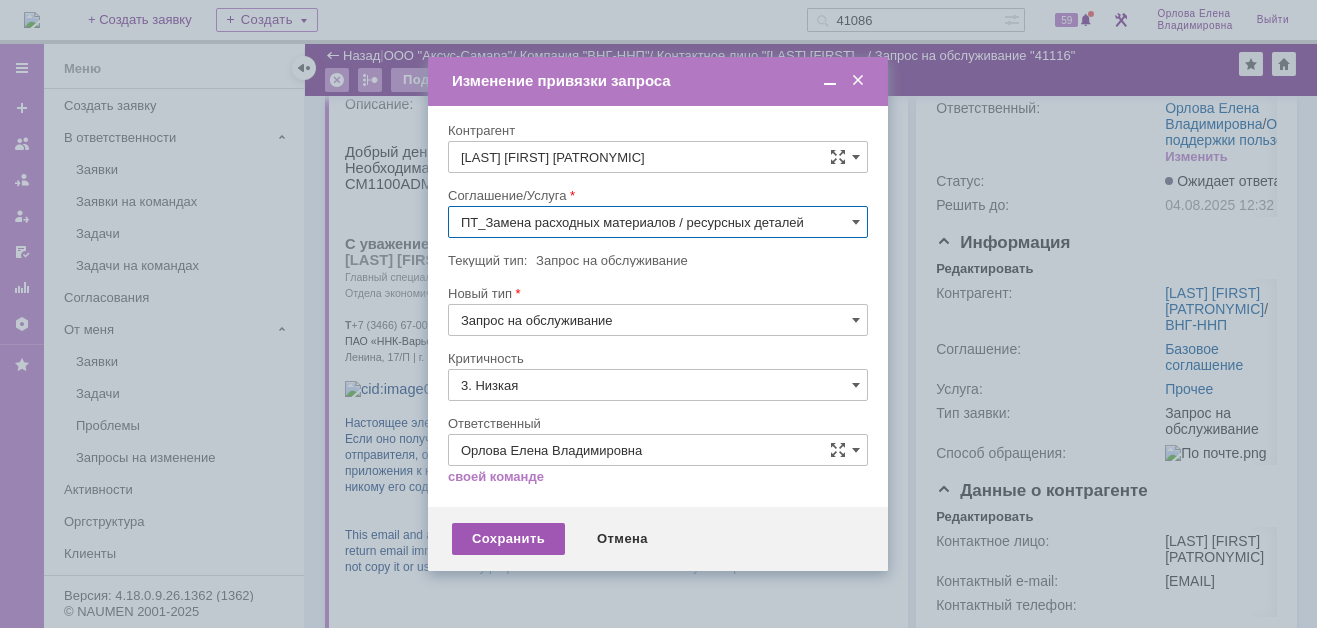 type on "ПТ_Замена расходных материалов / ресурсных деталей" 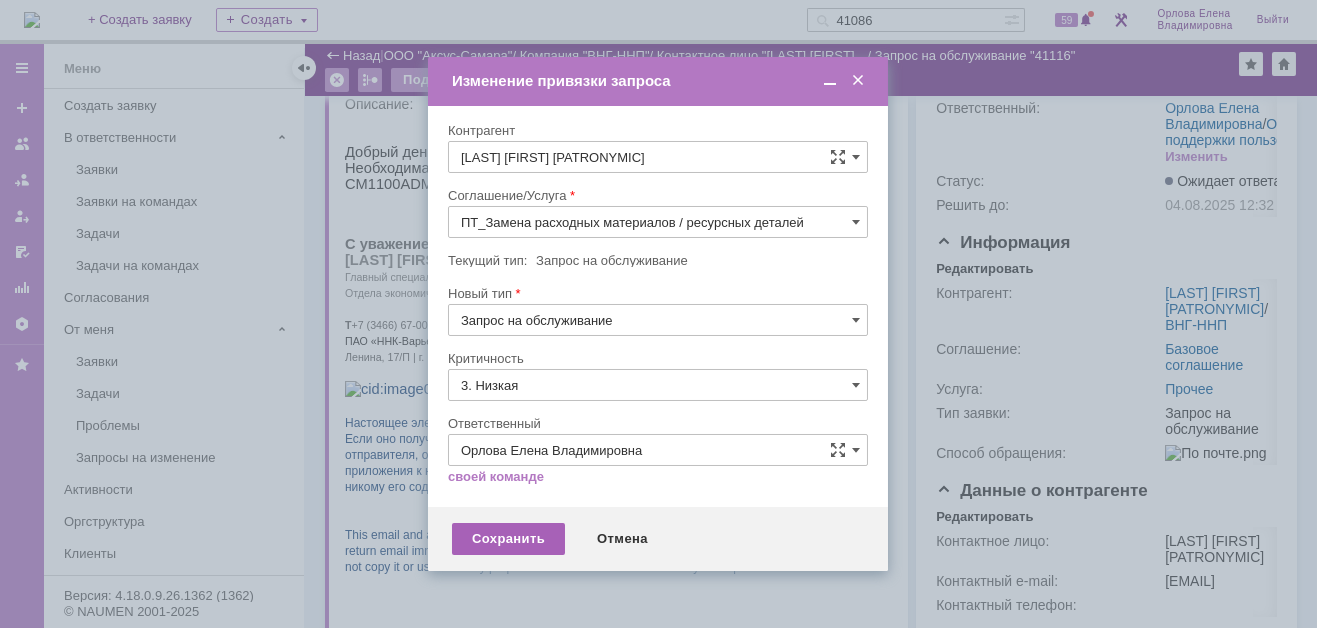 click on "Сохранить" at bounding box center [508, 539] 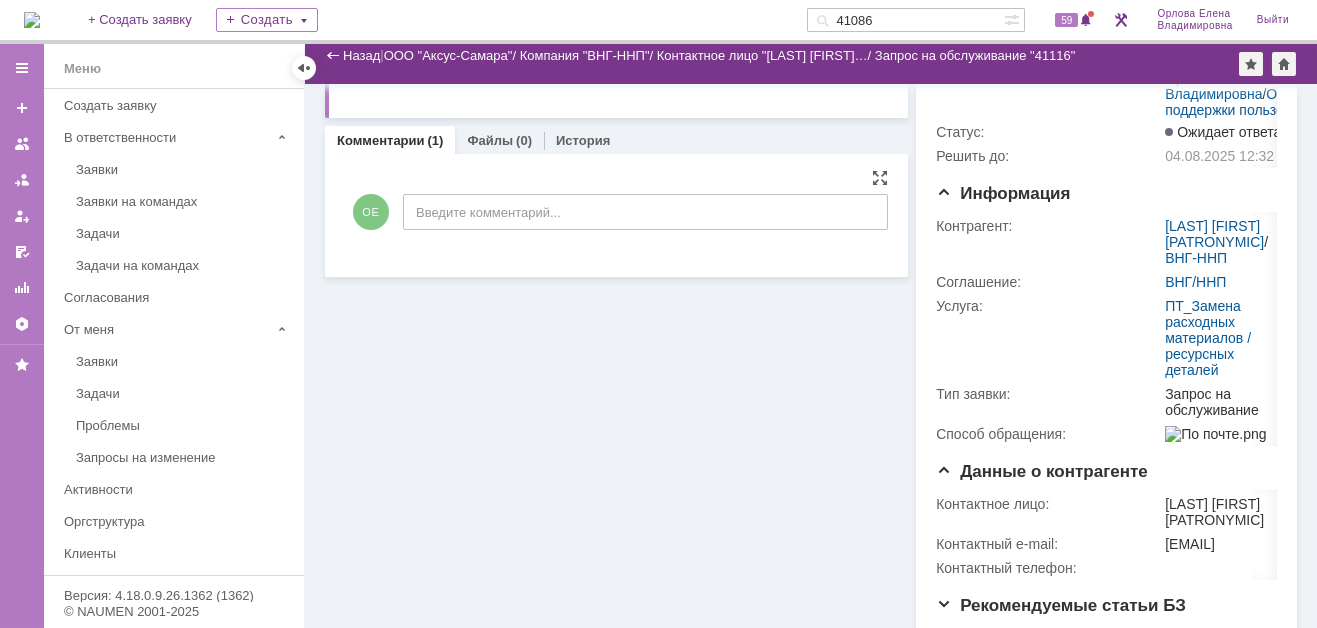 scroll, scrollTop: 100, scrollLeft: 0, axis: vertical 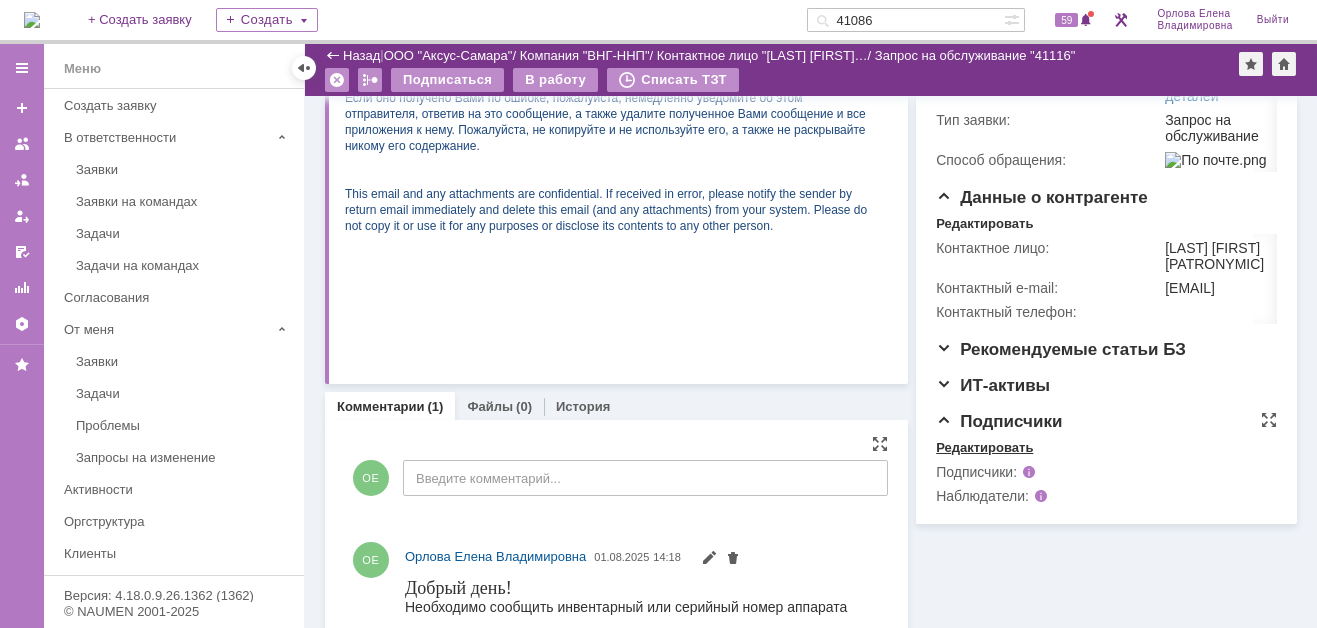 click on "Редактировать" at bounding box center [984, 448] 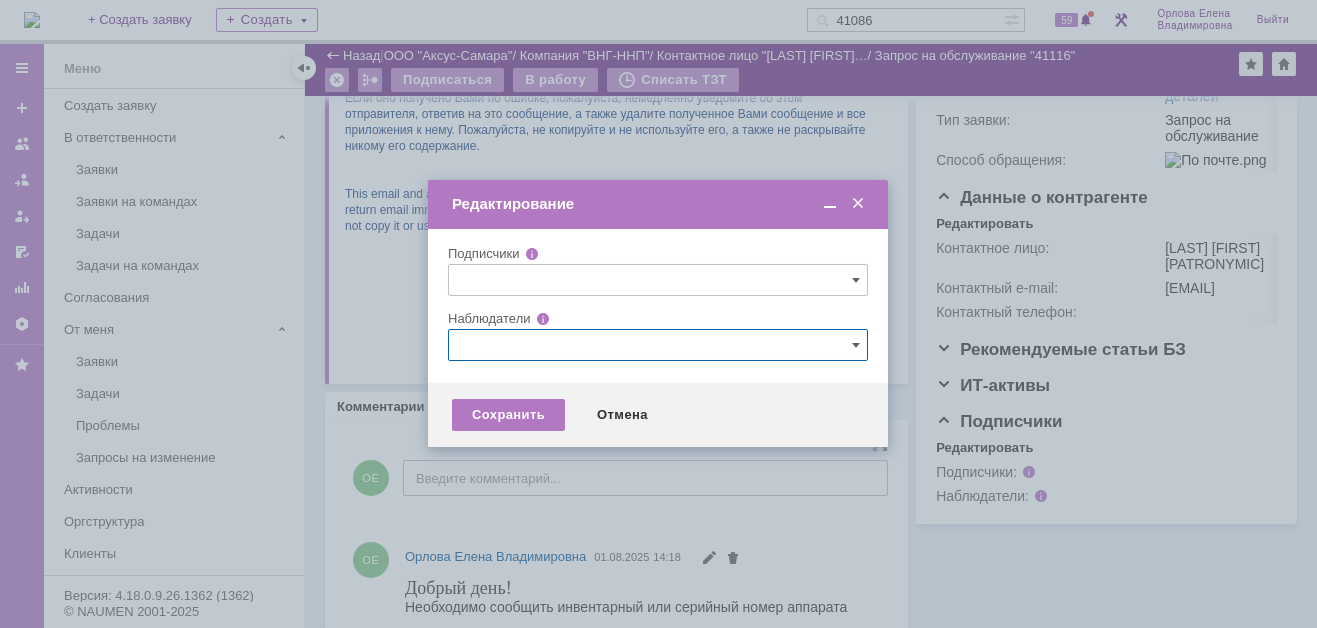 click at bounding box center (658, 345) 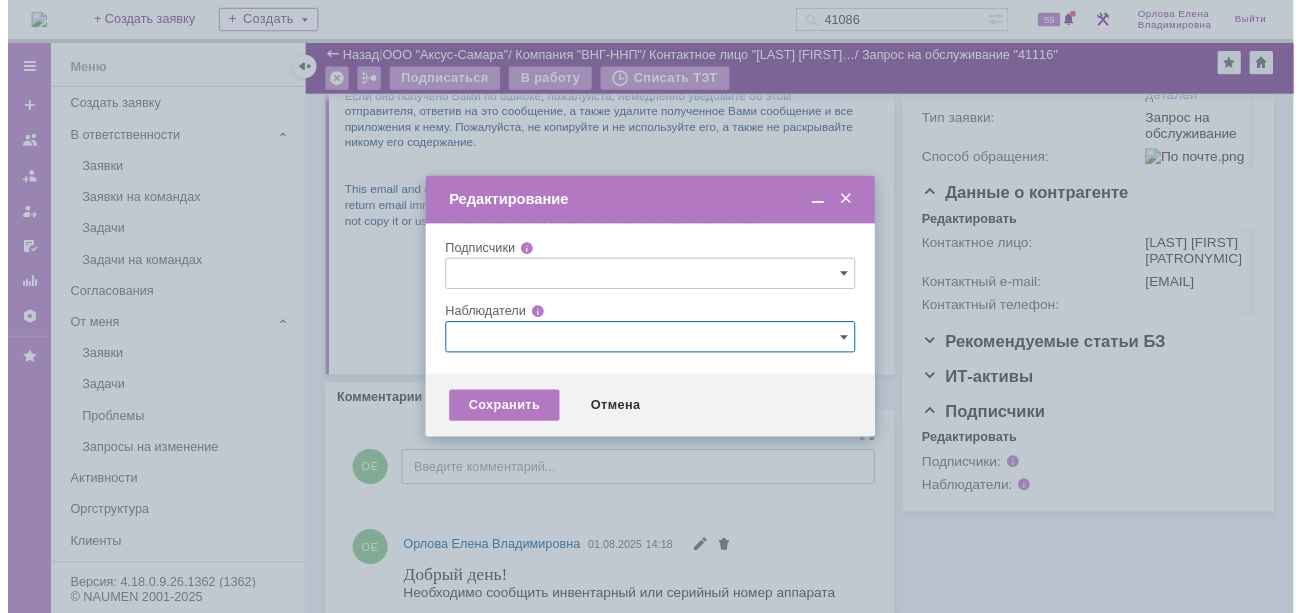 scroll, scrollTop: 15, scrollLeft: 0, axis: vertical 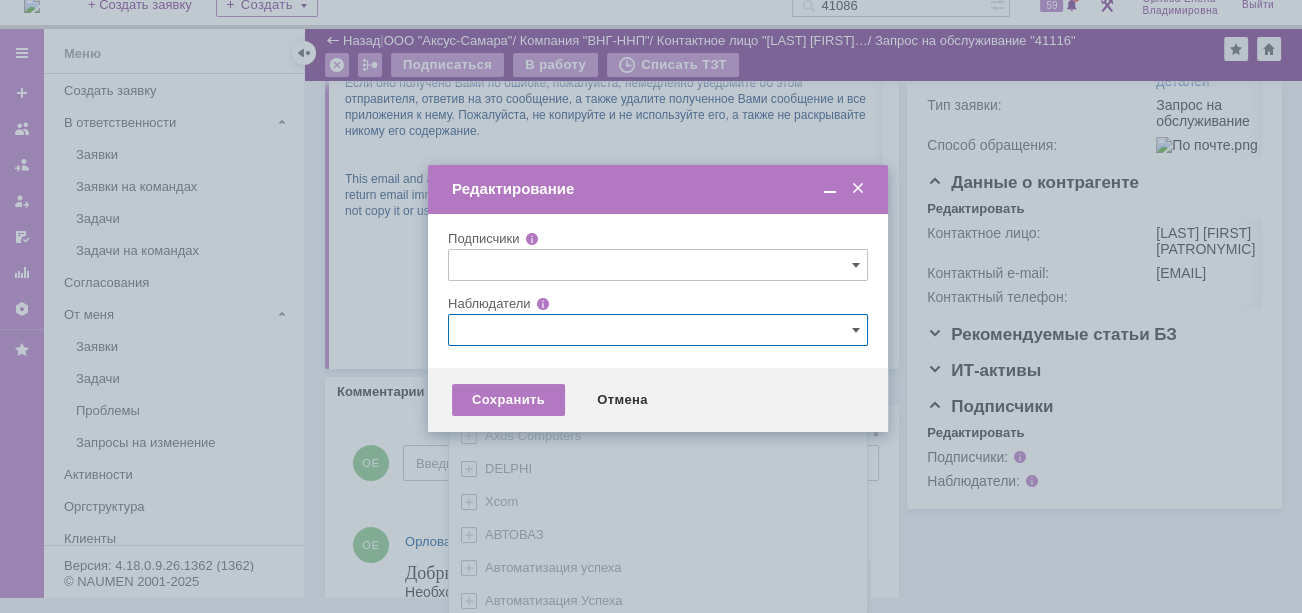 click at bounding box center (658, 330) 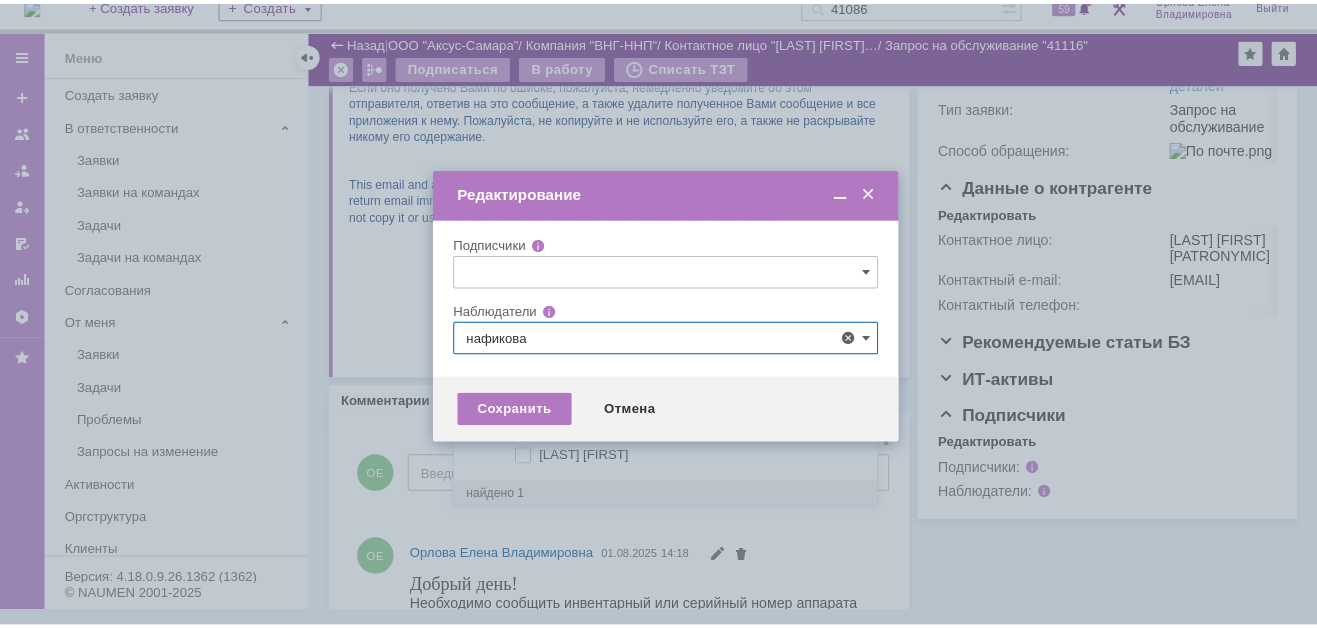 scroll, scrollTop: 0, scrollLeft: 0, axis: both 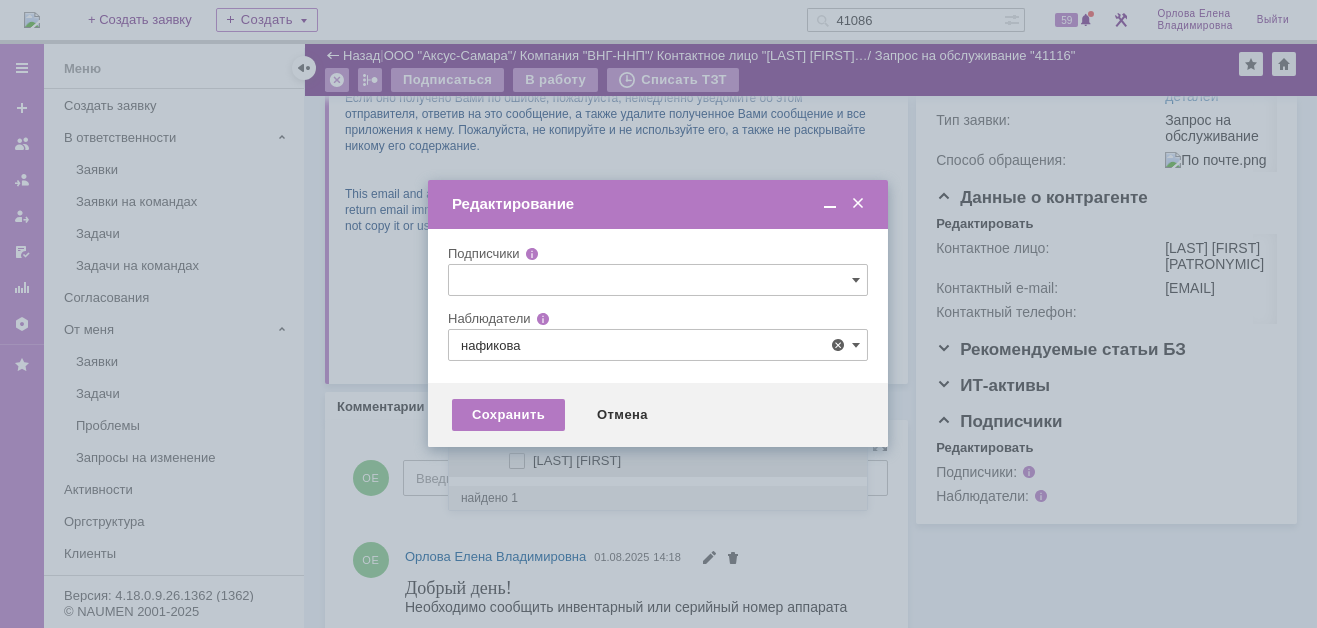 click at bounding box center [533, 458] 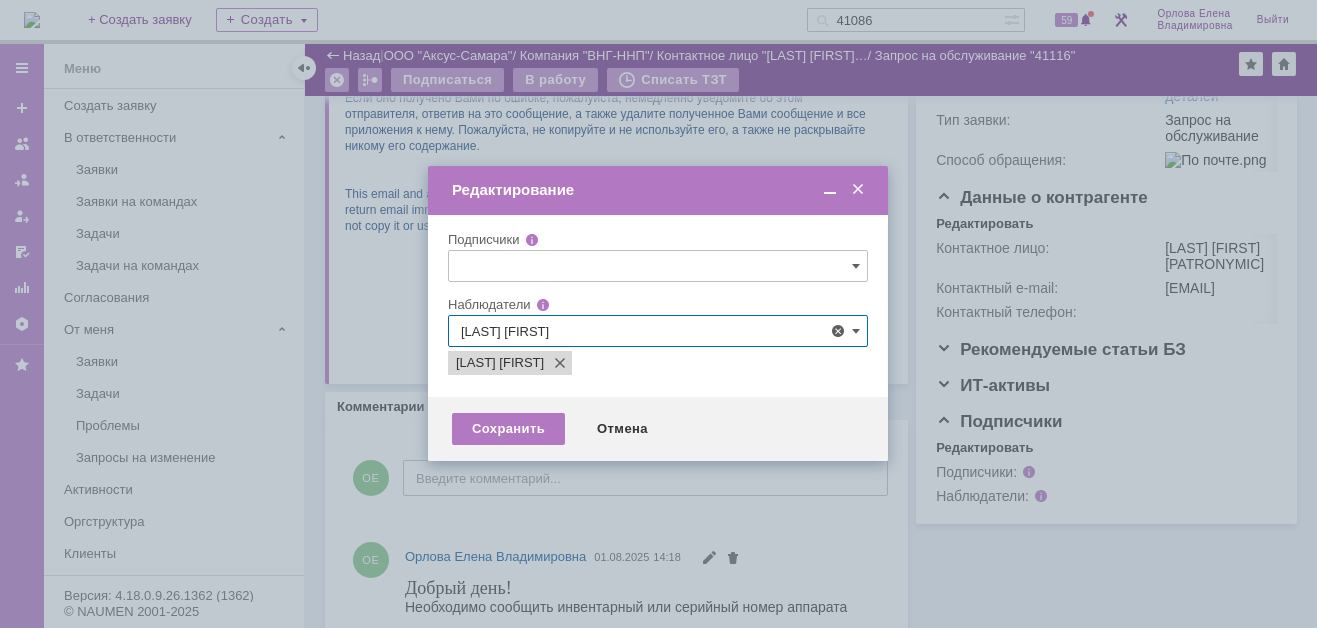 click at bounding box center (658, 314) 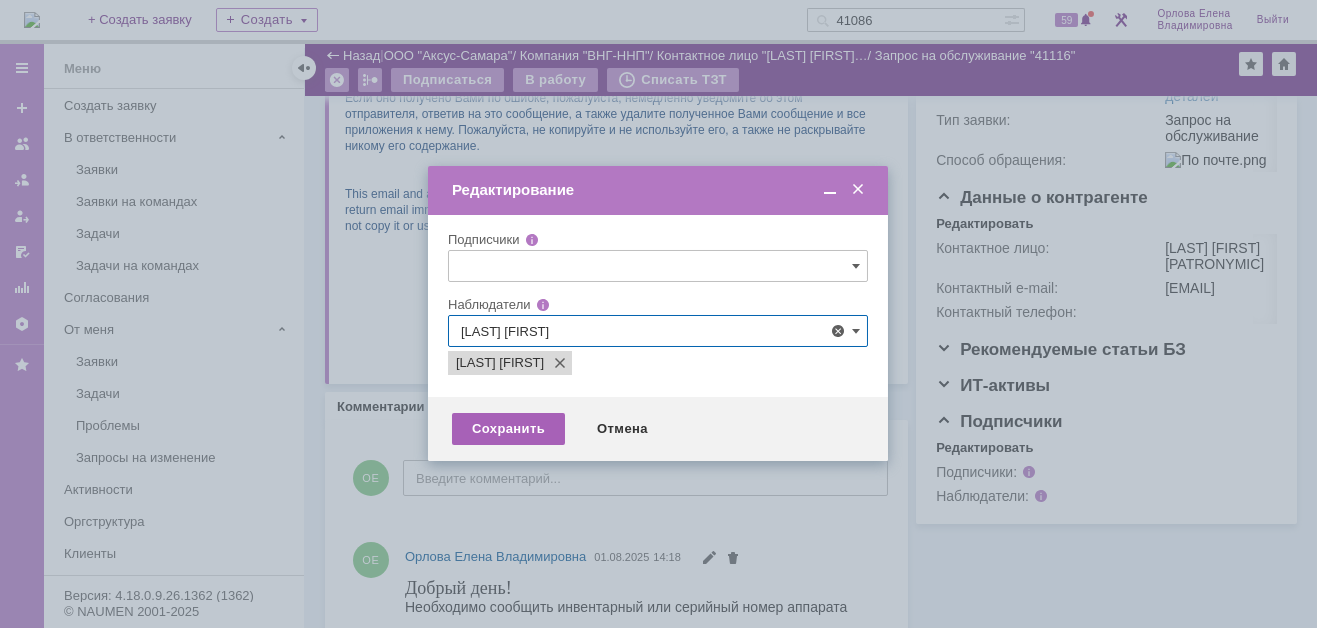 click on "Сохранить" at bounding box center [508, 429] 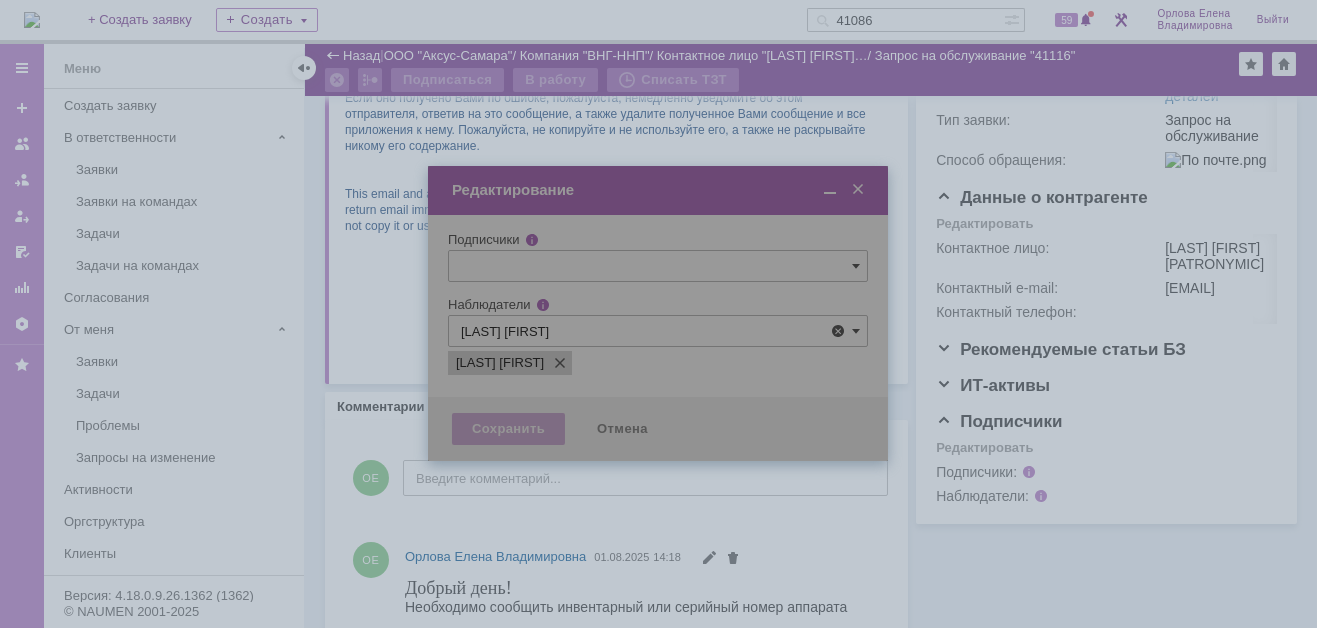 scroll, scrollTop: 404, scrollLeft: 0, axis: vertical 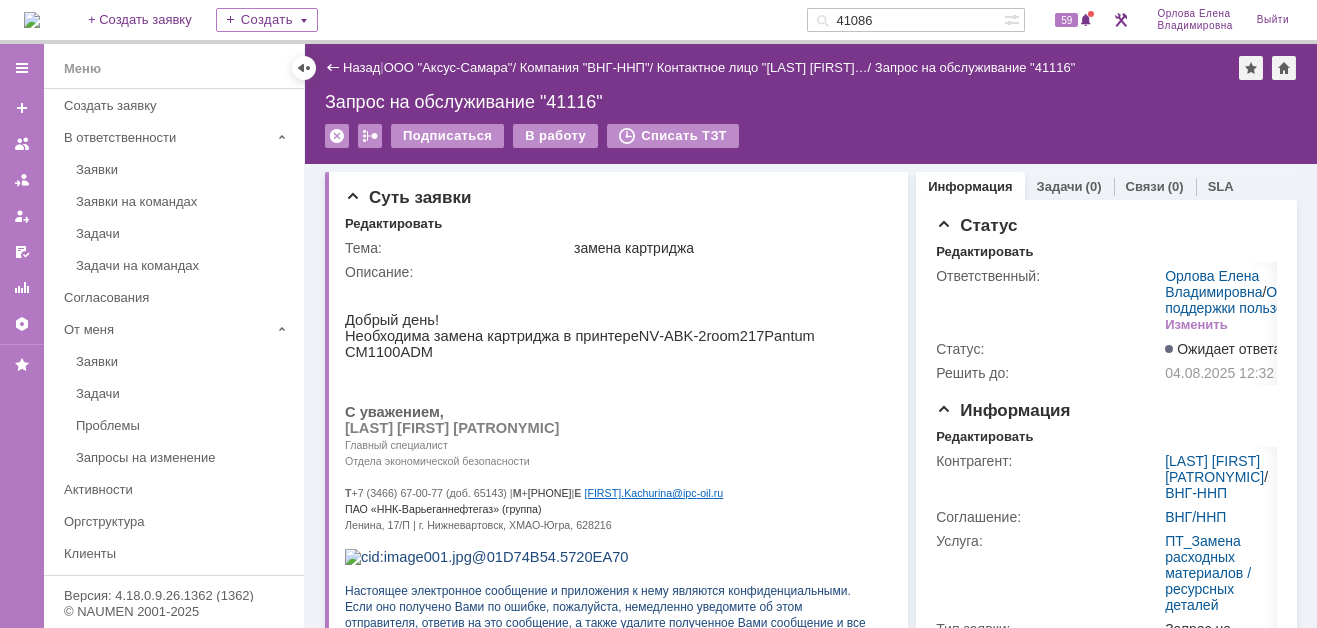 click at bounding box center [32, 20] 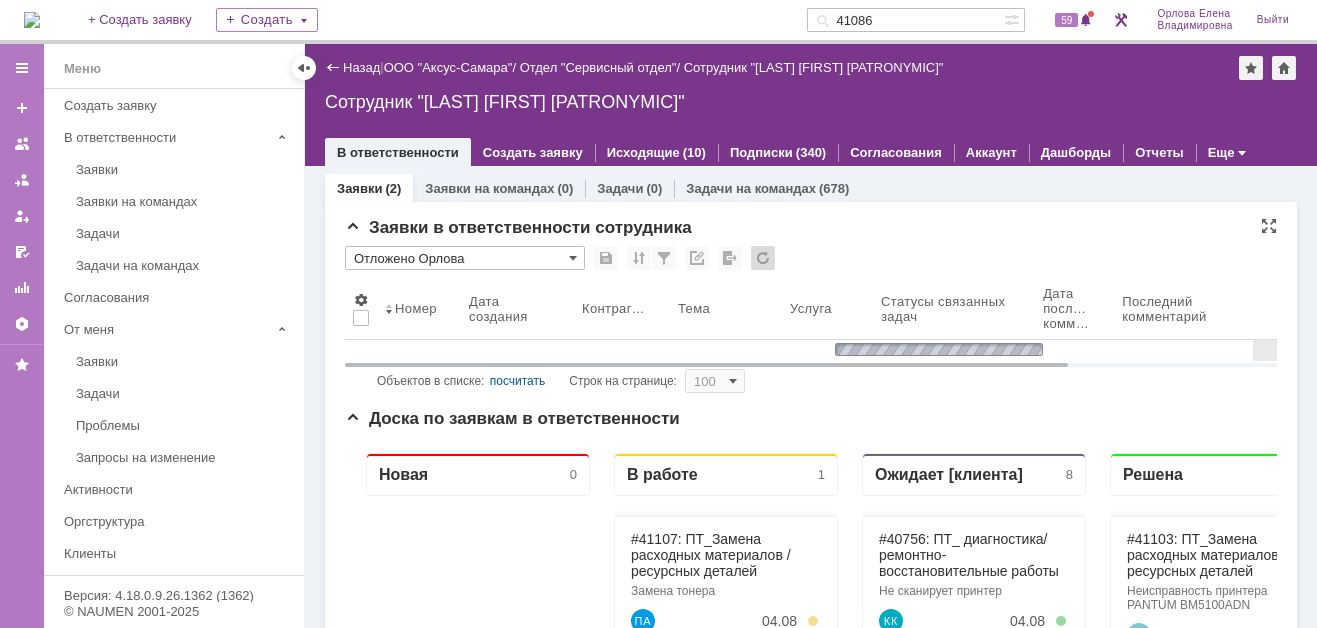scroll, scrollTop: 0, scrollLeft: 0, axis: both 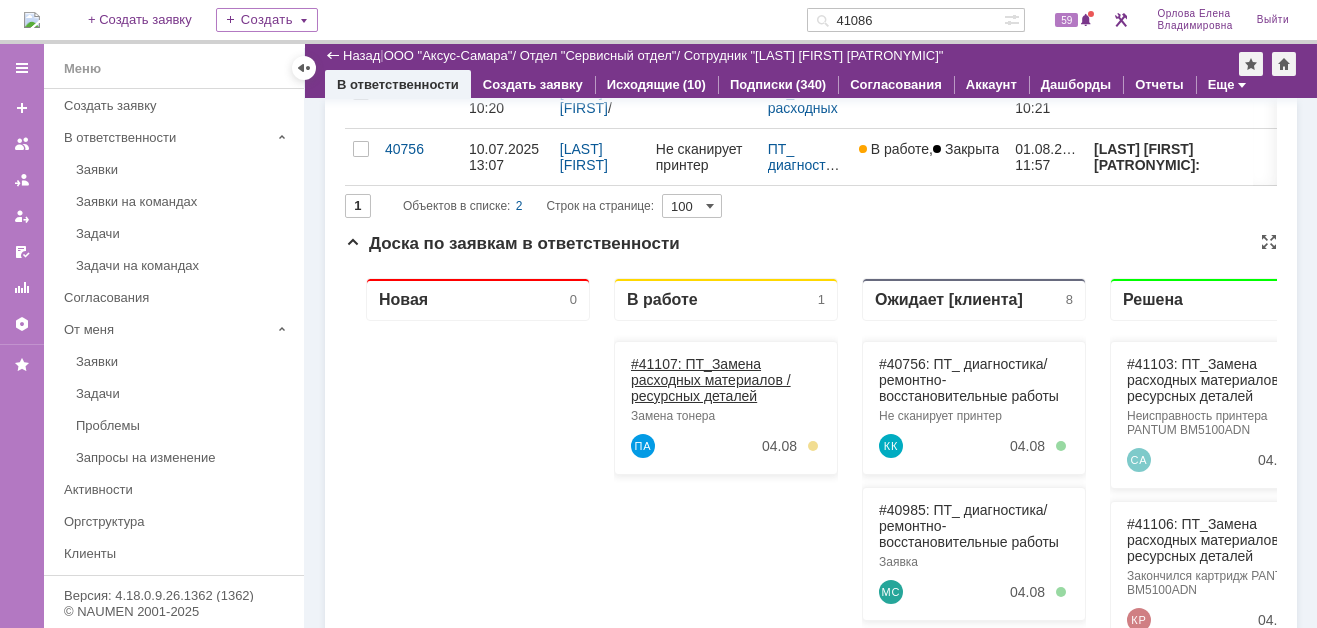 click on "#41107: ПТ_Замена расходных материалов / ресурсных деталей" at bounding box center (711, 380) 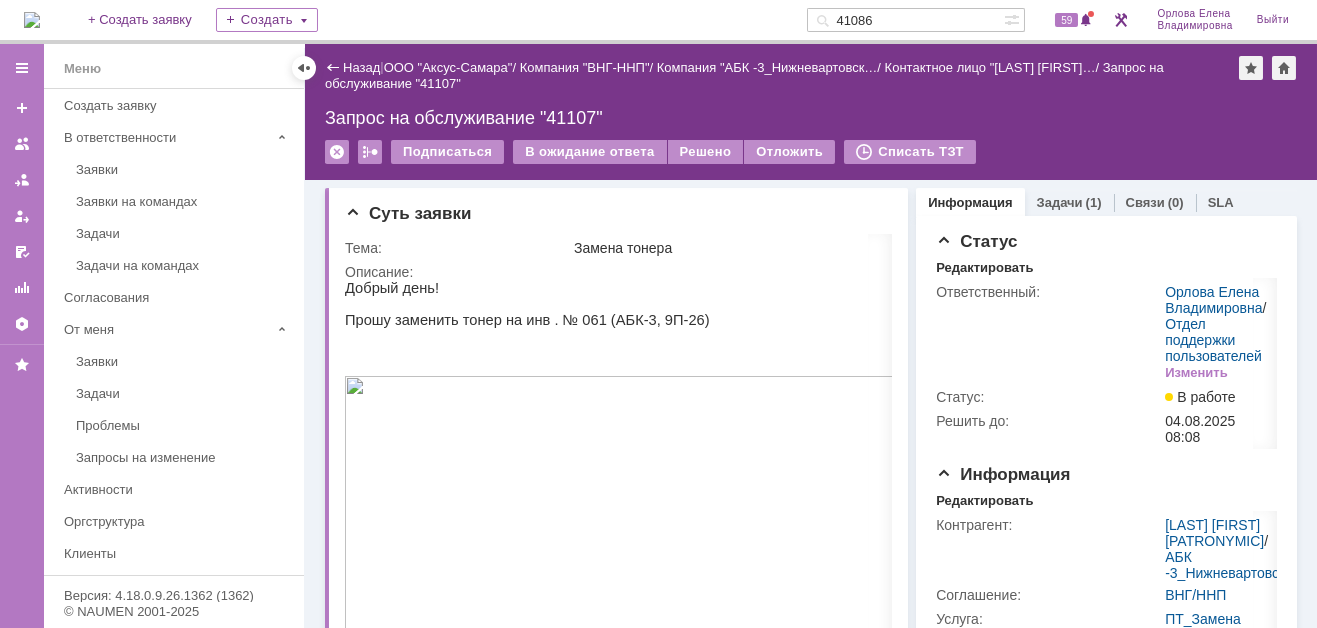 scroll, scrollTop: 0, scrollLeft: 0, axis: both 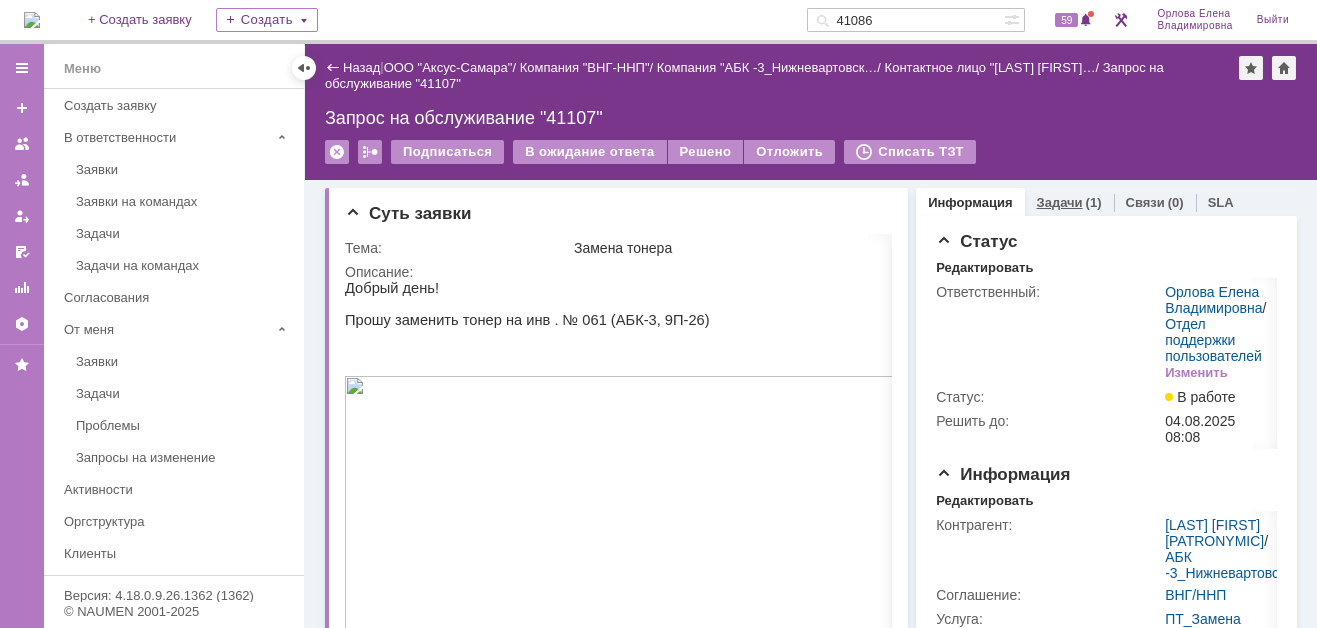 click on "Задачи" at bounding box center [1060, 202] 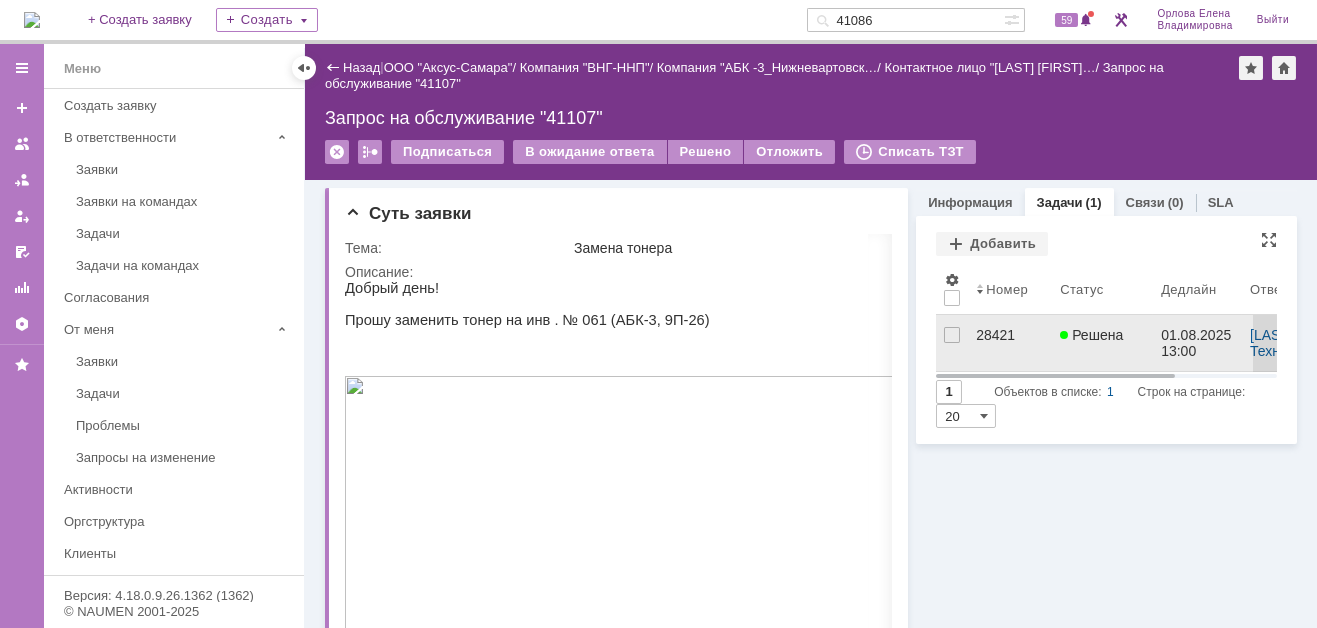 click on "28421" at bounding box center (1010, 335) 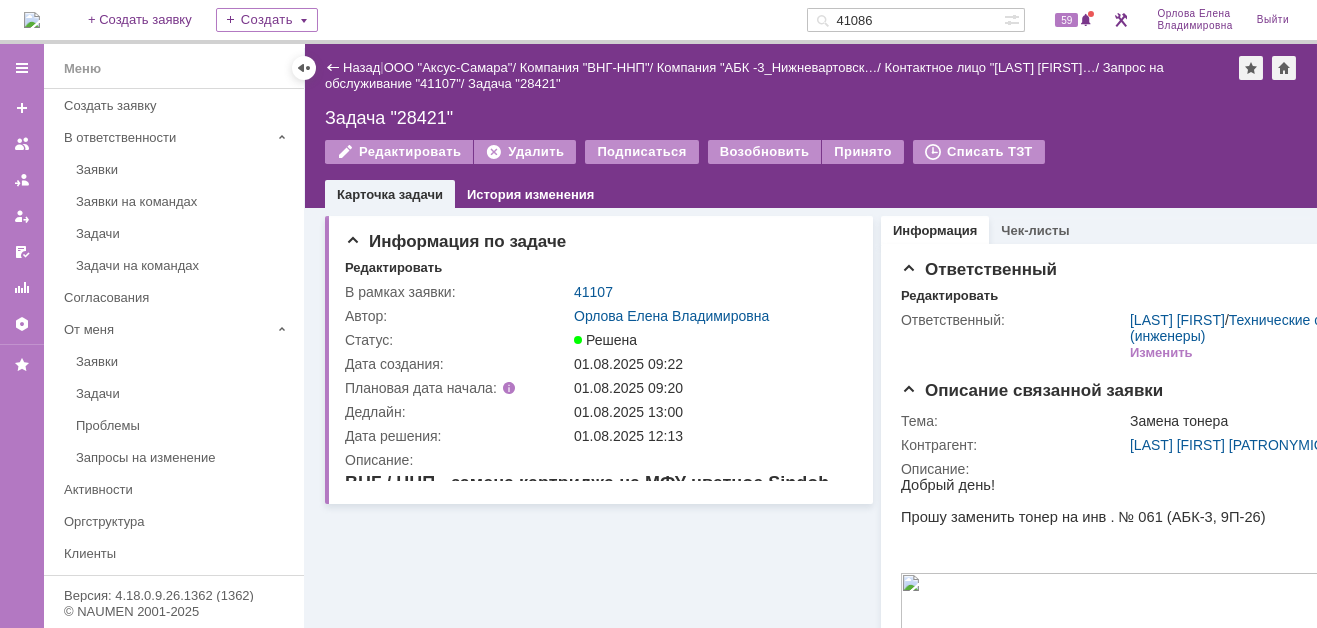 scroll, scrollTop: 0, scrollLeft: 0, axis: both 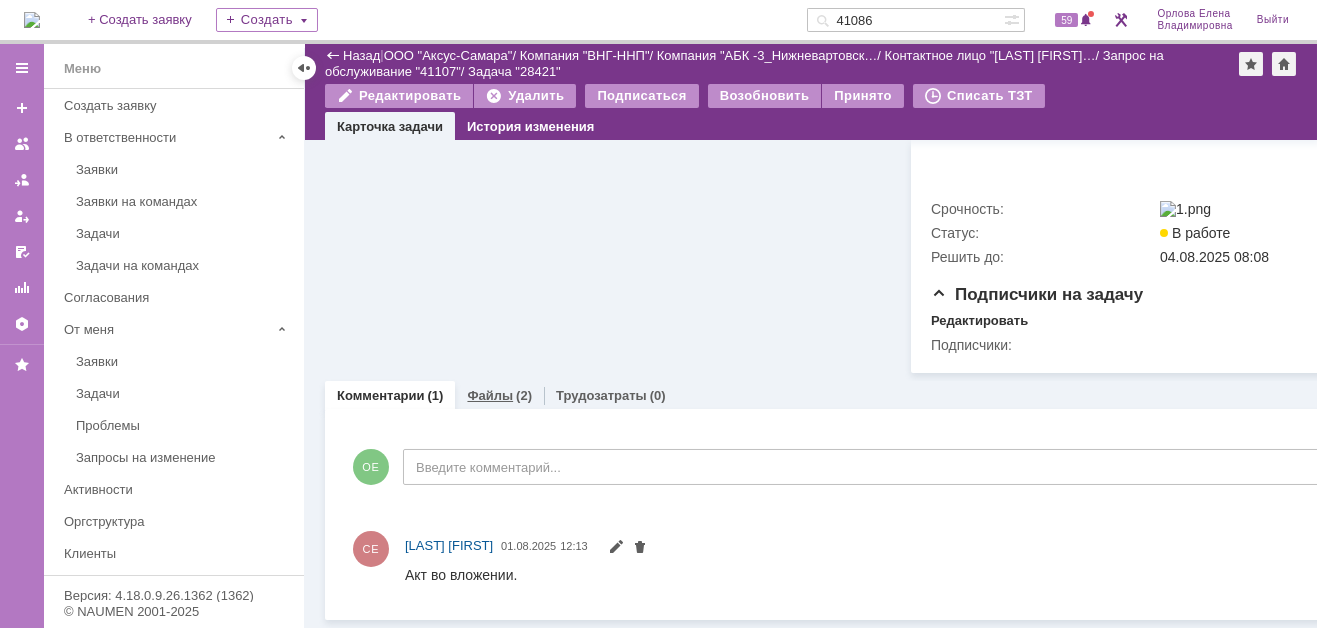 click on "Файлы" at bounding box center [490, 395] 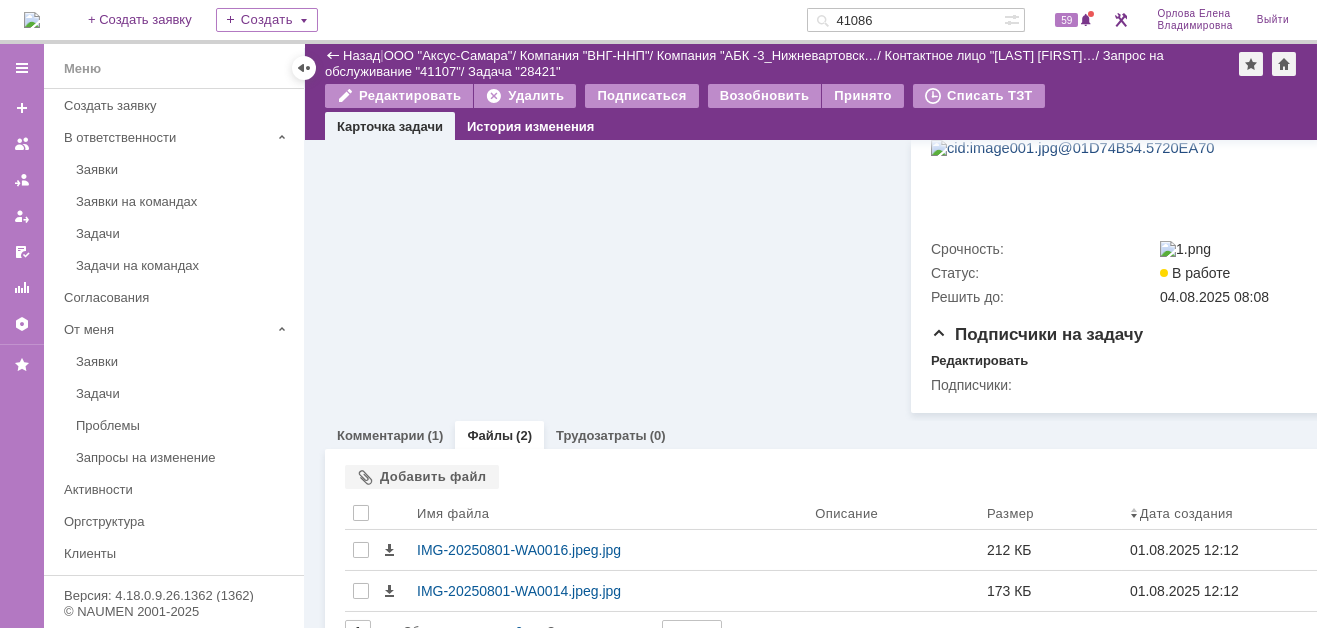 scroll, scrollTop: 861, scrollLeft: 0, axis: vertical 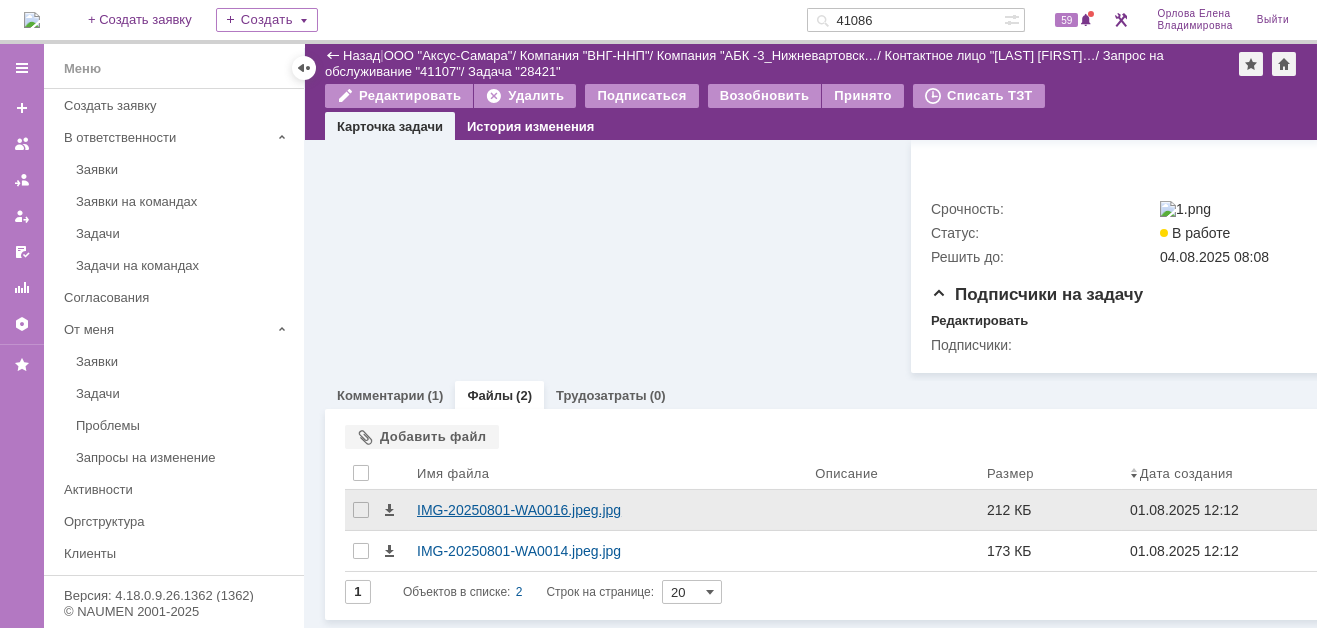click on "IMG-20250801-WA0016.jpeg.jpg" at bounding box center (608, 510) 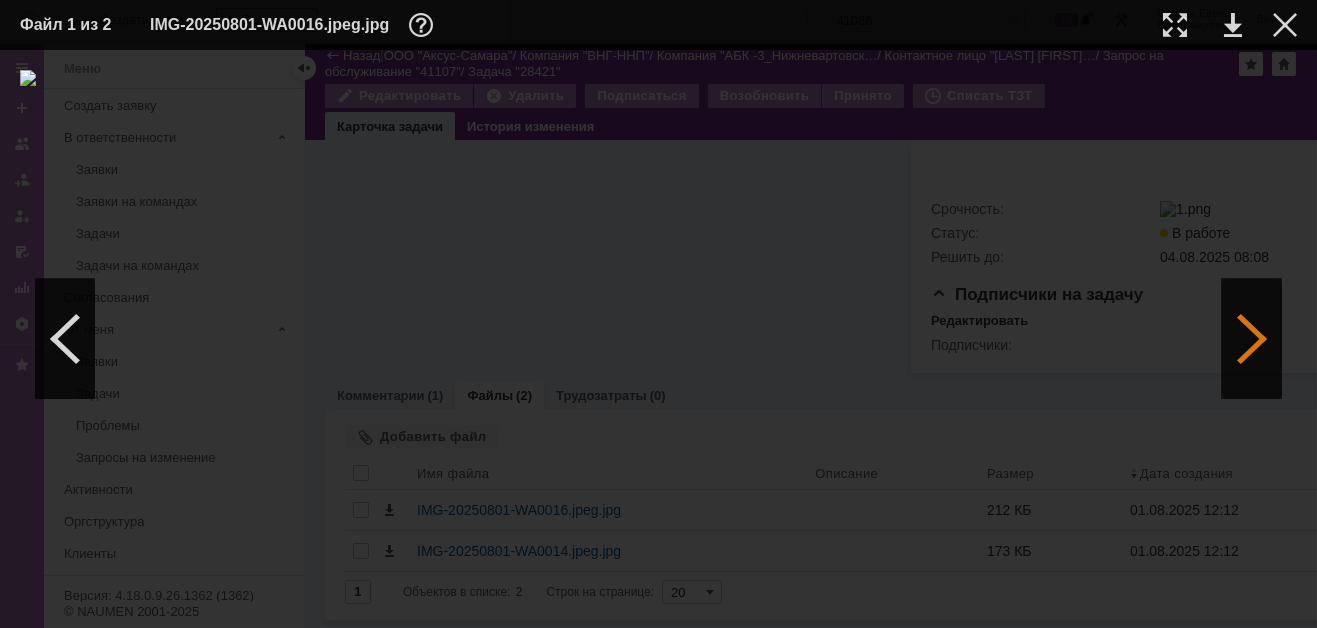 click at bounding box center (1252, 339) 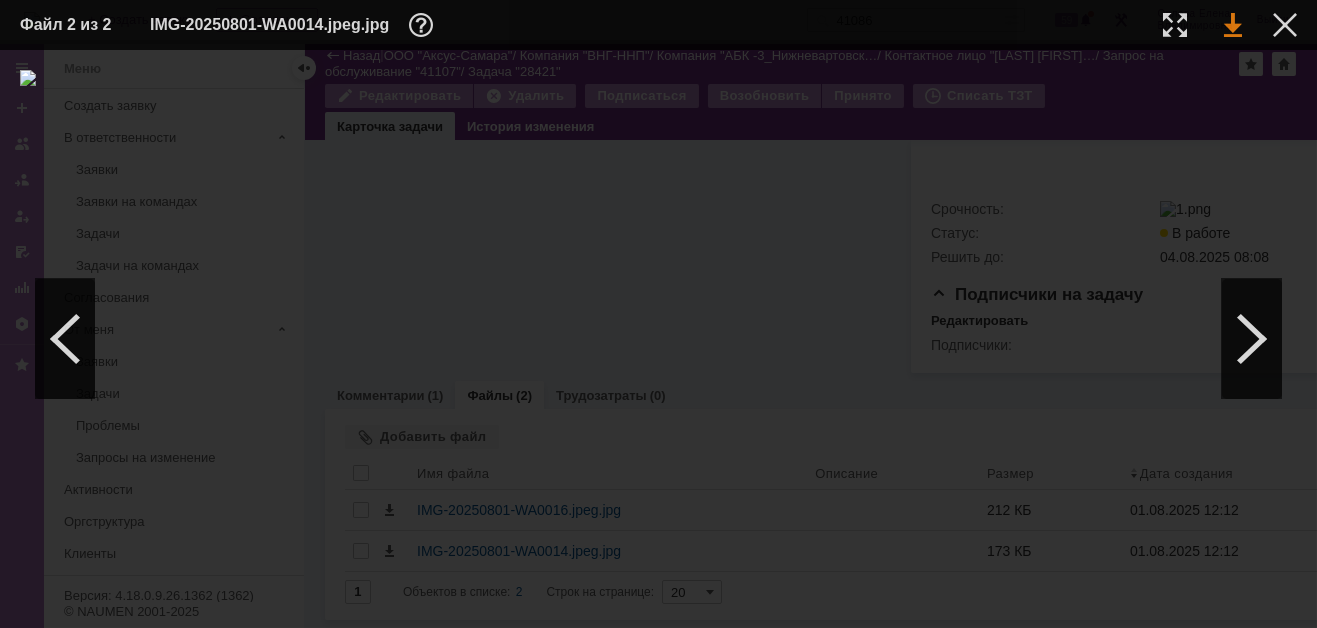 click at bounding box center (1233, 25) 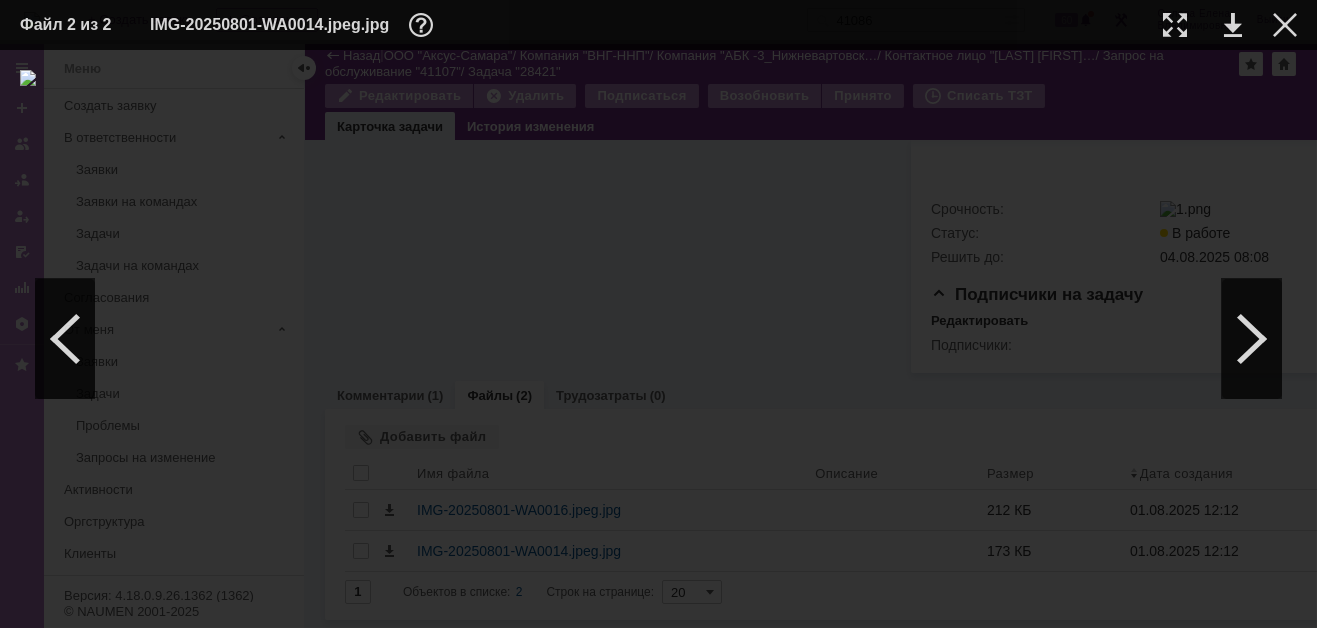 click at bounding box center [658, 339] 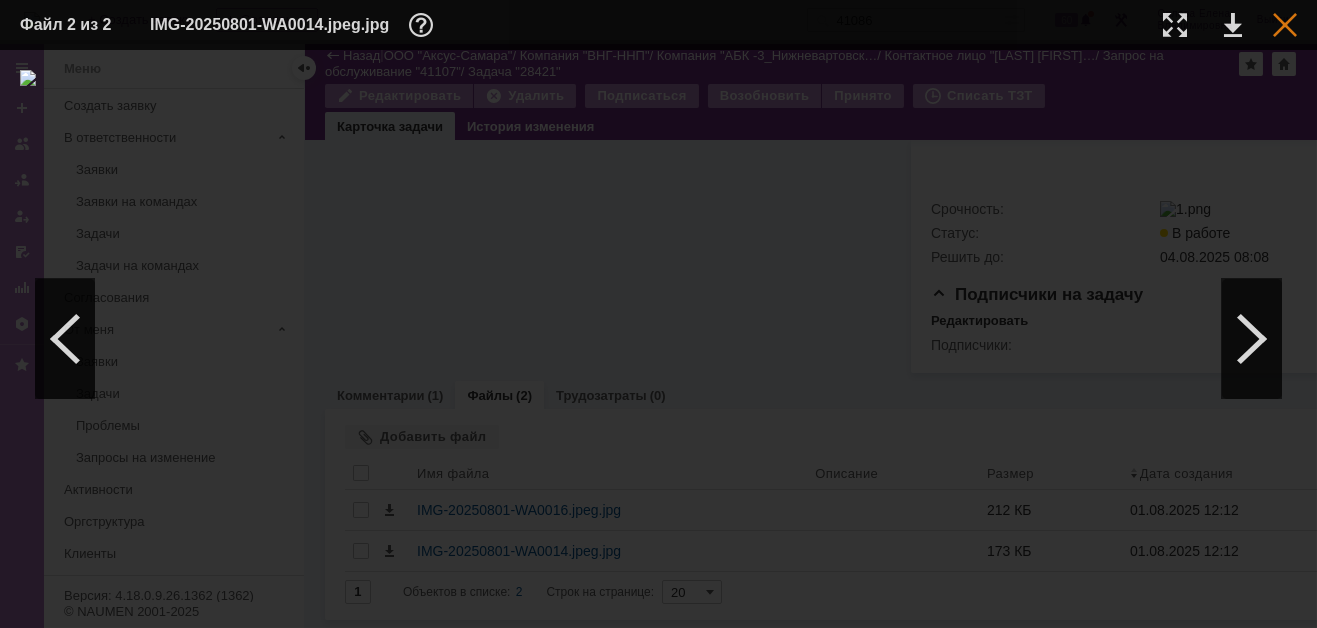 click at bounding box center (1285, 25) 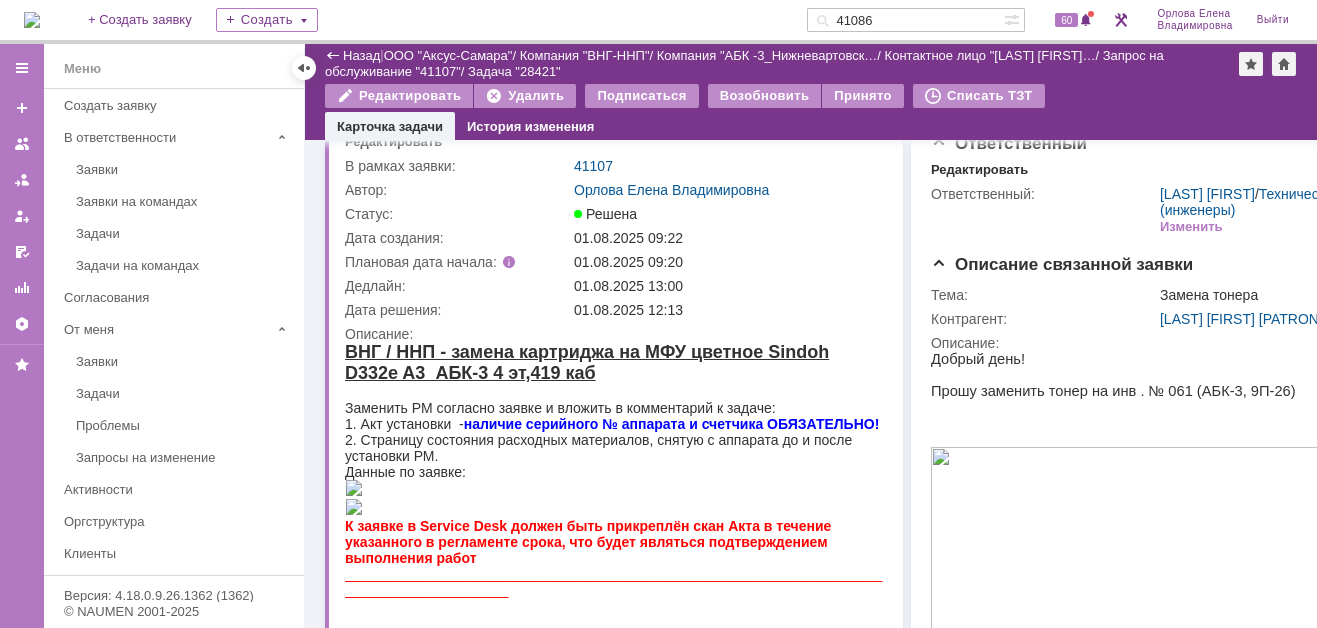 scroll, scrollTop: 0, scrollLeft: 0, axis: both 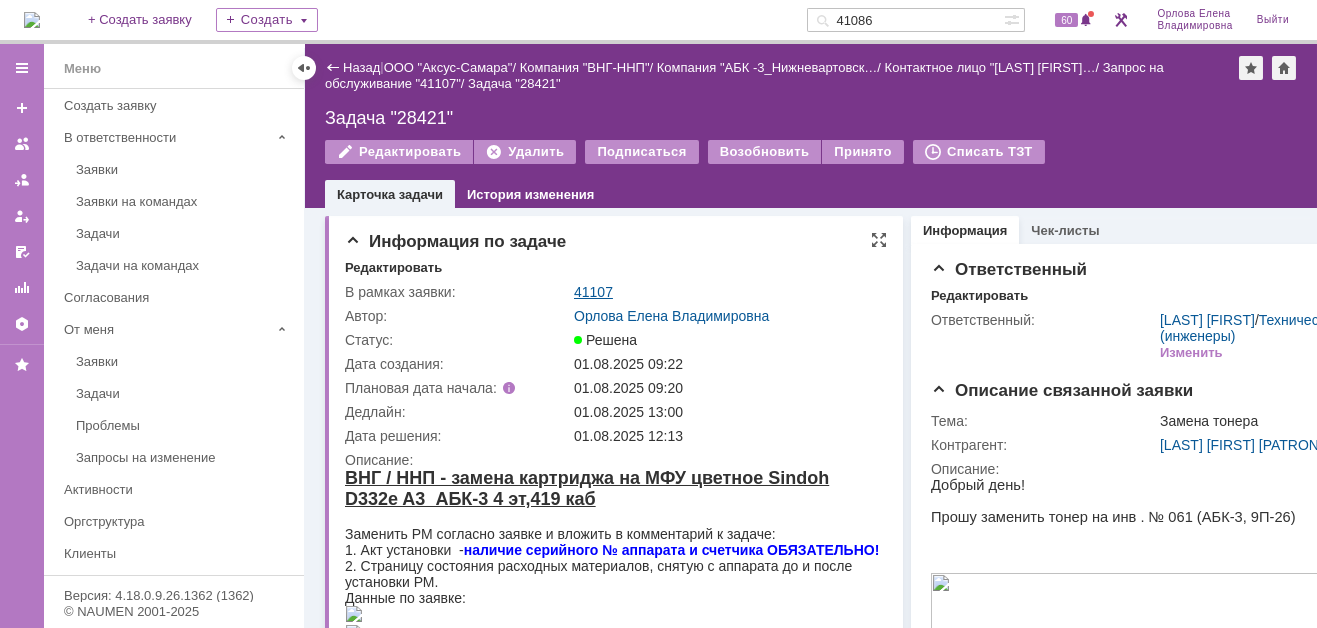 click on "41107" at bounding box center [593, 292] 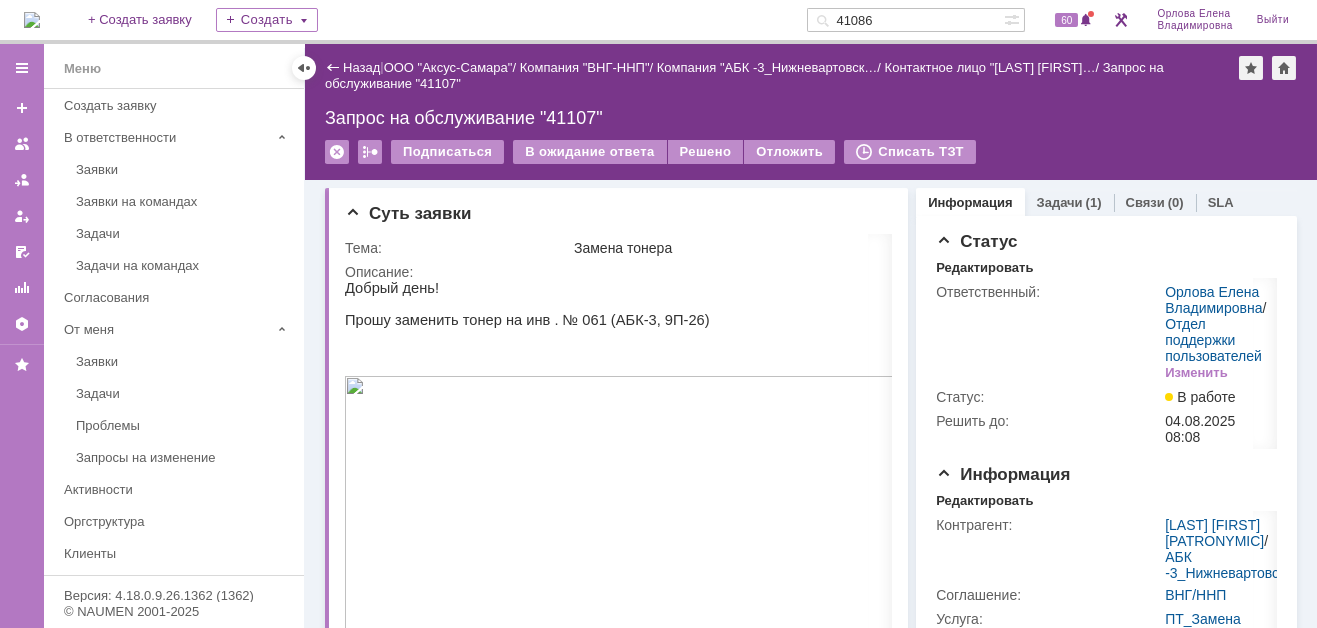 scroll, scrollTop: 0, scrollLeft: 0, axis: both 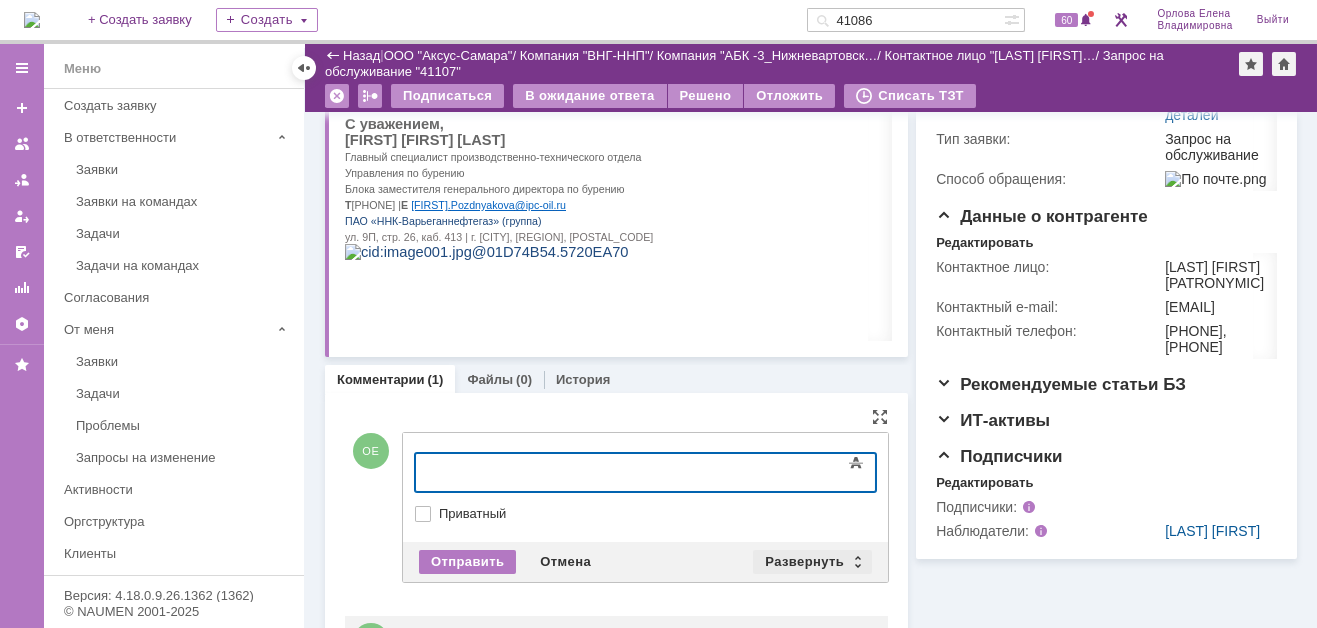 click on "Развернуть" at bounding box center [812, 562] 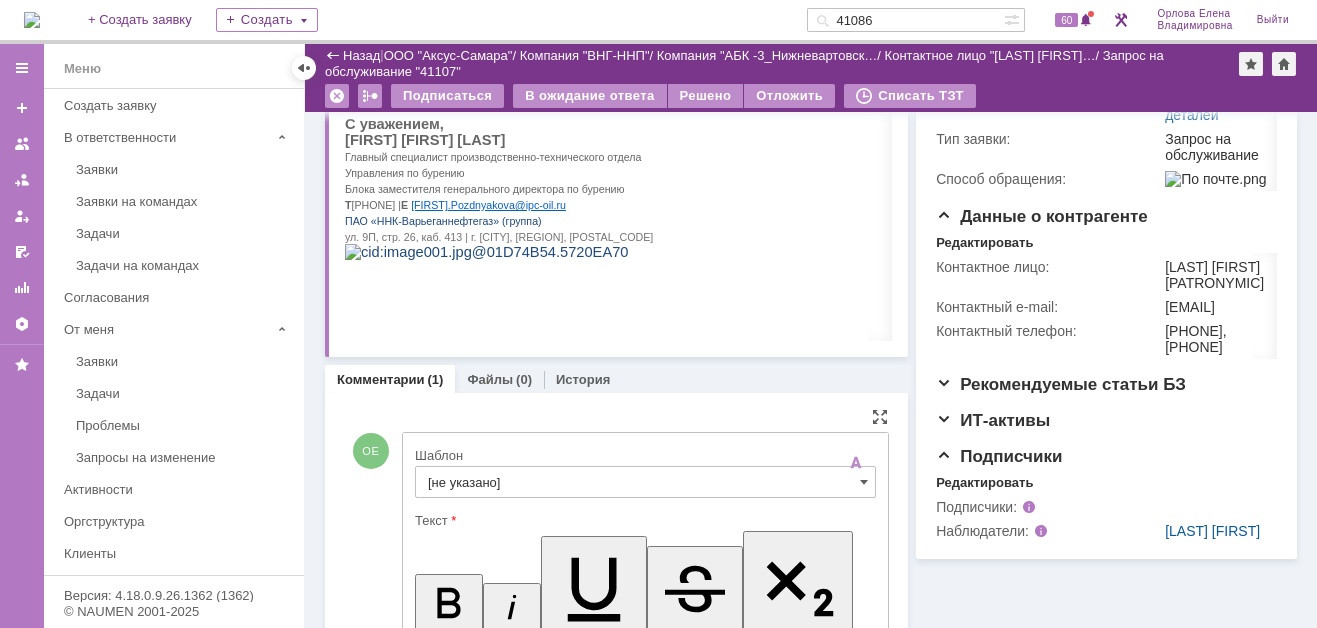 scroll, scrollTop: 0, scrollLeft: 0, axis: both 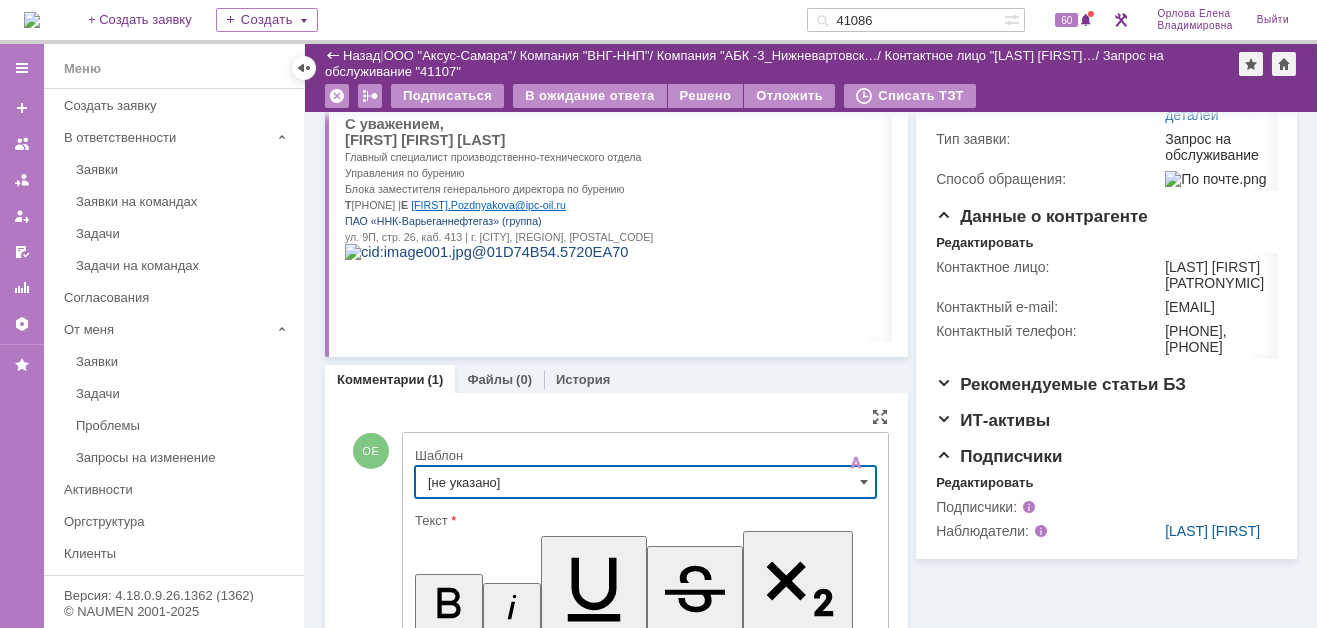 click on "[не указано]" at bounding box center (645, 482) 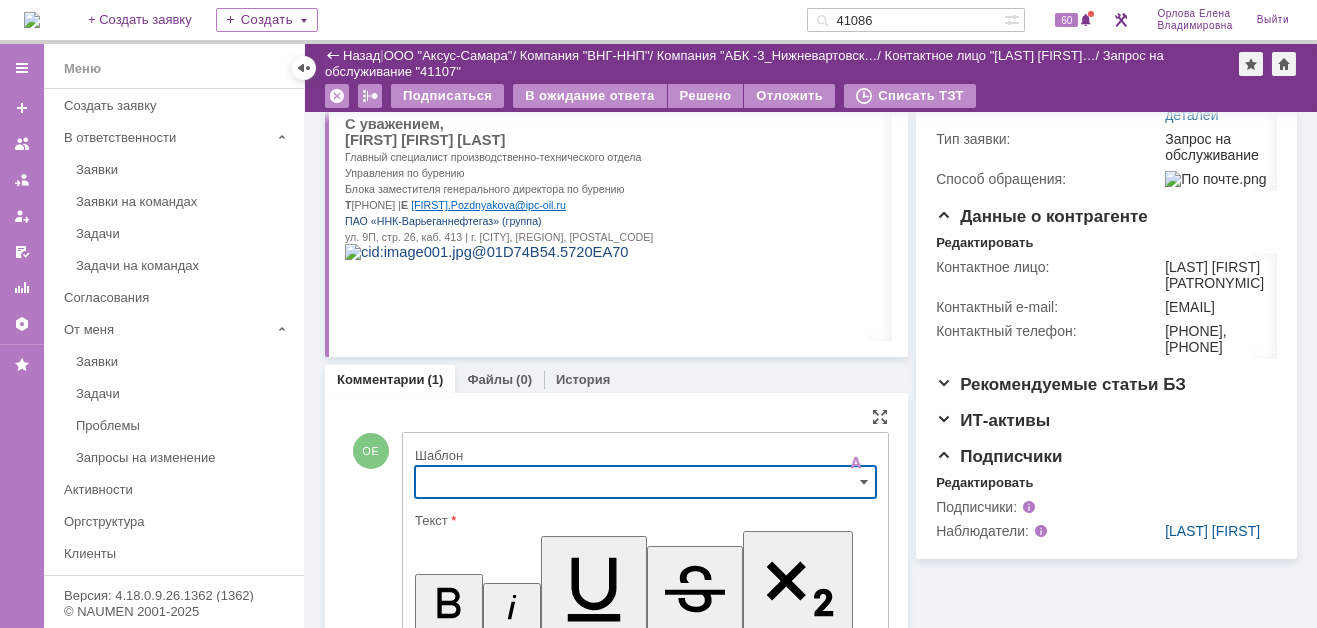 scroll, scrollTop: 656, scrollLeft: 0, axis: vertical 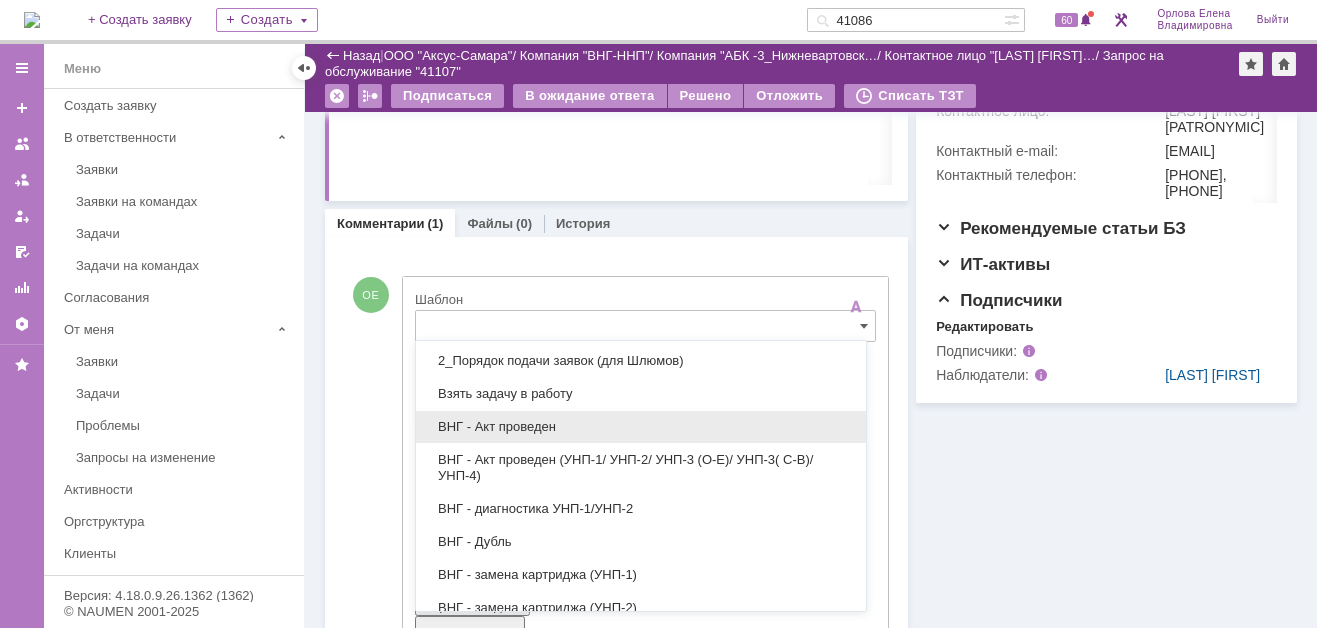 click on "ВНГ - Акт проведен" at bounding box center [641, 427] 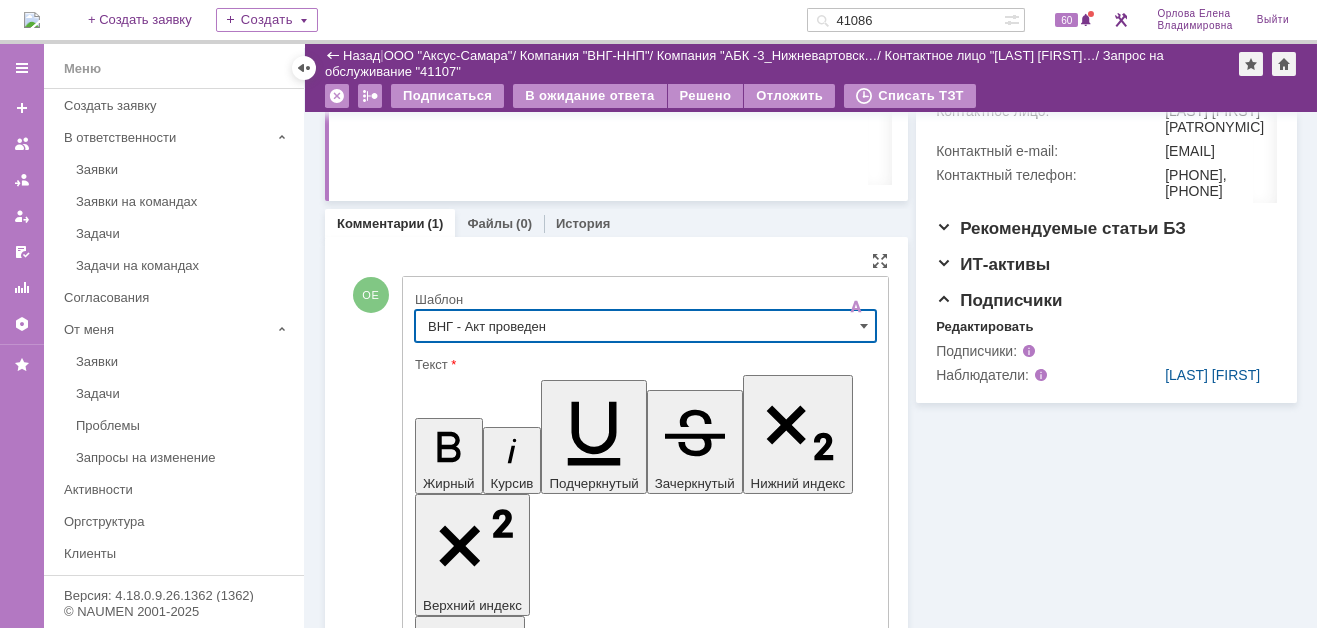 type on "ВНГ - Акт проведен" 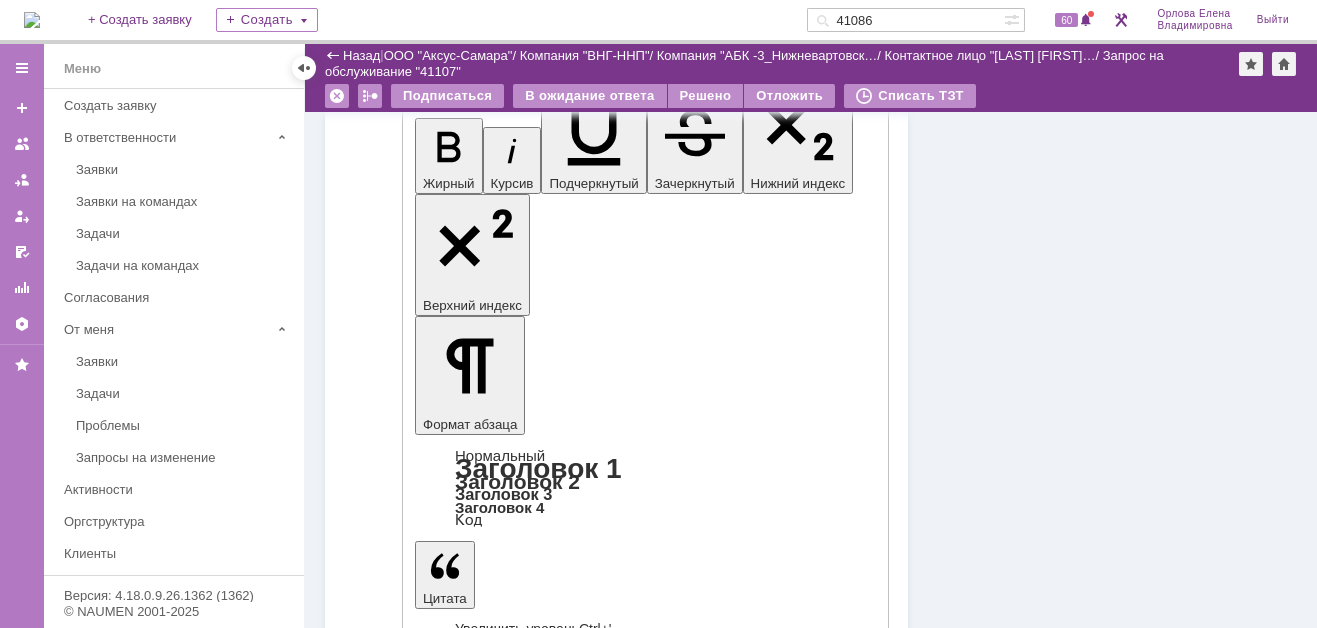 scroll, scrollTop: 1332, scrollLeft: 0, axis: vertical 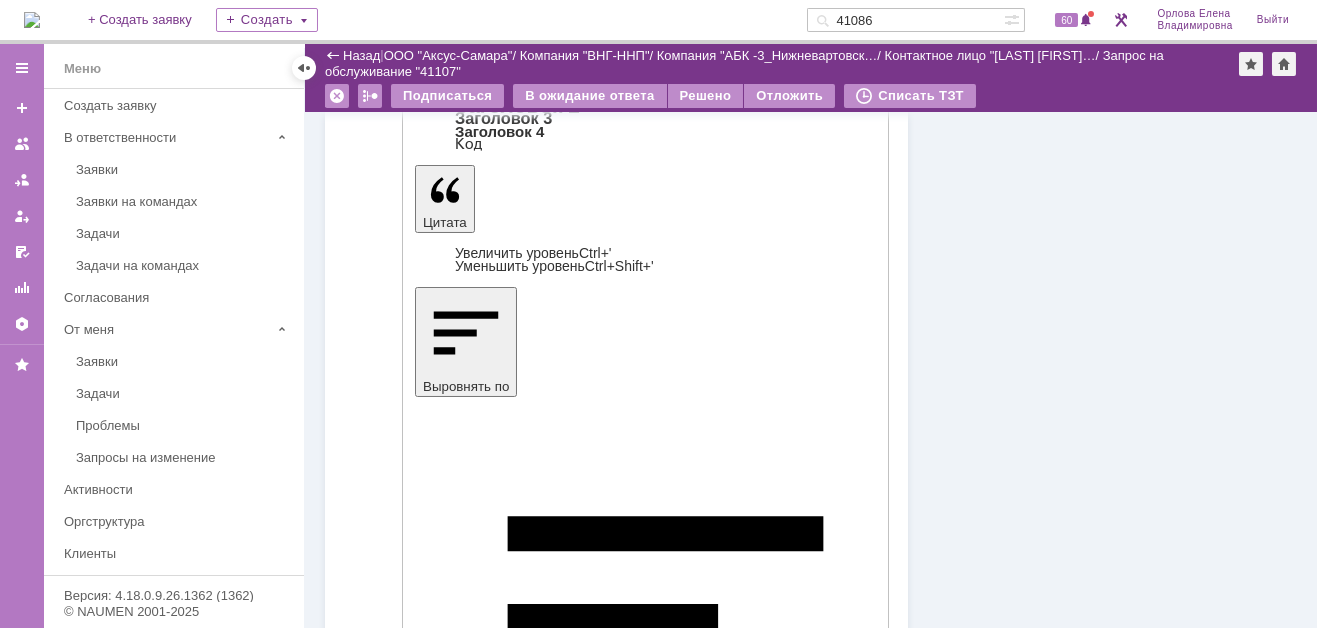 click on "Отправить" at bounding box center (467, 4233) 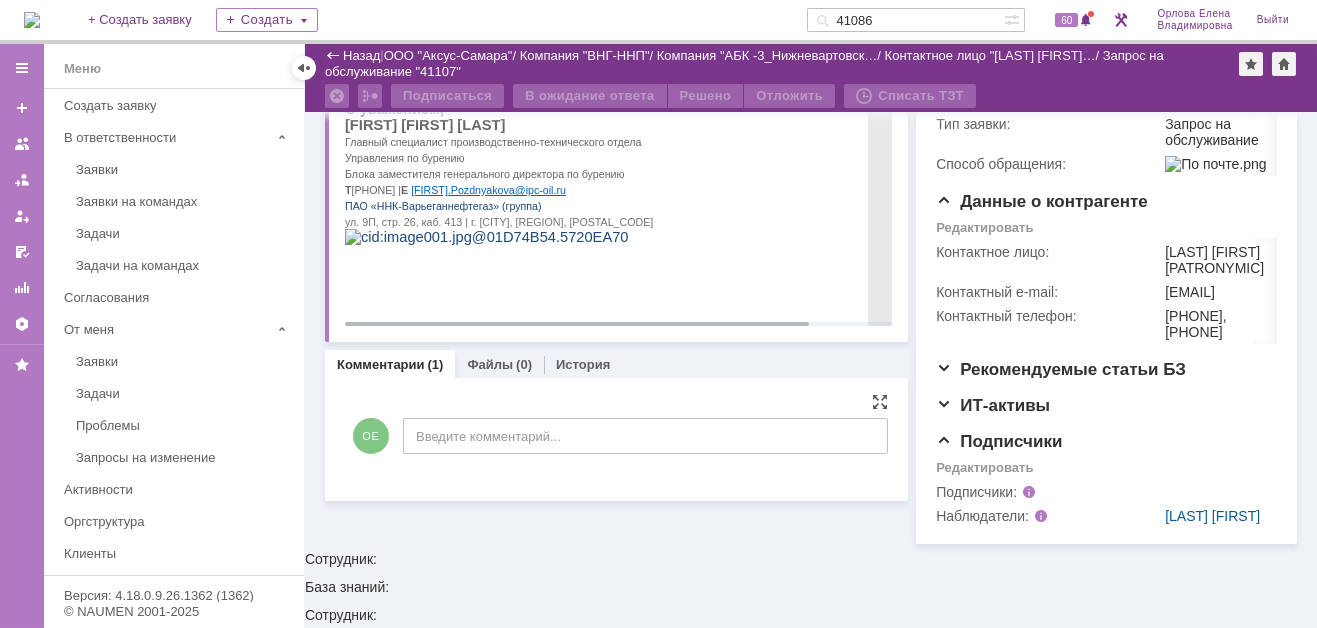 scroll, scrollTop: 553, scrollLeft: 0, axis: vertical 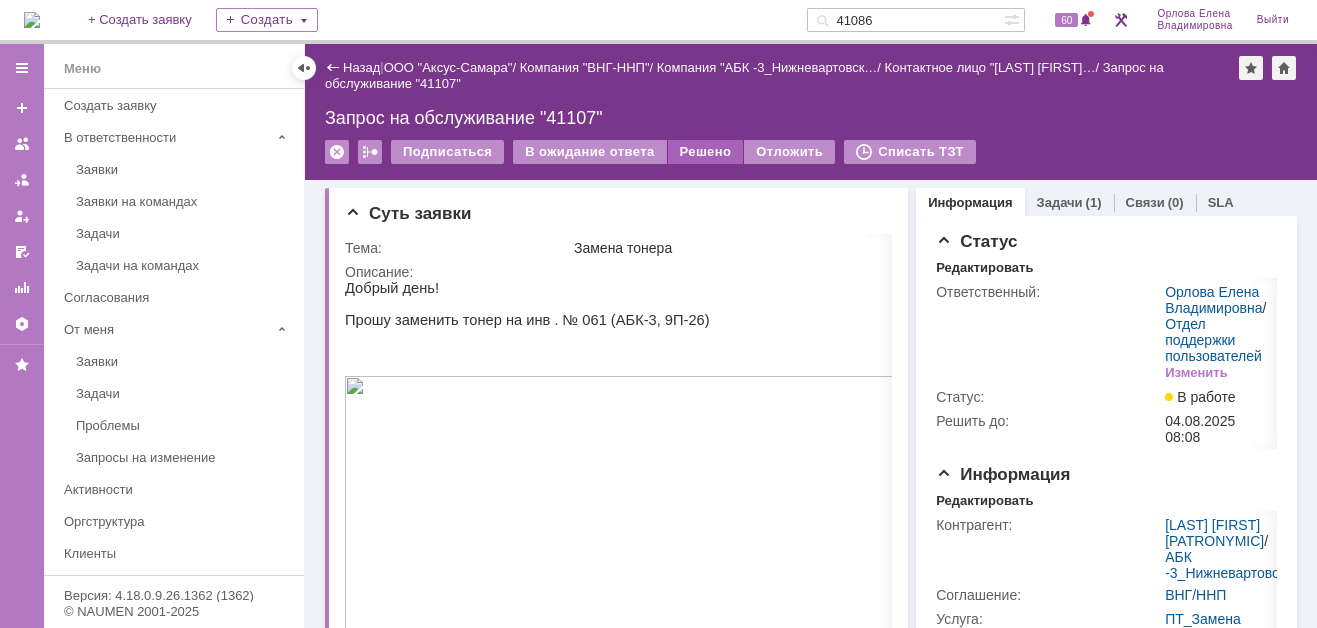 click on "Решено" at bounding box center (706, 152) 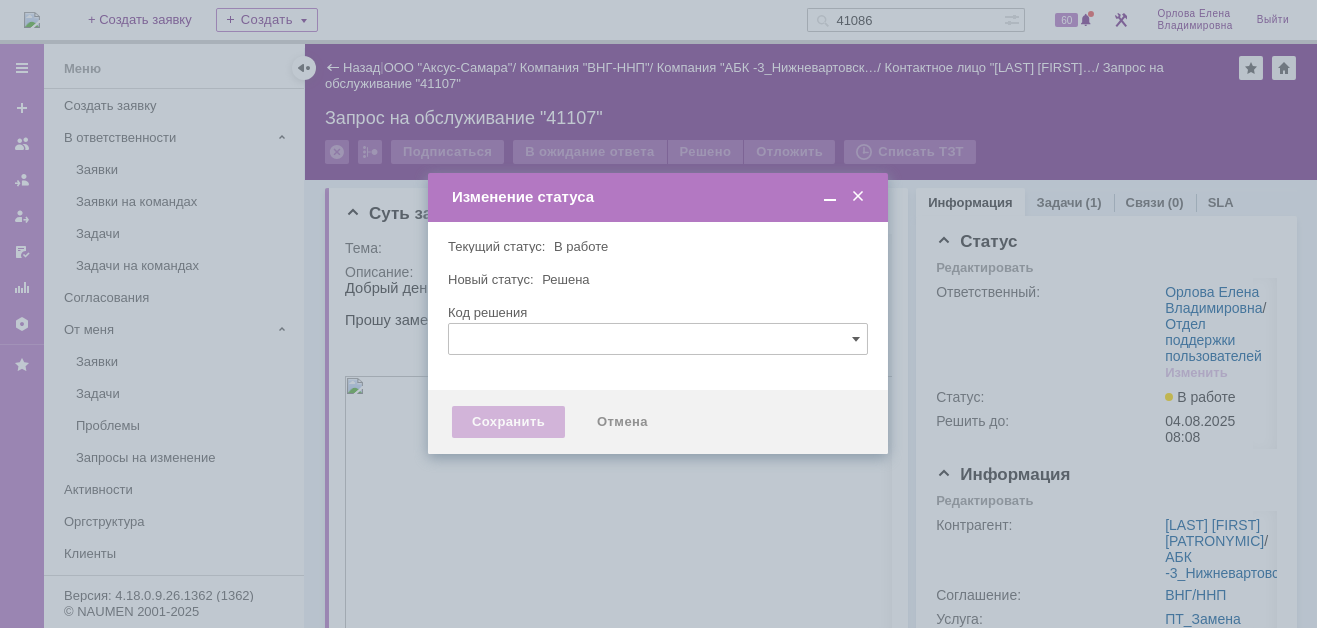 type 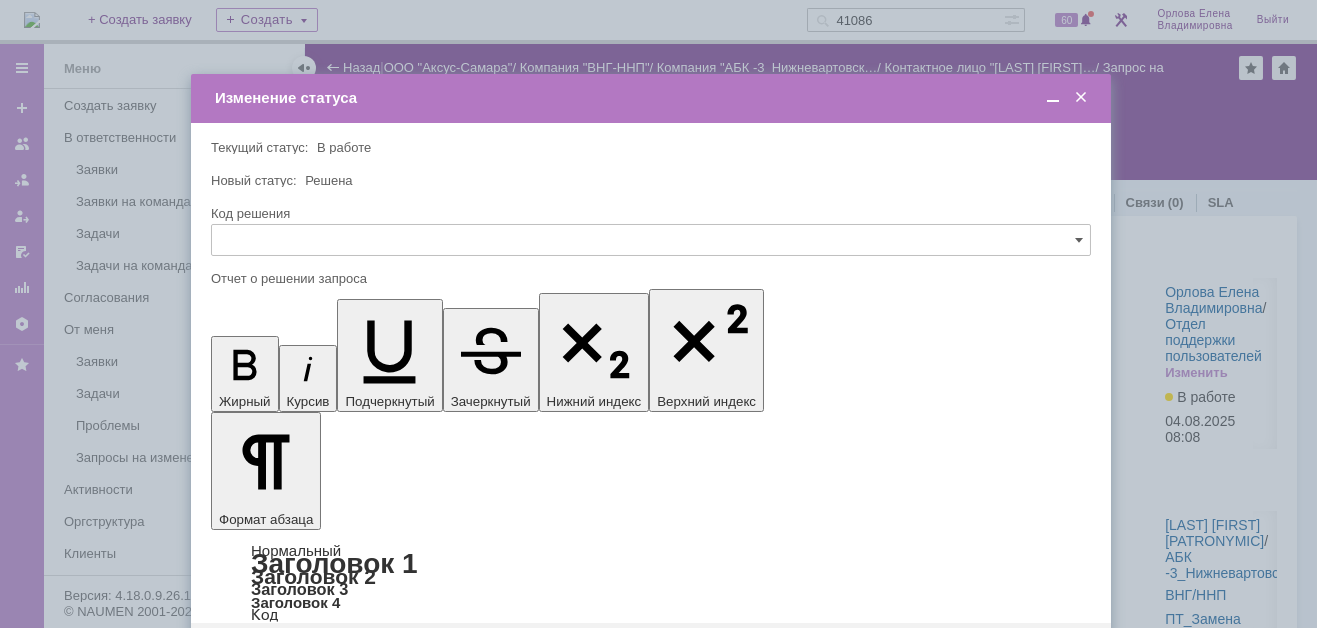 scroll, scrollTop: 0, scrollLeft: 0, axis: both 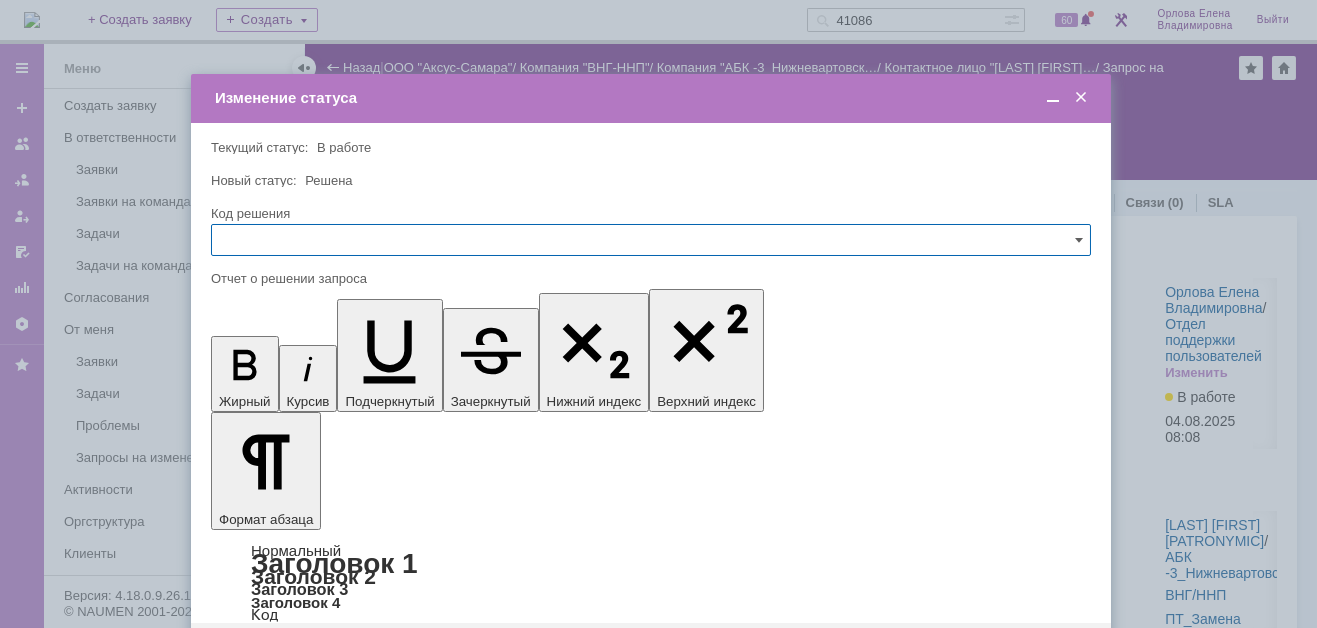 click on "Сохранить" at bounding box center (271, 655) 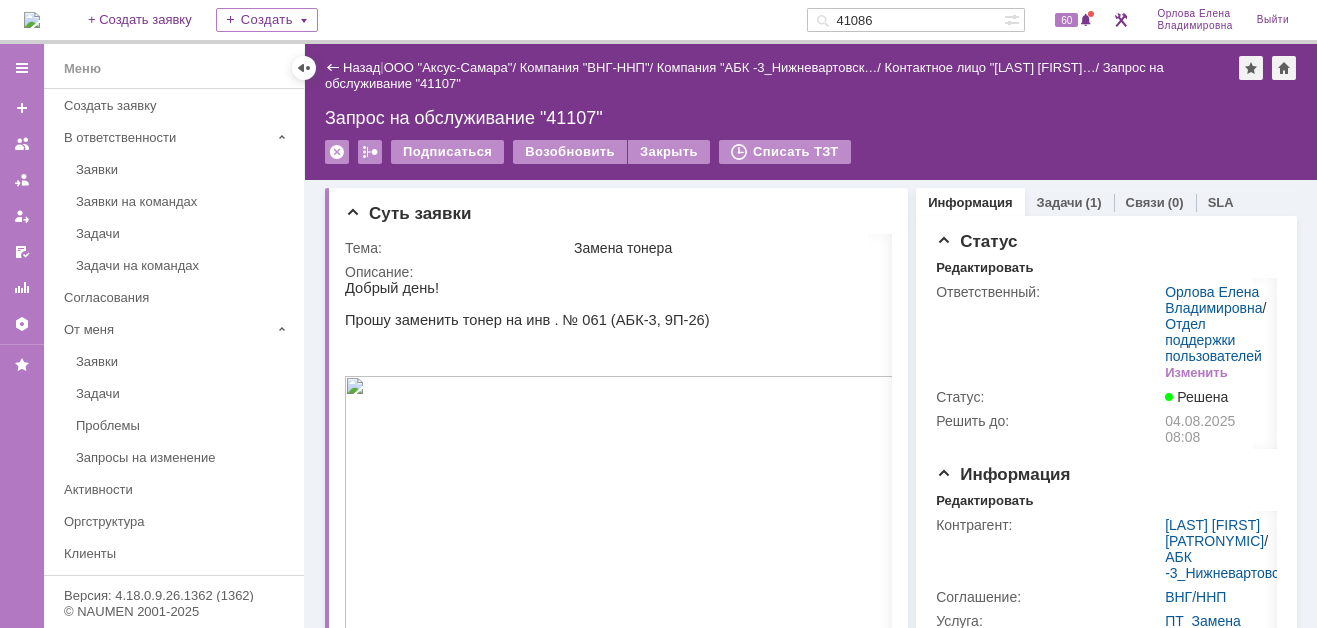 scroll, scrollTop: 0, scrollLeft: 0, axis: both 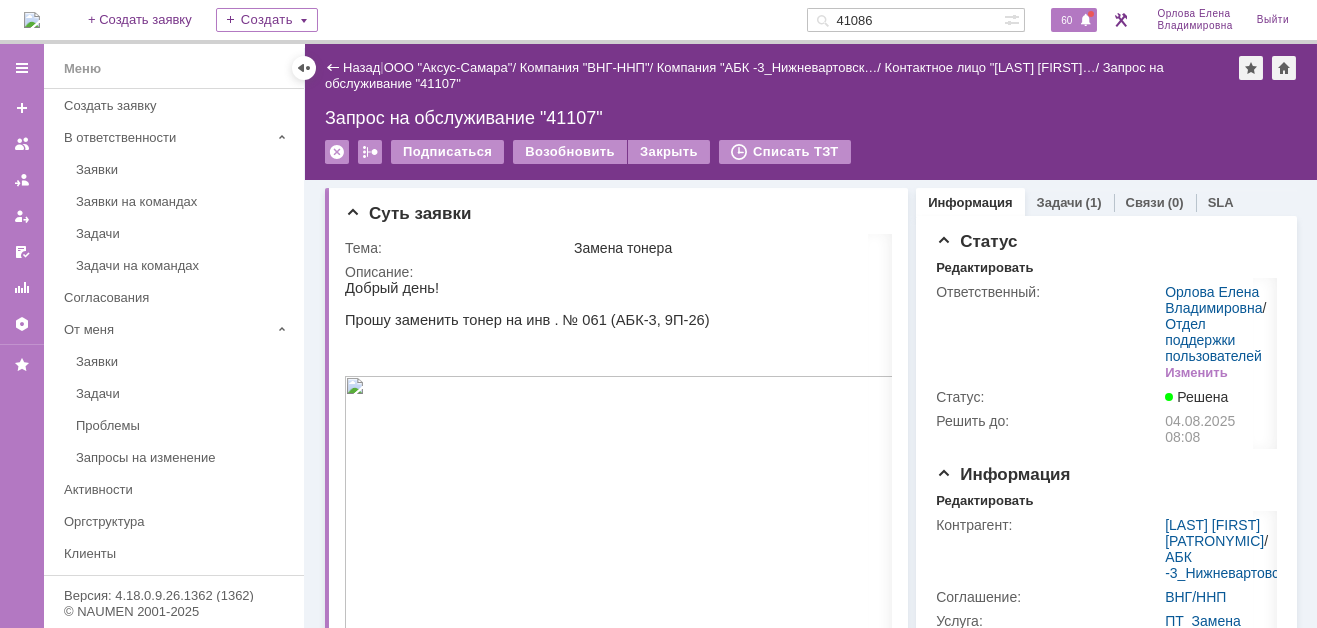 click on "60" at bounding box center (1066, 20) 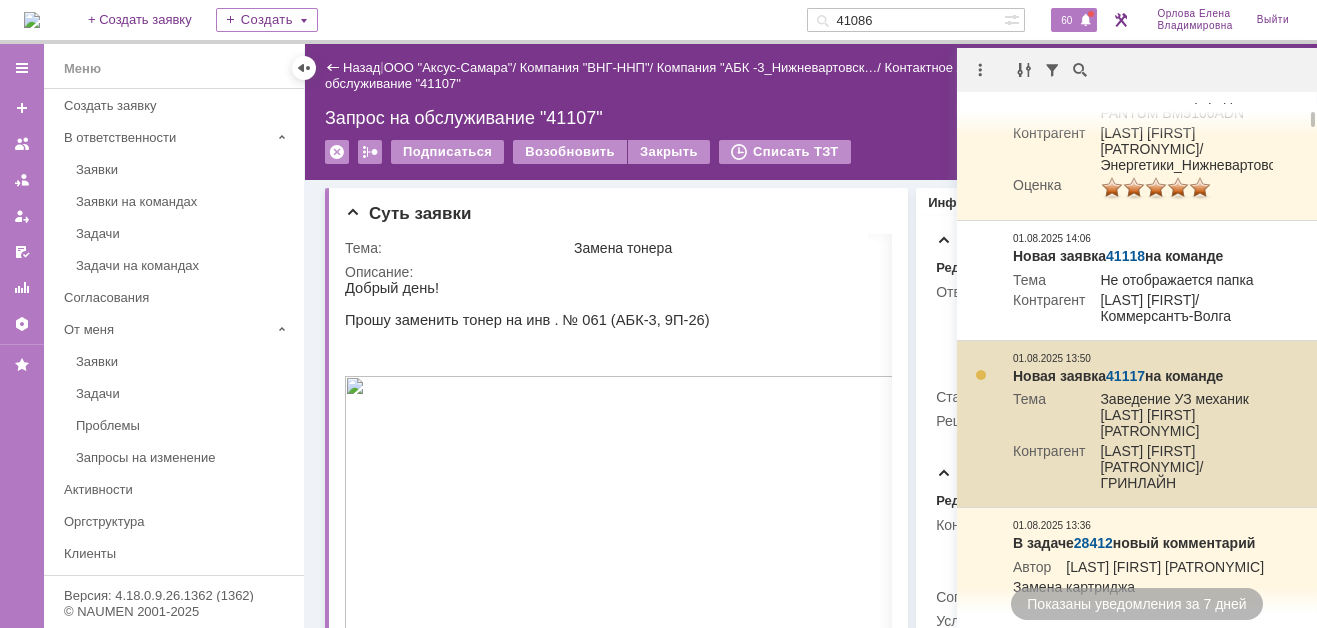 scroll, scrollTop: 300, scrollLeft: 0, axis: vertical 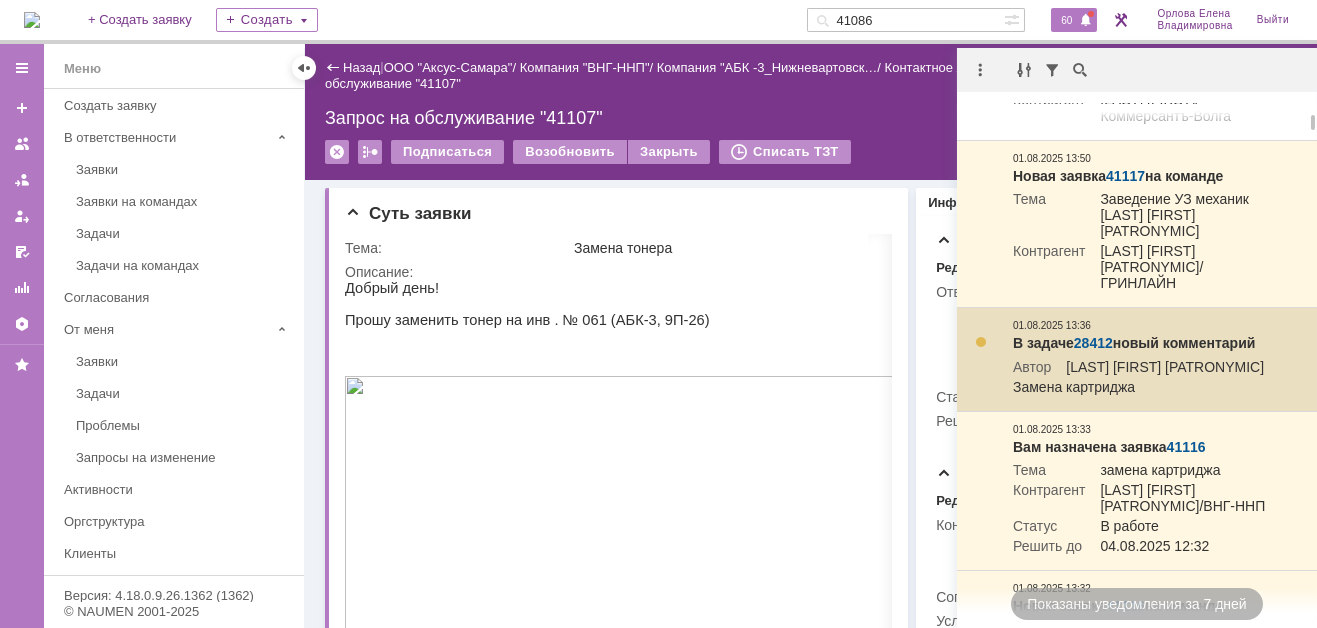 click on "28412" at bounding box center (1093, 343) 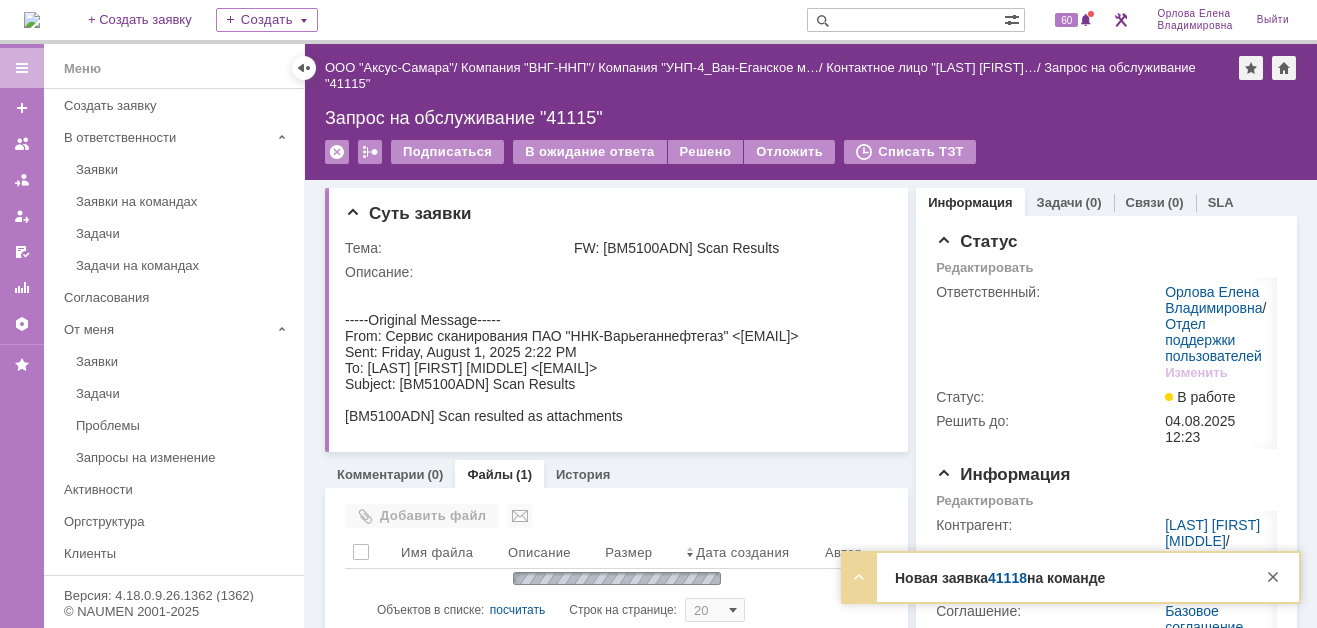 scroll, scrollTop: 0, scrollLeft: 0, axis: both 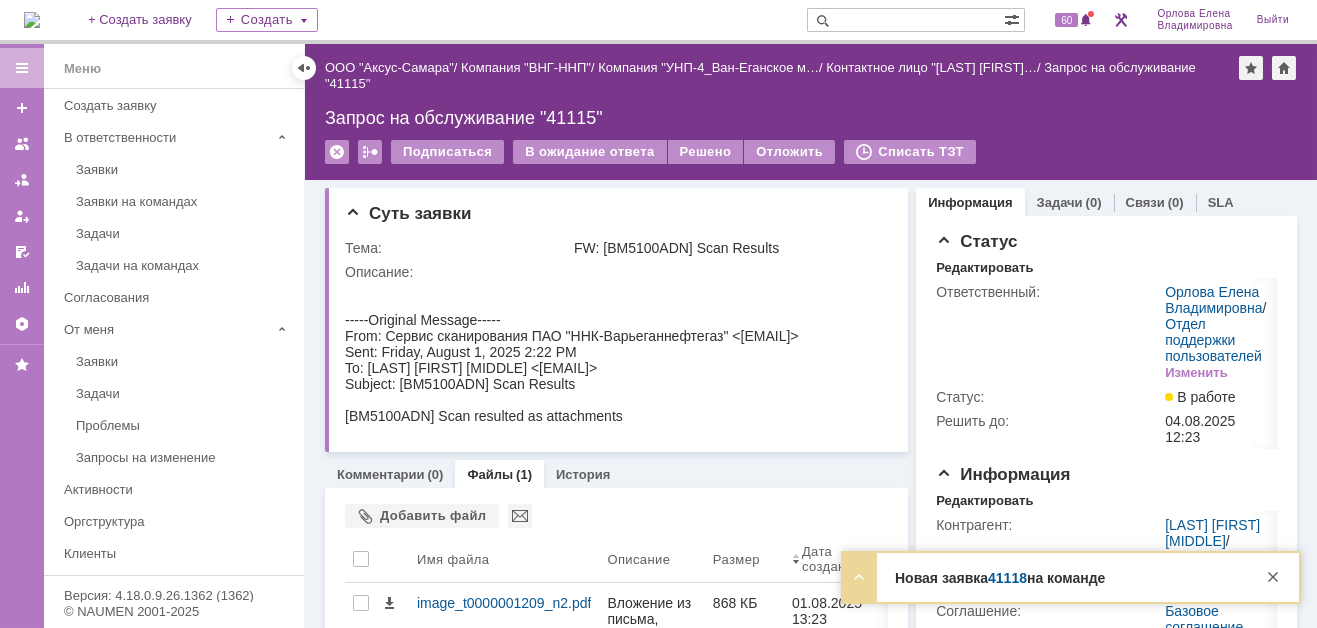 click on "41118" at bounding box center (1007, 578) 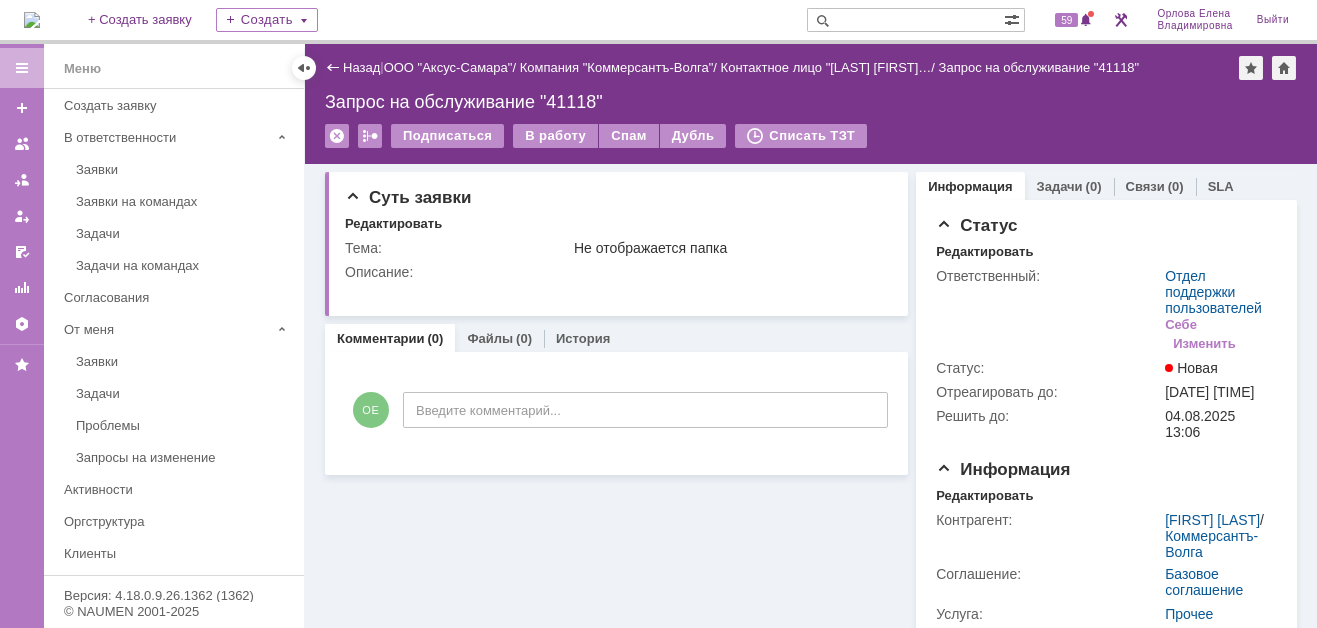 scroll, scrollTop: 0, scrollLeft: 0, axis: both 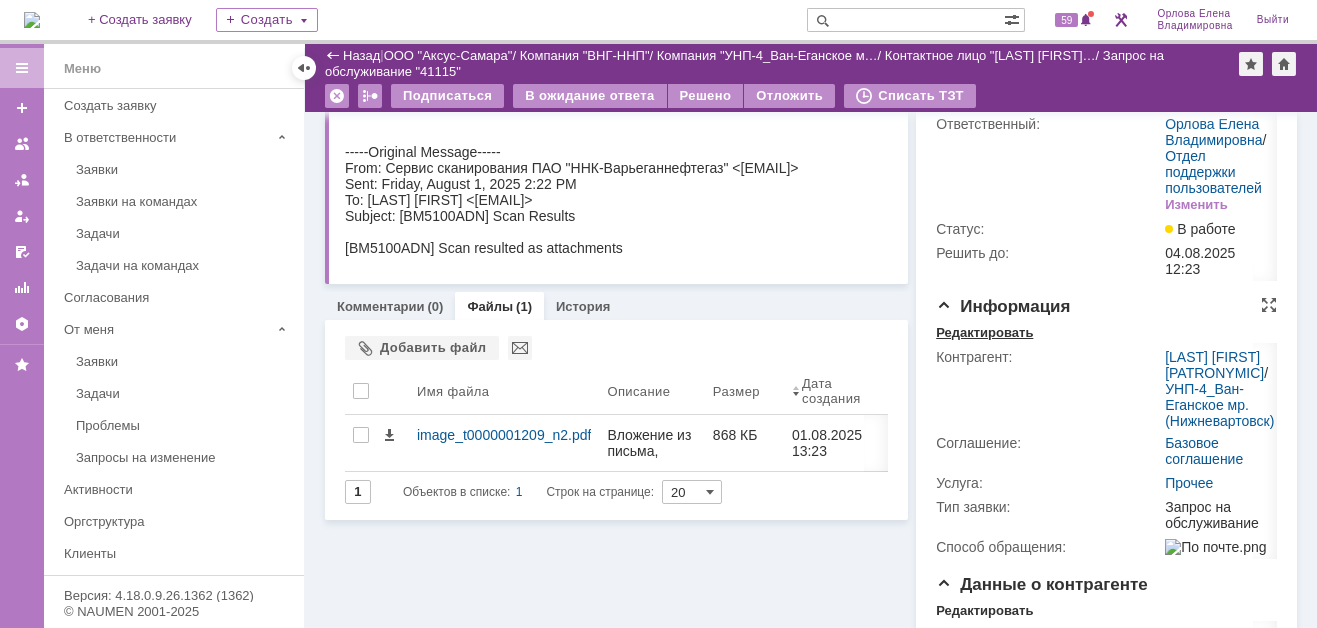 click on "Редактировать" at bounding box center (984, 333) 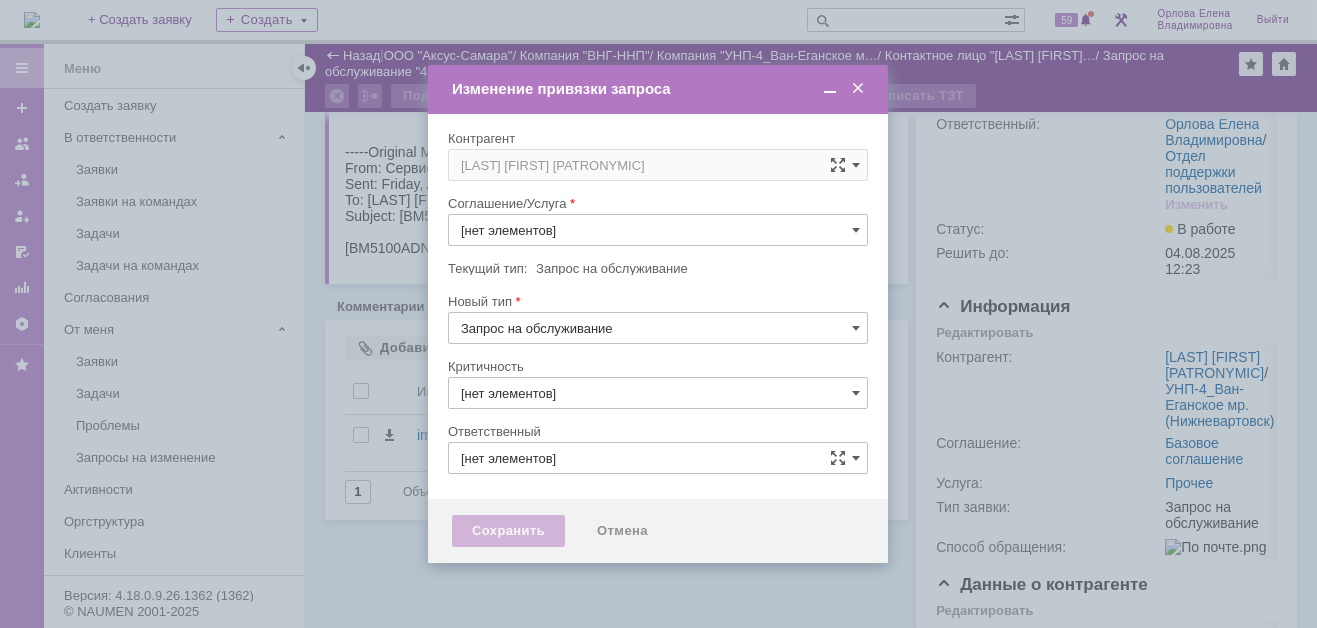 type on "Прочее" 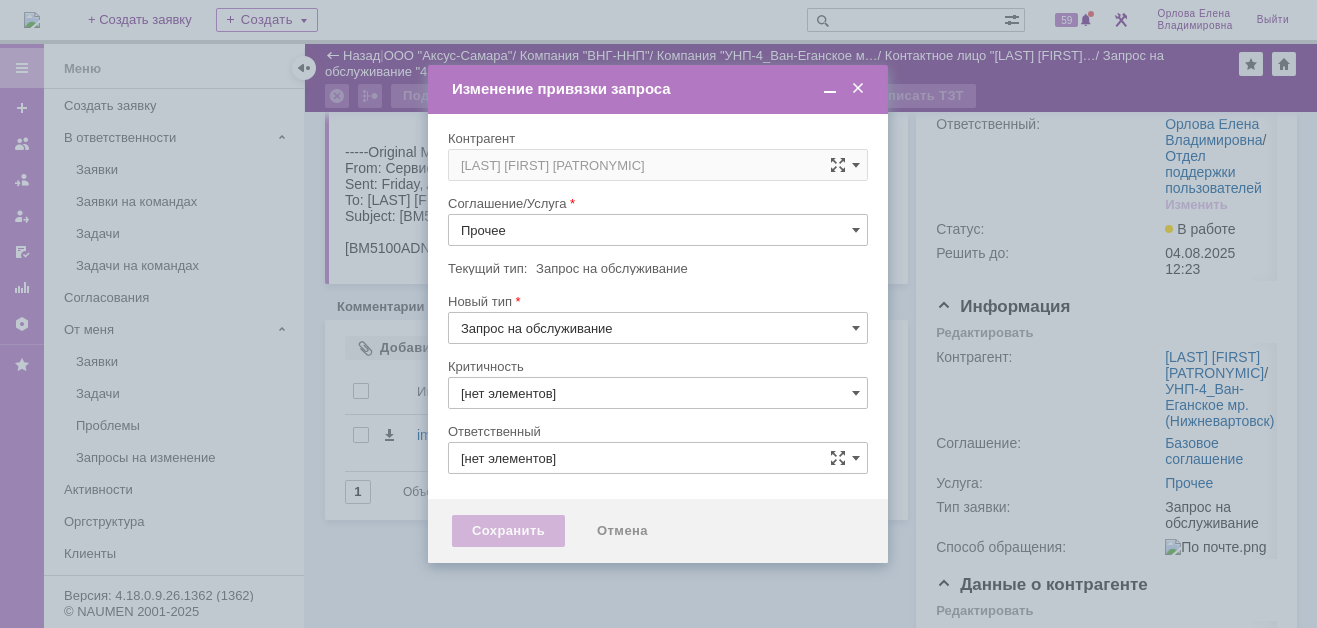 type on "Орлова Елена Владимировна" 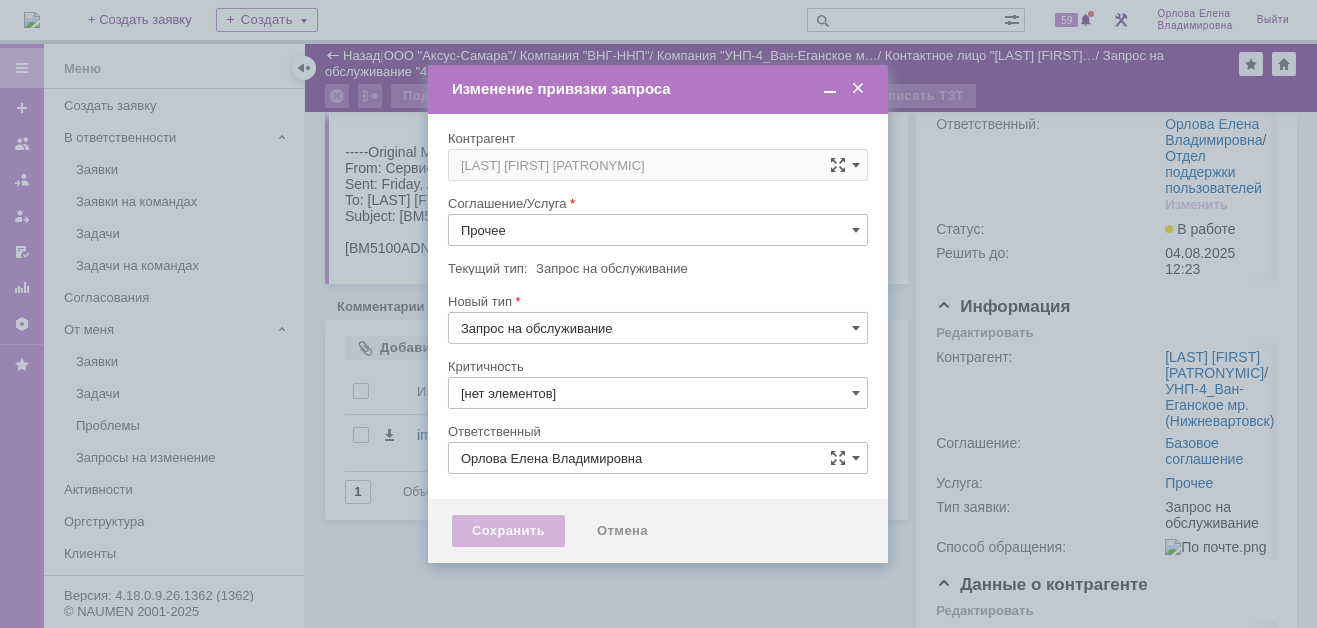 type on "3. Низкая" 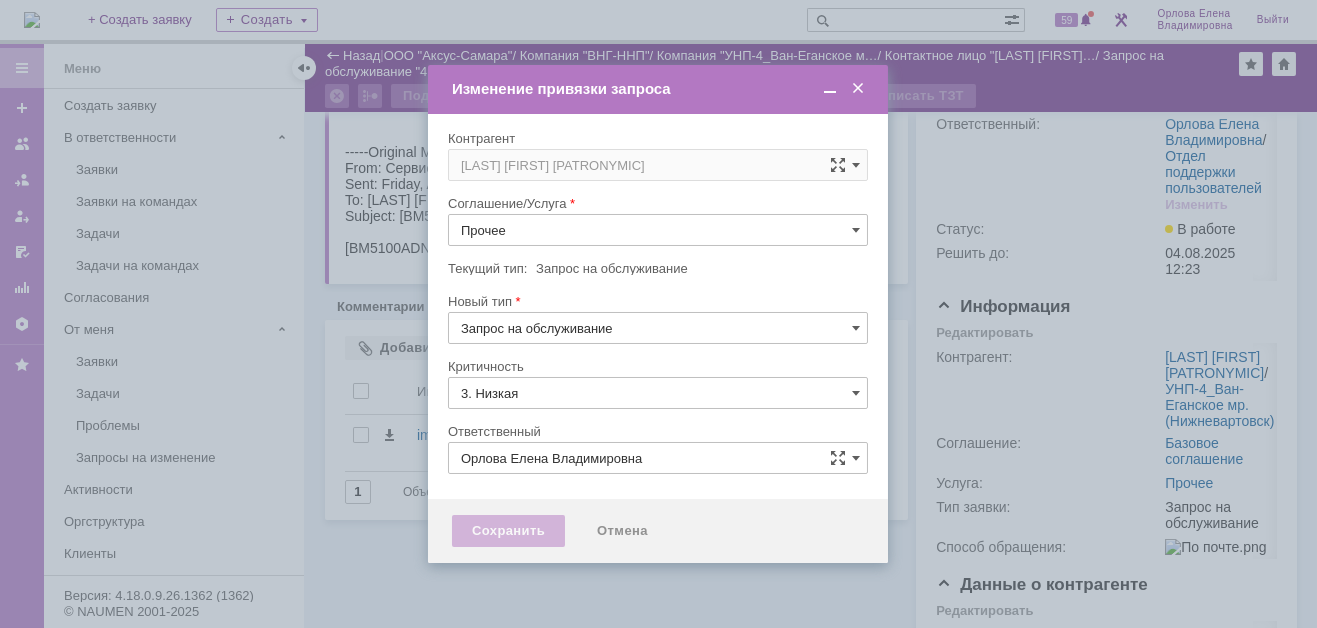 type on "[не указано]" 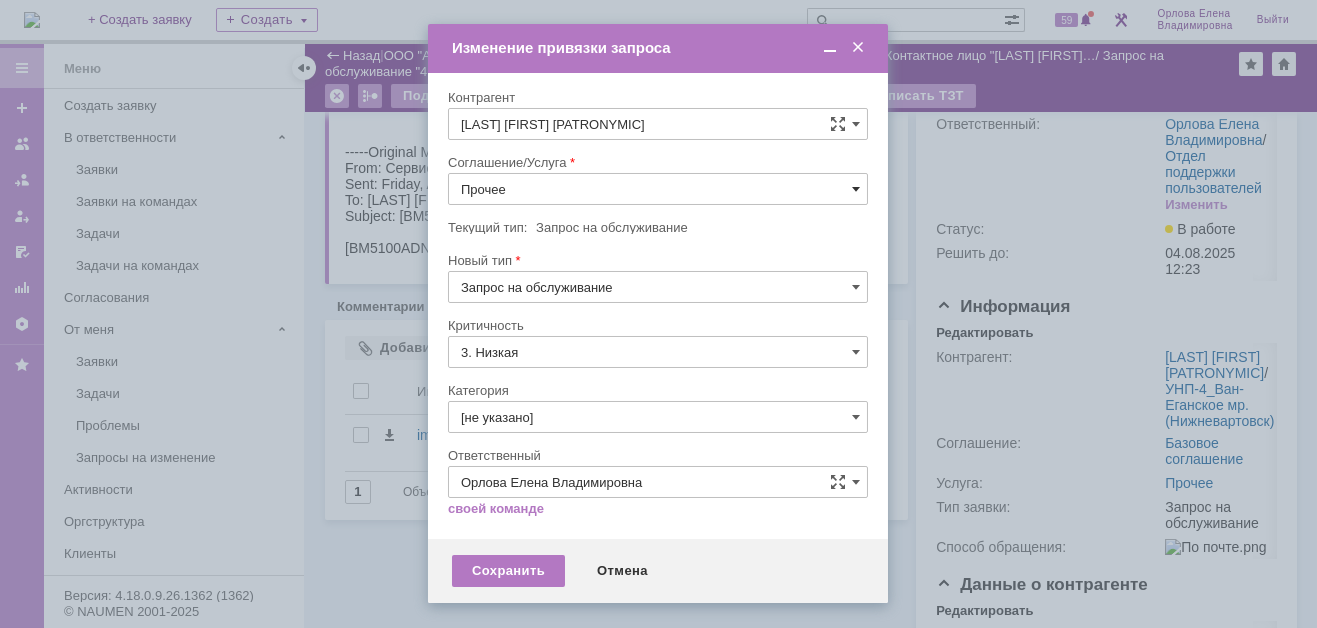 click at bounding box center (856, 189) 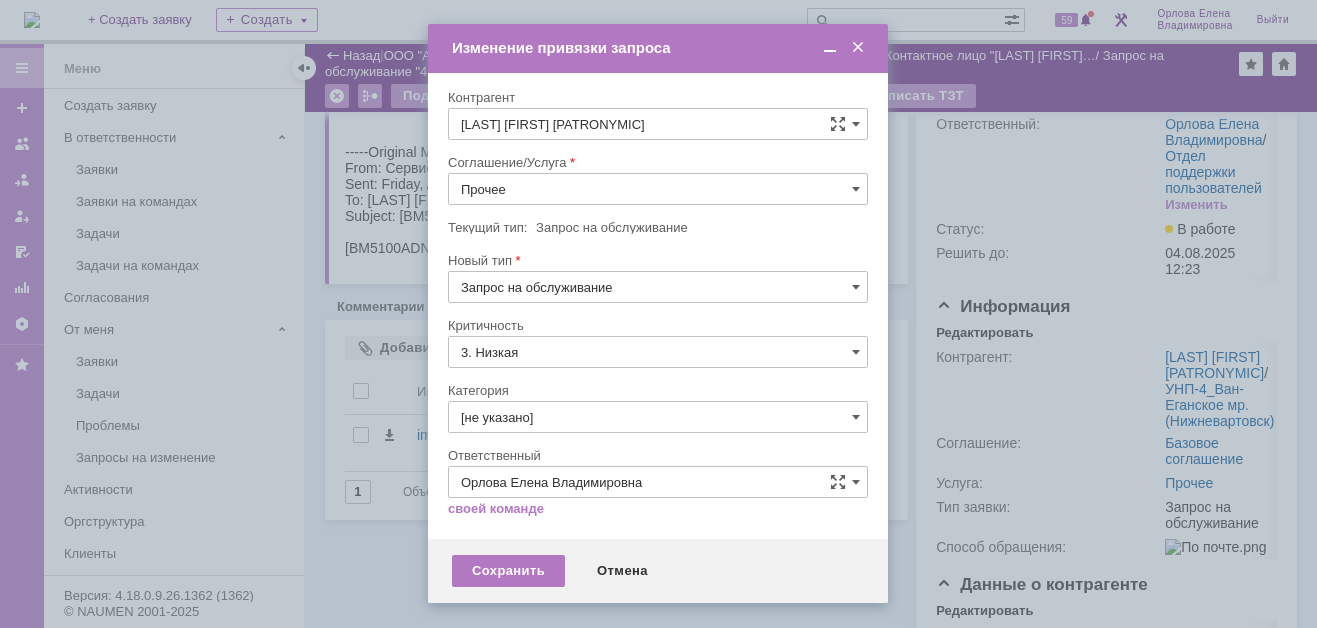 scroll, scrollTop: 121, scrollLeft: 0, axis: vertical 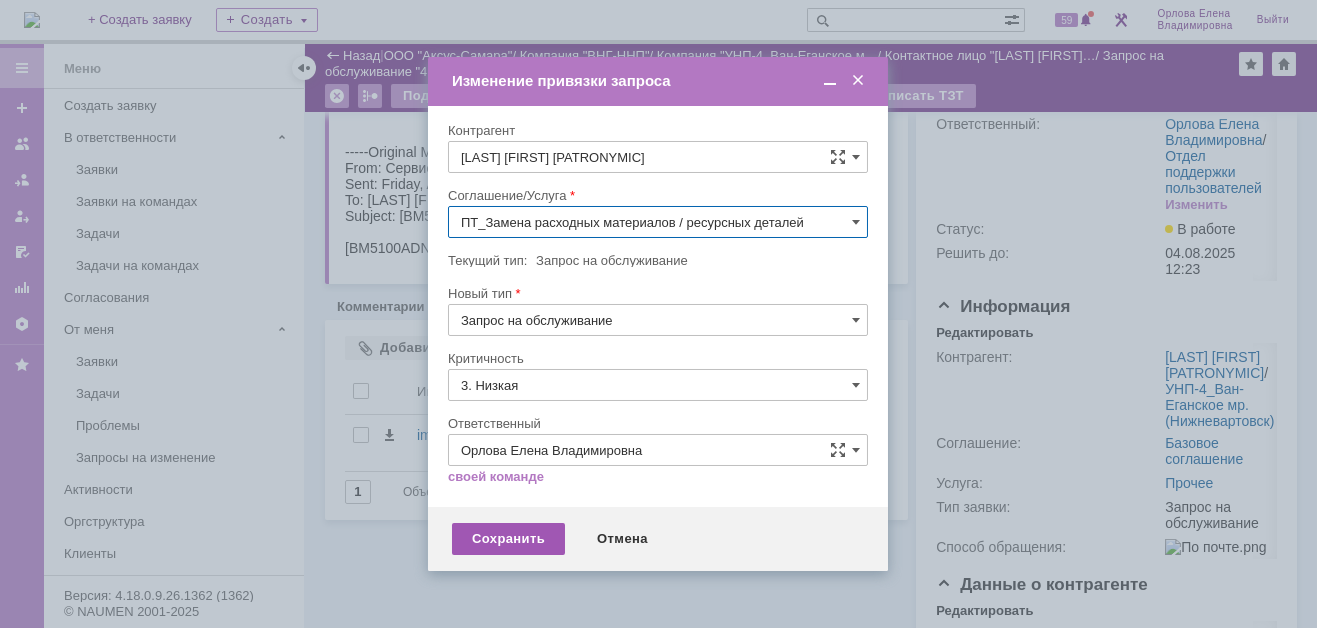 type on "ПТ_Замена расходных материалов / ресурсных деталей" 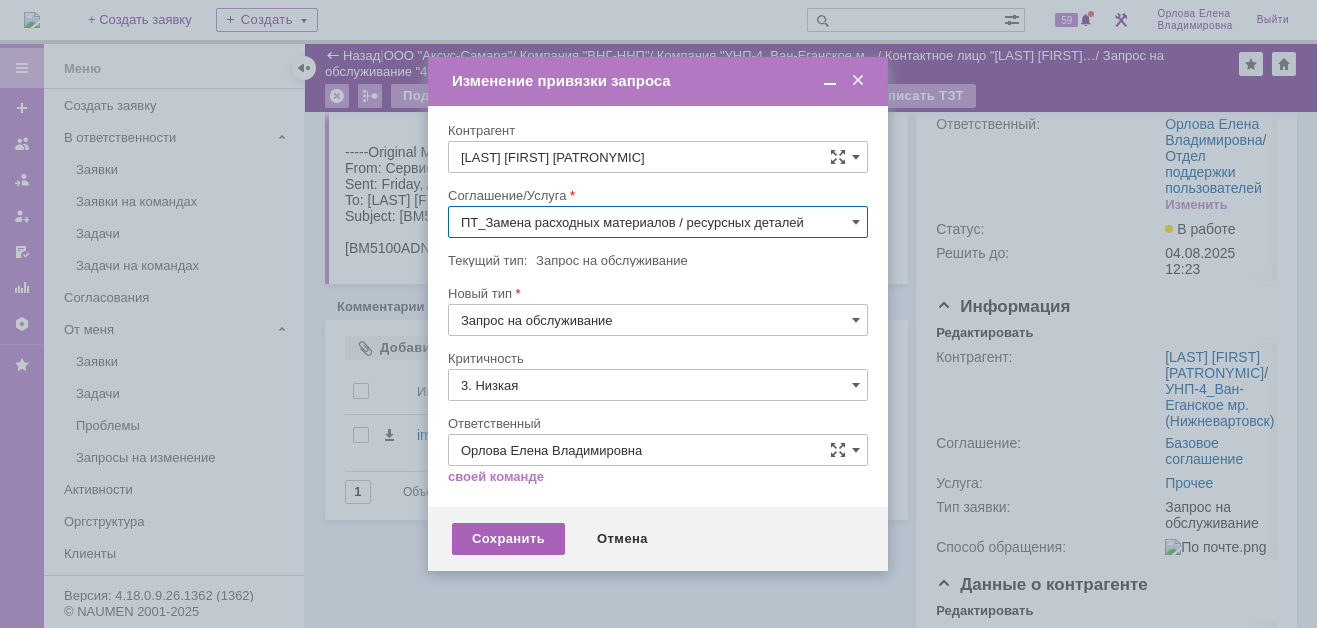 click on "Сохранить" at bounding box center [508, 539] 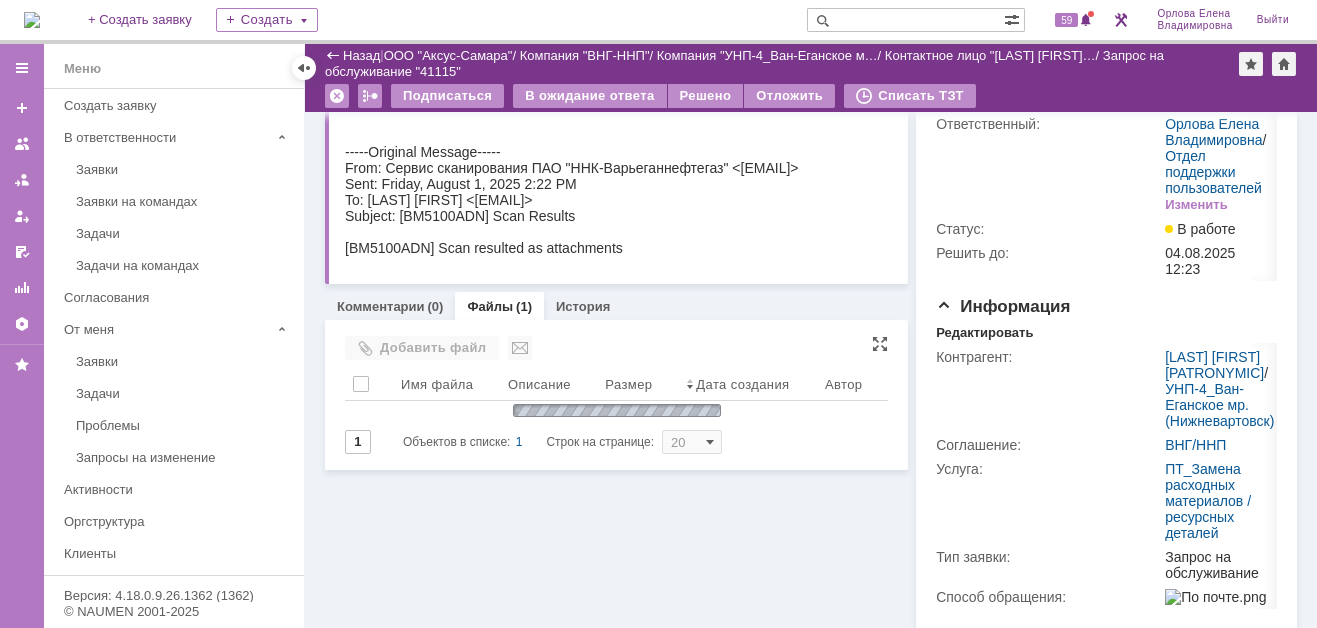 scroll, scrollTop: 0, scrollLeft: 0, axis: both 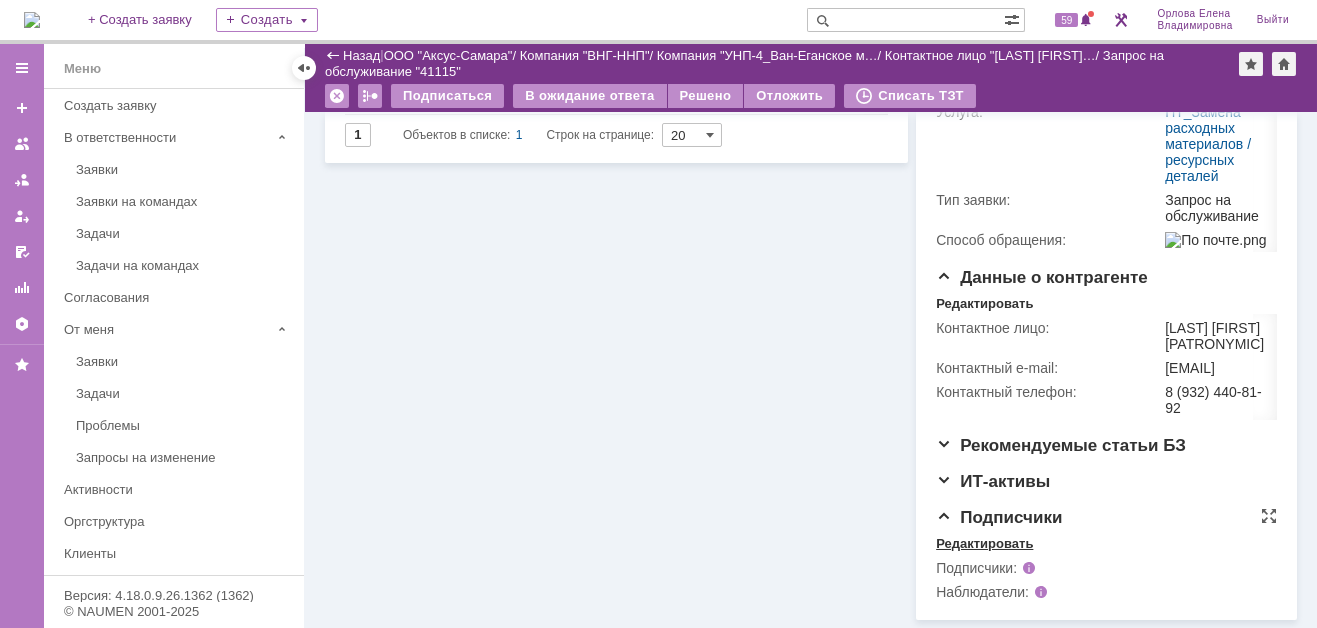 click on "Редактировать" at bounding box center [984, 544] 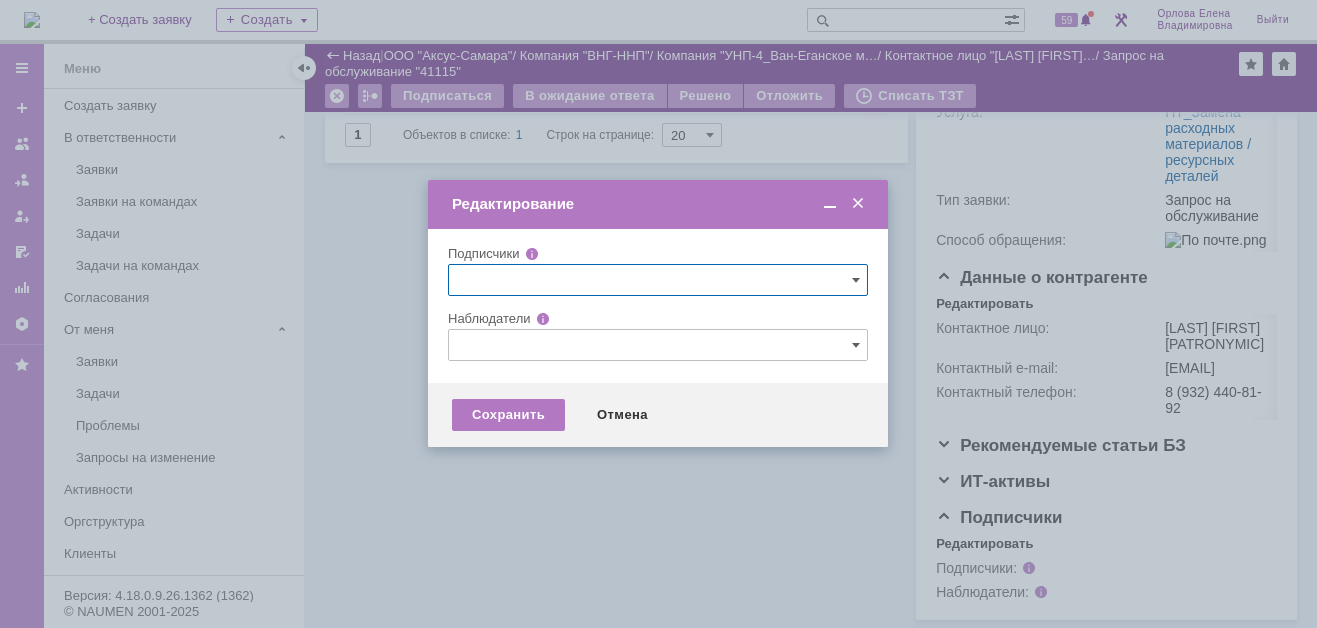 click at bounding box center [658, 345] 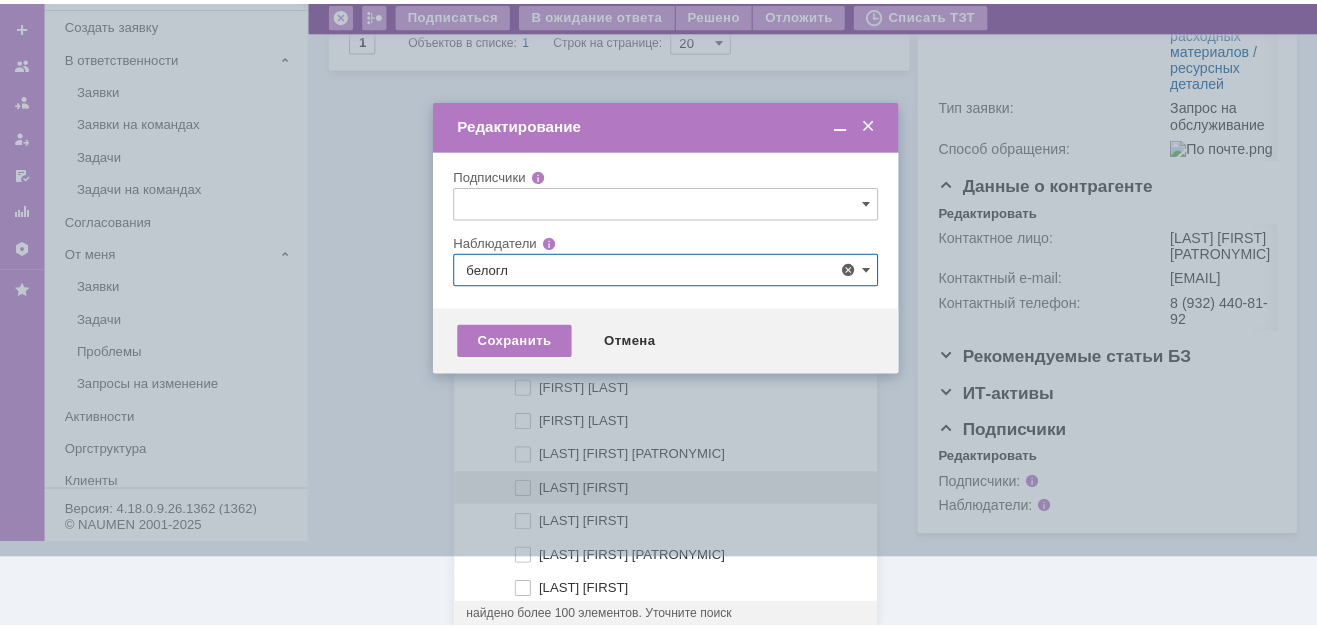 scroll, scrollTop: 0, scrollLeft: 0, axis: both 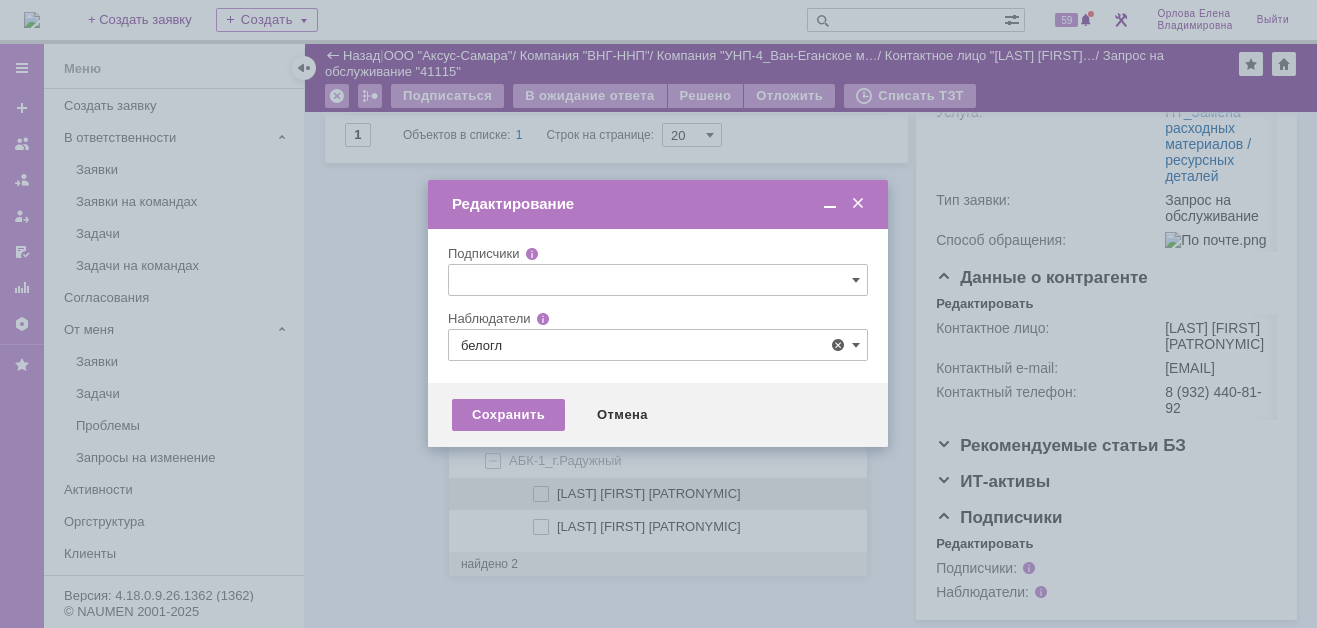 click on "Белоглазов Алексей Валерьевич" at bounding box center [682, 494] 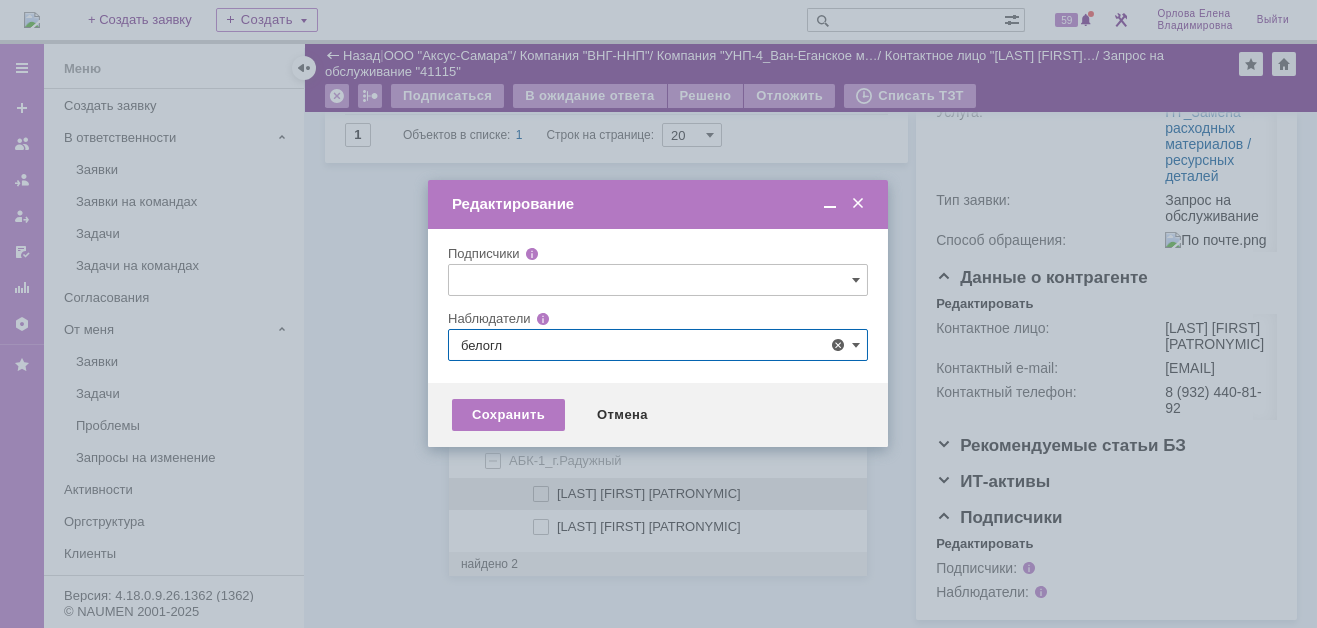 click at bounding box center (545, 491) 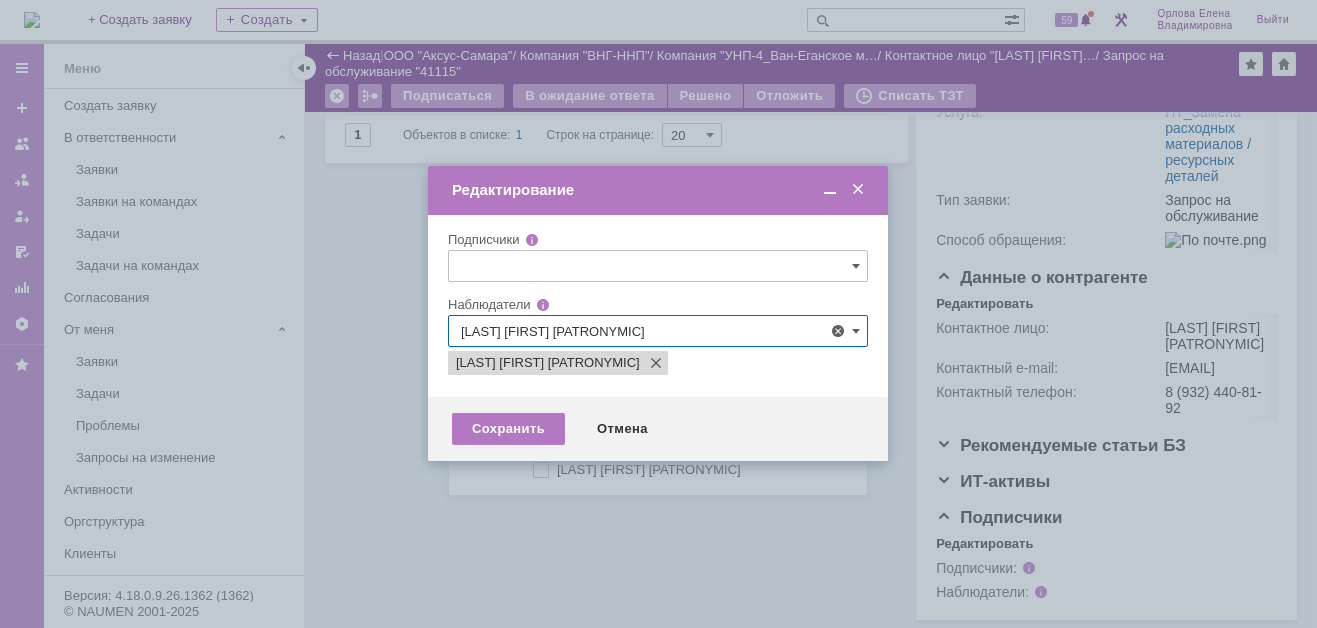 click at bounding box center (658, 314) 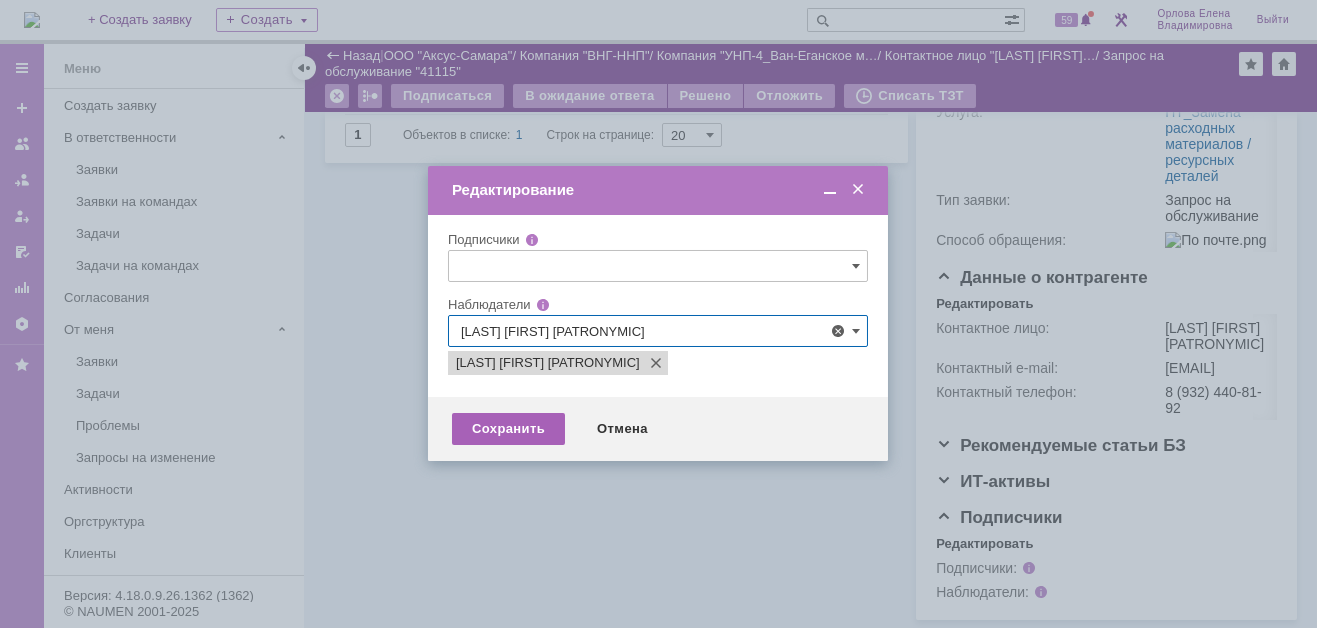 click on "Сохранить" at bounding box center [508, 429] 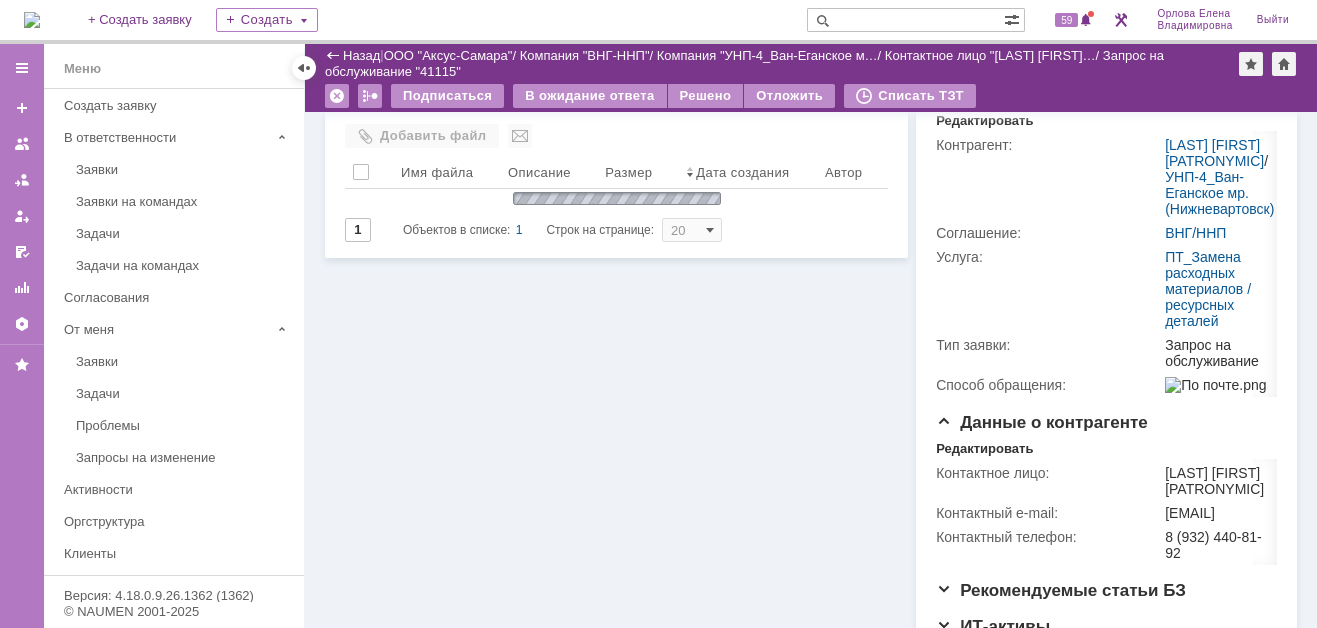 scroll, scrollTop: 0, scrollLeft: 0, axis: both 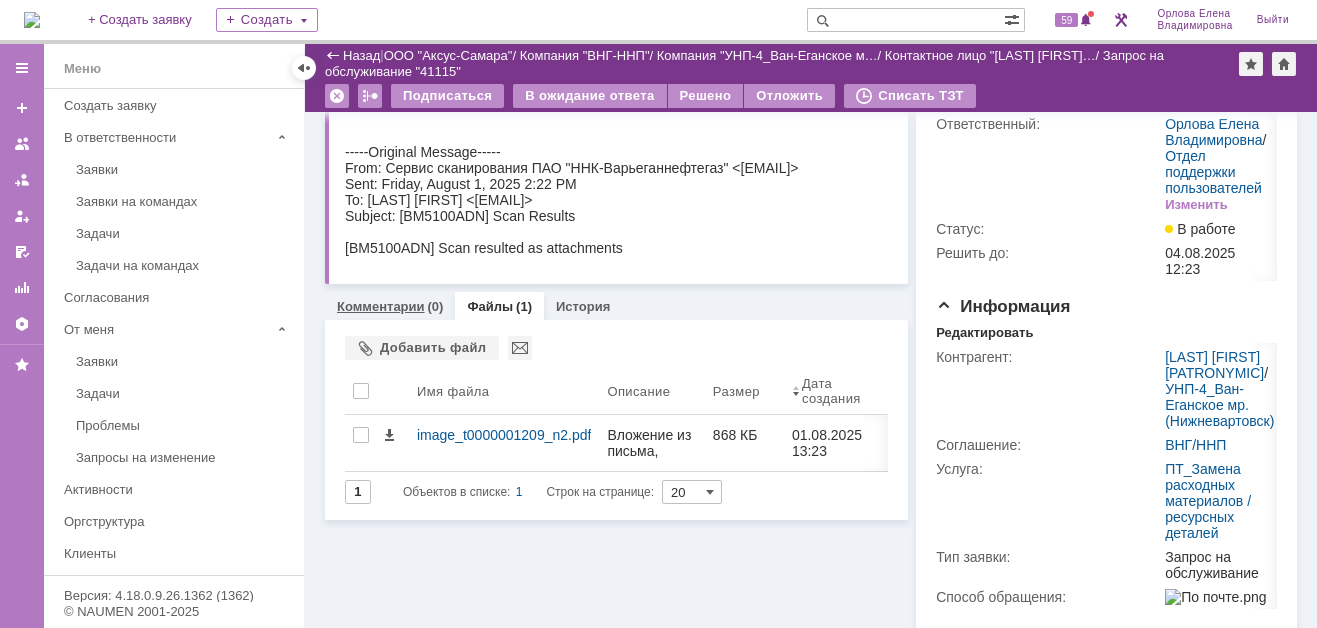 click on "Комментарии" at bounding box center (381, 306) 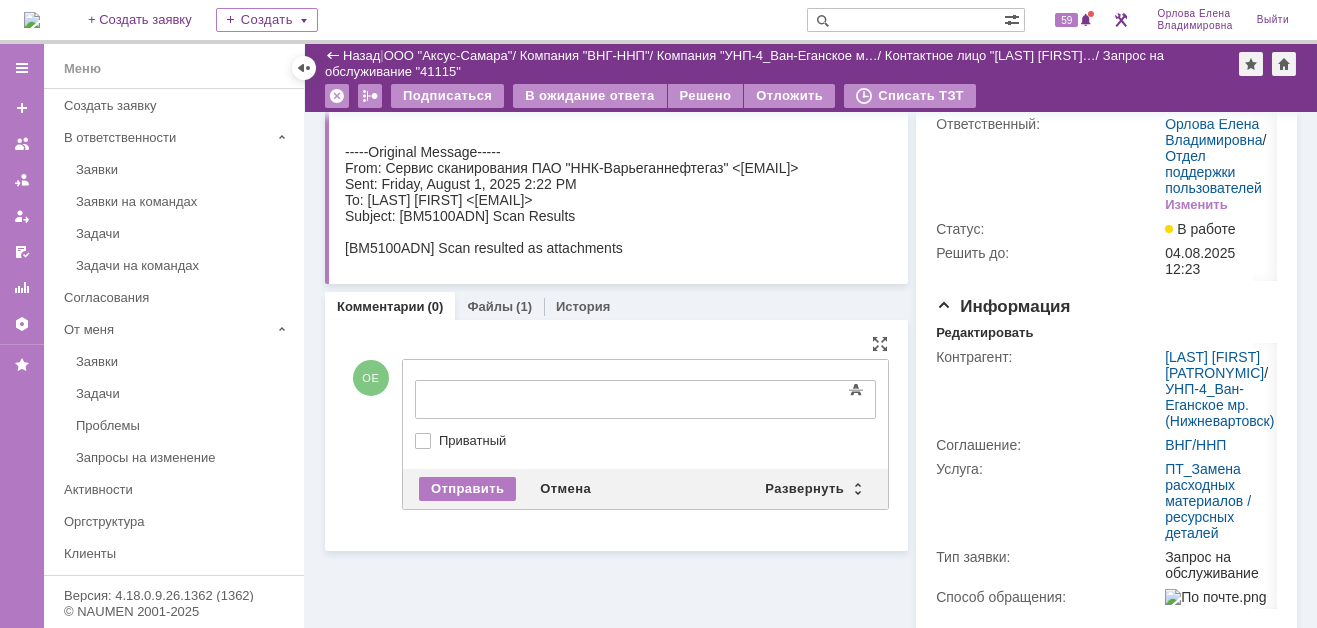 scroll, scrollTop: 0, scrollLeft: 0, axis: both 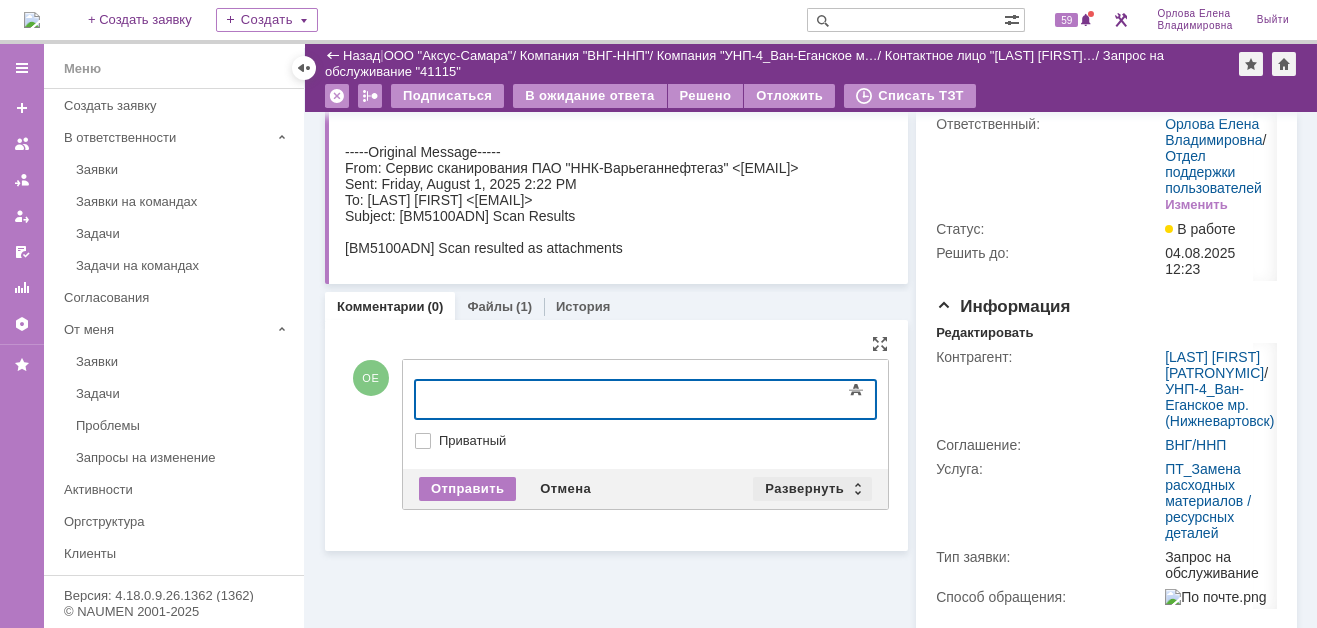 click on "Развернуть" at bounding box center [812, 489] 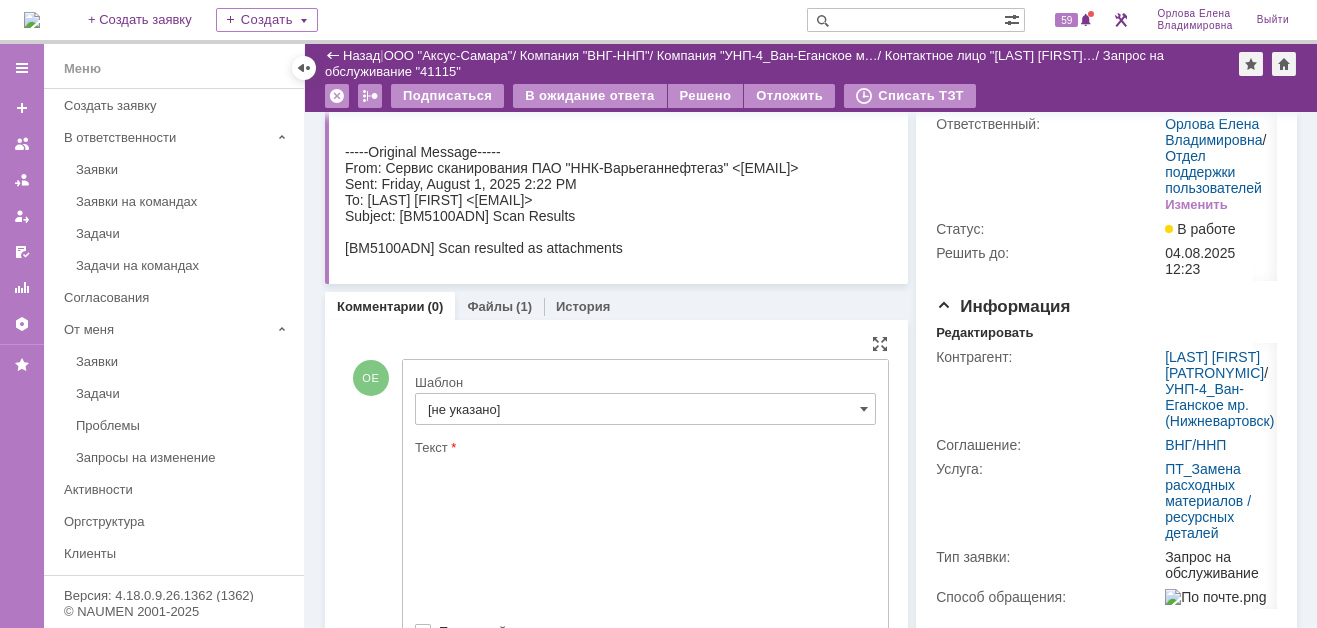 scroll, scrollTop: 0, scrollLeft: 0, axis: both 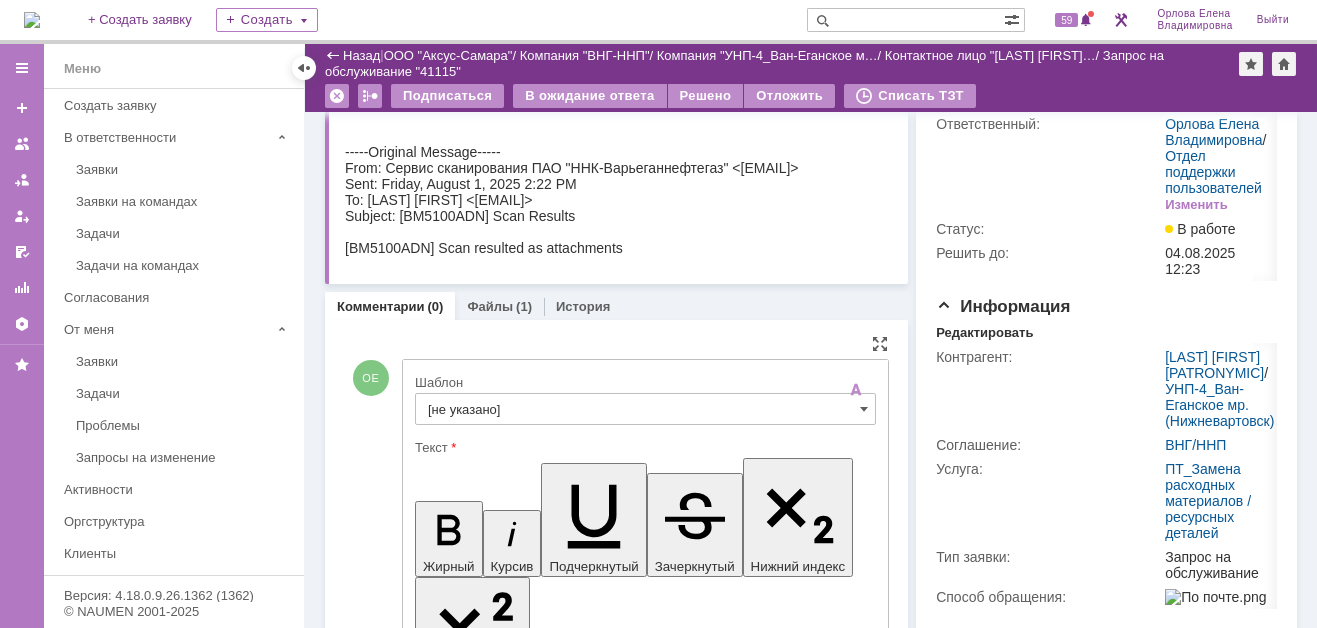 click on "[не указано]" at bounding box center (645, 409) 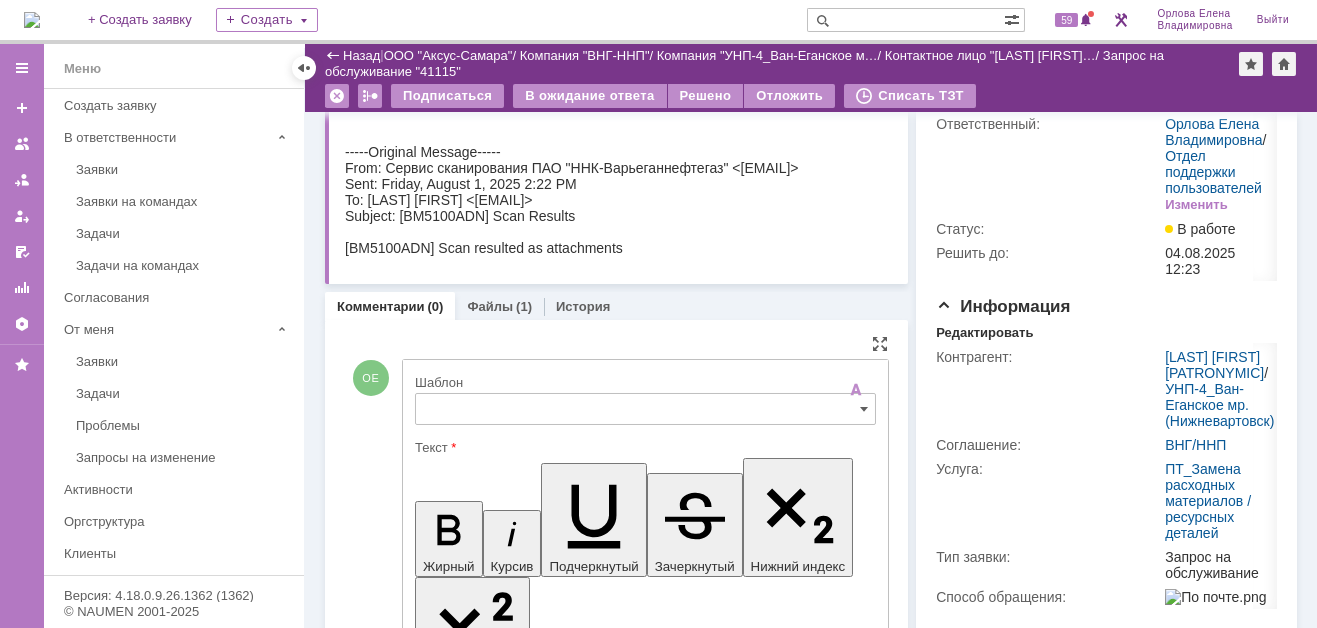 scroll, scrollTop: 186, scrollLeft: 0, axis: vertical 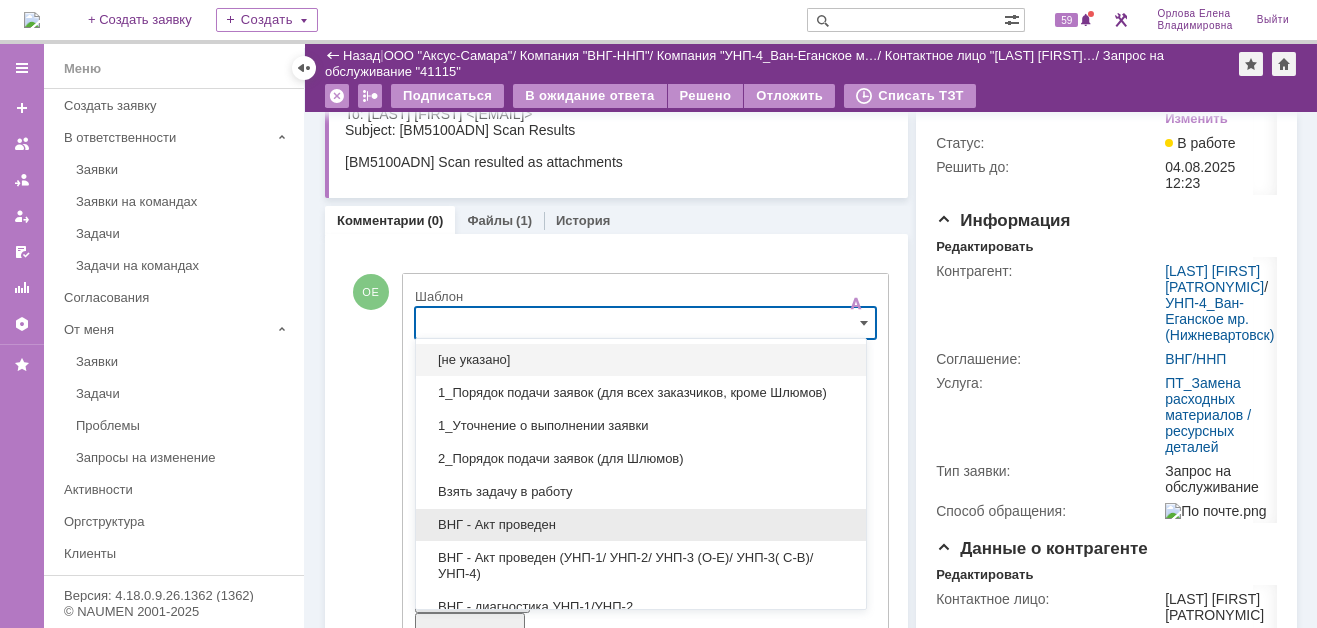 click on "ВНГ - Акт проведен" at bounding box center [641, 525] 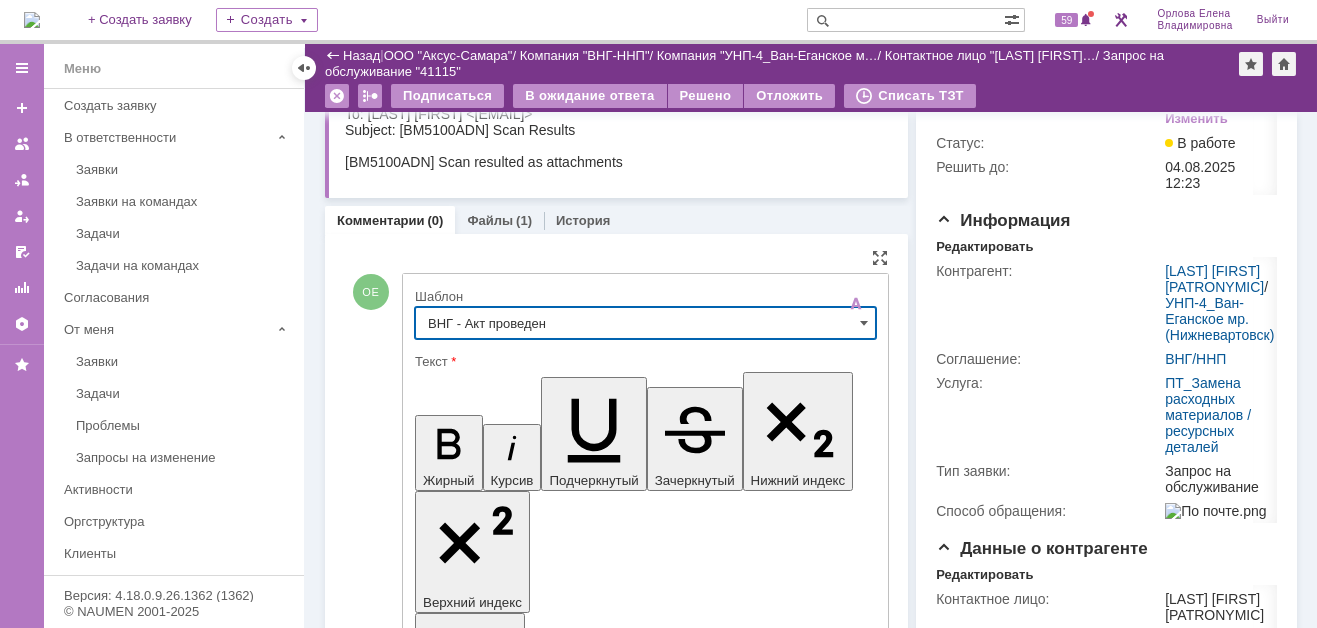 type on "ВНГ - Акт проведен" 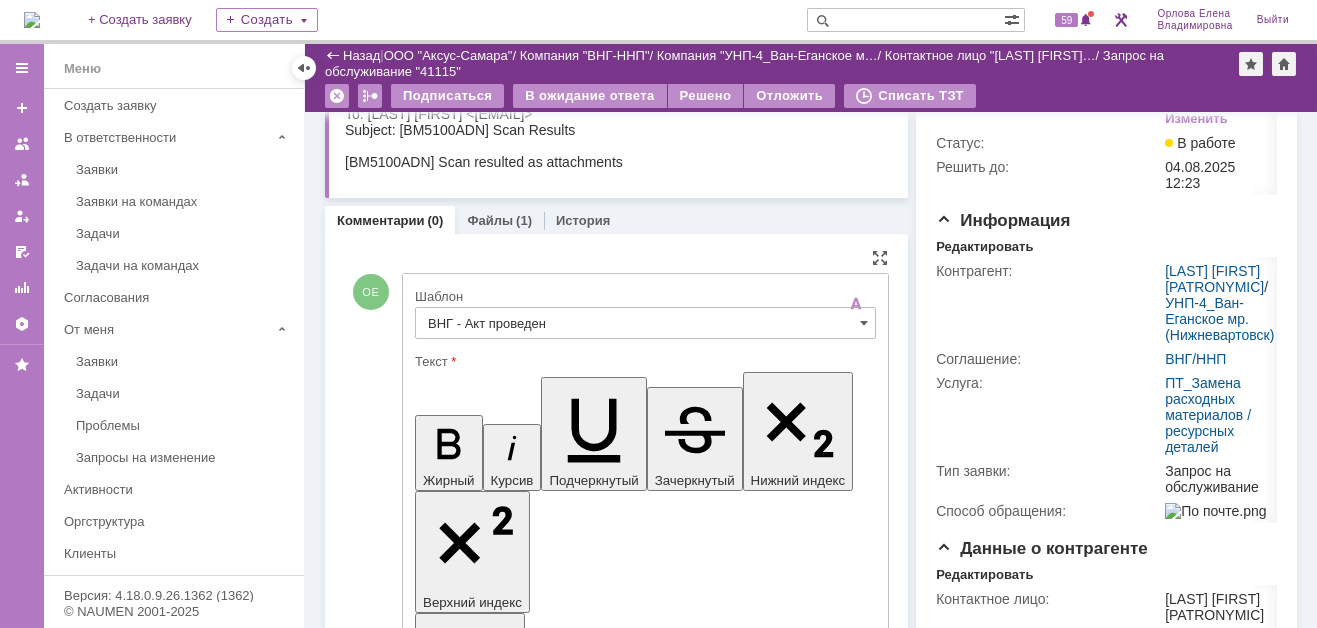 drag, startPoint x: 433, startPoint y: 4488, endPoint x: 510, endPoint y: 4515, distance: 81.596565 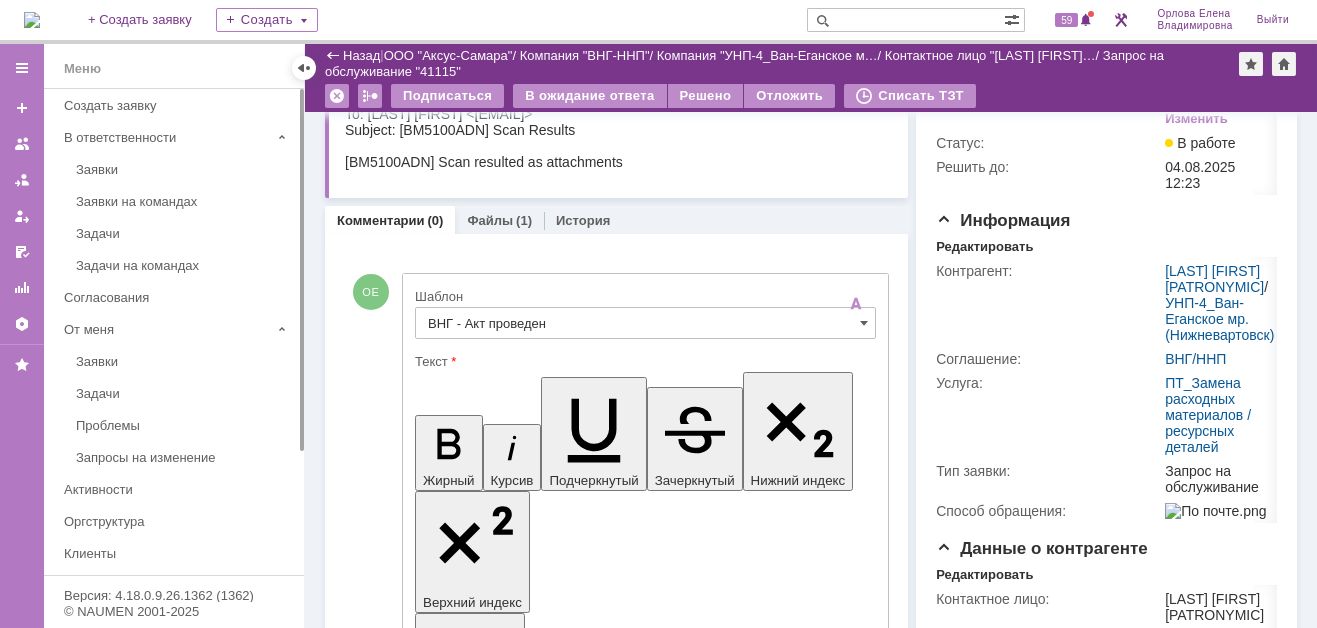 scroll, scrollTop: 166, scrollLeft: 0, axis: vertical 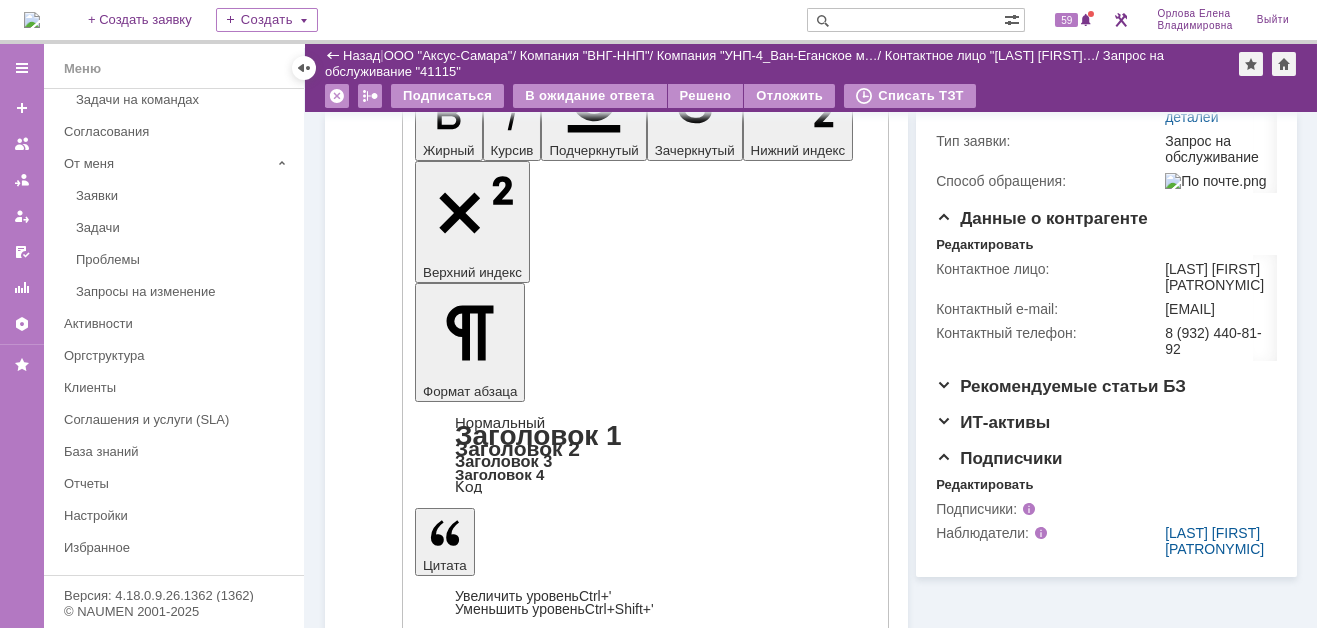 click on "Отправить" at bounding box center [467, 4569] 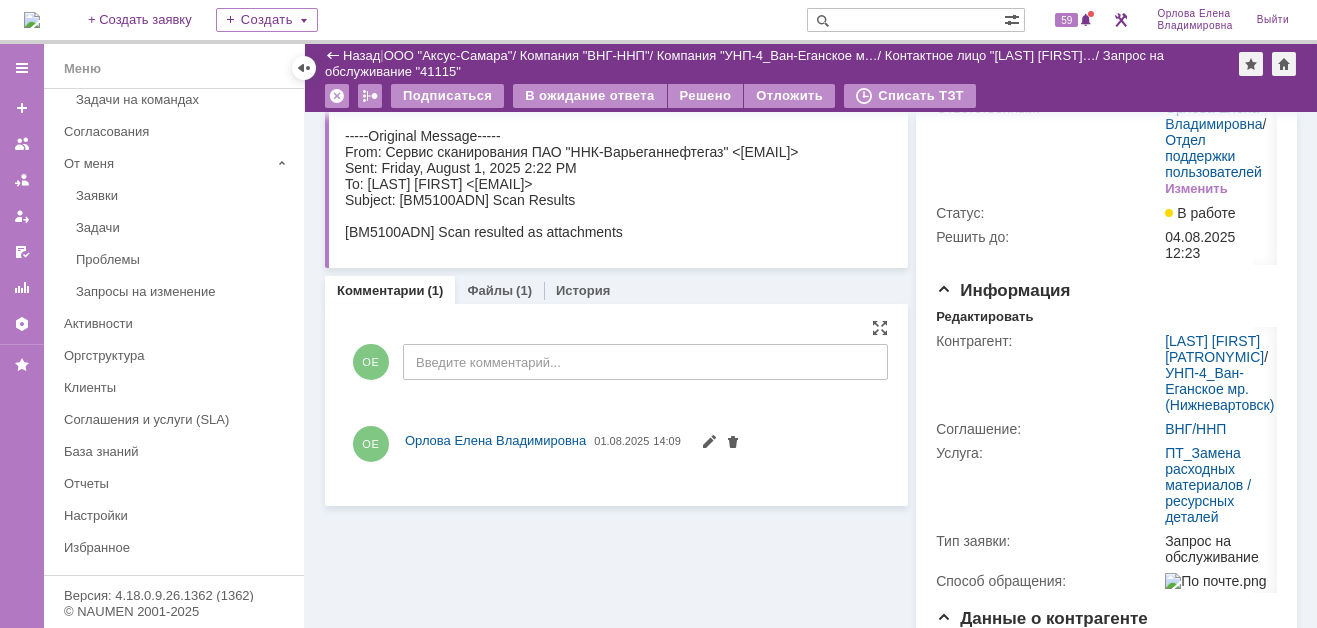 scroll, scrollTop: 0, scrollLeft: 0, axis: both 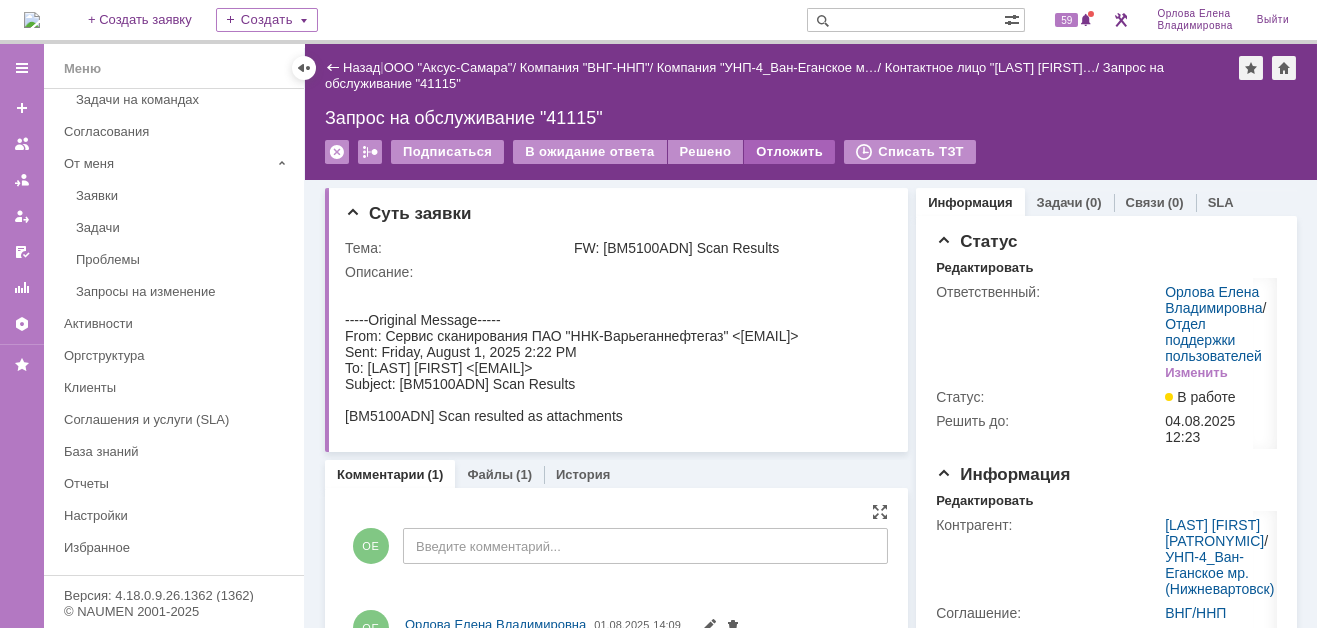 click on "Отложить" at bounding box center [789, 152] 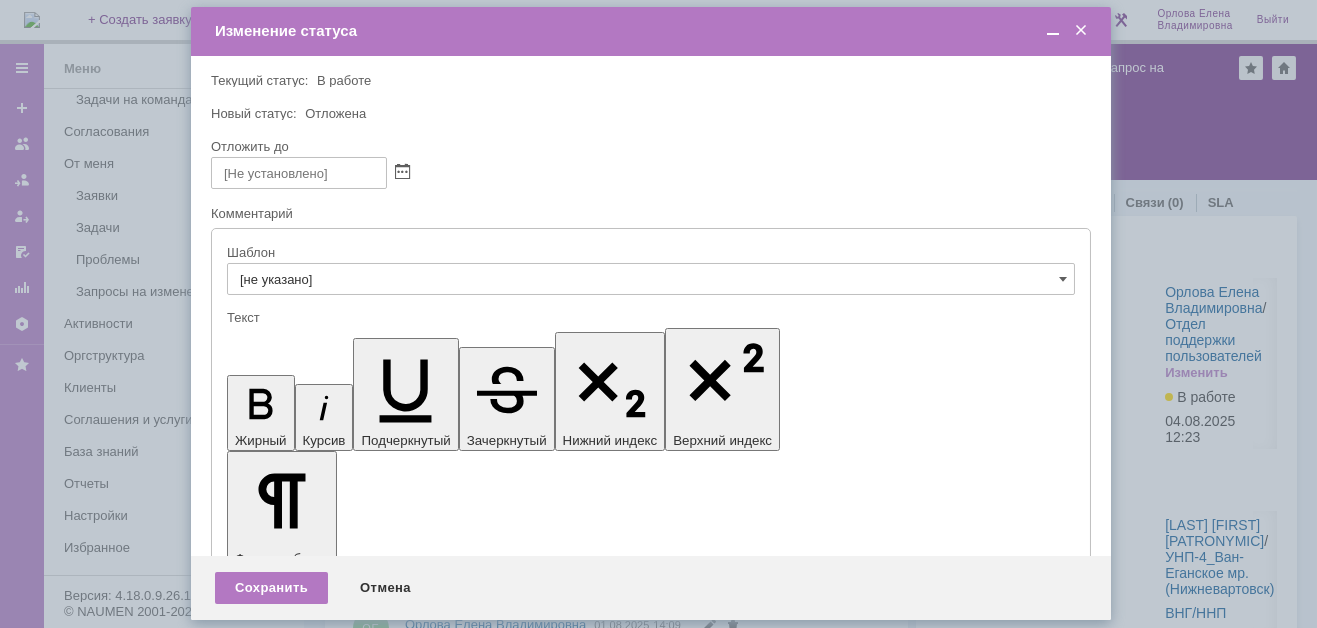 scroll, scrollTop: 0, scrollLeft: 0, axis: both 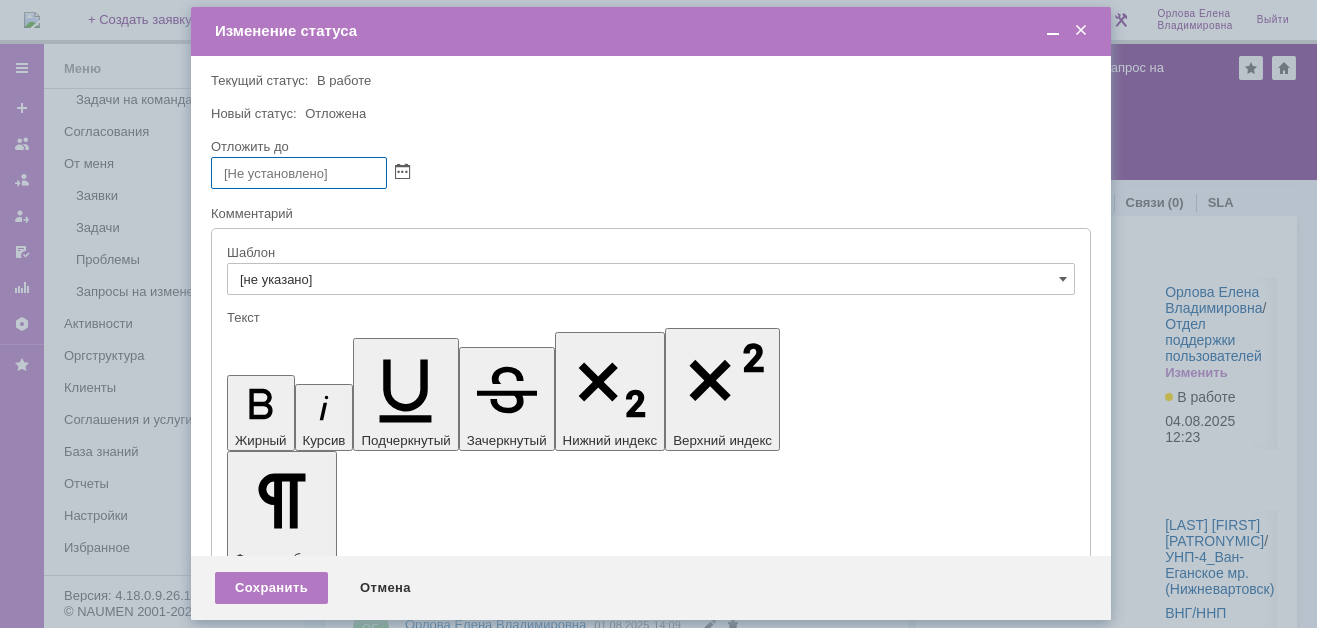 click at bounding box center [1081, 31] 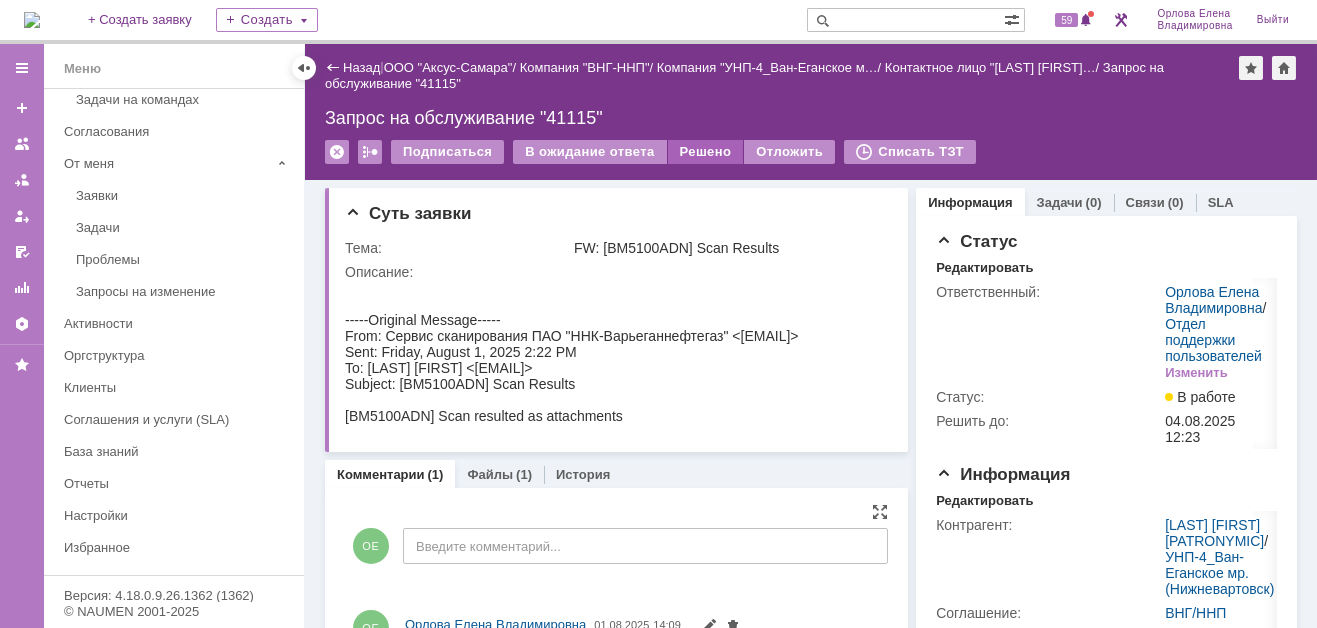 click on "Решено" at bounding box center [706, 152] 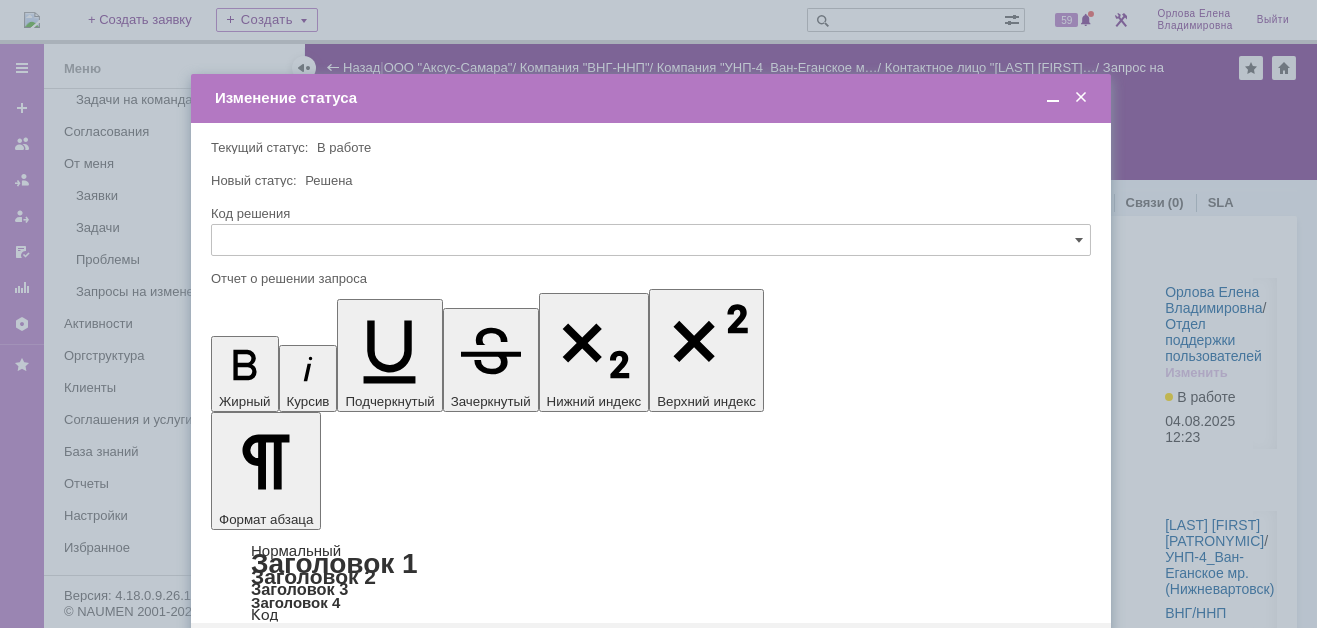 scroll, scrollTop: 0, scrollLeft: 0, axis: both 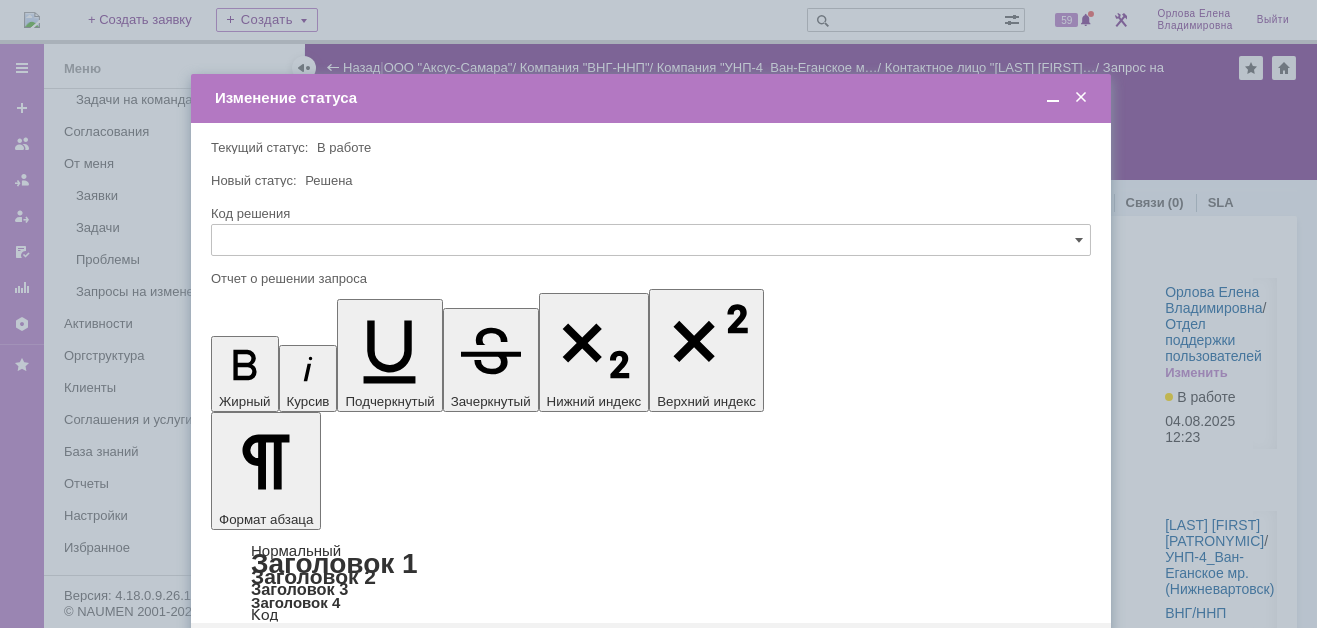 click on "Сохранить" at bounding box center (271, 655) 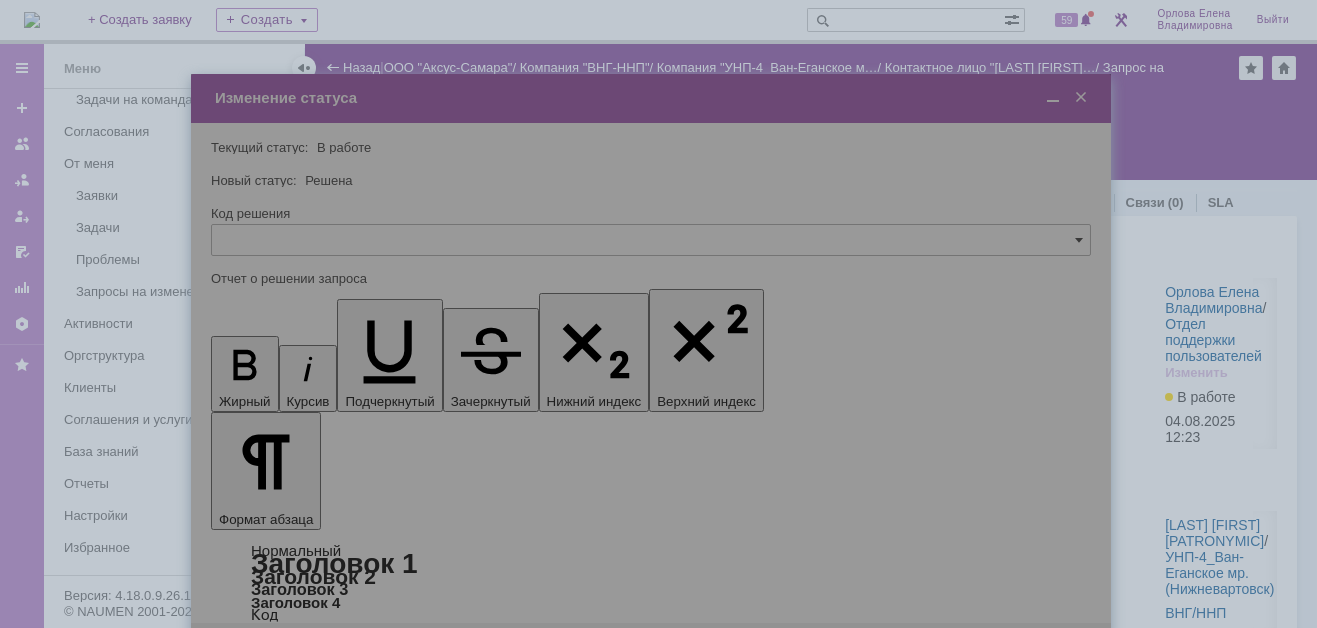 scroll, scrollTop: 0, scrollLeft: 0, axis: both 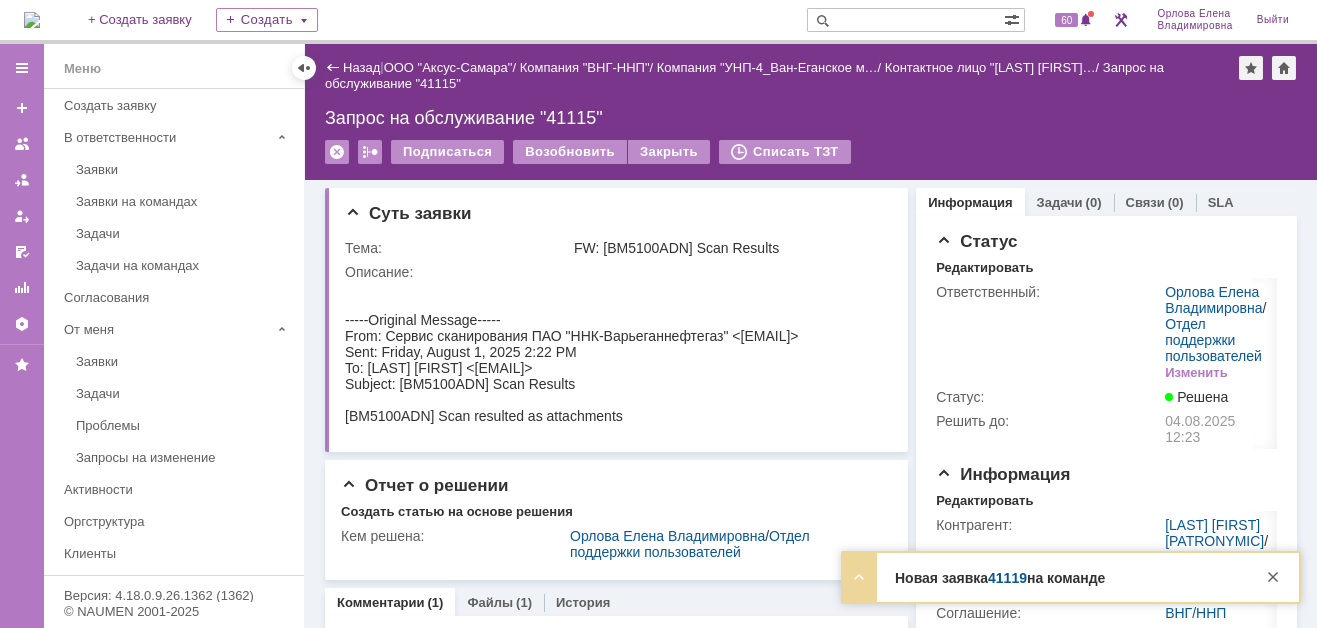 click on "41119" at bounding box center (1007, 578) 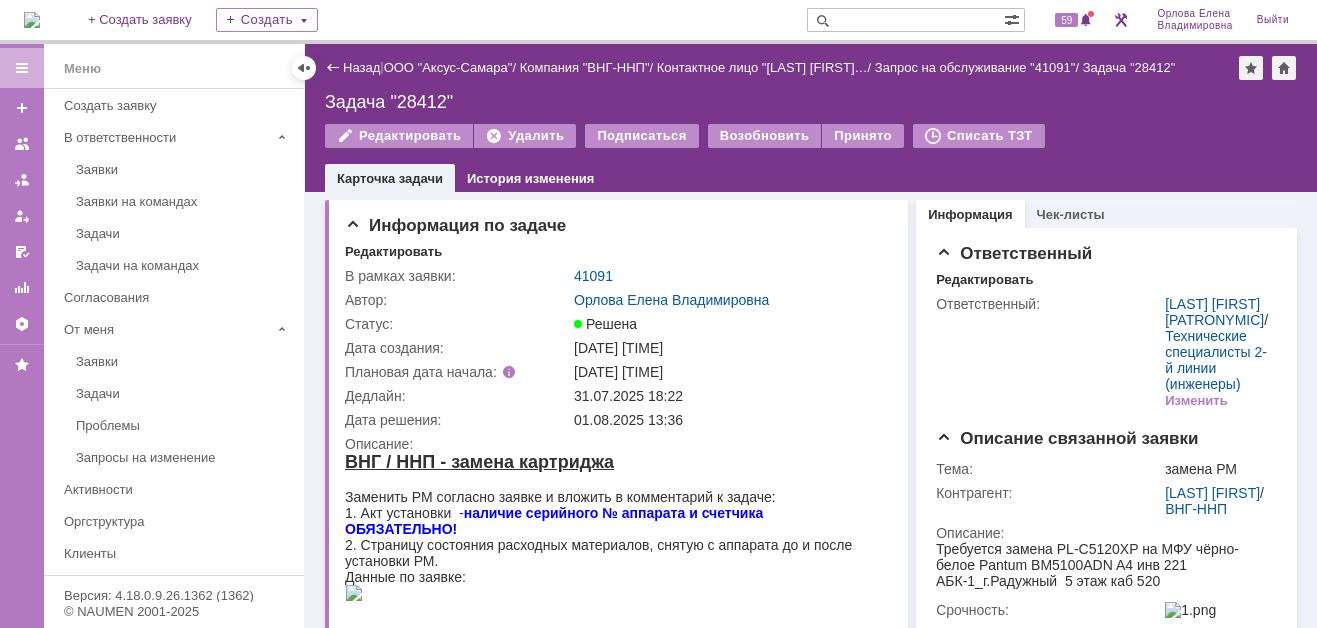 scroll, scrollTop: 0, scrollLeft: 0, axis: both 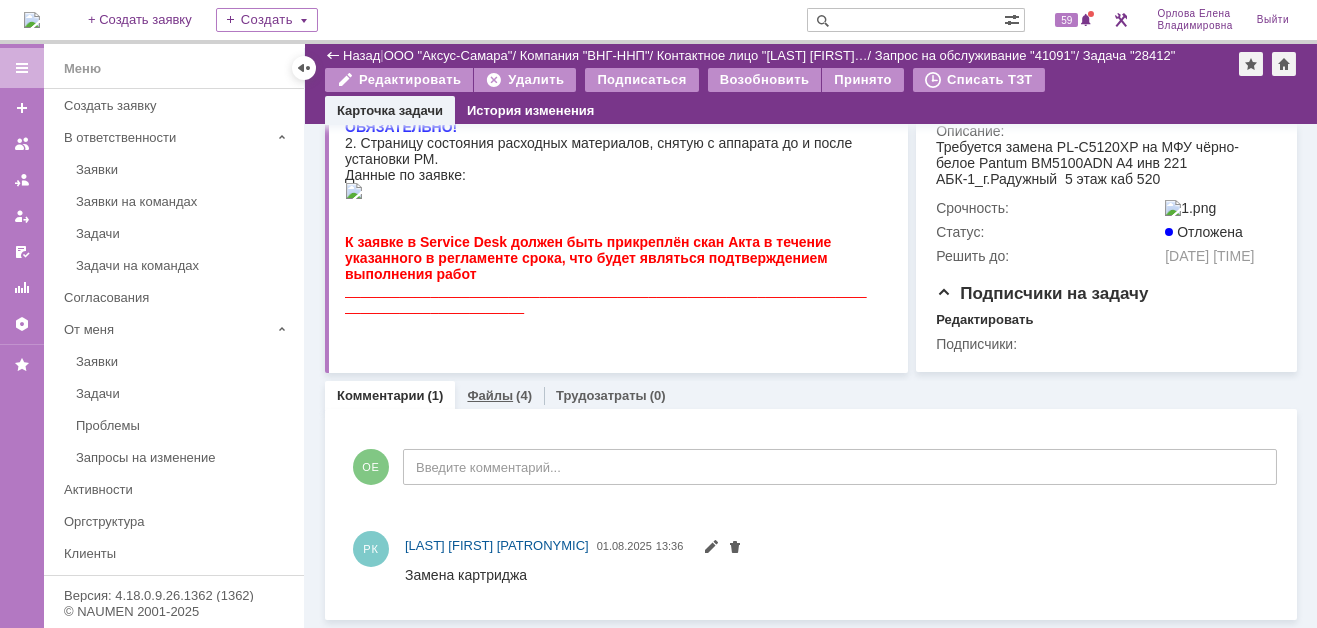 click on "Файлы" at bounding box center (490, 395) 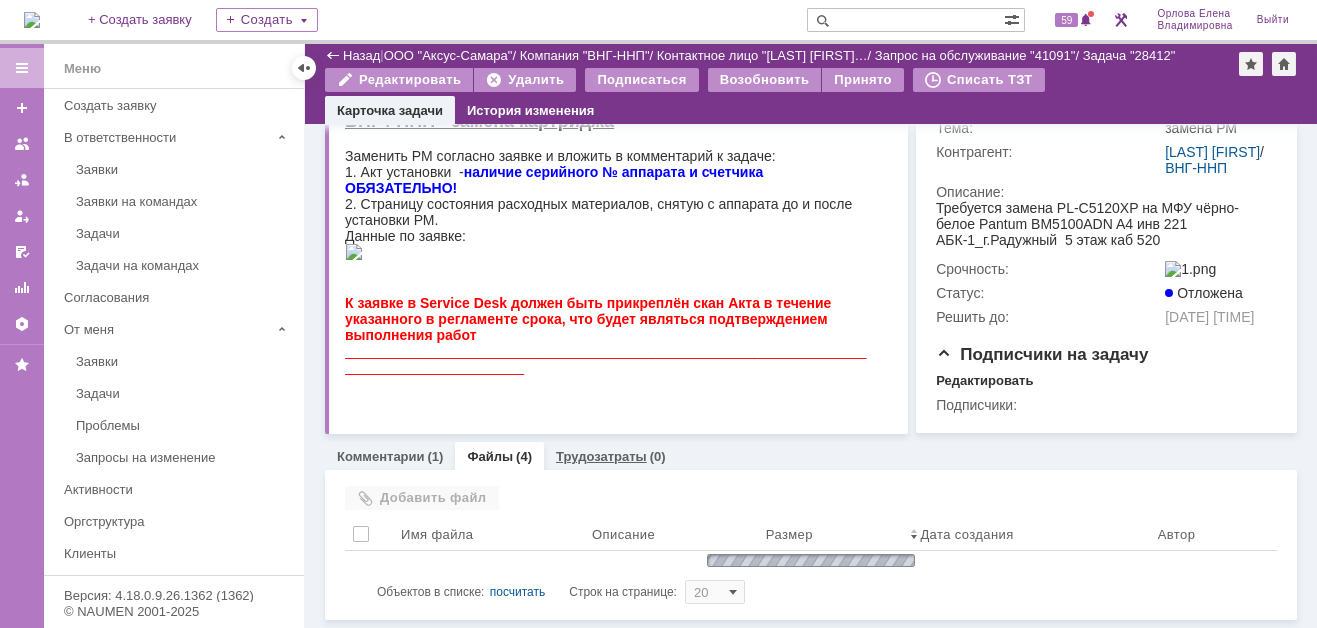 scroll, scrollTop: 386, scrollLeft: 0, axis: vertical 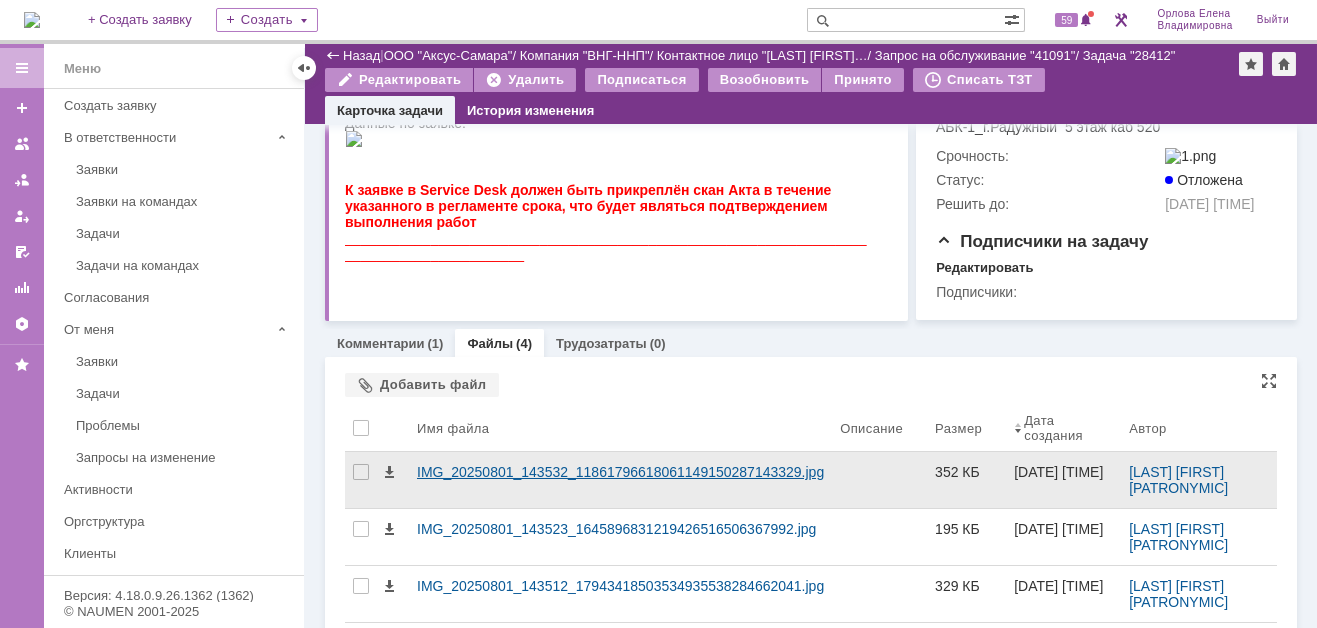 click on "IMG_20250801_143532_11861796618061149150287143329.jpg" at bounding box center [620, 472] 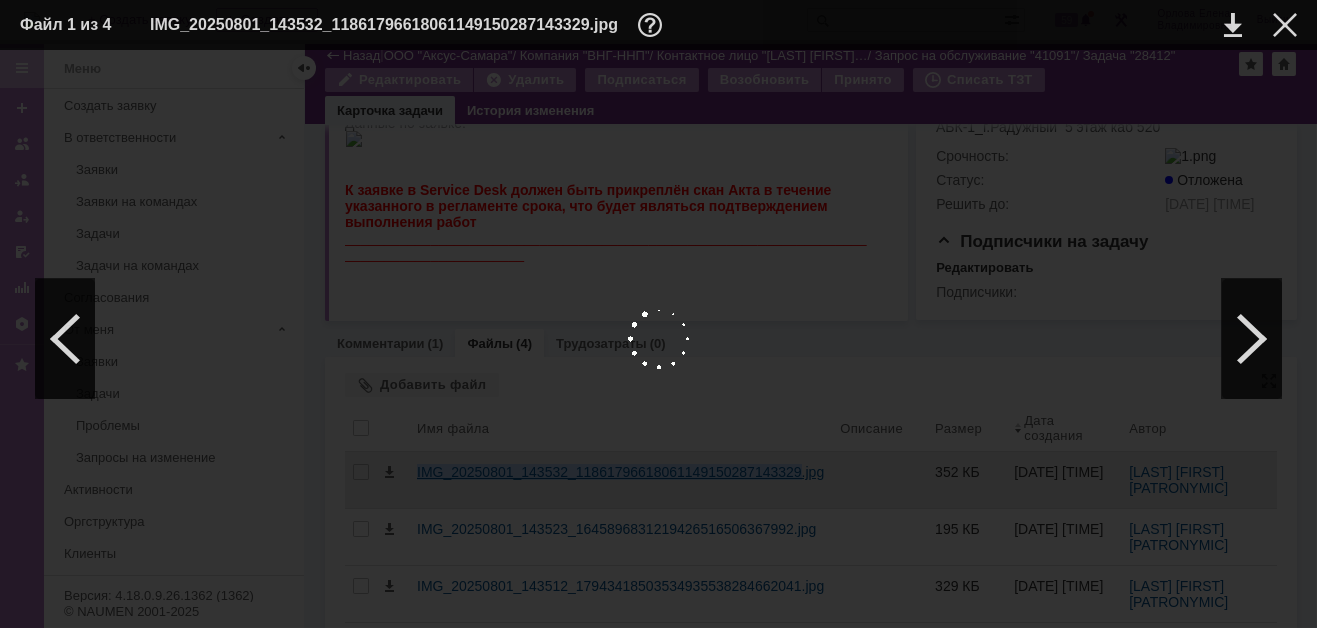 click on "Идет загрузка, пожалуйста, подождите.
На домашнюю + Создать заявку Создать 59 [LAST] [FIRST] [PATRONYMIC] Выйти   Меню Меню Создать заявку В ответственности Заявки Заявки на командах Задачи Задачи на командах Согласования От меня Заявки Задачи Проблемы Запросы на изменение Активности Оргструктура Клиенты Соглашения и услуги (SLA) База знаний Отчеты Настройки Избранное Версия: 4.18.0.9.26.1362 (1362) © NAUMEN 2001-2025 Назад   |   ООО "Аксус-Самара"  /   Компания "ВНГ-ННП"  /   Контактное лицо "[LAST] [FIRST]…  /   Запрос на обслуживание "41091"  /   Задача "28412"" at bounding box center (658, 314) 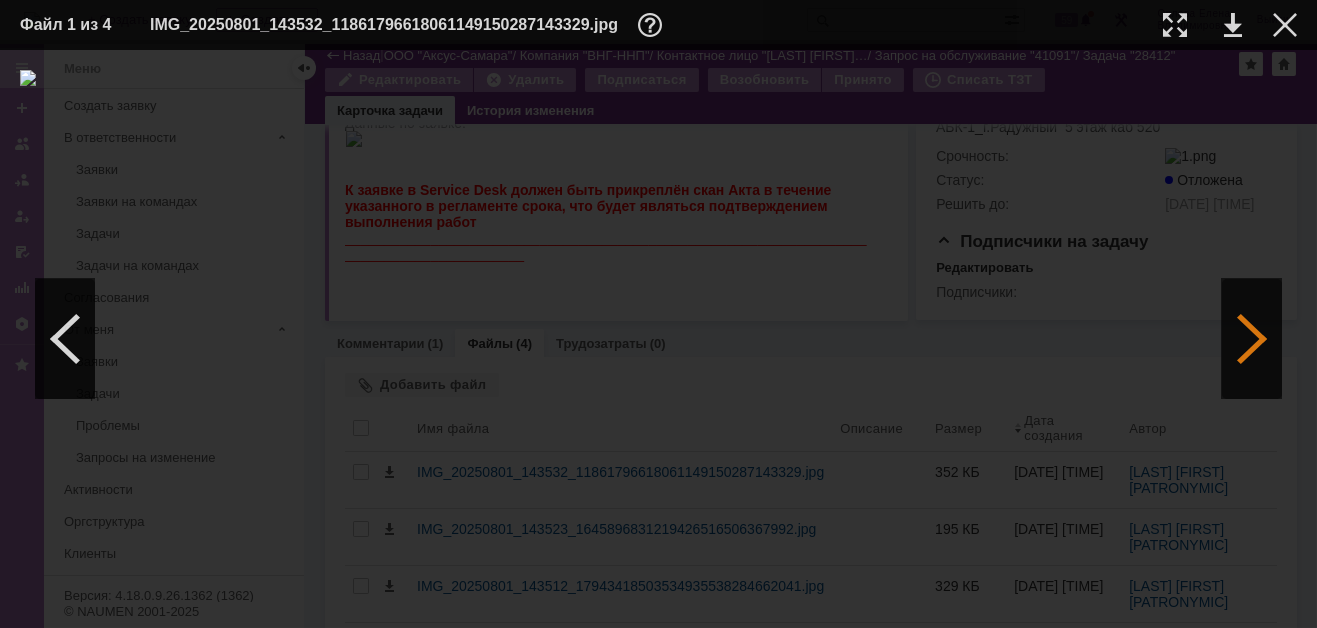 click at bounding box center (1252, 339) 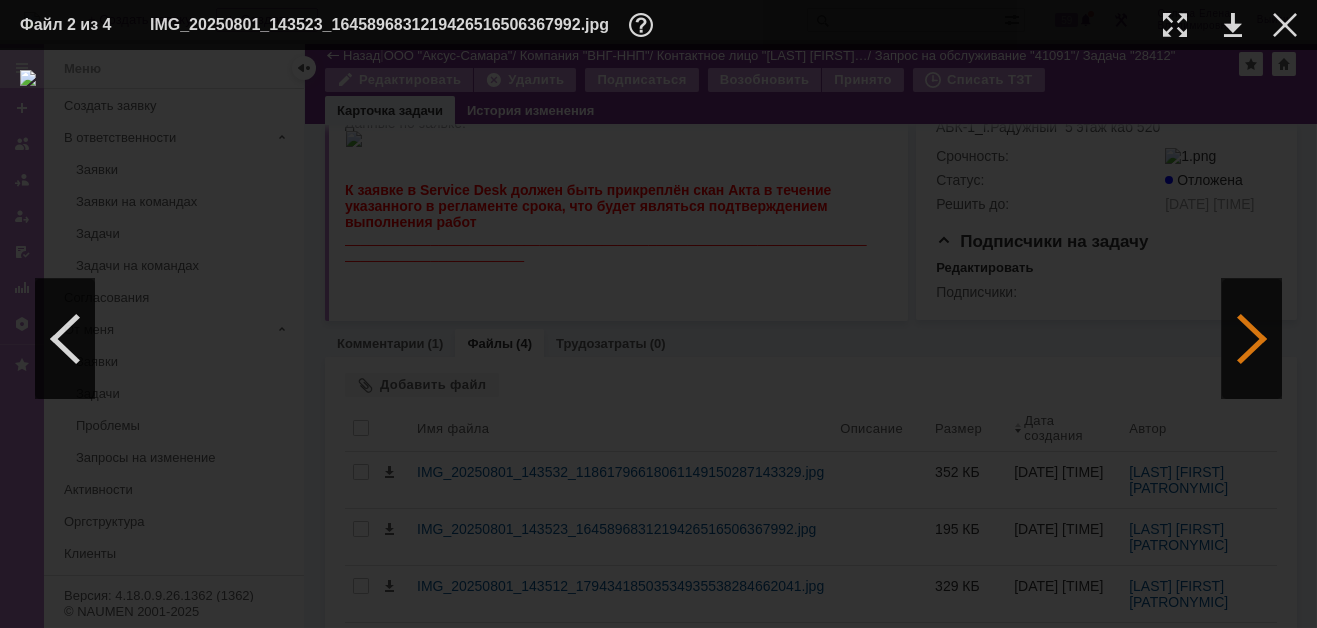 click at bounding box center [1252, 339] 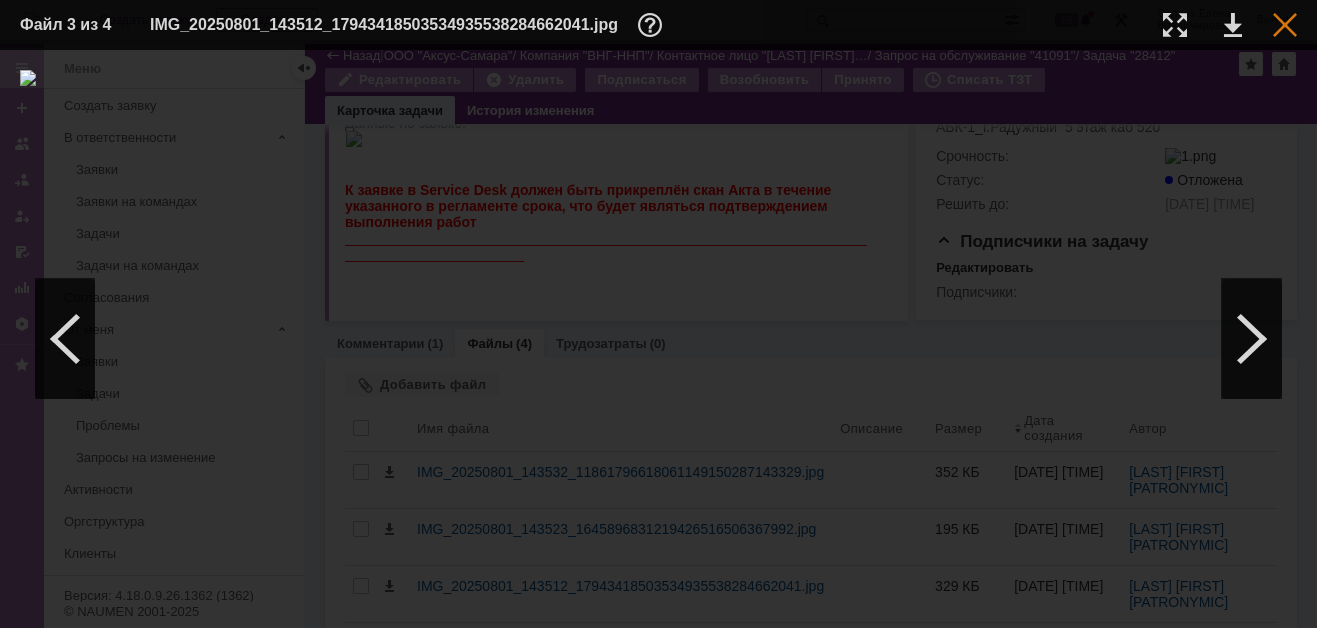 click at bounding box center (1285, 25) 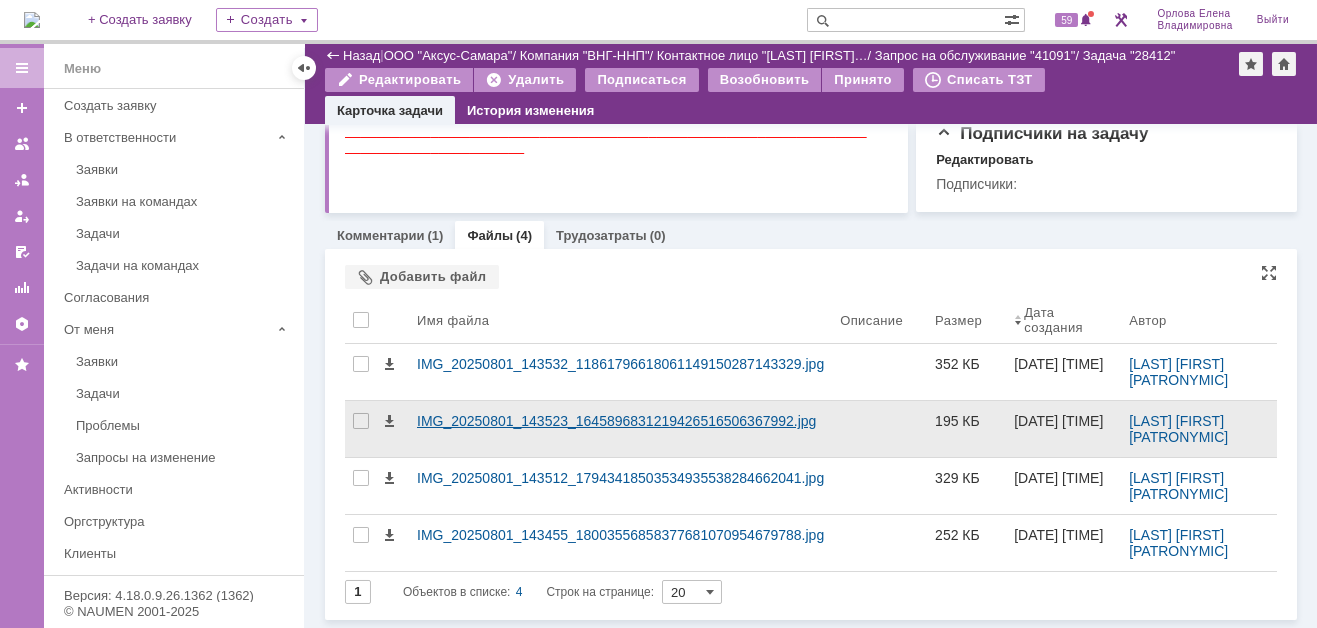 scroll, scrollTop: 545, scrollLeft: 0, axis: vertical 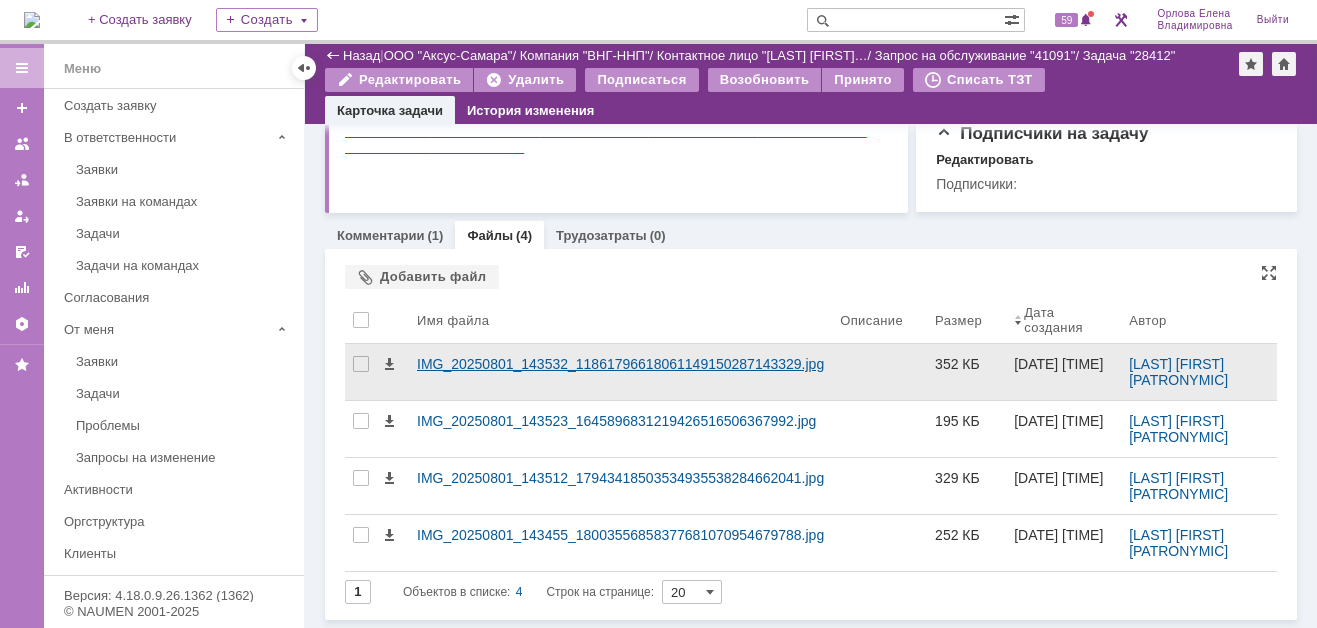 click on "IMG_20250801_143532_11861796618061149150287143329.jpg" at bounding box center [620, 364] 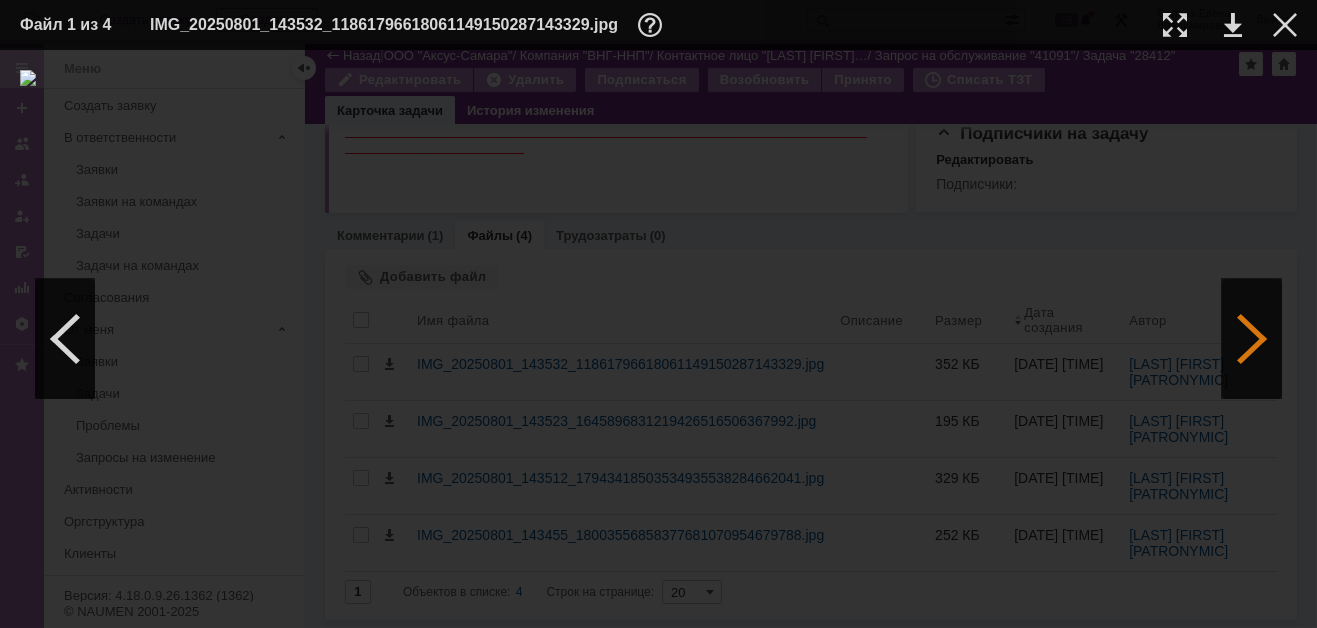 click at bounding box center (1252, 339) 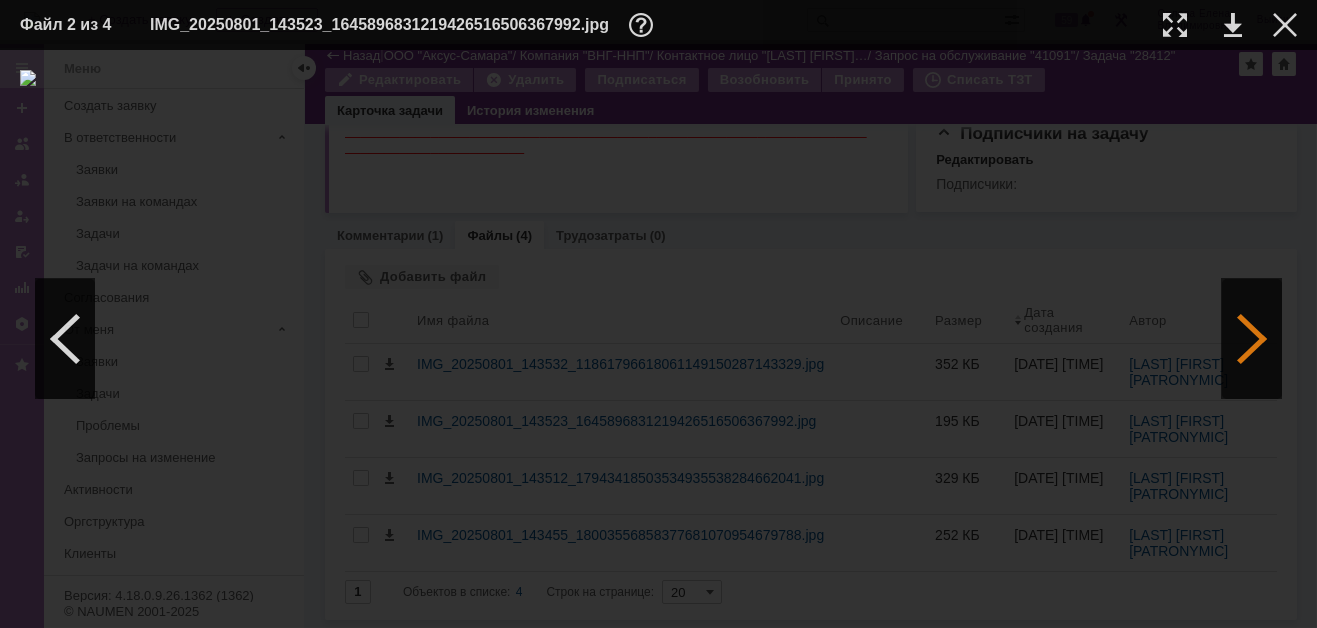 click at bounding box center [1252, 339] 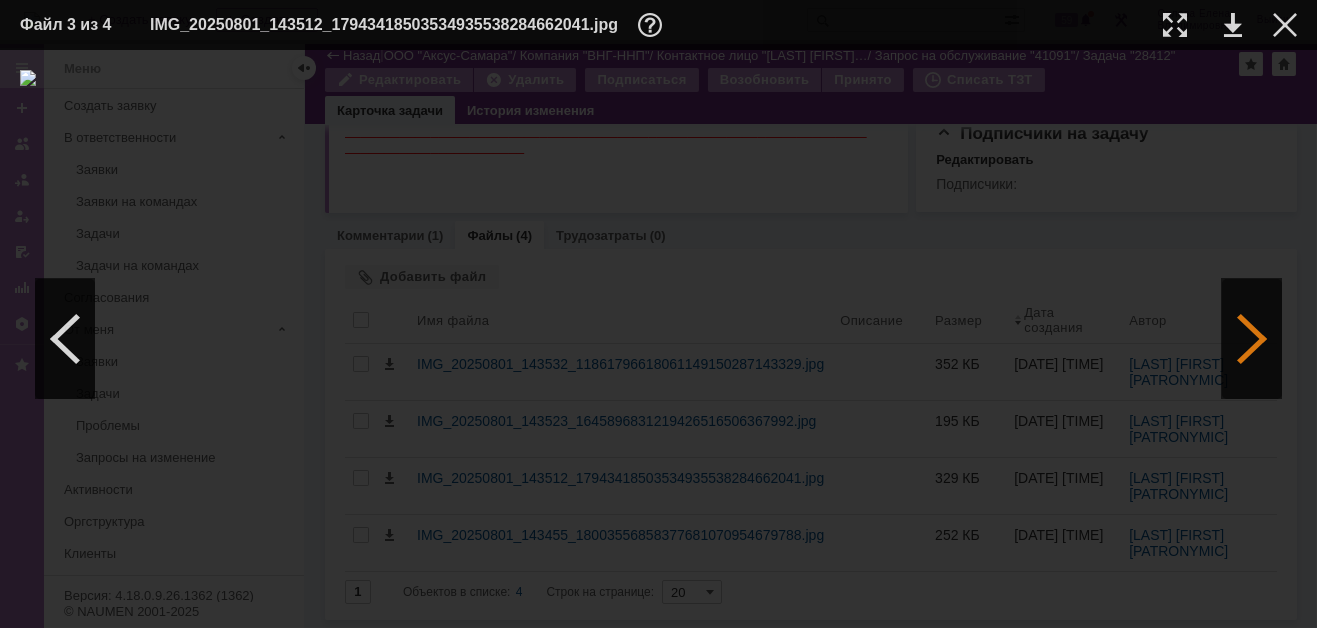 click at bounding box center [1252, 339] 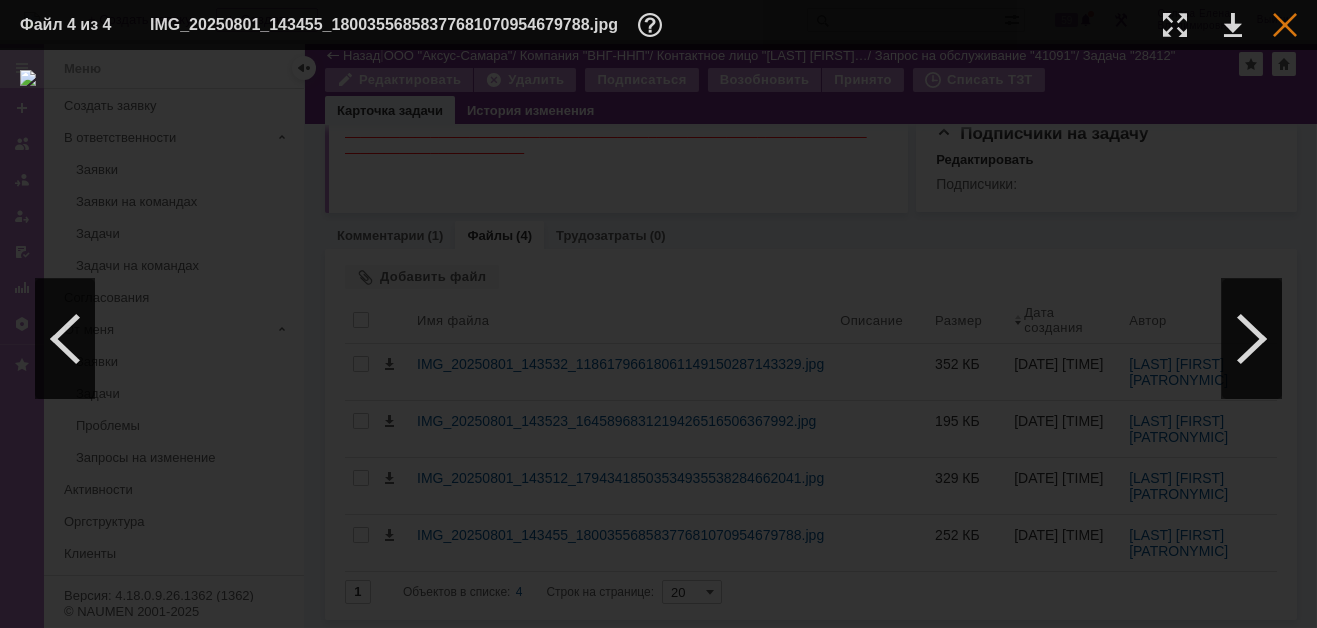 click at bounding box center (1285, 25) 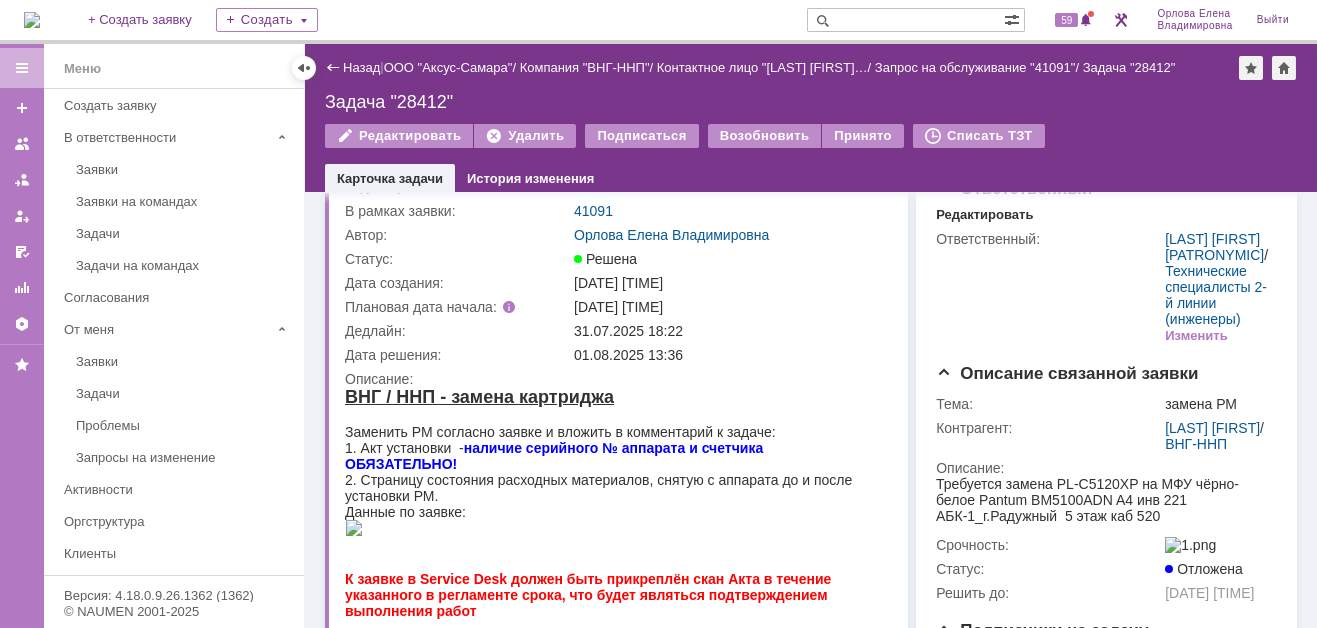 scroll, scrollTop: 0, scrollLeft: 0, axis: both 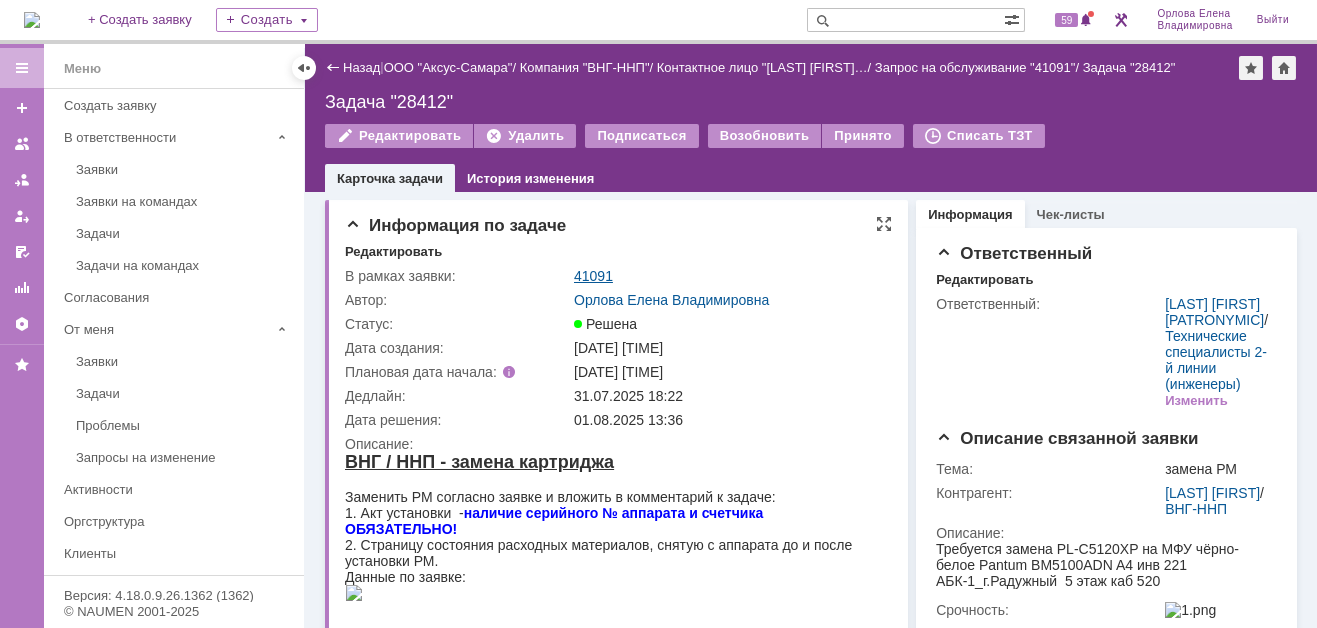 click on "41091" at bounding box center [593, 276] 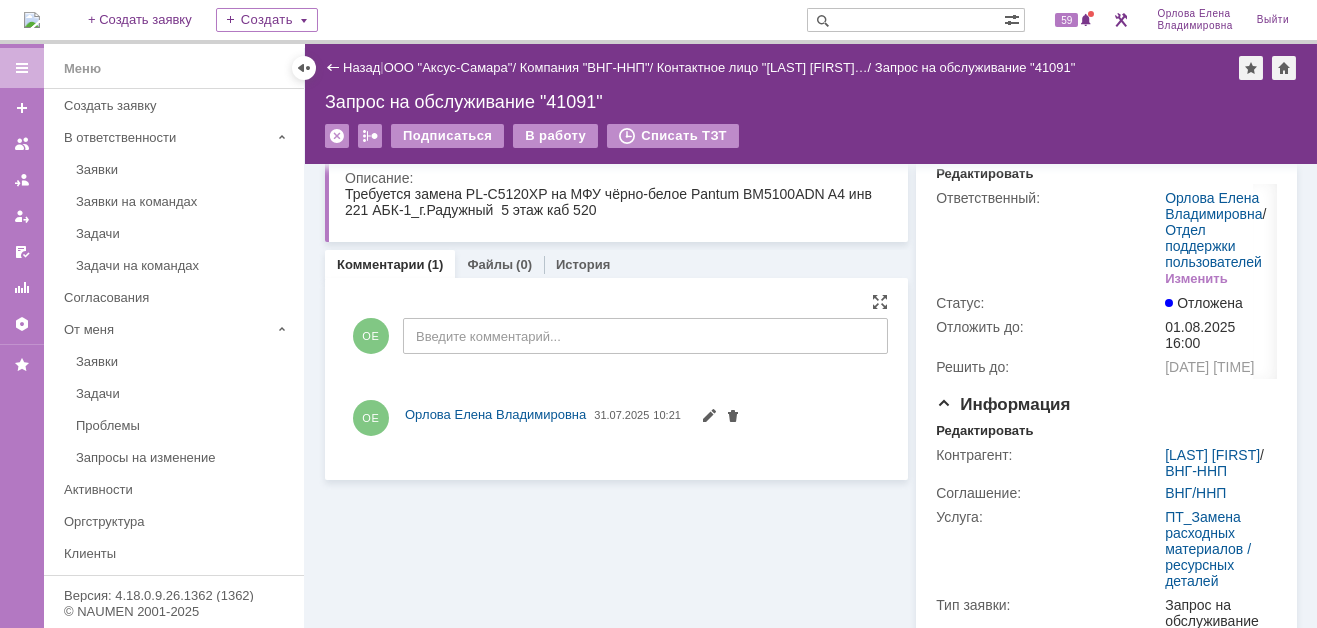 scroll, scrollTop: 0, scrollLeft: 0, axis: both 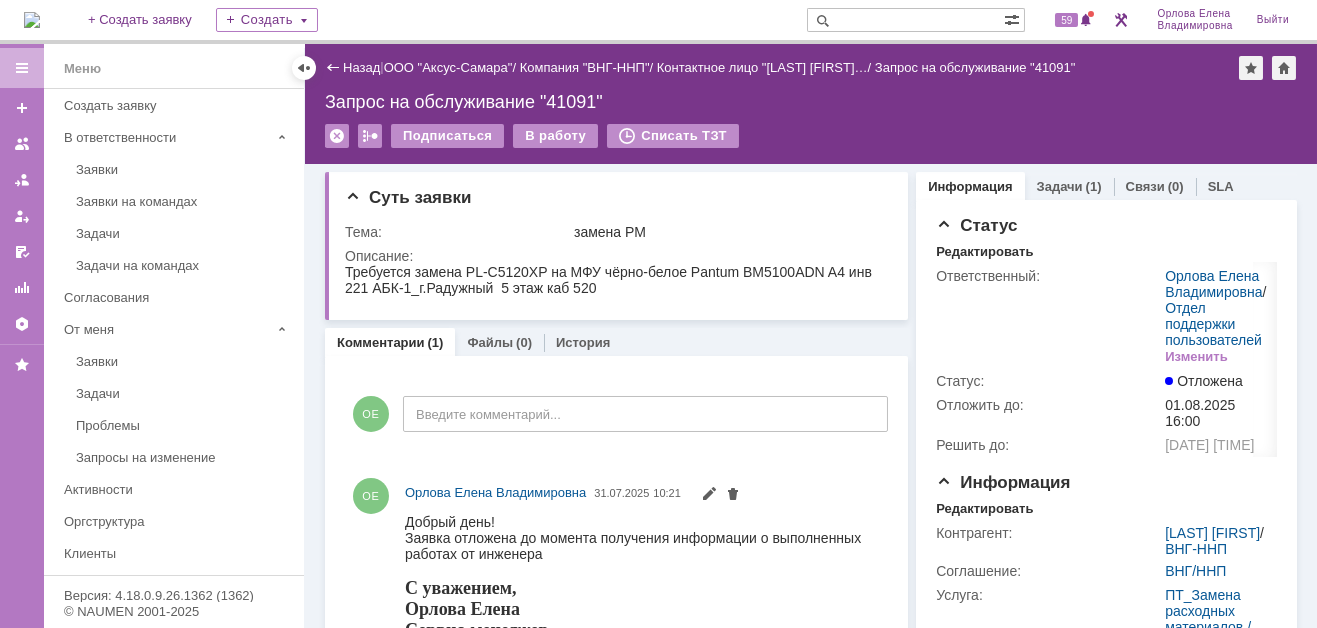 click on "Комментарии" at bounding box center (381, 342) 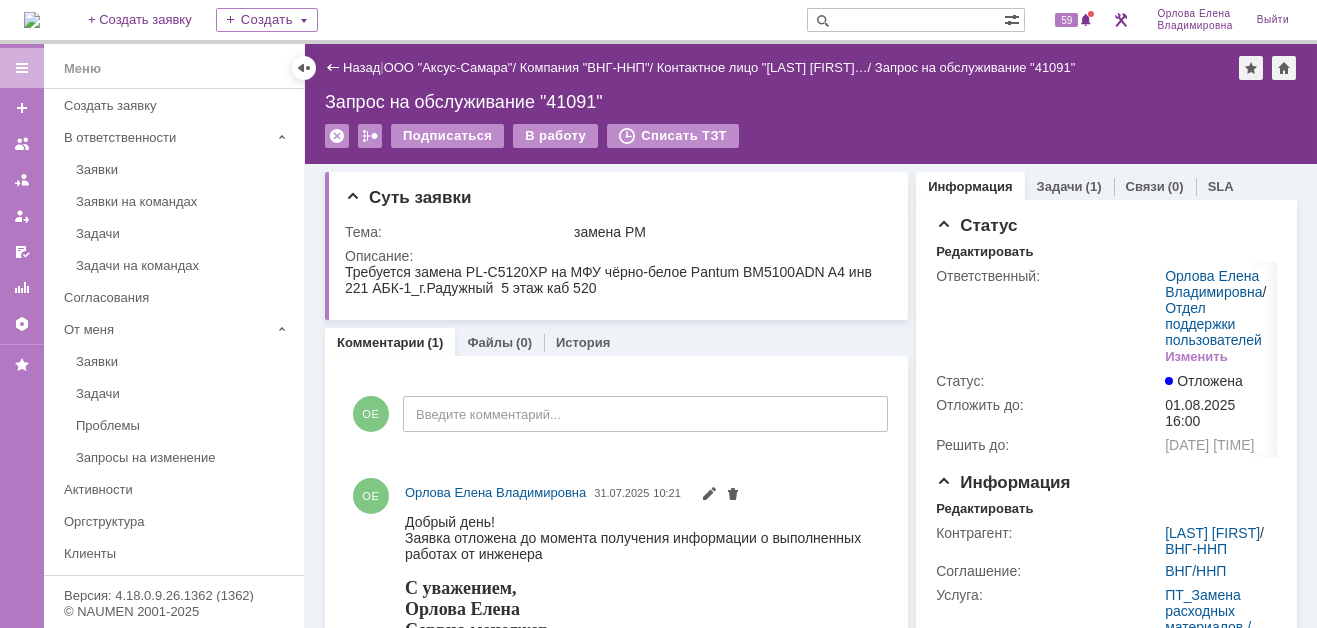 click on "Комментарии" at bounding box center (381, 342) 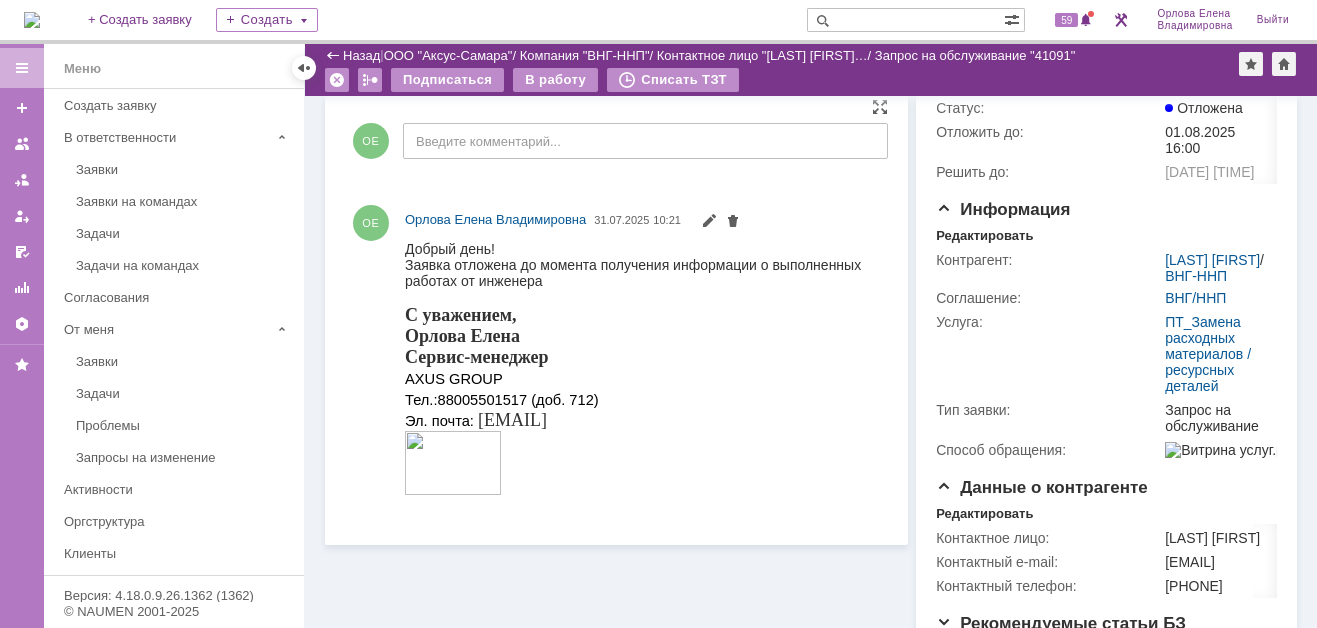 scroll, scrollTop: 0, scrollLeft: 0, axis: both 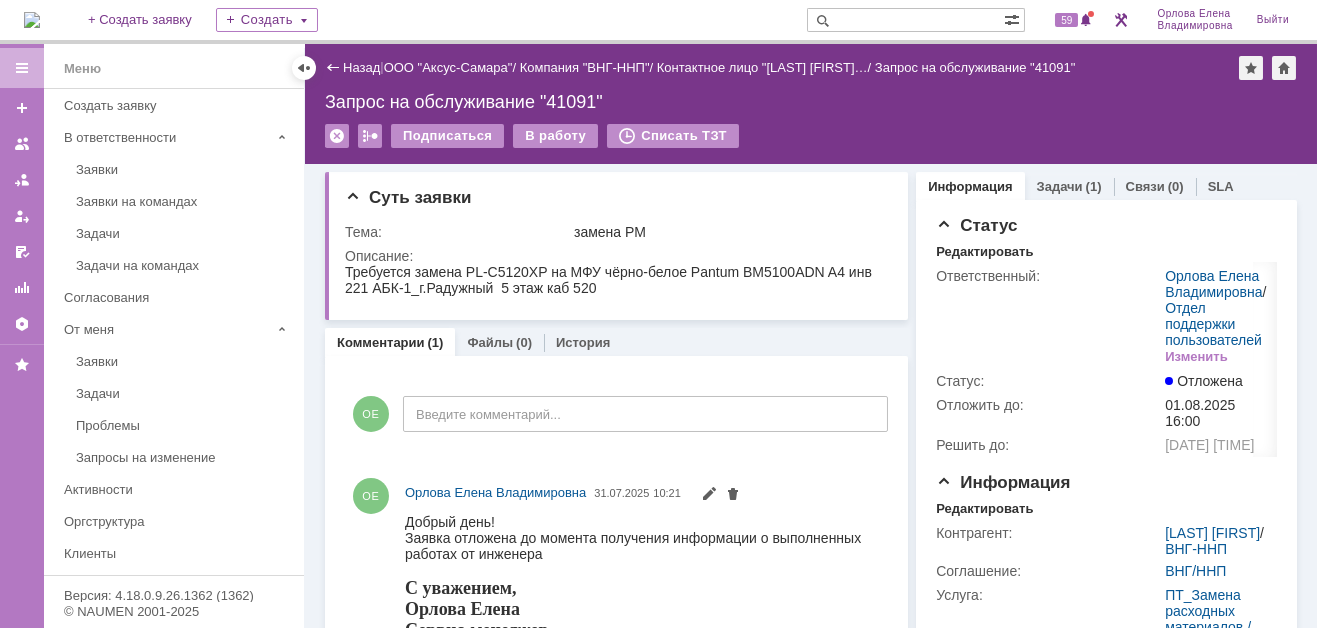 click on "Комментарии" at bounding box center (381, 342) 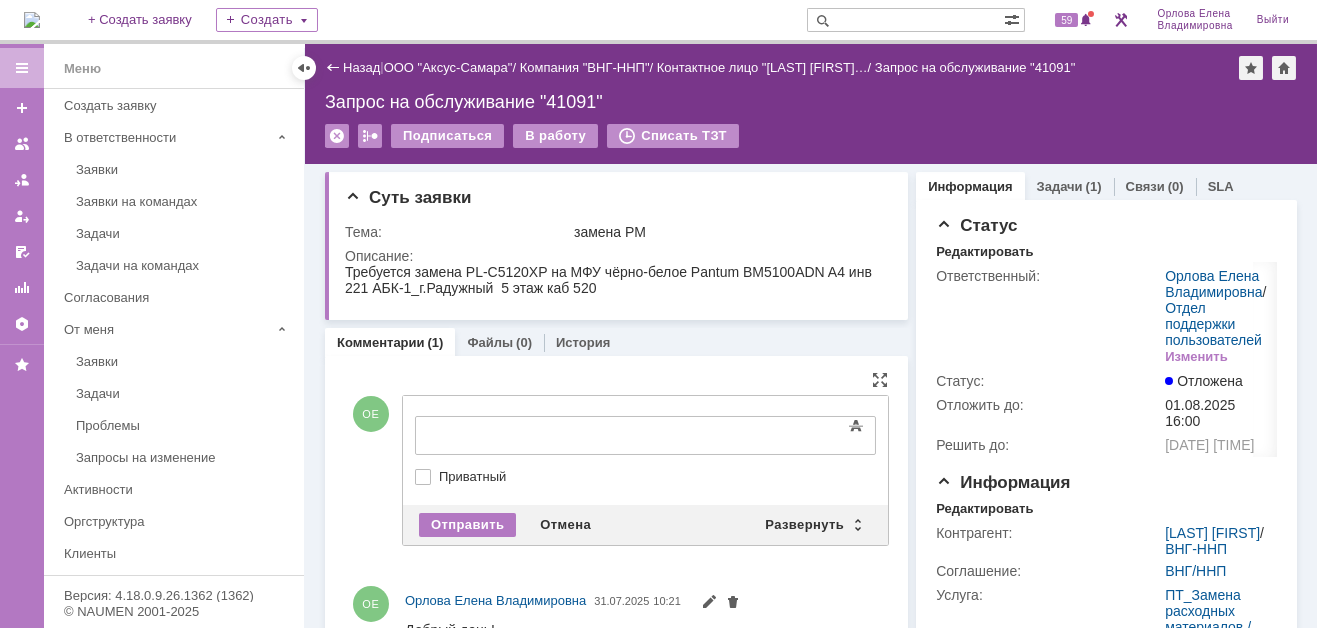 scroll, scrollTop: 0, scrollLeft: 0, axis: both 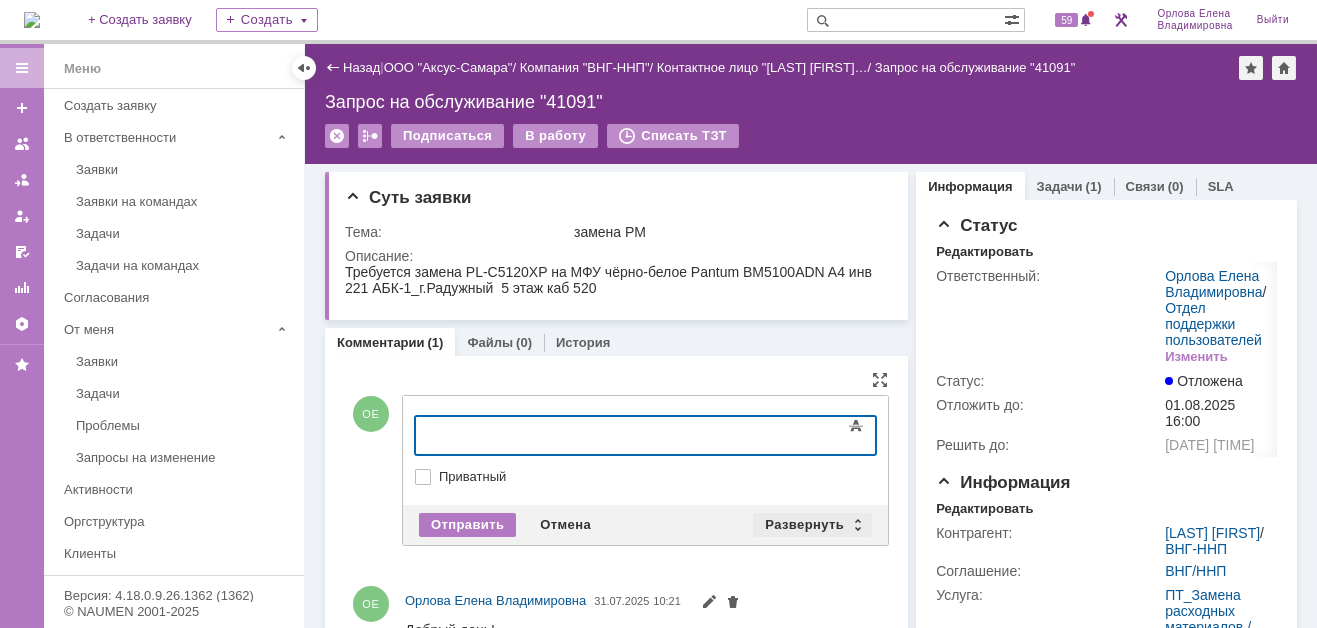 click on "Развернуть" at bounding box center (812, 525) 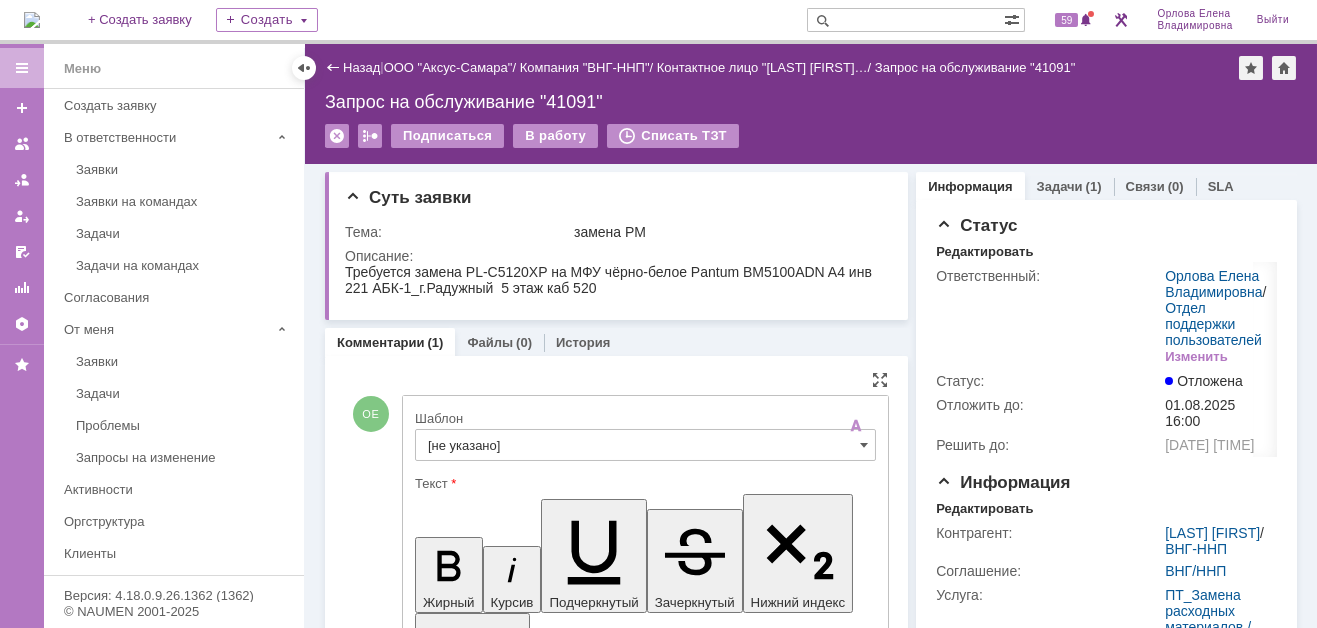 scroll, scrollTop: 0, scrollLeft: 0, axis: both 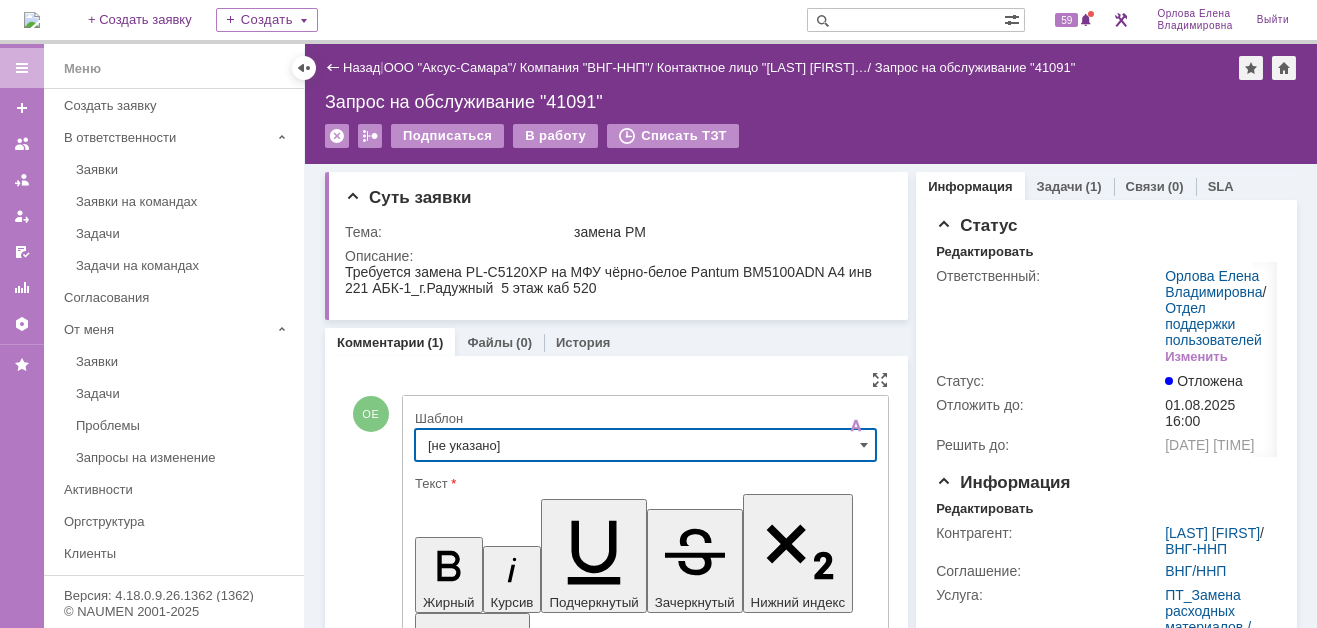 click on "[не указано]" at bounding box center [645, 445] 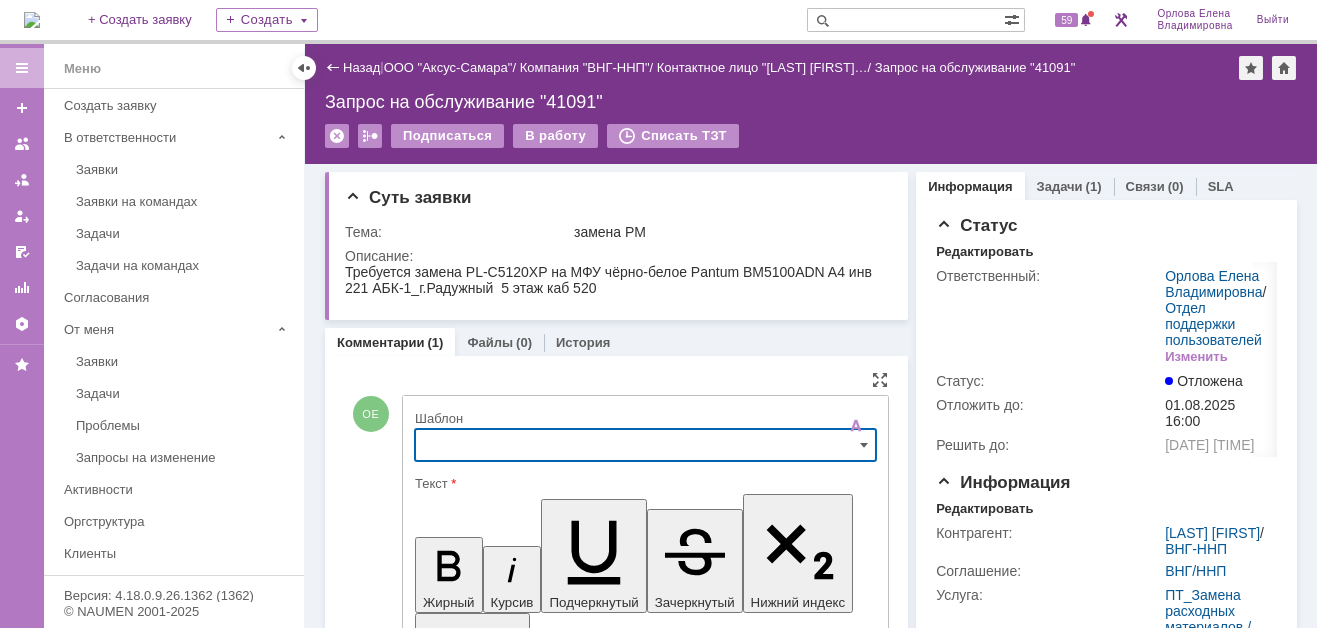 scroll, scrollTop: 122, scrollLeft: 0, axis: vertical 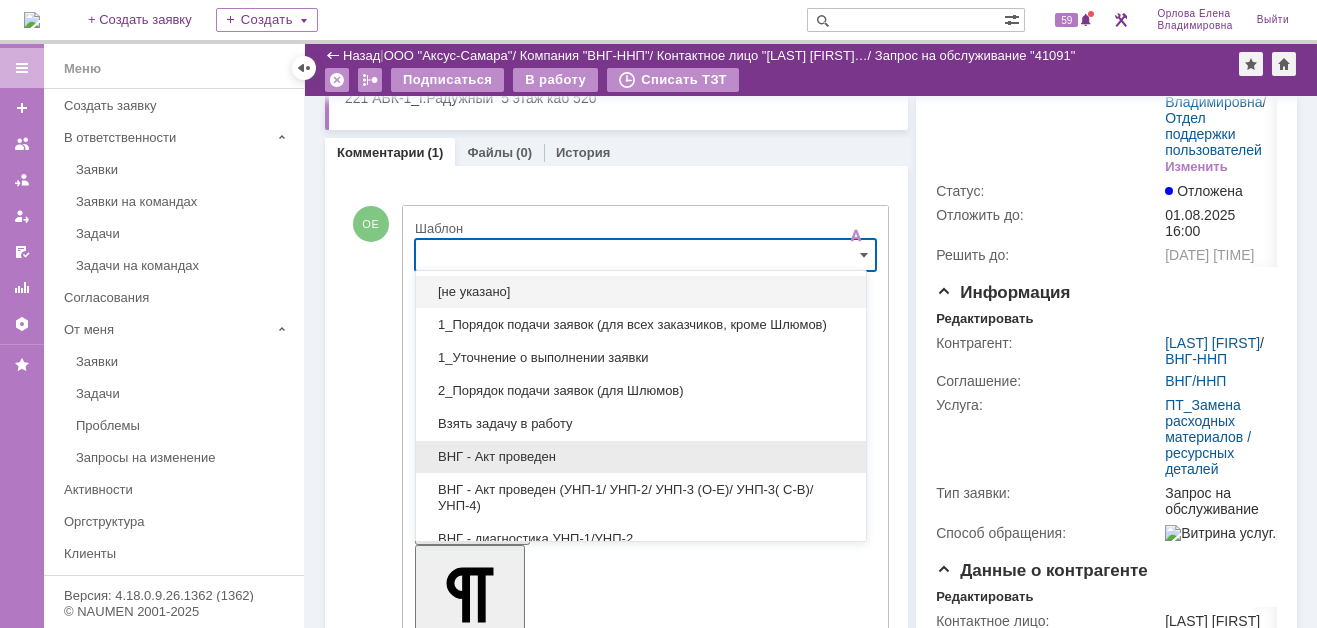 click on "ВНГ - Акт проведен" at bounding box center [641, 457] 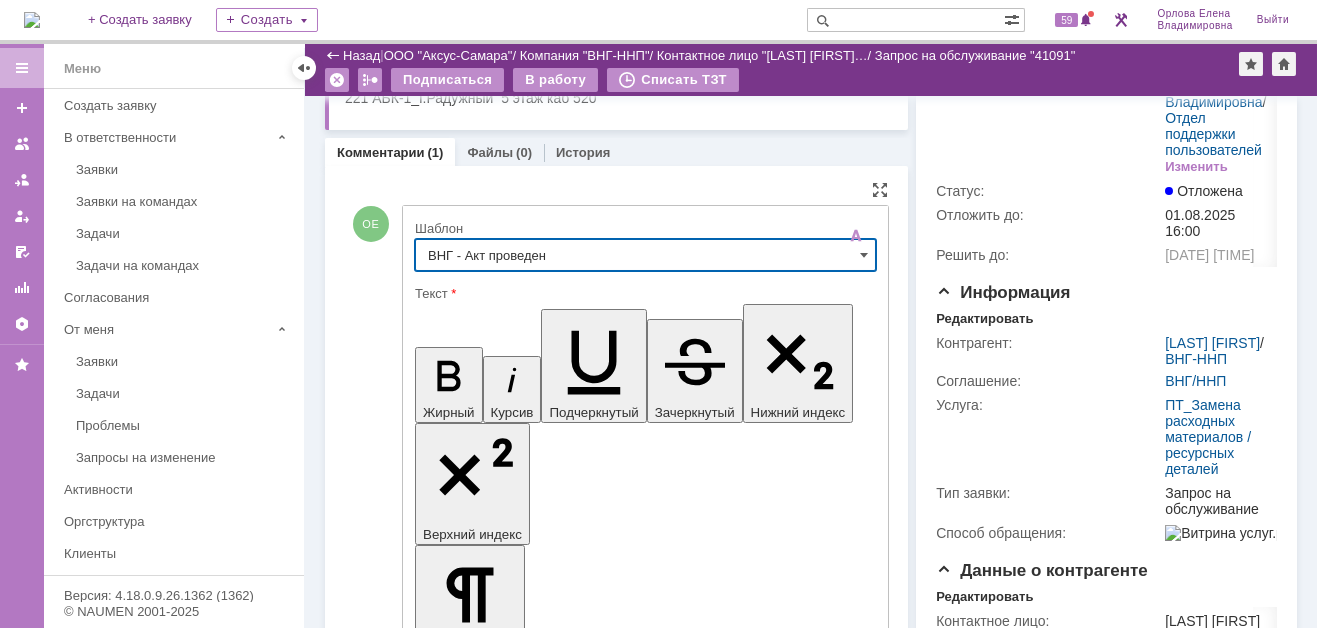 type on "ВНГ - Акт проведен" 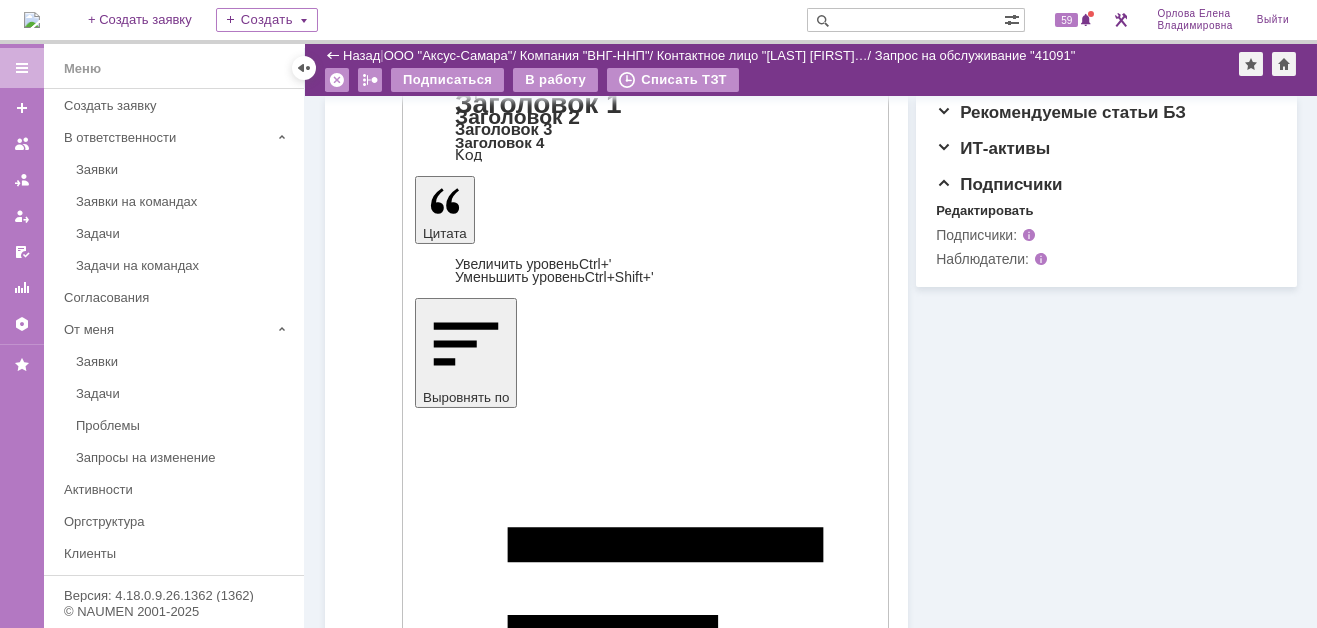click on "Отправить" at bounding box center (467, 4244) 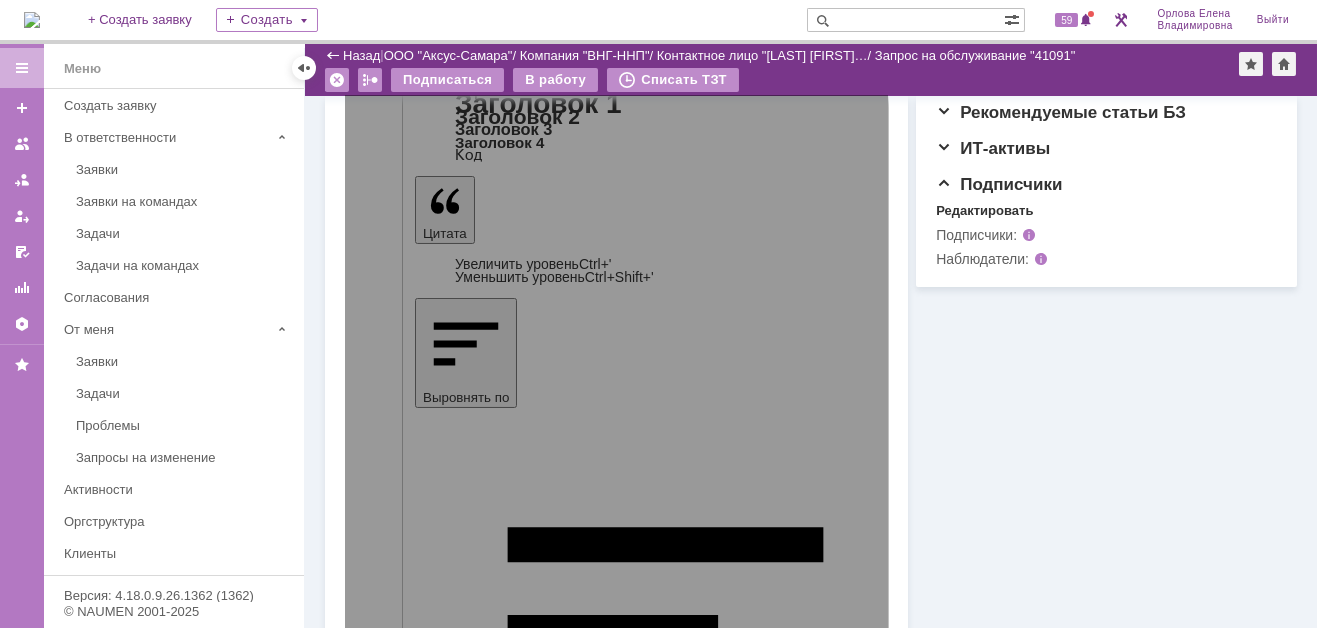 scroll, scrollTop: 442, scrollLeft: 0, axis: vertical 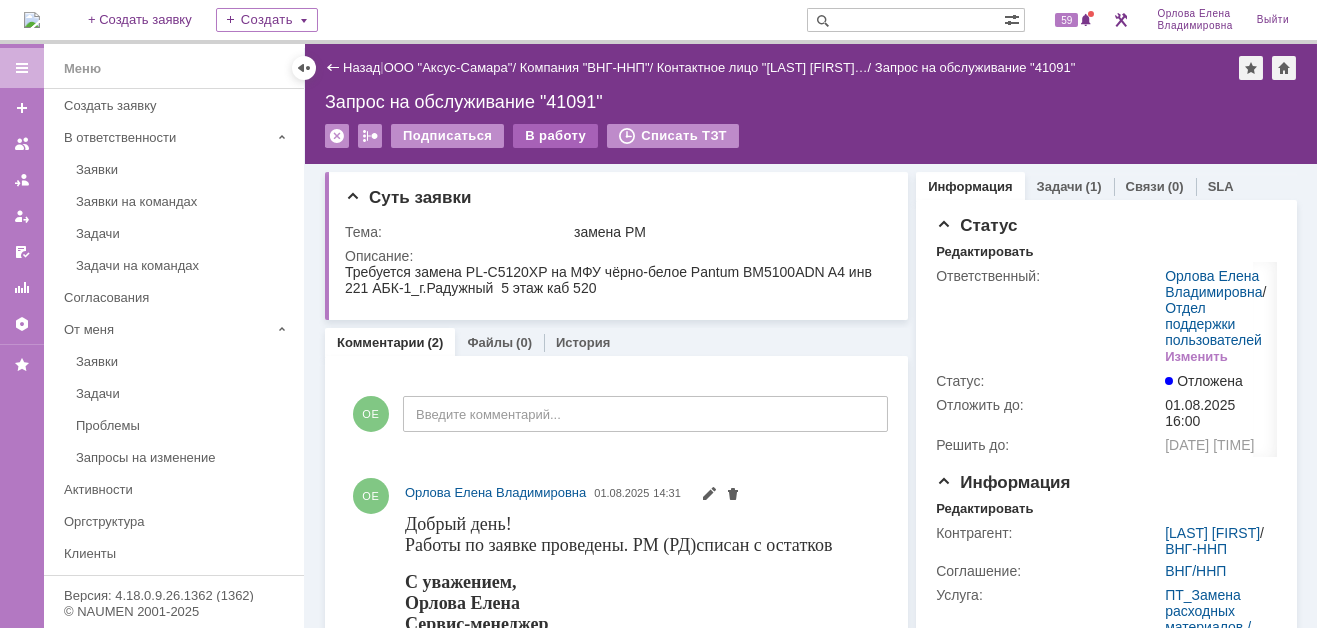 click on "В работу" at bounding box center (555, 136) 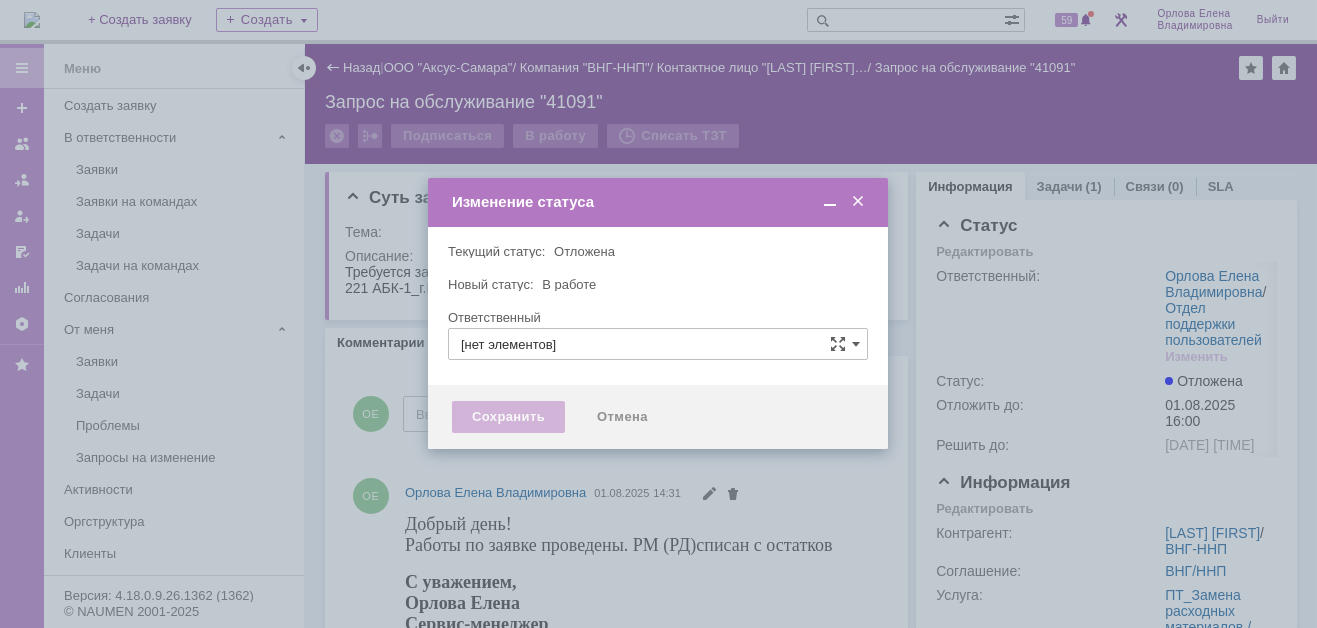 type on "Орлова Елена Владимировна" 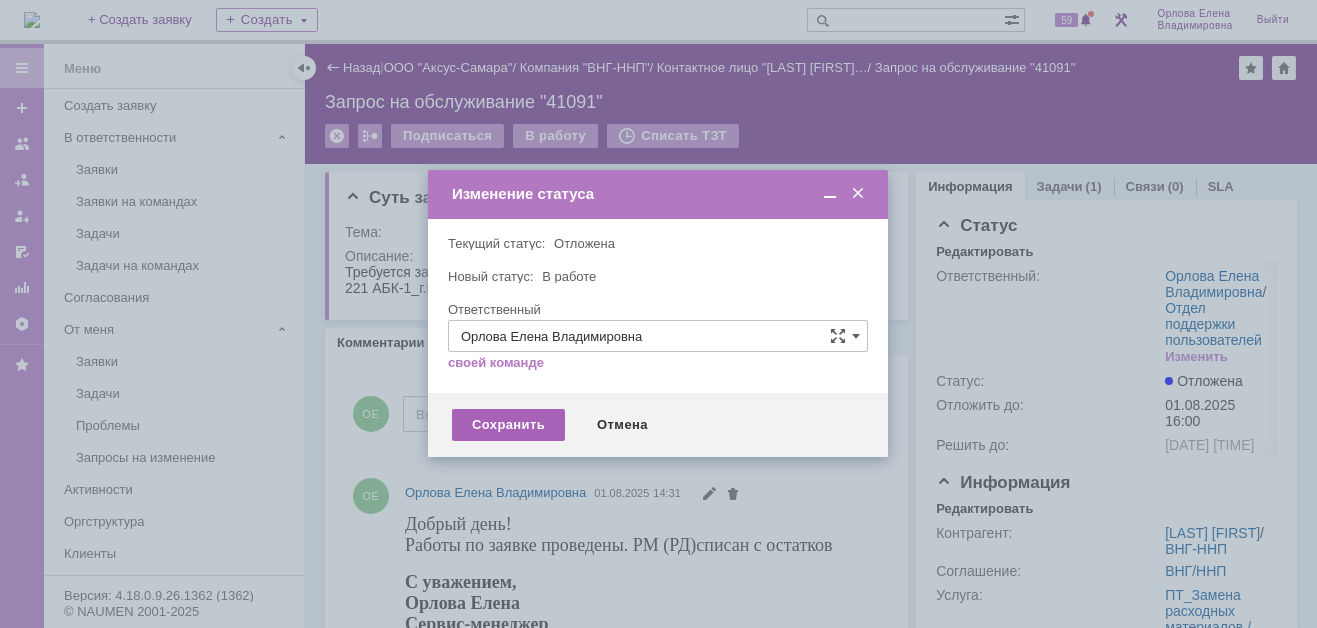 click on "Сохранить" at bounding box center [508, 425] 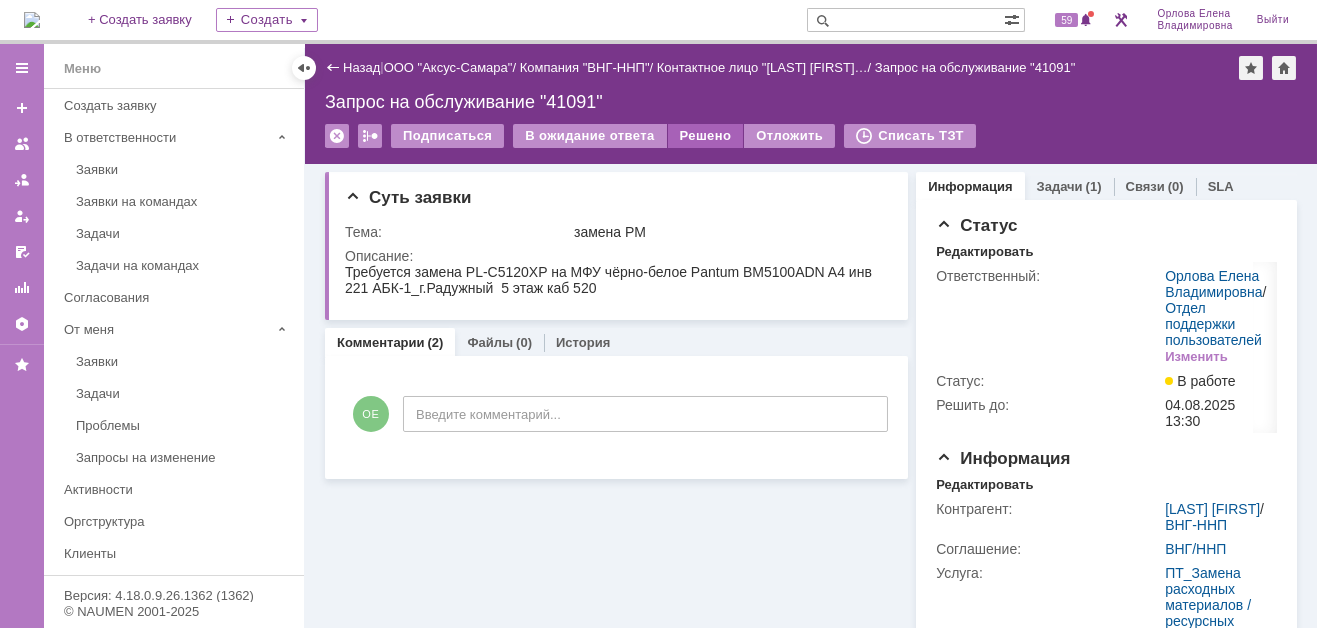 scroll, scrollTop: 0, scrollLeft: 0, axis: both 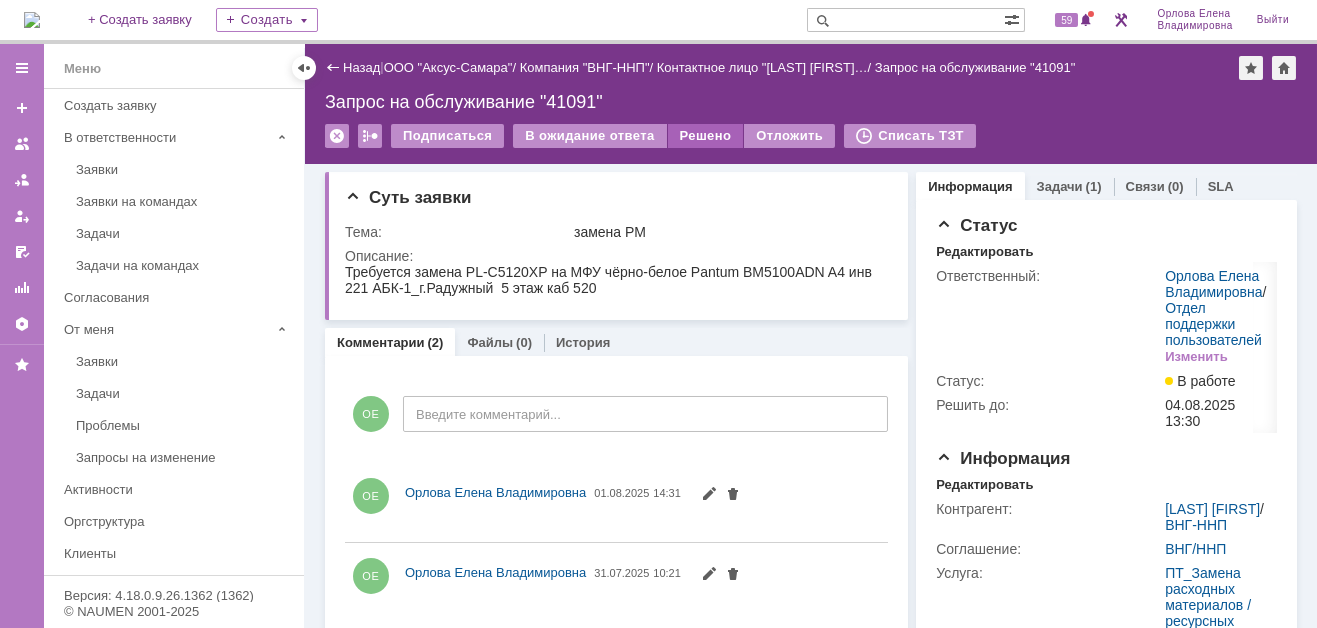 click on "Решено" at bounding box center (706, 136) 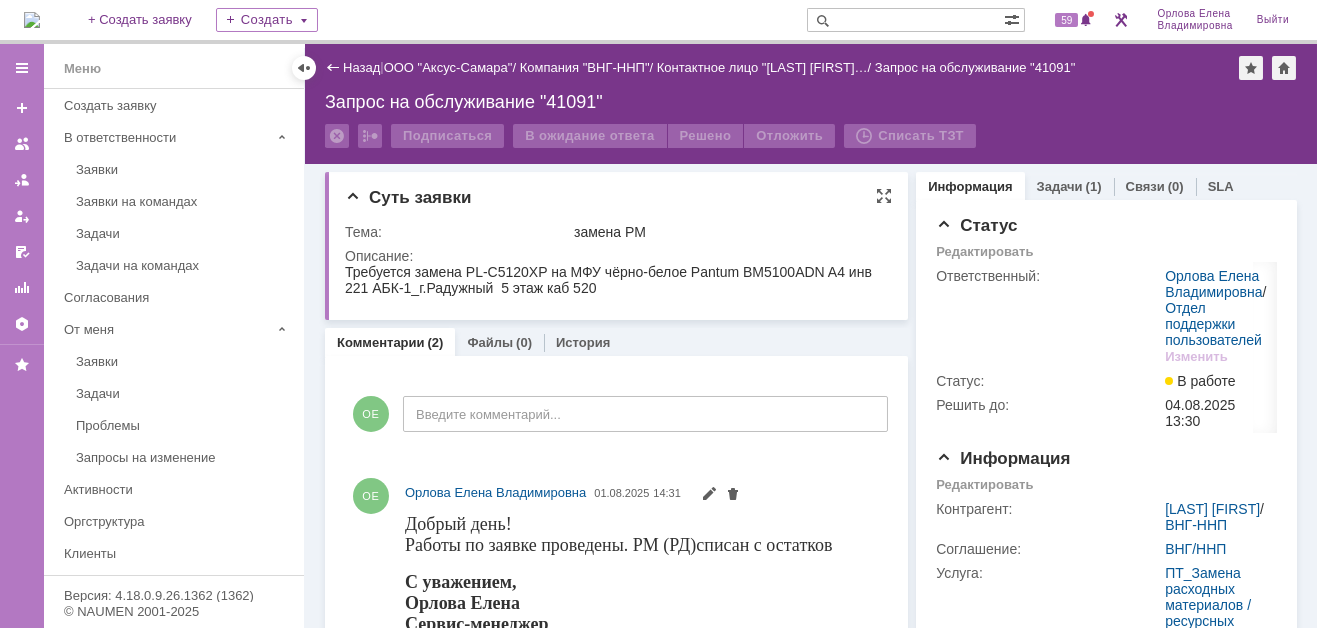 scroll, scrollTop: 0, scrollLeft: 0, axis: both 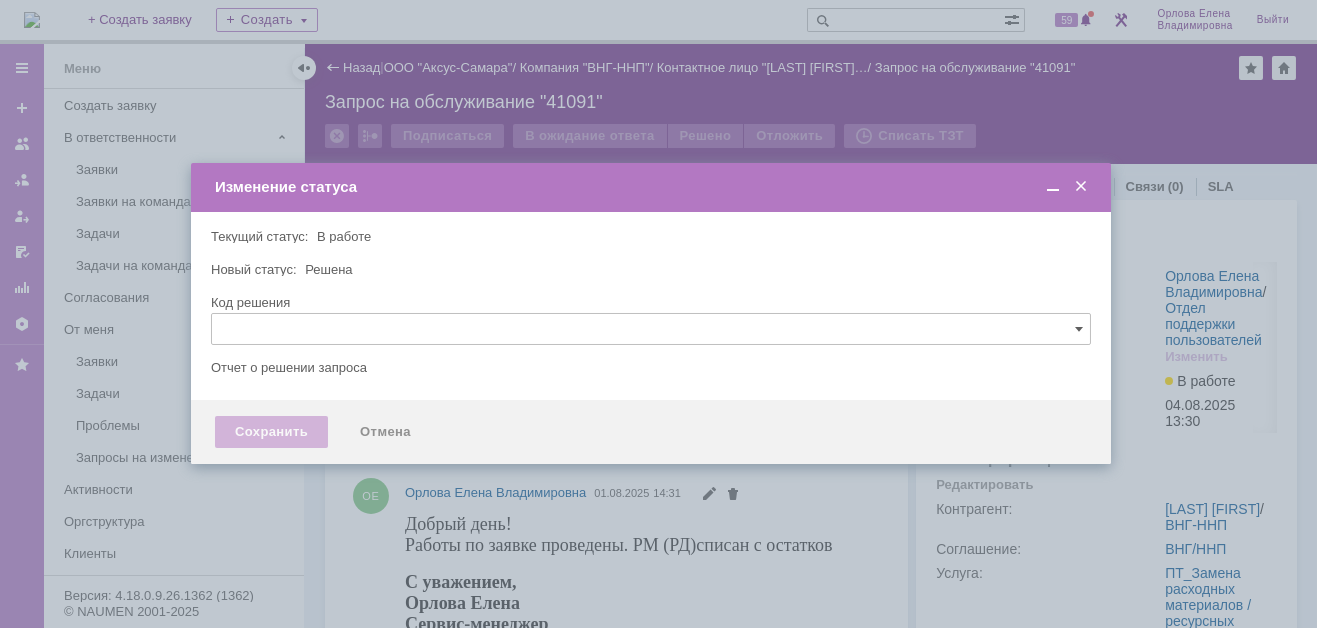 type 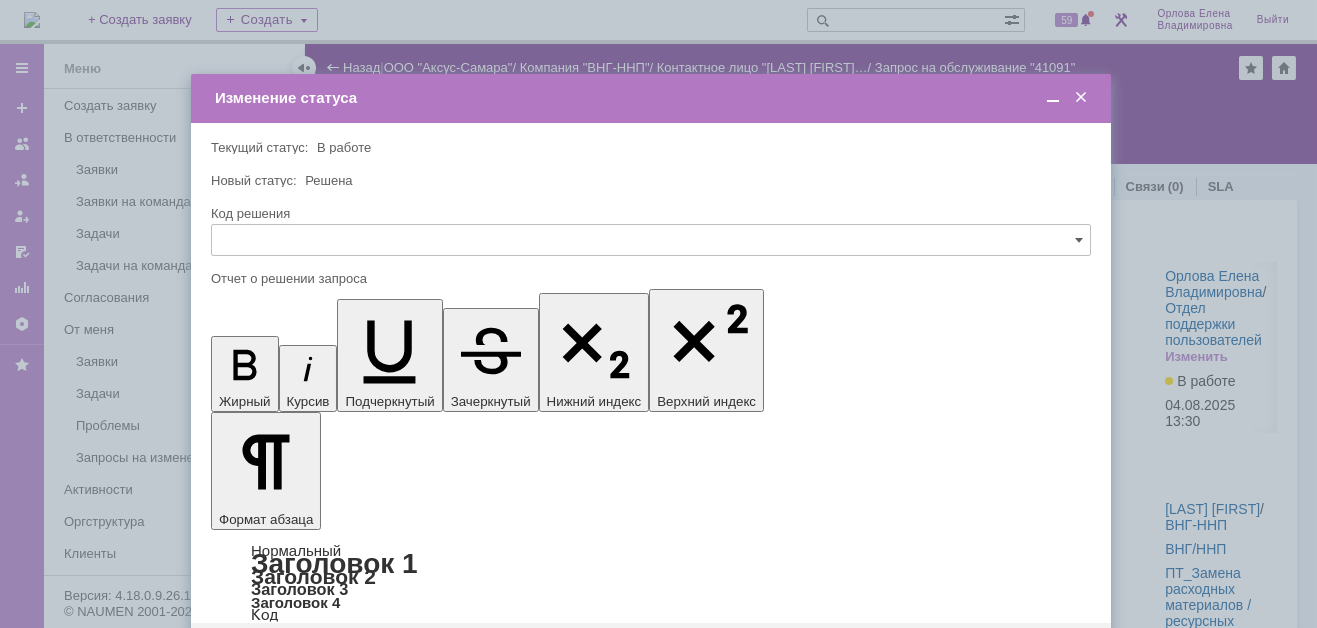 scroll, scrollTop: 0, scrollLeft: 0, axis: both 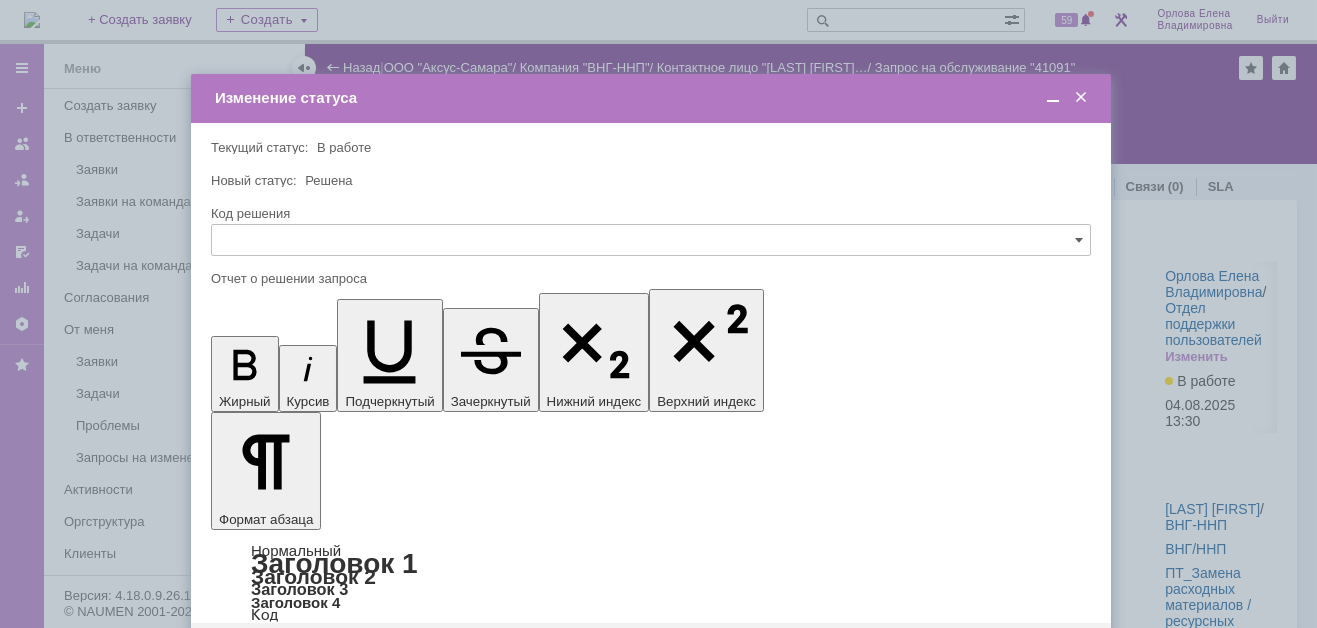 click on "Сохранить" at bounding box center [271, 655] 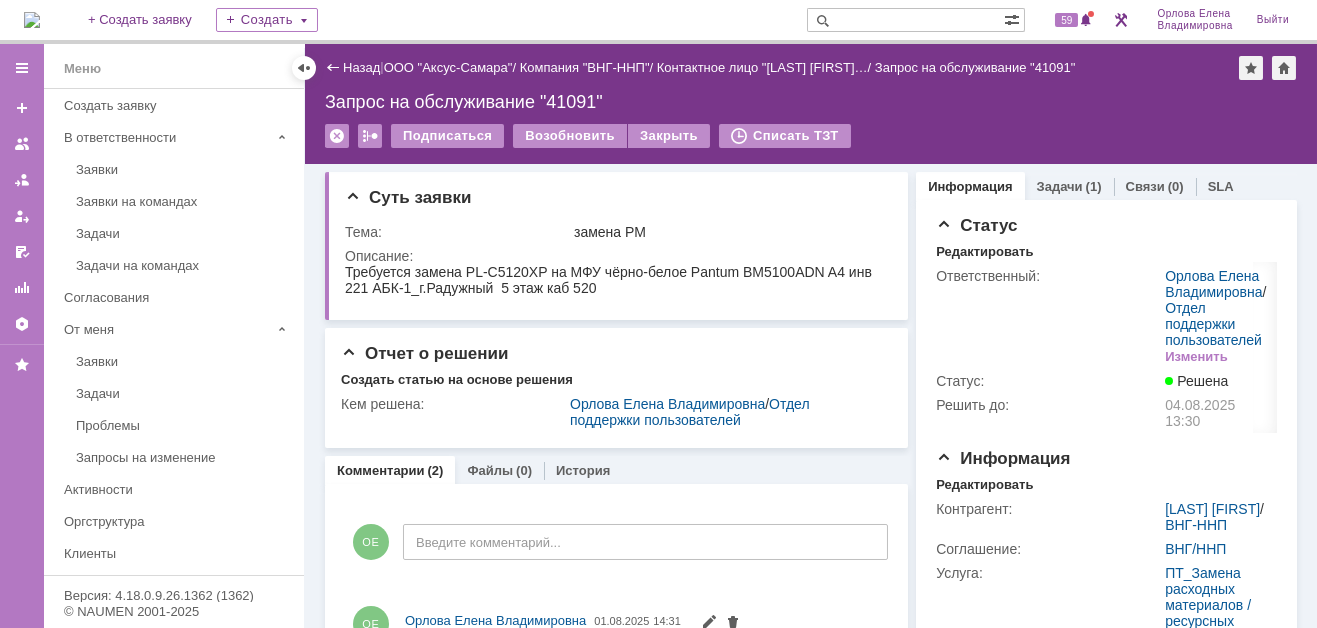 scroll, scrollTop: 0, scrollLeft: 0, axis: both 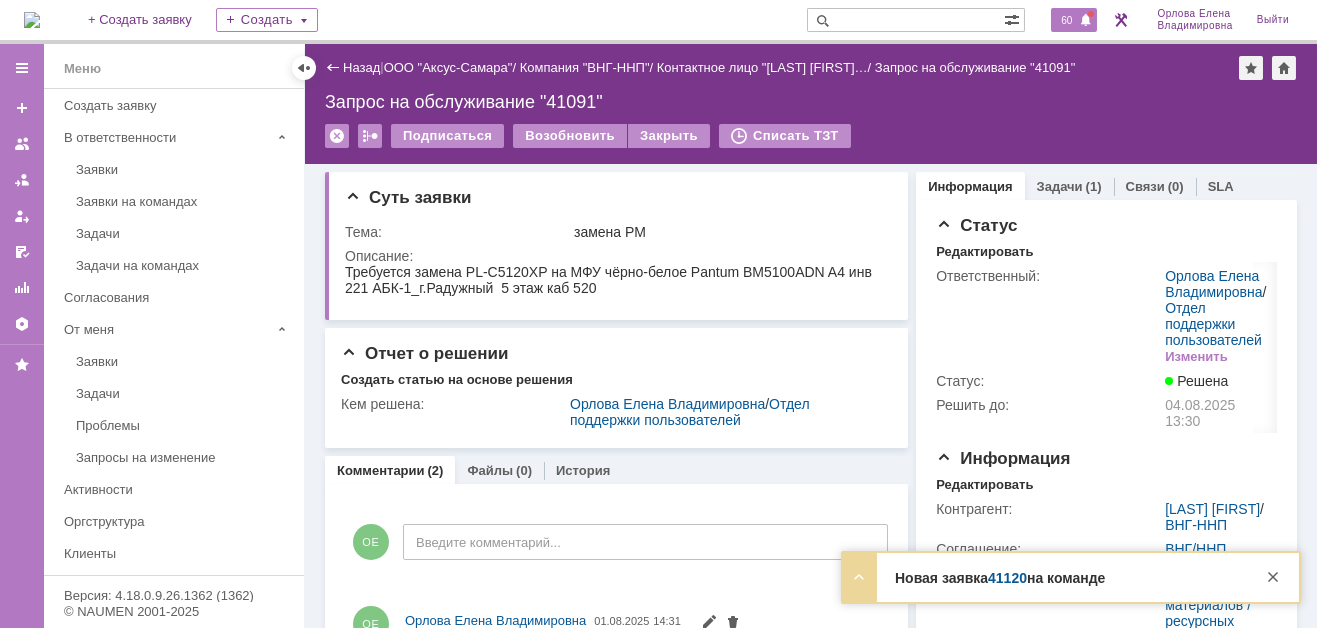 click at bounding box center [1086, 21] 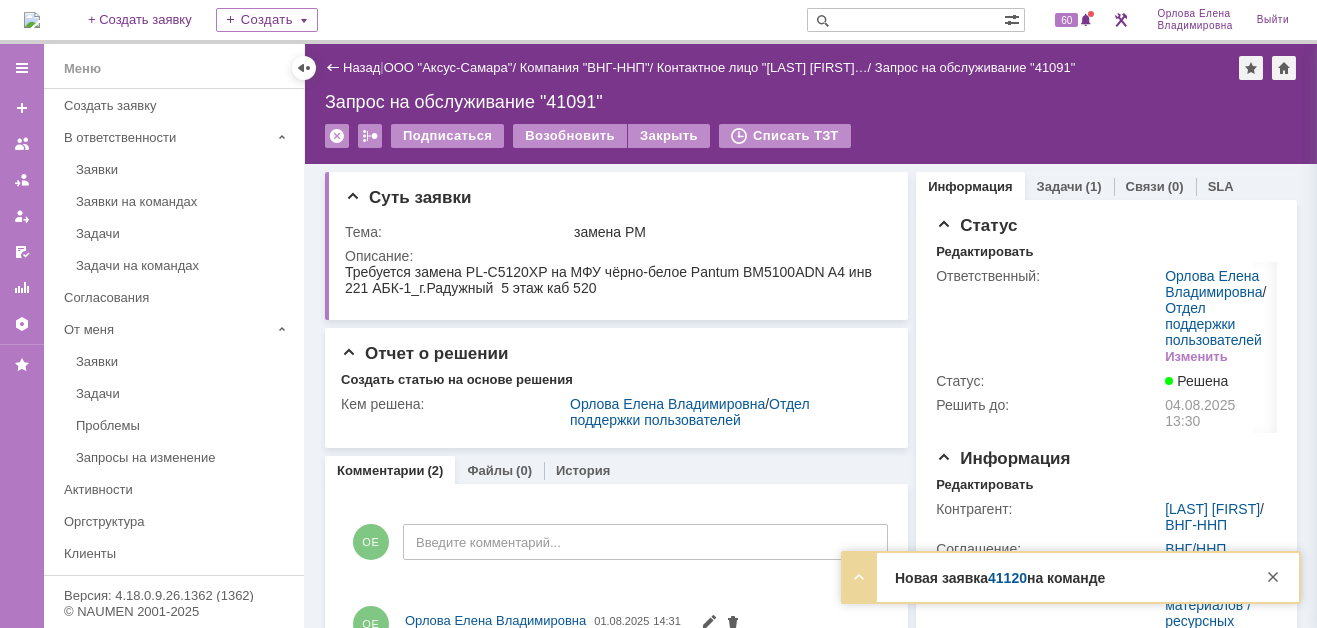 click on "Назад   |   ООО "Аксус-Самара"  /   Компания "ВНГ-ННП"  /   Контактное лицо "Нафикова Евге…  /   Запрос на обслуживание "41091"" at bounding box center (811, 68) 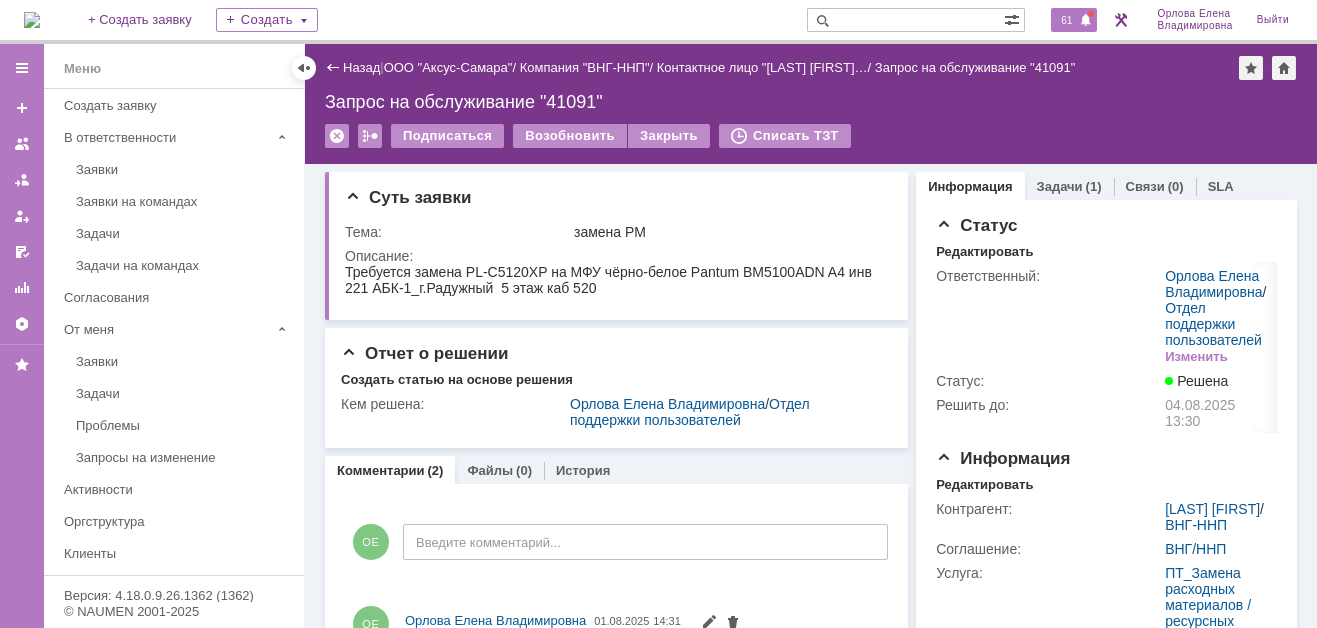 click on "61" at bounding box center [1066, 20] 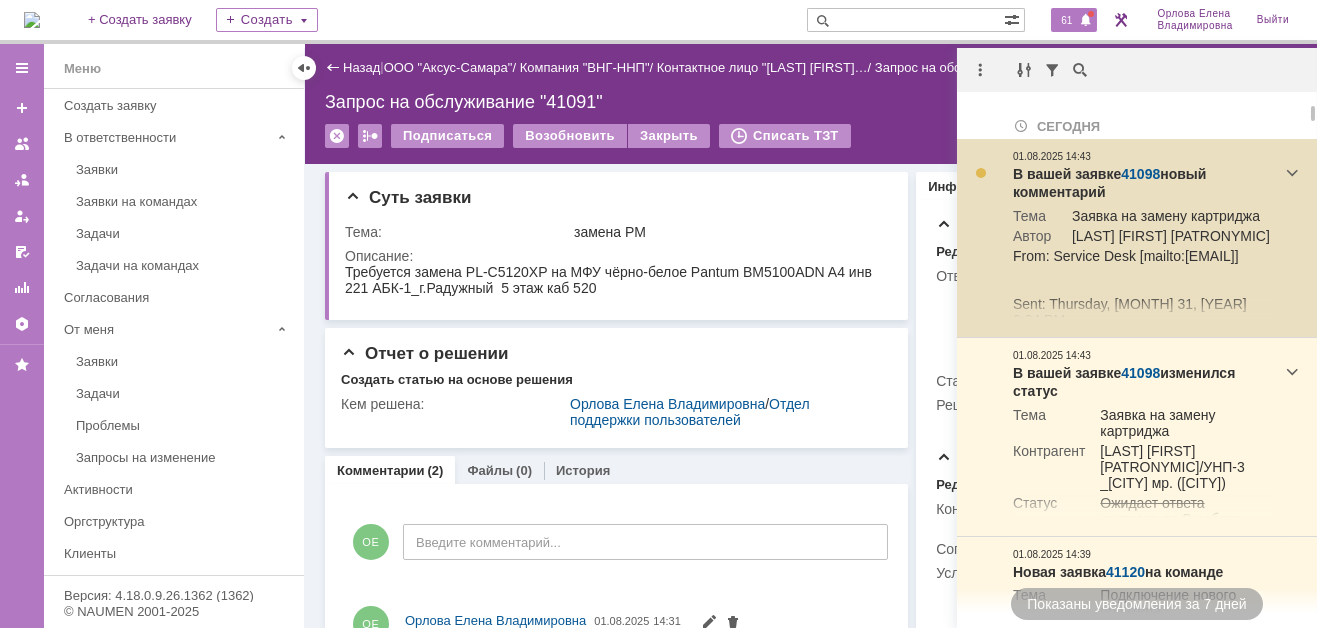 click on "41098" at bounding box center [1140, 174] 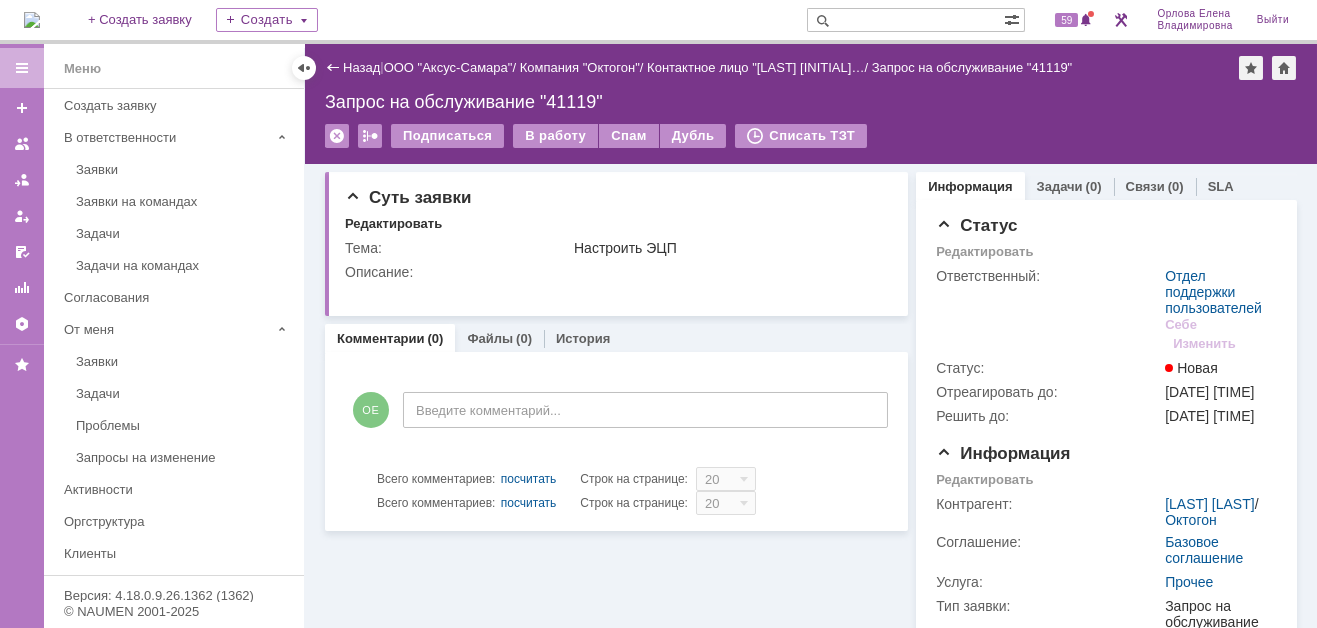 scroll, scrollTop: 0, scrollLeft: 0, axis: both 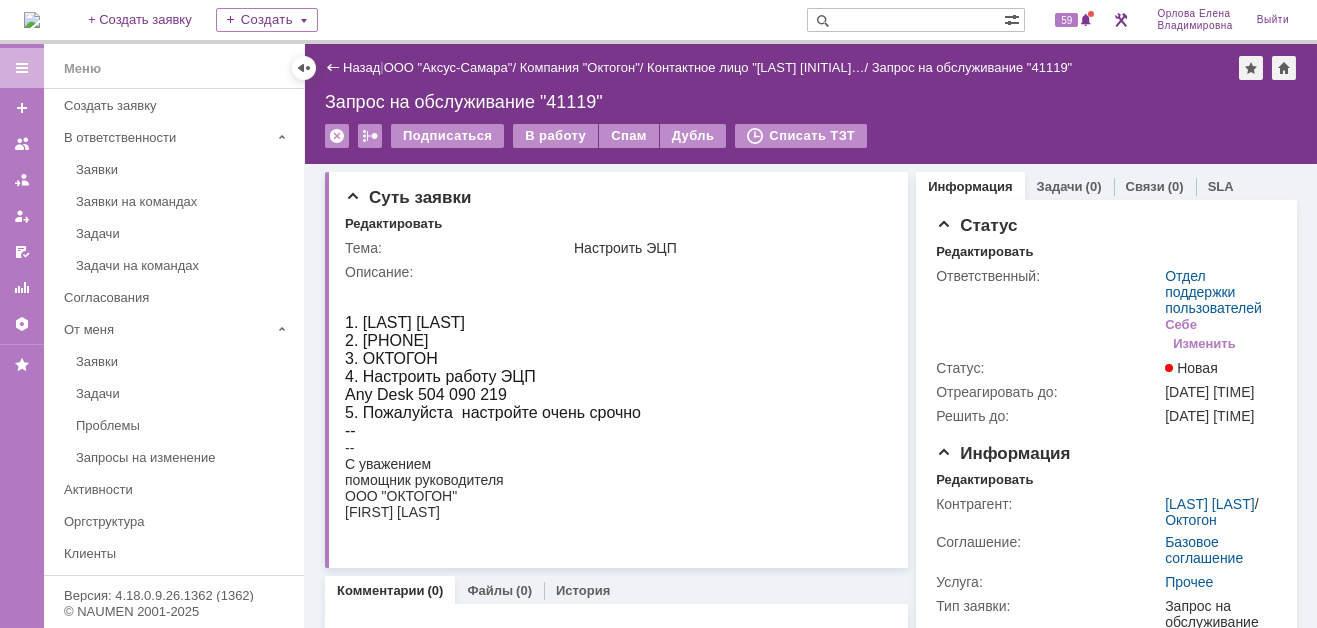 click at bounding box center (905, 20) 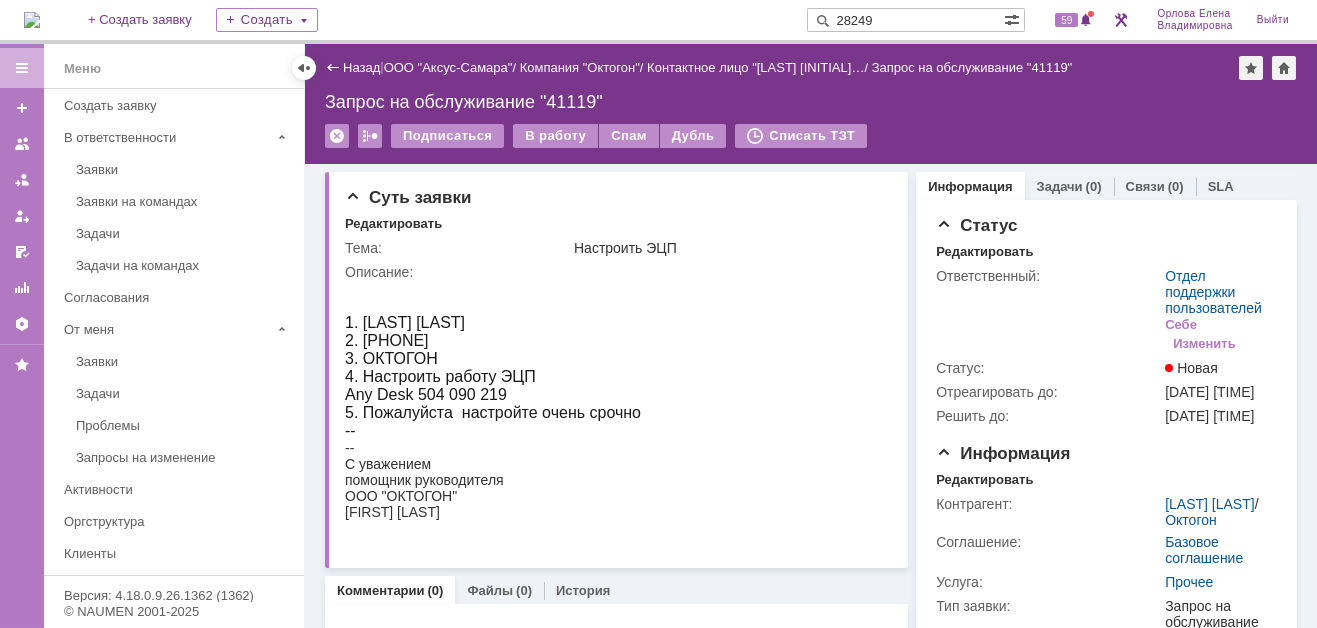 type on "28249" 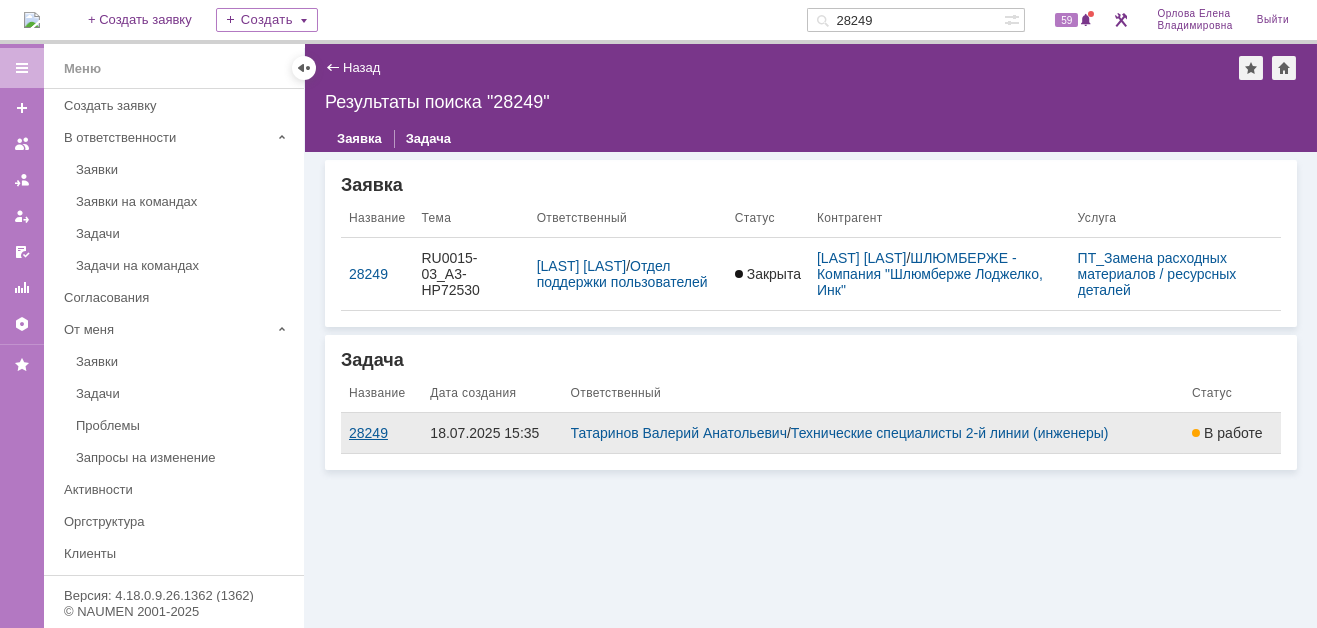 click on "28249" at bounding box center [381, 433] 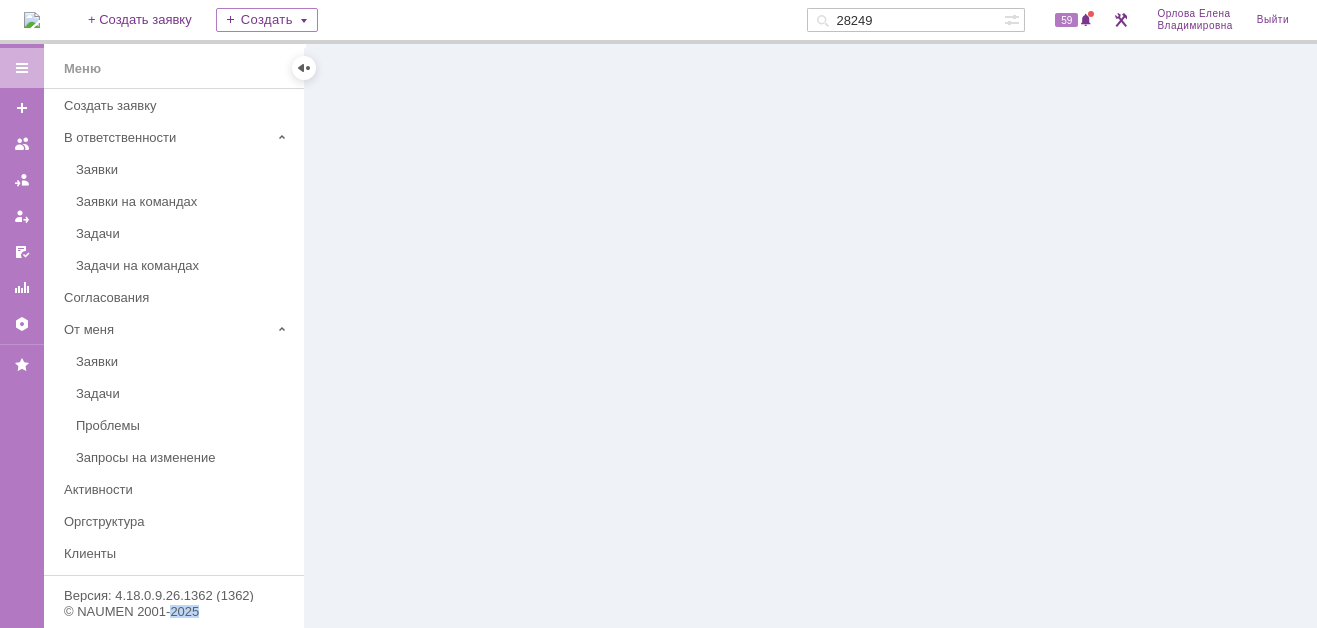 click at bounding box center [811, 336] 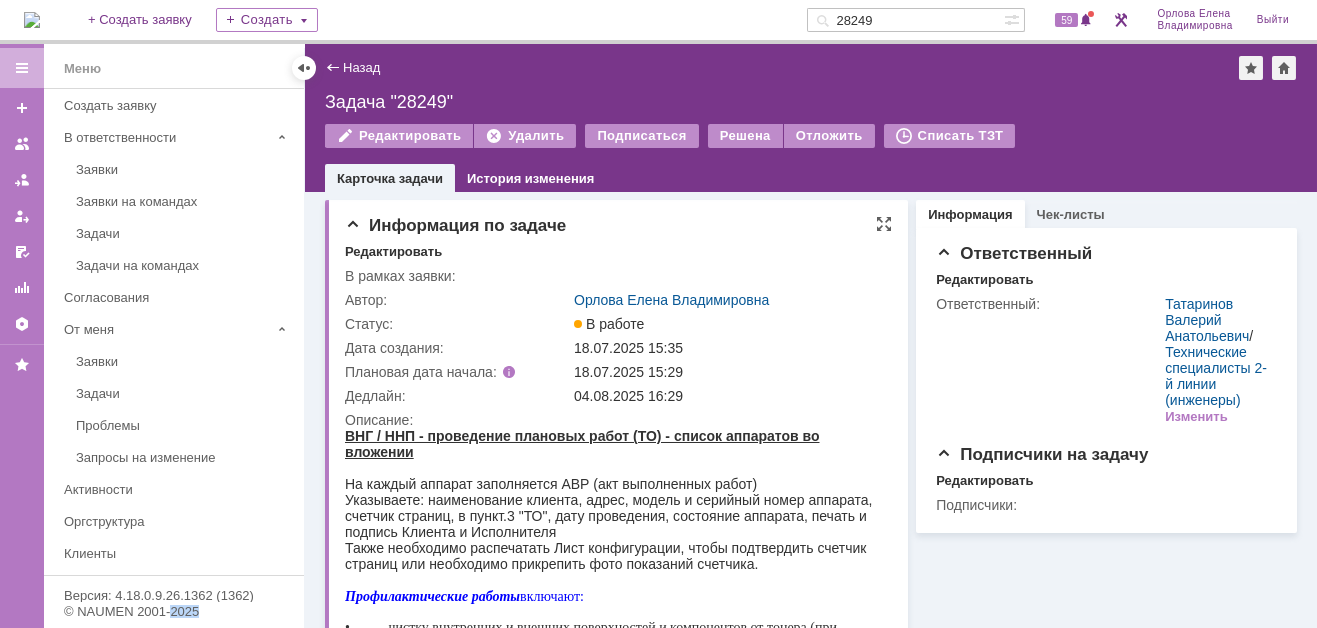 scroll, scrollTop: 0, scrollLeft: 0, axis: both 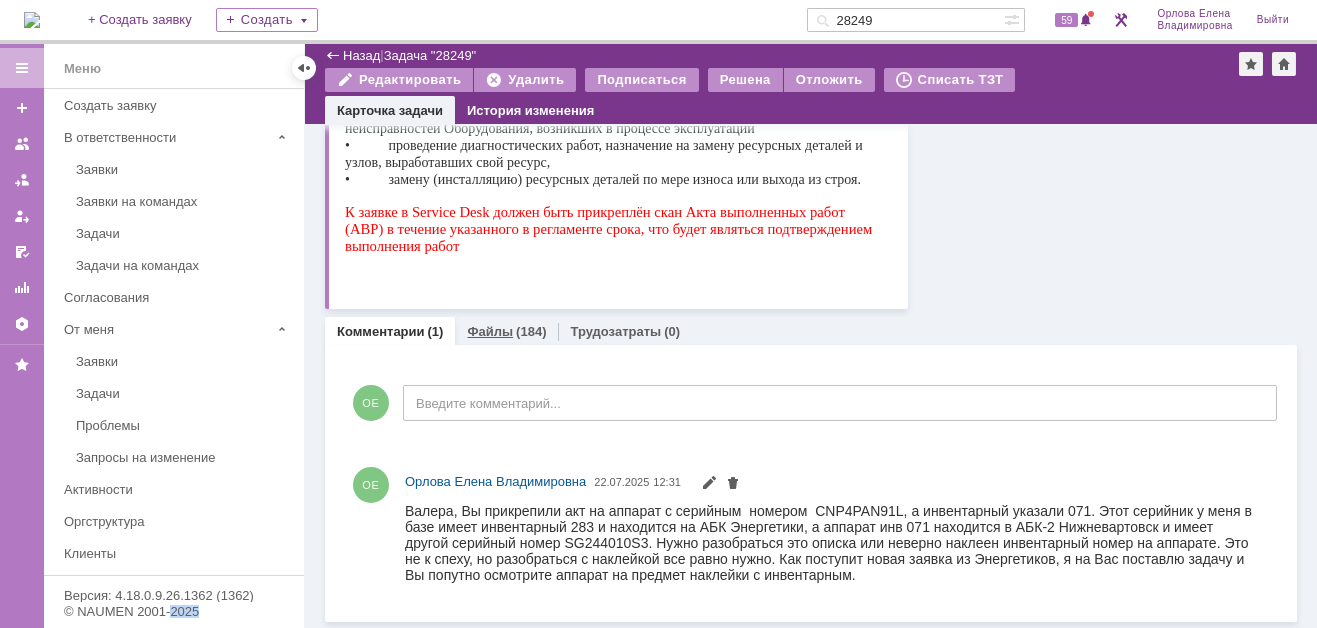 drag, startPoint x: 478, startPoint y: 325, endPoint x: 262, endPoint y: 489, distance: 271.2047 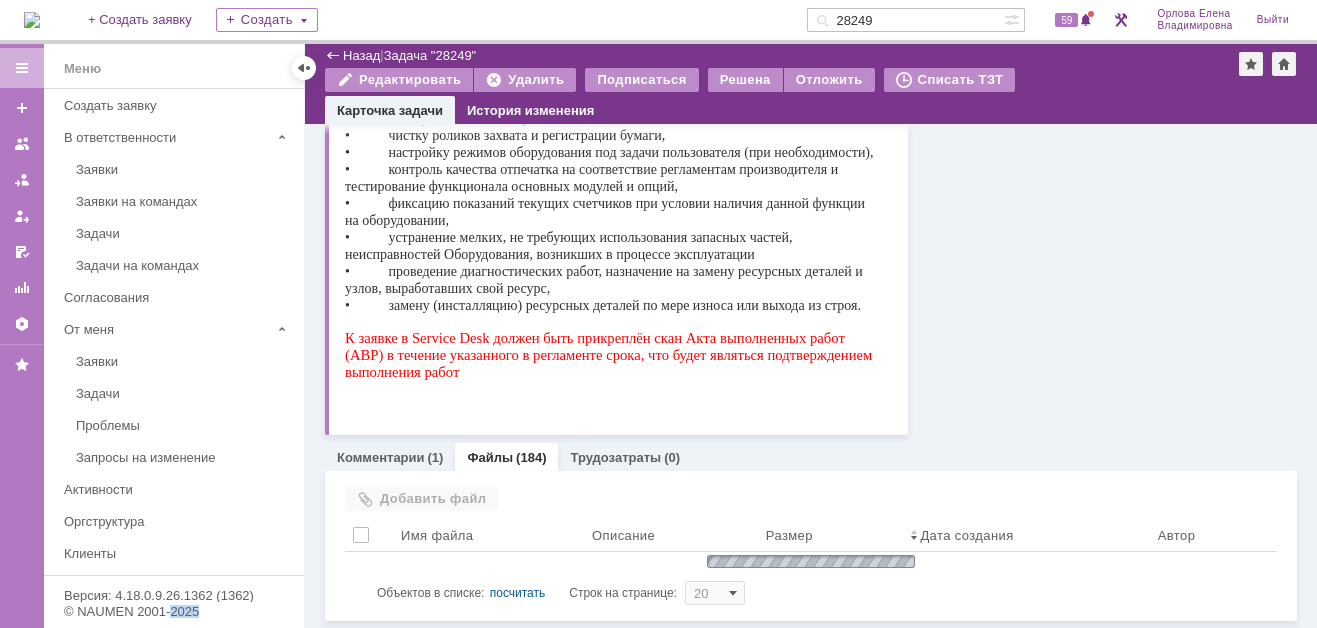 scroll, scrollTop: 601, scrollLeft: 0, axis: vertical 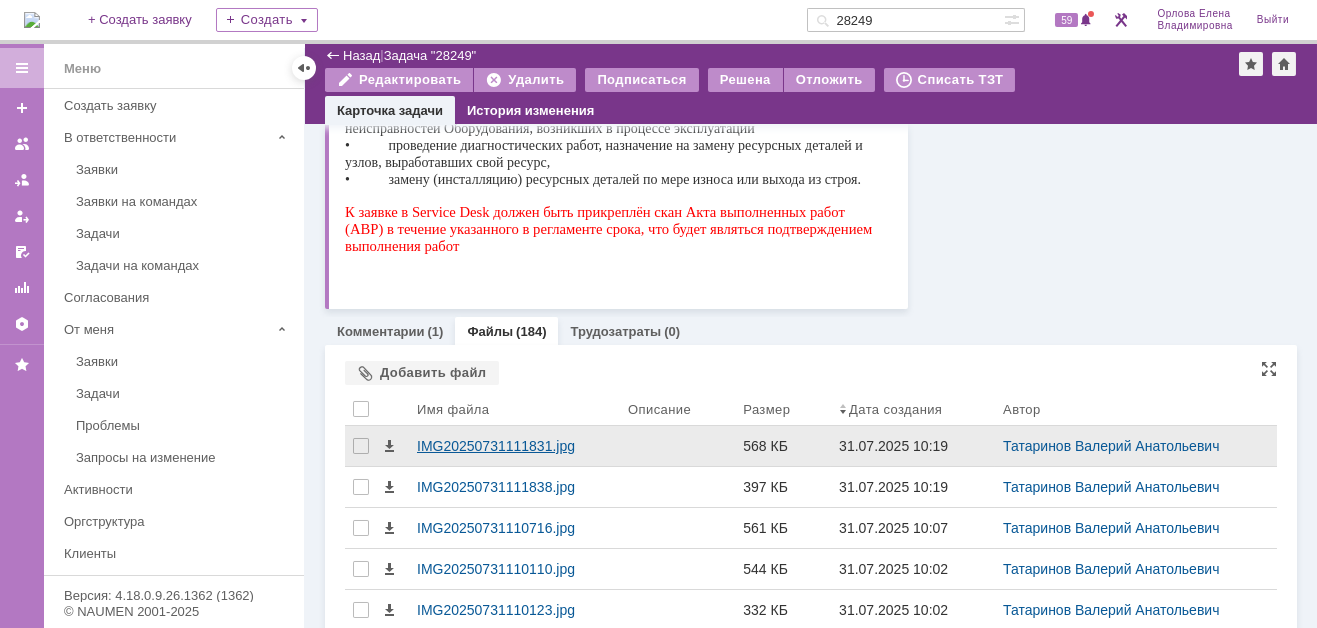 click on "IMG20250731111831.jpg" at bounding box center [514, 446] 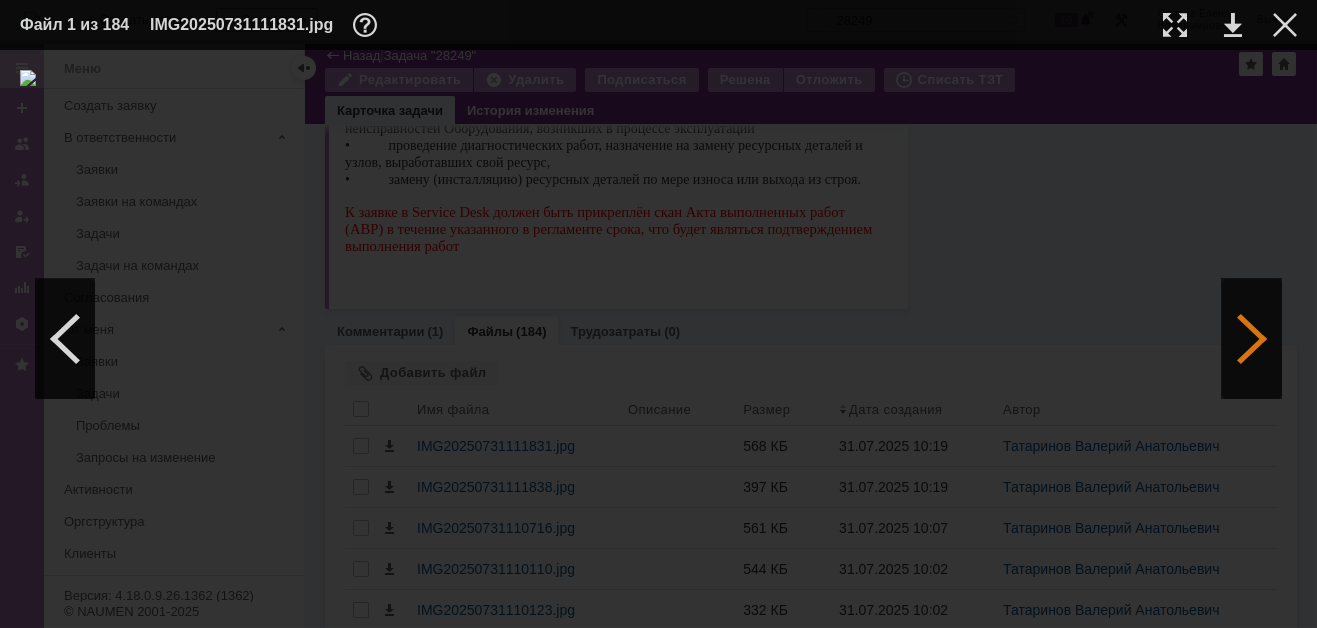 click at bounding box center [1252, 339] 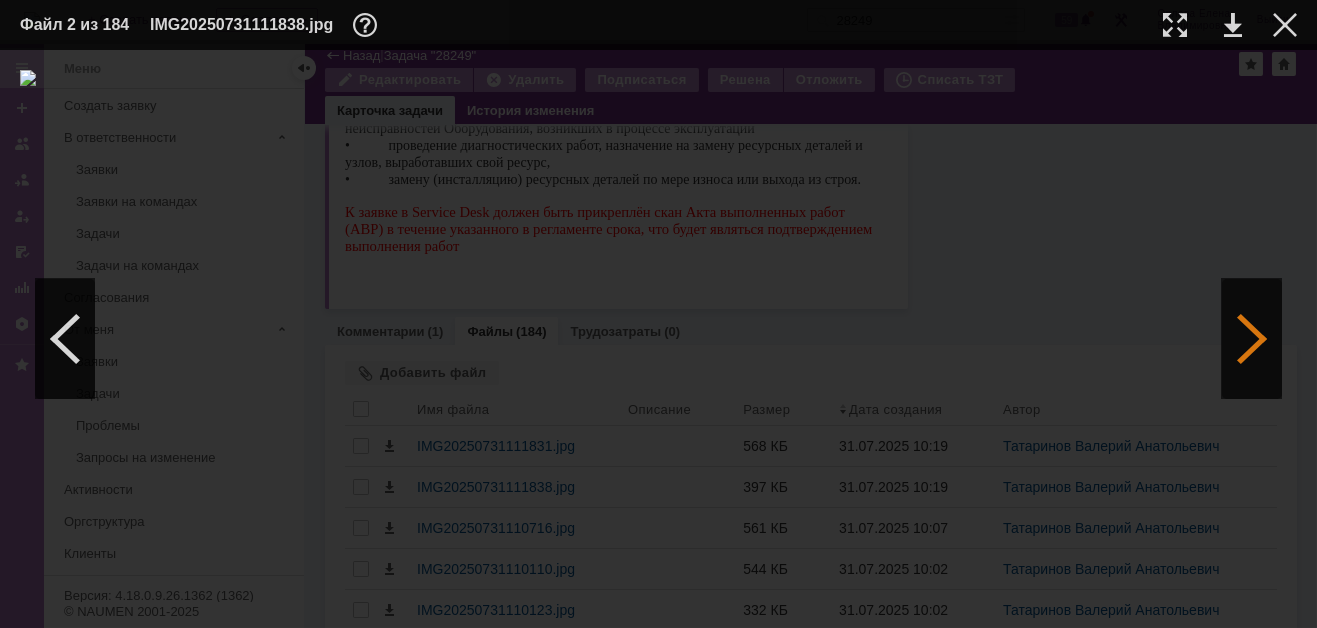 click at bounding box center [1252, 339] 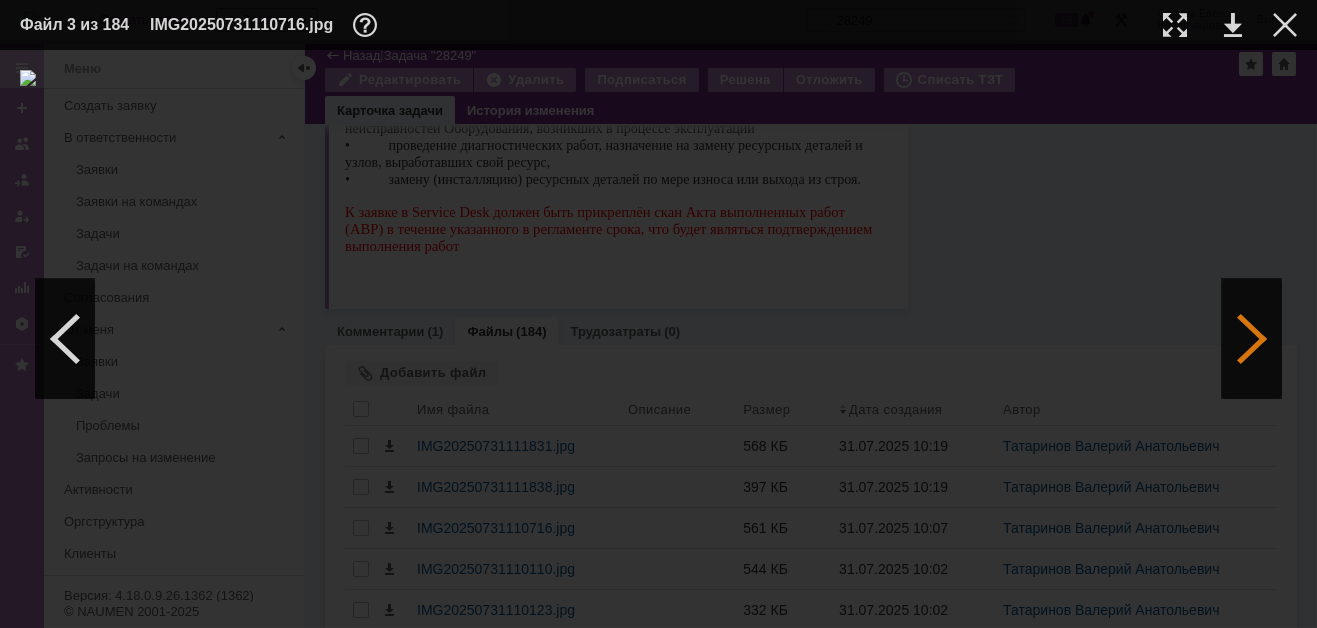 click at bounding box center (1252, 339) 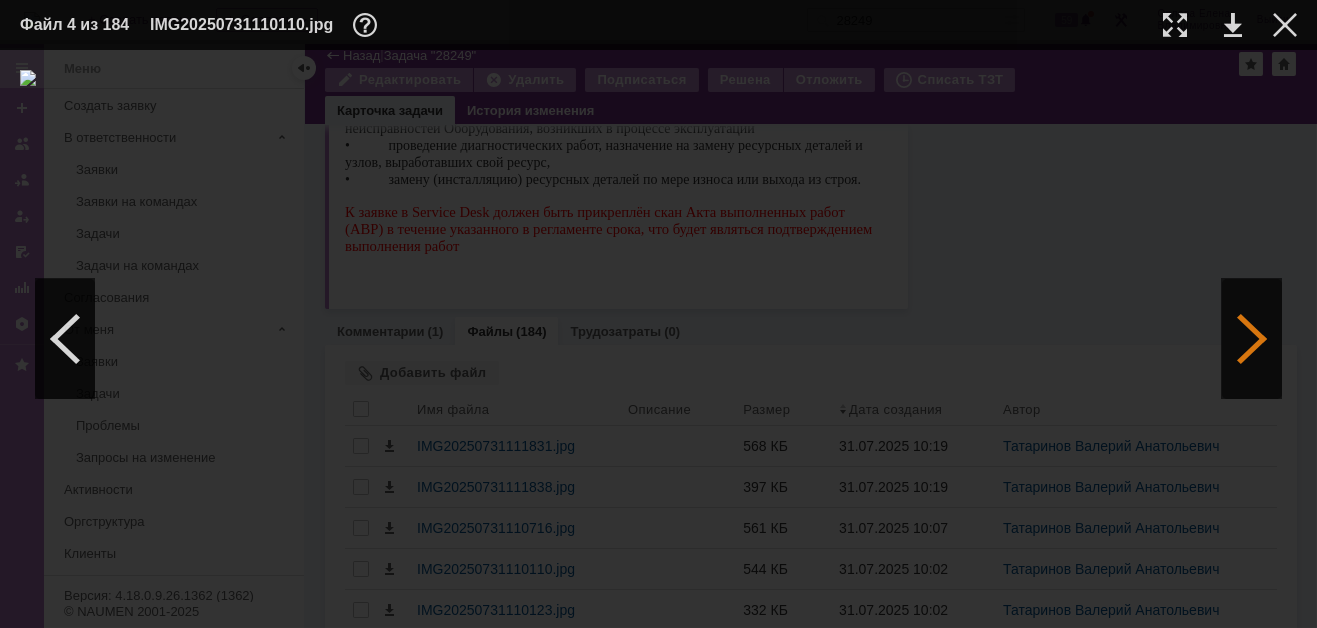 click at bounding box center [1252, 339] 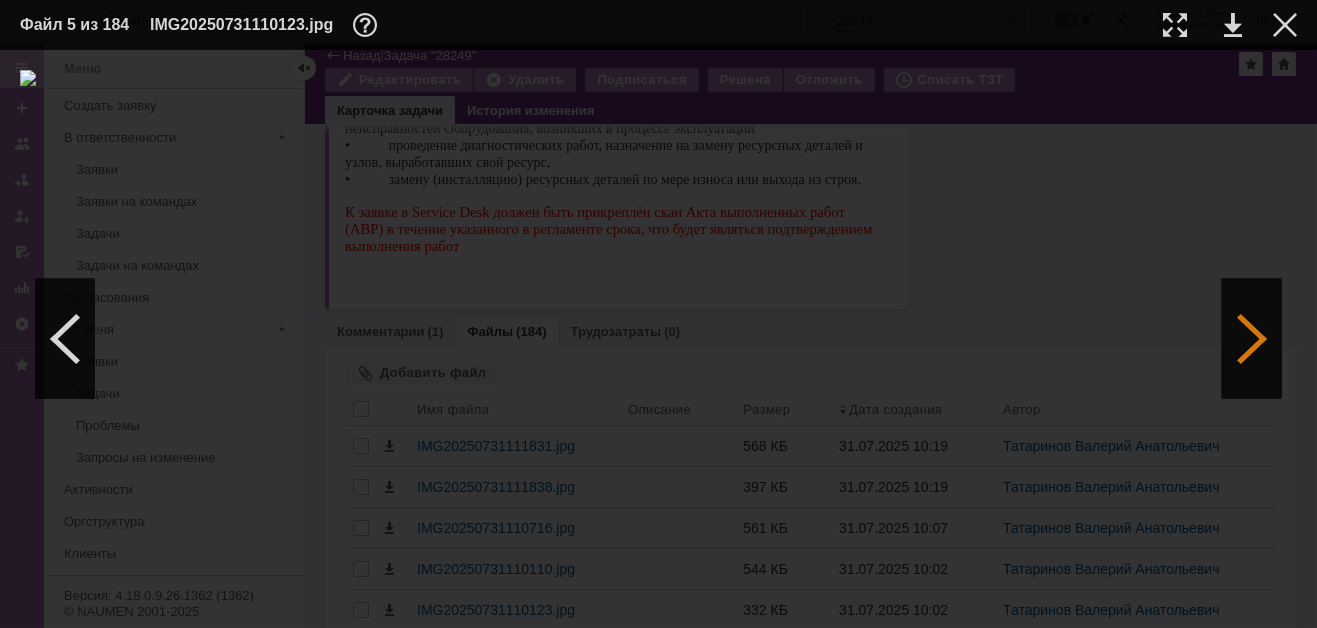 click at bounding box center [1252, 339] 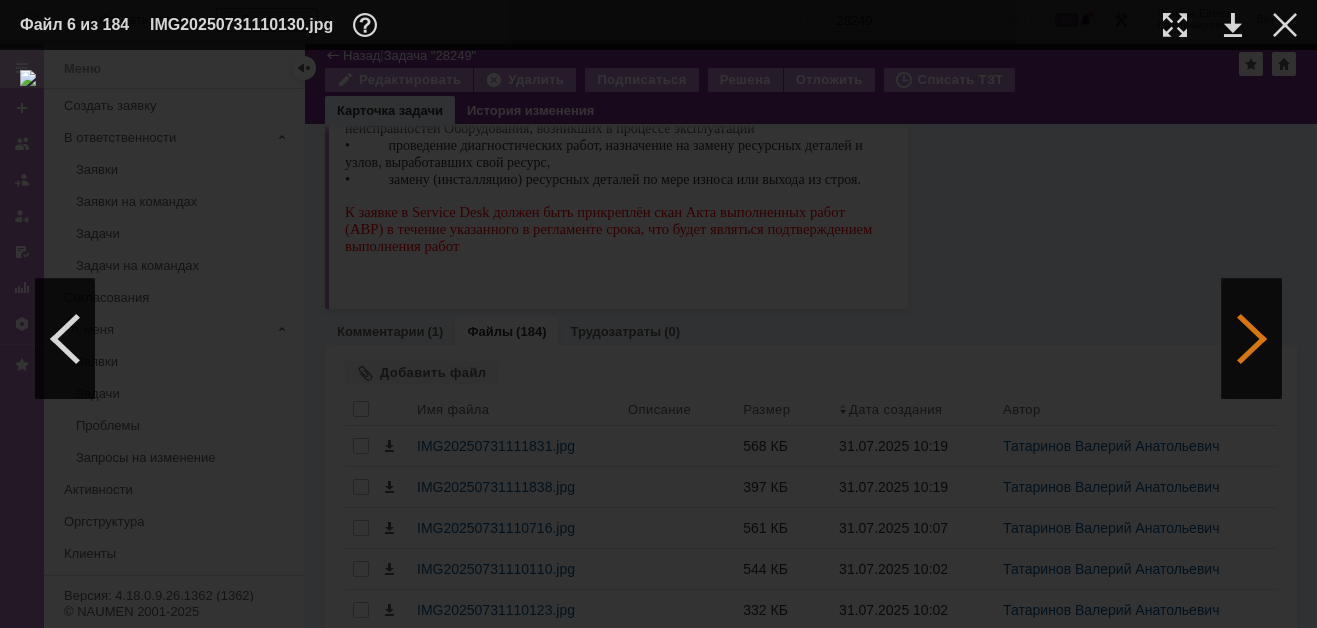 click at bounding box center (1252, 339) 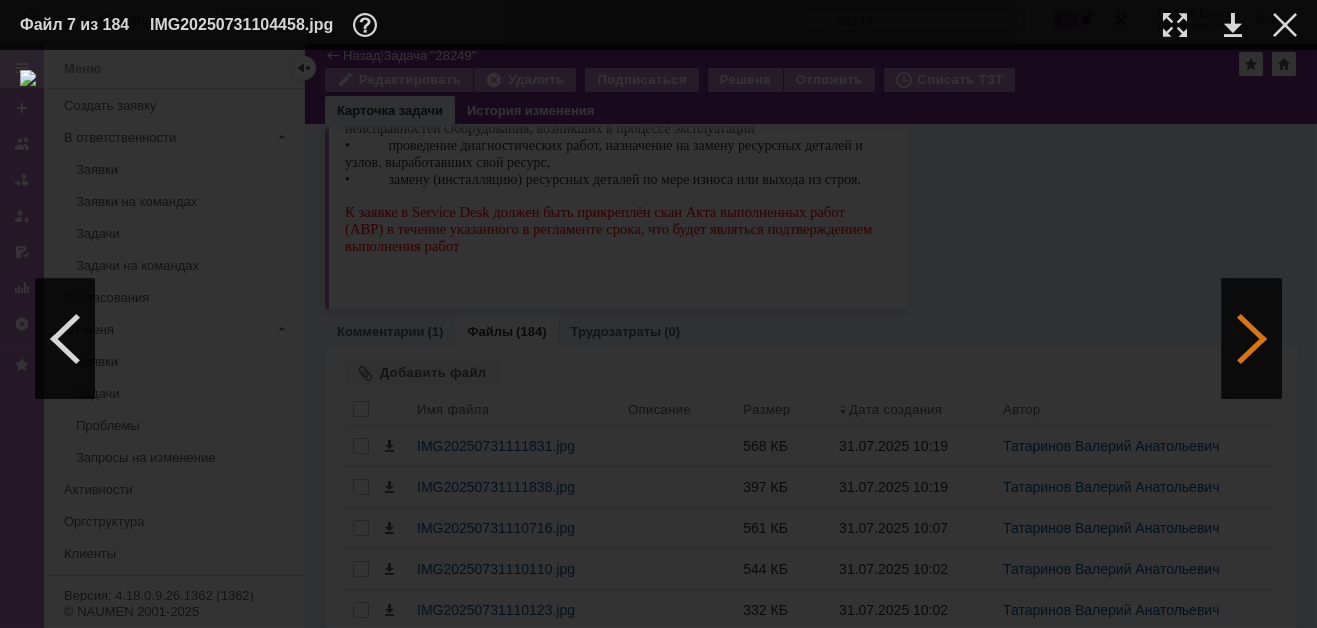 click at bounding box center [1252, 339] 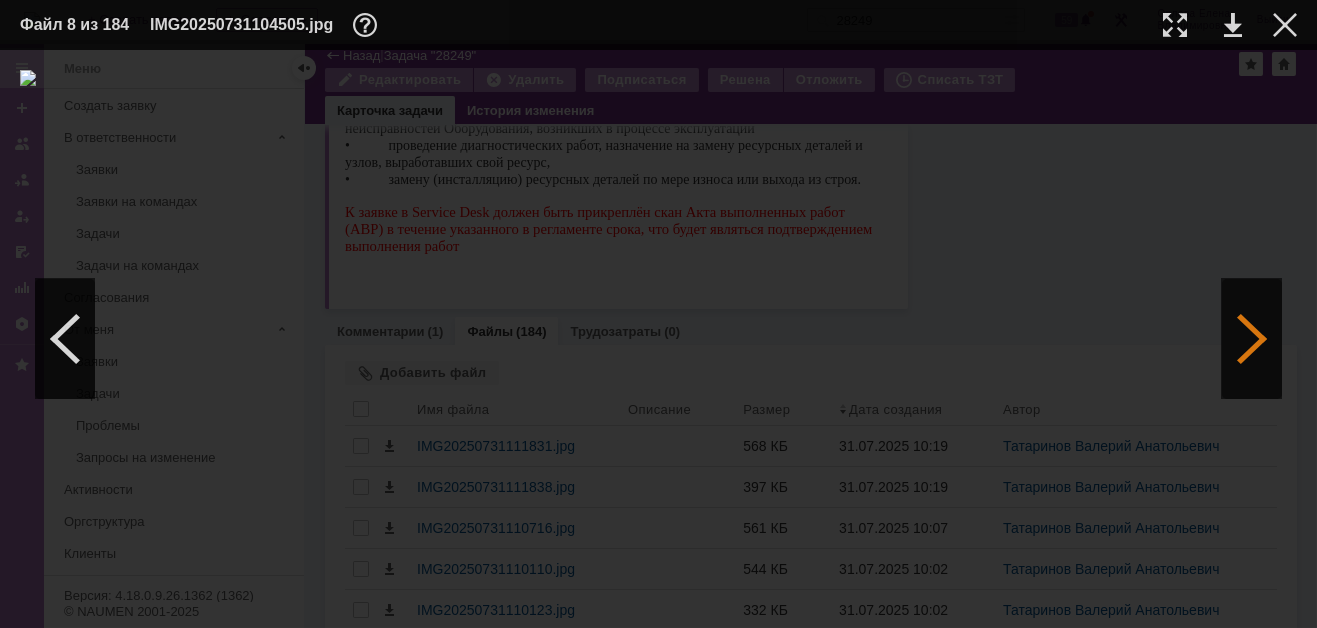 click at bounding box center [1252, 339] 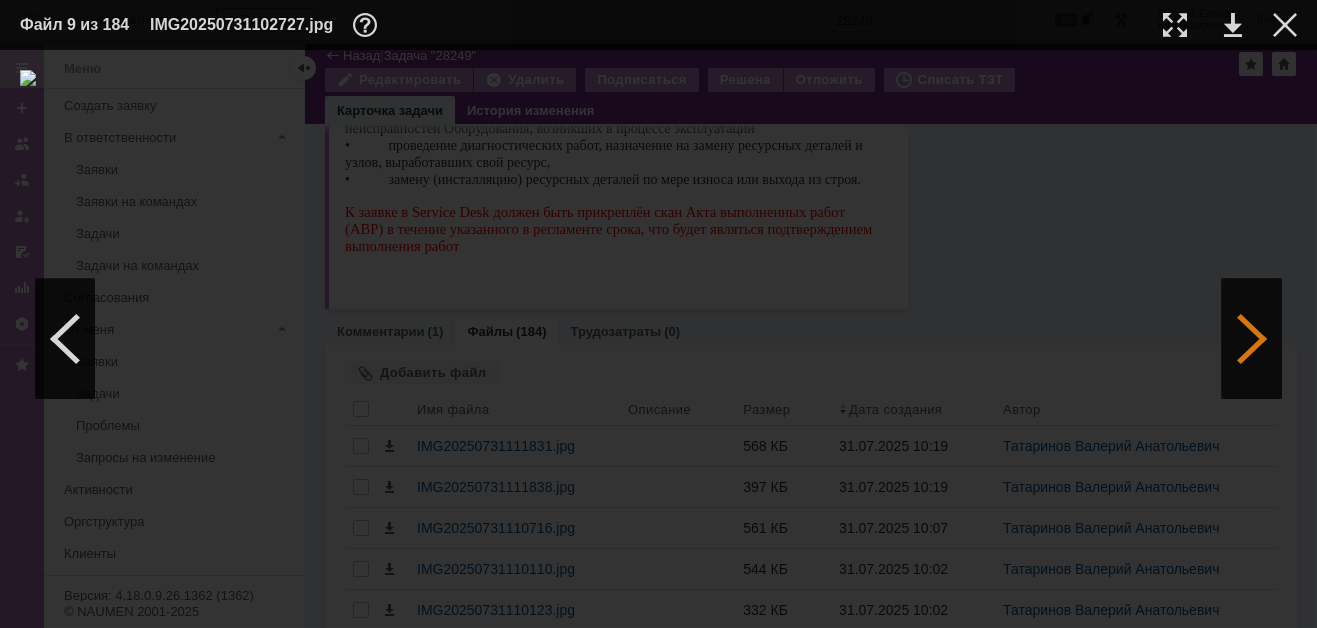 click at bounding box center (1252, 339) 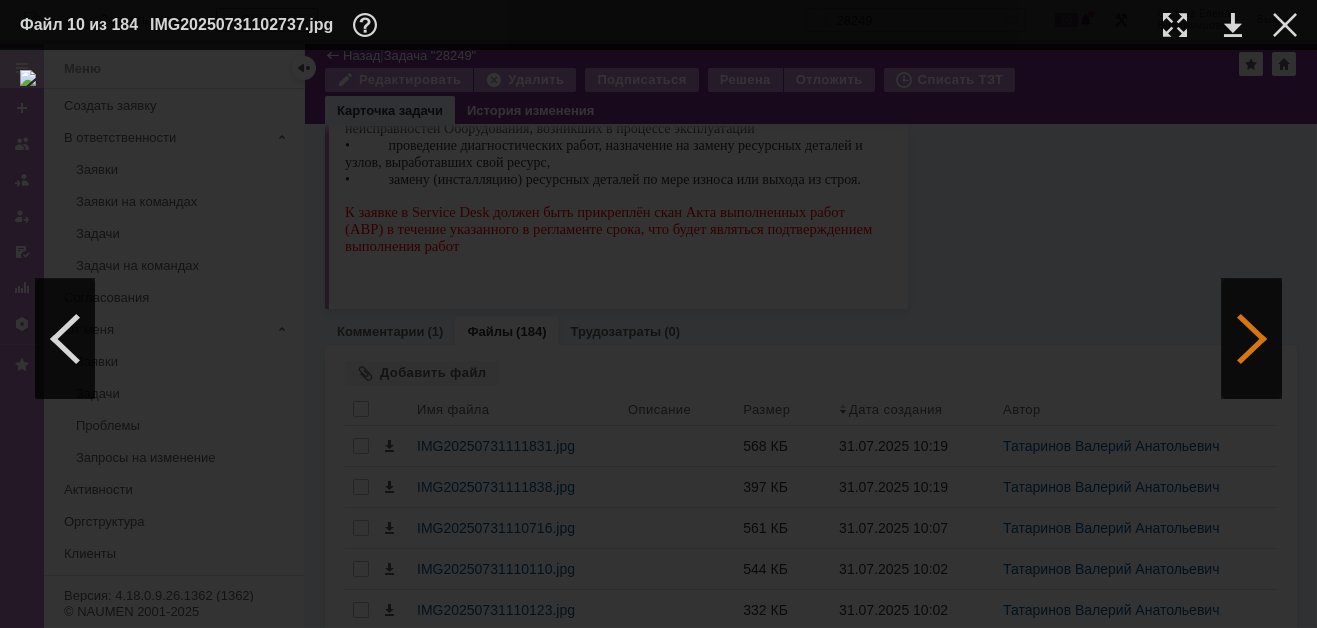 click at bounding box center [1252, 339] 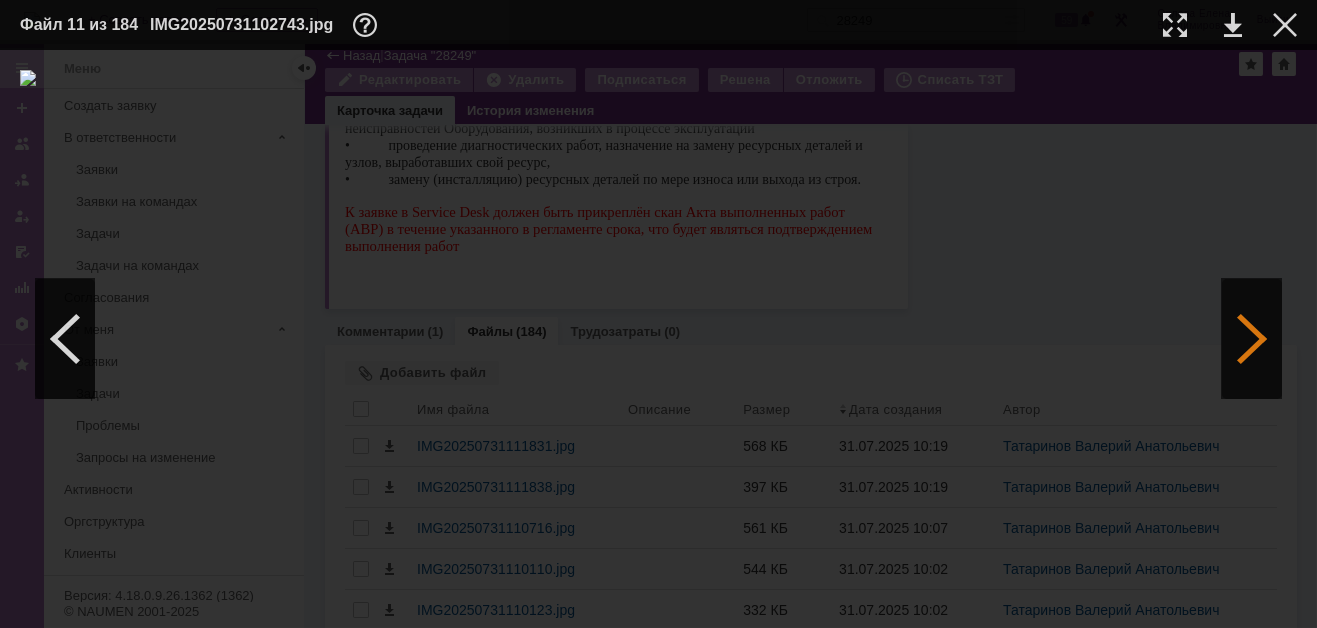 click at bounding box center [1252, 339] 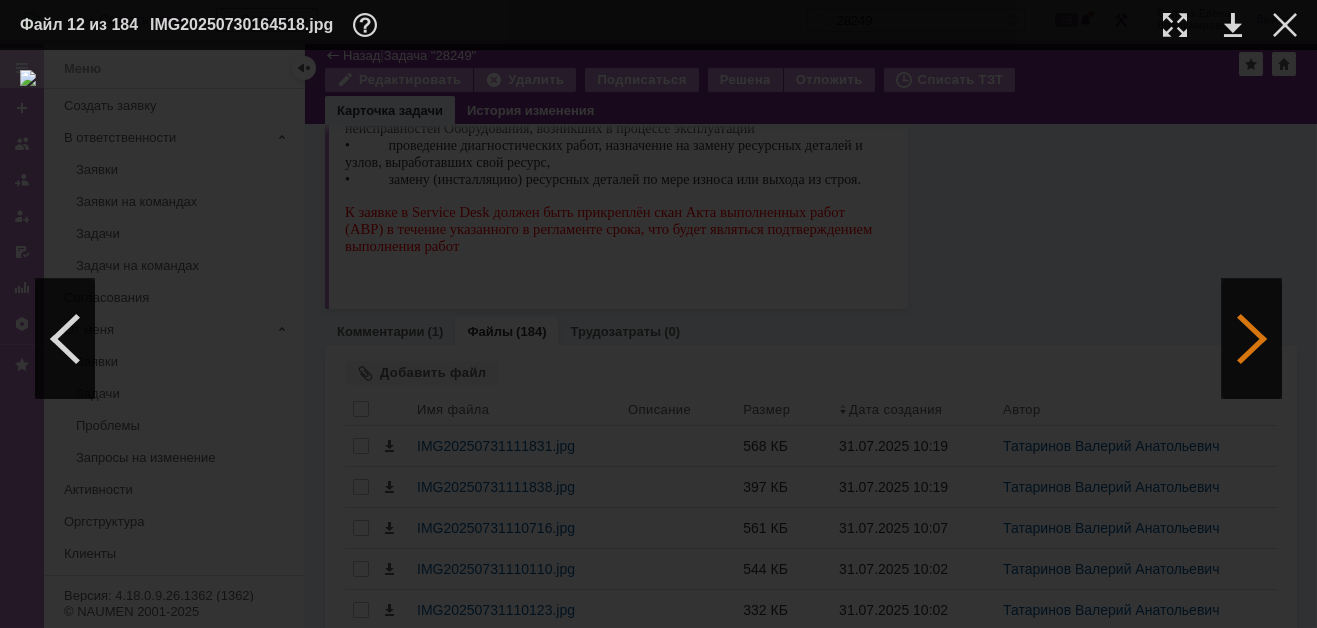 click at bounding box center (1252, 339) 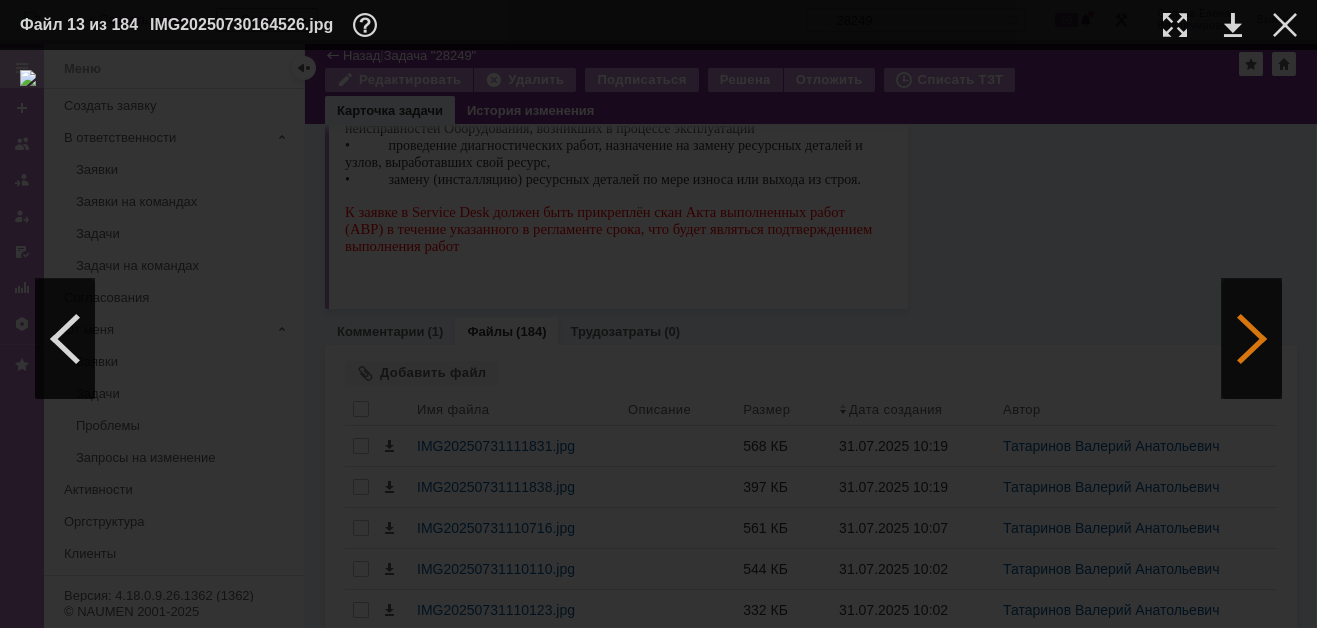 click at bounding box center (1252, 339) 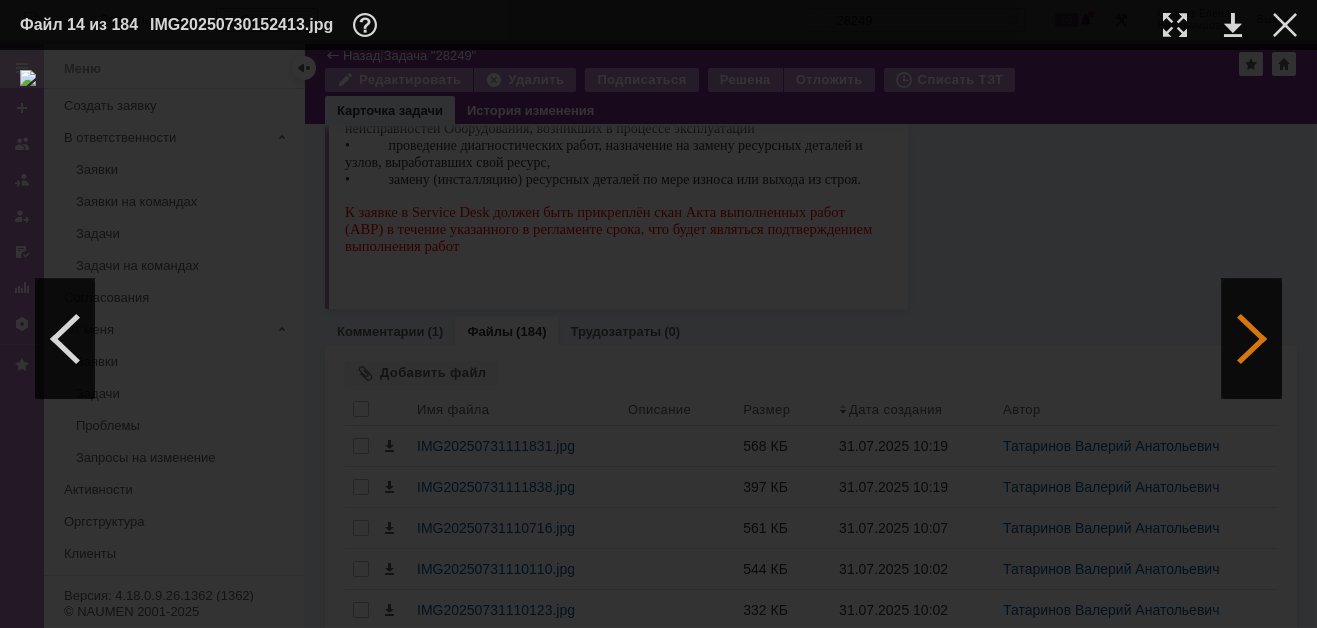 click at bounding box center [1252, 339] 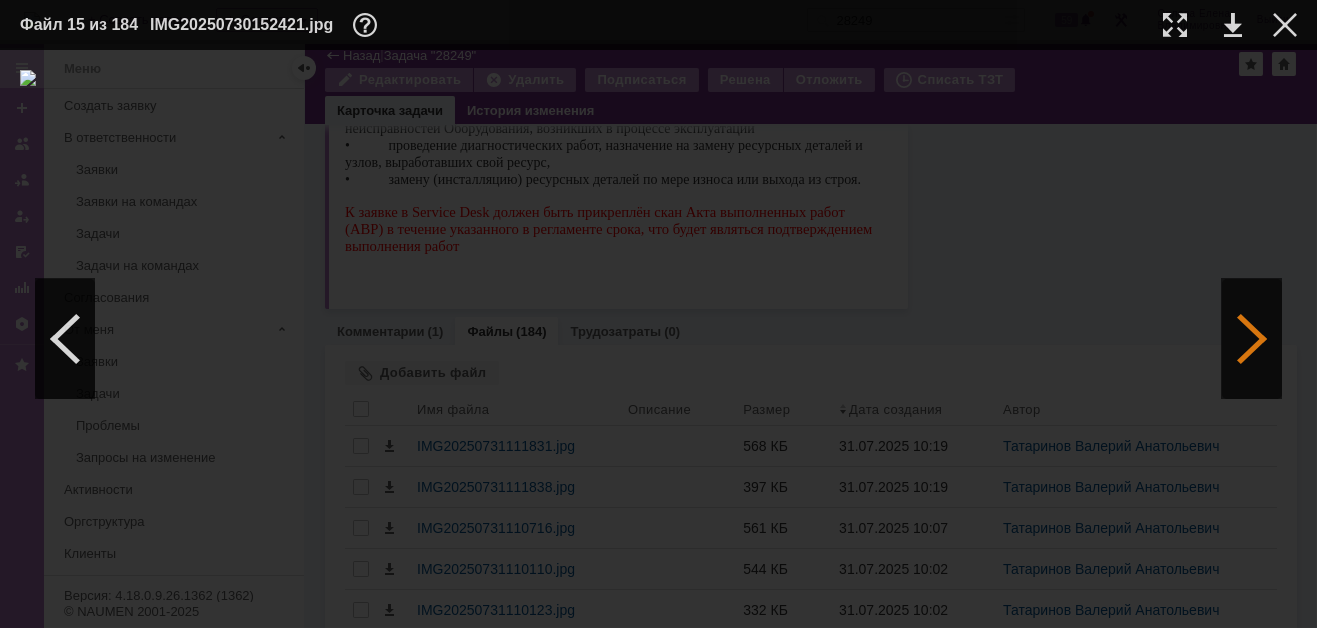 click at bounding box center (1252, 339) 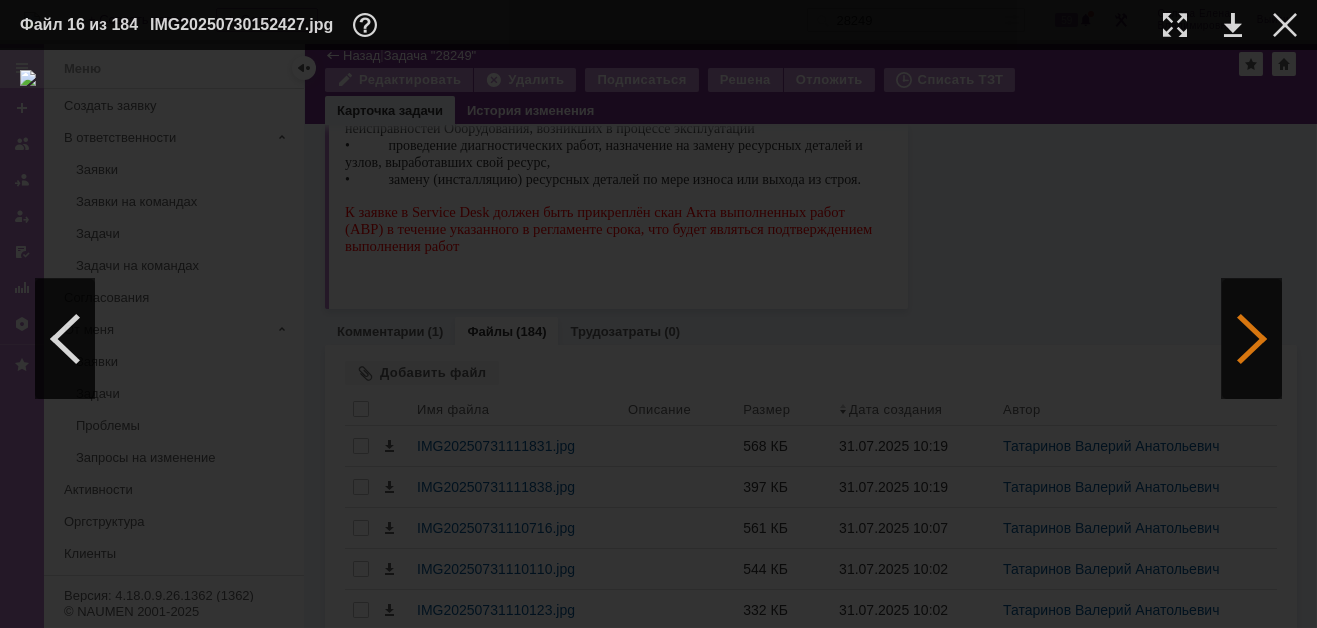 click at bounding box center [1252, 339] 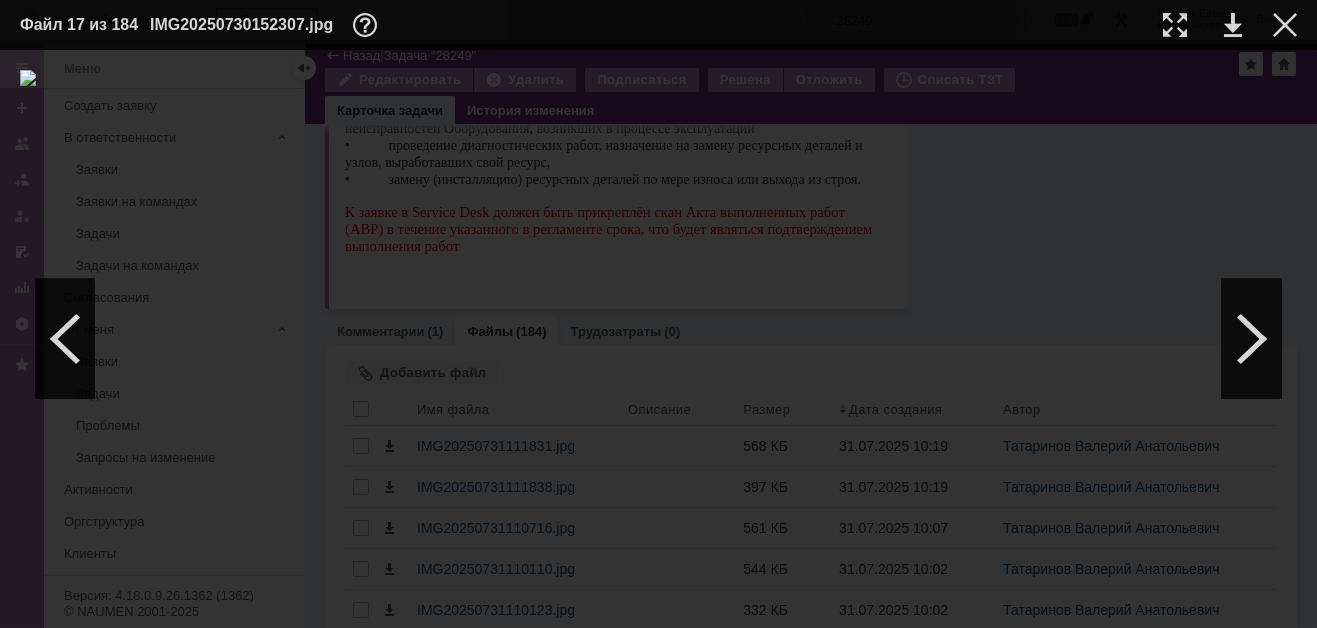 click at bounding box center (658, 339) 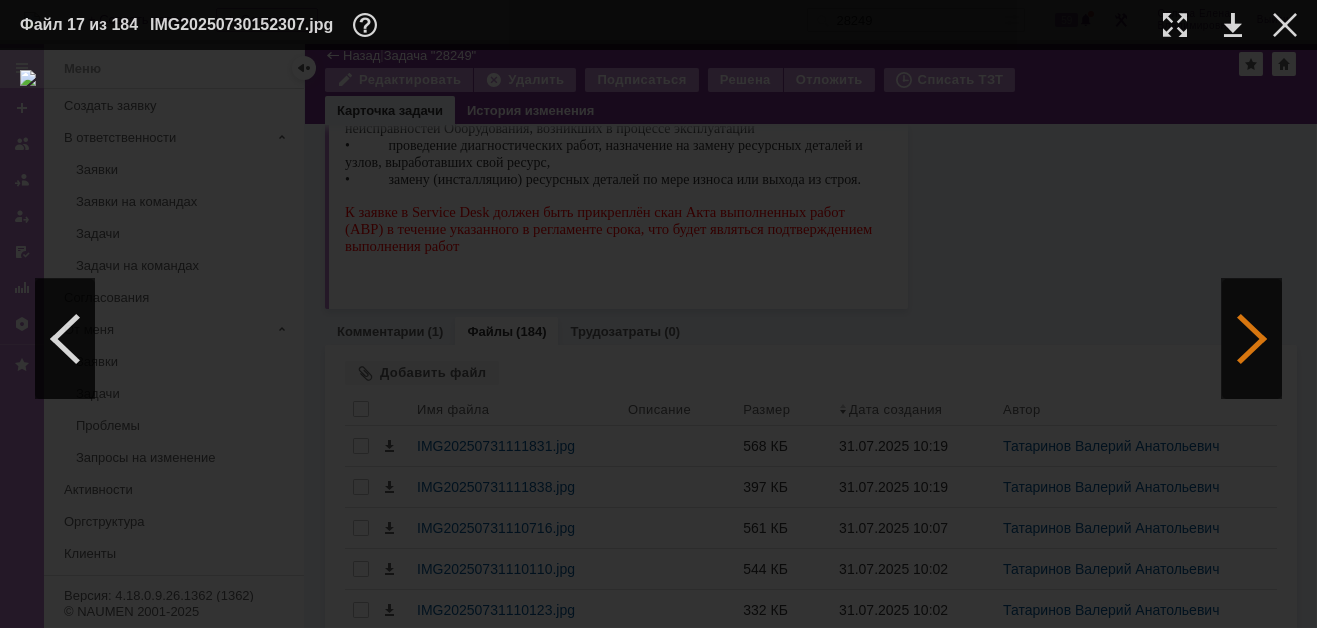 click at bounding box center [1252, 339] 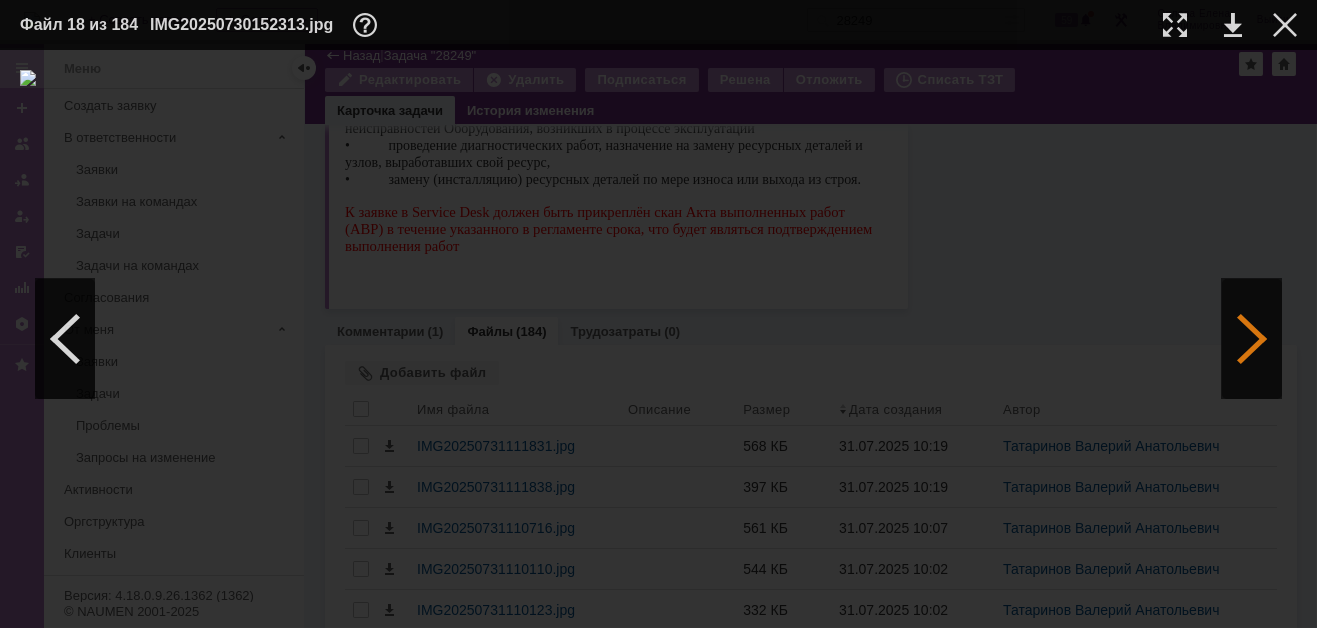 click at bounding box center [1252, 339] 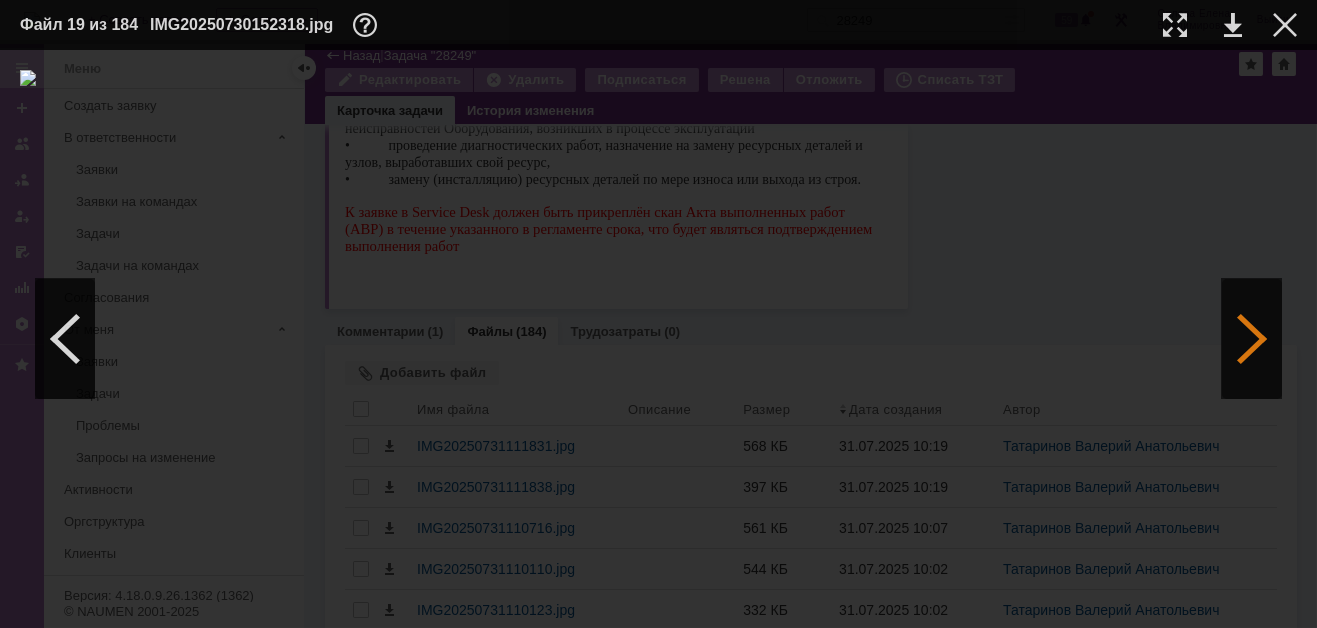 click at bounding box center (1252, 339) 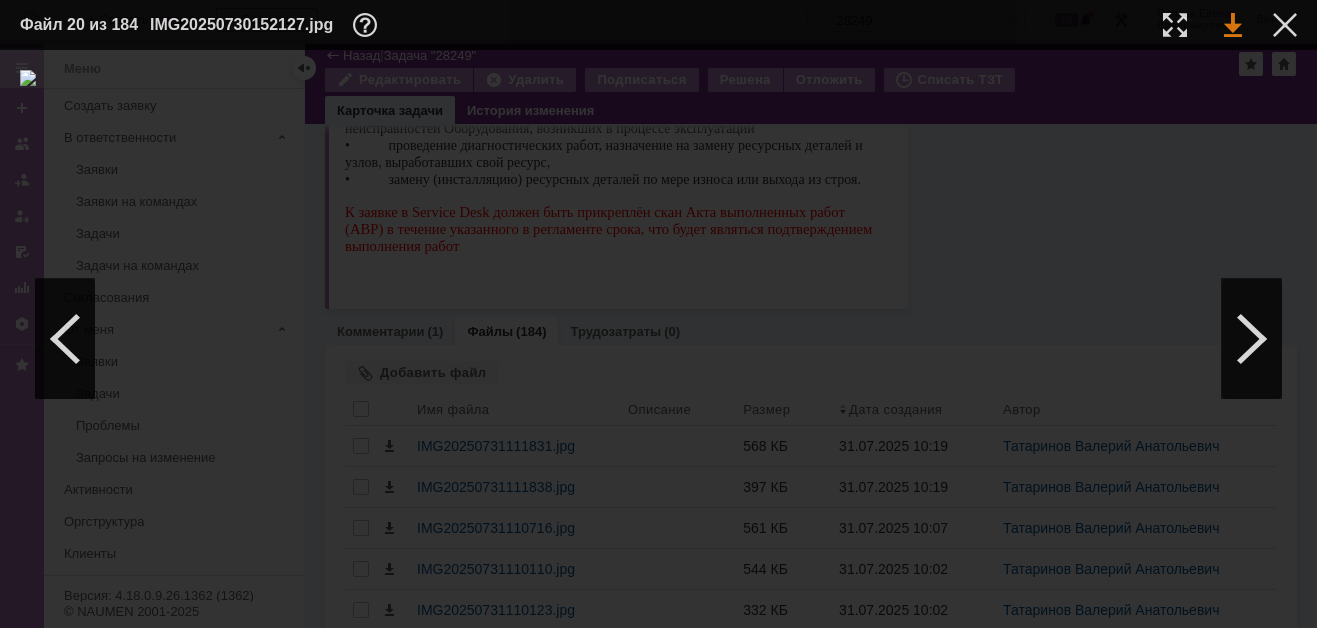 click at bounding box center (1233, 25) 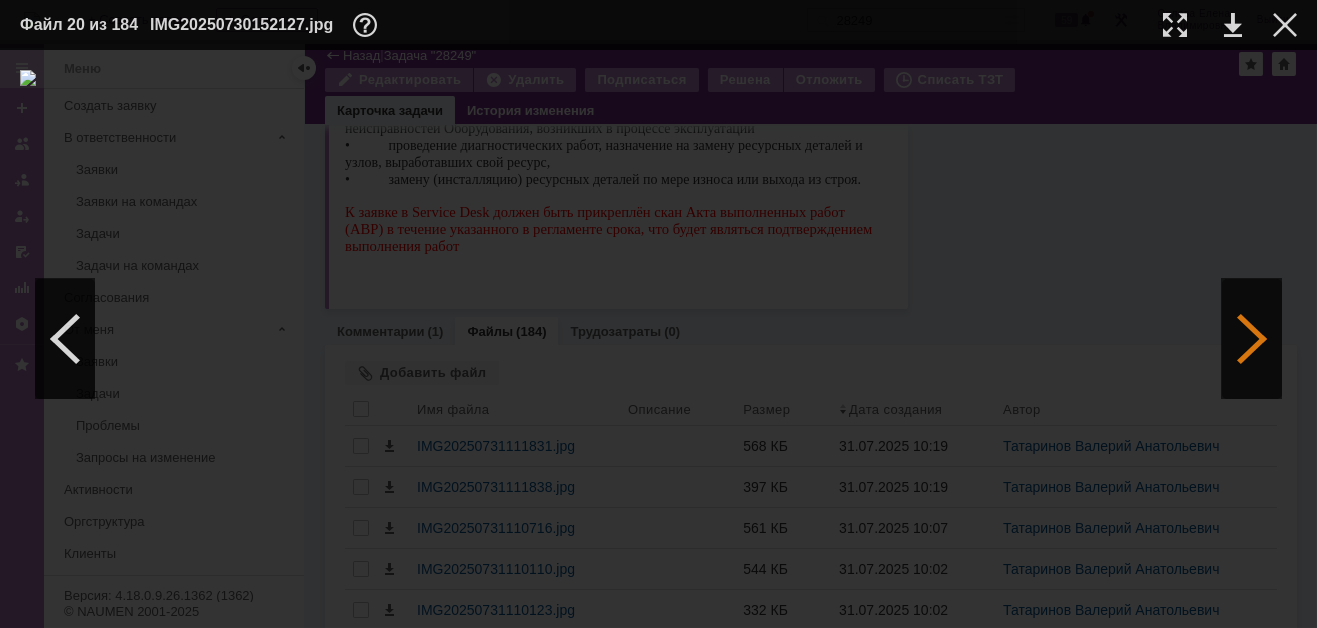click at bounding box center (1252, 339) 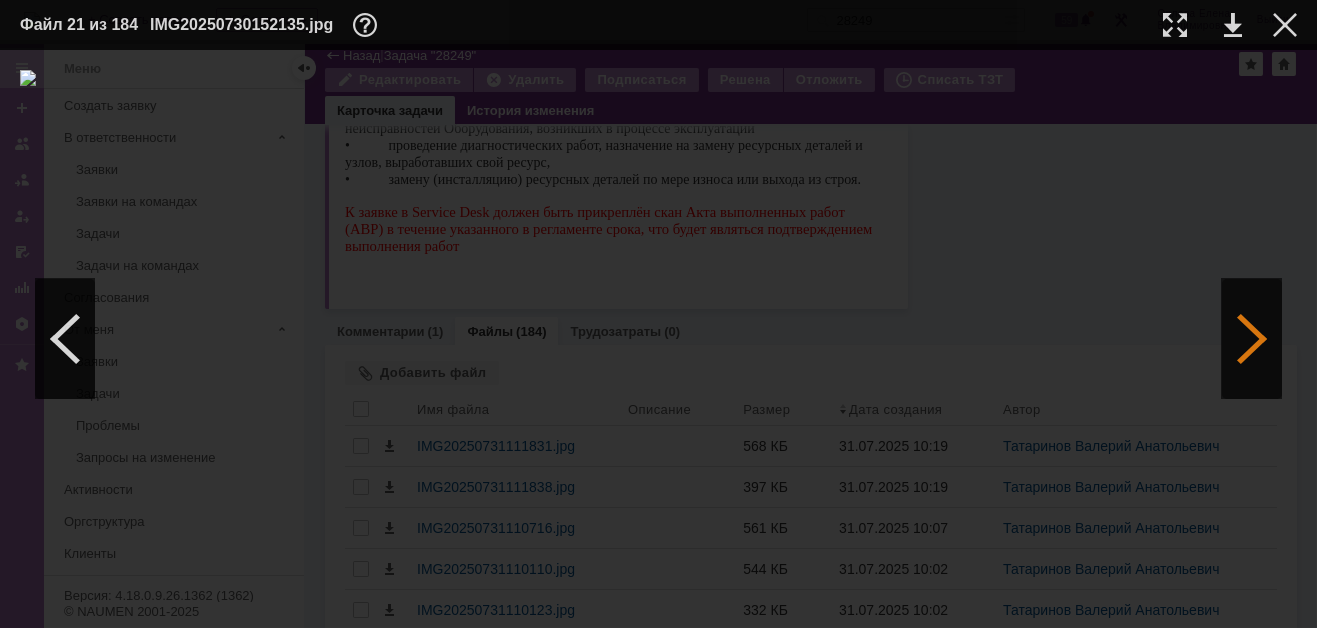 click at bounding box center [1252, 339] 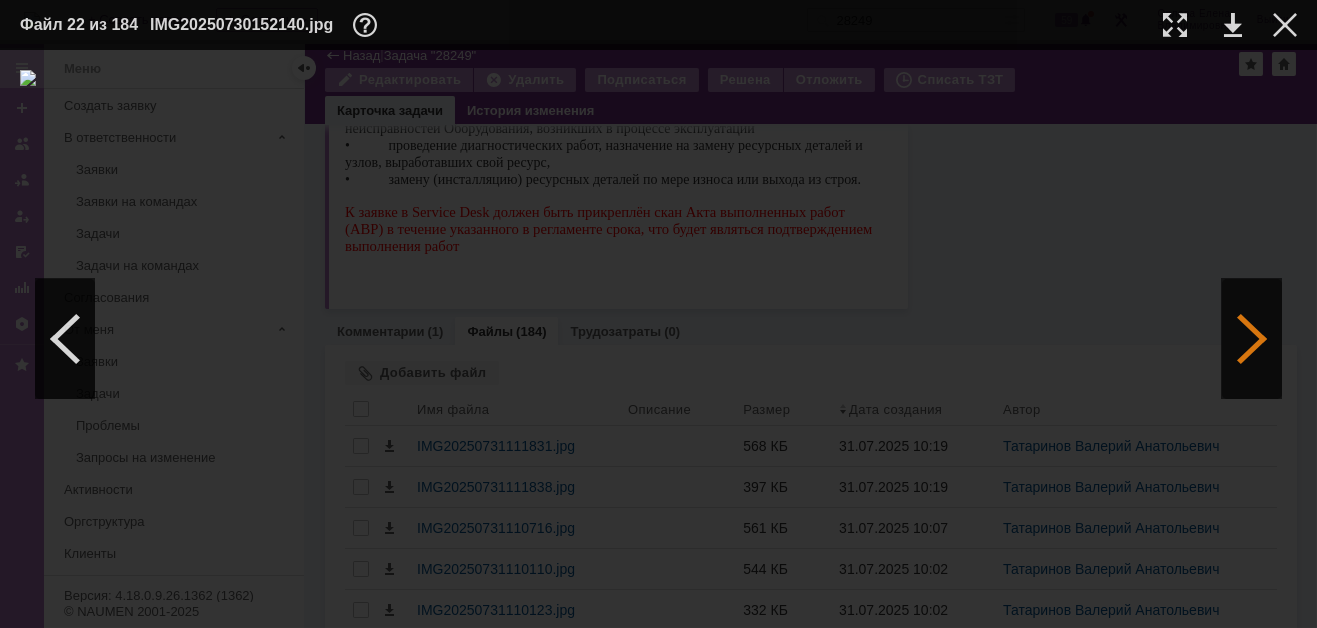 click at bounding box center [1252, 339] 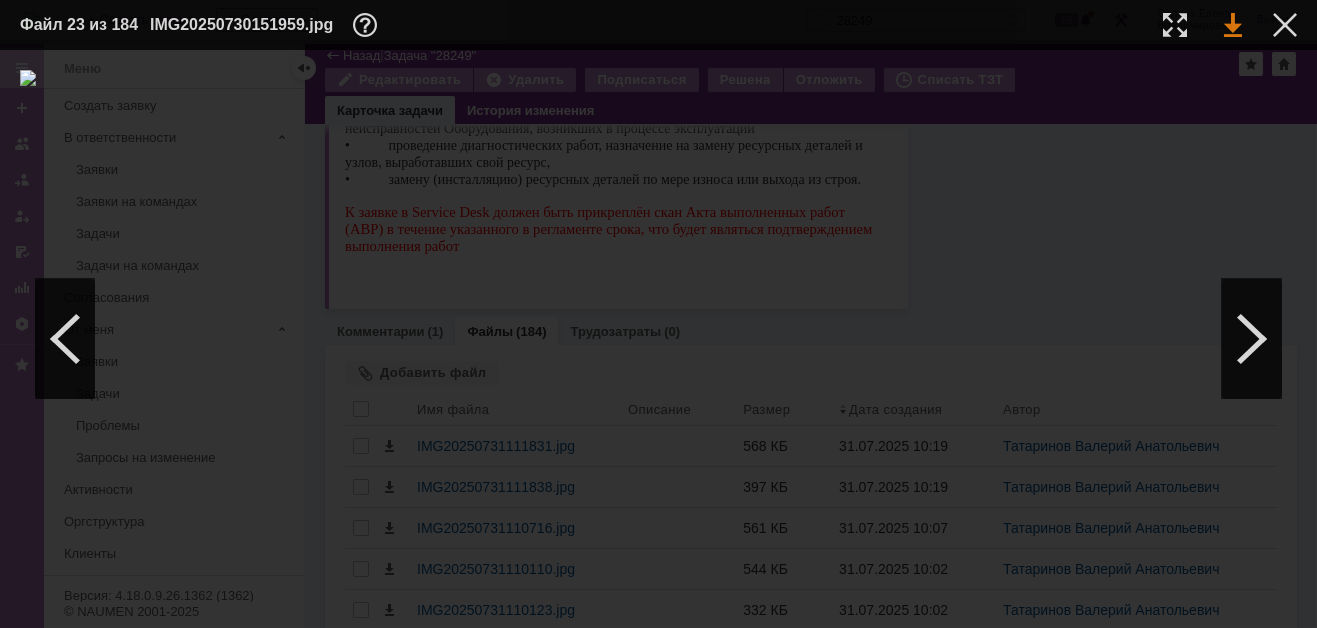 click at bounding box center [1233, 25] 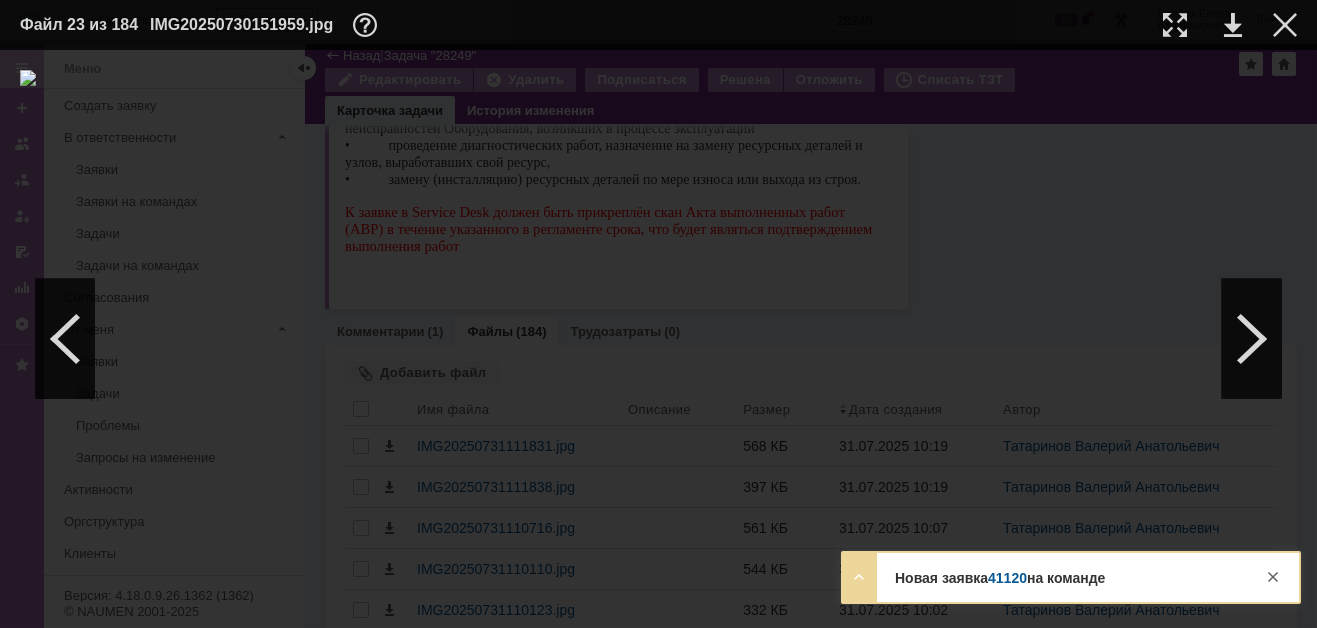 click on "Новая заявка  41120  на команде
Тема
Подключение нового принтера
Контрагент
Суволокин Клим Юрьевич/ГРИНЛАЙН" at bounding box center (1071, 577) 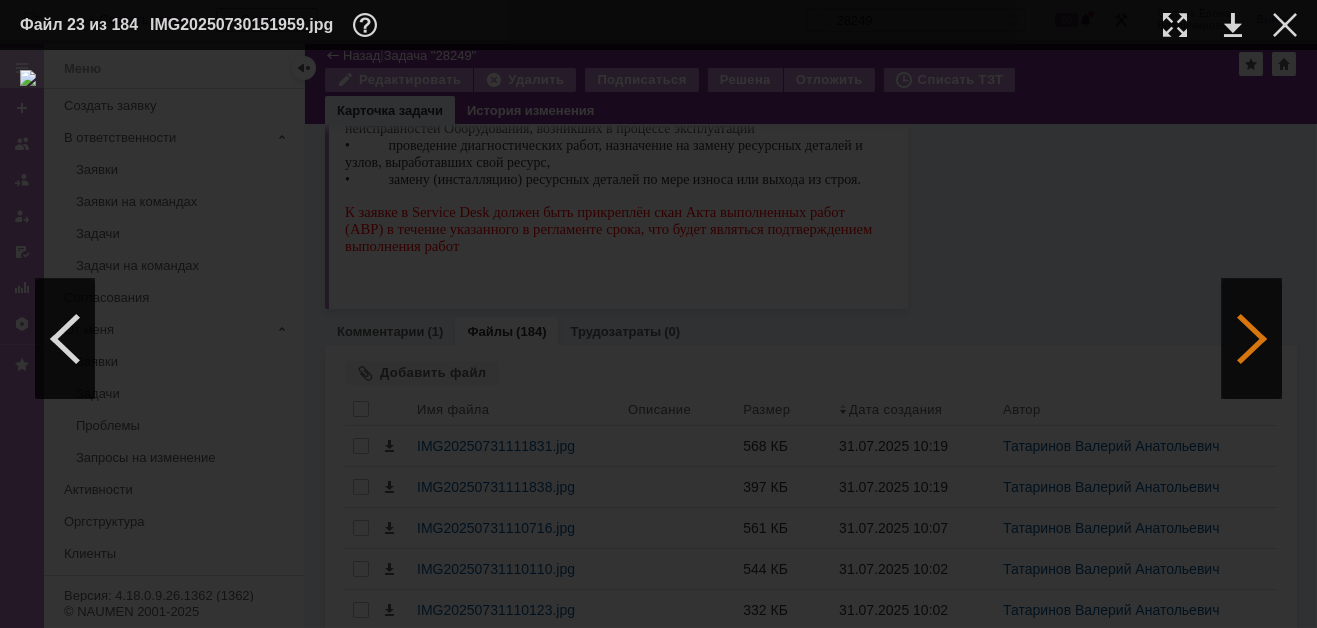 click at bounding box center [1252, 339] 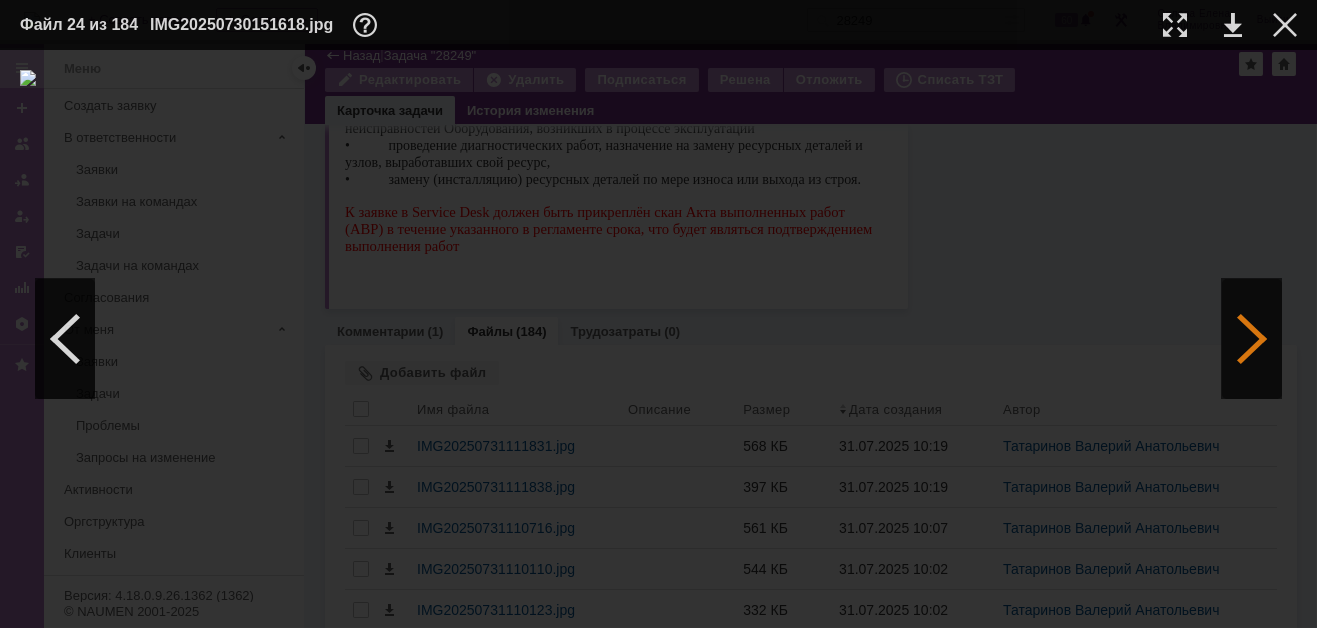 click at bounding box center [1252, 339] 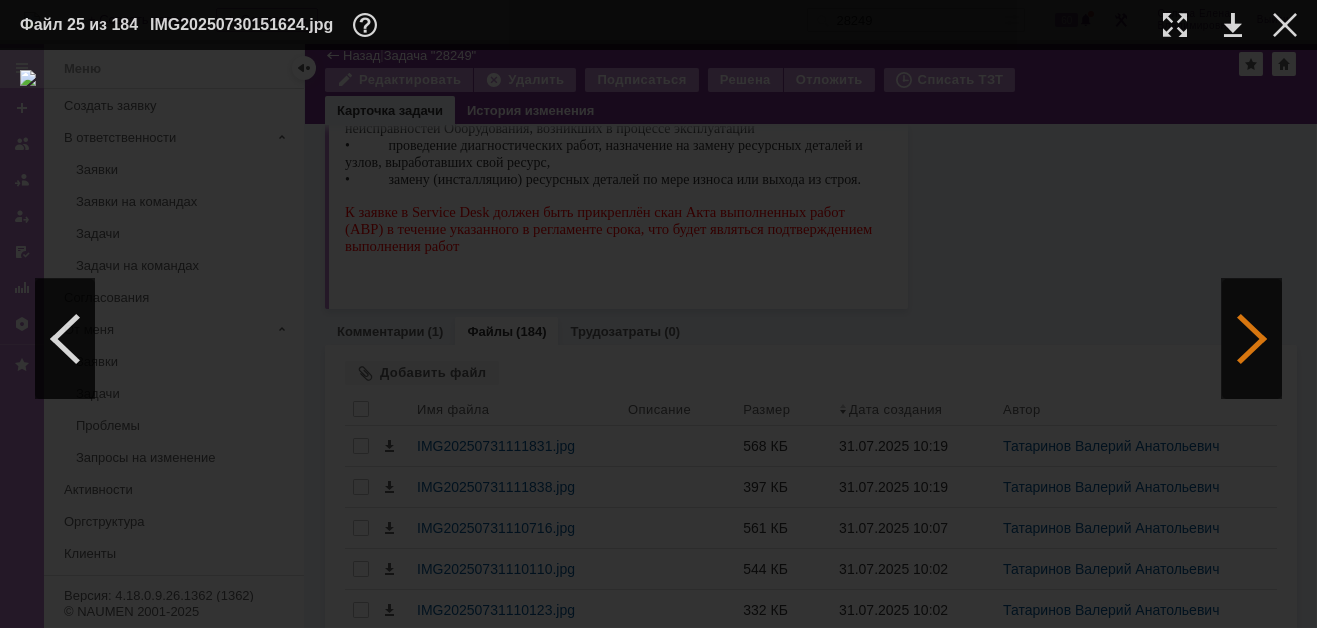 click at bounding box center [1252, 339] 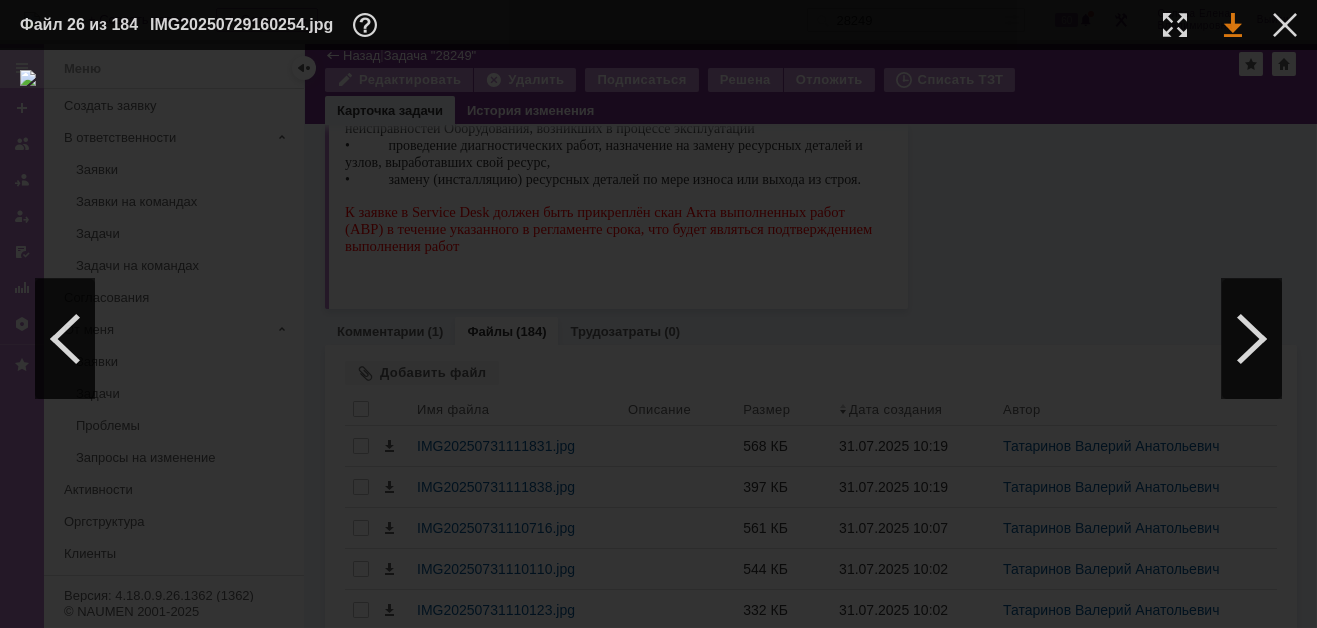 click at bounding box center [1233, 25] 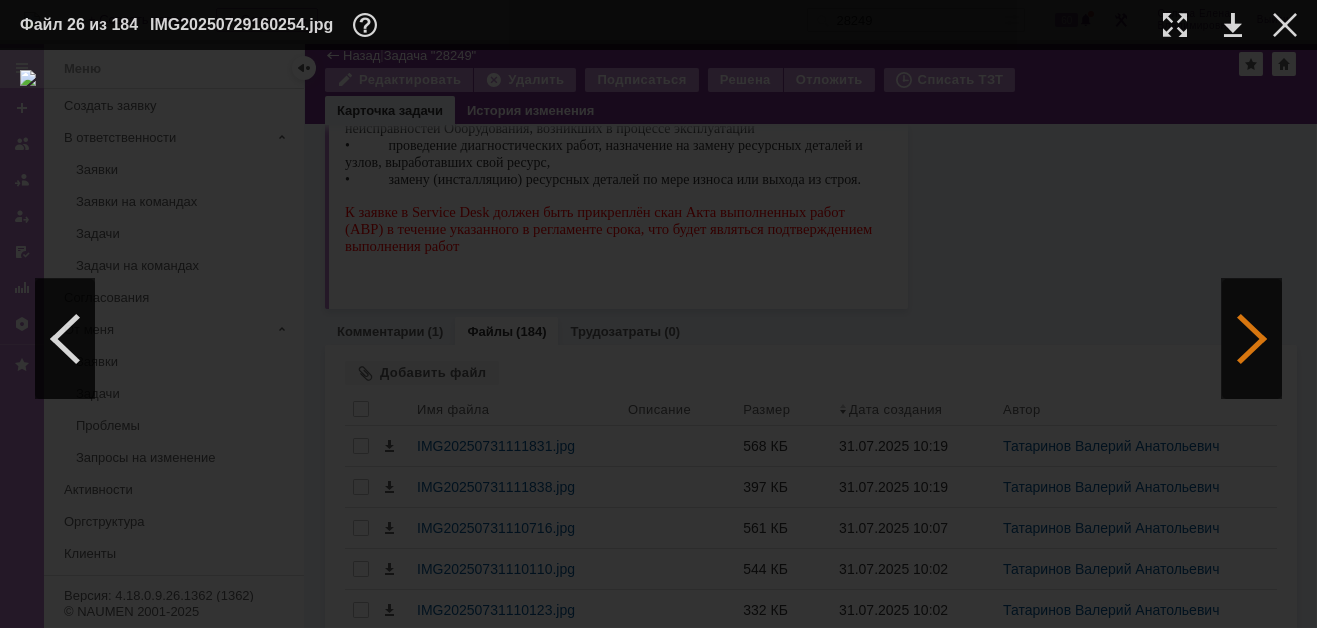 click at bounding box center [1252, 339] 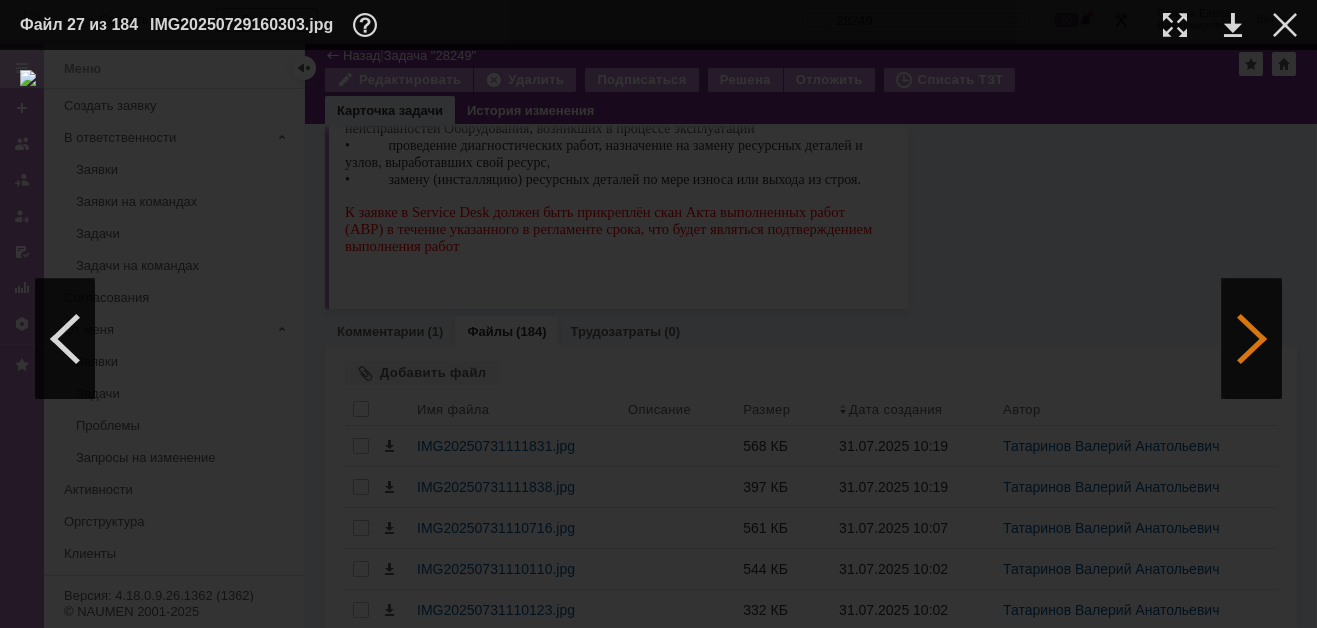 click at bounding box center [1252, 339] 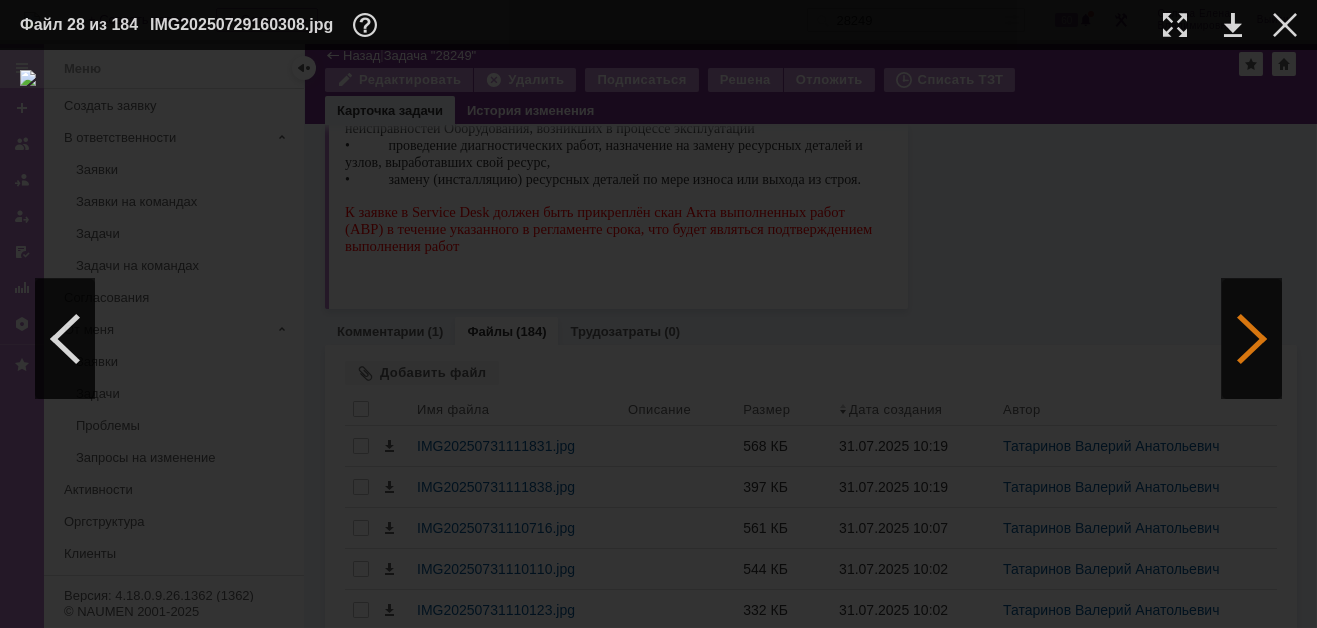 click at bounding box center [1252, 339] 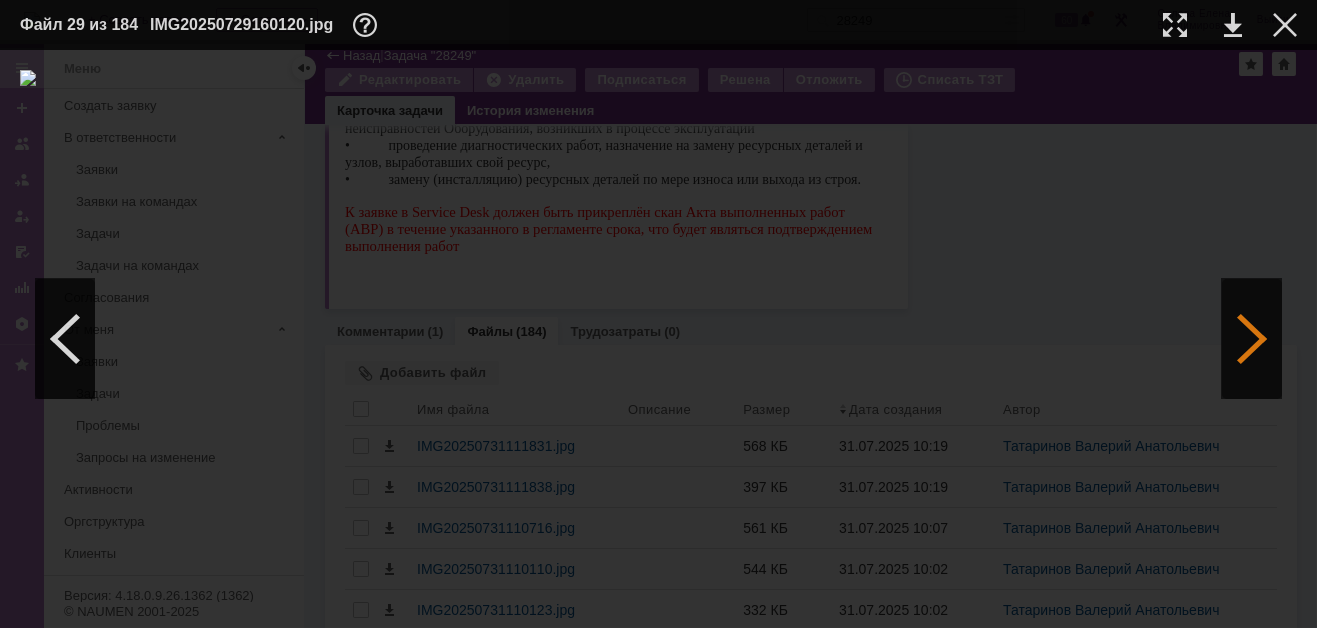click at bounding box center [1252, 339] 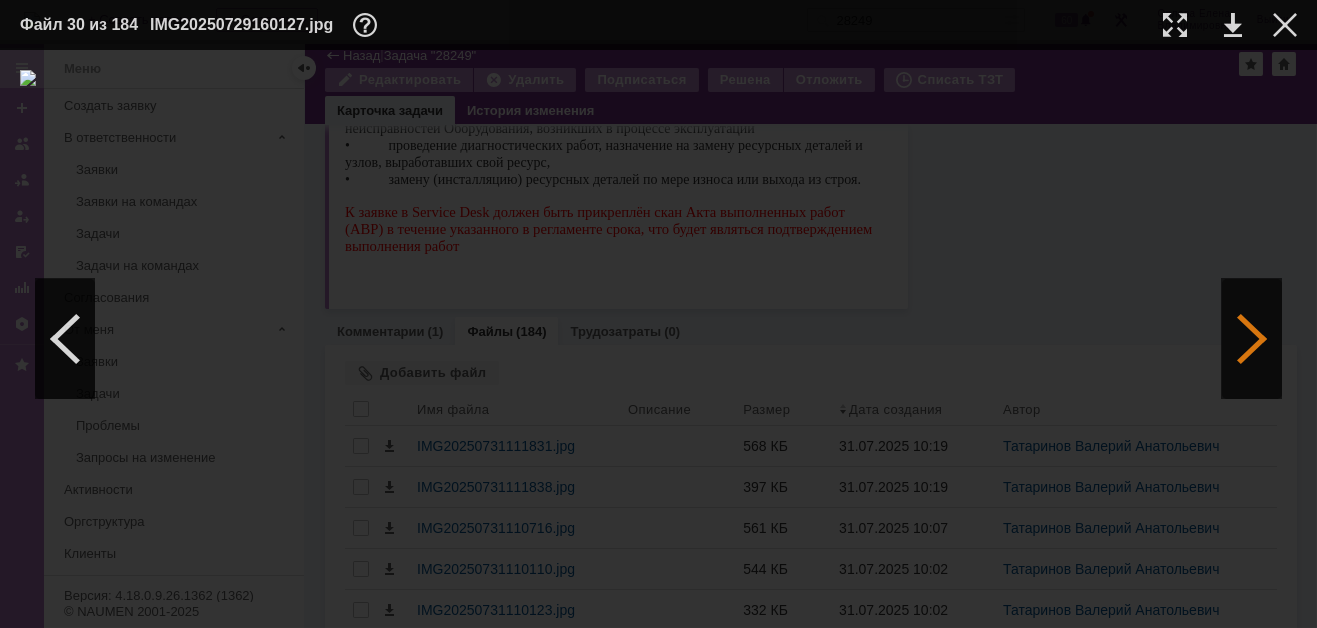 click at bounding box center [1252, 339] 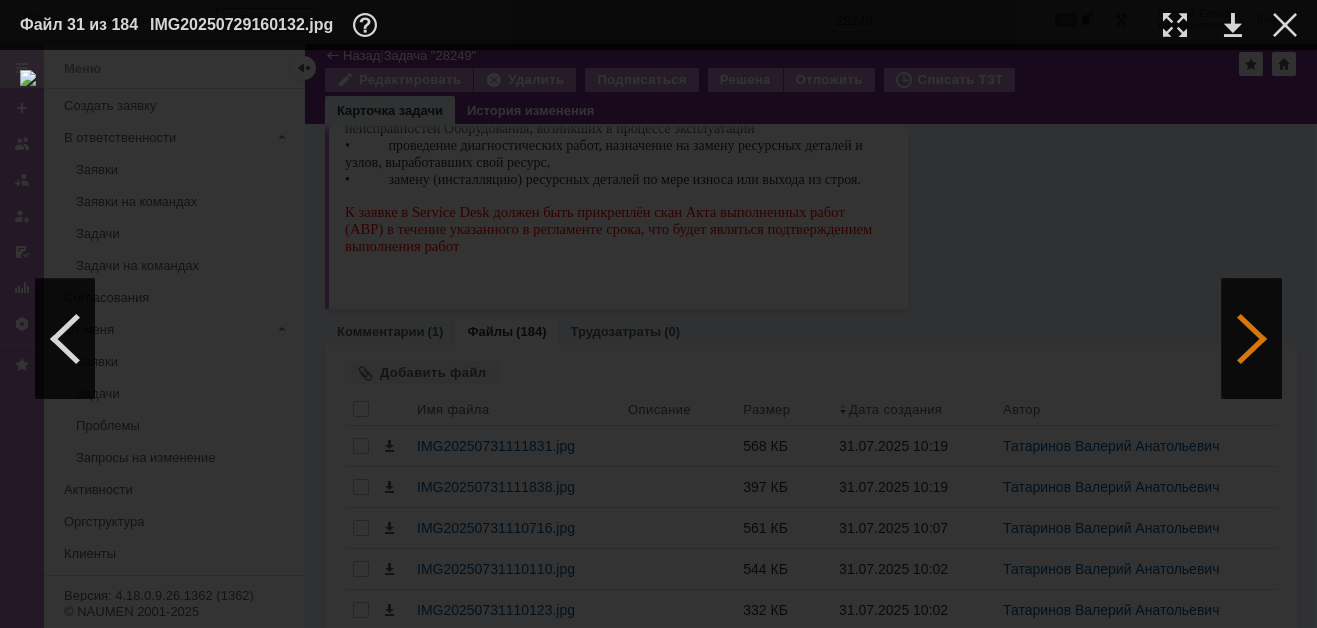 click at bounding box center [1252, 339] 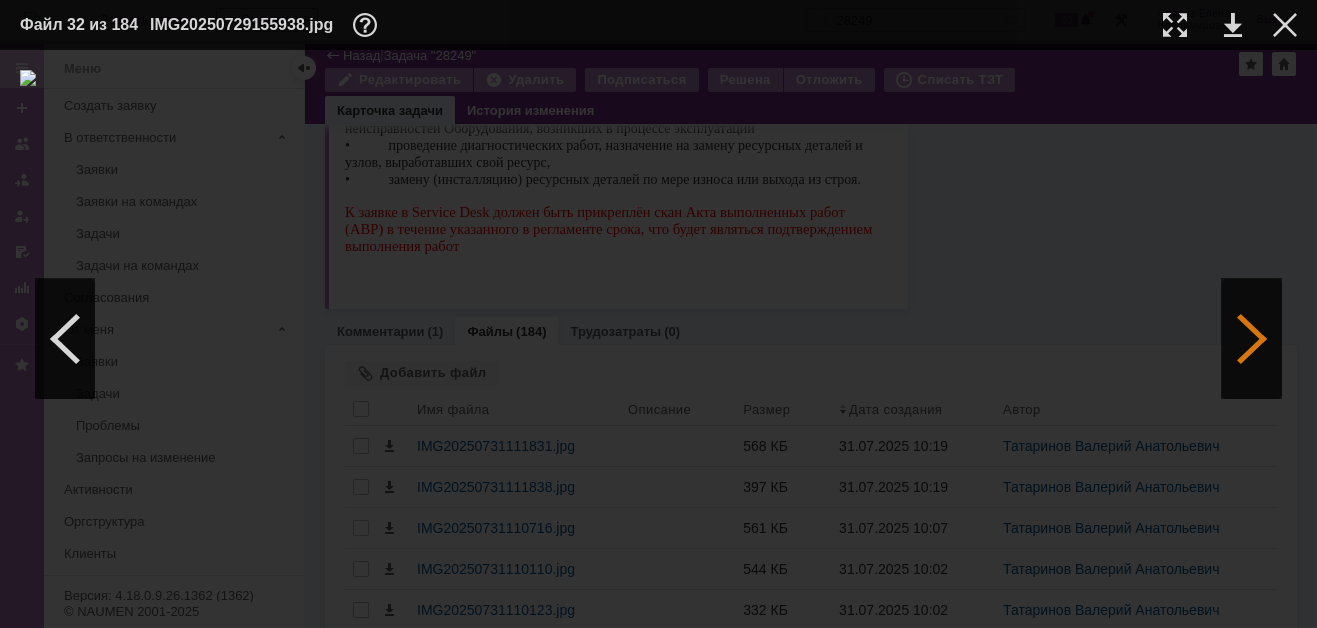 click at bounding box center [1252, 339] 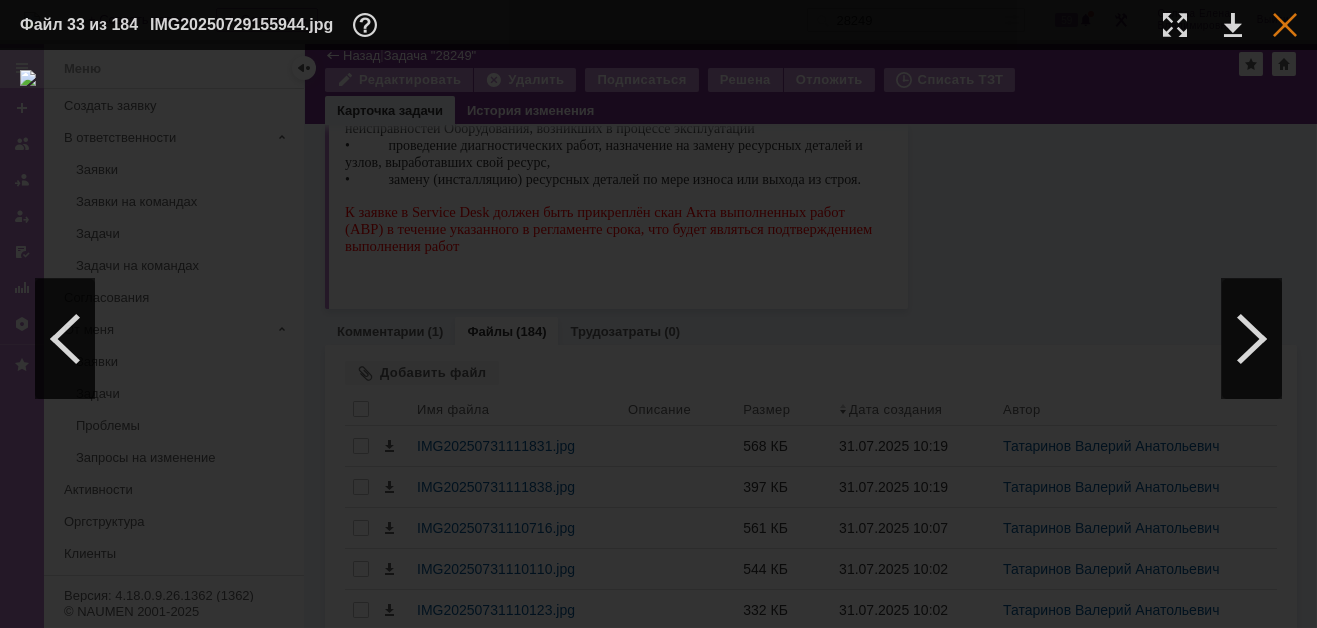 click at bounding box center [1285, 25] 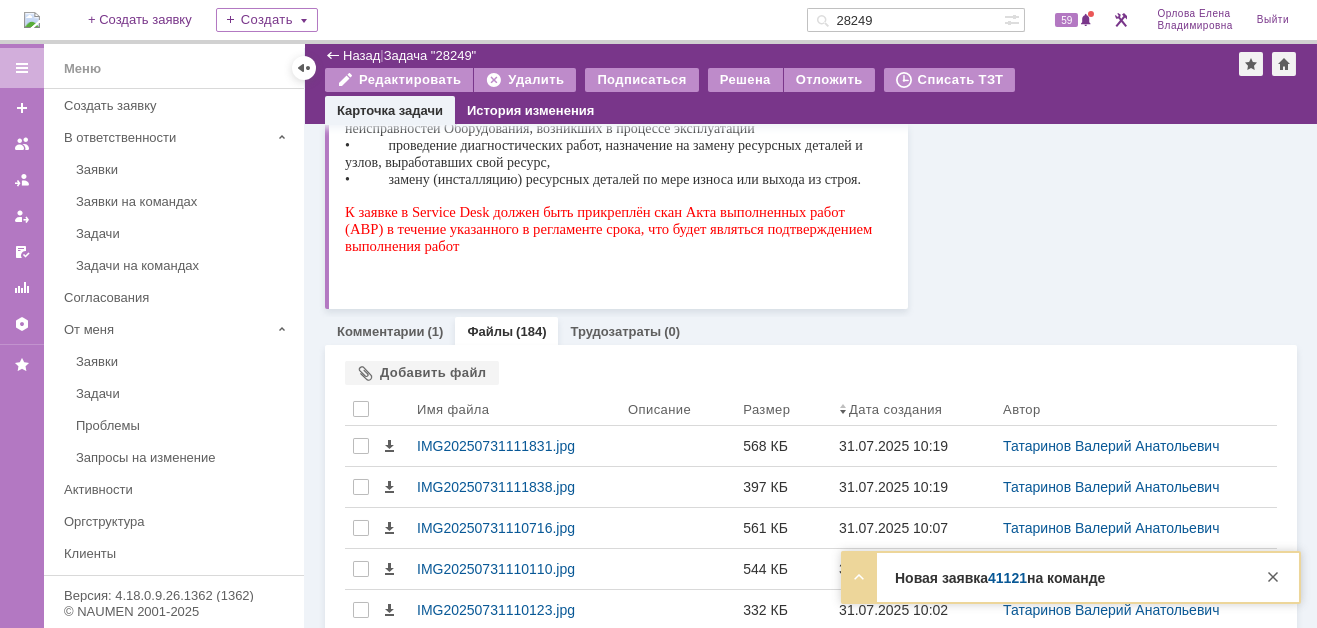 click on "41121" at bounding box center [1007, 578] 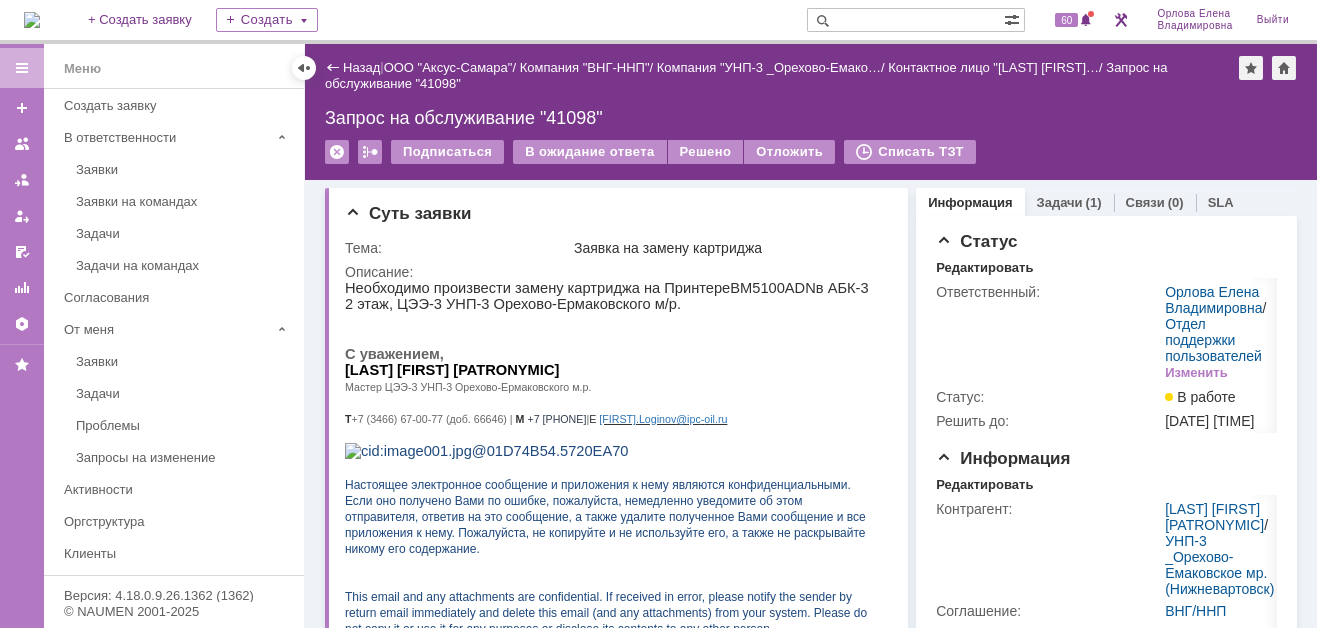 scroll, scrollTop: 0, scrollLeft: 0, axis: both 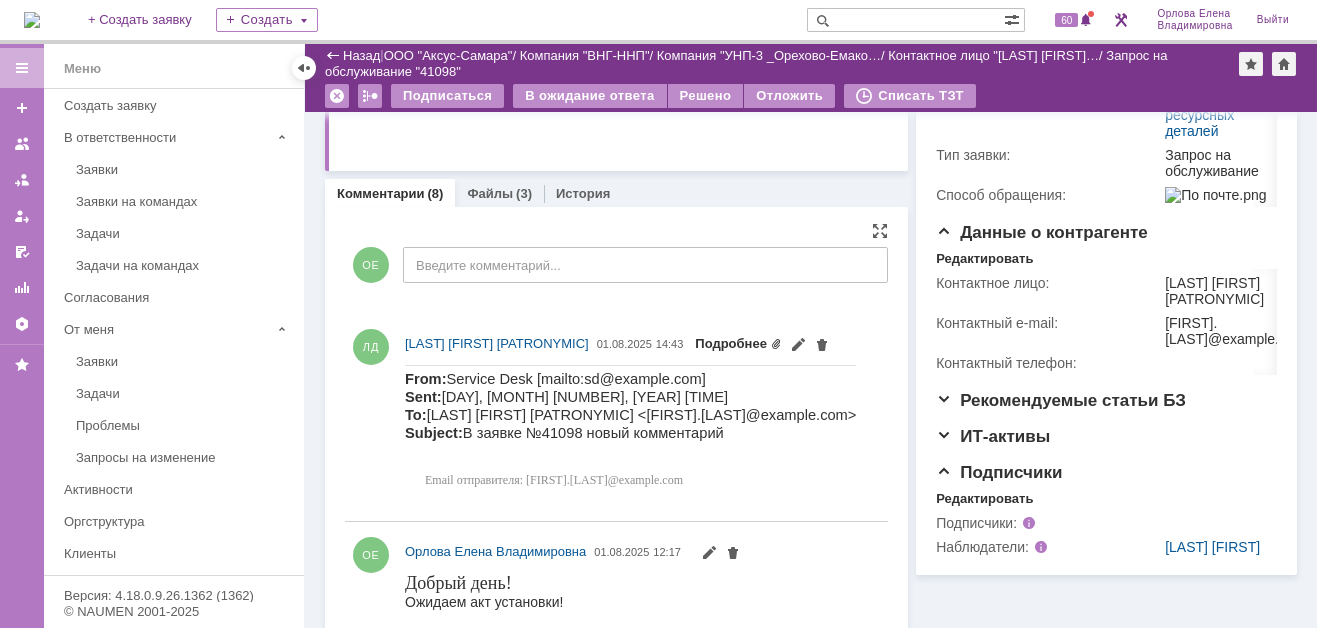 click on "Подробнее" at bounding box center (738, 343) 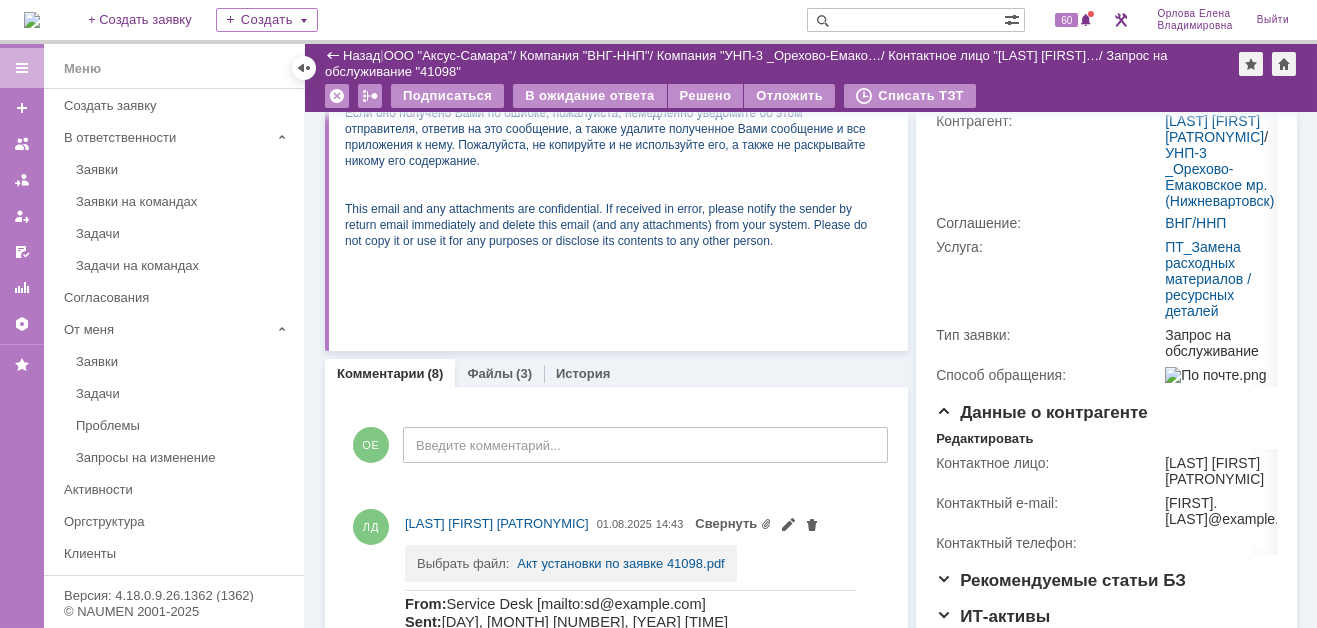 scroll, scrollTop: 500, scrollLeft: 0, axis: vertical 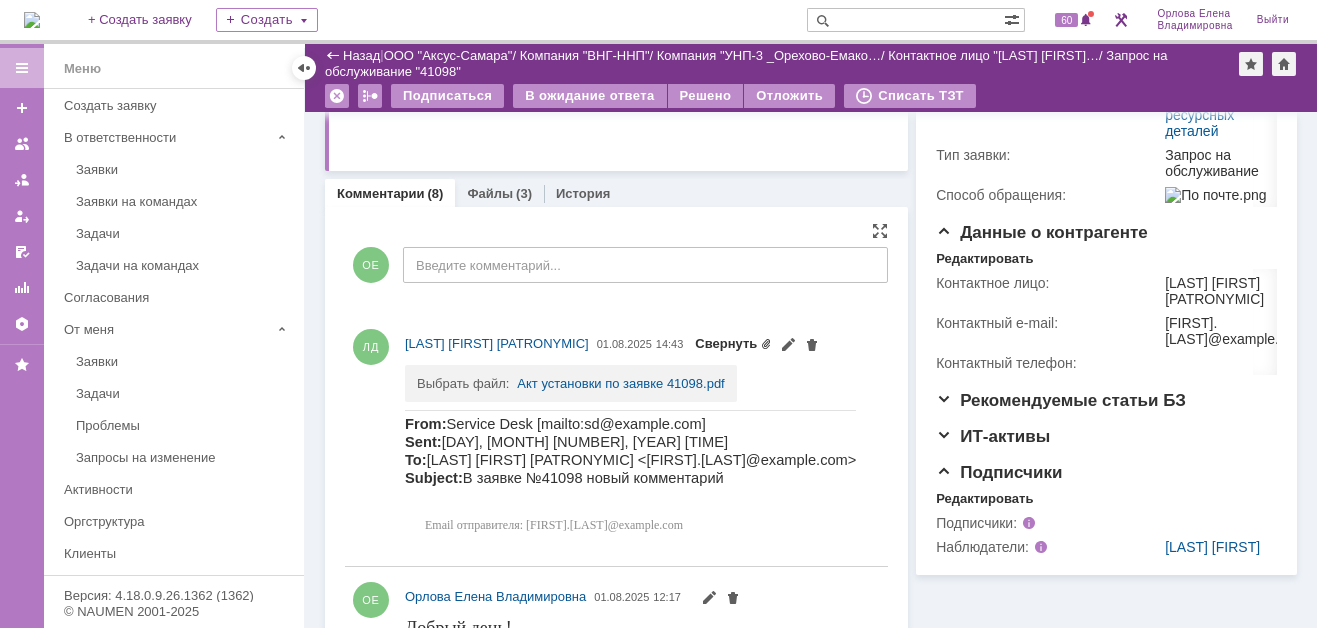 click on "Свернуть" at bounding box center (733, 343) 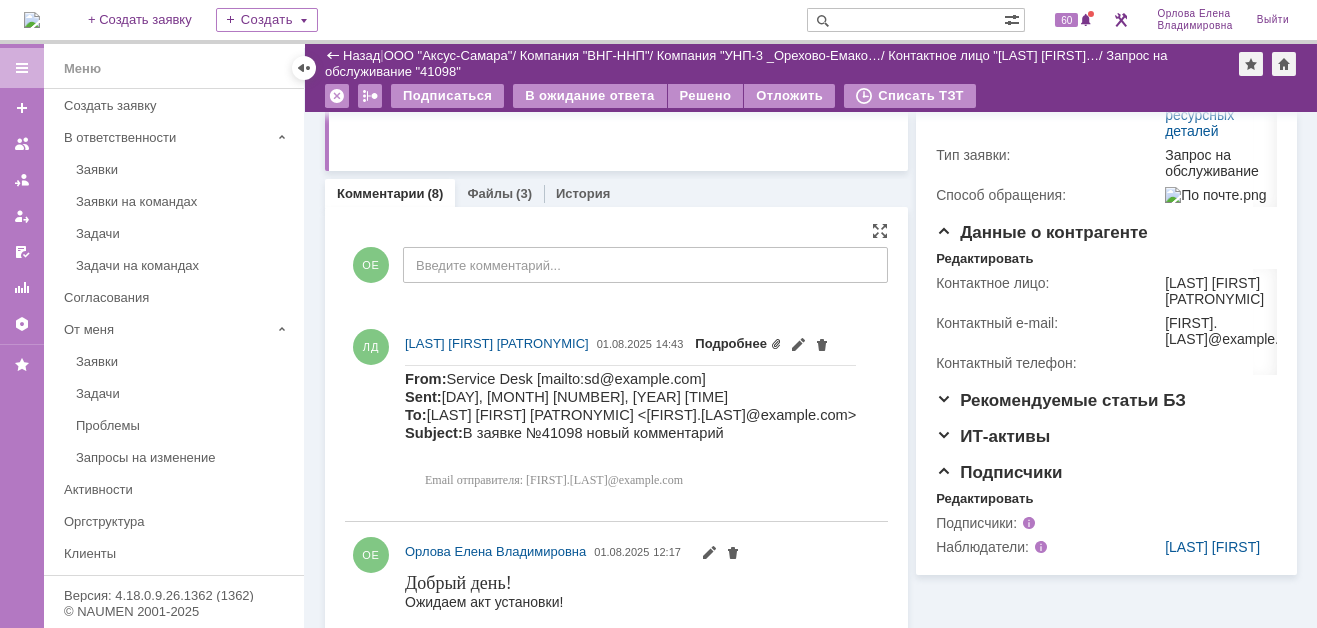 click on "Подробнее" at bounding box center [738, 343] 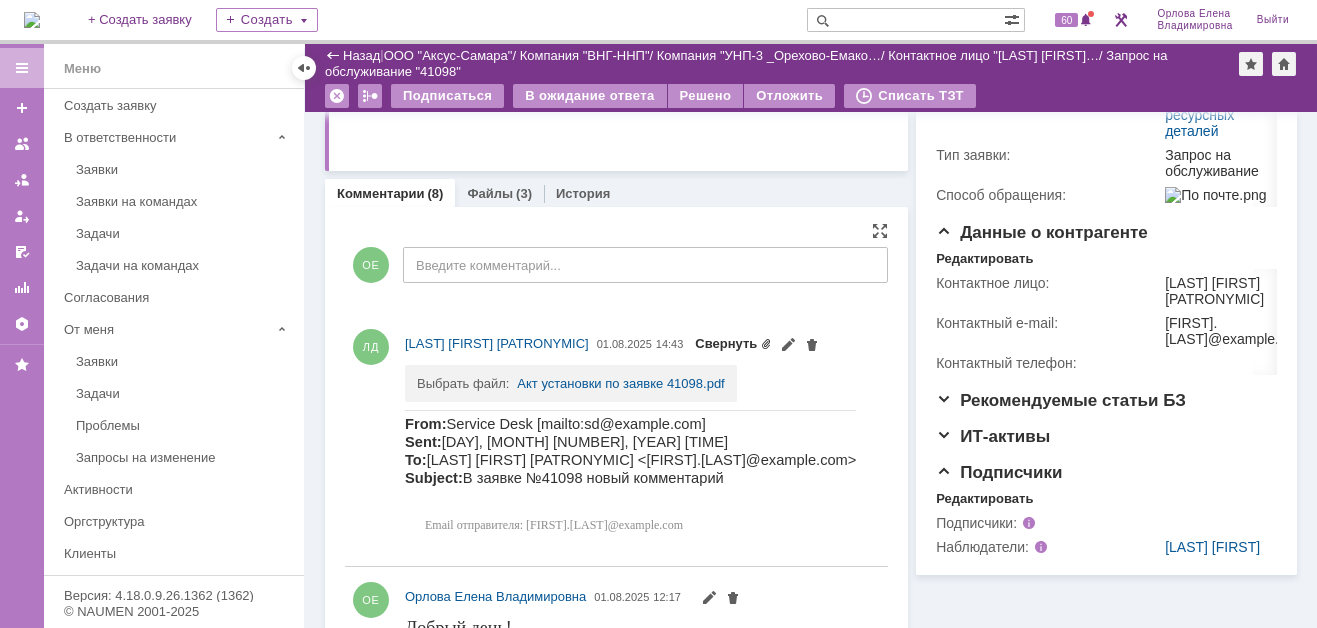click at bounding box center [788, 347] 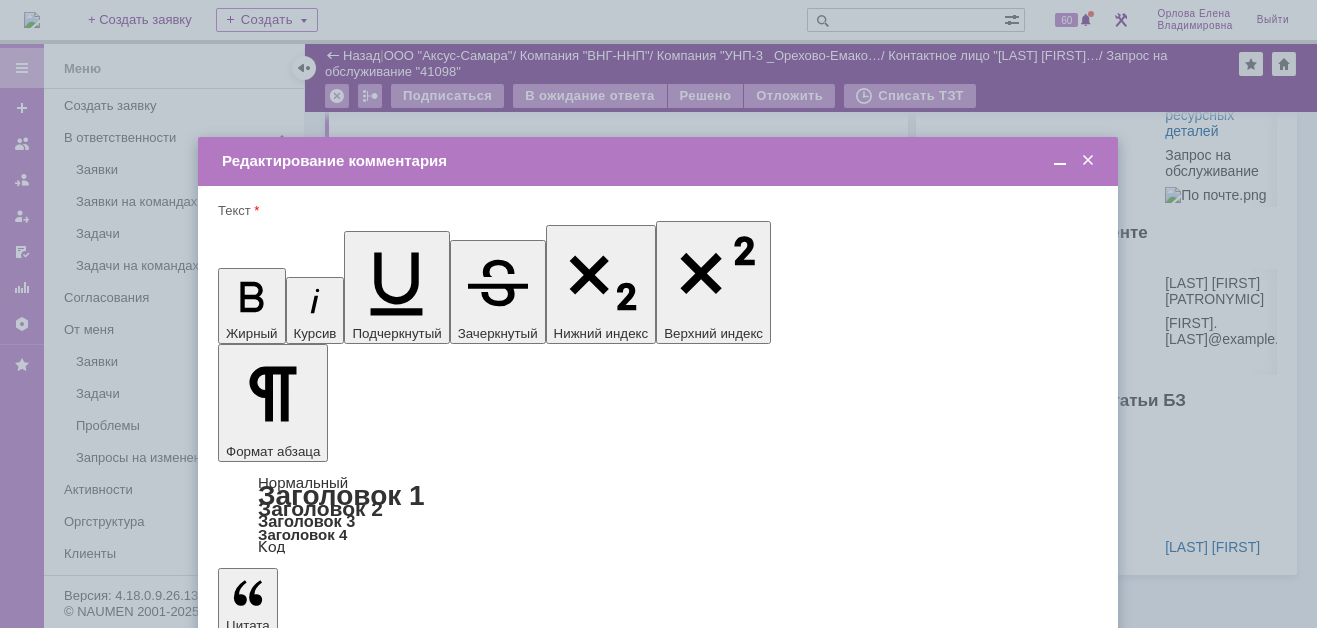 scroll, scrollTop: 0, scrollLeft: 0, axis: both 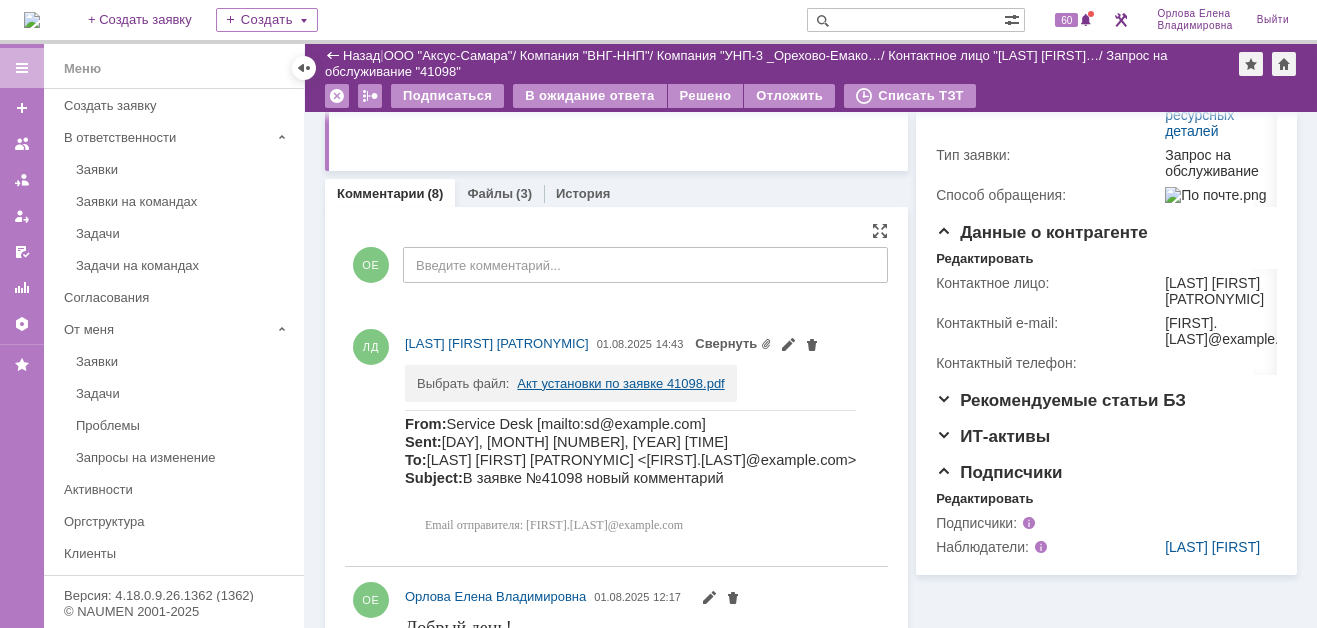 click on "Акт установки по заявке 41098.pdf" at bounding box center [620, 383] 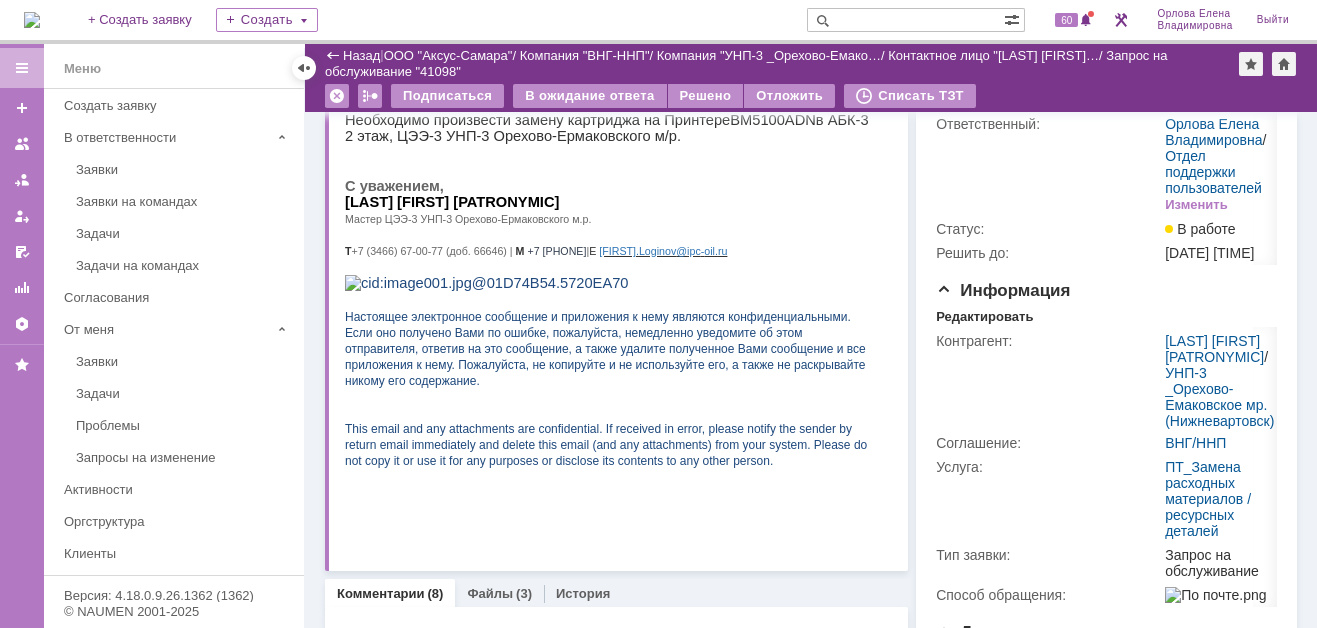 scroll, scrollTop: 500, scrollLeft: 0, axis: vertical 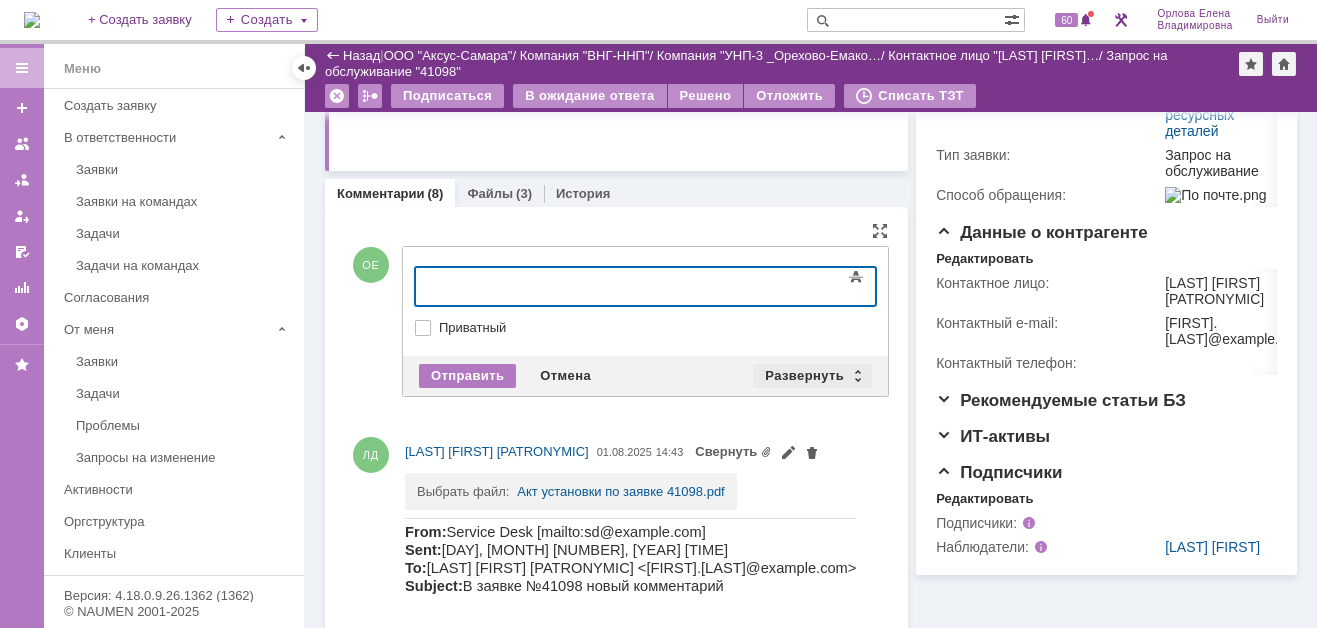 click on "Развернуть" at bounding box center (812, 376) 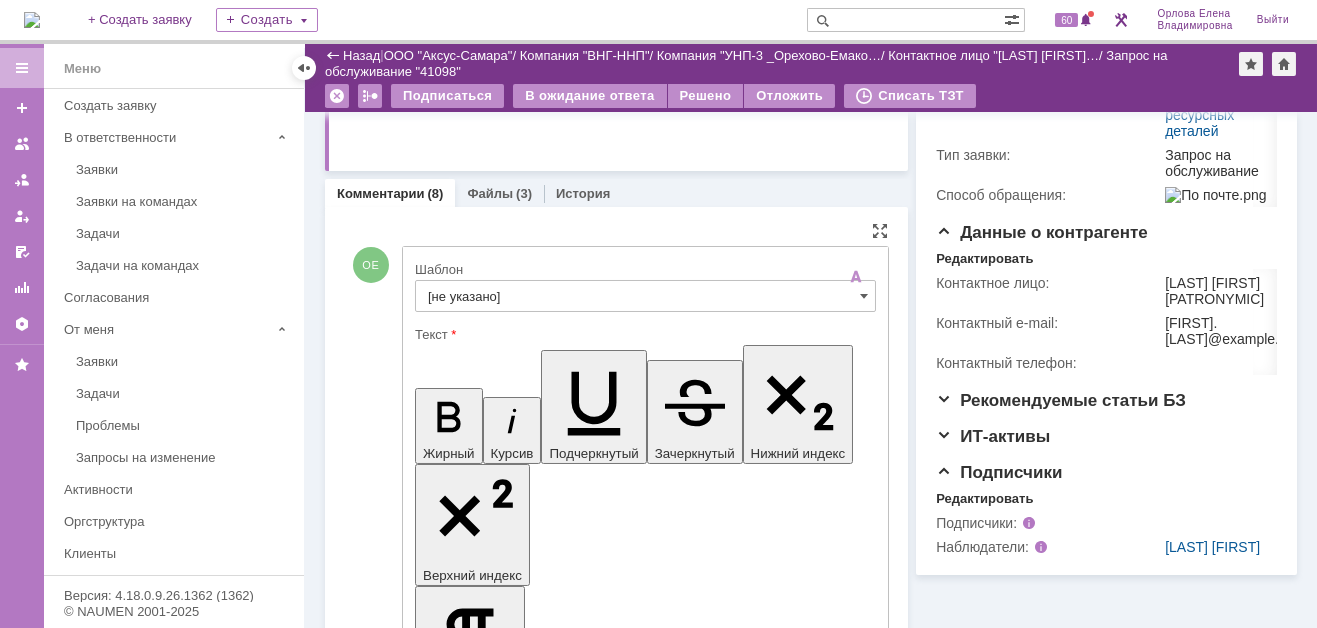 scroll, scrollTop: 0, scrollLeft: 0, axis: both 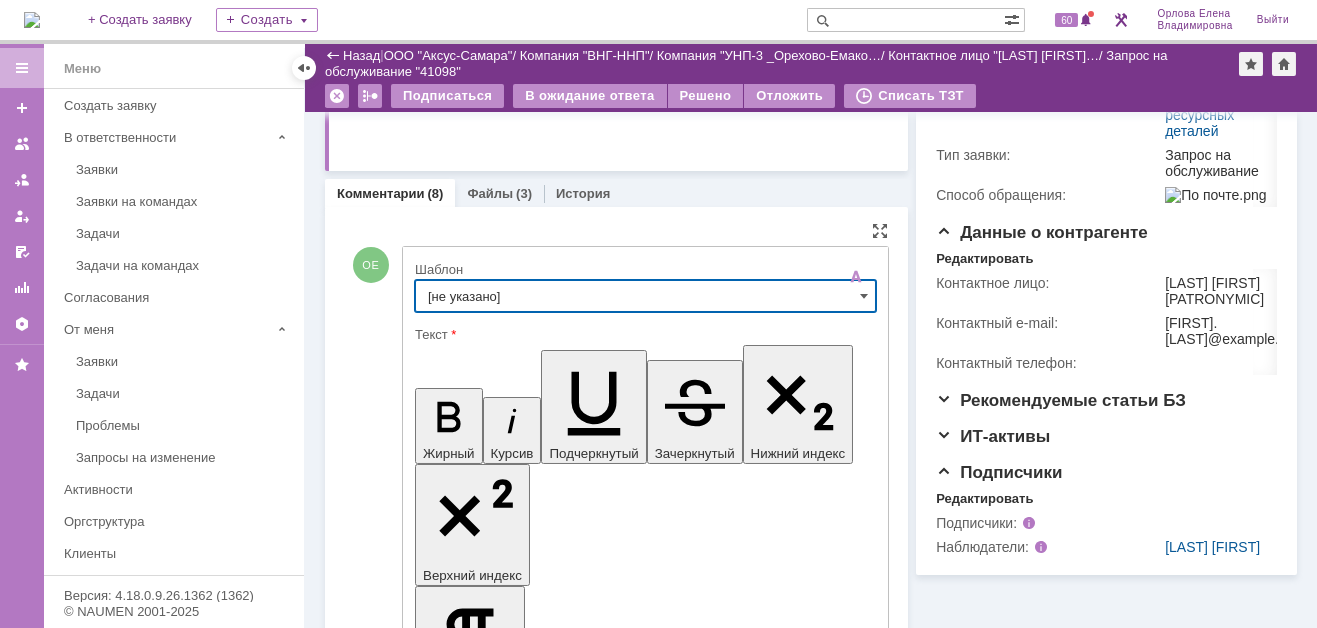 click on "[не указано]" at bounding box center [645, 296] 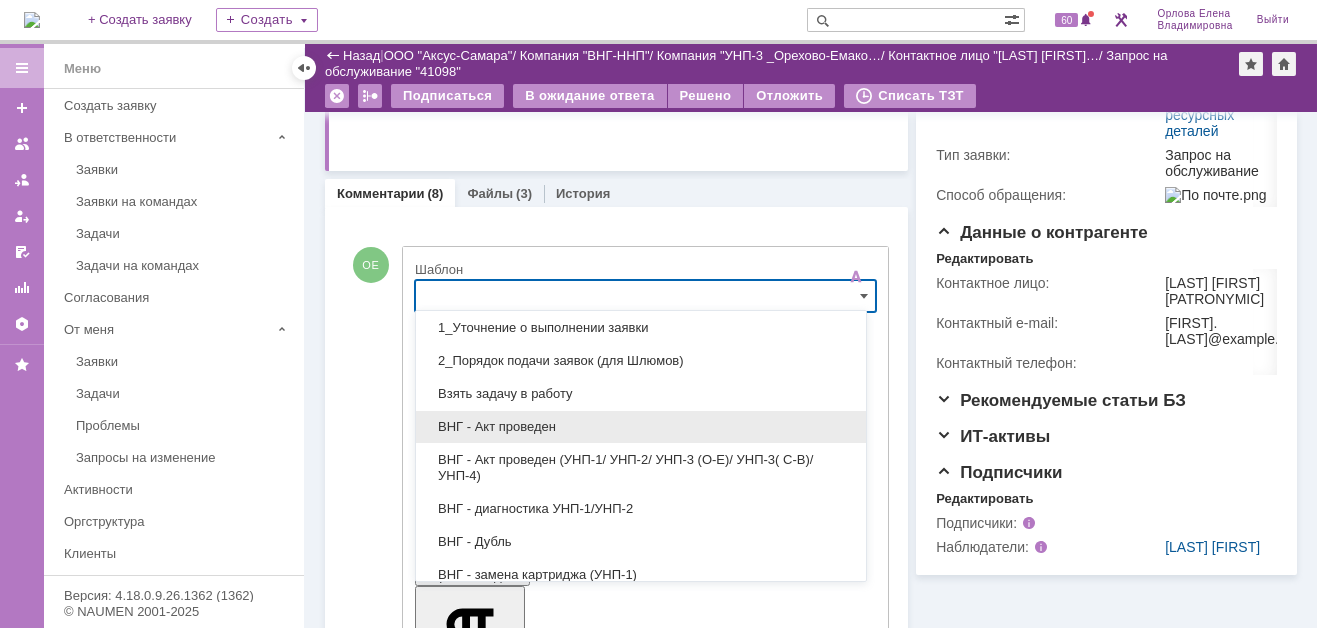 scroll, scrollTop: 100, scrollLeft: 0, axis: vertical 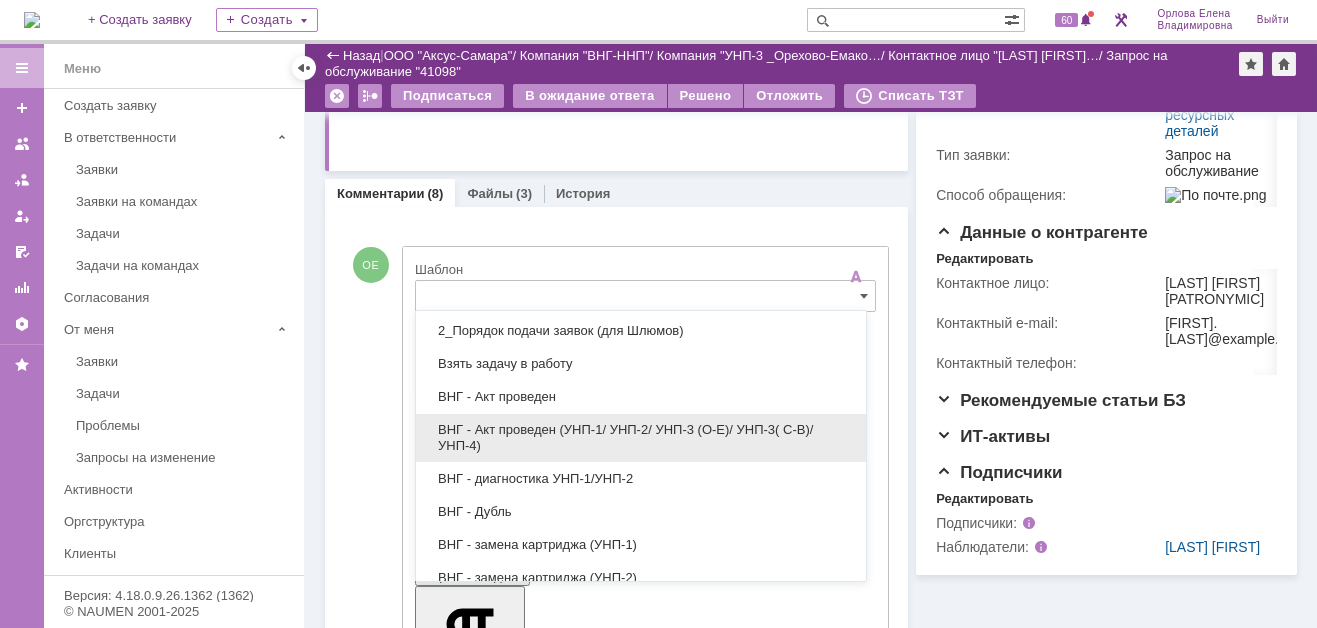 click on "ВНГ - Акт проведен (УНП-1/ УНП-2/ УНП-3 (О-Е)/ УНП-3( С-В)/УНП-4)" at bounding box center [641, 438] 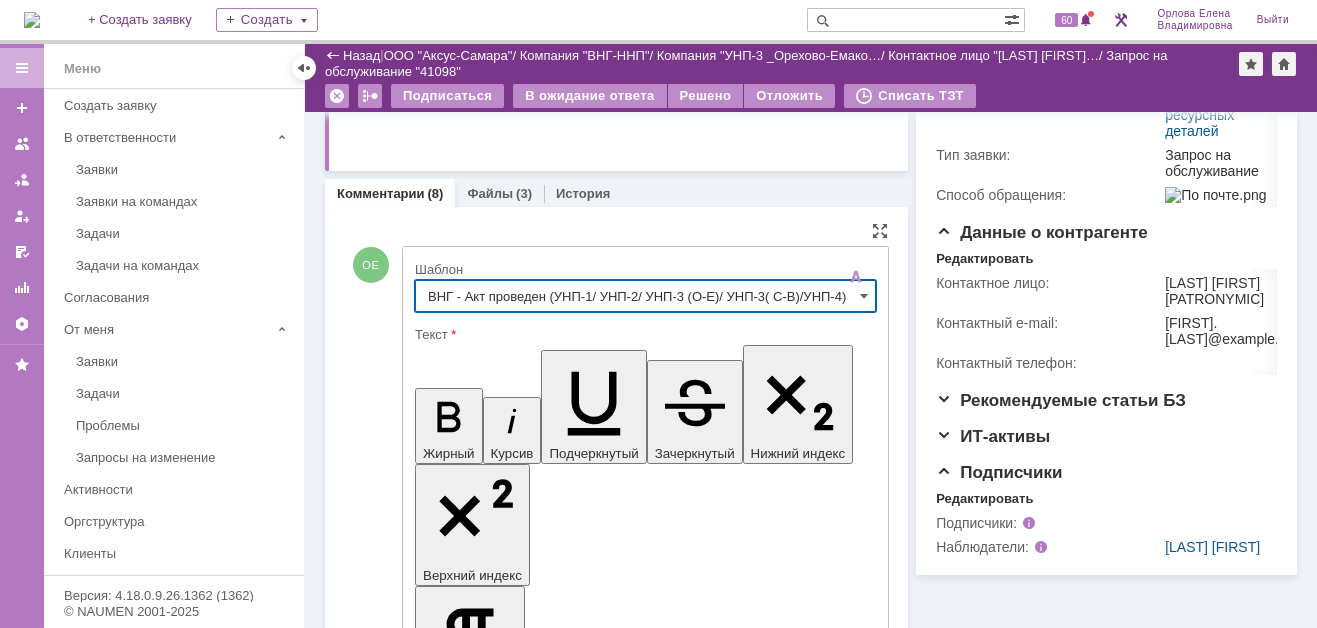 type on "ВНГ - Акт проведен (УНП-1/ УНП-2/ УНП-3 (О-Е)/ УНП-3( С-В)/УНП-4)" 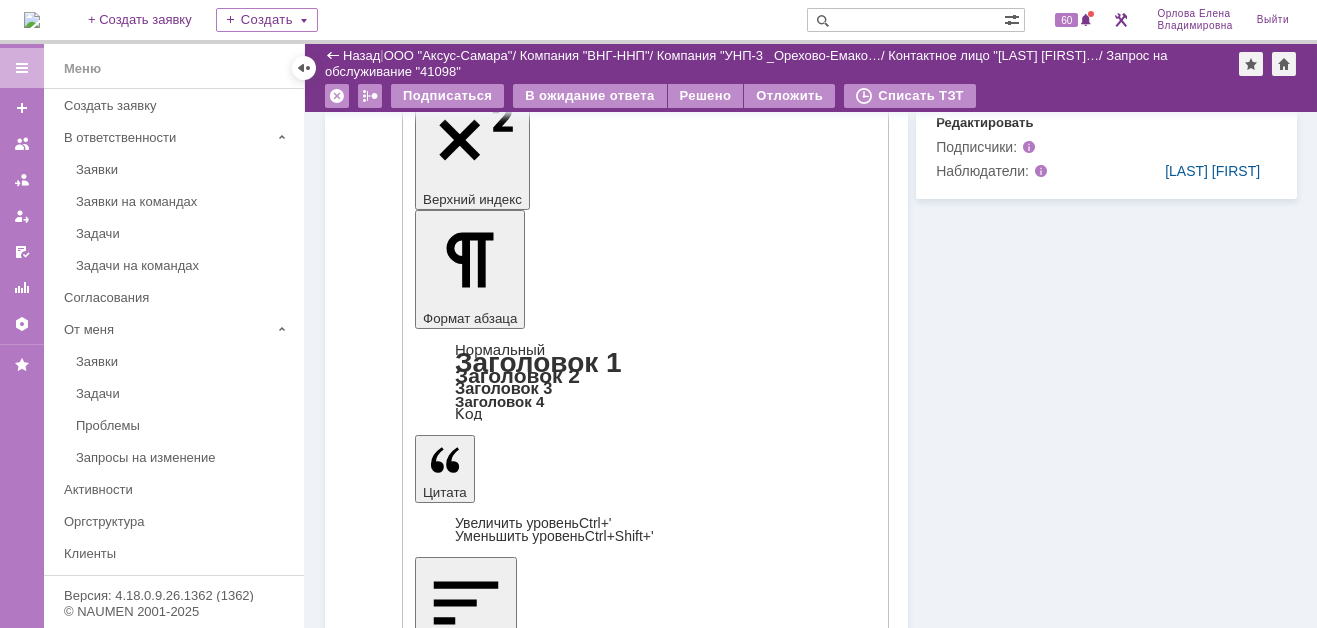 scroll, scrollTop: 900, scrollLeft: 0, axis: vertical 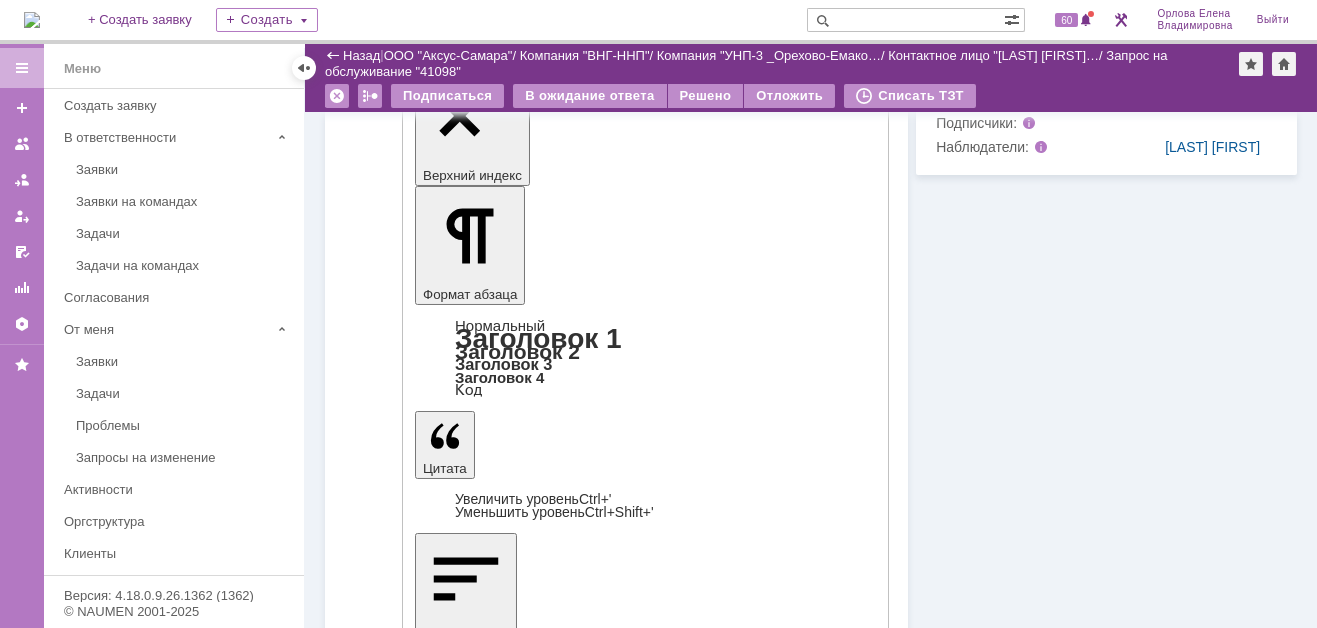 click on "Отправить" at bounding box center (467, 4479) 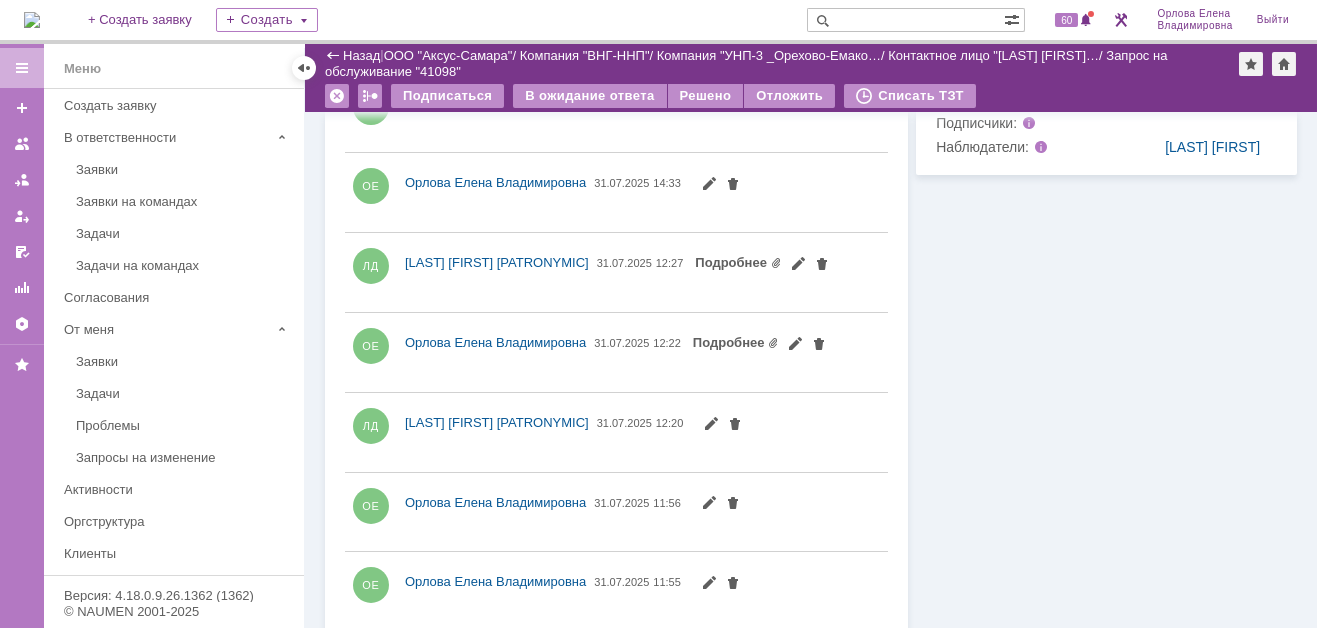 scroll, scrollTop: 500, scrollLeft: 0, axis: vertical 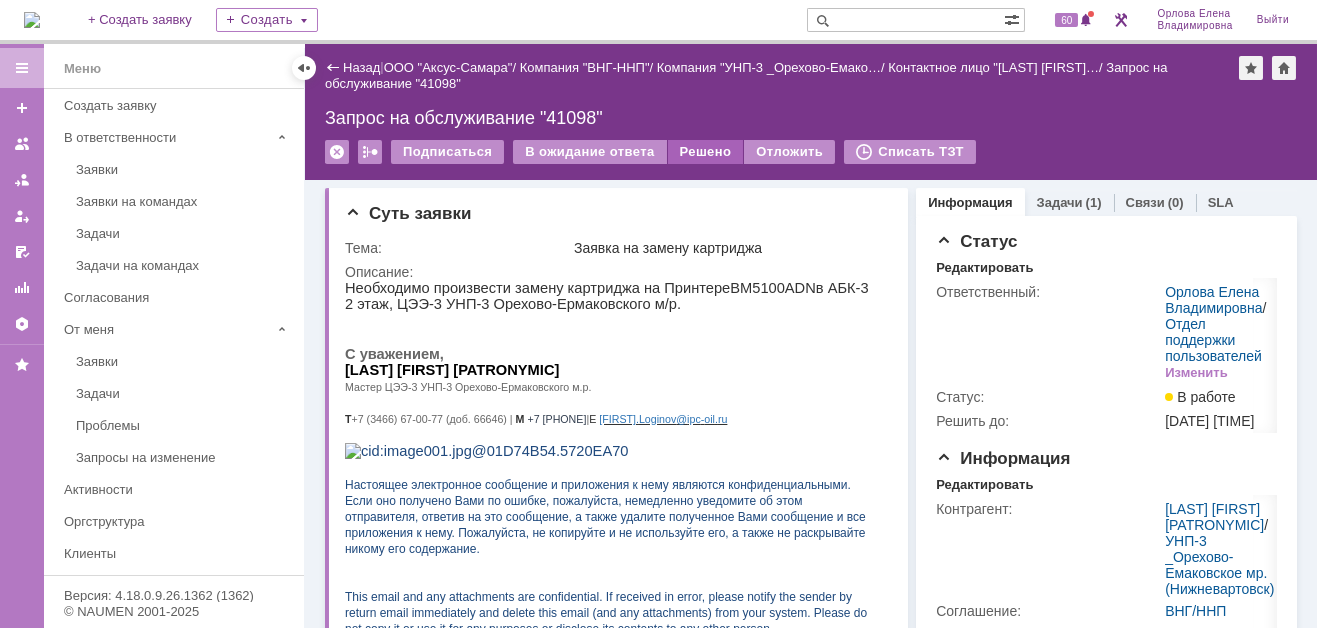 click on "Решено" at bounding box center (706, 152) 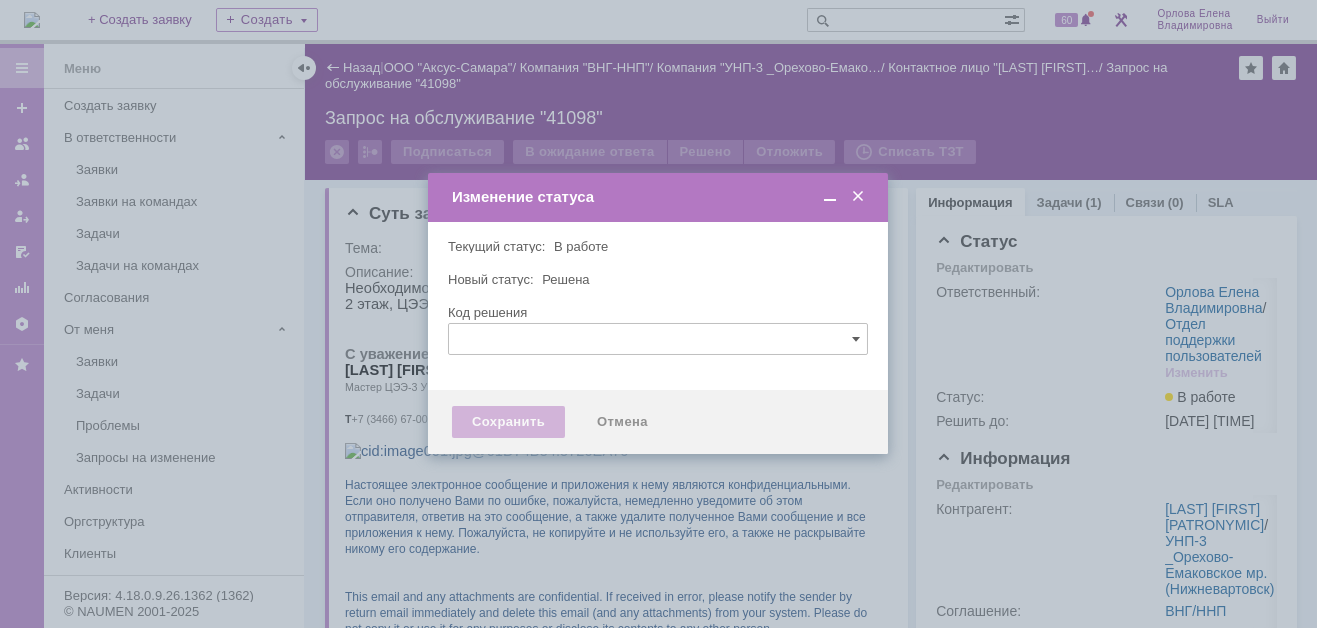 type 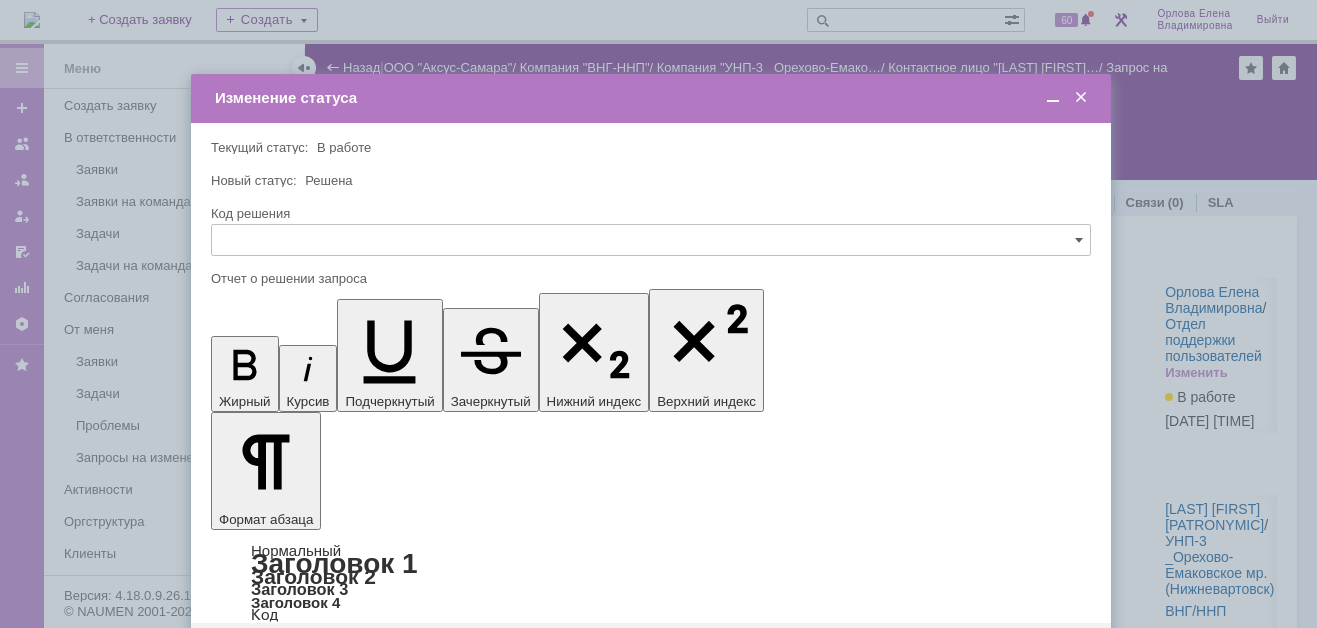 scroll, scrollTop: 0, scrollLeft: 0, axis: both 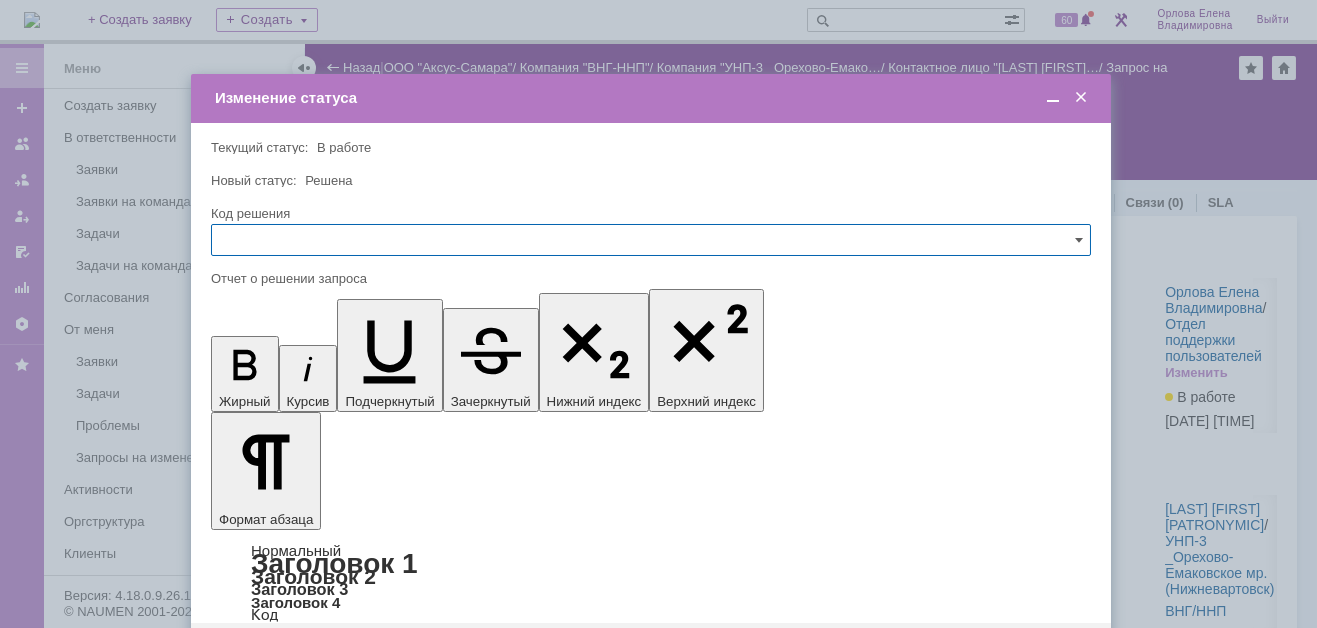 click on "Сохранить" at bounding box center (271, 655) 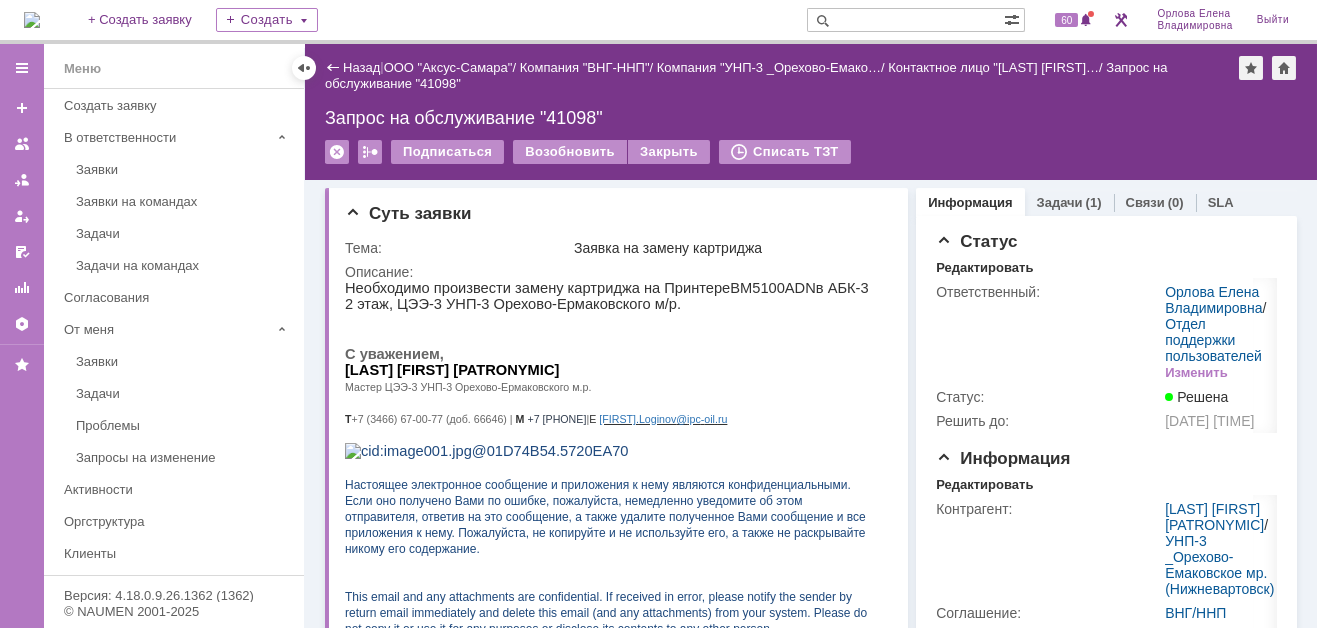 scroll, scrollTop: 0, scrollLeft: 0, axis: both 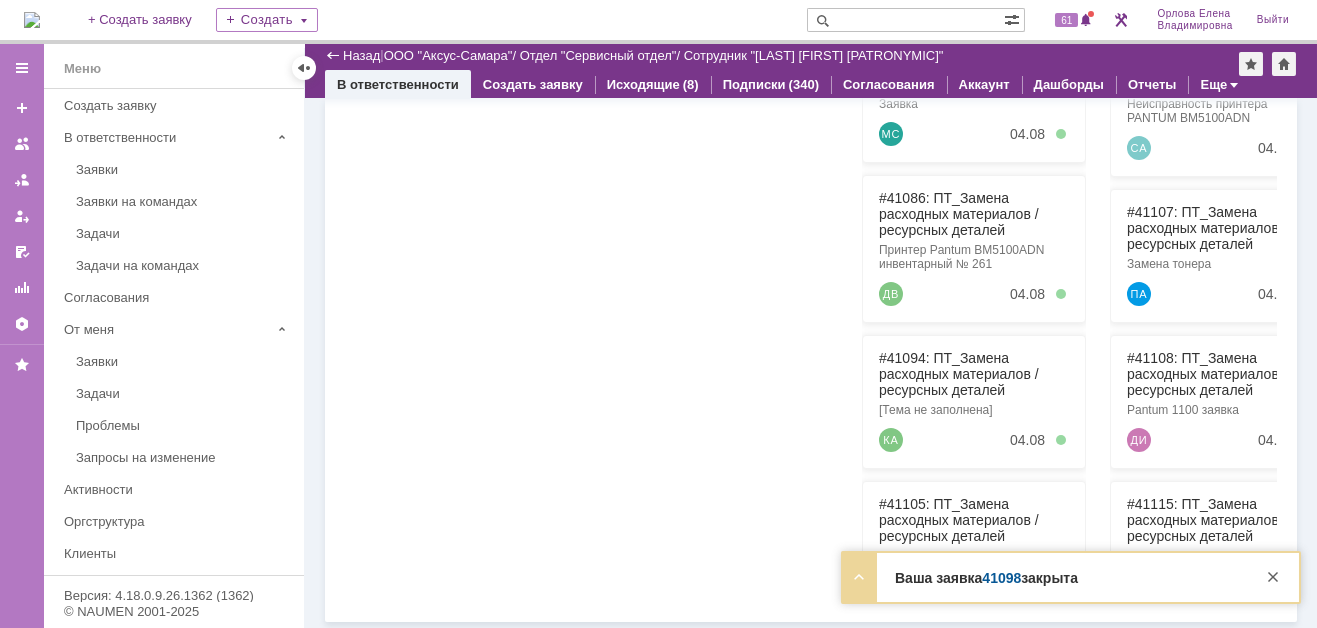 click on "41098" at bounding box center [1001, 578] 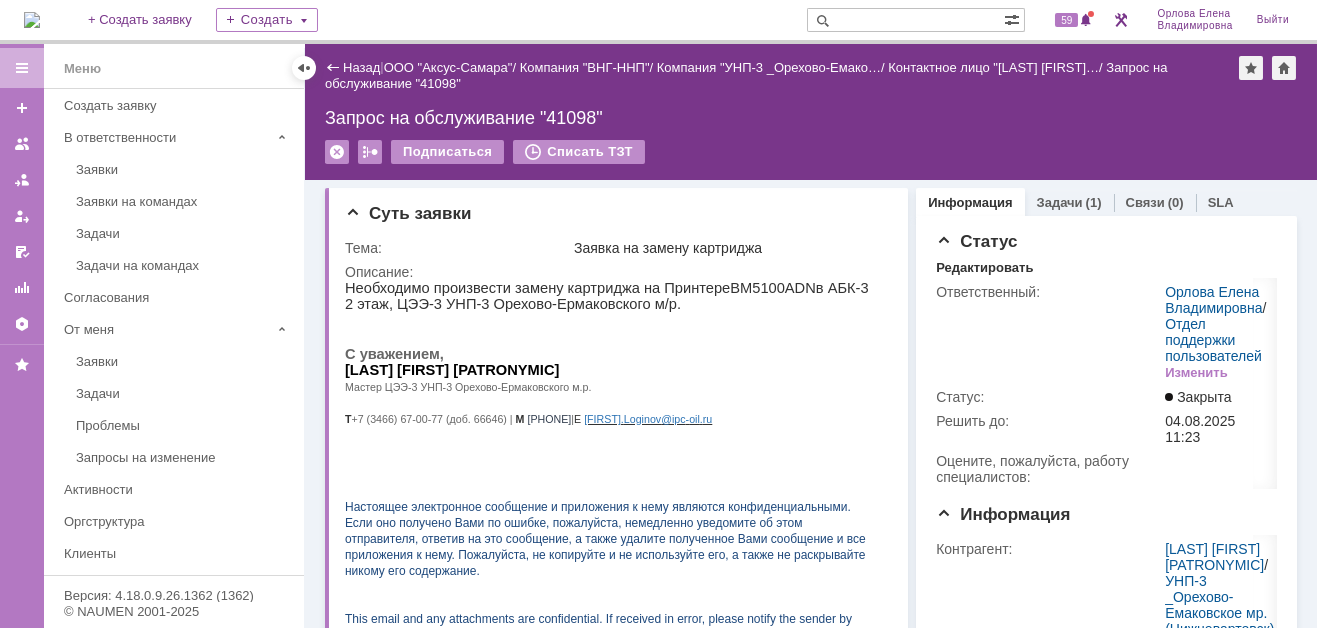 scroll, scrollTop: 0, scrollLeft: 0, axis: both 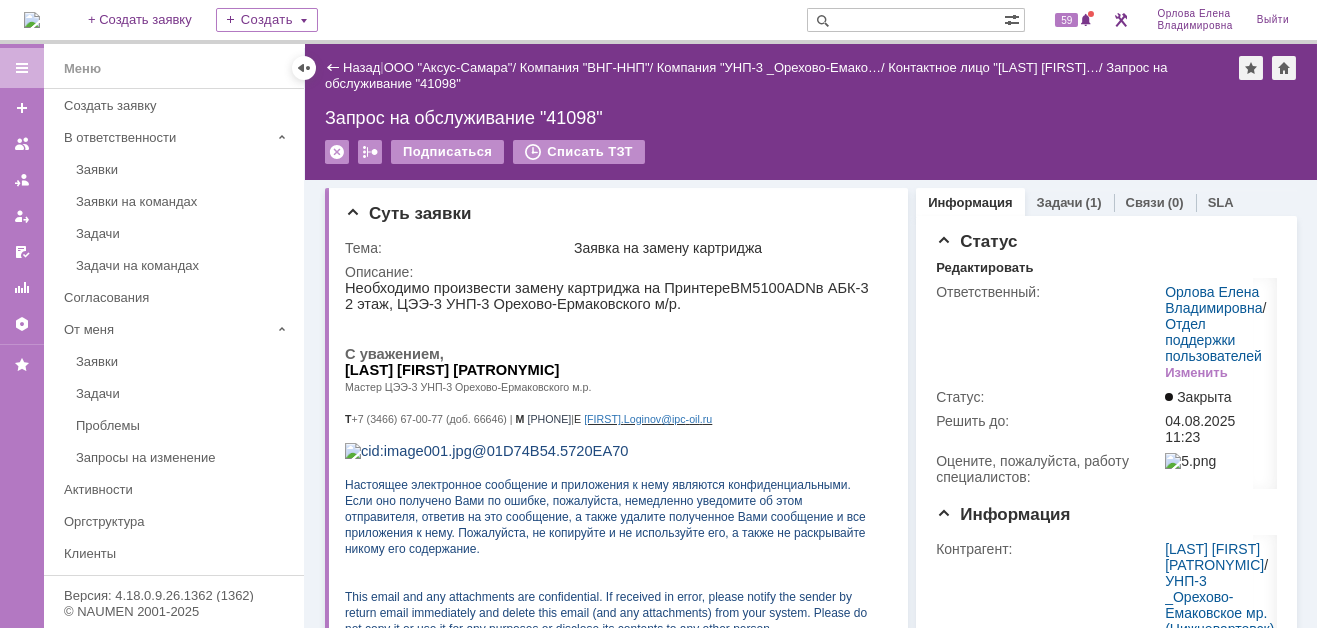 click at bounding box center (905, 20) 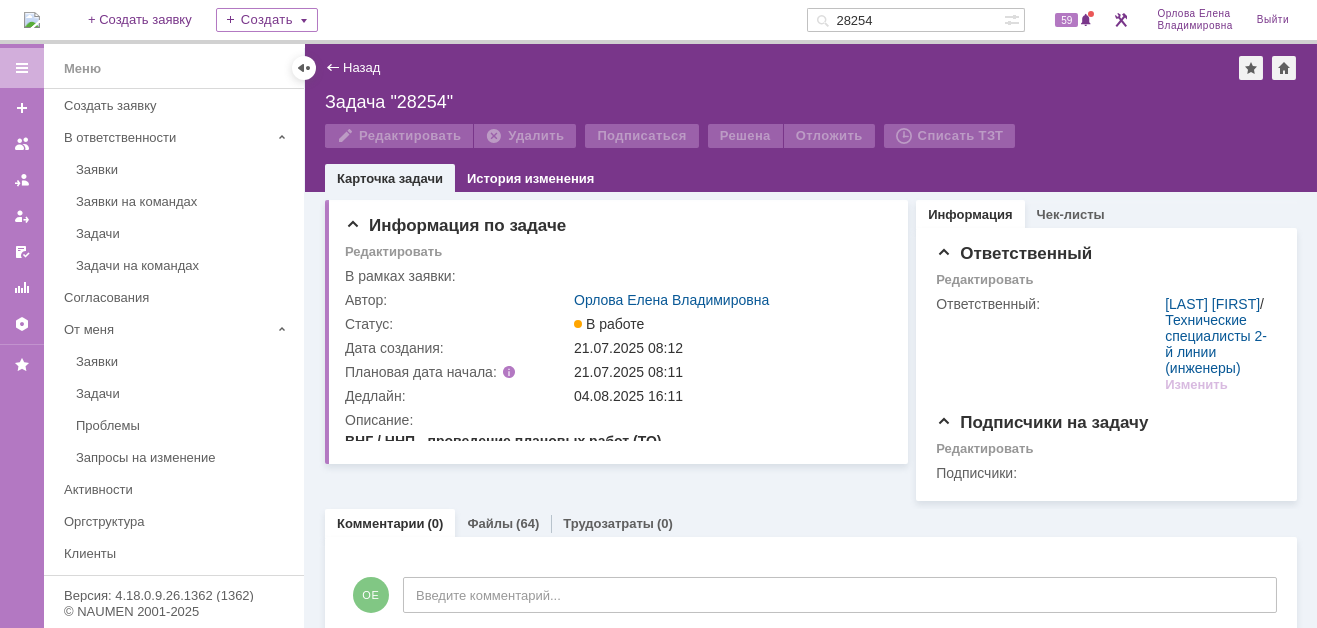 scroll, scrollTop: 0, scrollLeft: 0, axis: both 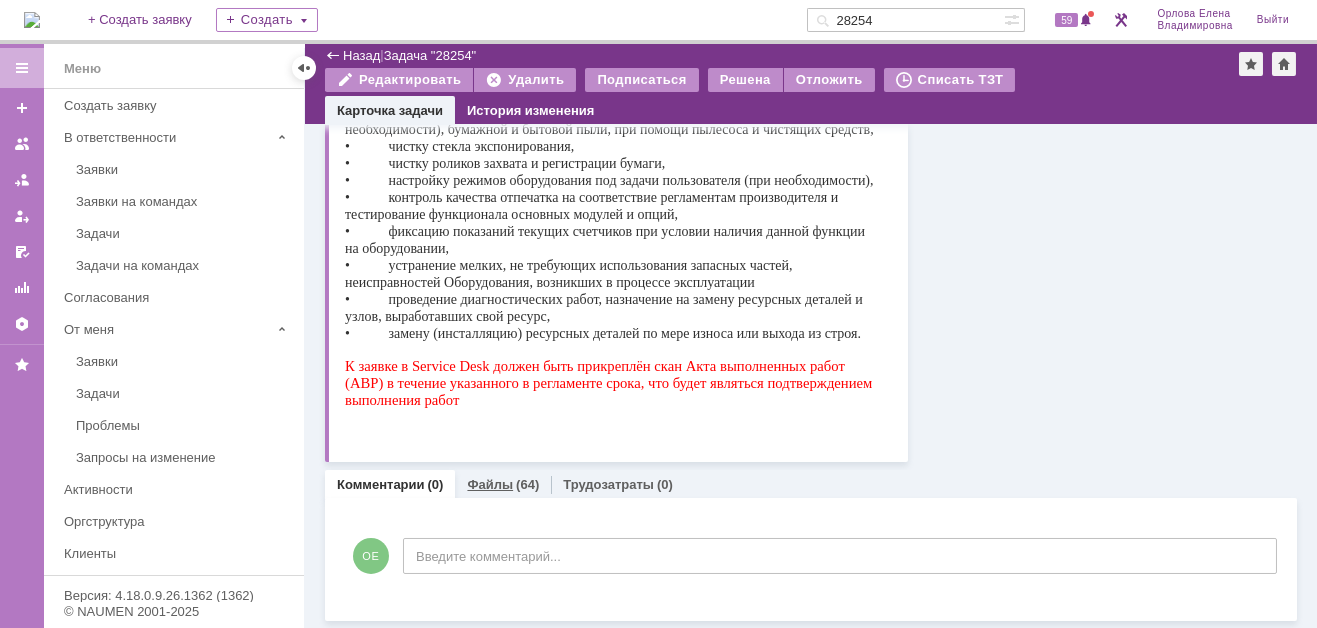 click on "Файлы" at bounding box center (490, 484) 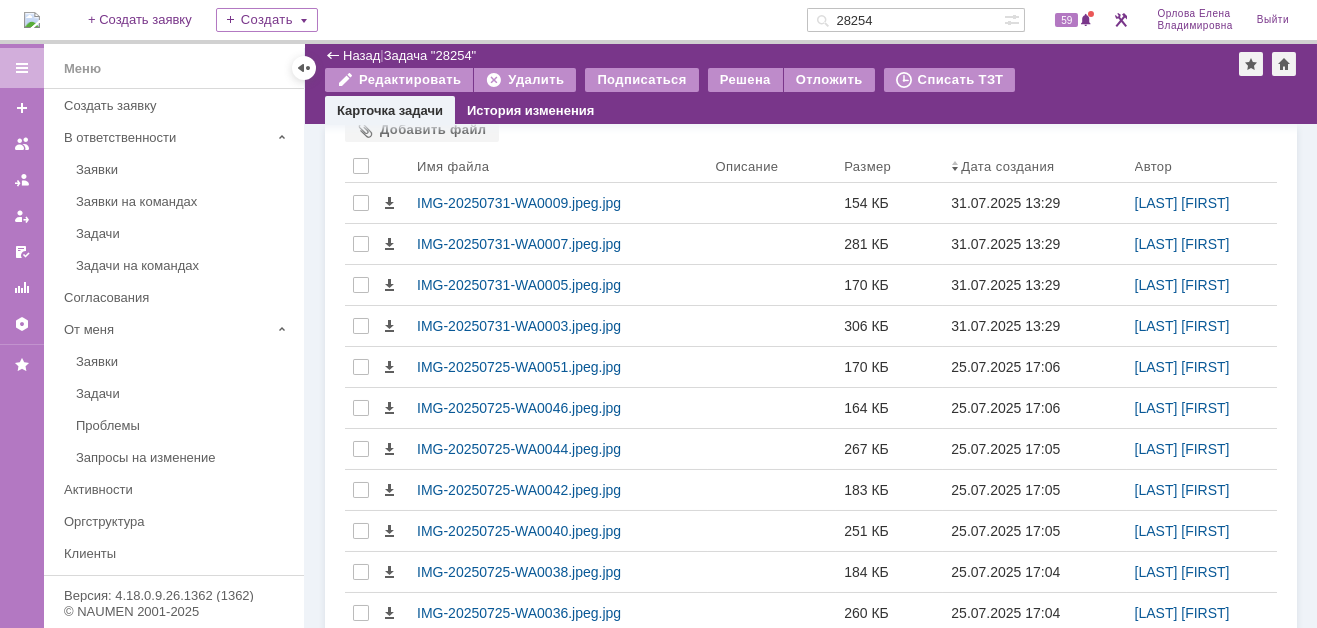 scroll, scrollTop: 831, scrollLeft: 0, axis: vertical 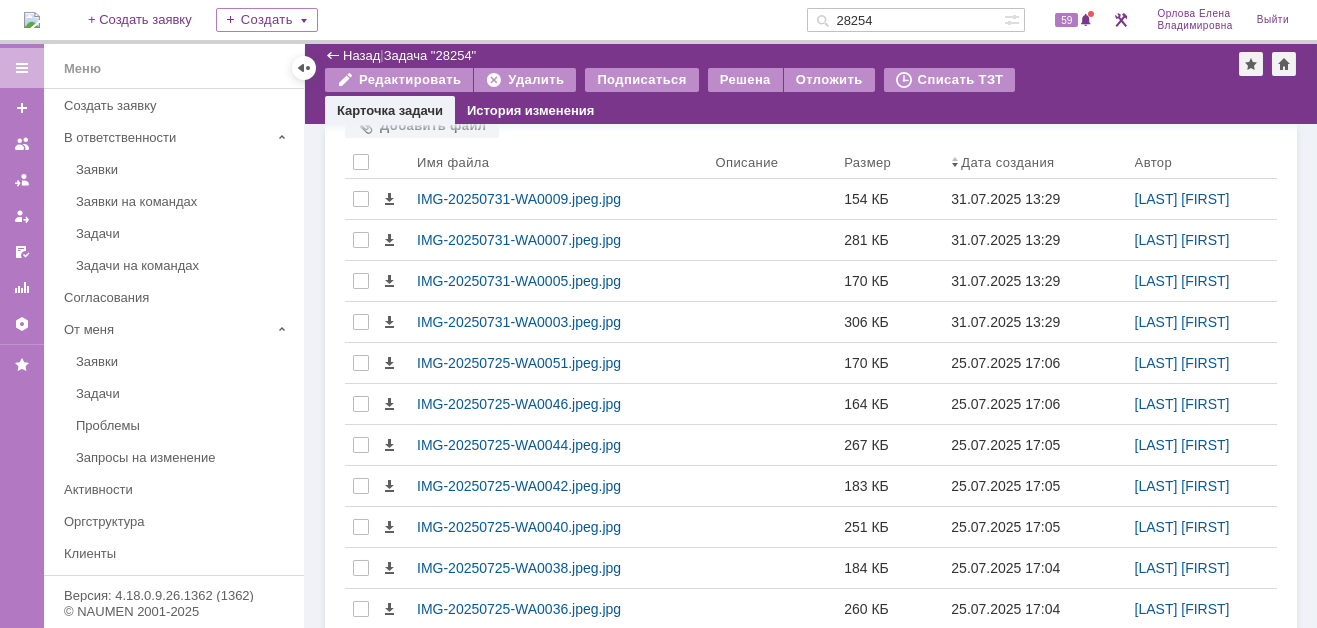 drag, startPoint x: 897, startPoint y: 15, endPoint x: 832, endPoint y: 19, distance: 65.12296 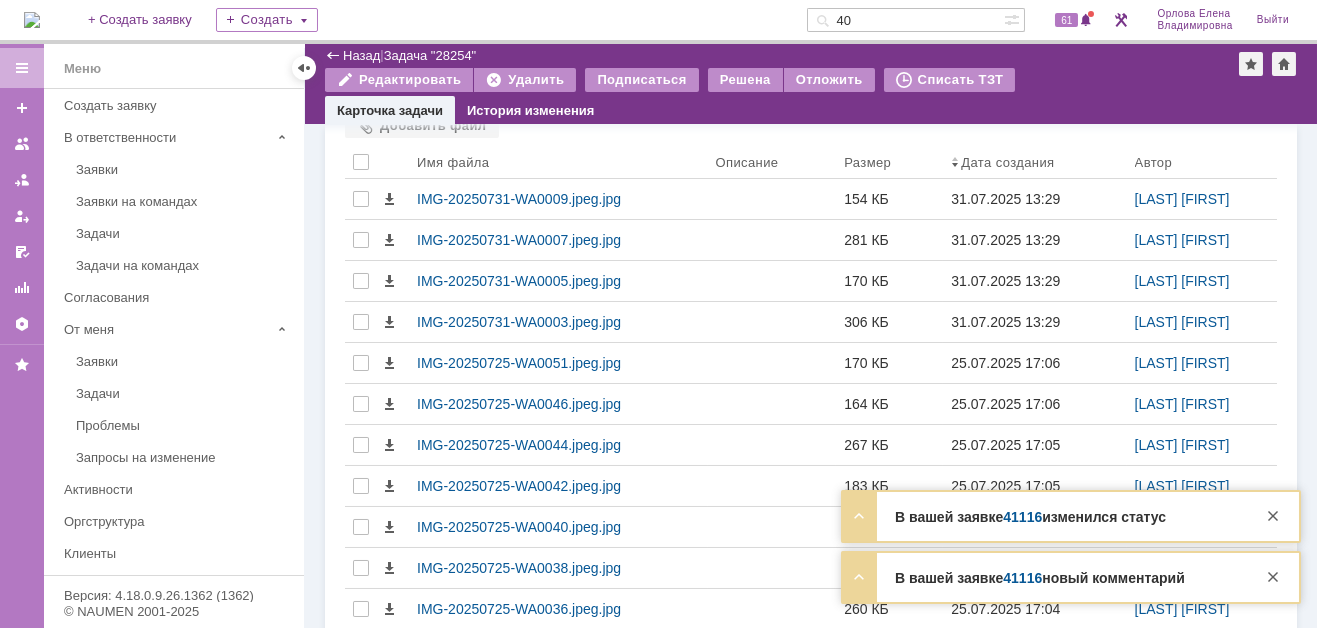 type on "40" 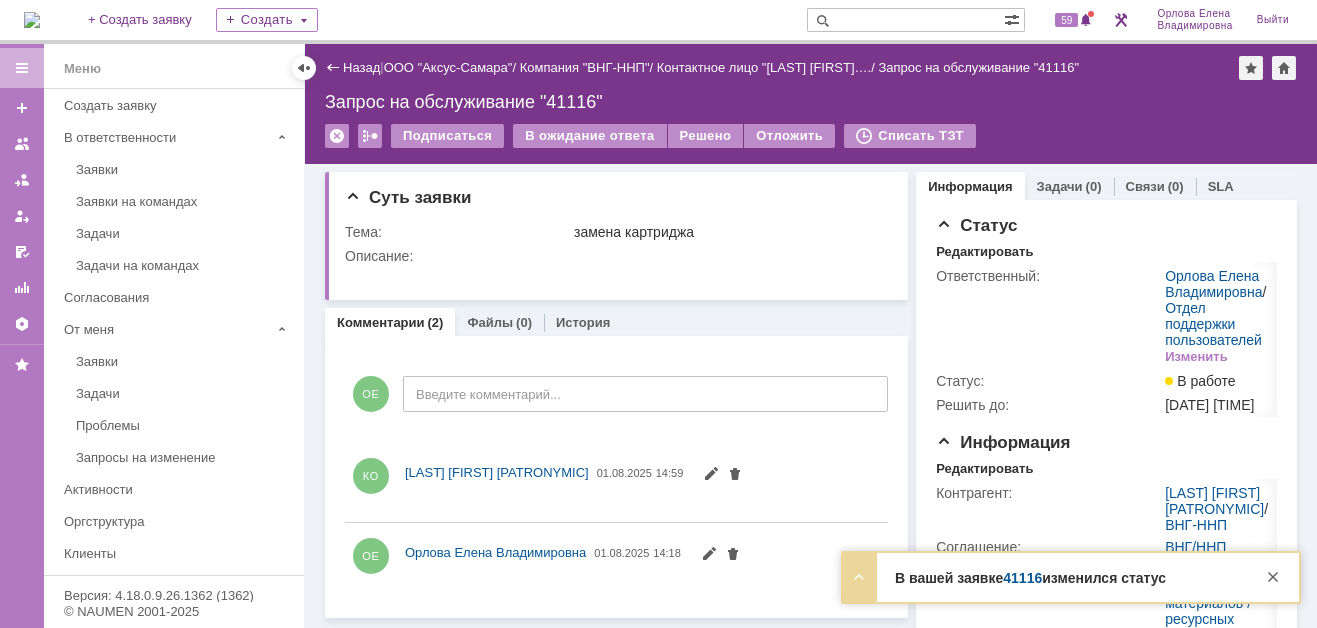 scroll, scrollTop: 0, scrollLeft: 0, axis: both 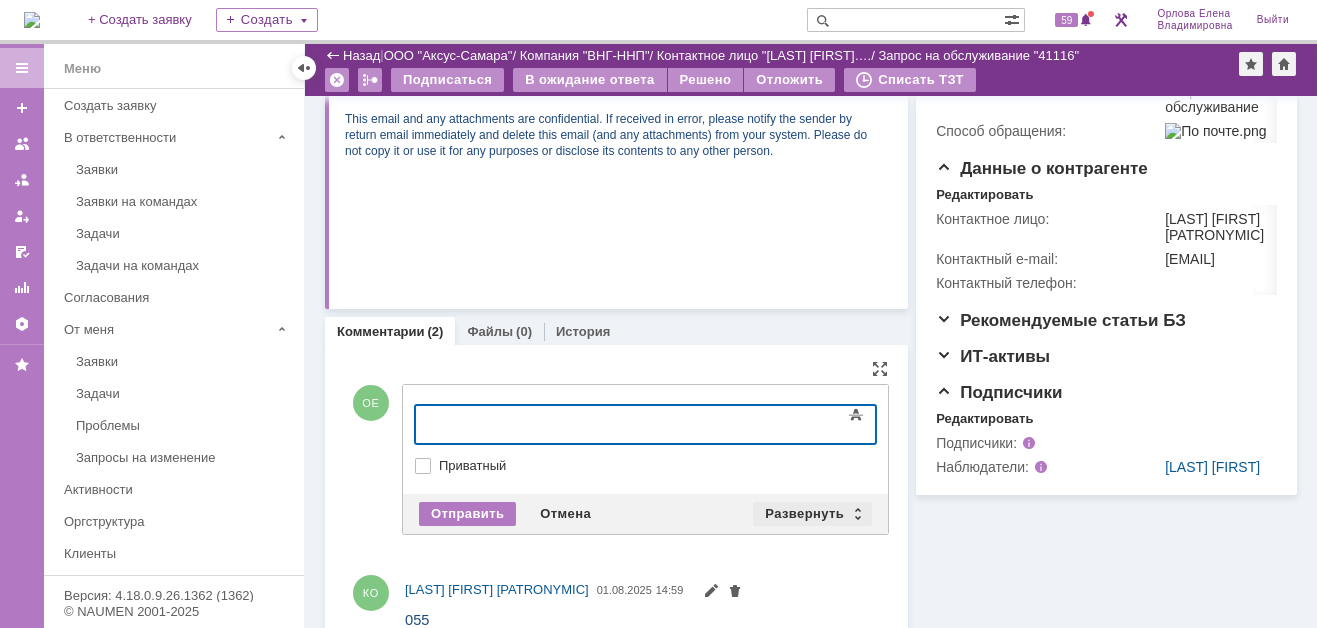 click on "Развернуть" at bounding box center [812, 514] 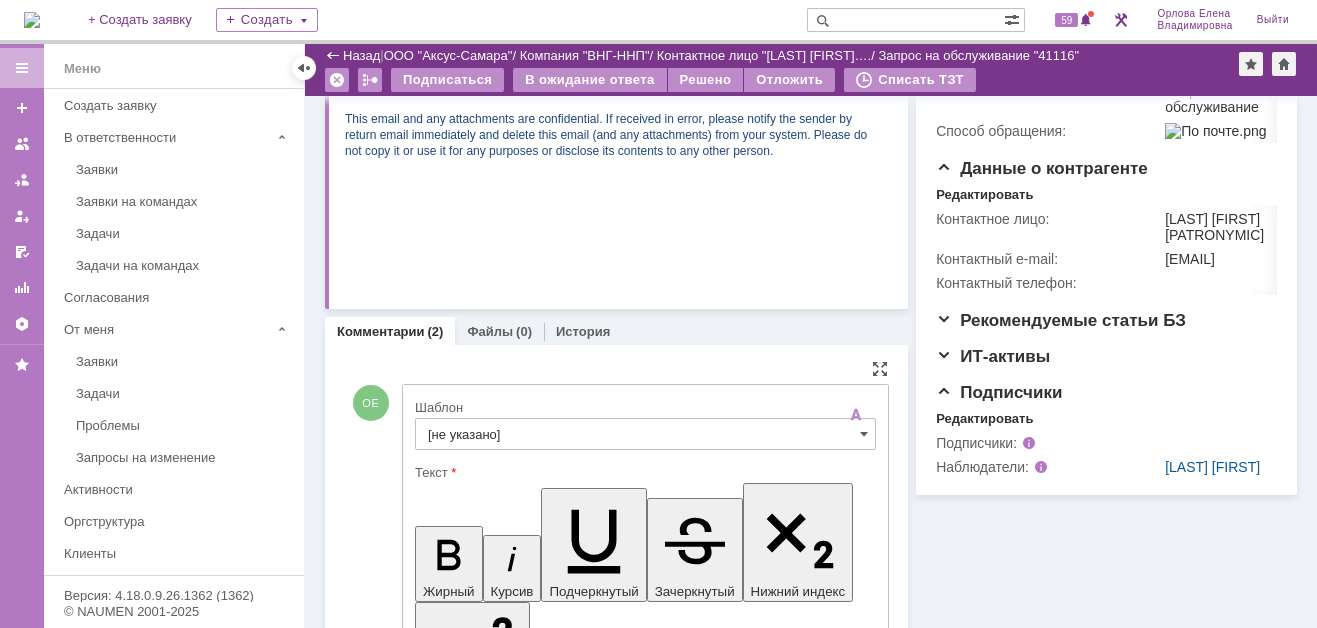 scroll, scrollTop: 0, scrollLeft: 0, axis: both 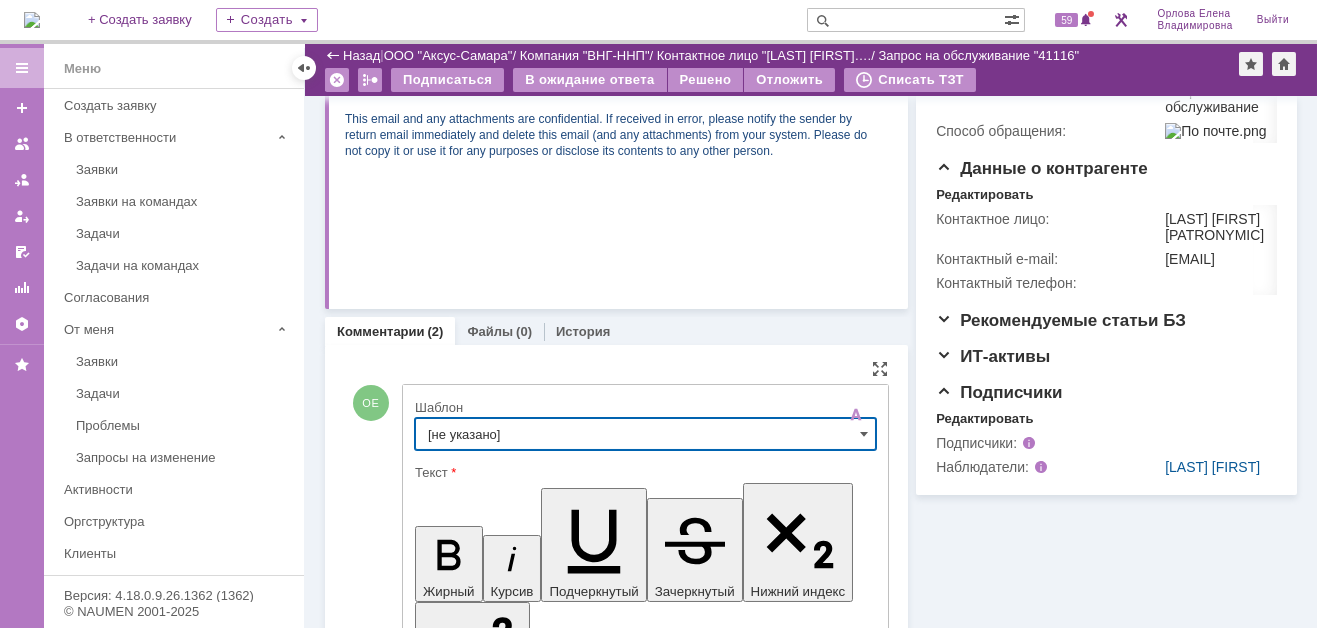 click on "[не указано]" at bounding box center [645, 434] 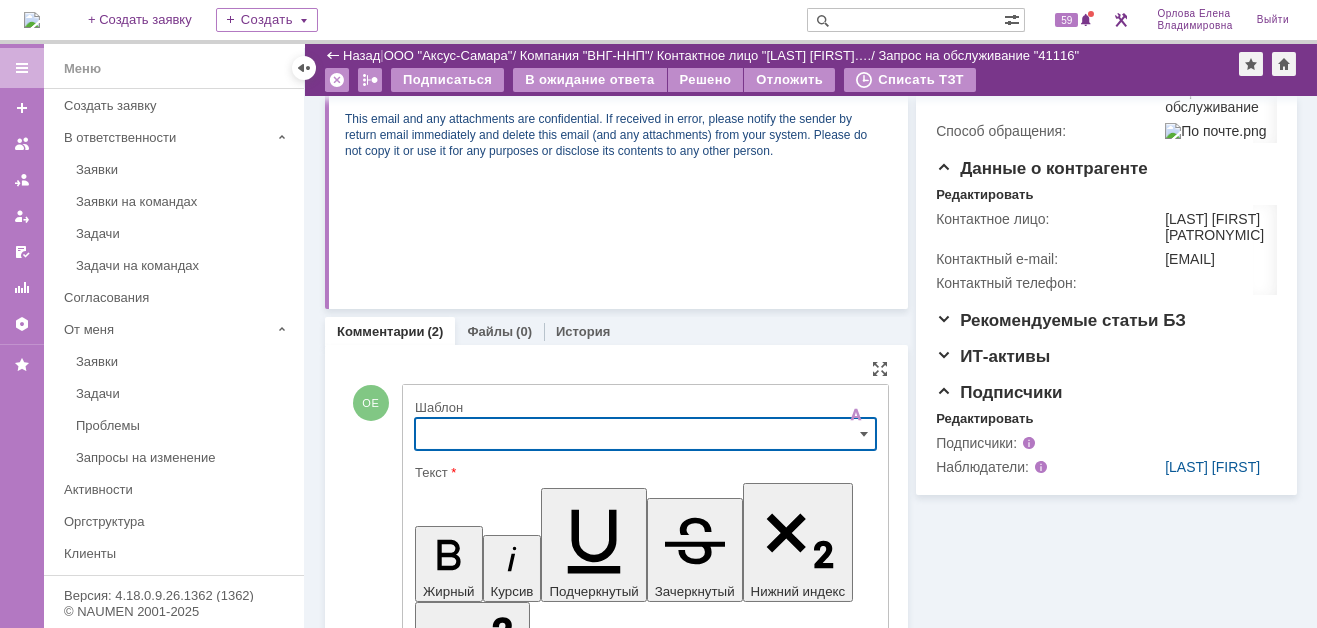 scroll, scrollTop: 609, scrollLeft: 0, axis: vertical 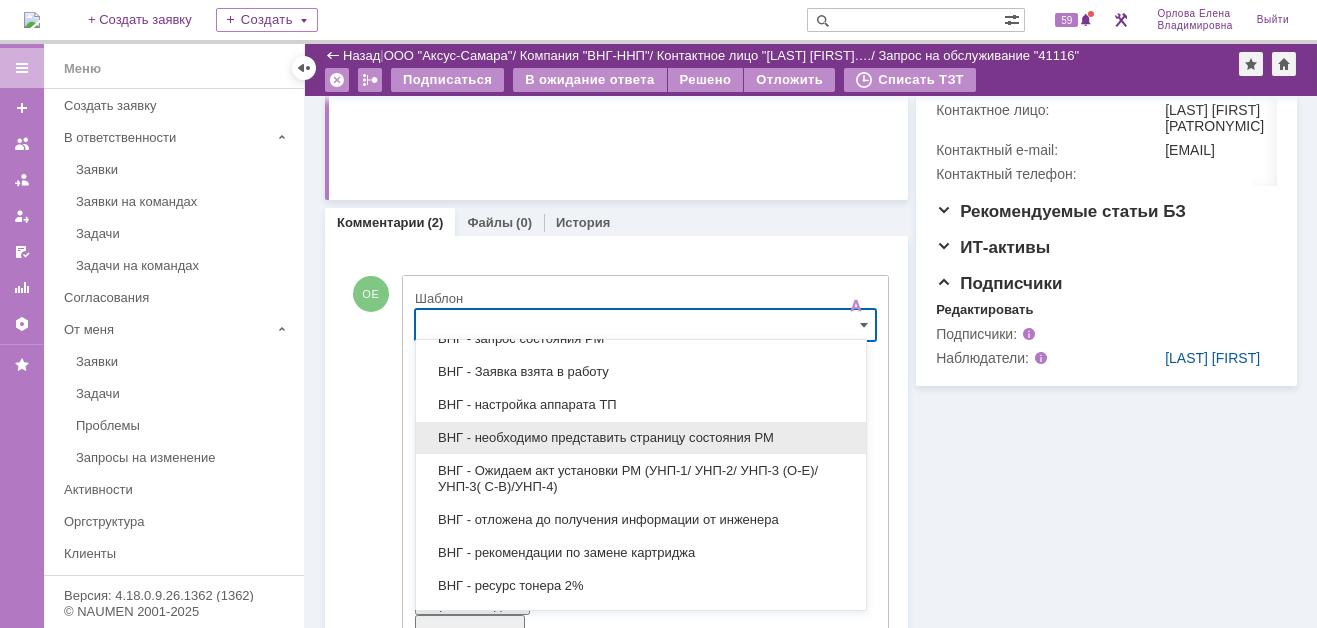 click on "ВНГ - отложена до получения информации от инженера" at bounding box center (641, 520) 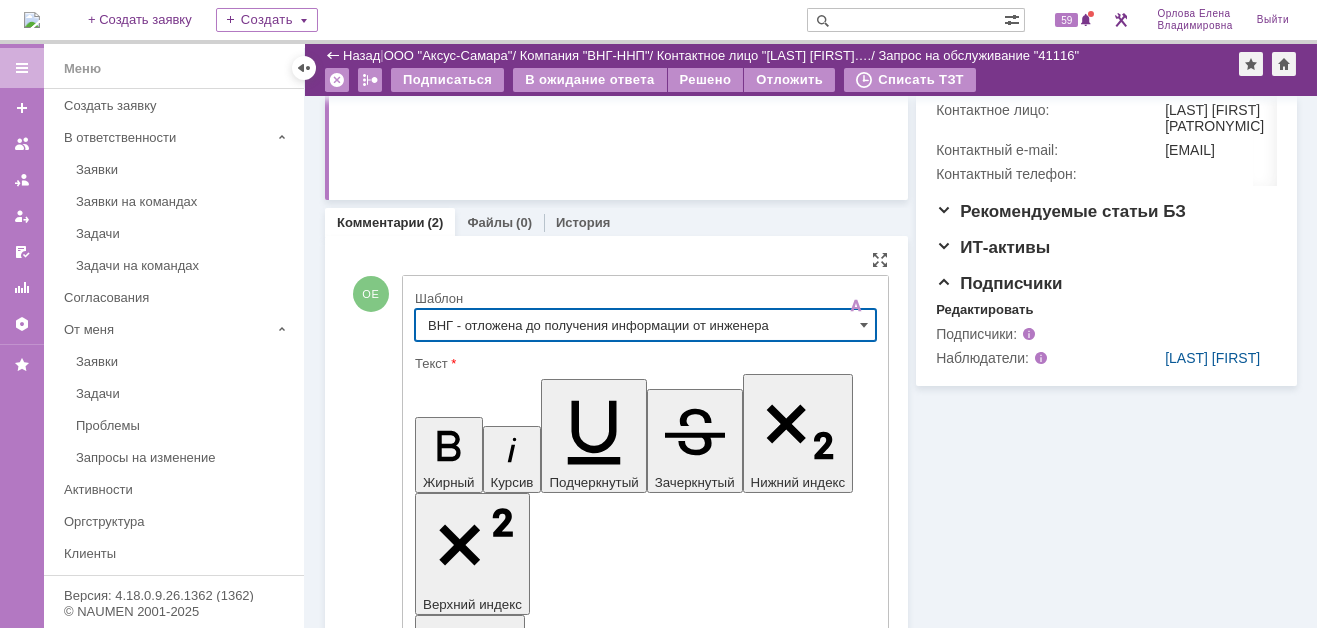 type on "ВНГ - отложена до получения информации от инженера" 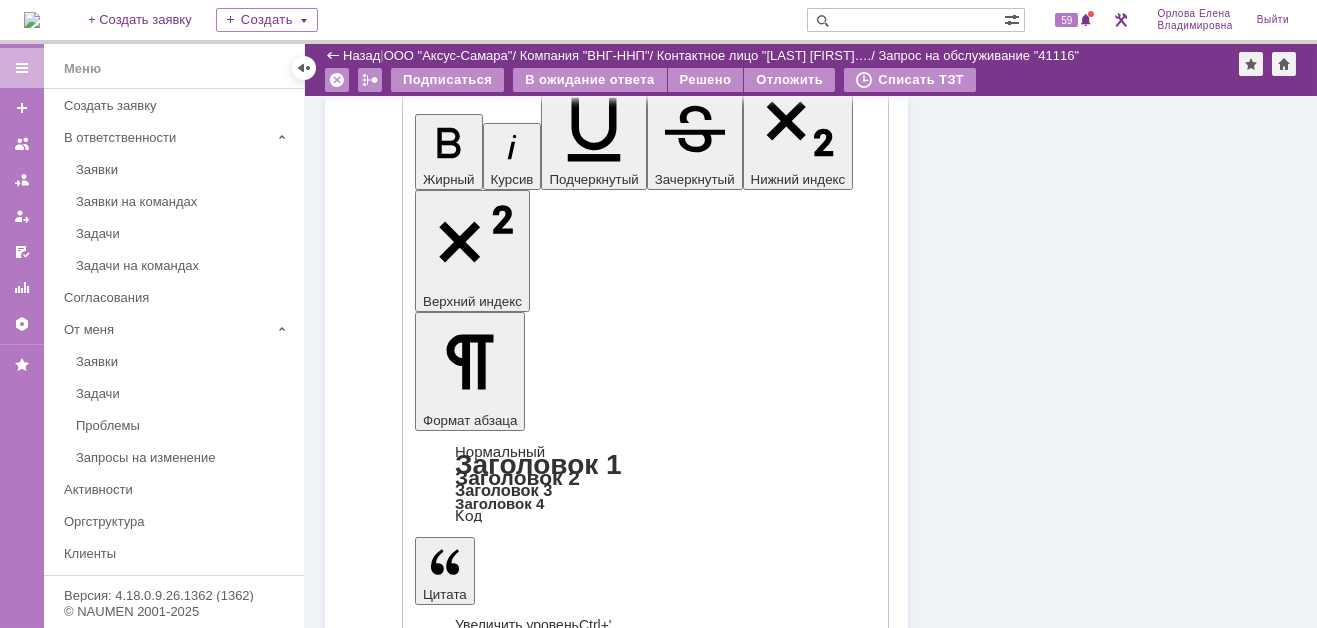scroll, scrollTop: 1009, scrollLeft: 0, axis: vertical 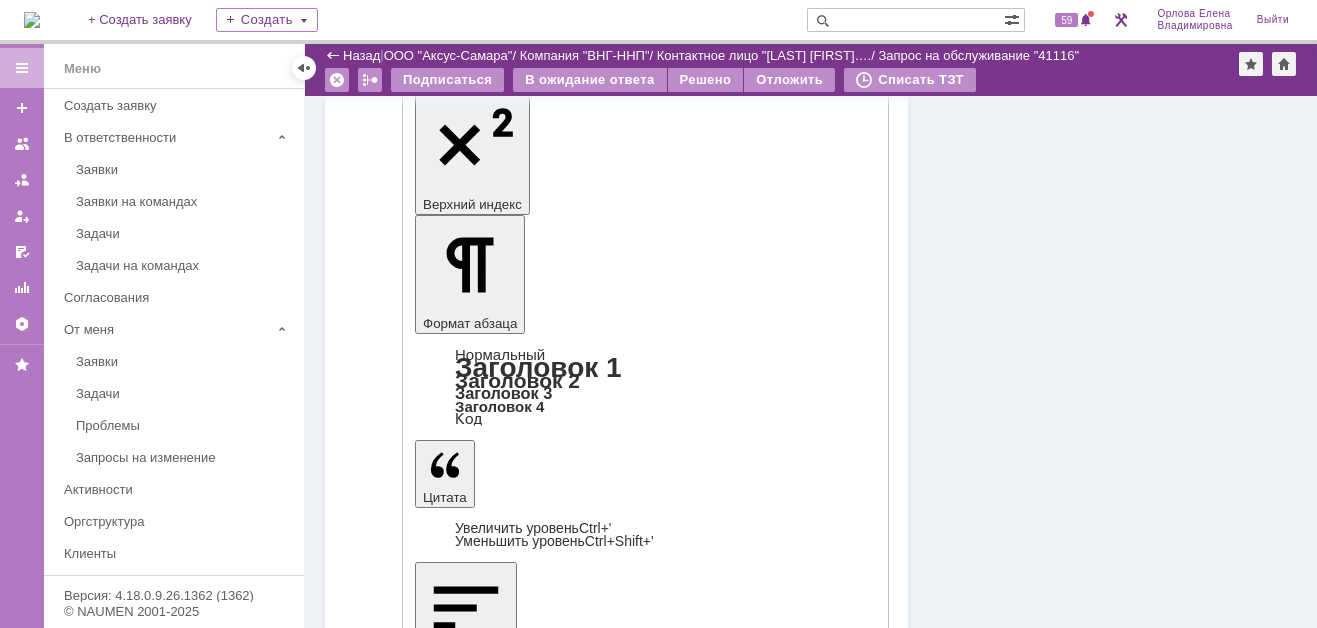 click on "Отправить" at bounding box center (467, 4494) 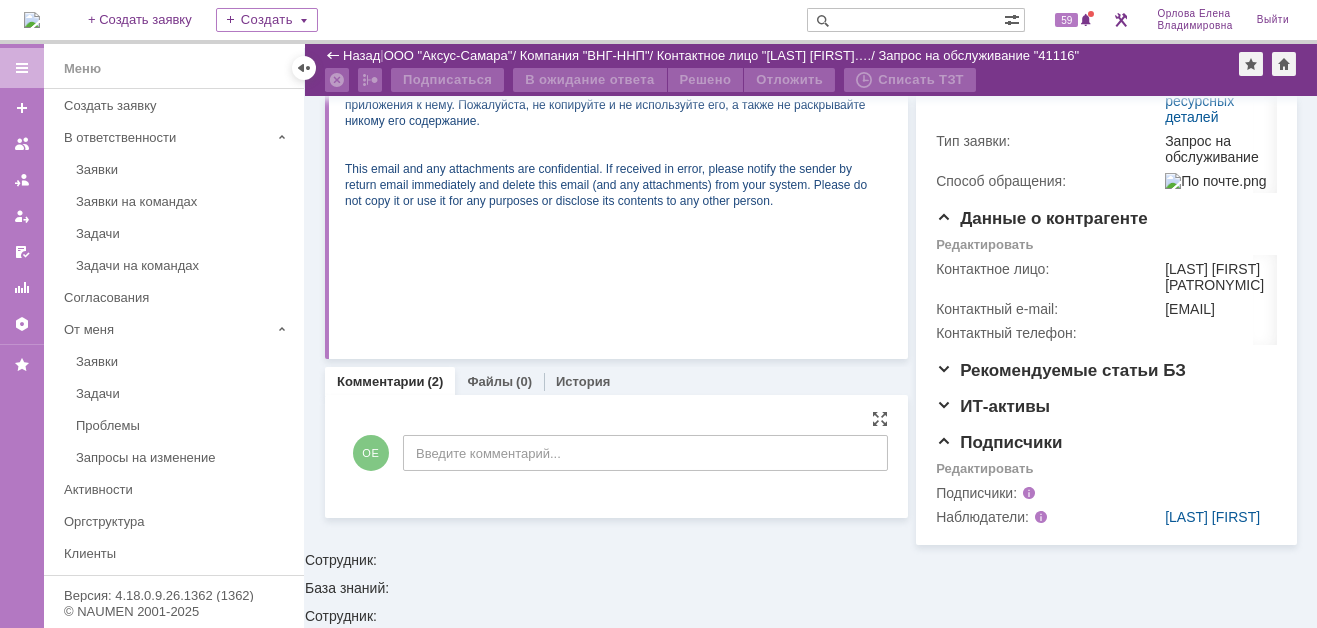 scroll, scrollTop: 584, scrollLeft: 0, axis: vertical 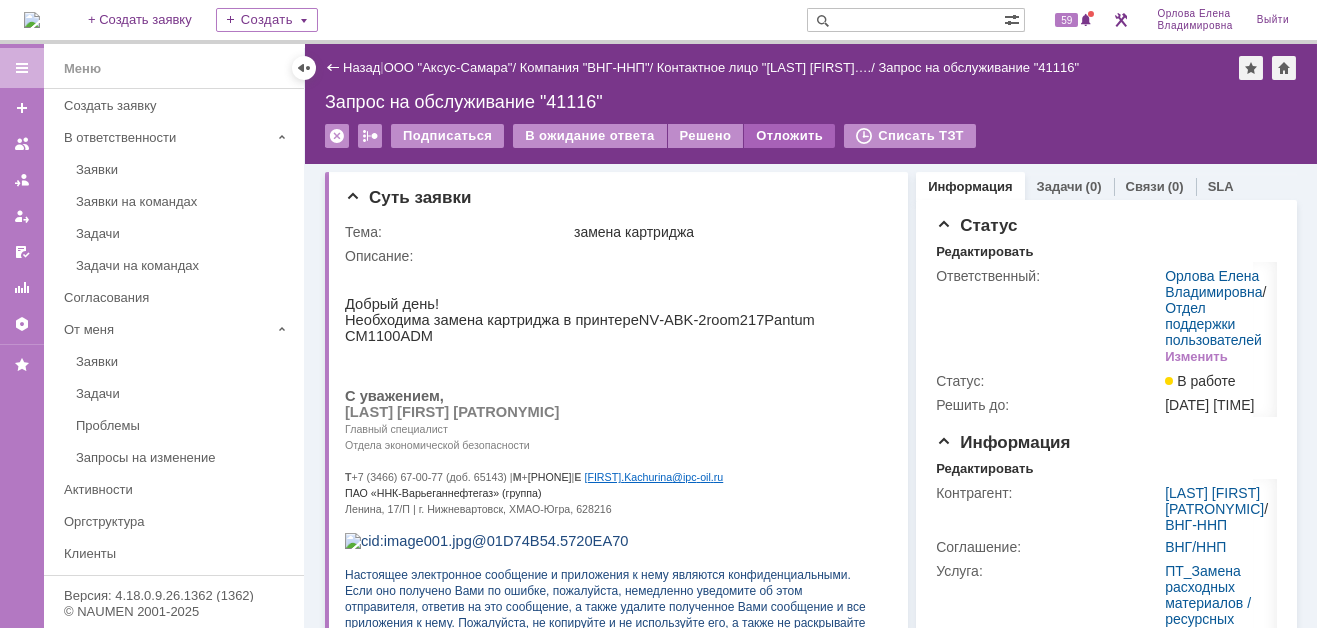 click on "Отложить" at bounding box center (789, 136) 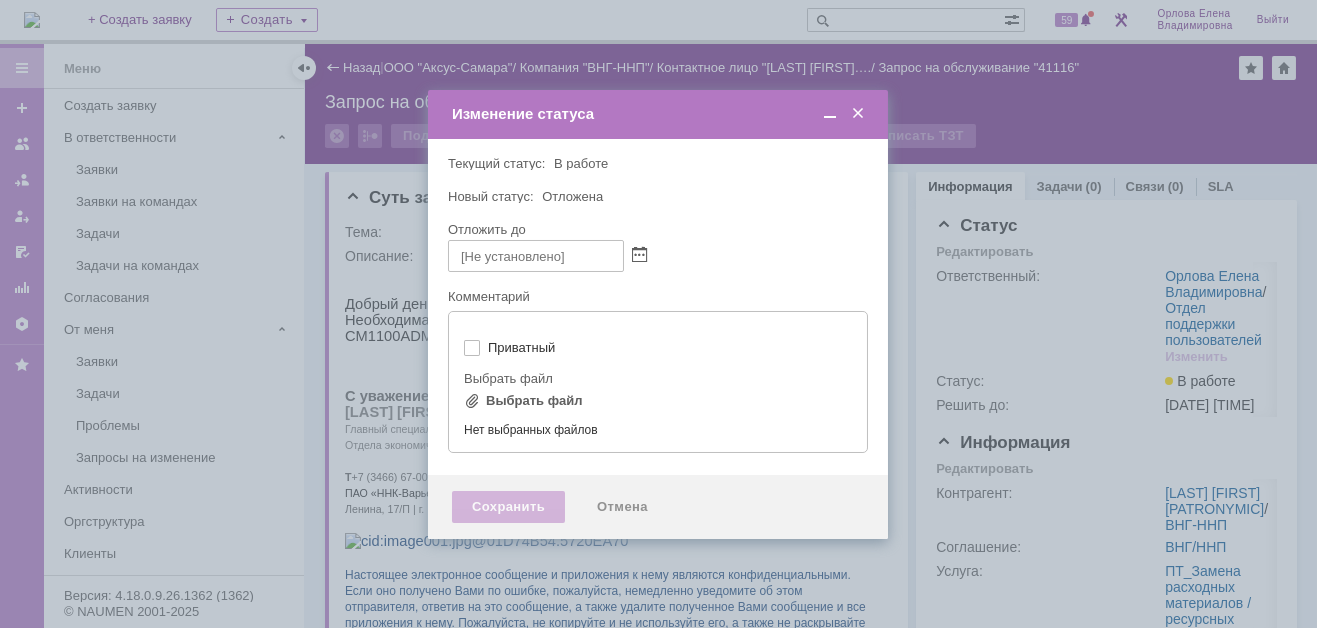 scroll, scrollTop: 0, scrollLeft: 0, axis: both 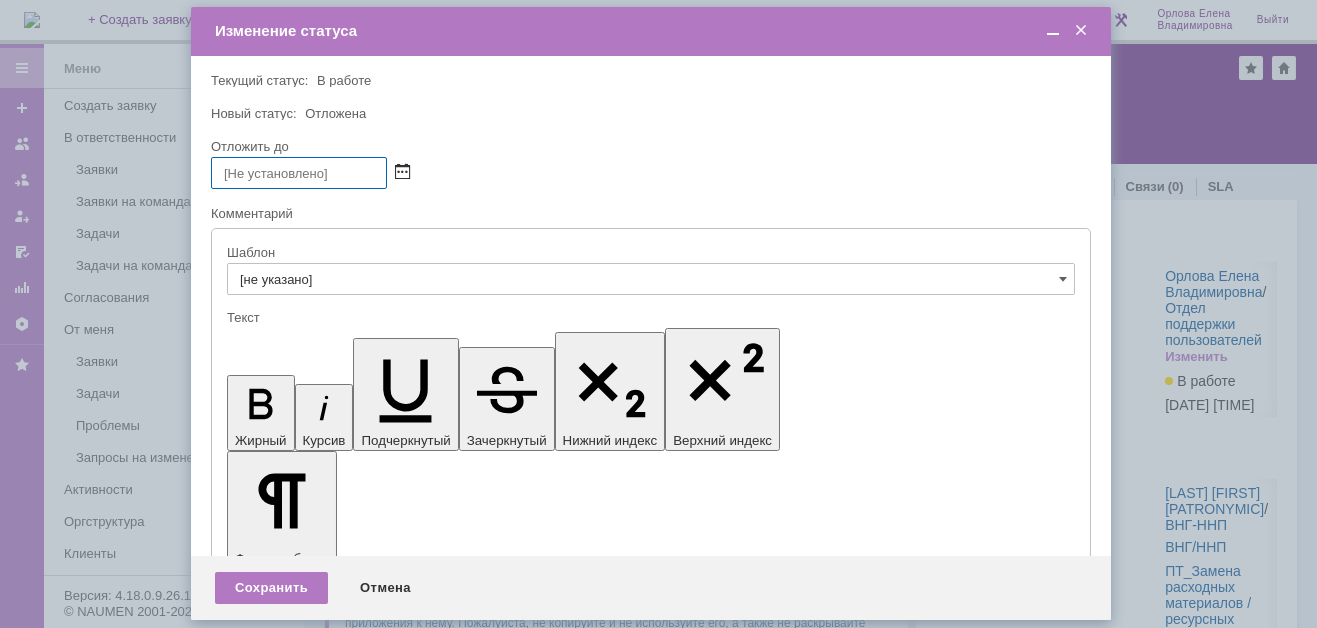 click at bounding box center [402, 173] 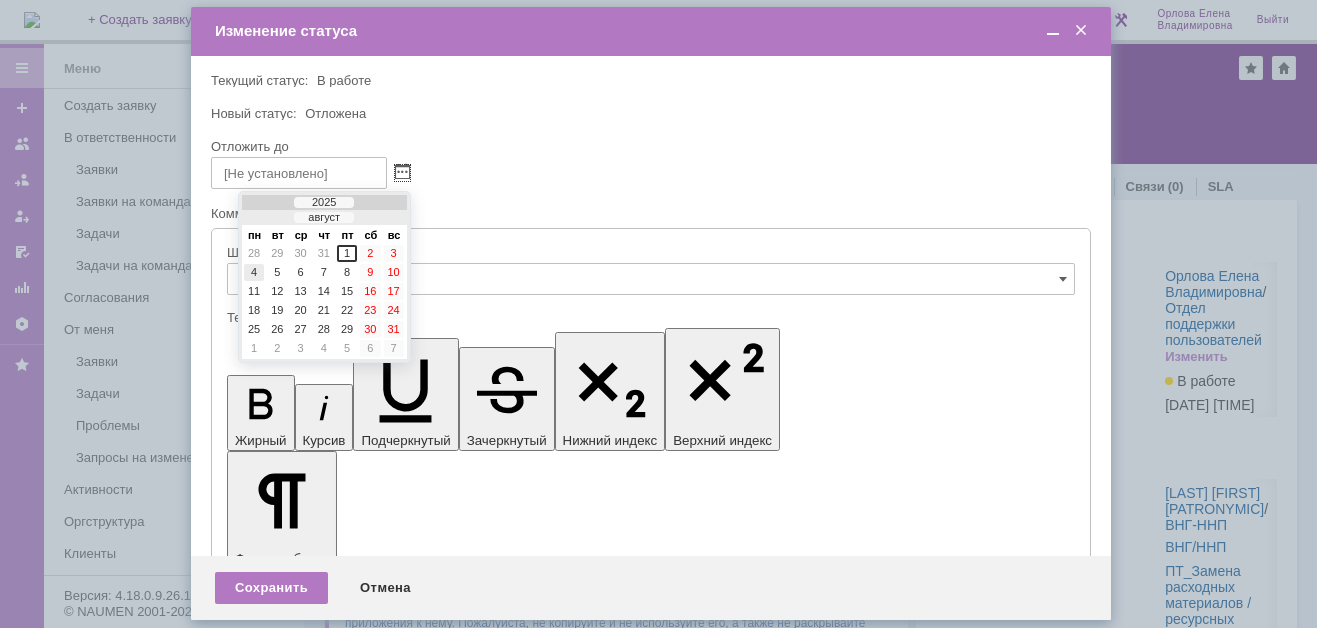 scroll, scrollTop: 0, scrollLeft: 0, axis: both 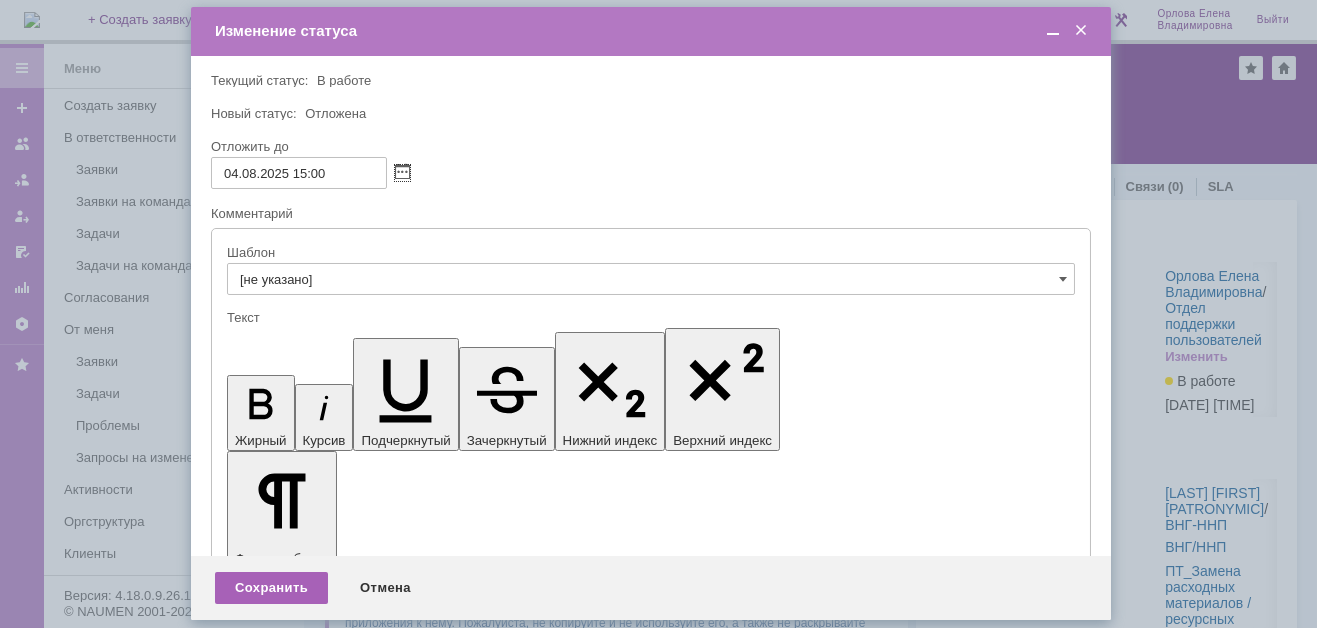 click on "Сохранить" at bounding box center [271, 588] 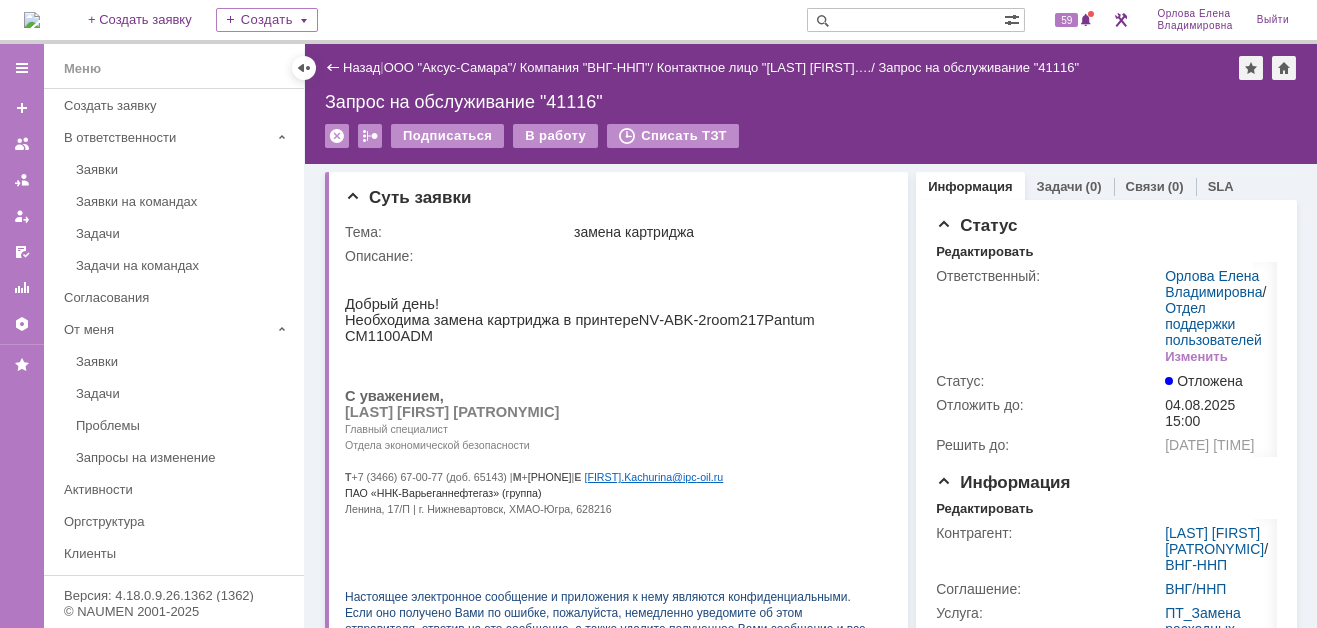scroll, scrollTop: 0, scrollLeft: 0, axis: both 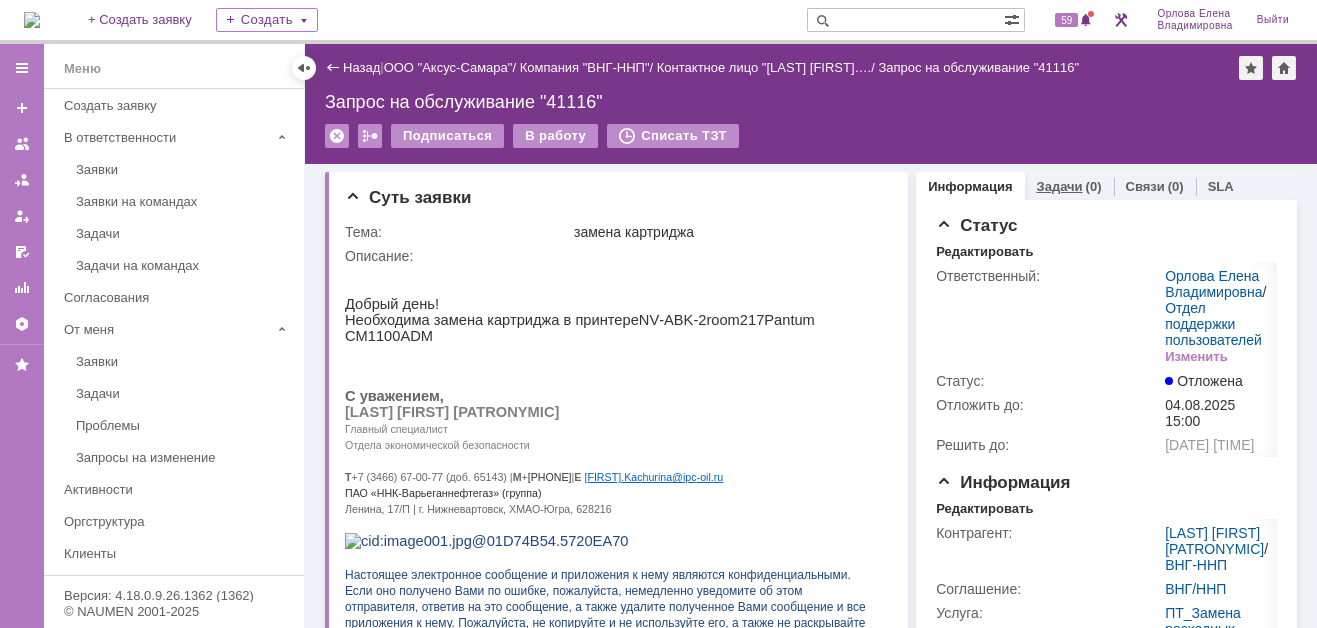 click on "Задачи" at bounding box center (1060, 186) 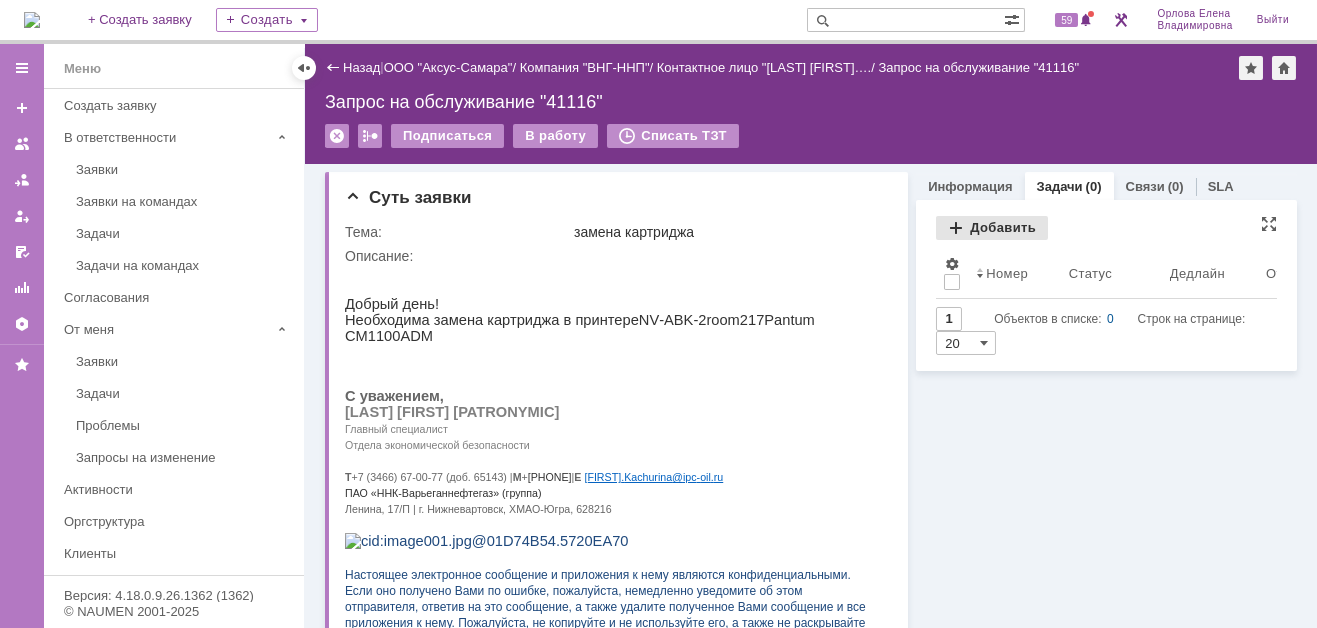 click on "Добавить" at bounding box center (992, 228) 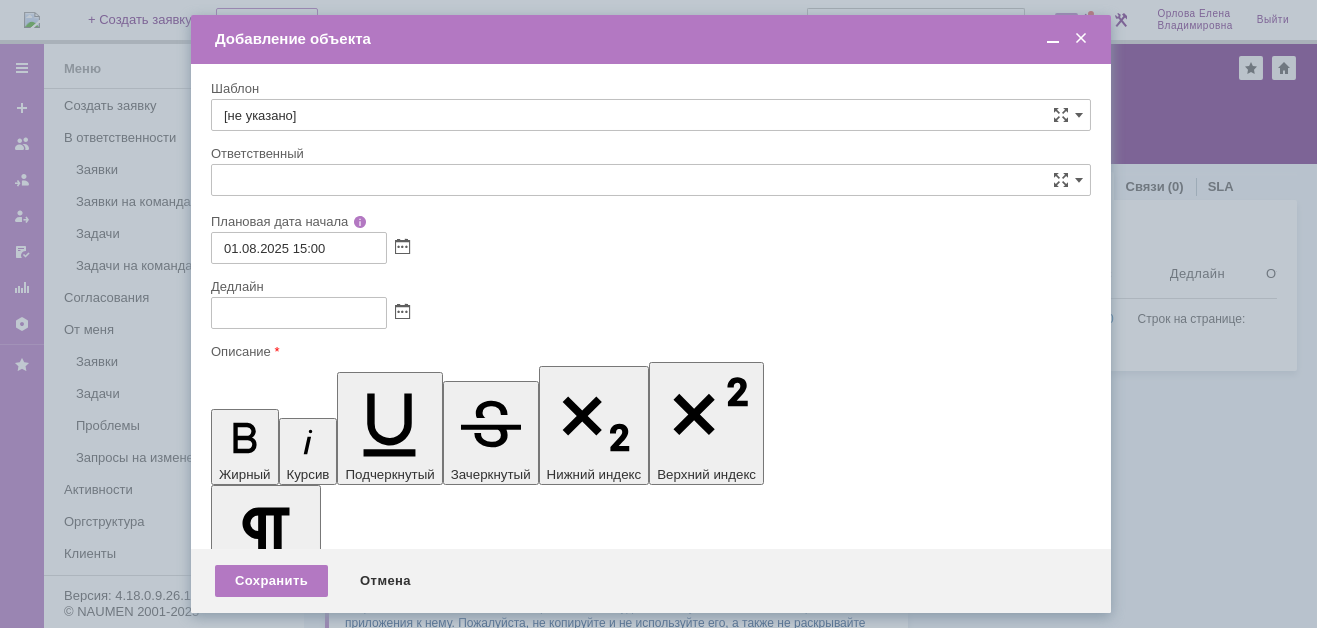 type on "[не указано]" 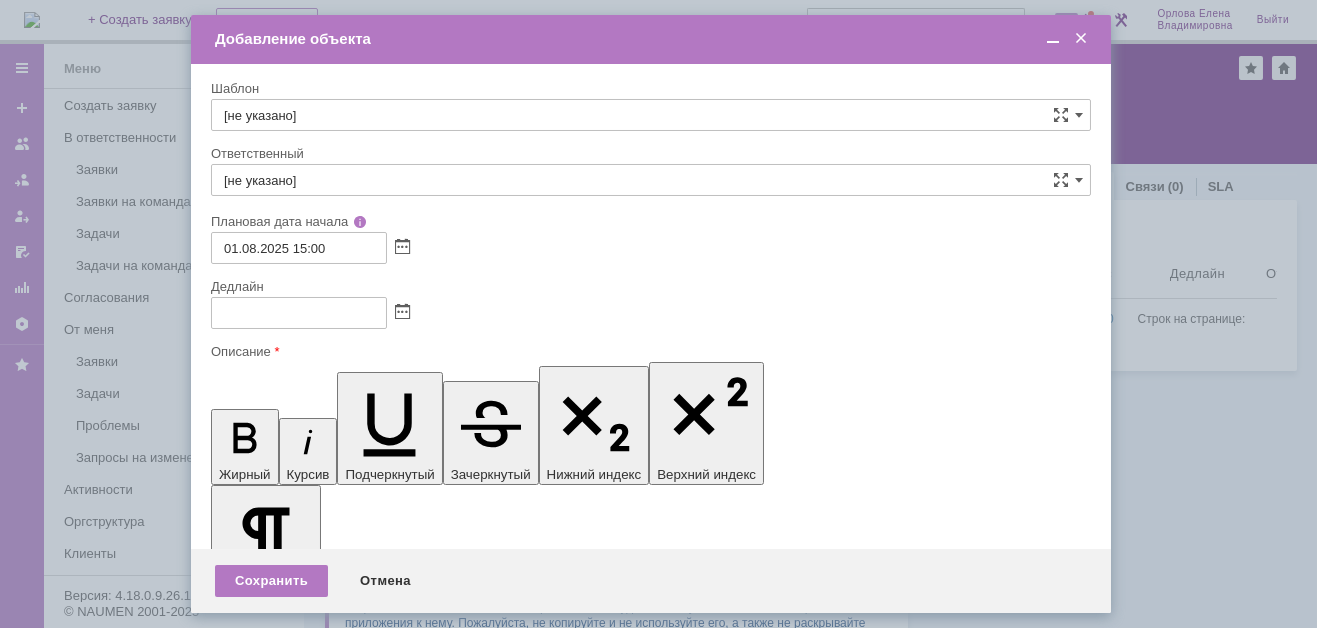 scroll, scrollTop: 0, scrollLeft: 0, axis: both 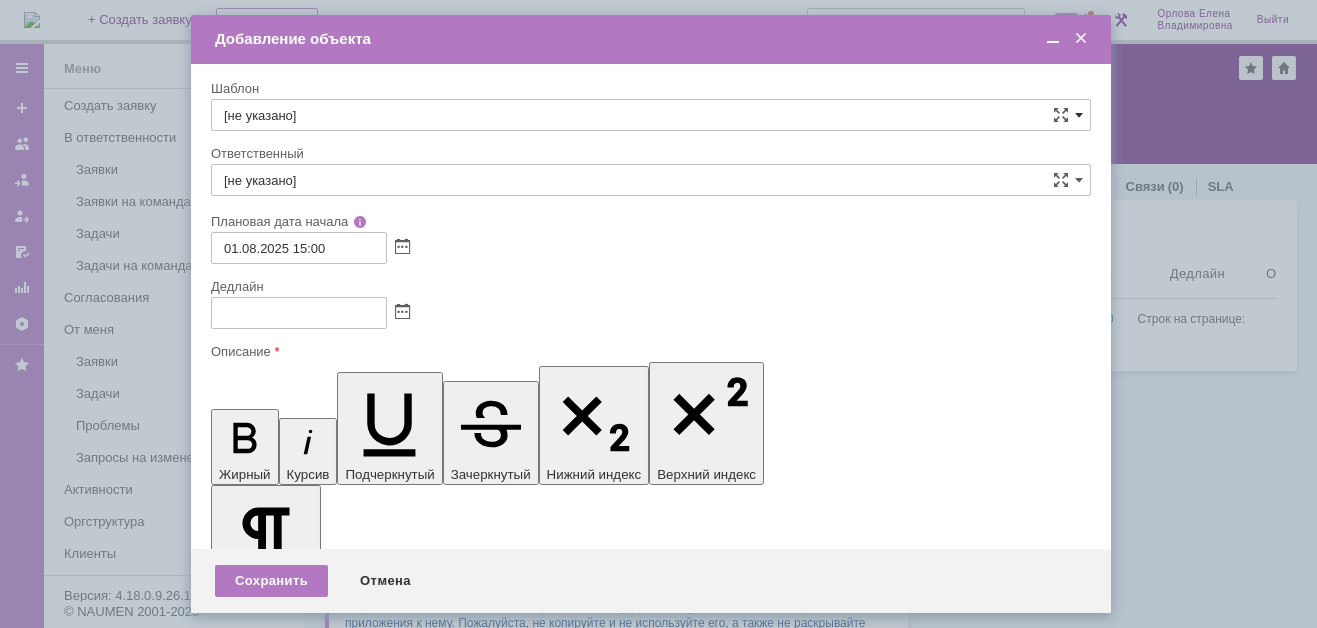 click at bounding box center (1079, 115) 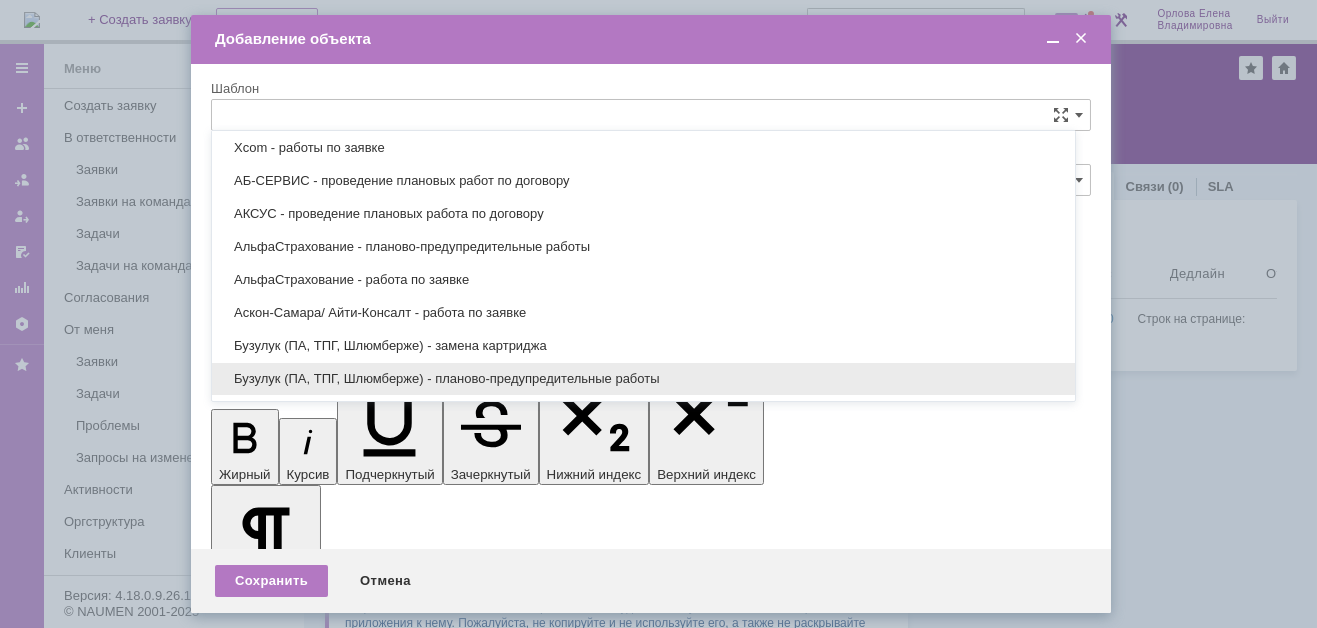 scroll, scrollTop: 579, scrollLeft: 0, axis: vertical 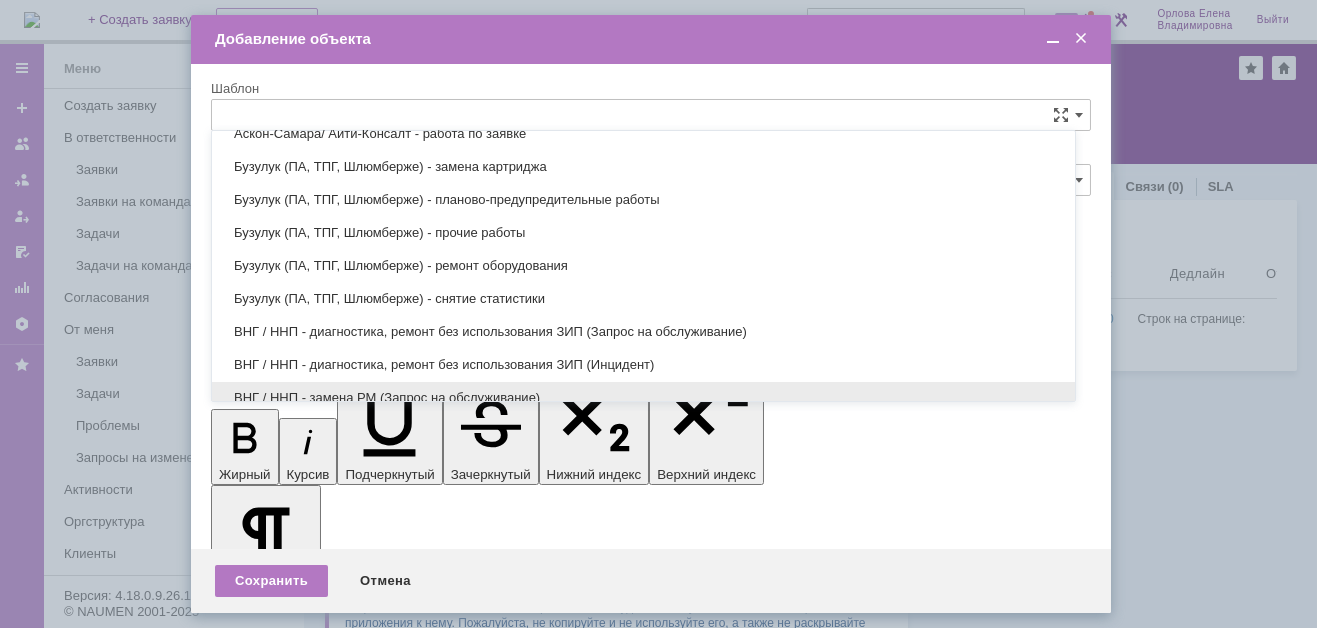 click on "ВНГ / ННП - замена РМ (Запрос на обслуживание)" at bounding box center (643, 398) 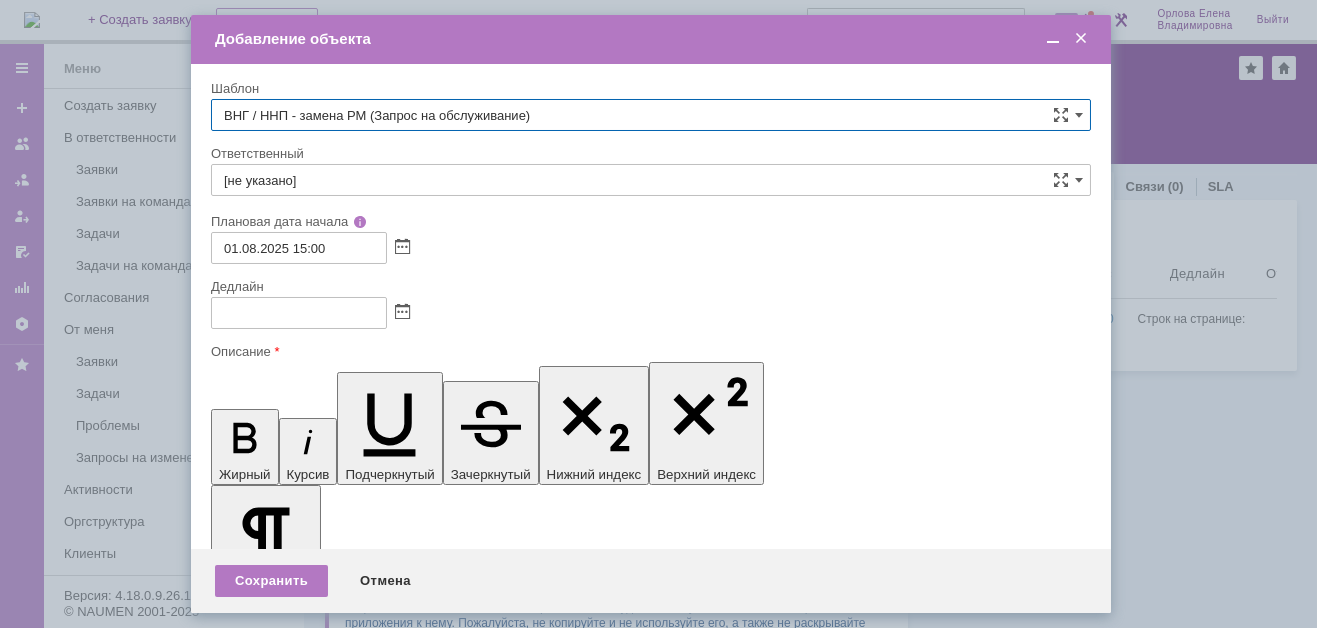 type on "[FIRST] [LAST]" 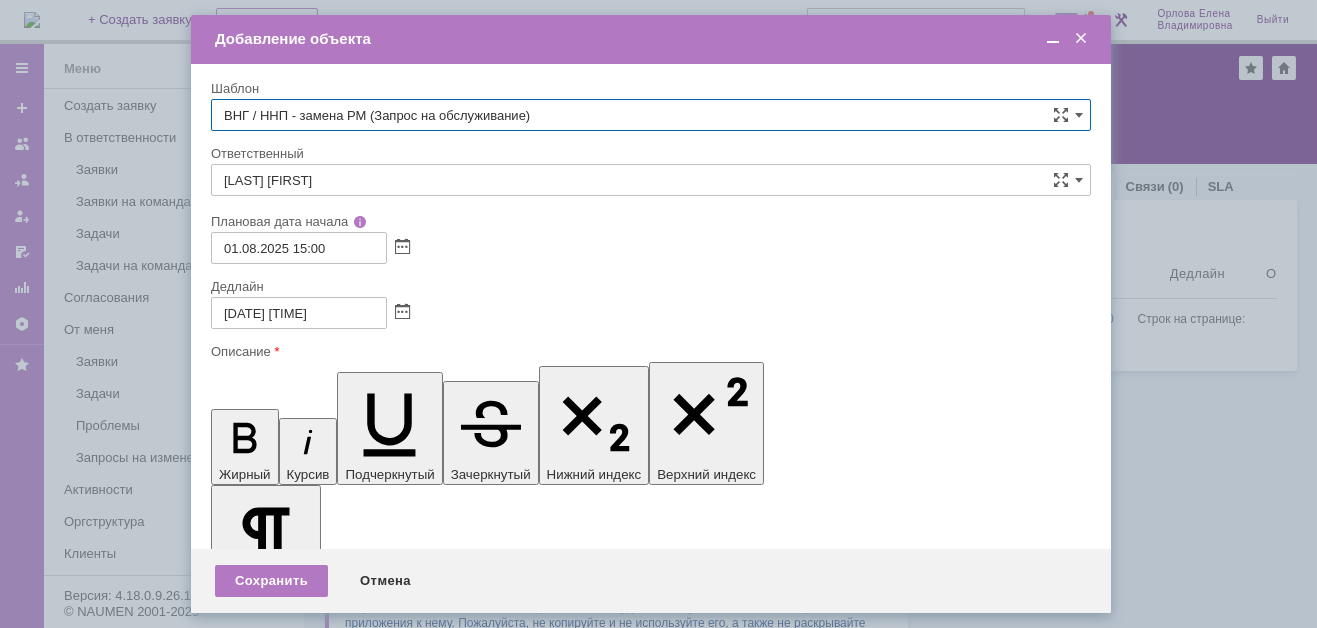 type on "ВНГ / ННП - замена РМ (Запрос на обслуживание)" 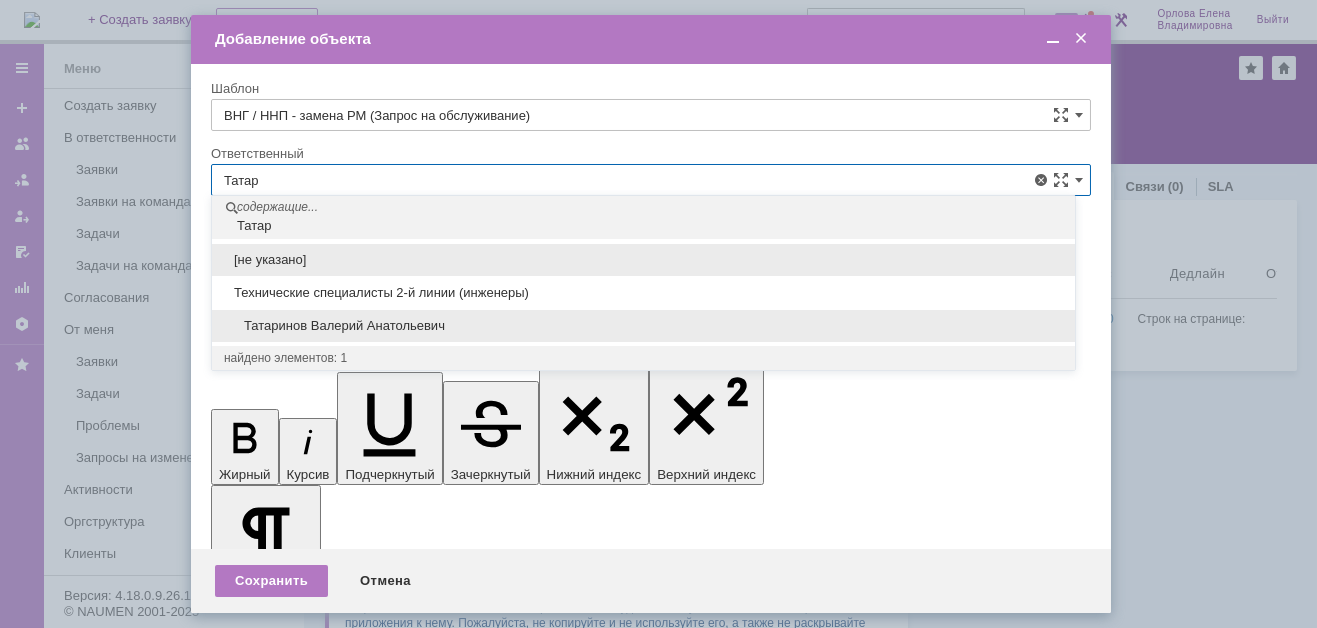 click on "Татаринов Валерий Анатольевич" at bounding box center [643, 326] 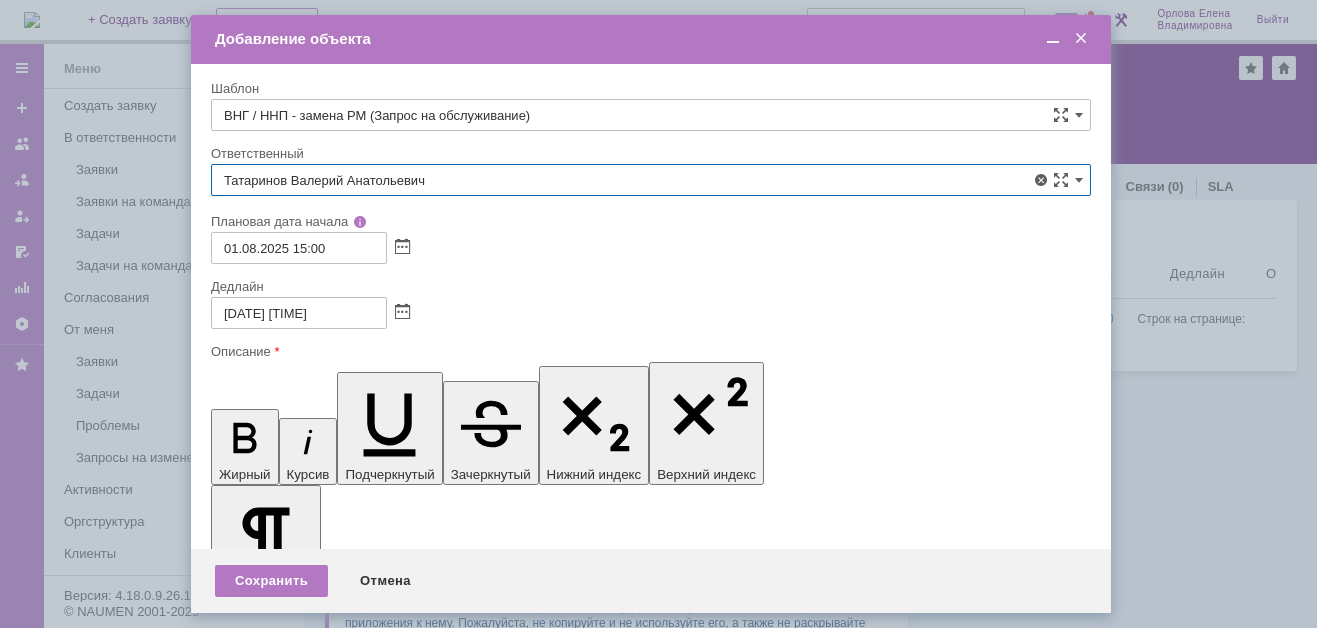 type on "Татаринов Валерий Анатольевич" 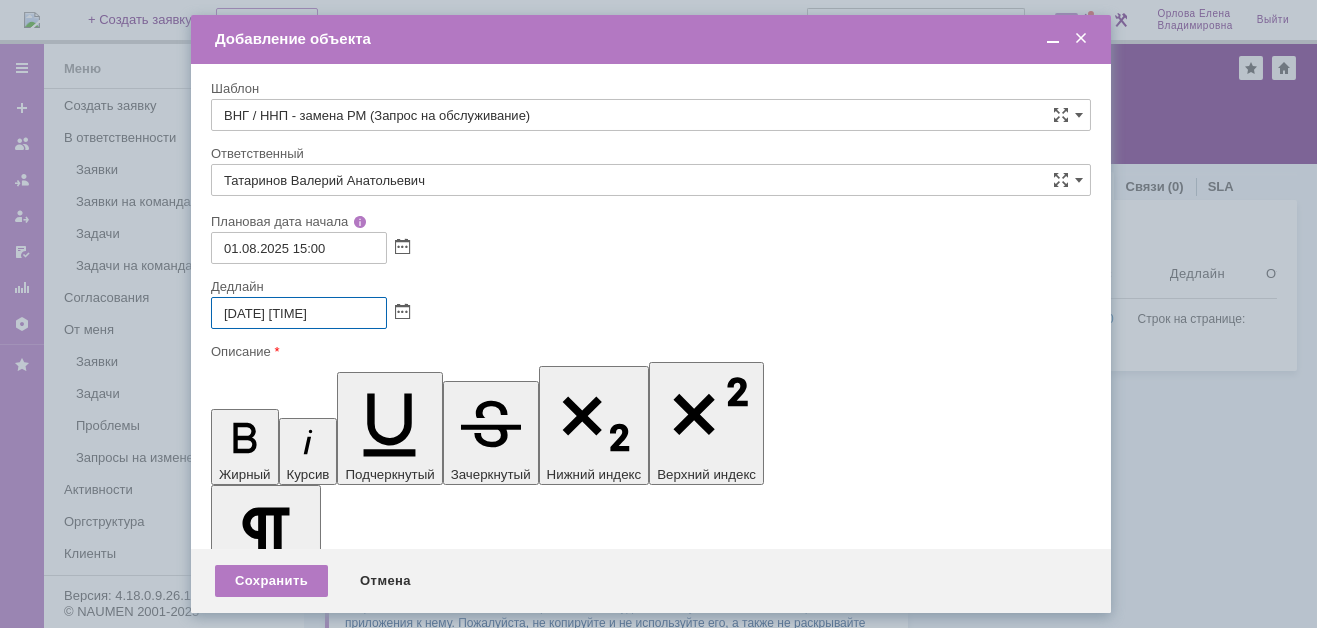 click on "01.08.2025 23:00" at bounding box center (299, 313) 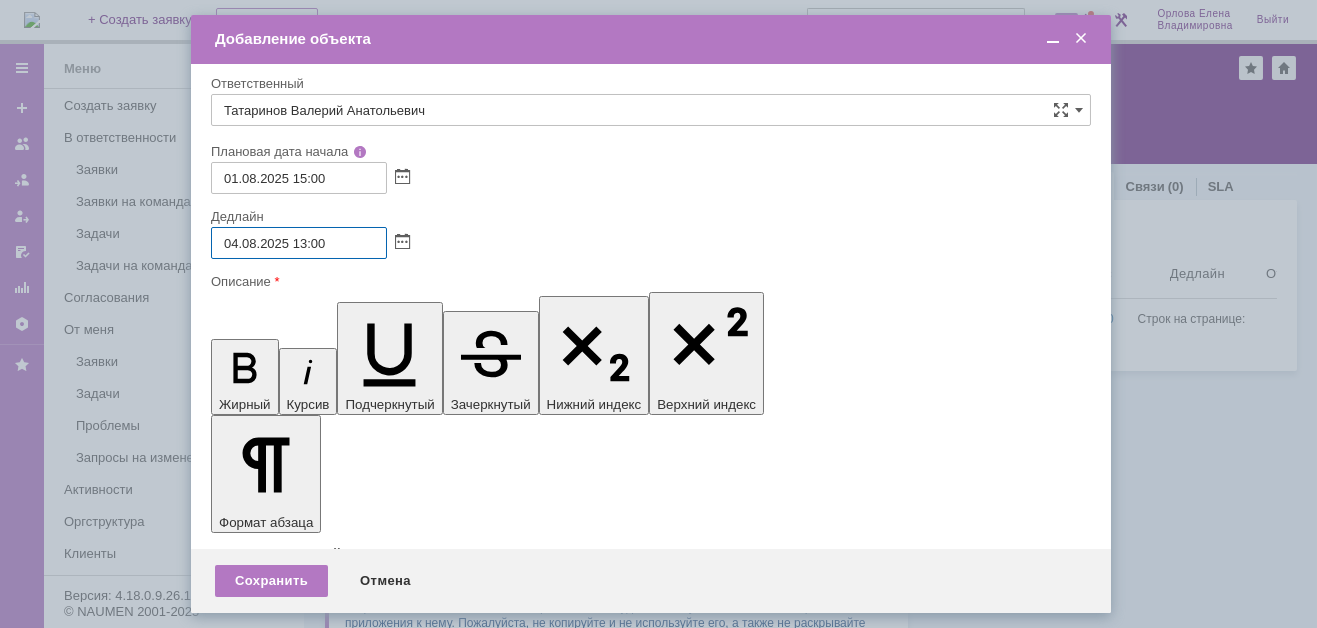 scroll, scrollTop: 95, scrollLeft: 0, axis: vertical 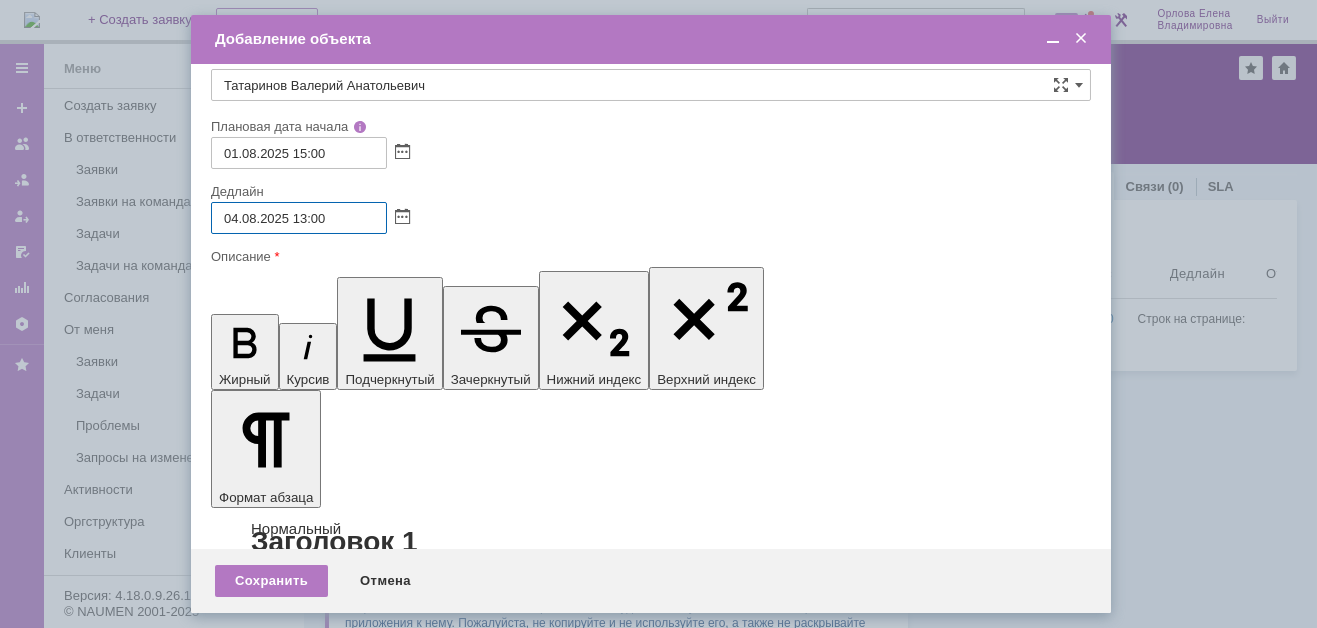type on "04.08.2025 13:00" 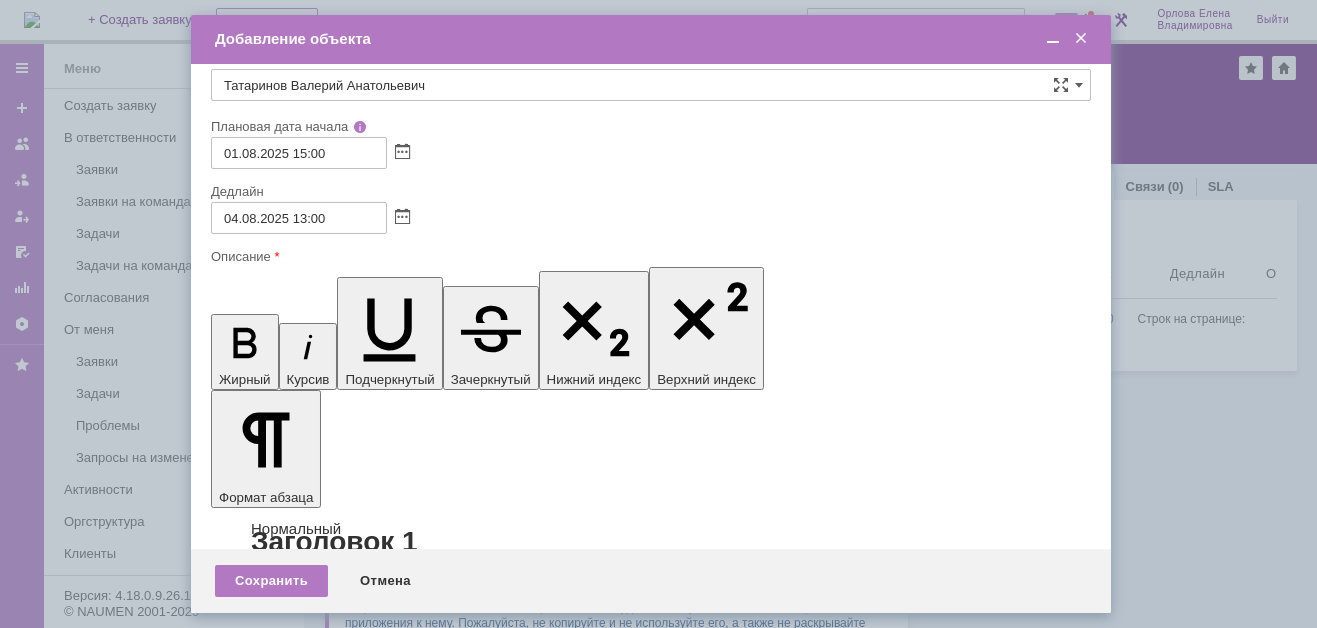 click on "К заявке в Service Desk должен быть прикреплён скан Акта в течение указанного в регламенте срока, что будет являться подтверждением выполнения работ __________________________________________________________________________________________" at bounding box center [374, 5877] 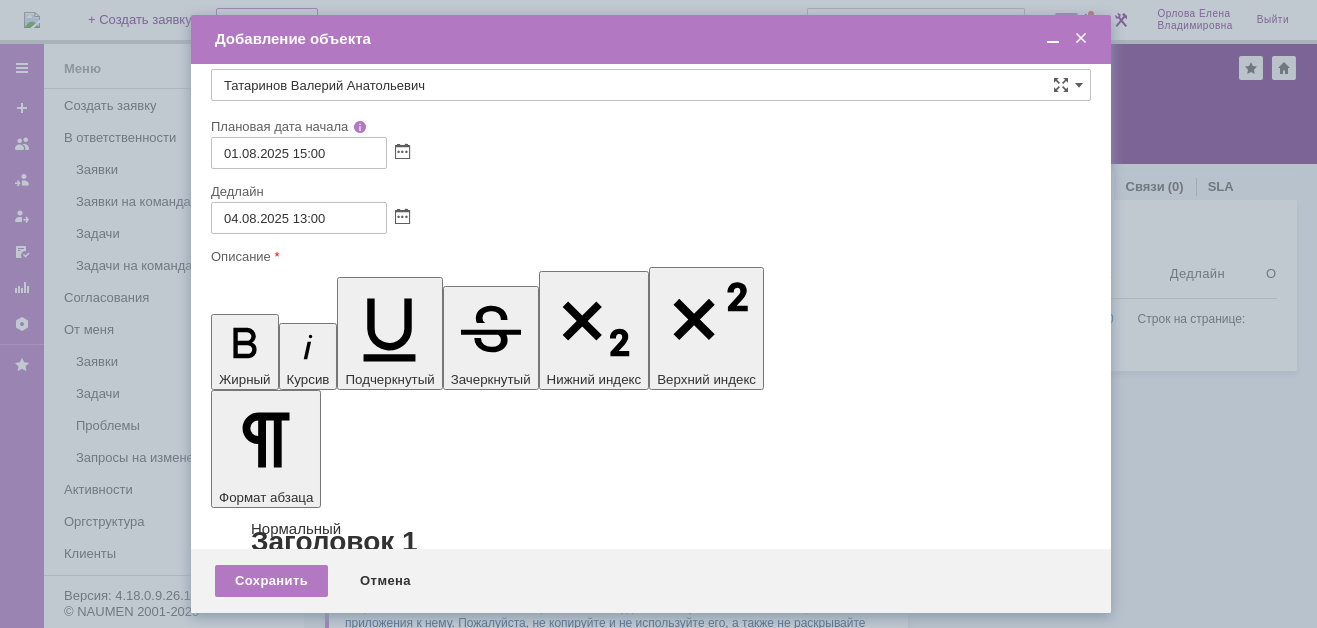 click on "ВНГ / ННП - замена картриджа" at bounding box center [374, 5626] 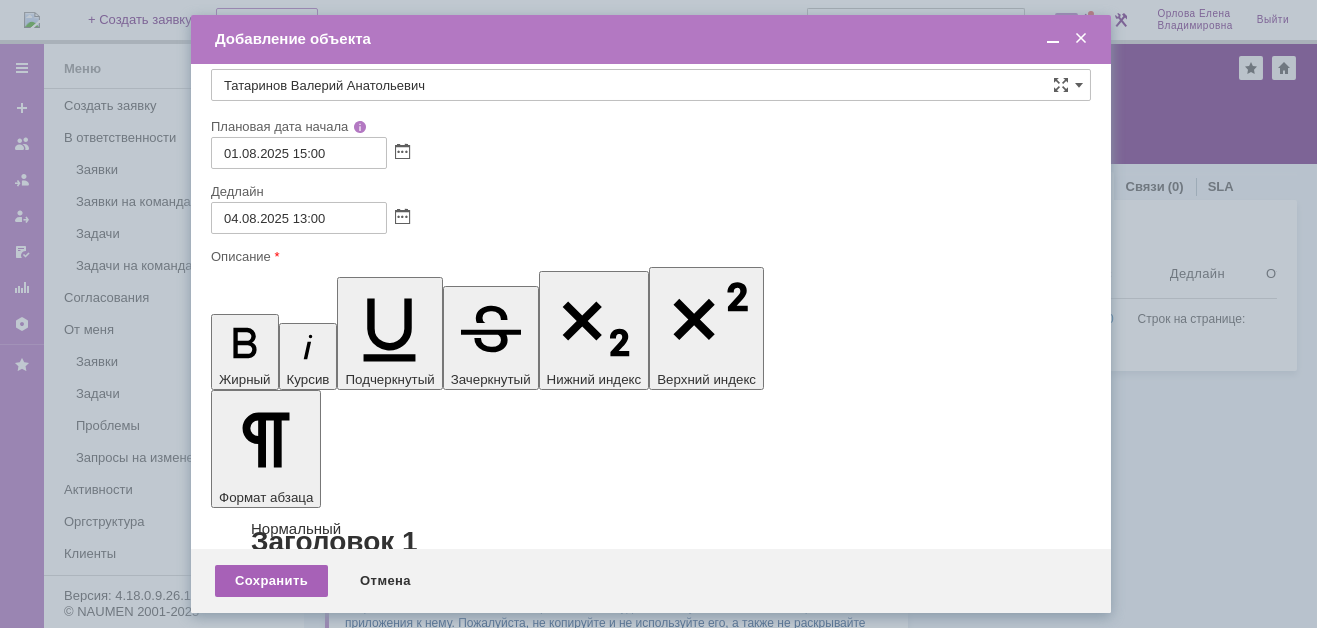 click on "Сохранить" at bounding box center (271, 581) 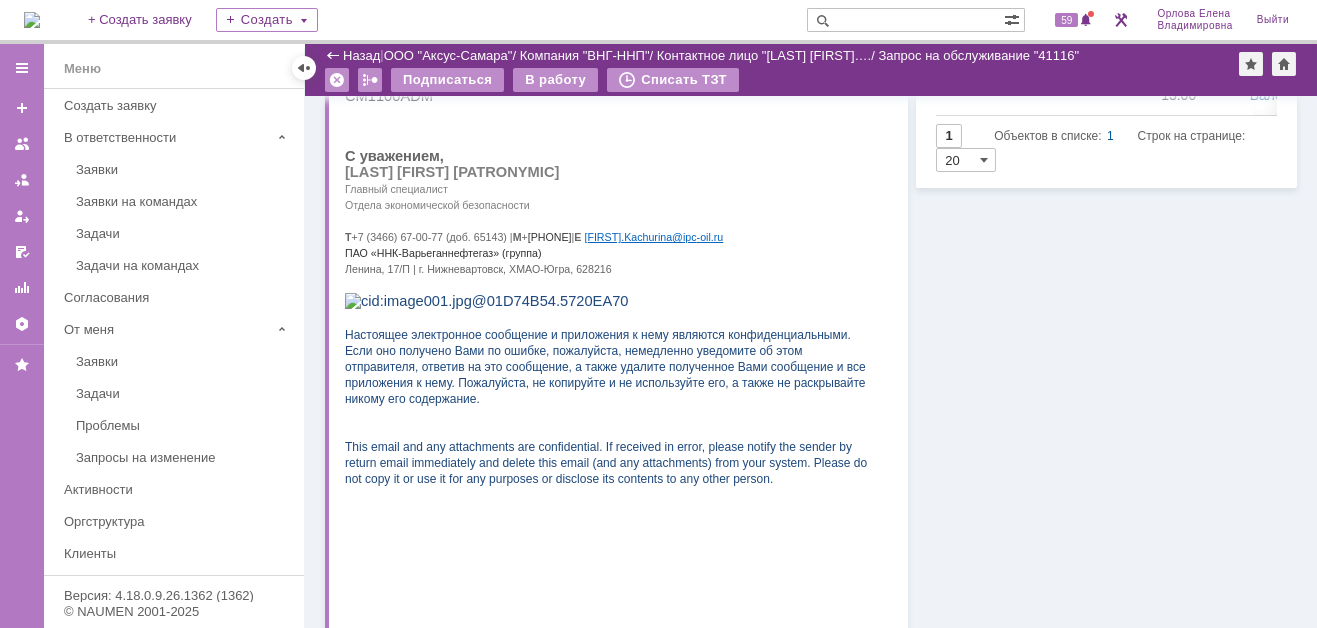 scroll, scrollTop: 0, scrollLeft: 0, axis: both 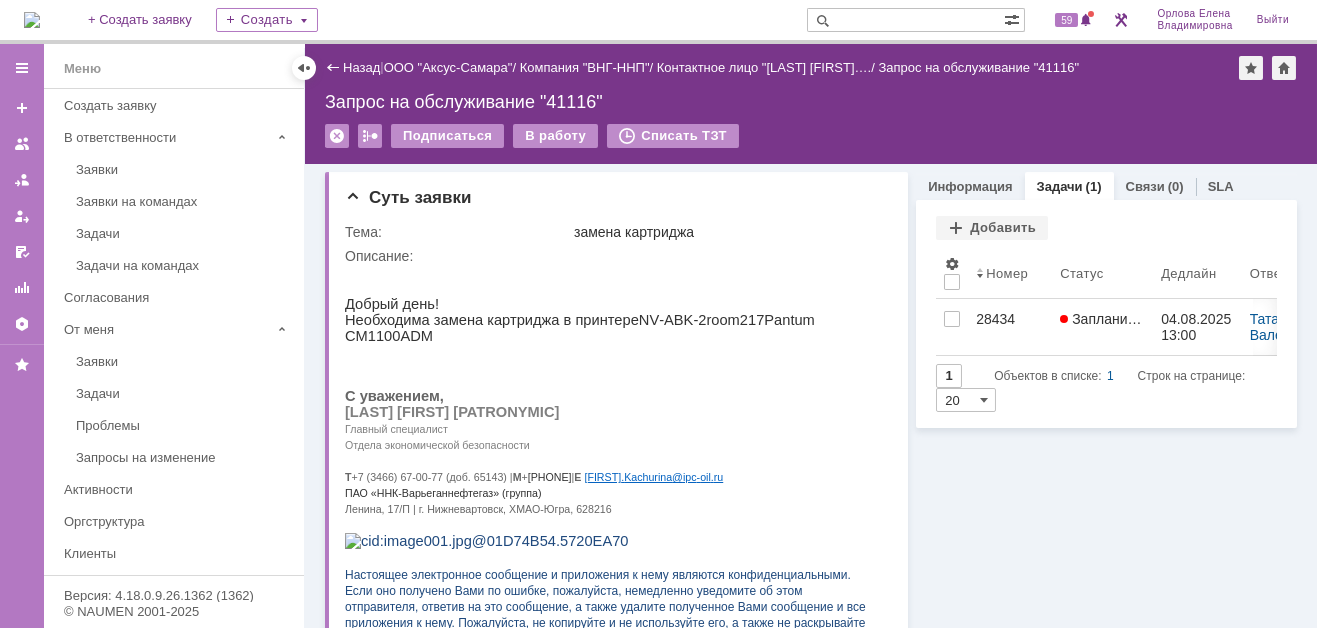 click at bounding box center (905, 20) 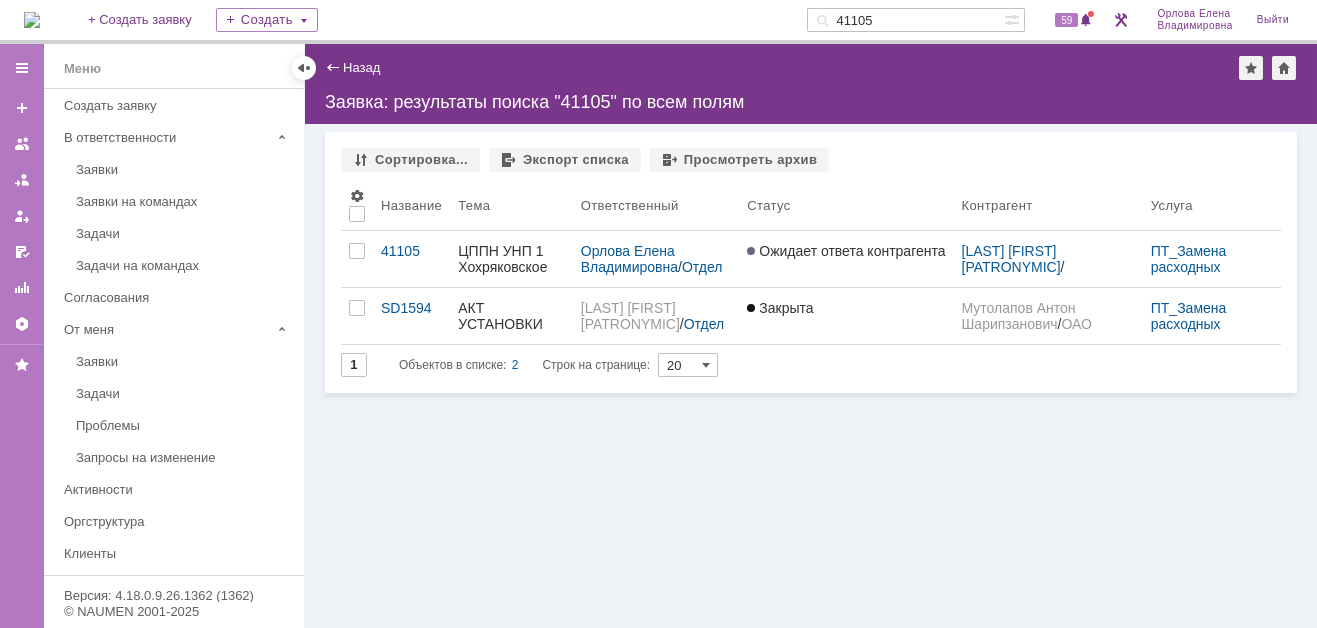 drag, startPoint x: 894, startPoint y: 19, endPoint x: 852, endPoint y: 19, distance: 42 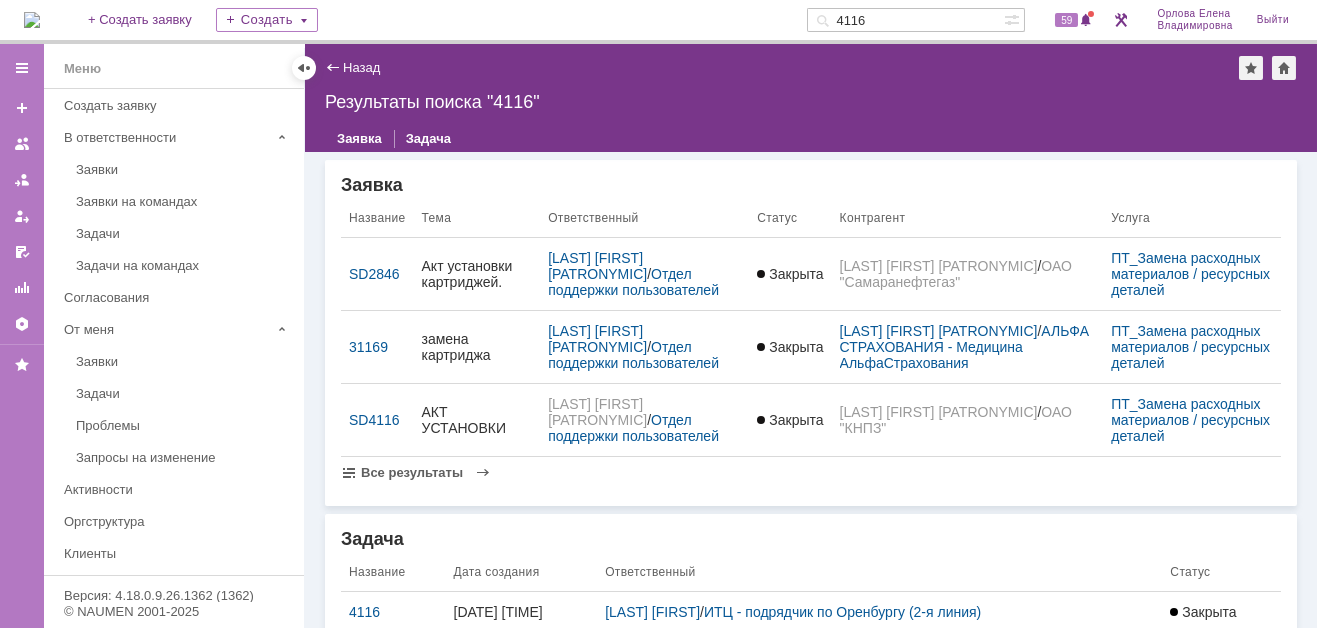 click on "4116" at bounding box center [905, 20] 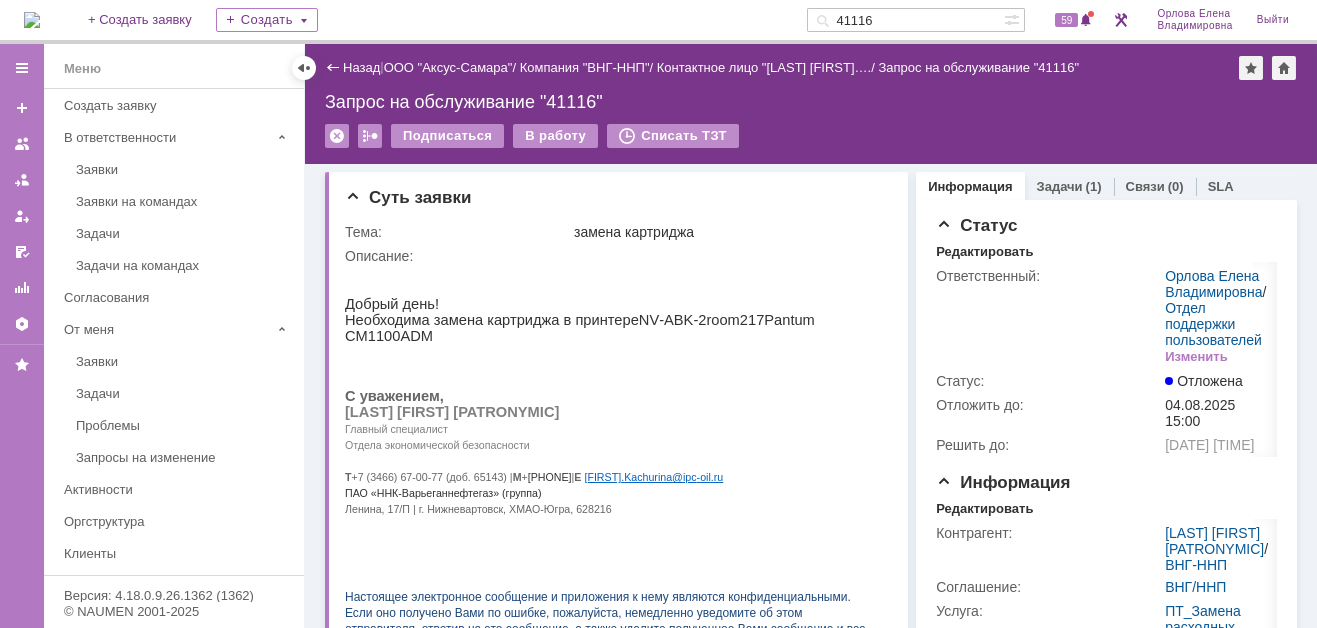 scroll, scrollTop: 0, scrollLeft: 0, axis: both 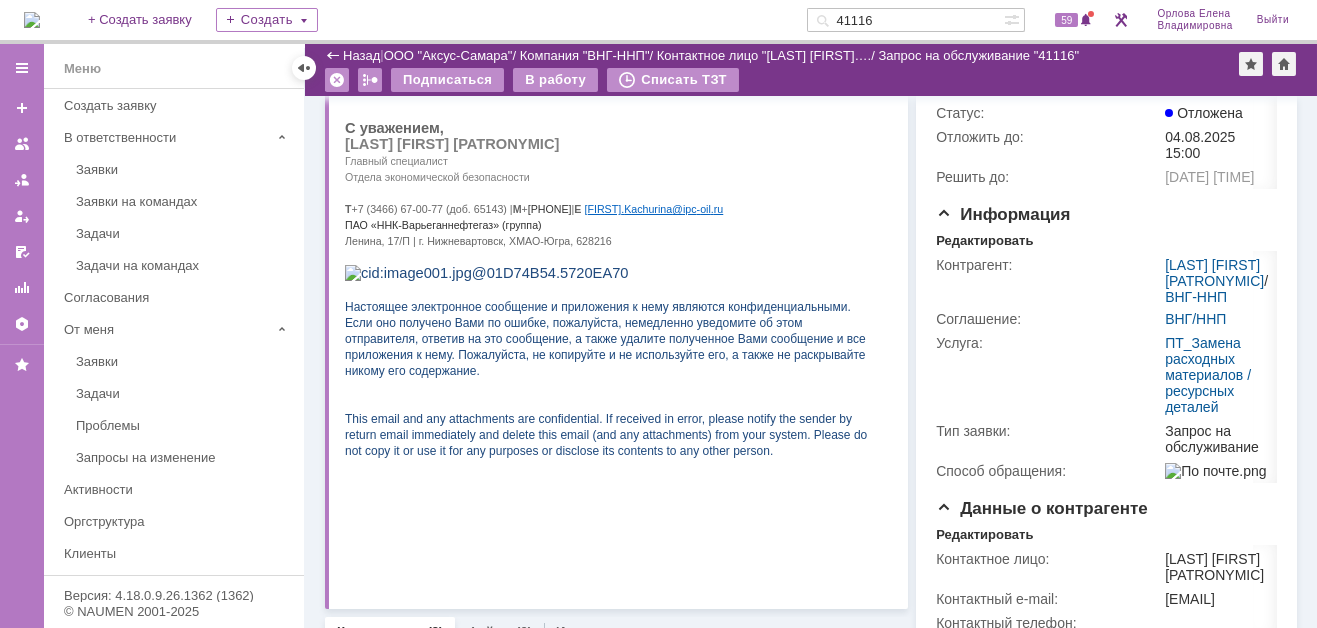 drag, startPoint x: 896, startPoint y: 16, endPoint x: 794, endPoint y: 25, distance: 102.396286 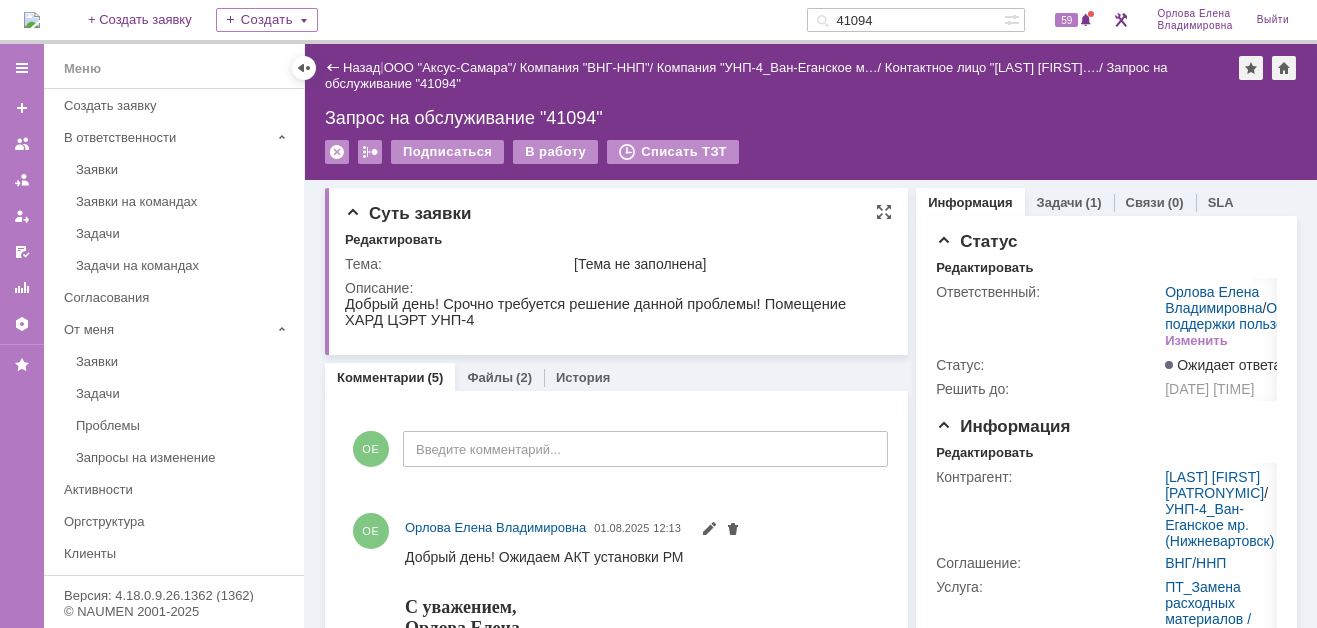 scroll, scrollTop: 0, scrollLeft: 0, axis: both 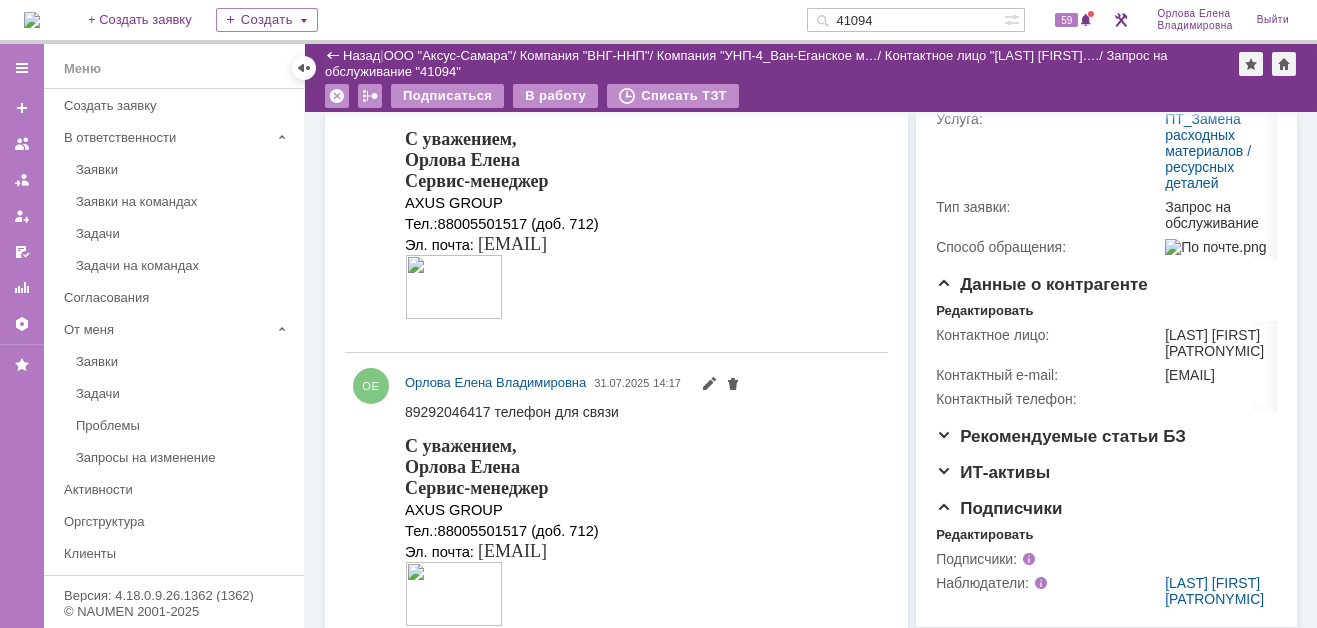 drag, startPoint x: 892, startPoint y: 15, endPoint x: 848, endPoint y: 23, distance: 44.72136 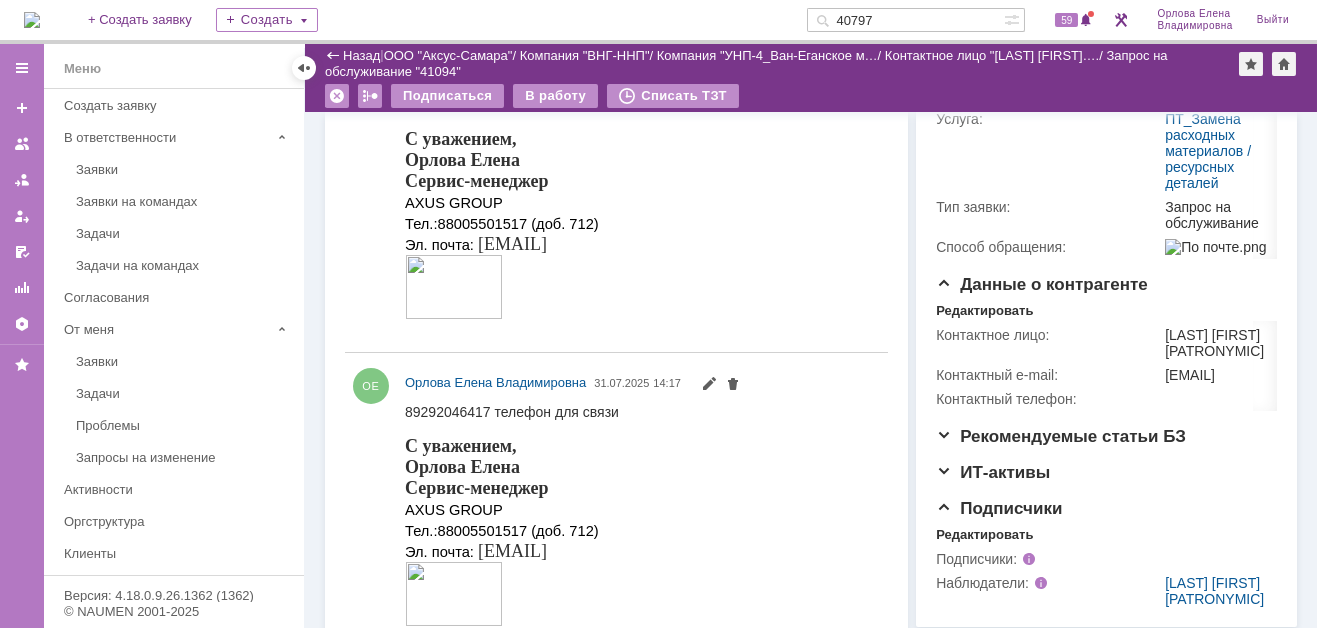 type on "40797" 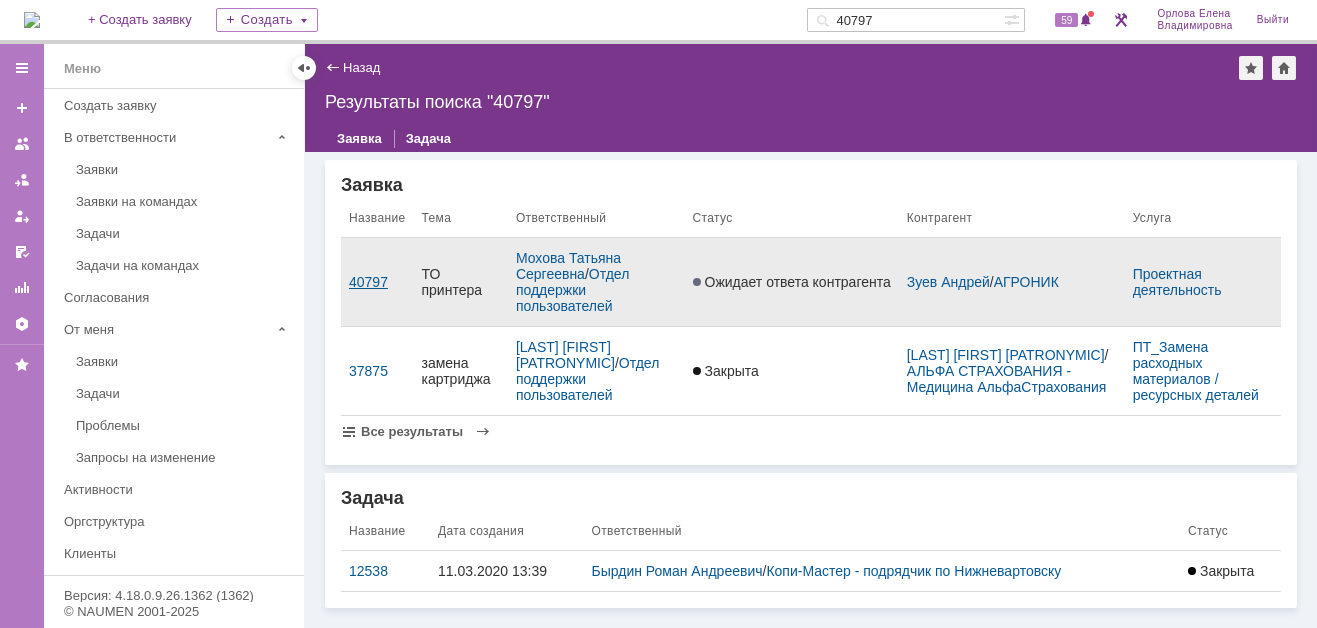 click on "40797" at bounding box center (377, 282) 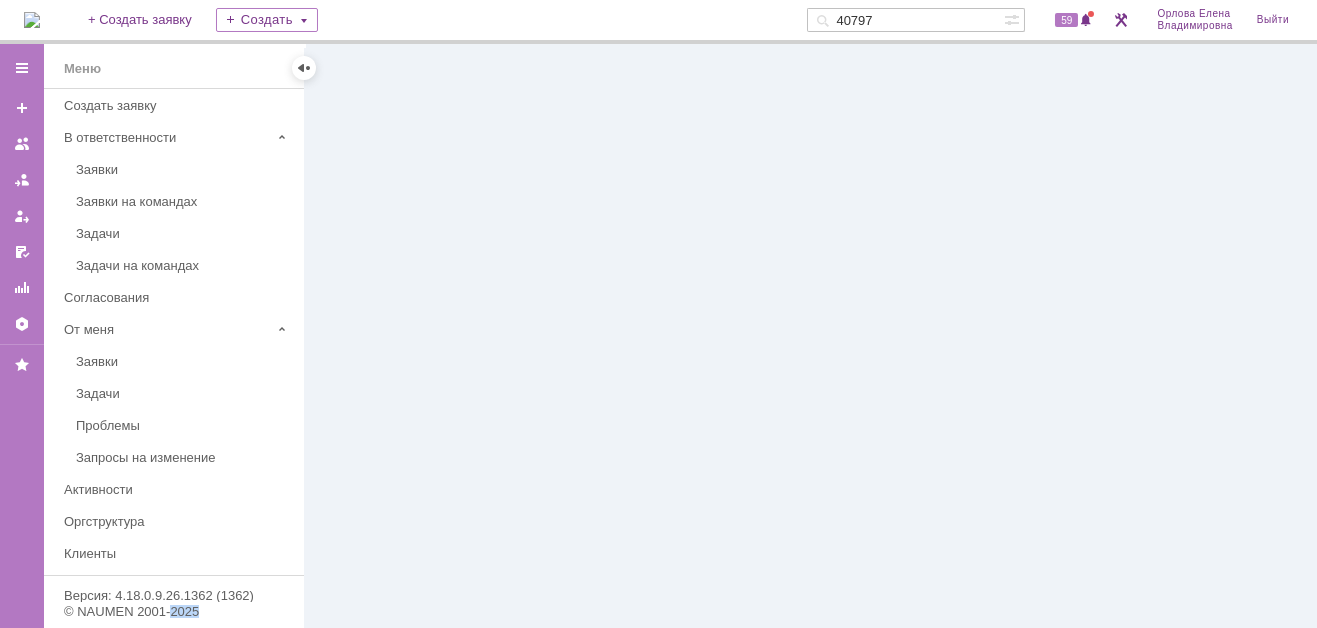 click at bounding box center [811, 336] 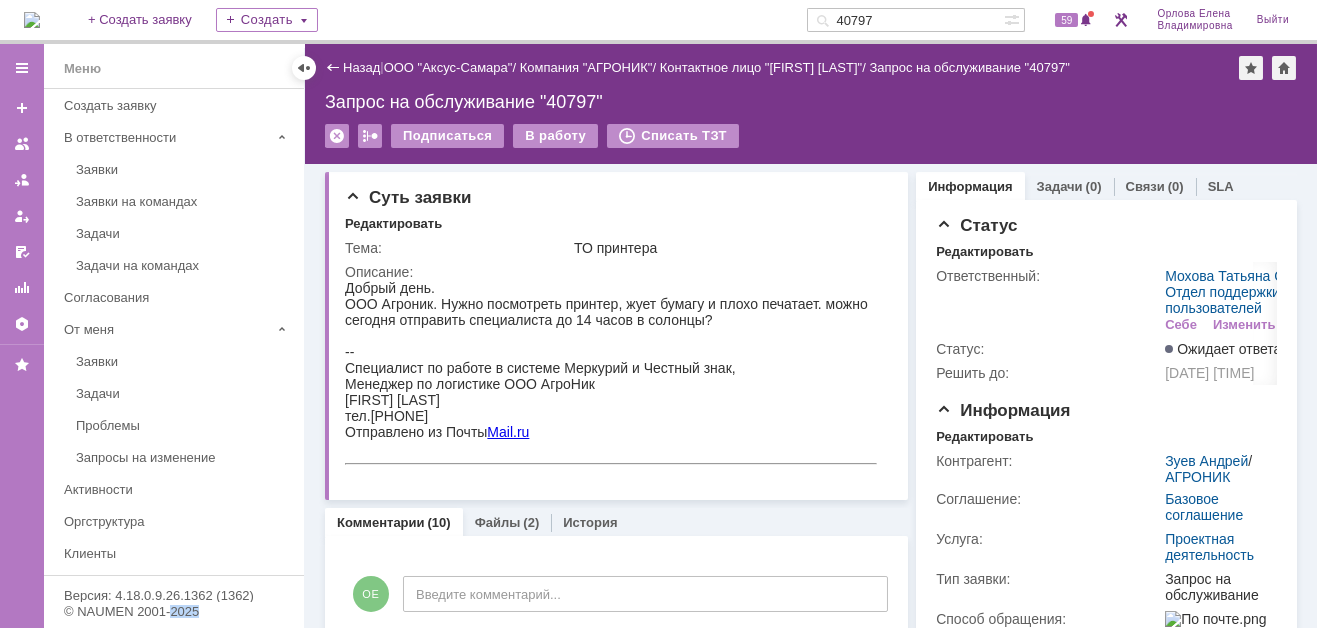 scroll, scrollTop: 0, scrollLeft: 0, axis: both 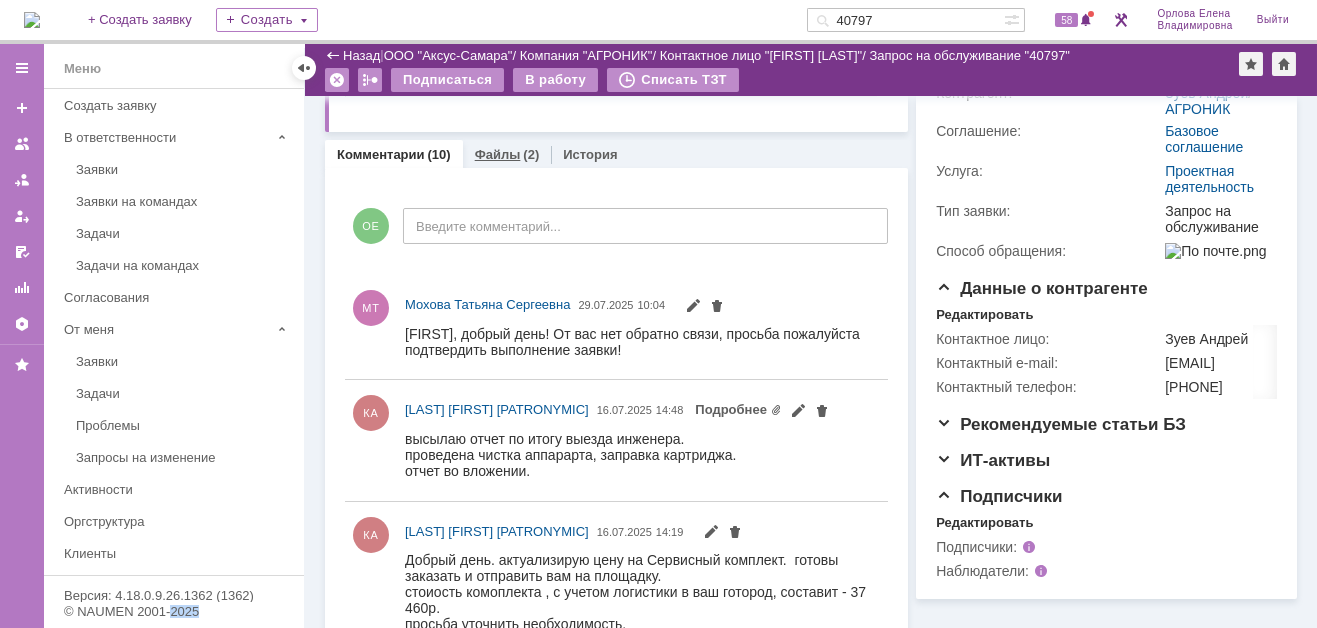 click on "Файлы" at bounding box center (498, 154) 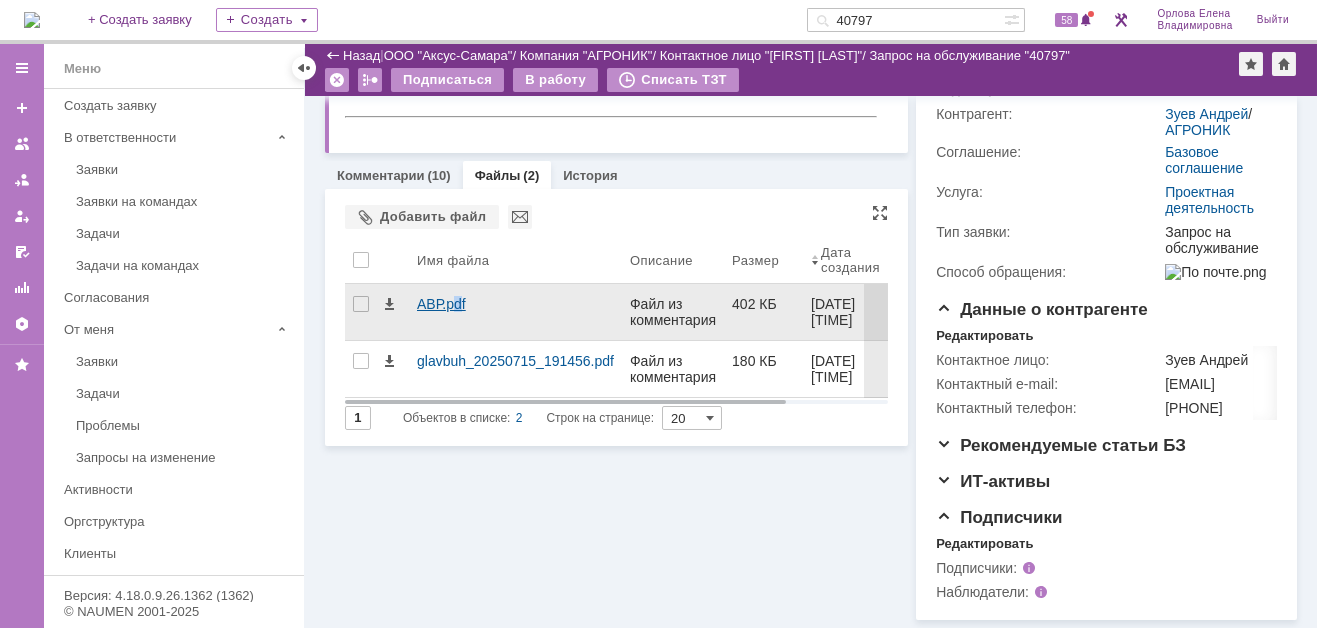click on "АВР.pdf" at bounding box center [515, 304] 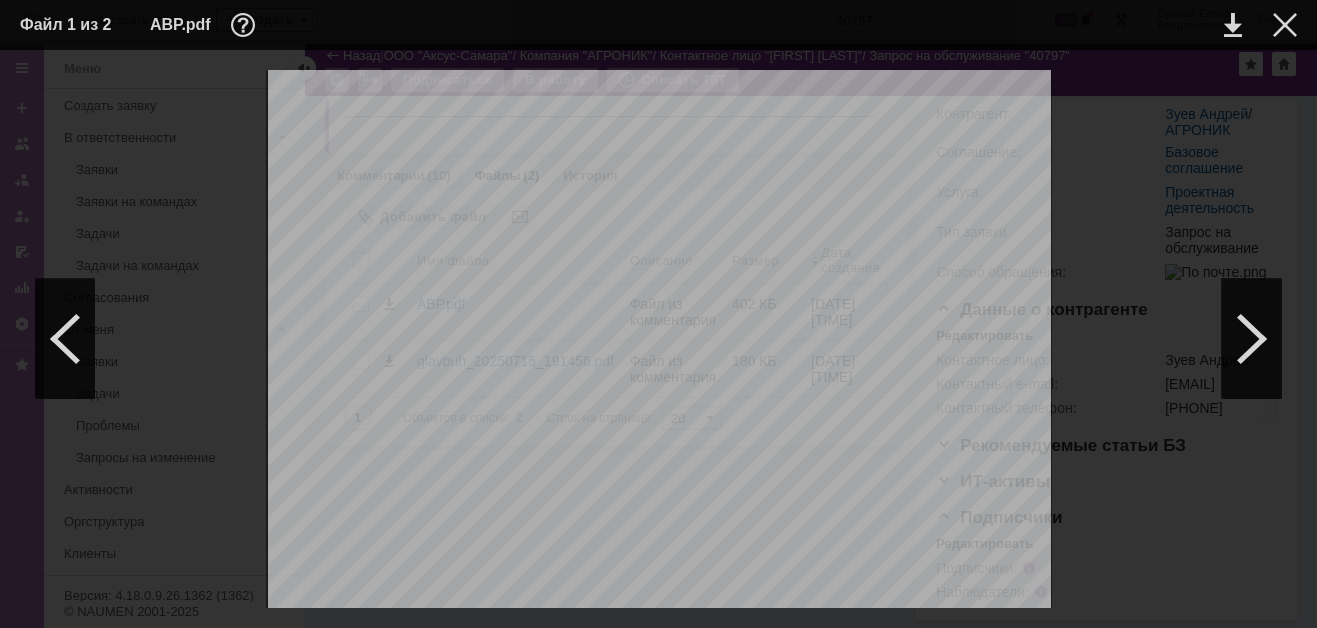 scroll, scrollTop: 583, scrollLeft: 0, axis: vertical 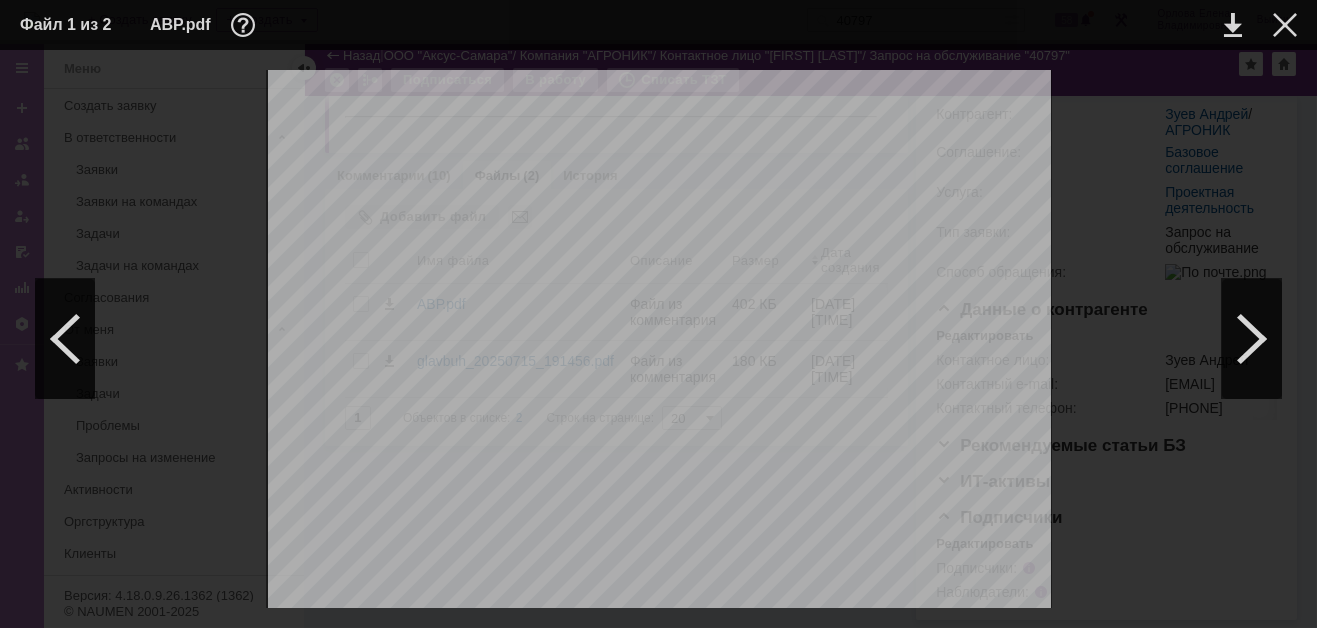 click at bounding box center (1269, 25) 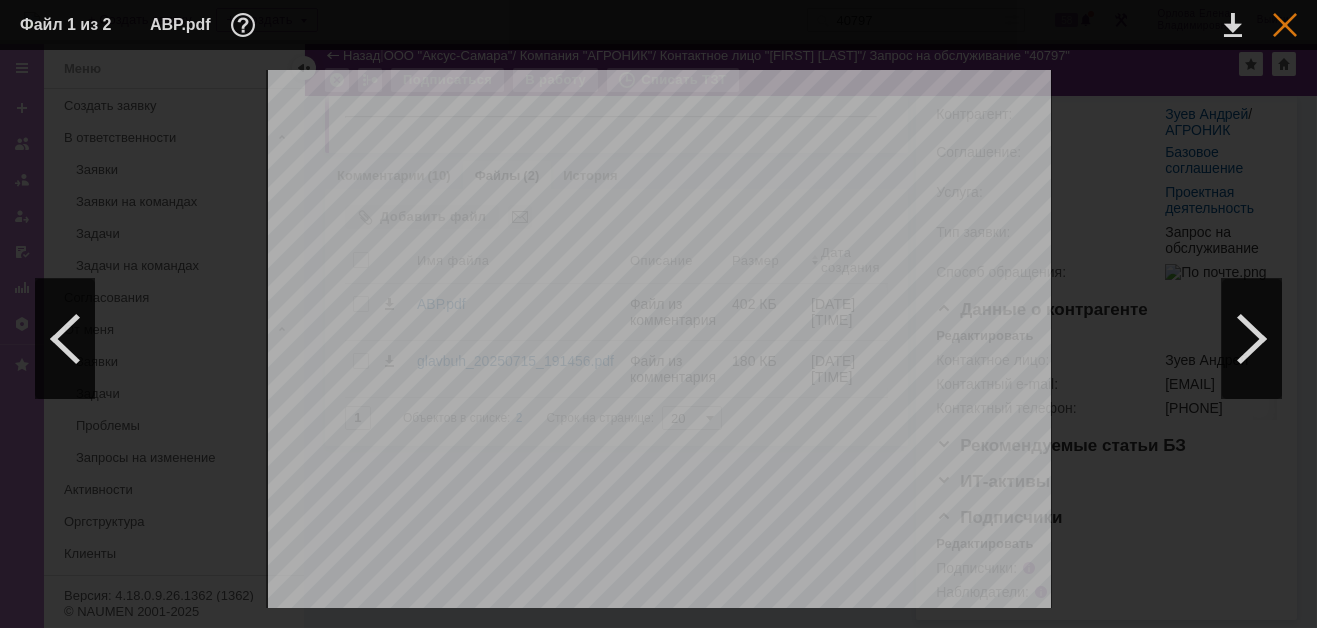 click at bounding box center [1285, 25] 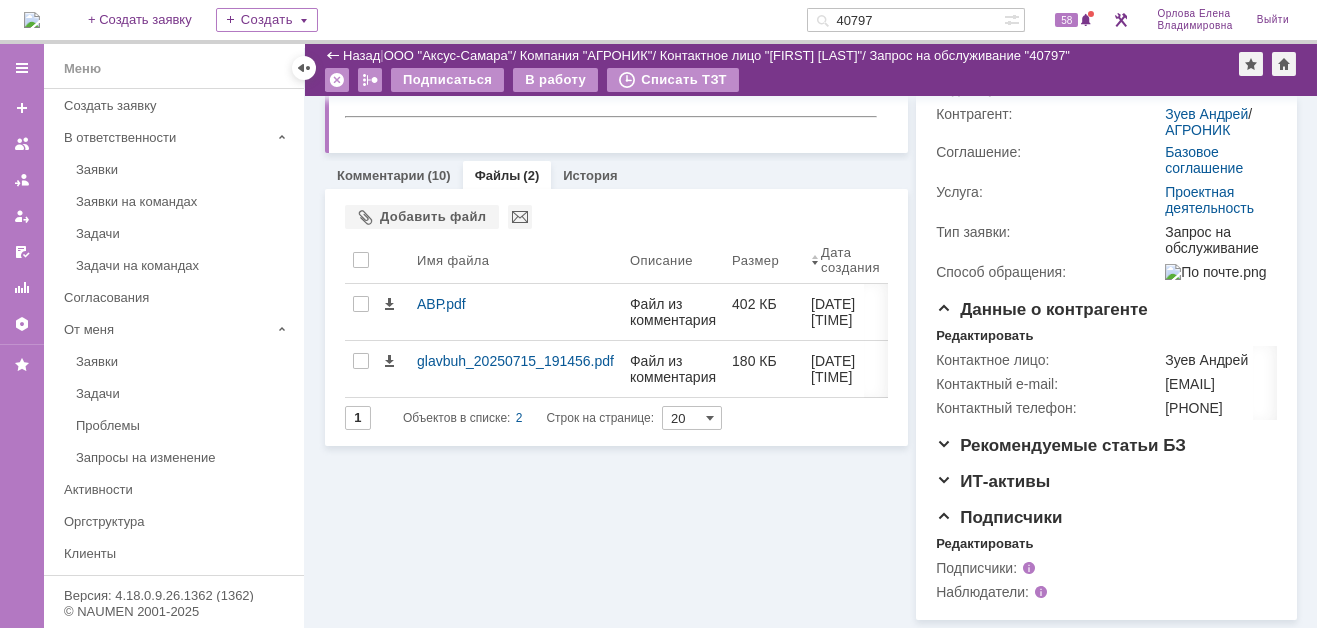 scroll, scrollTop: 290, scrollLeft: 0, axis: vertical 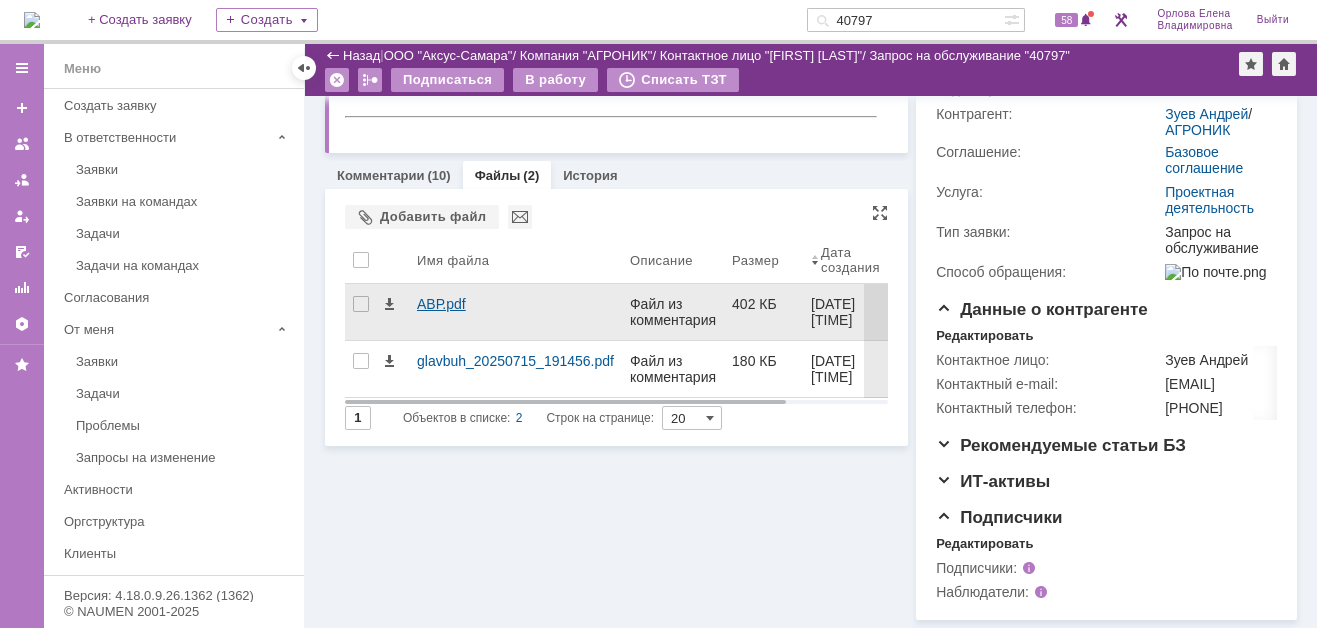 click on "АВР.pdf" at bounding box center (515, 304) 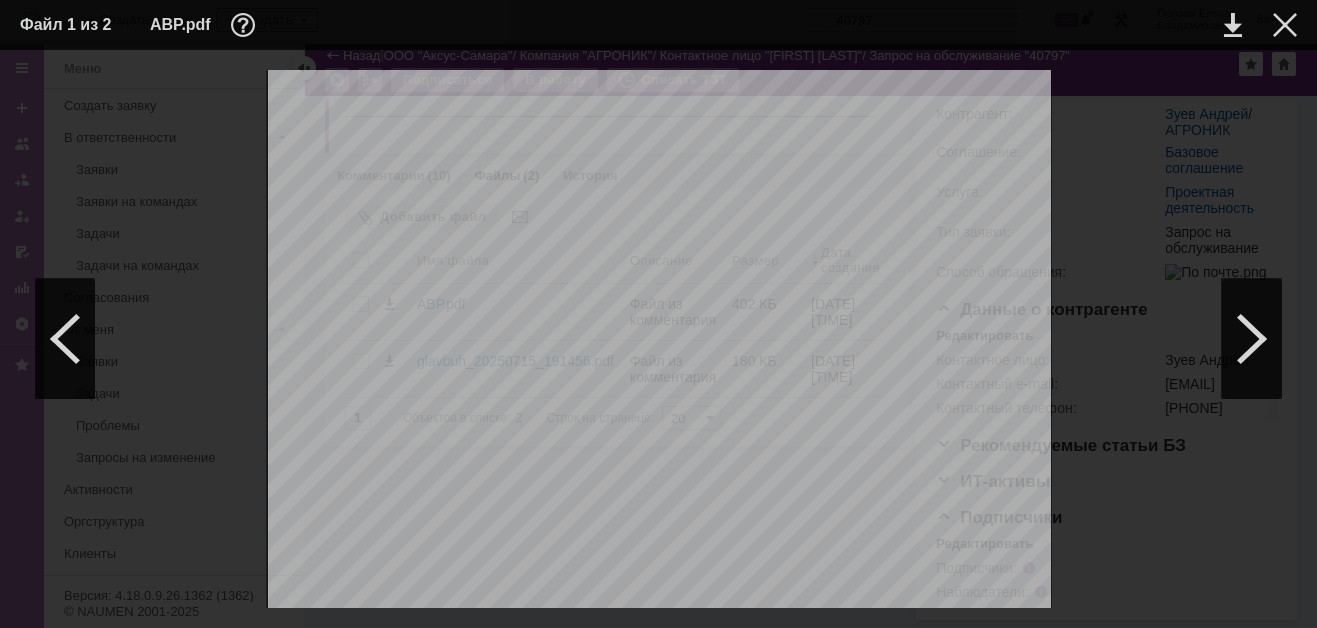 scroll, scrollTop: 200, scrollLeft: 0, axis: vertical 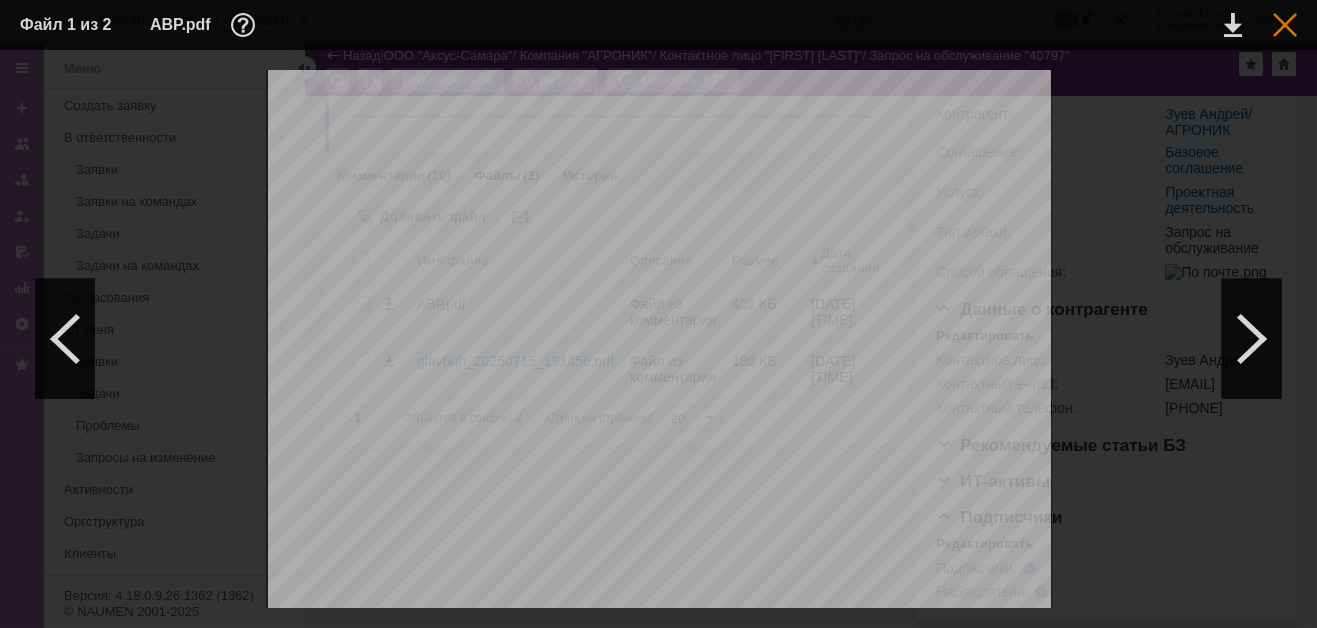 click at bounding box center (1285, 25) 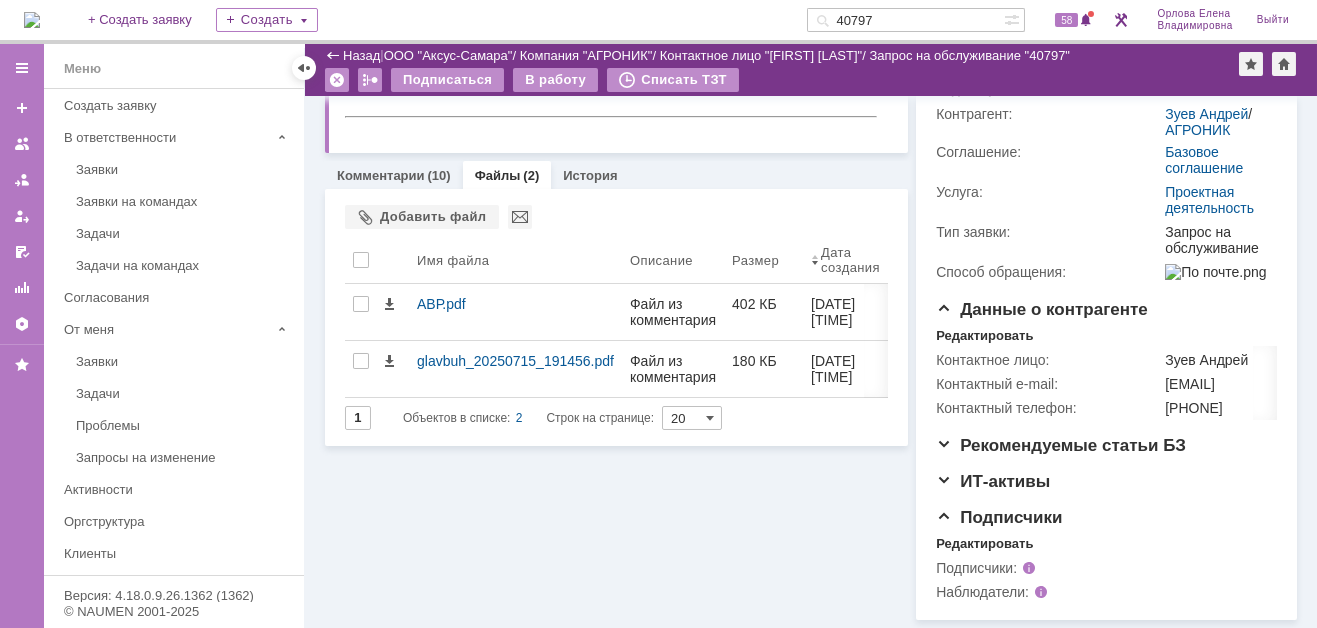 scroll, scrollTop: 290, scrollLeft: 0, axis: vertical 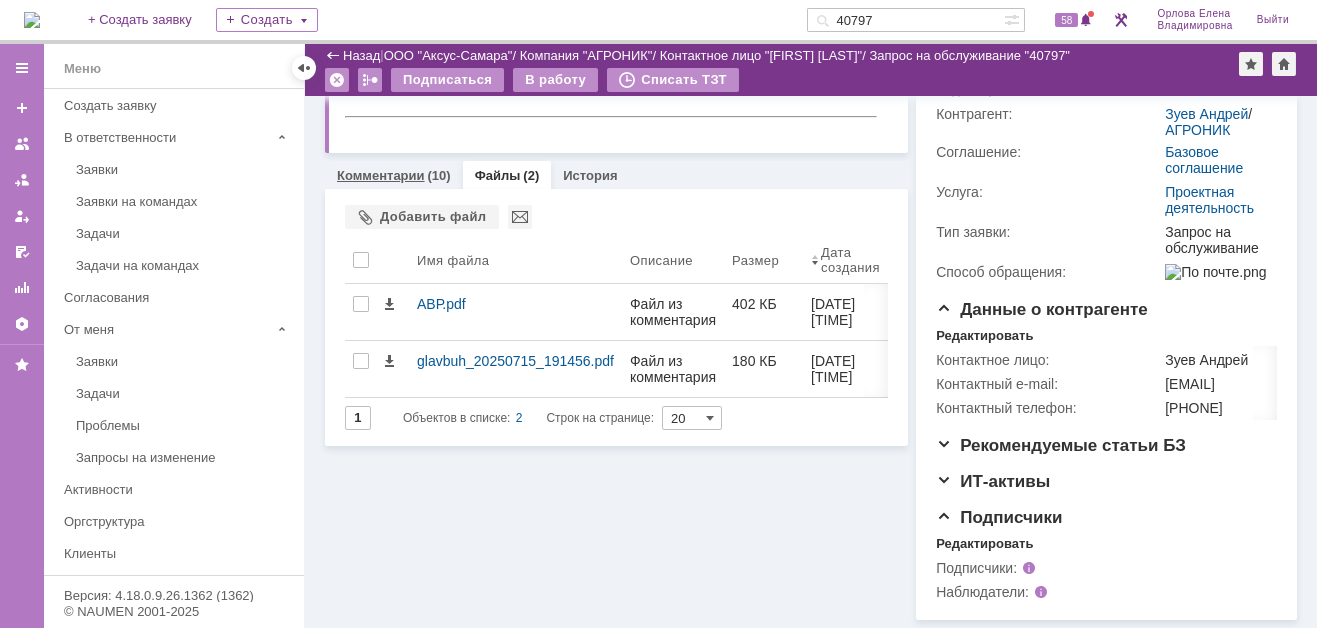 click on "Комментарии" at bounding box center (381, 175) 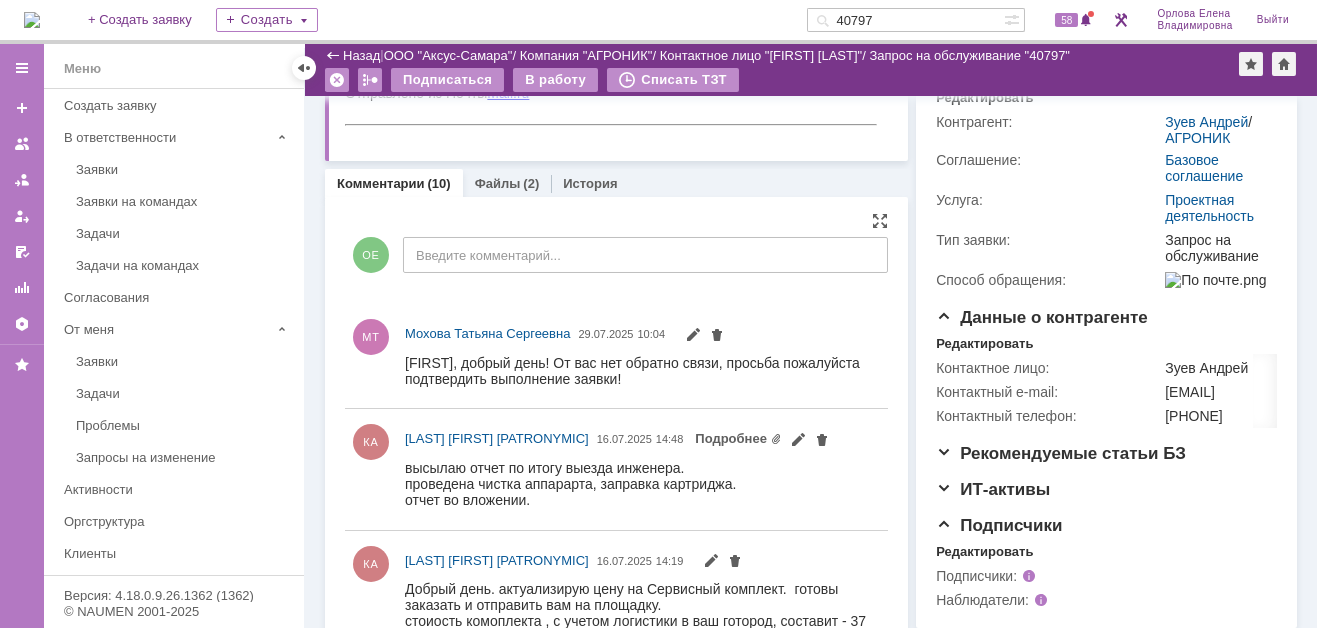 scroll, scrollTop: 200, scrollLeft: 0, axis: vertical 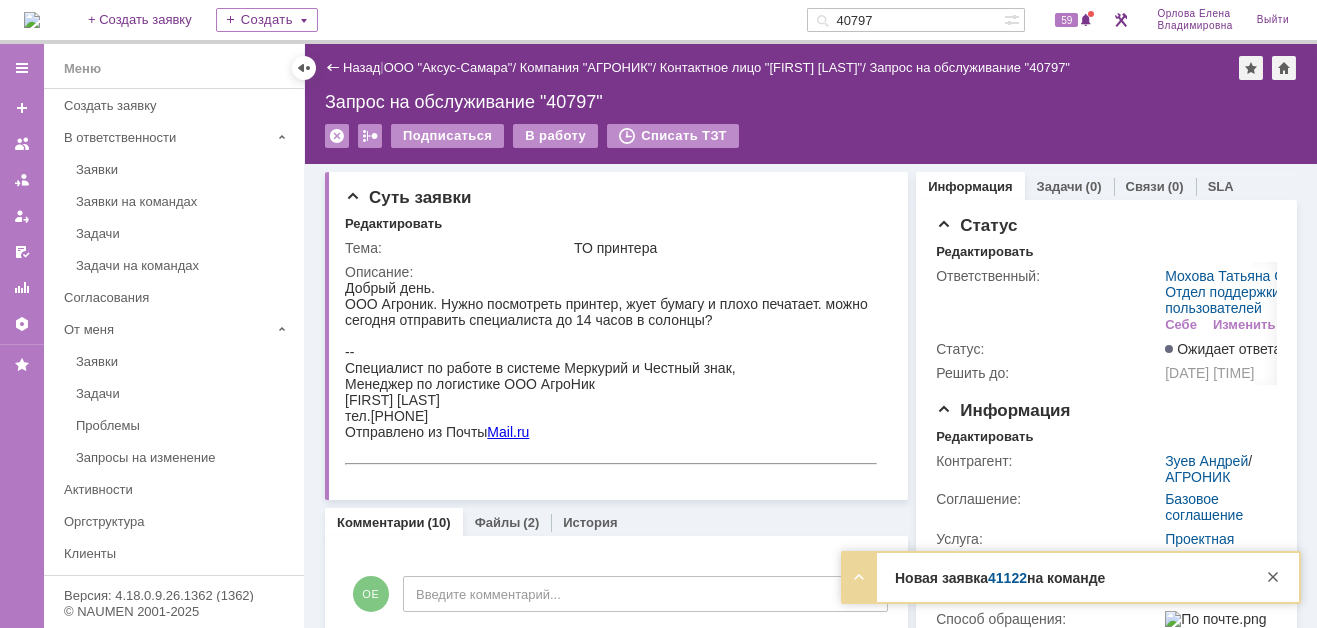 click on "40797" at bounding box center [905, 20] 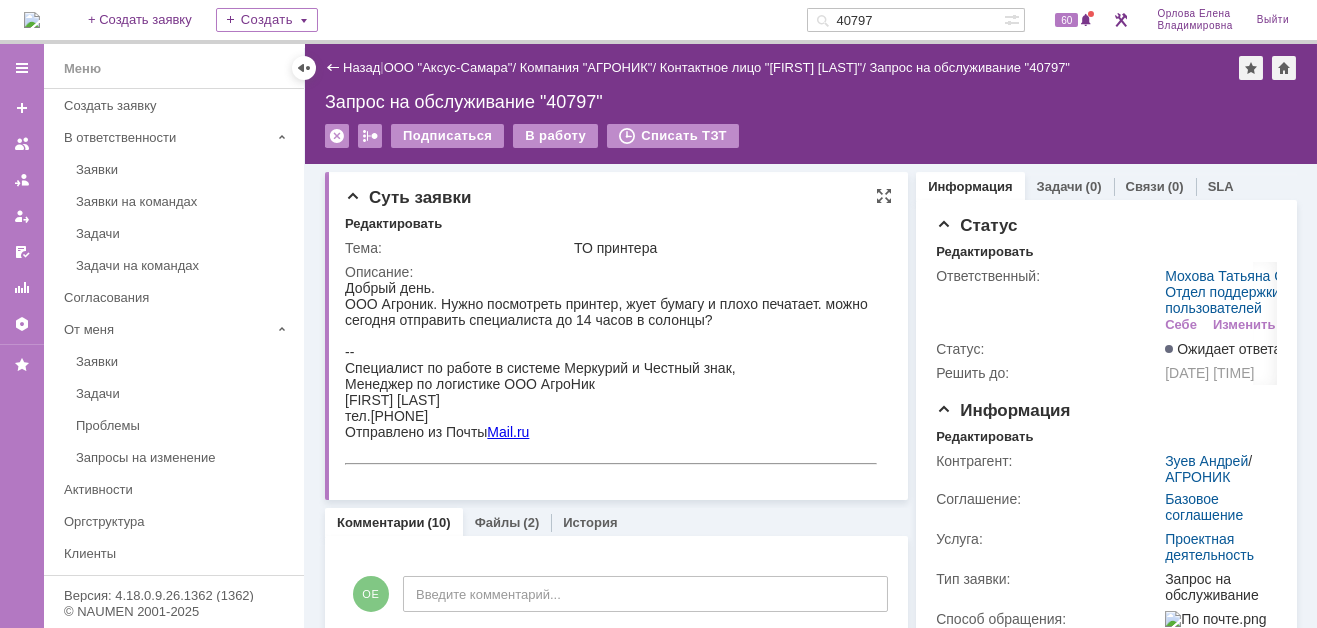 scroll, scrollTop: 300, scrollLeft: 0, axis: vertical 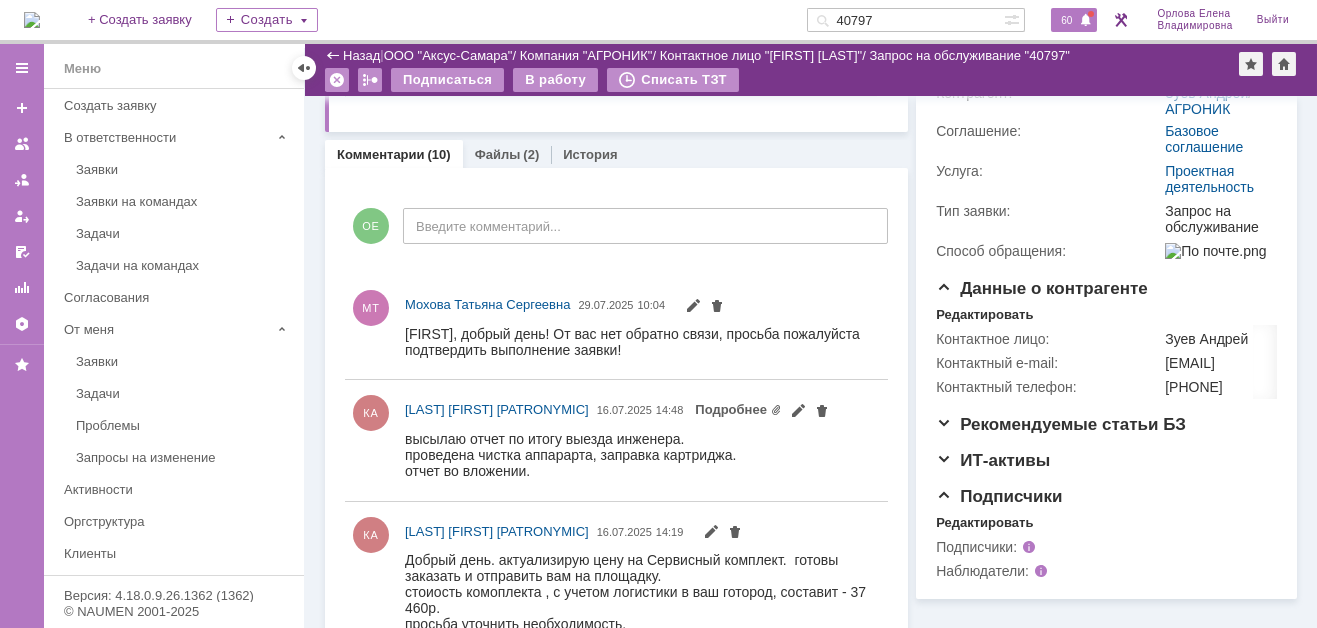 click on "60" at bounding box center [1066, 20] 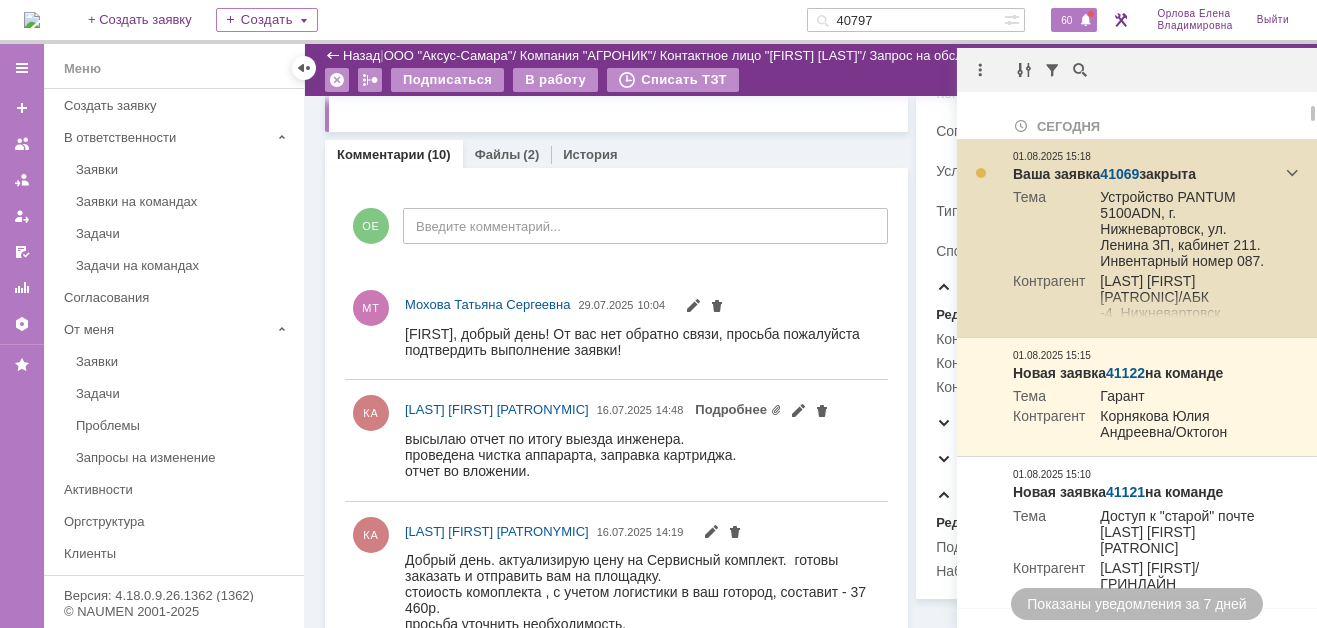 click on "41069" at bounding box center [1119, 174] 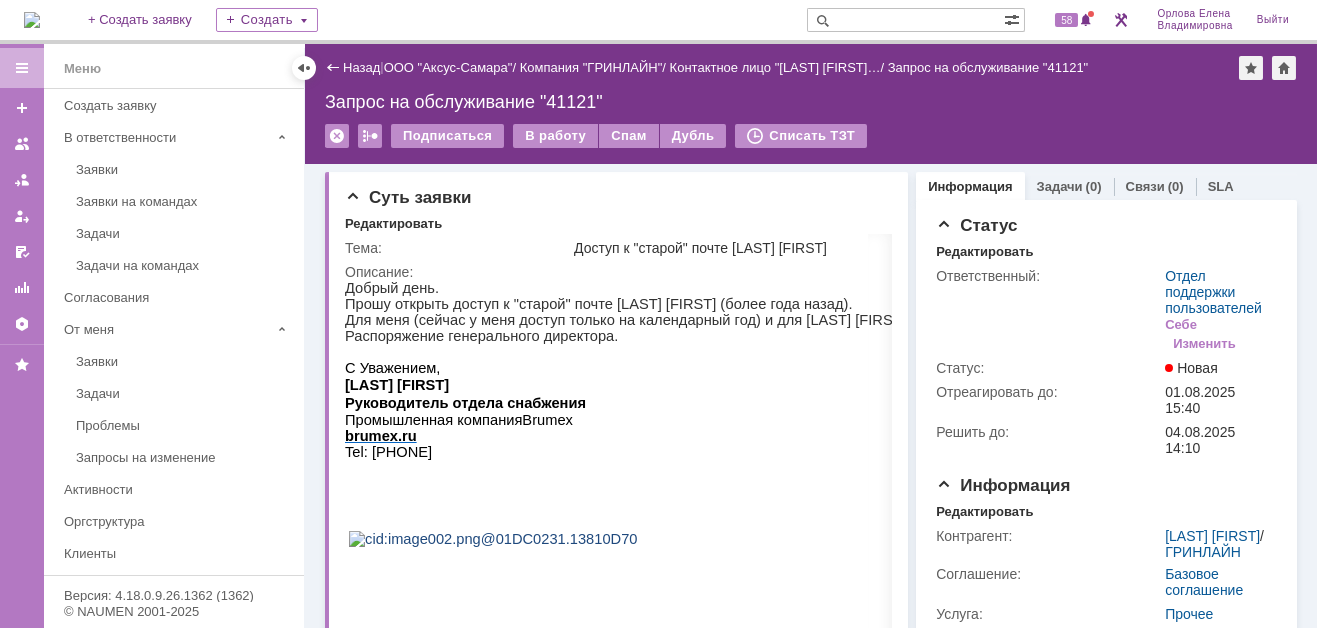 scroll, scrollTop: 0, scrollLeft: 0, axis: both 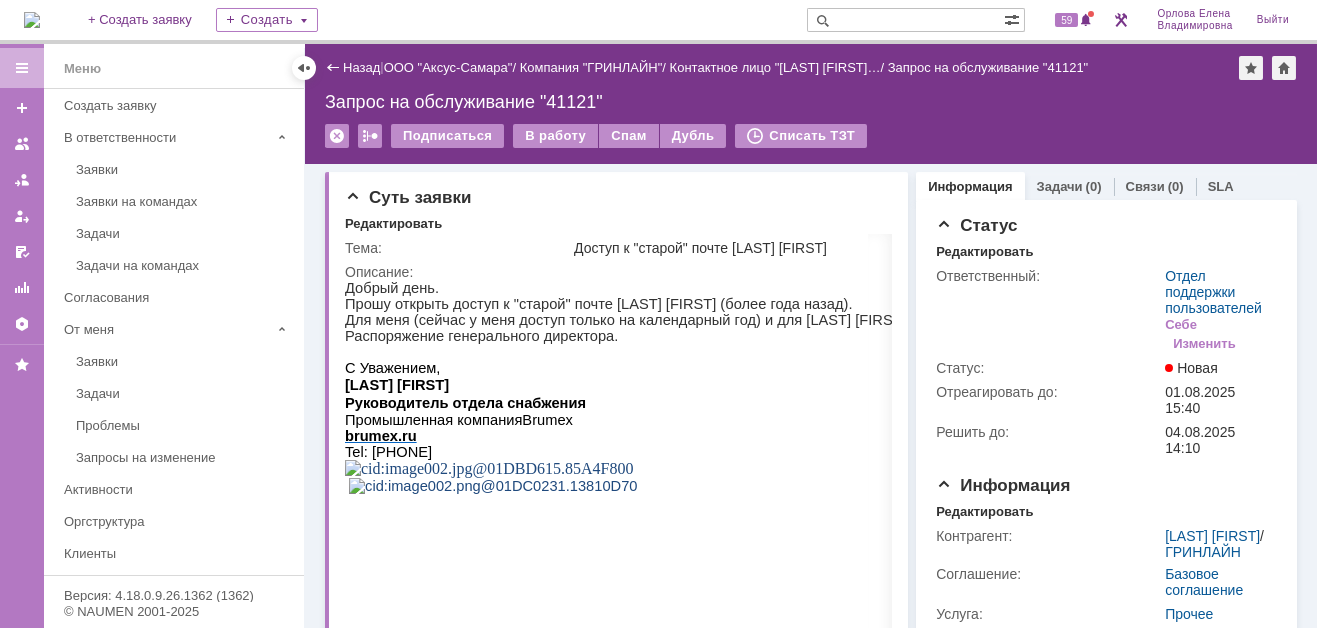 click at bounding box center [905, 20] 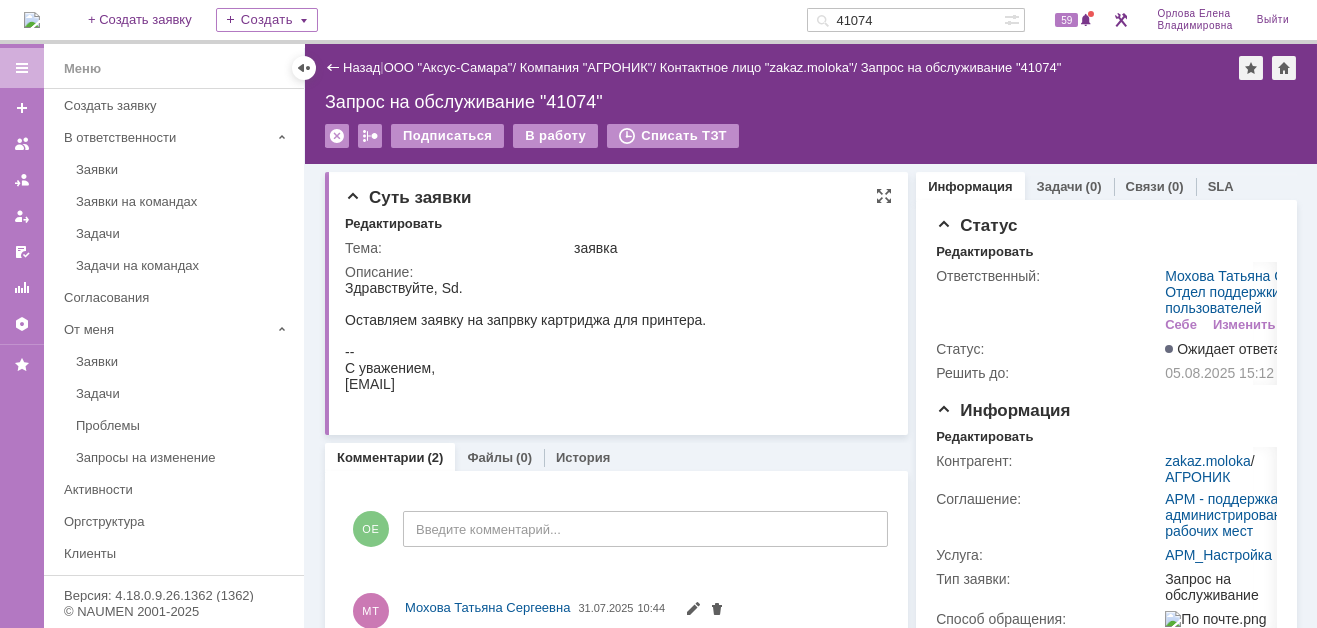 scroll, scrollTop: 0, scrollLeft: 0, axis: both 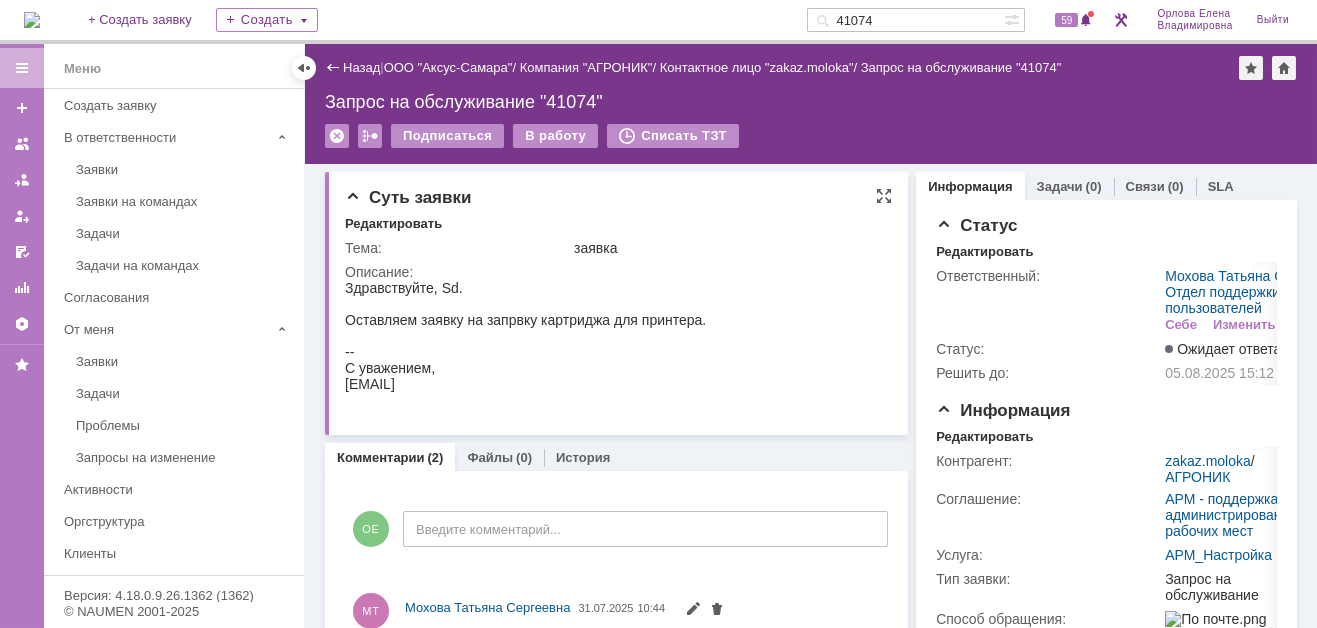 click on "Описание:" at bounding box center [616, 272] 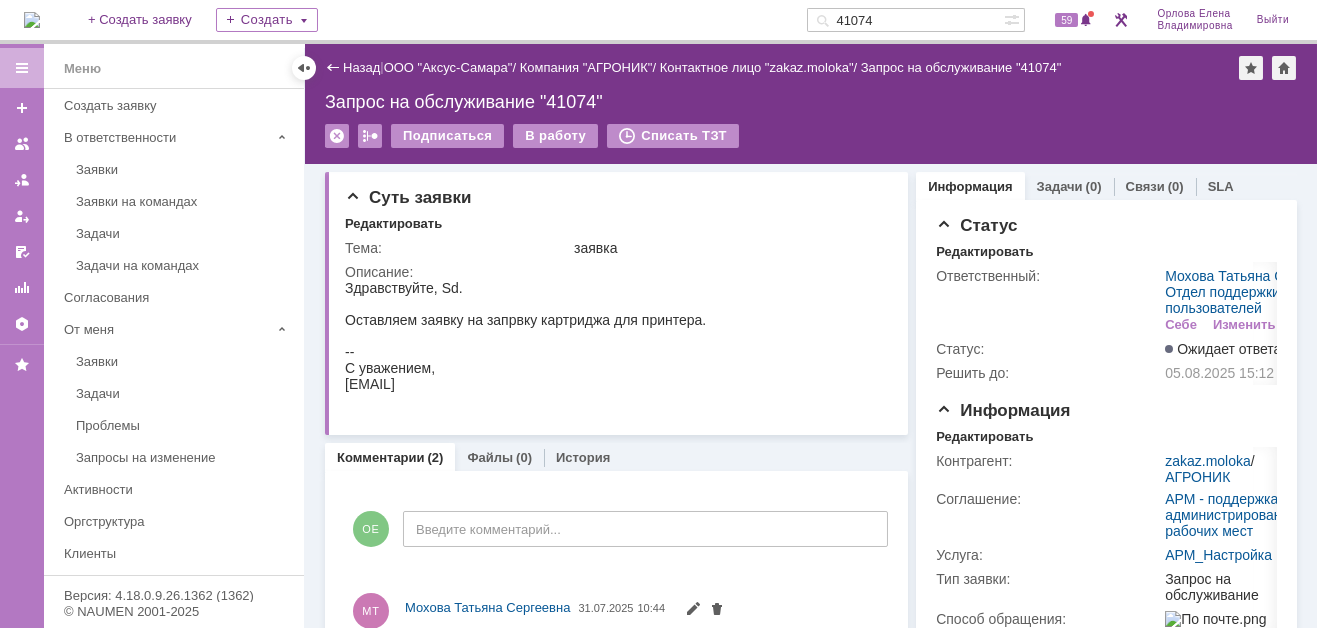 click on "41074" at bounding box center [905, 20] 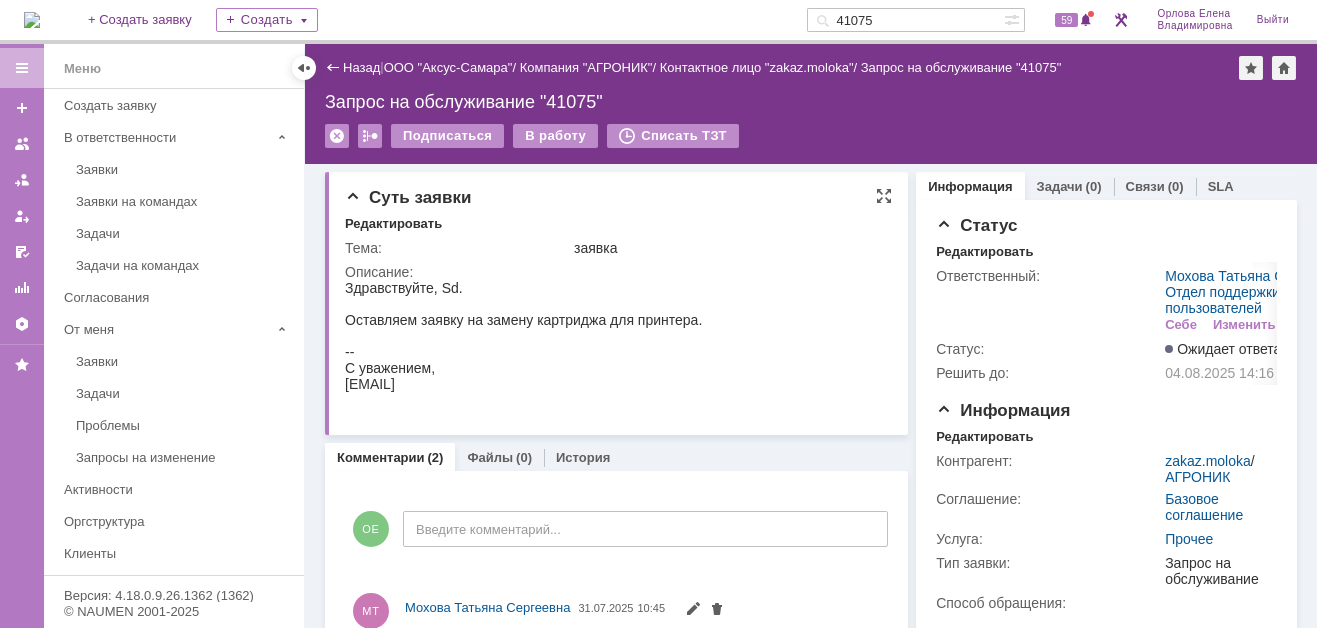scroll, scrollTop: 0, scrollLeft: 0, axis: both 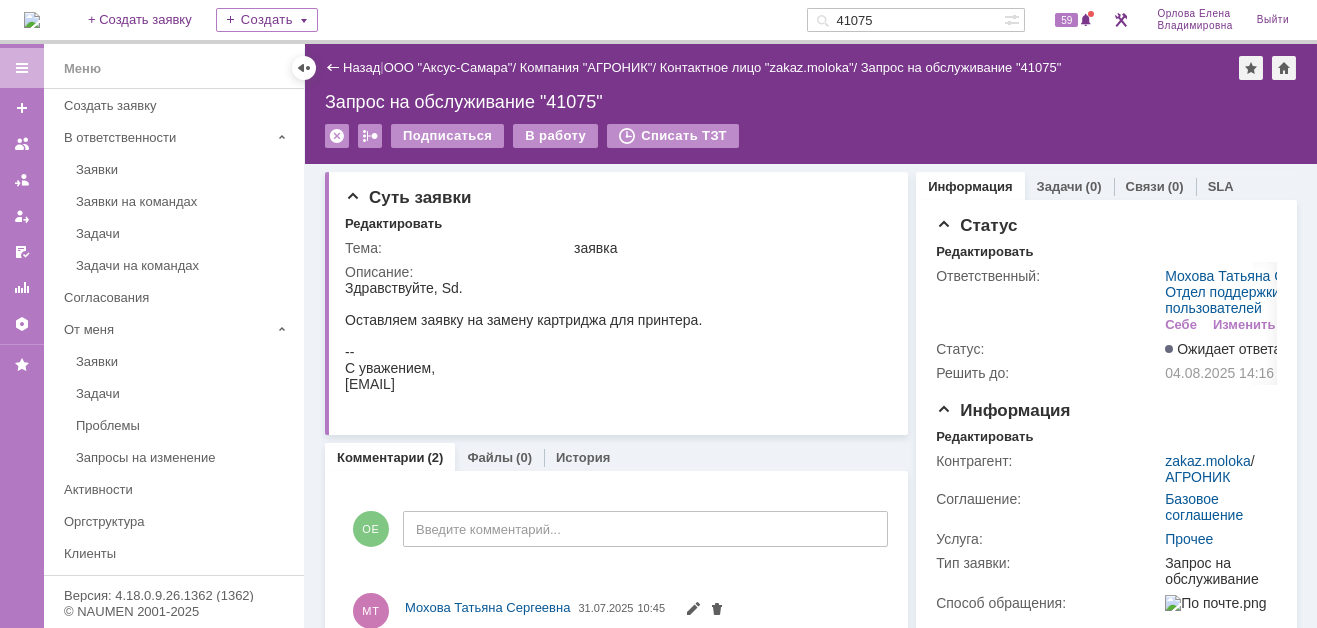 click on "41075" at bounding box center (905, 20) 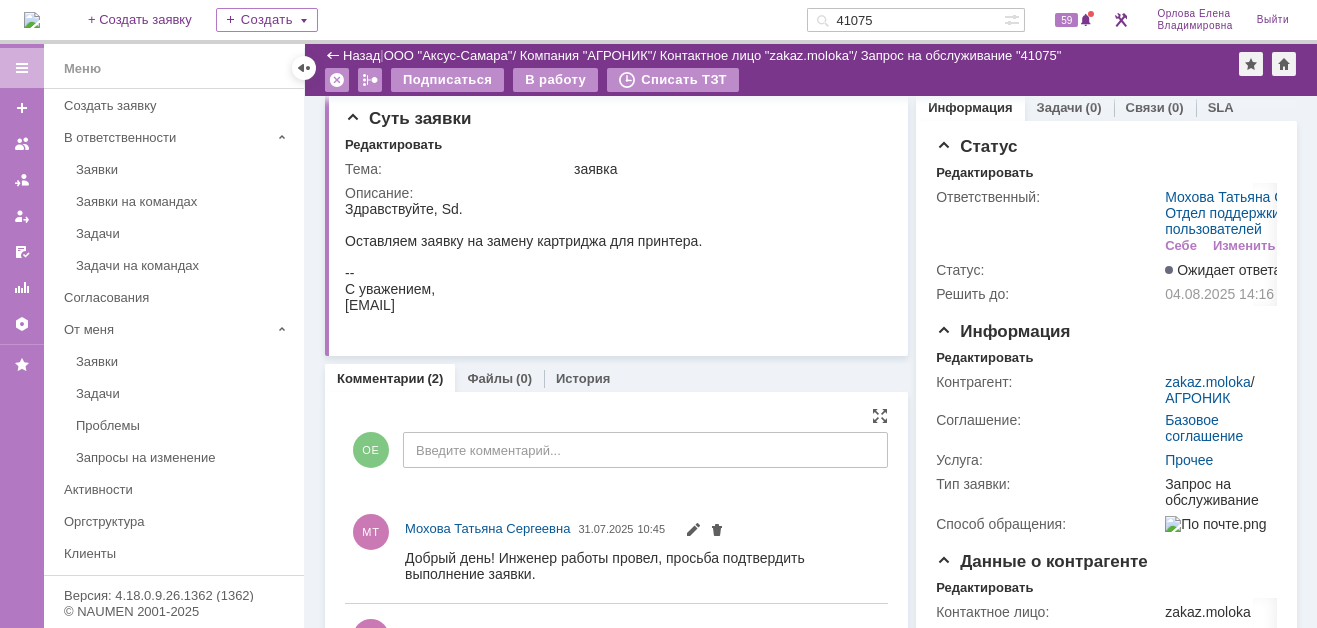 scroll, scrollTop: 0, scrollLeft: 0, axis: both 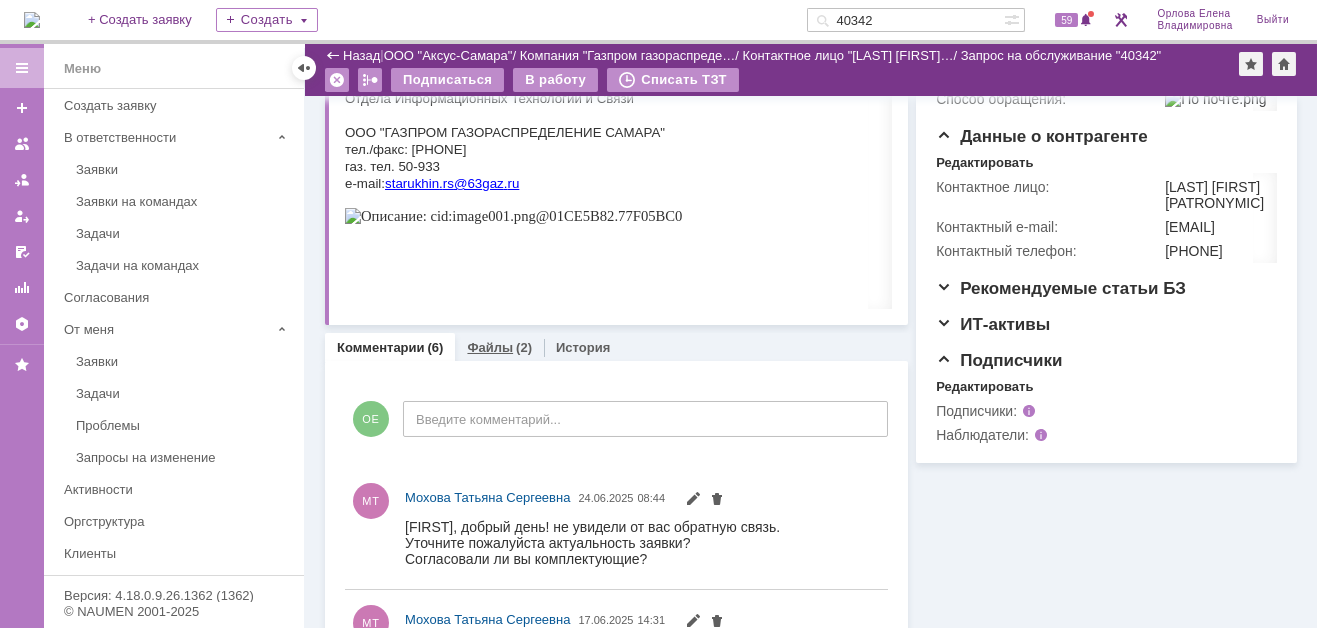 click on "Файлы" at bounding box center [490, 347] 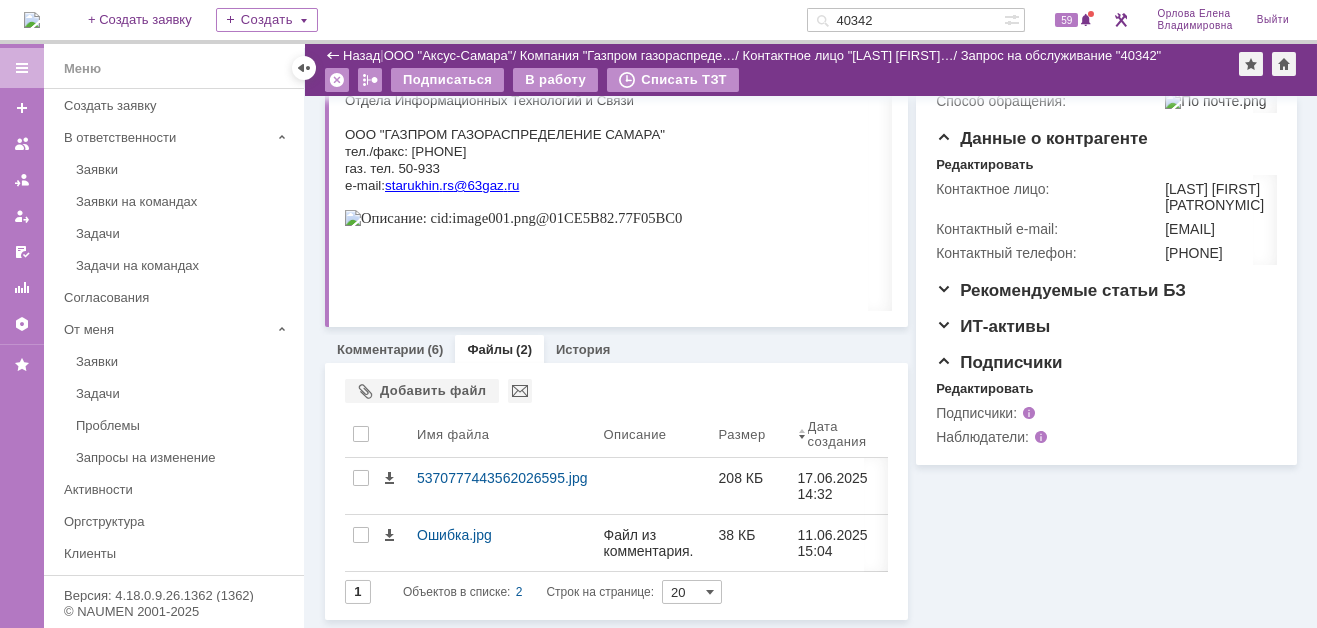 scroll, scrollTop: 496, scrollLeft: 0, axis: vertical 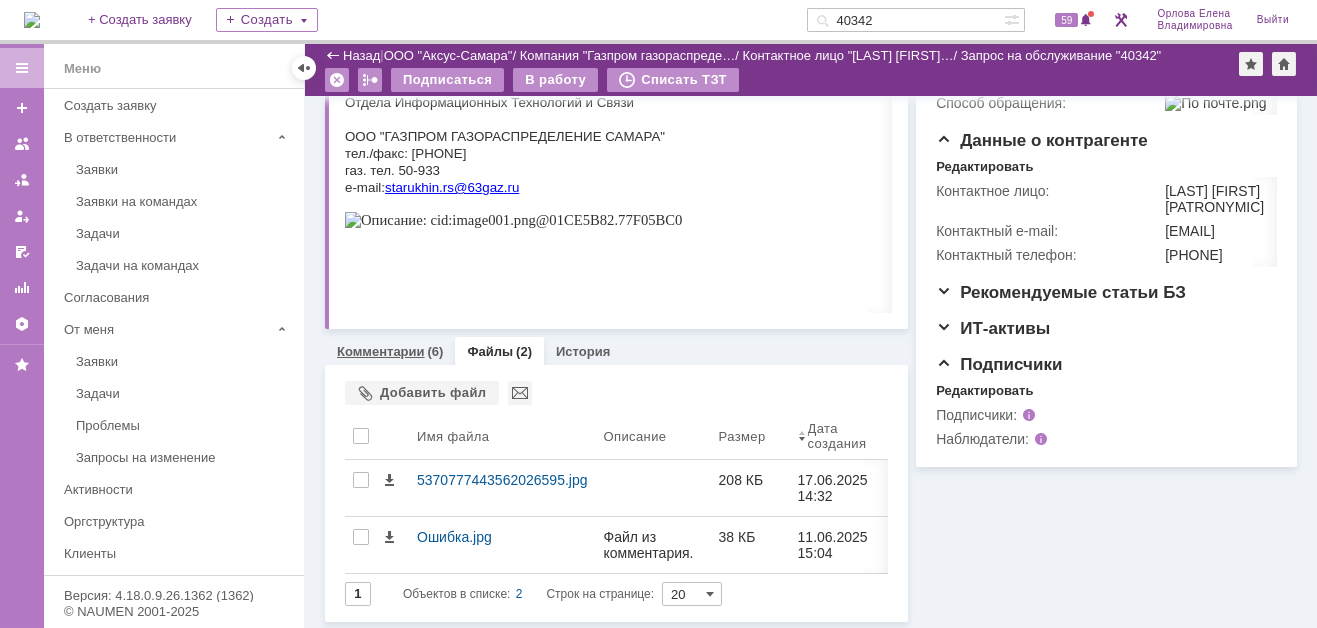 click on "Комментарии (6)" at bounding box center (390, 351) 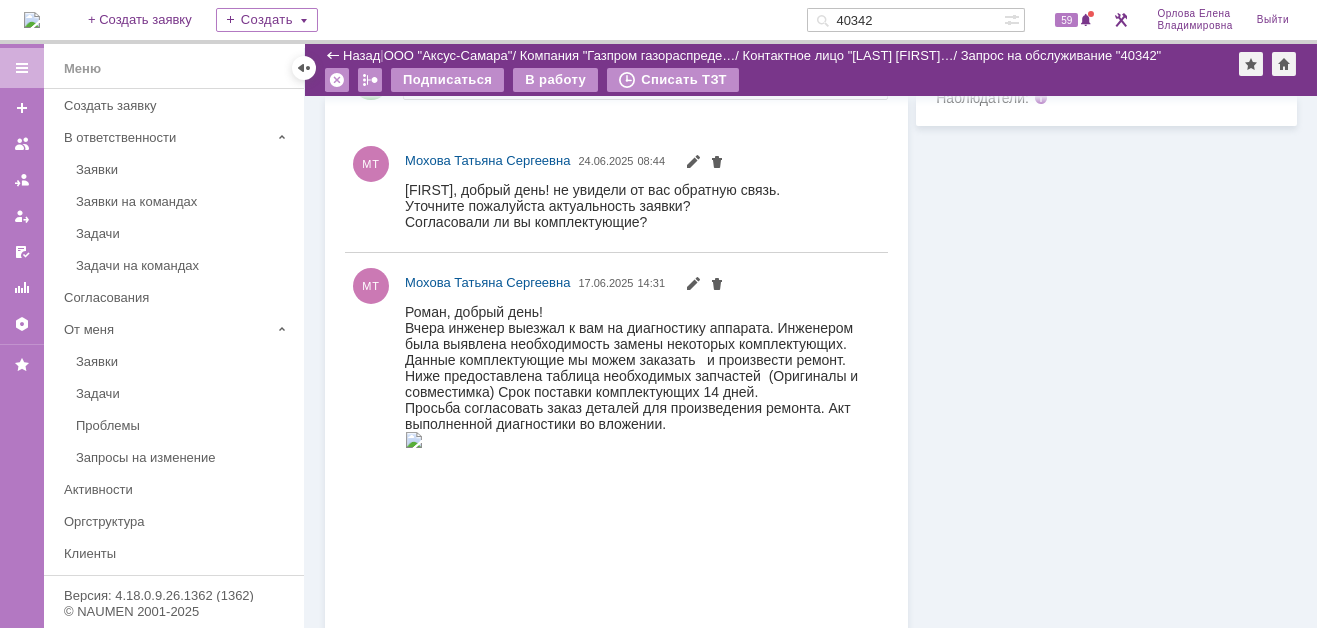 scroll, scrollTop: 1337, scrollLeft: 0, axis: vertical 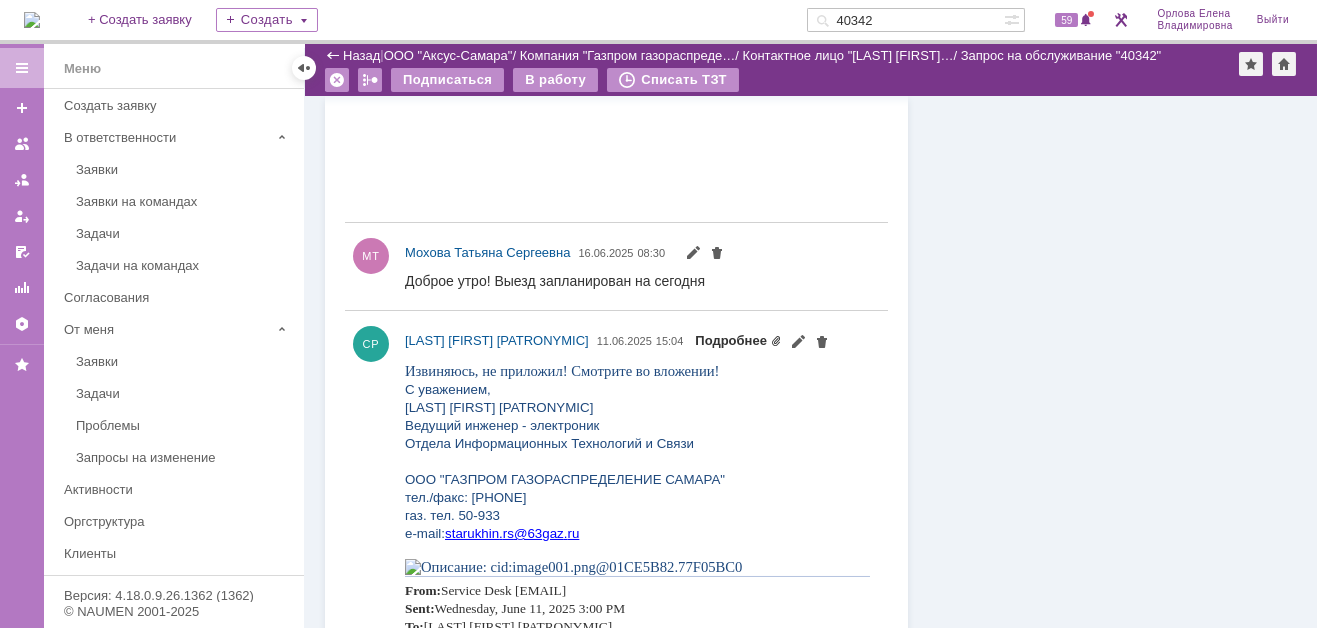 click on "Подробнее" at bounding box center [738, 340] 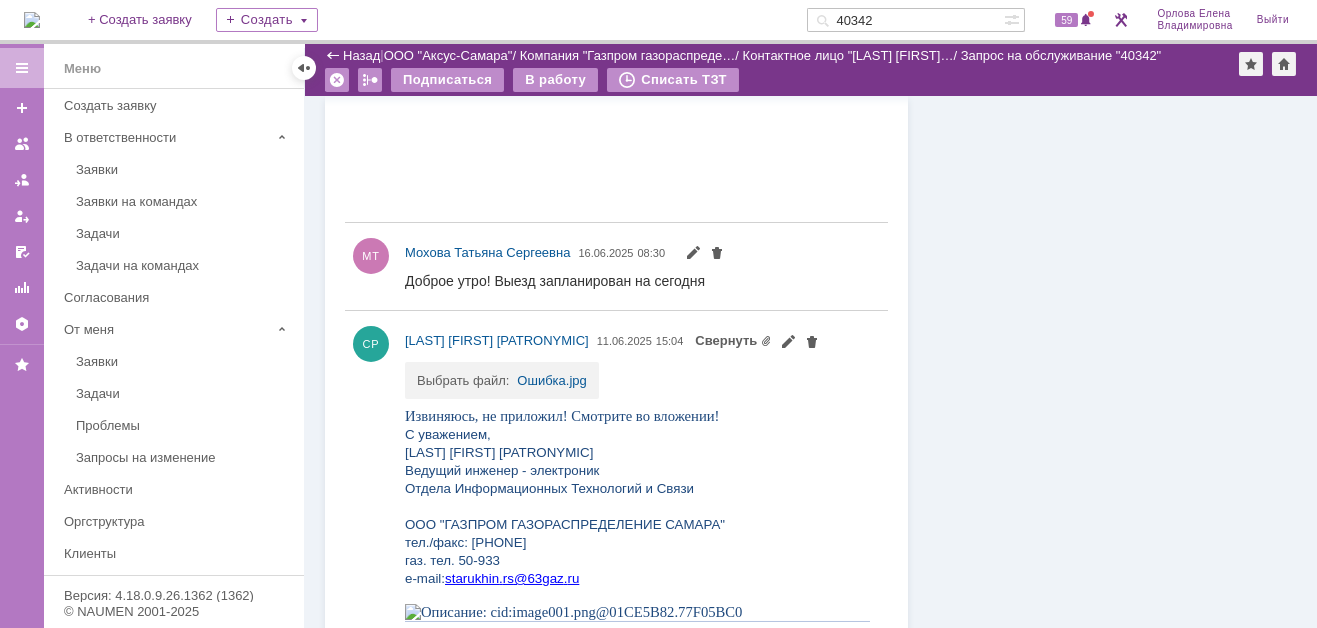 click on "Выбрать файл:" at bounding box center (467, 374) 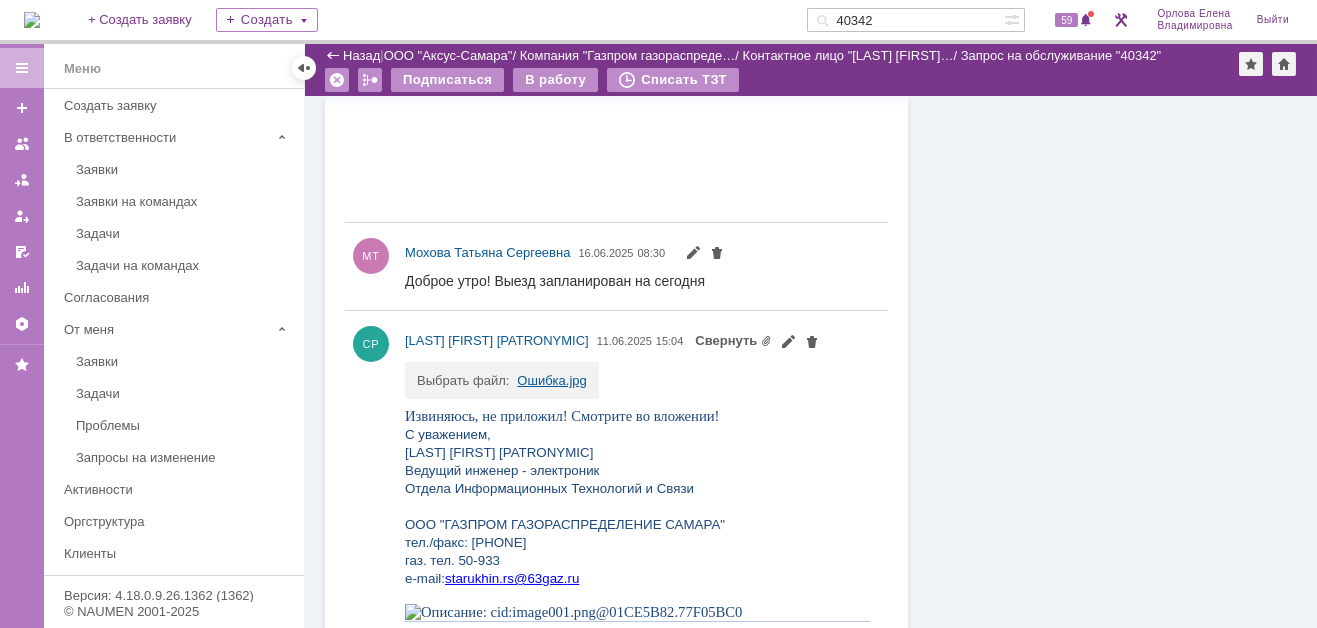 click on "Ошибка.jpg" at bounding box center [551, 380] 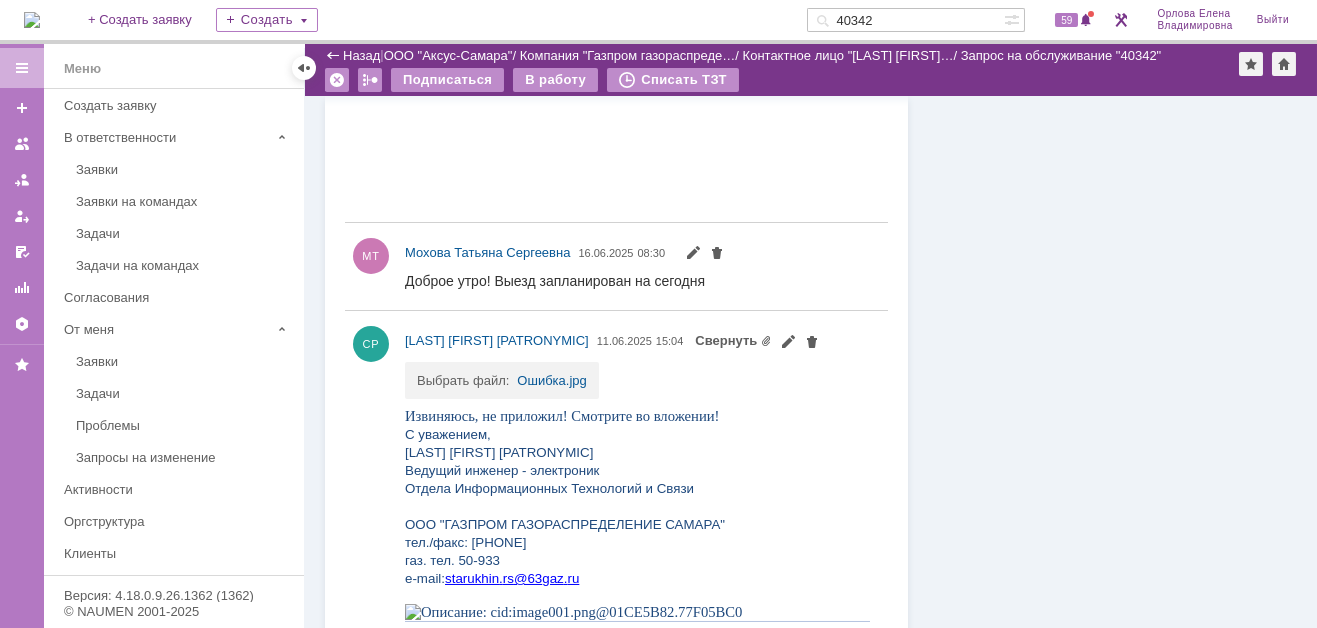 click on "МТ Мохова Татьяна Сергеевна 16.06.2025 08:30" at bounding box center [616, 267] 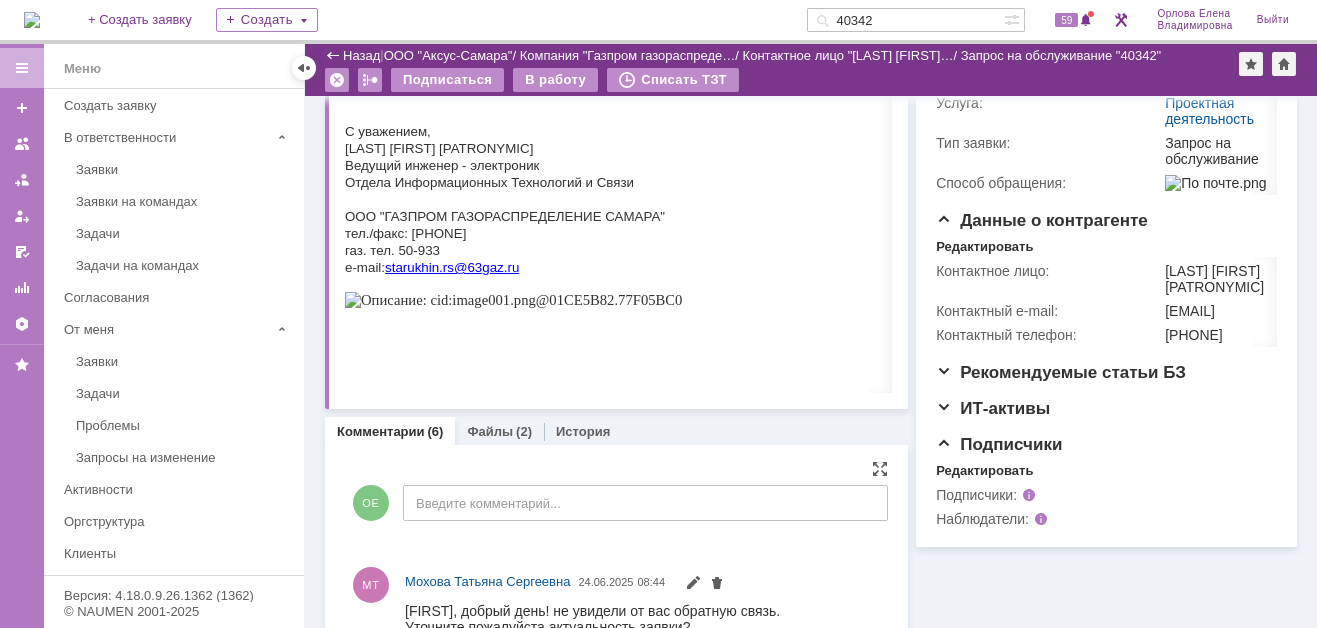 scroll, scrollTop: 15, scrollLeft: 0, axis: vertical 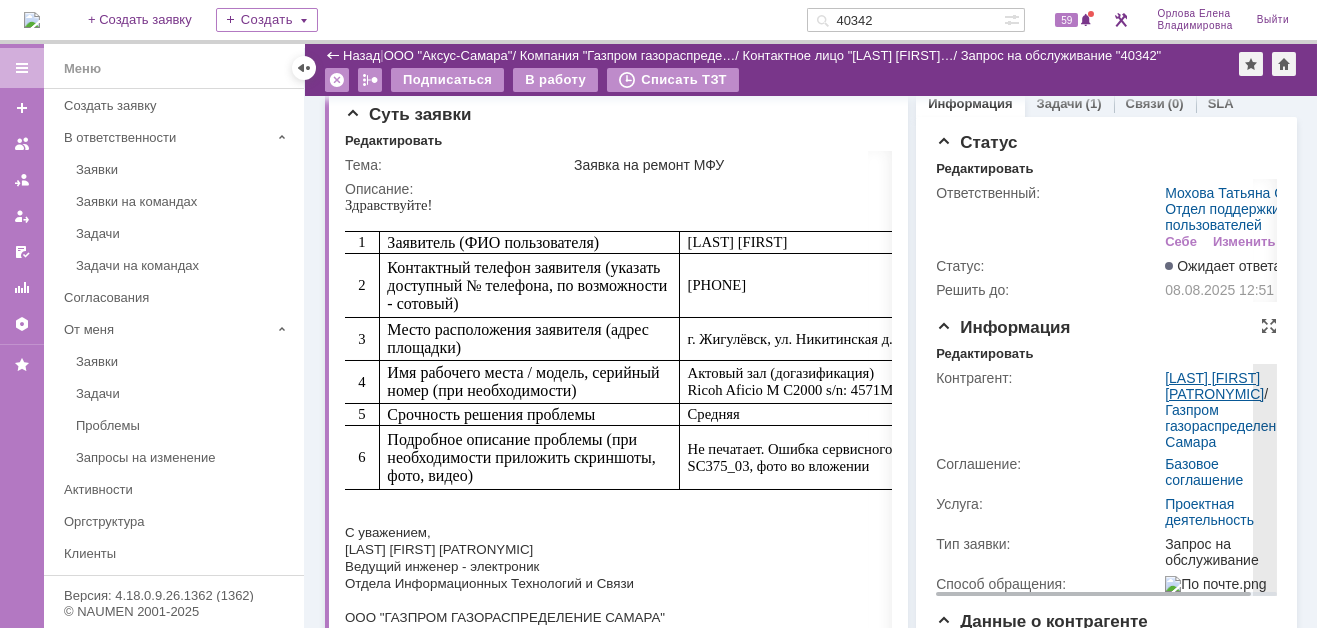 click on "Старухин Роман Сергеевич" at bounding box center [1214, 386] 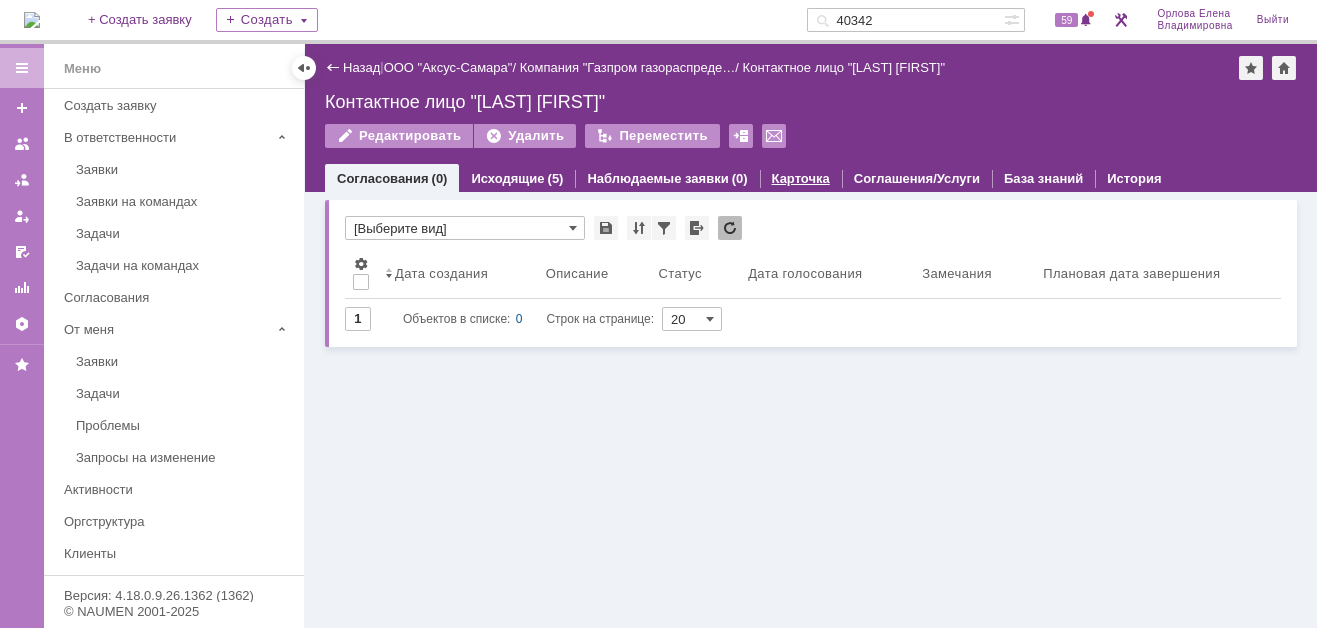 click on "Карточка" at bounding box center (801, 178) 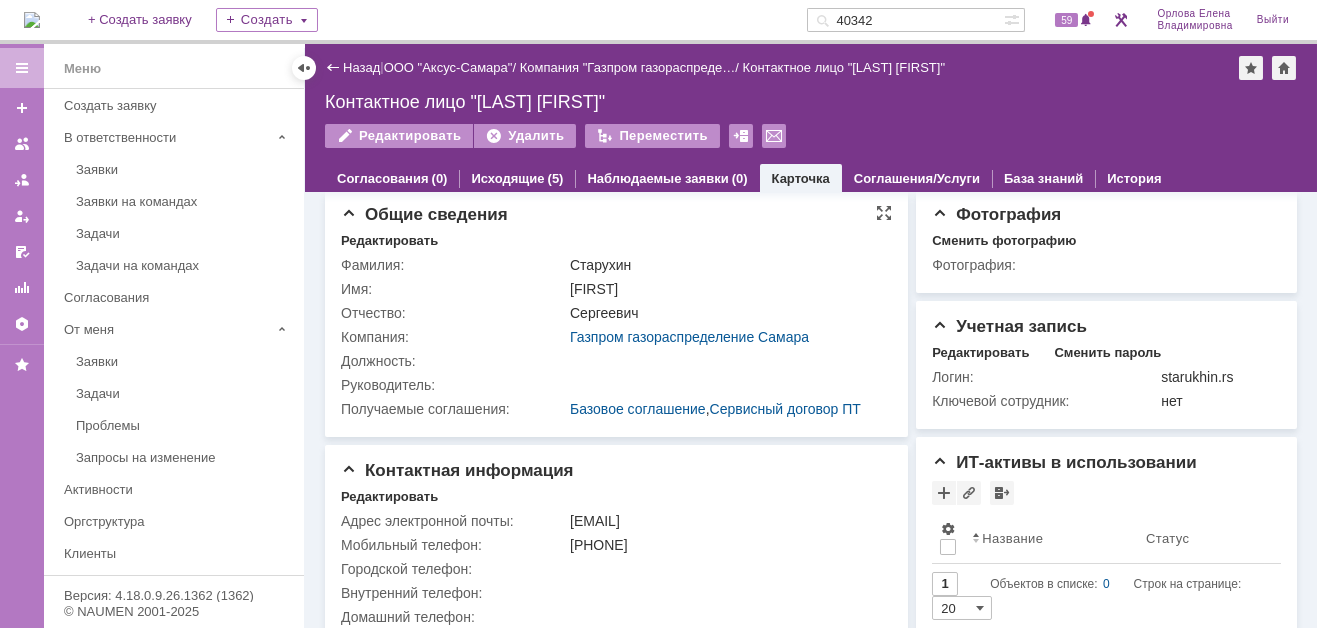 scroll, scrollTop: 0, scrollLeft: 0, axis: both 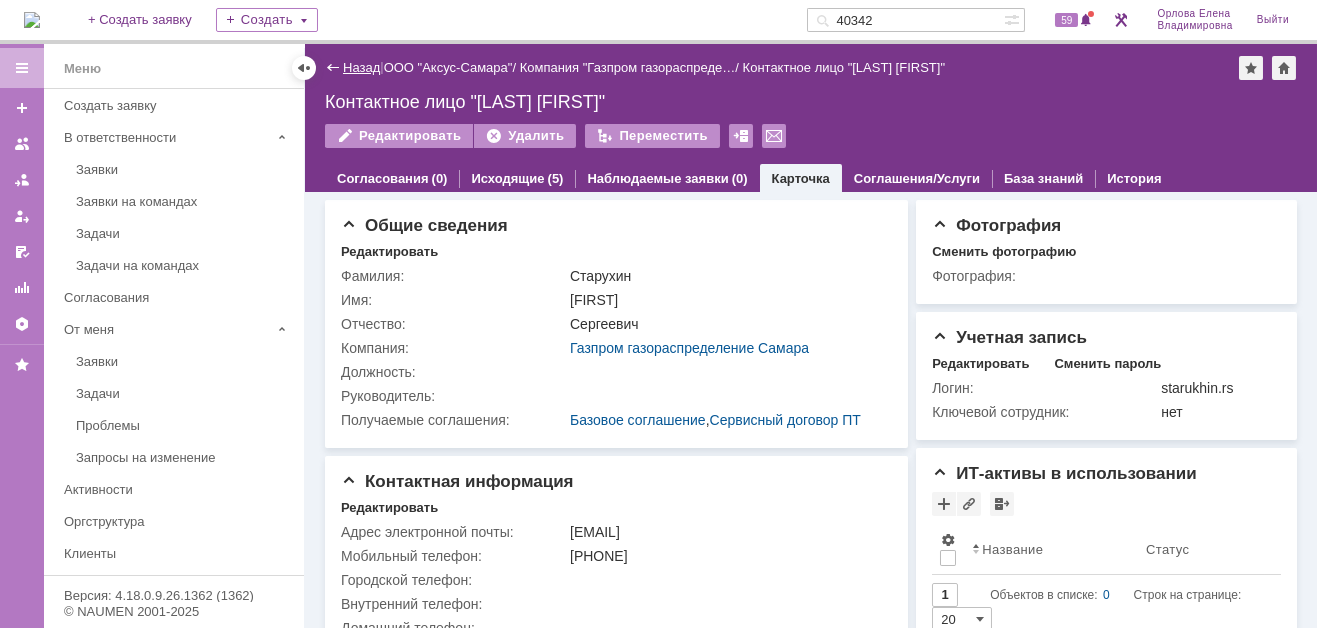 click on "Назад" at bounding box center (361, 67) 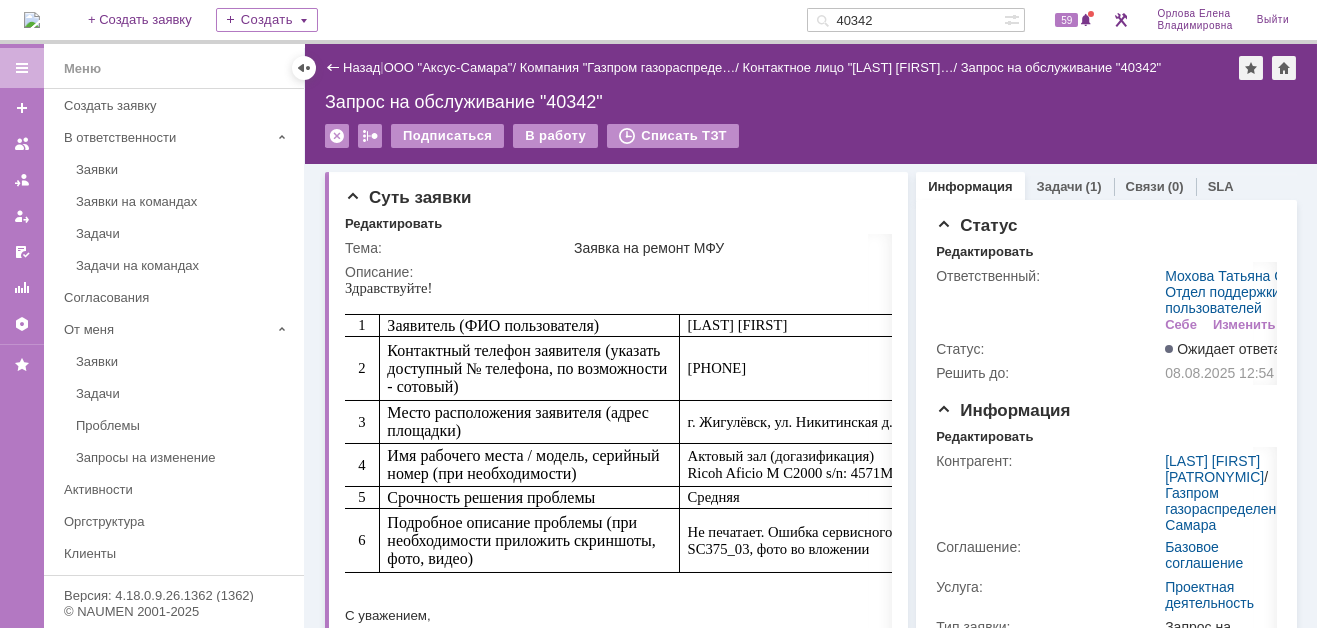 scroll, scrollTop: 0, scrollLeft: 0, axis: both 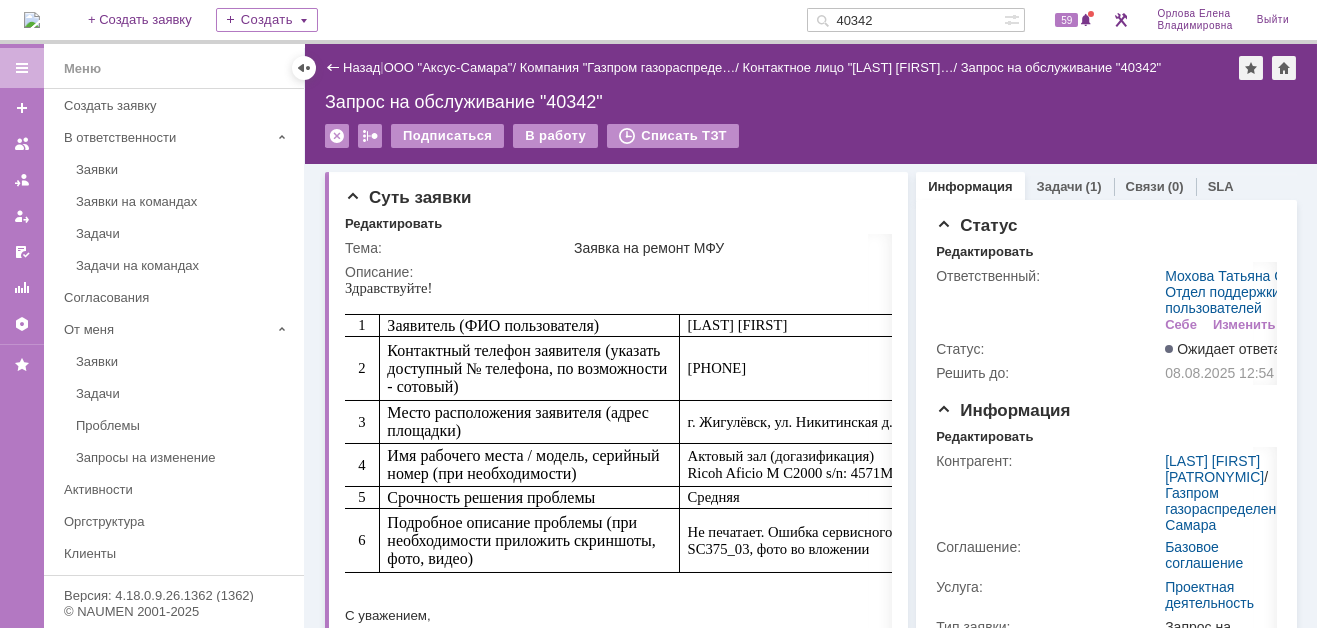 drag, startPoint x: 895, startPoint y: 19, endPoint x: 825, endPoint y: 16, distance: 70.064255 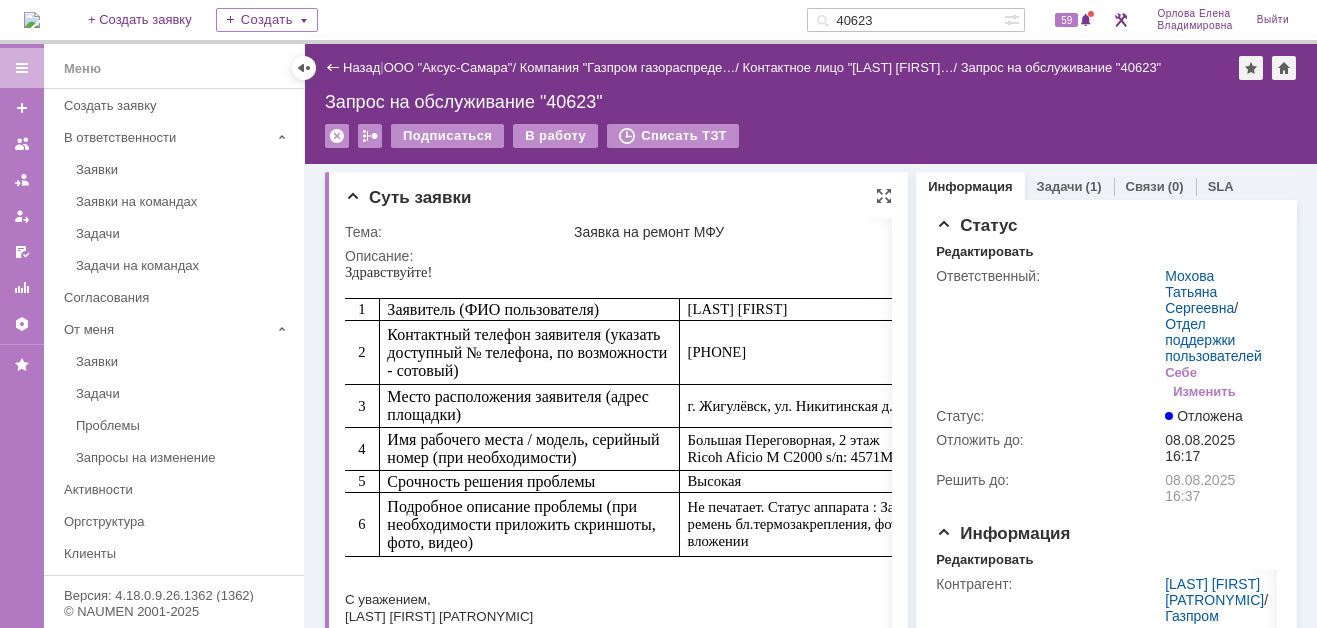 scroll, scrollTop: 0, scrollLeft: 0, axis: both 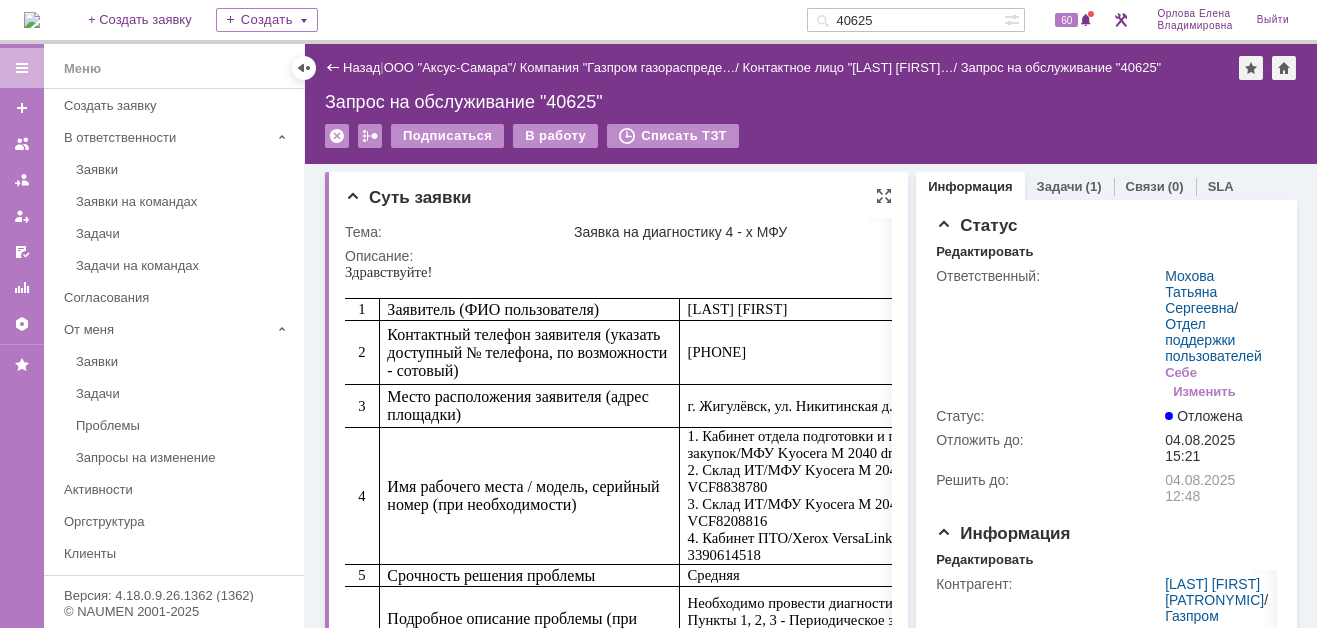 click on "Суть заявки Тема: Заявка на диагностику 4 - х МФУ Описание:" at bounding box center [616, 593] 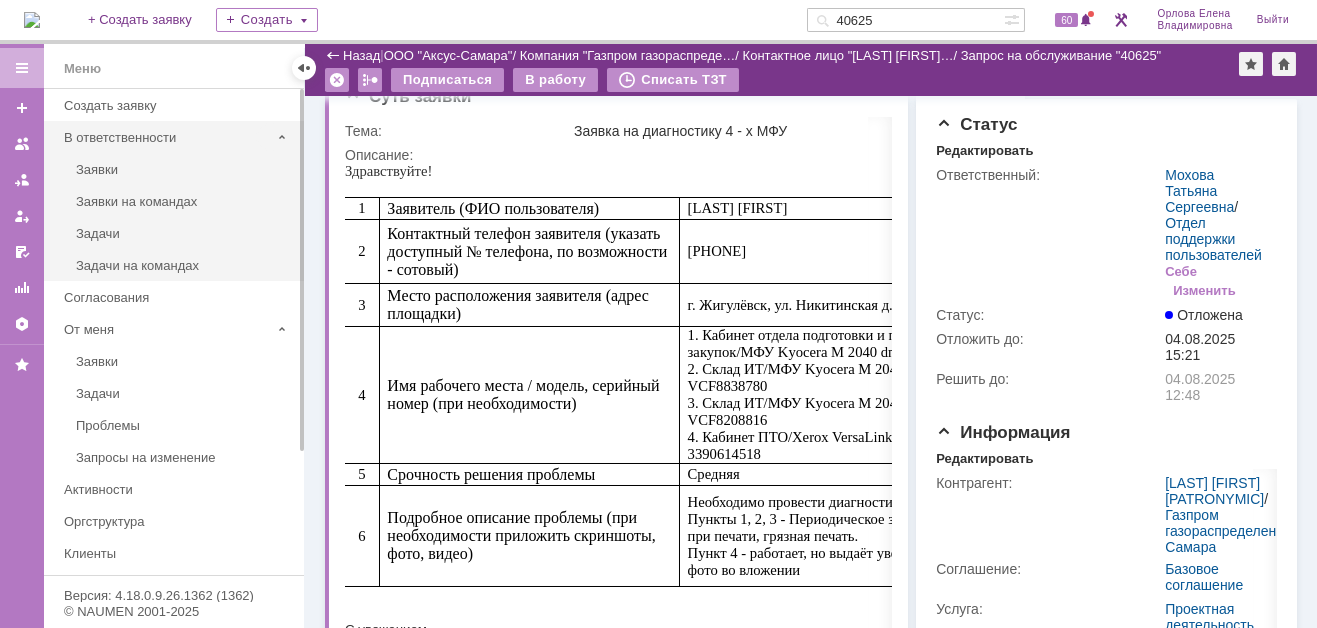 scroll, scrollTop: 0, scrollLeft: 0, axis: both 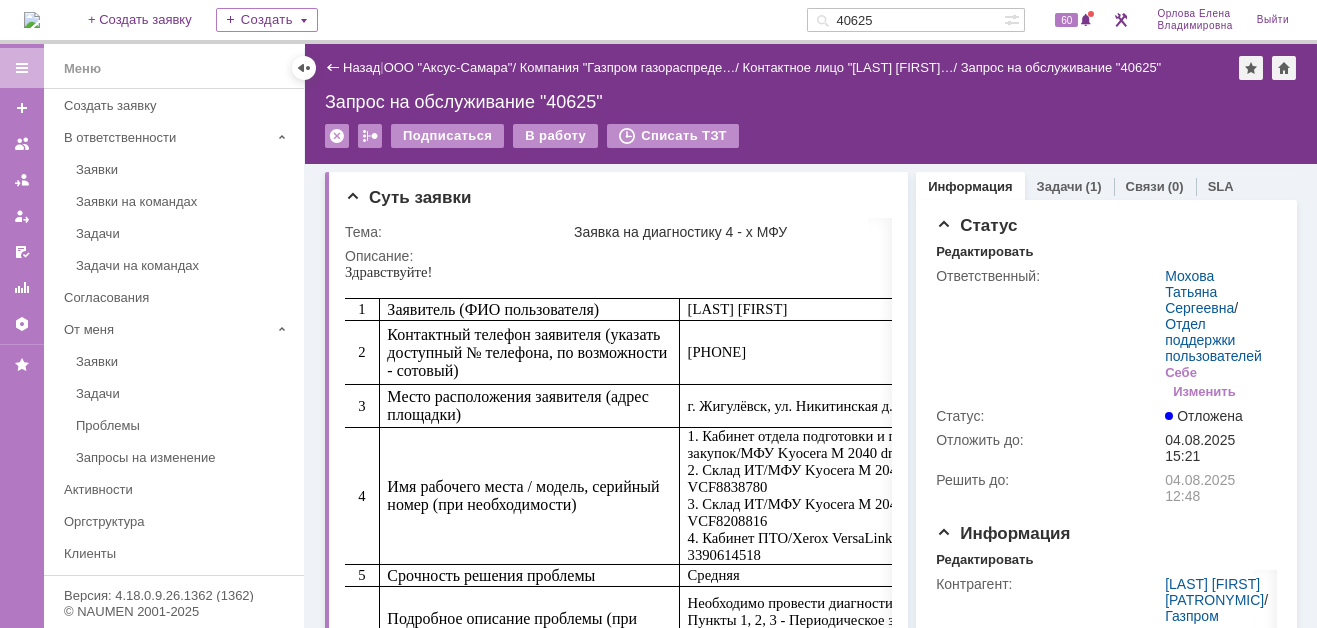 click at bounding box center [32, 20] 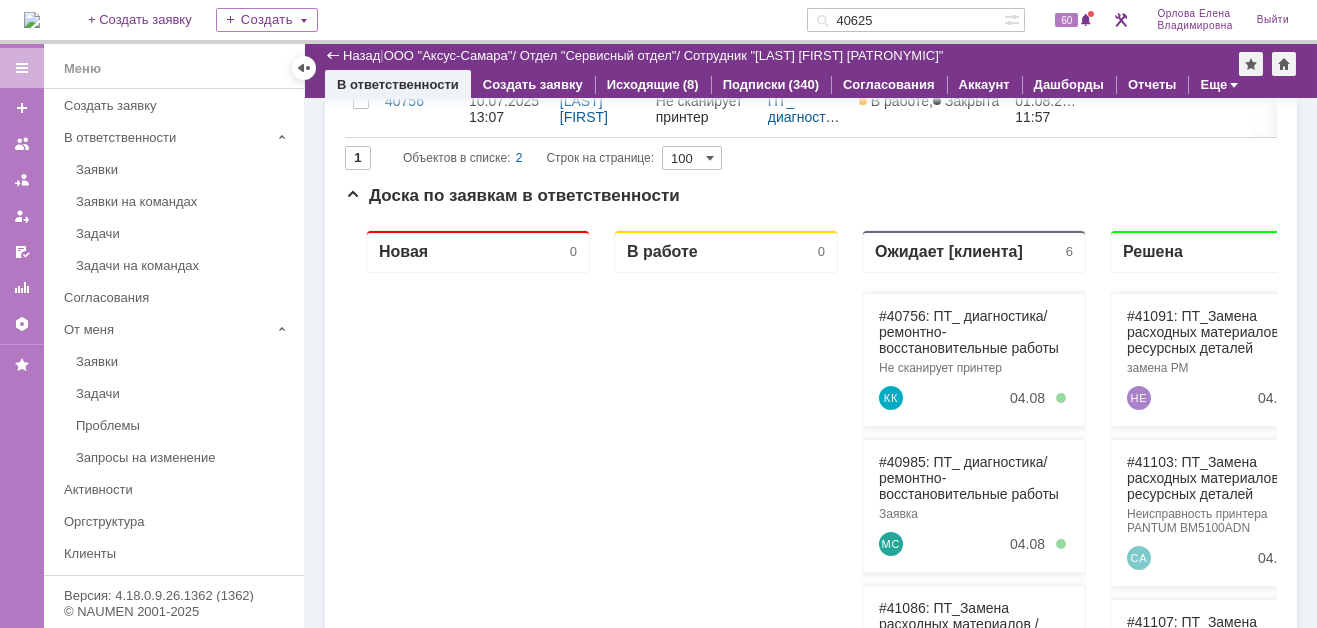 scroll, scrollTop: 0, scrollLeft: 0, axis: both 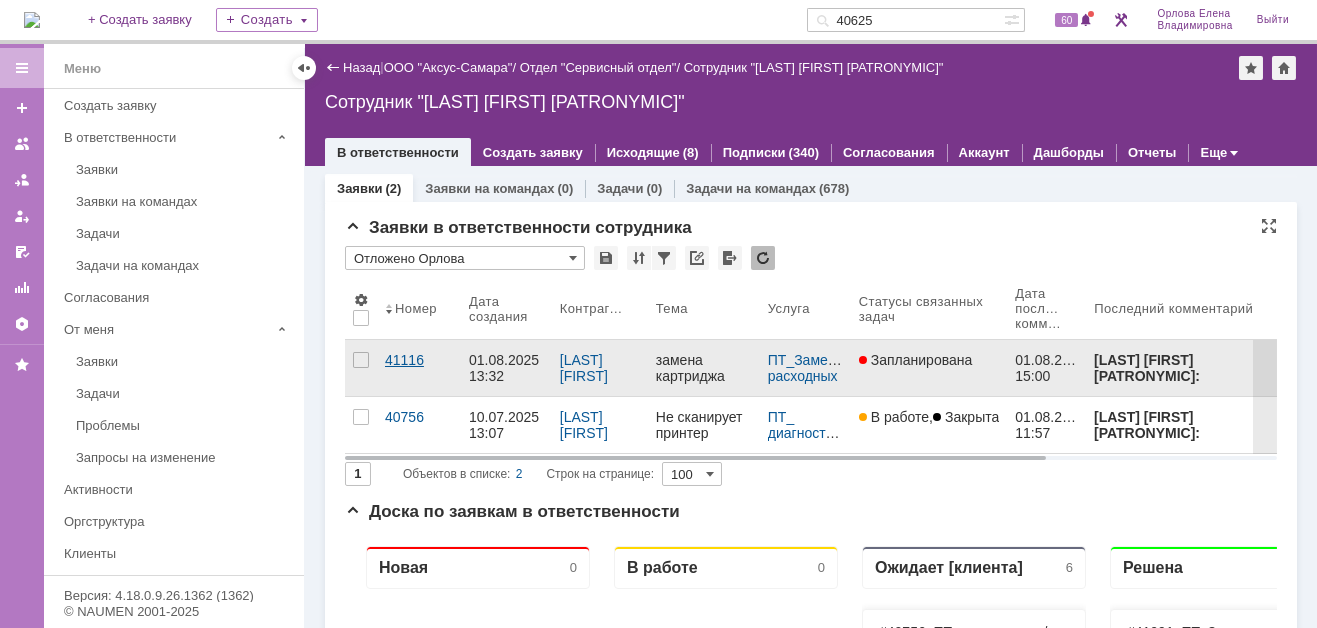 click on "41116" at bounding box center [419, 360] 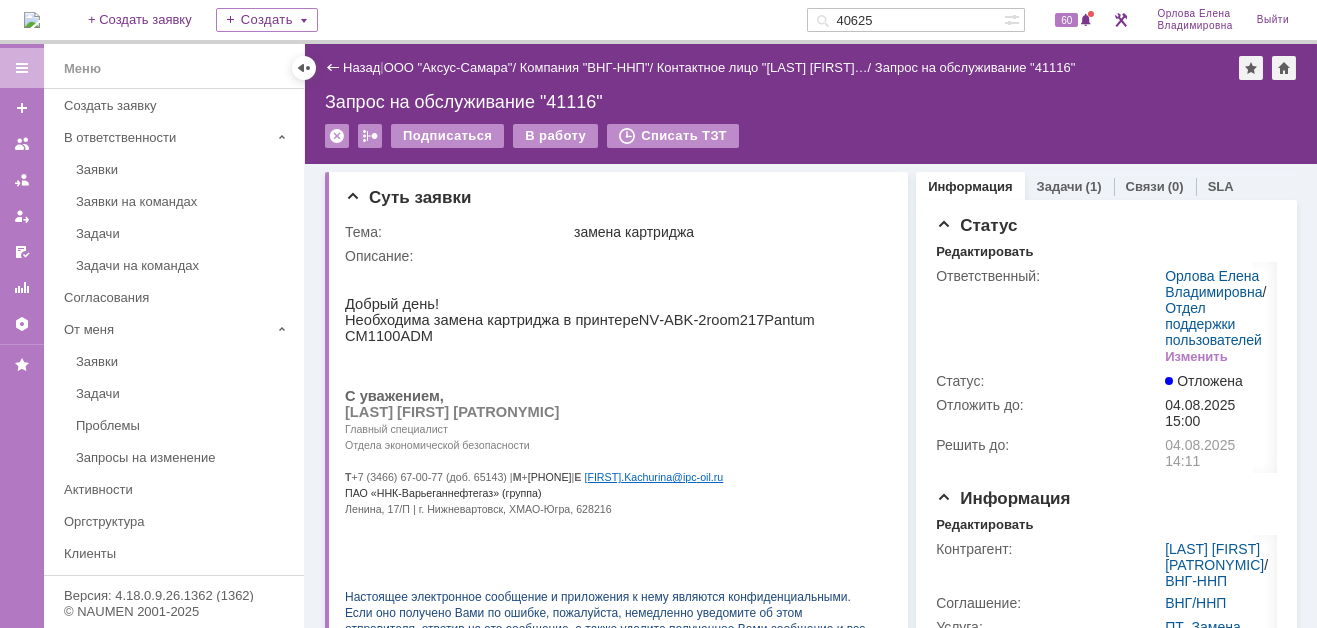 scroll, scrollTop: 0, scrollLeft: 0, axis: both 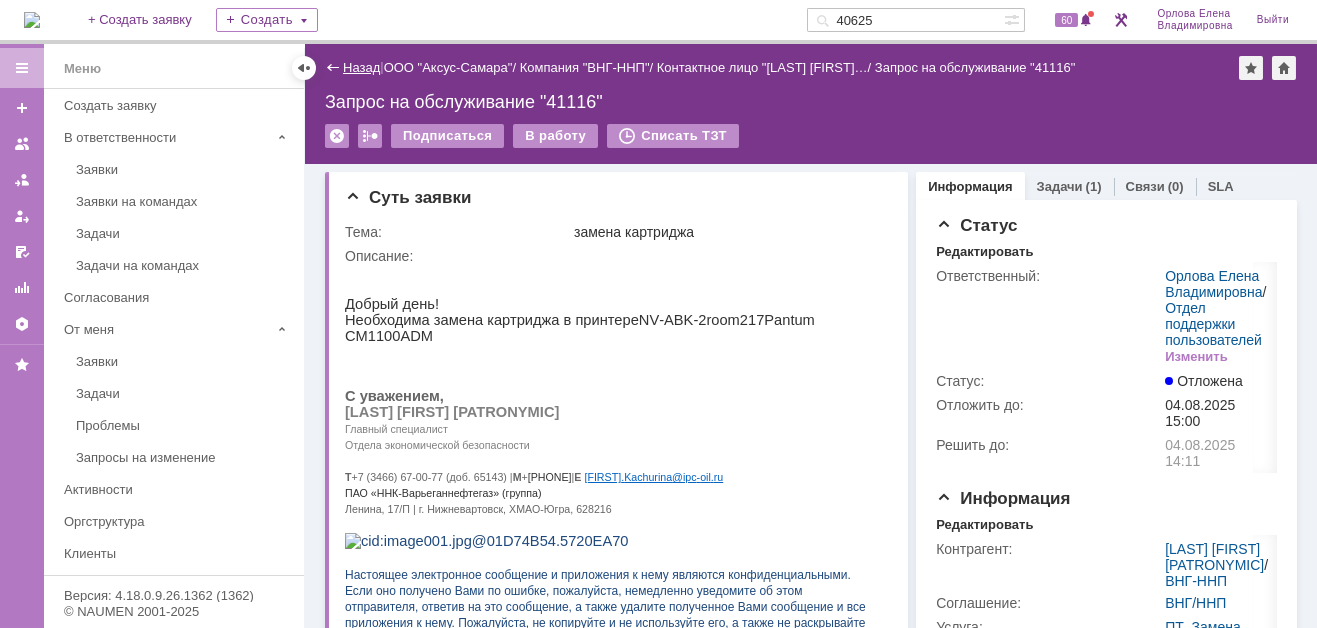 click on "Назад" at bounding box center [361, 67] 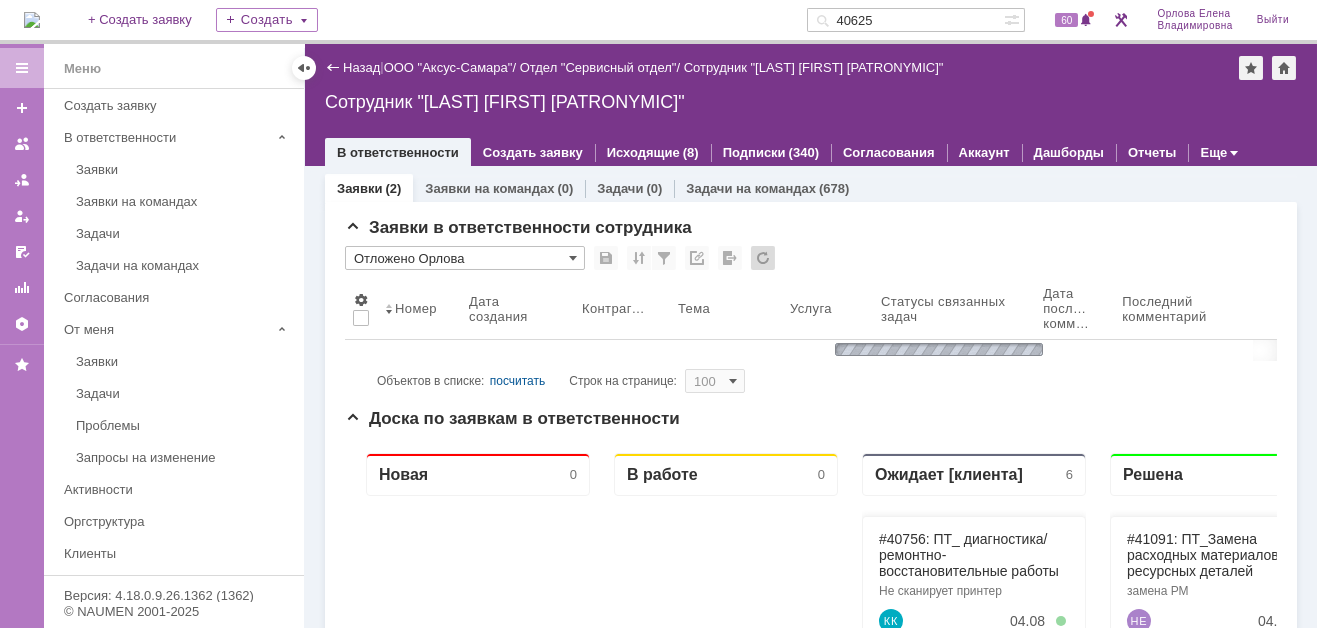 scroll, scrollTop: 0, scrollLeft: 0, axis: both 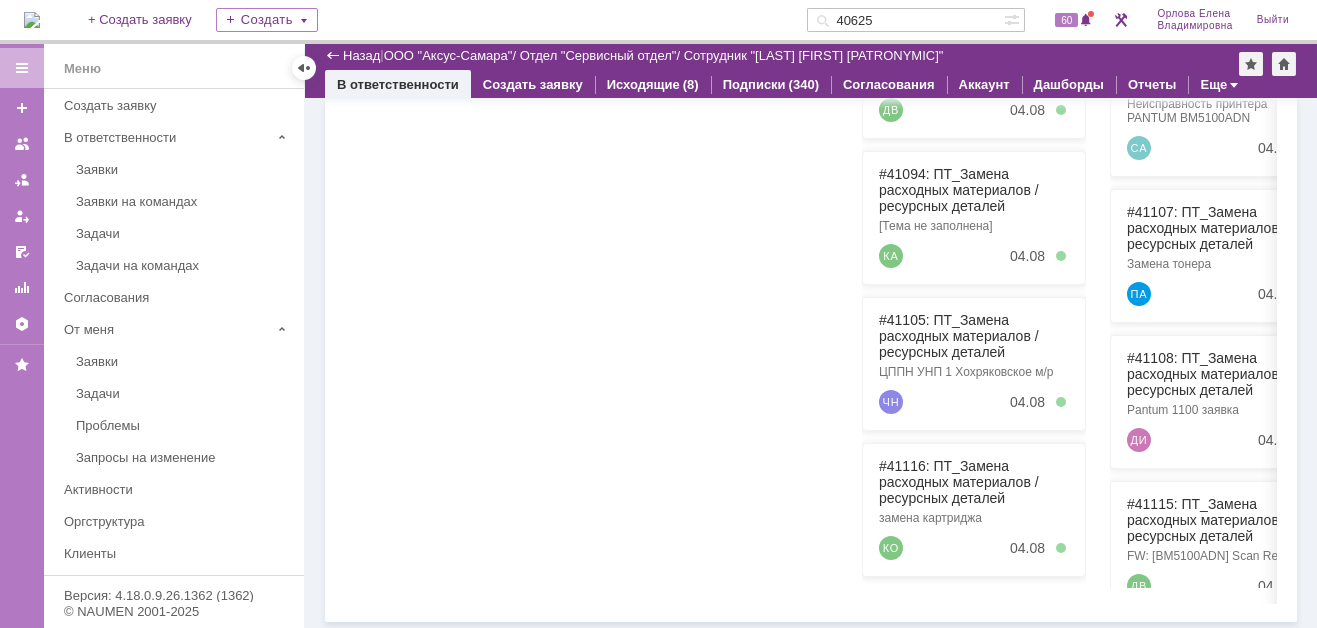 drag, startPoint x: 903, startPoint y: 14, endPoint x: 784, endPoint y: 17, distance: 119.03781 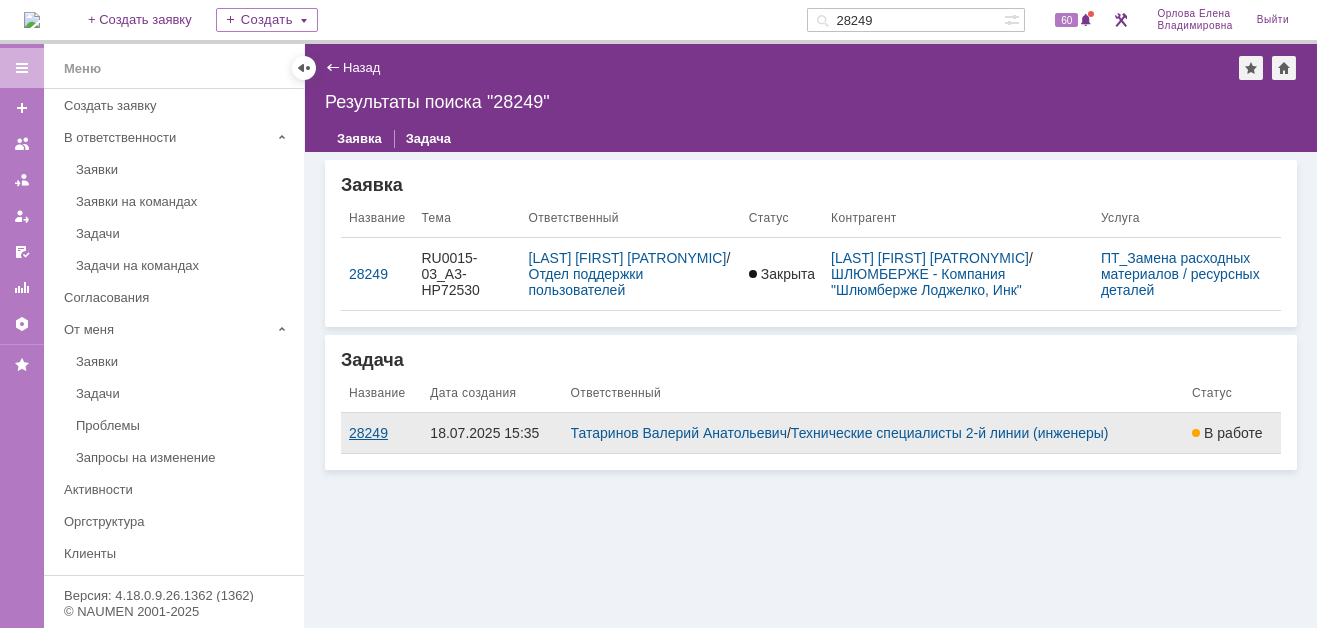 click on "28249" at bounding box center (381, 433) 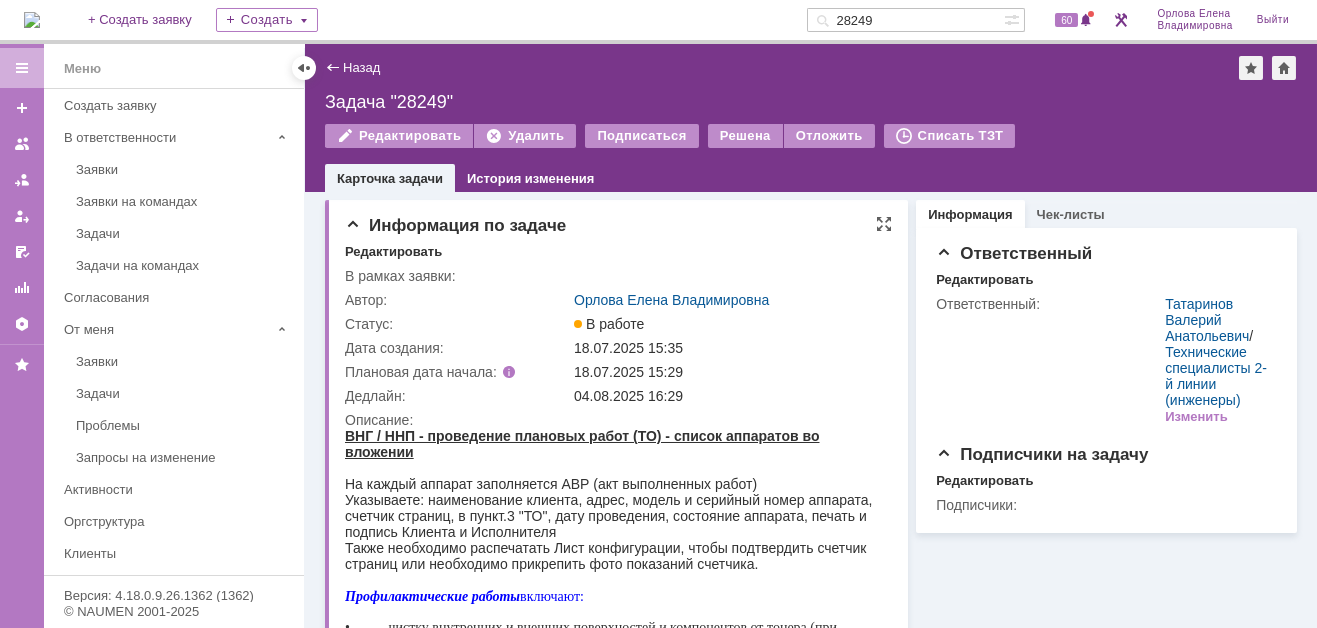 scroll, scrollTop: 0, scrollLeft: 0, axis: both 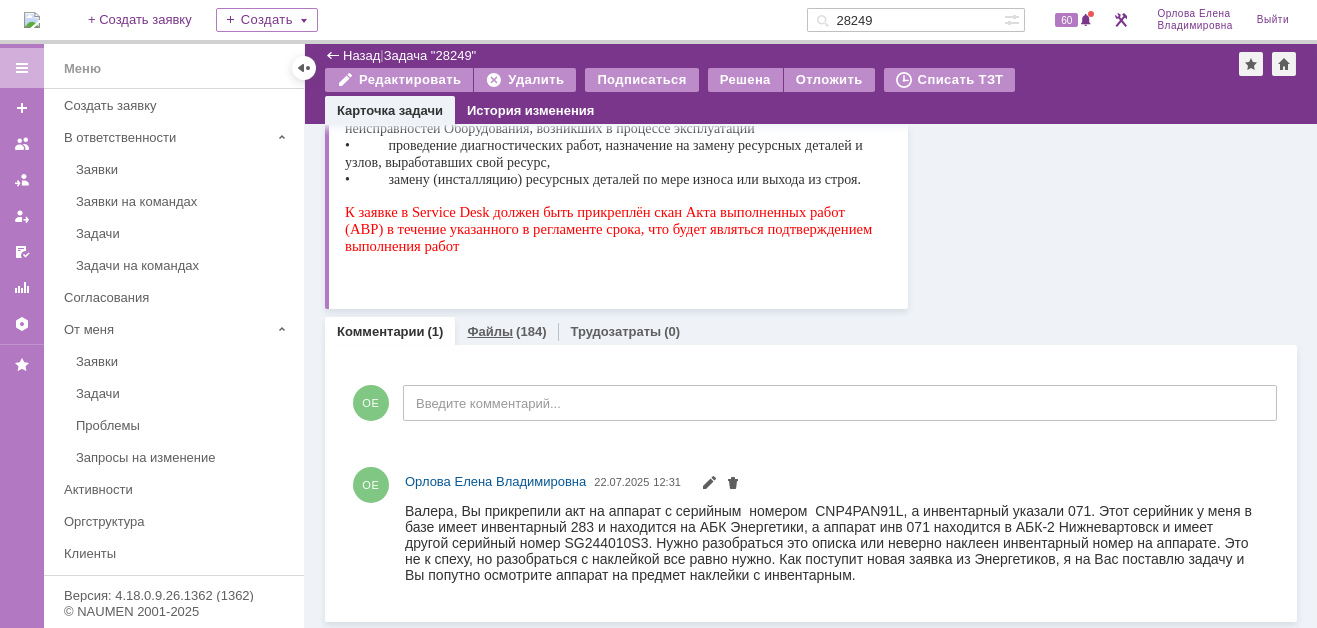 click on "Файлы" at bounding box center (490, 331) 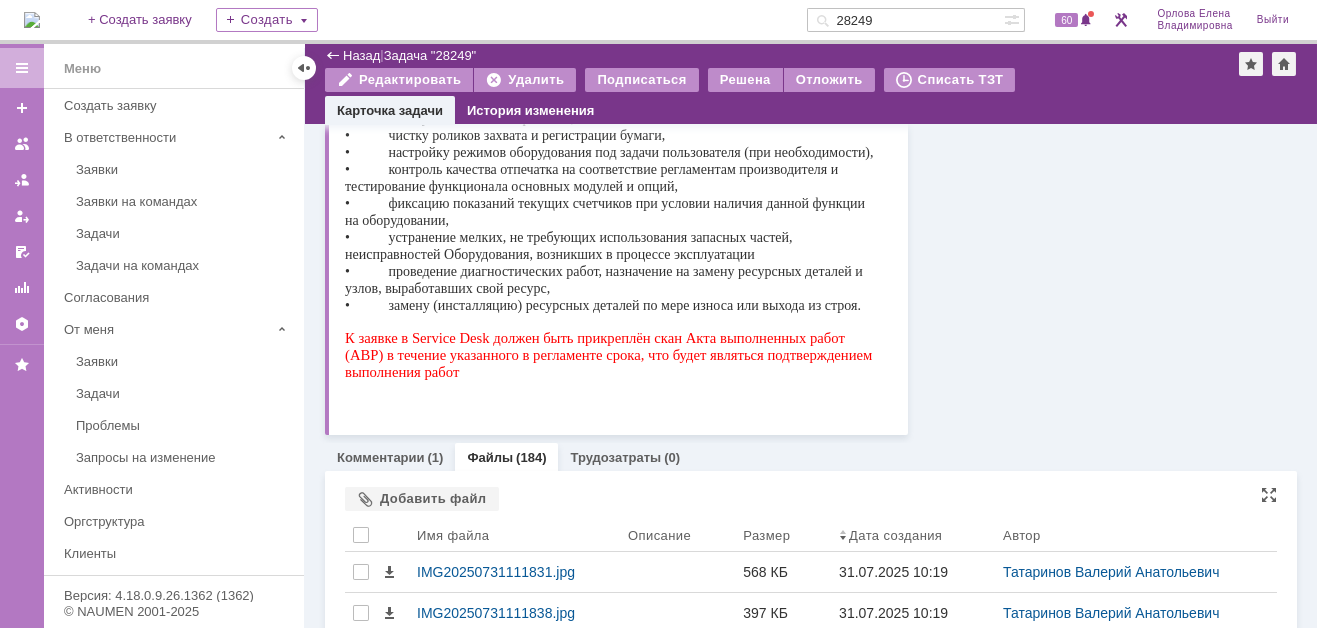 scroll, scrollTop: 601, scrollLeft: 0, axis: vertical 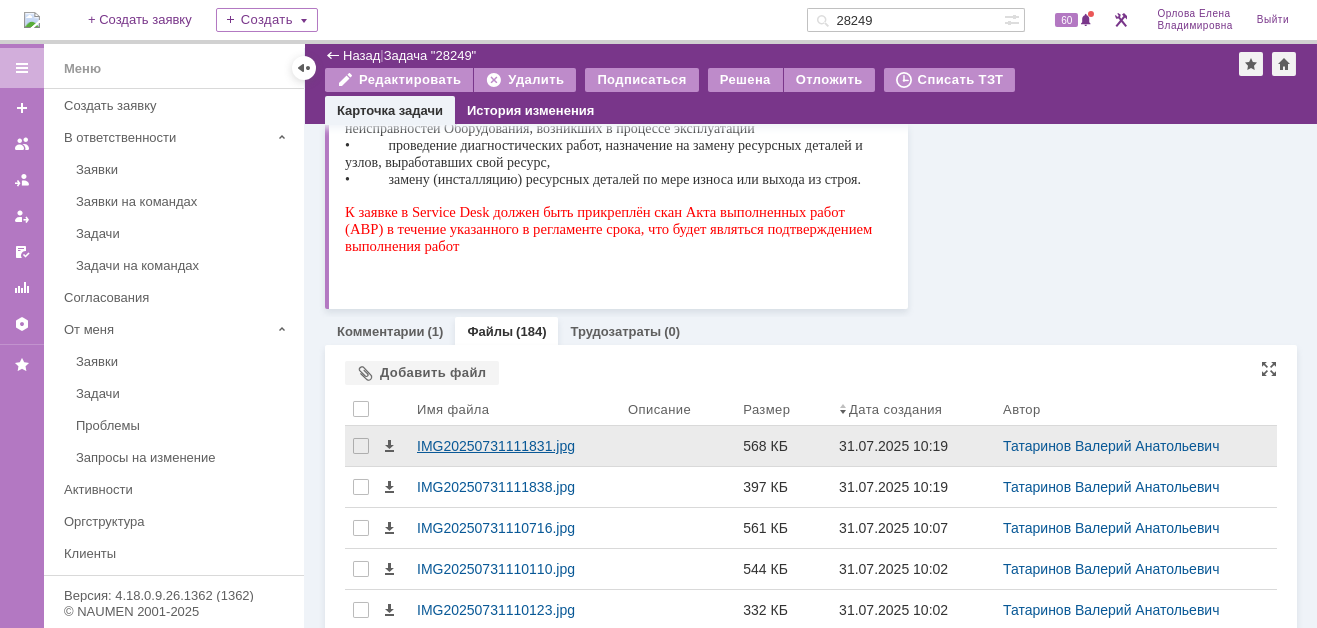 click on "IMG20250731111831.jpg" at bounding box center [514, 446] 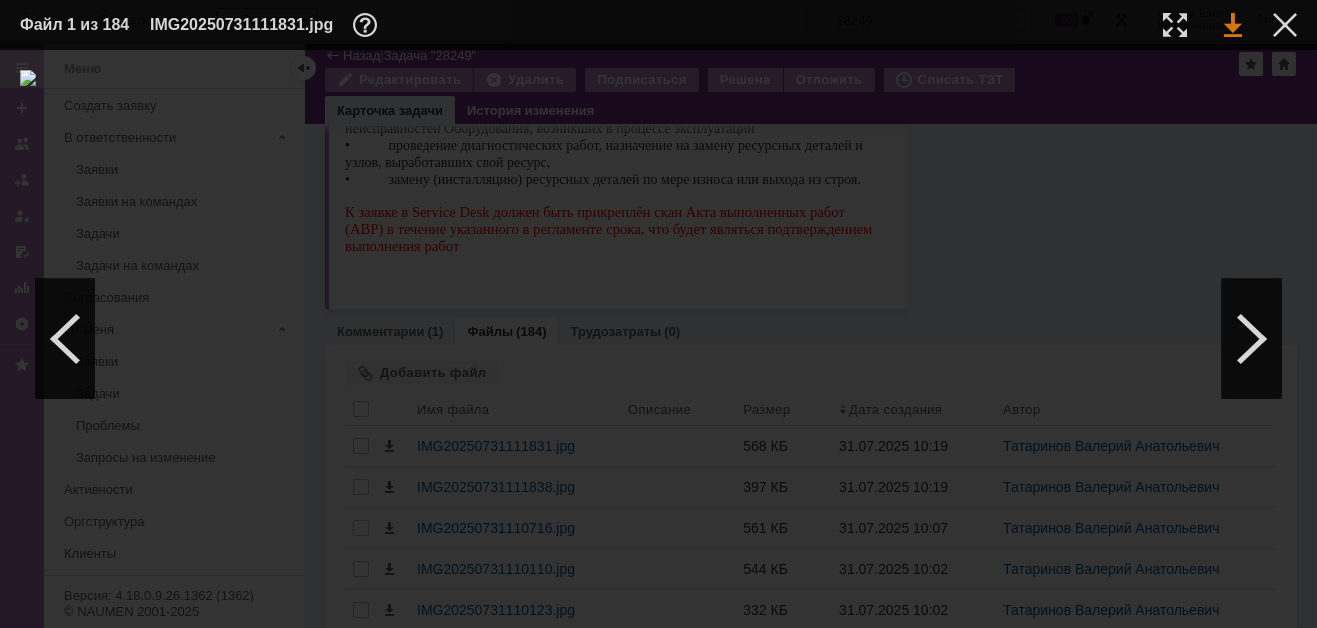 click at bounding box center (1233, 25) 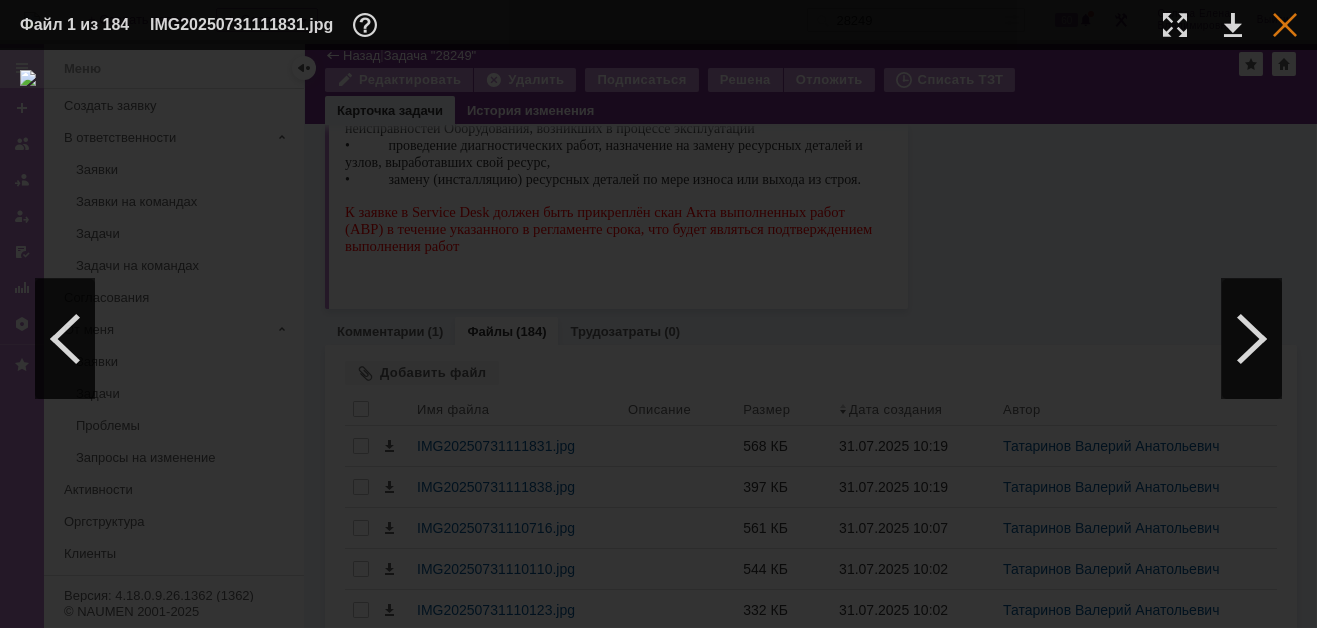 click at bounding box center [1285, 25] 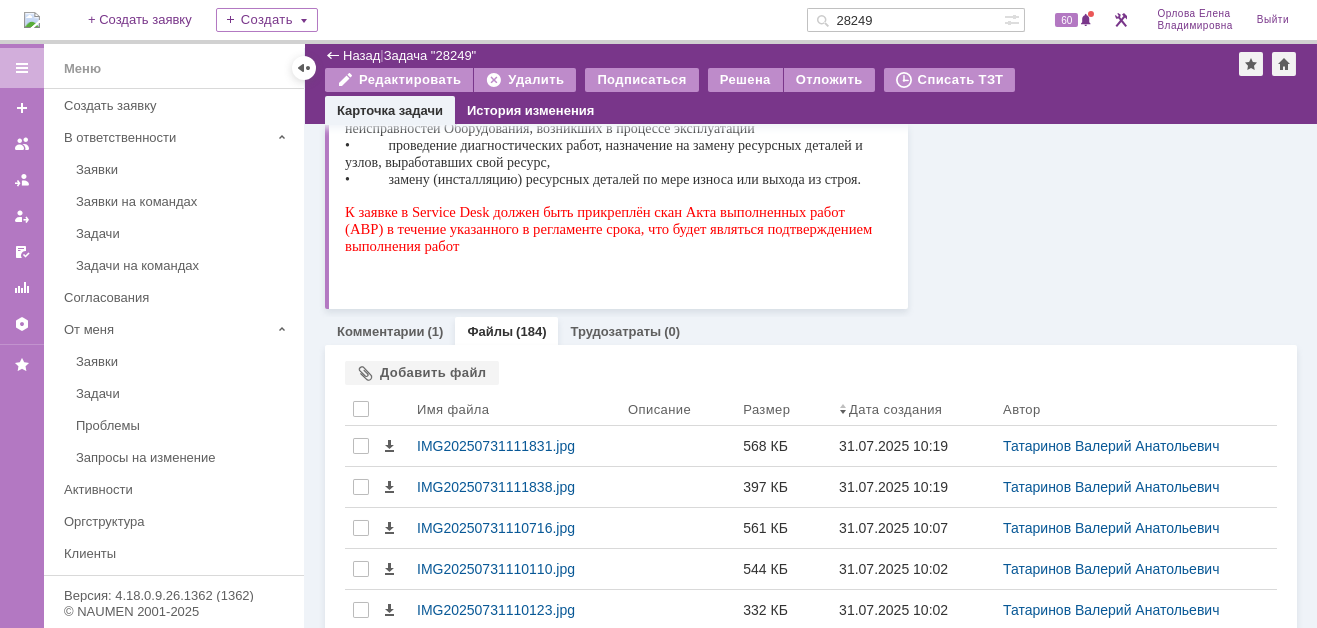 drag, startPoint x: 897, startPoint y: 13, endPoint x: 840, endPoint y: 17, distance: 57.14018 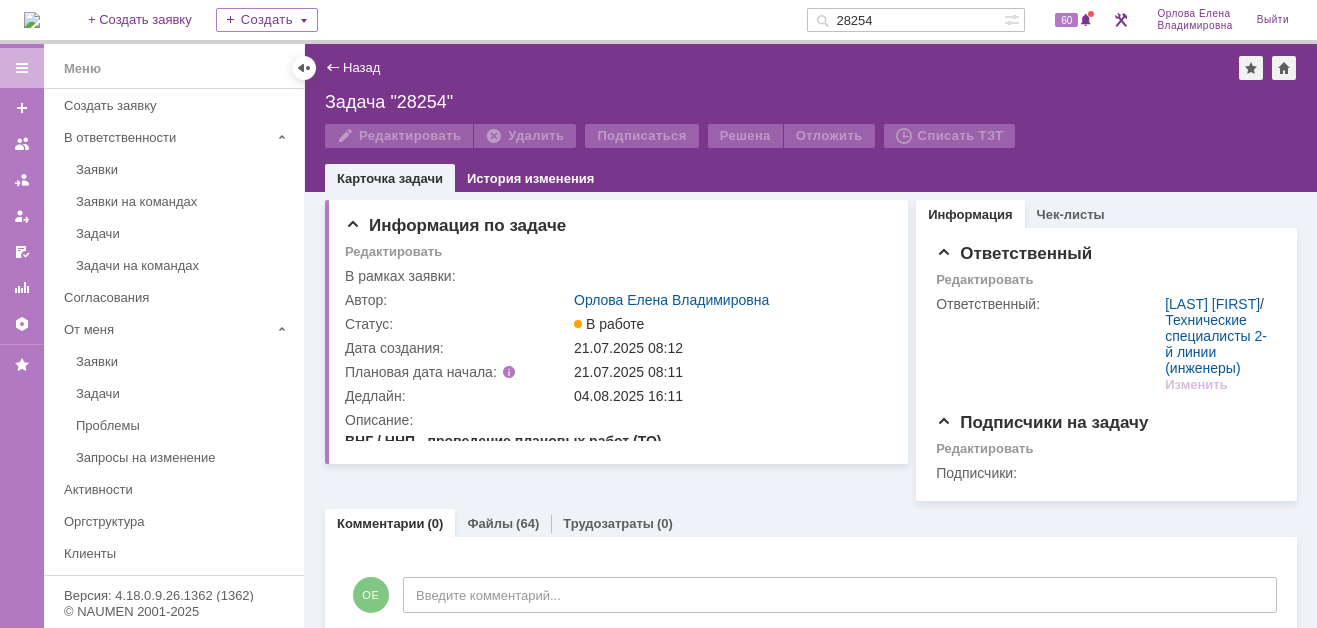 scroll, scrollTop: 0, scrollLeft: 0, axis: both 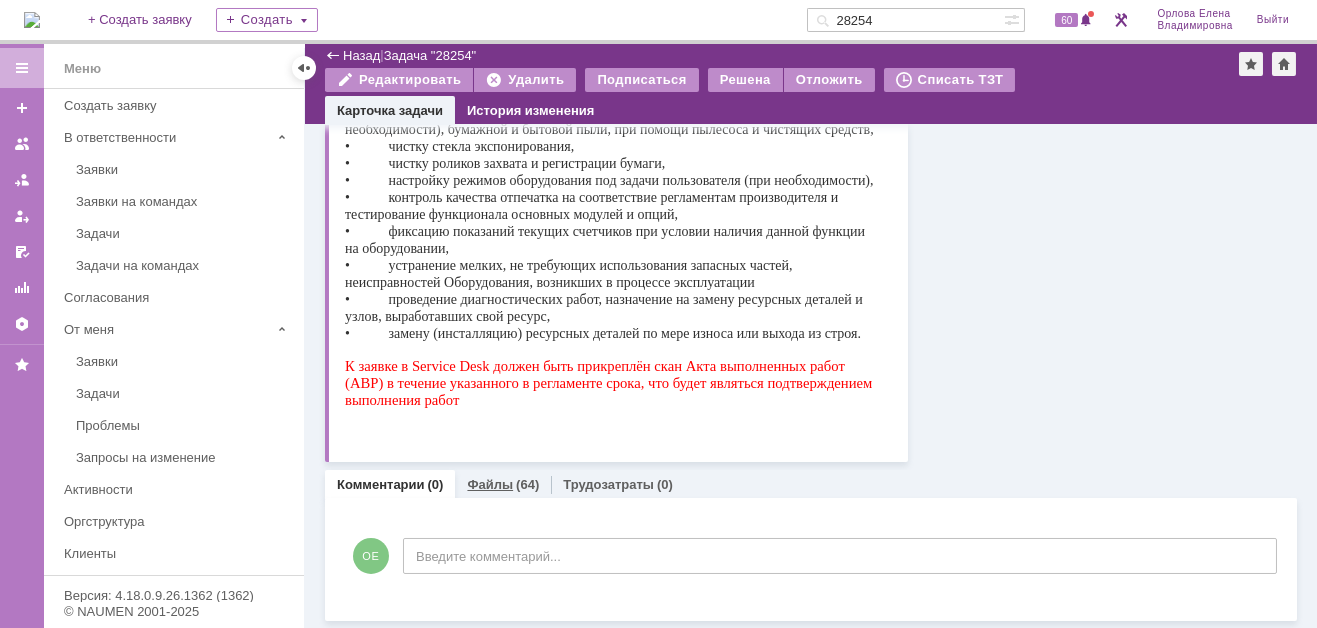 click on "Файлы" at bounding box center [490, 484] 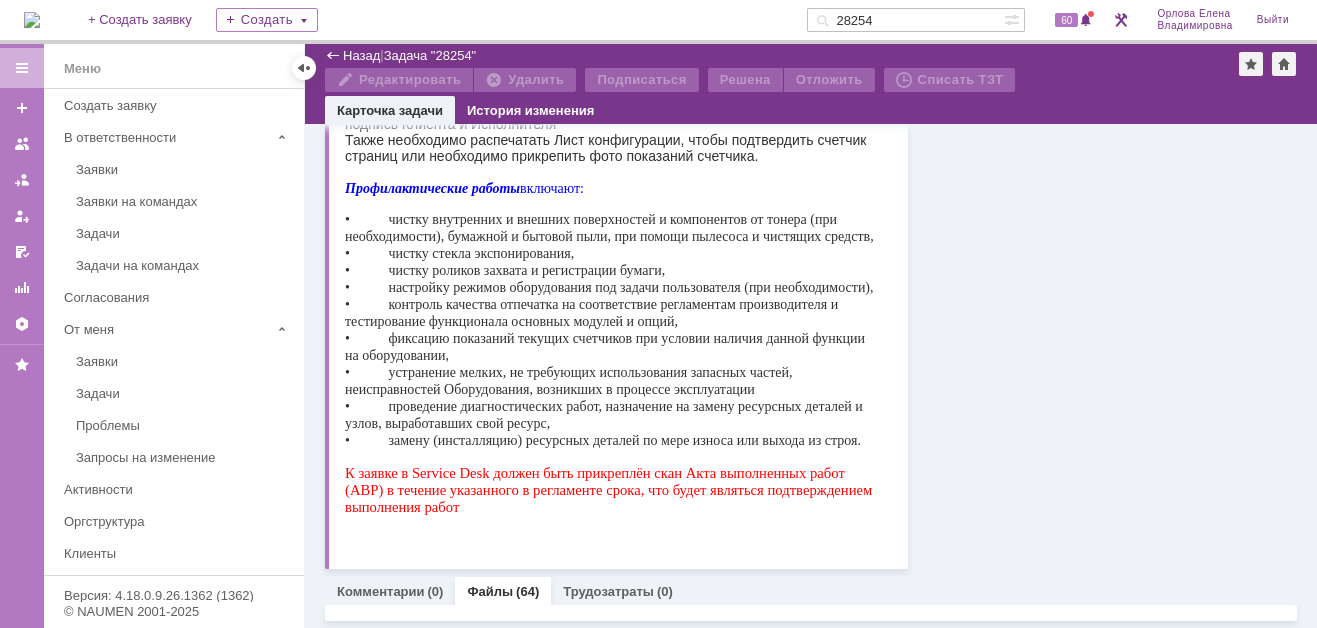 scroll, scrollTop: 431, scrollLeft: 0, axis: vertical 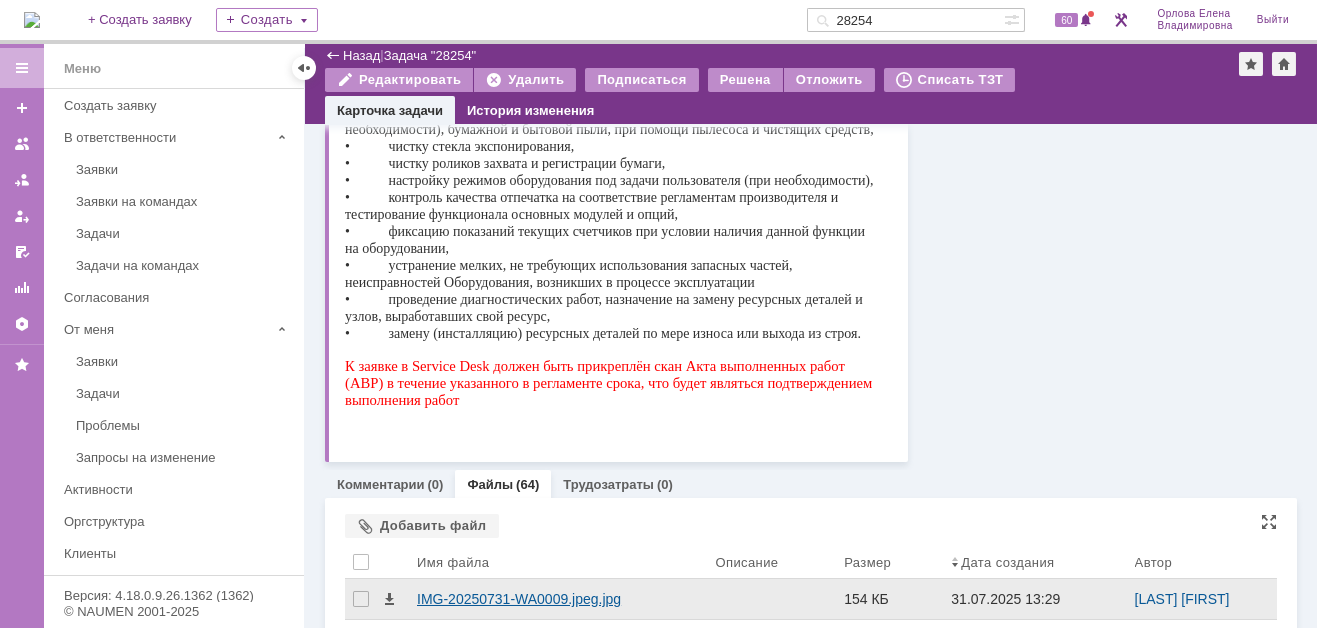 click on "IMG-20250731-WA0009.jpeg.jpg" at bounding box center [558, 599] 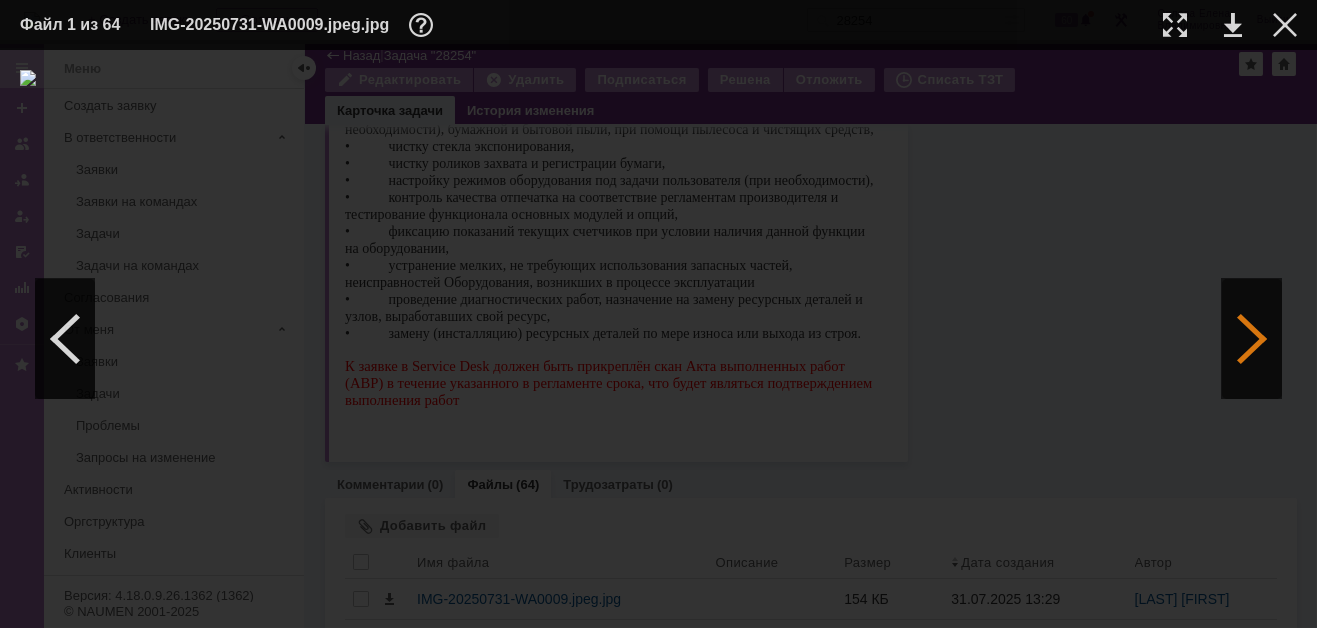 click at bounding box center [1252, 339] 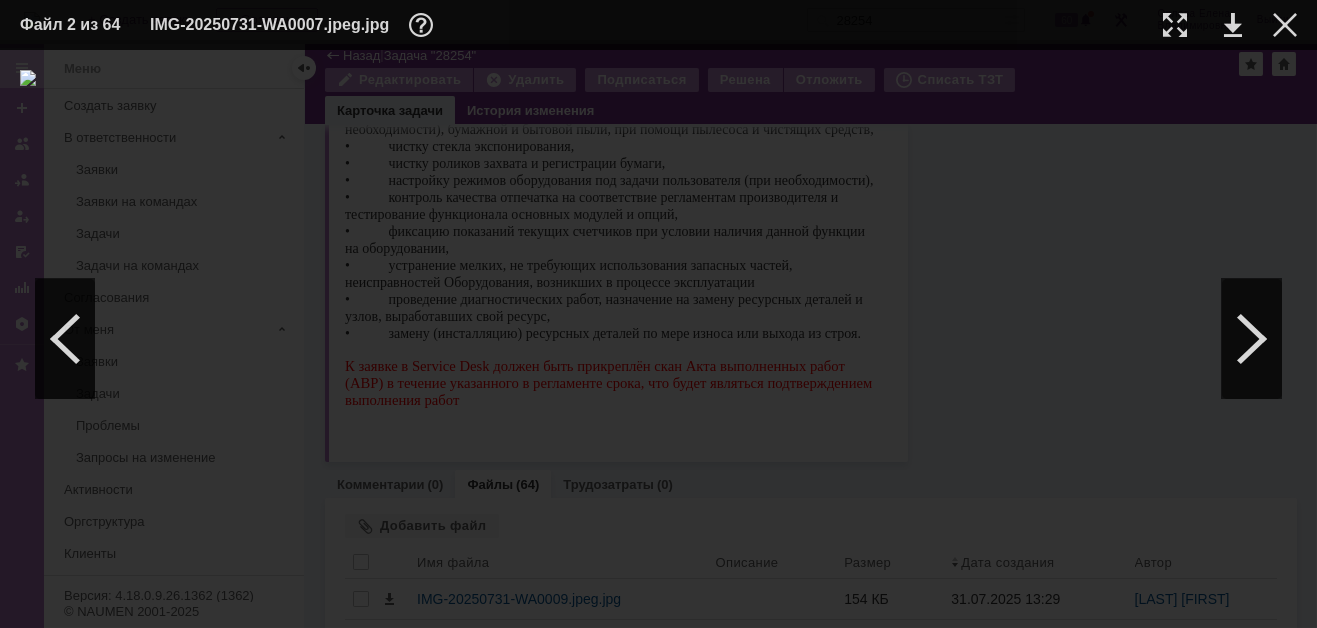 click at bounding box center [658, 339] 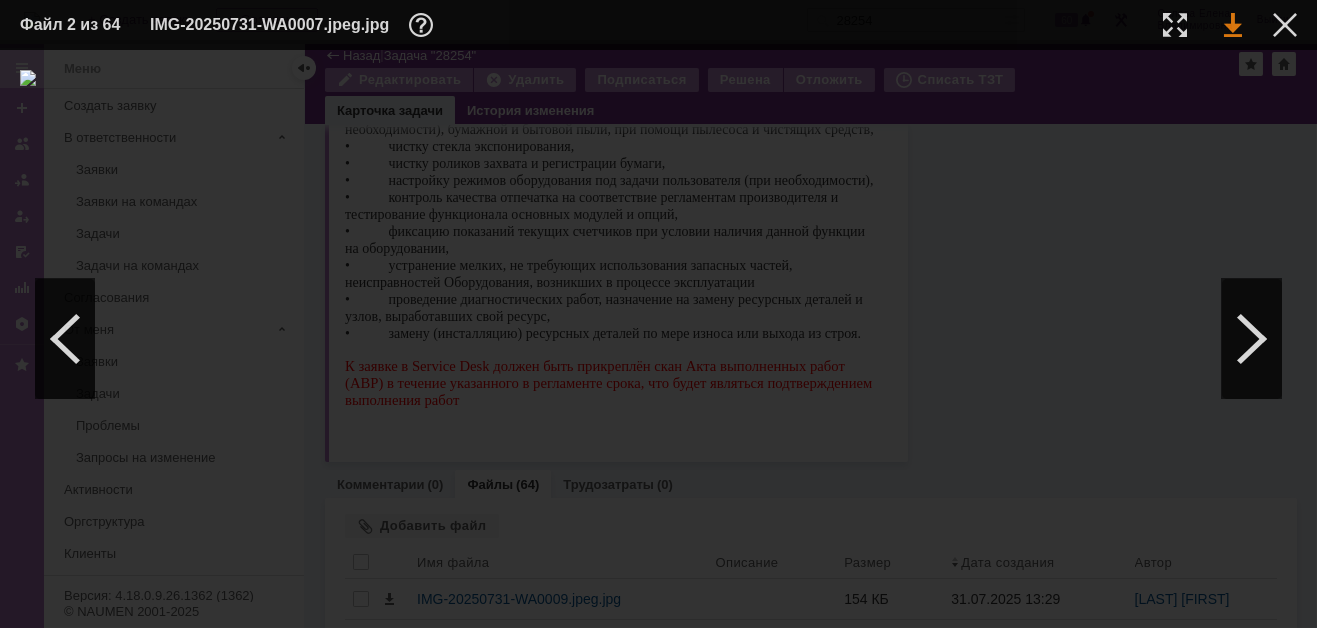 click at bounding box center [1233, 25] 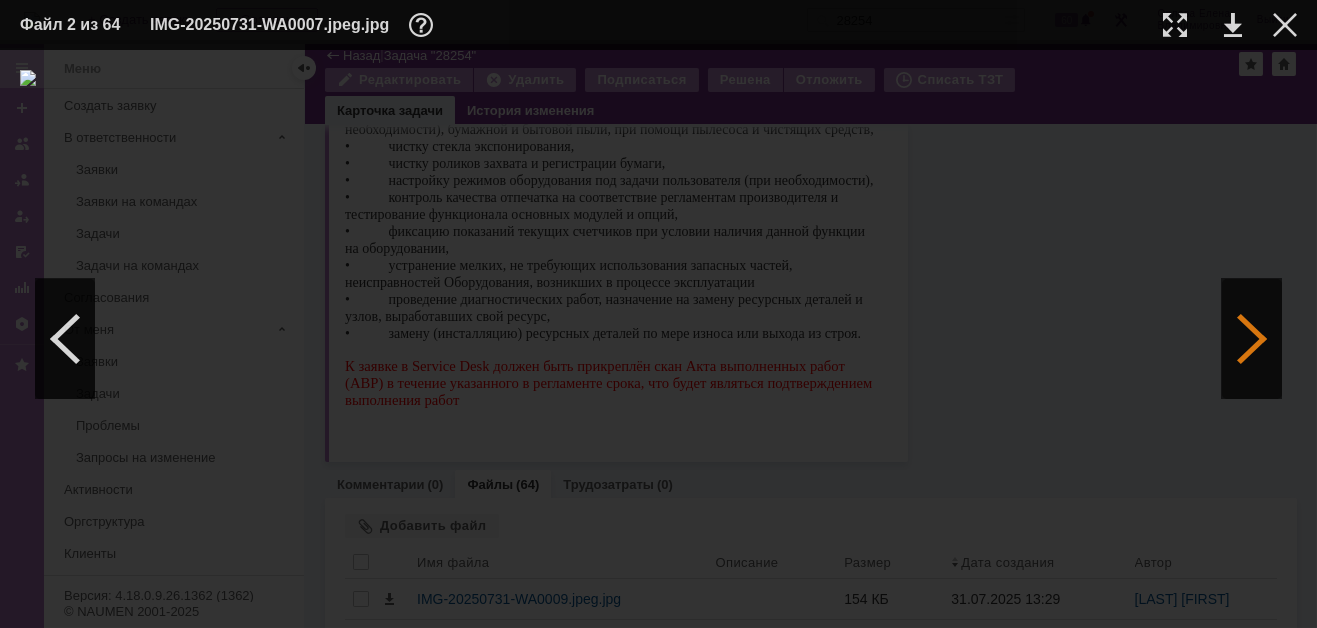 click at bounding box center [1252, 339] 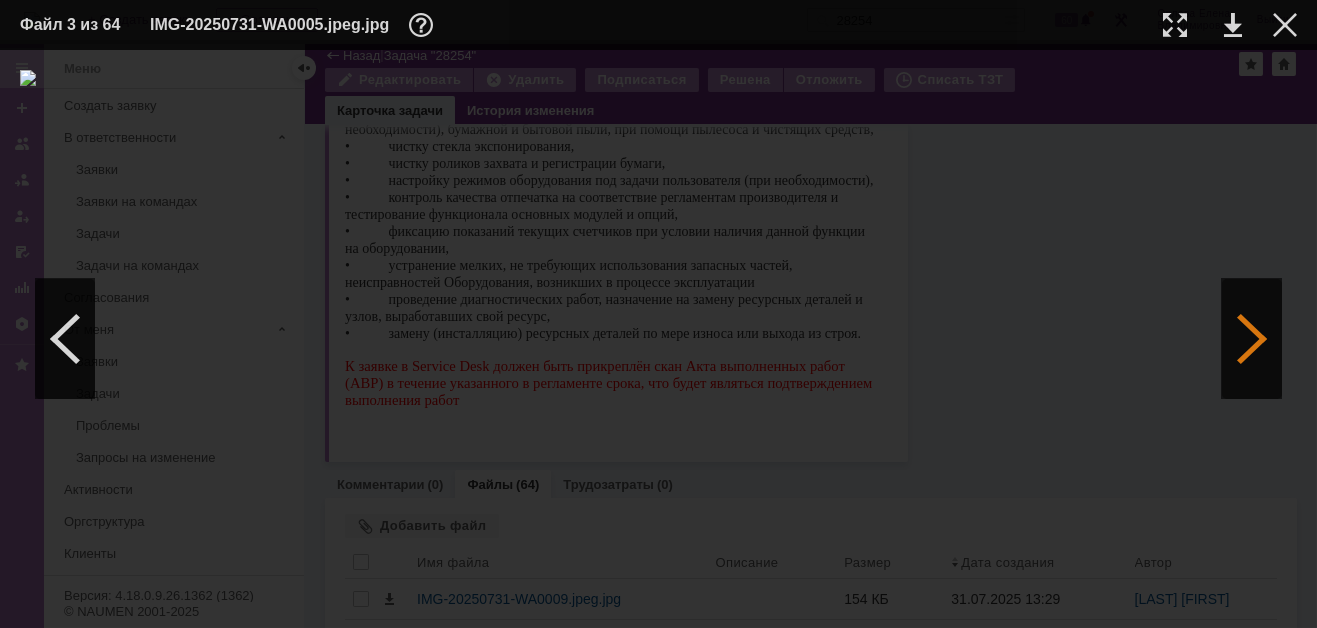 click at bounding box center [1252, 339] 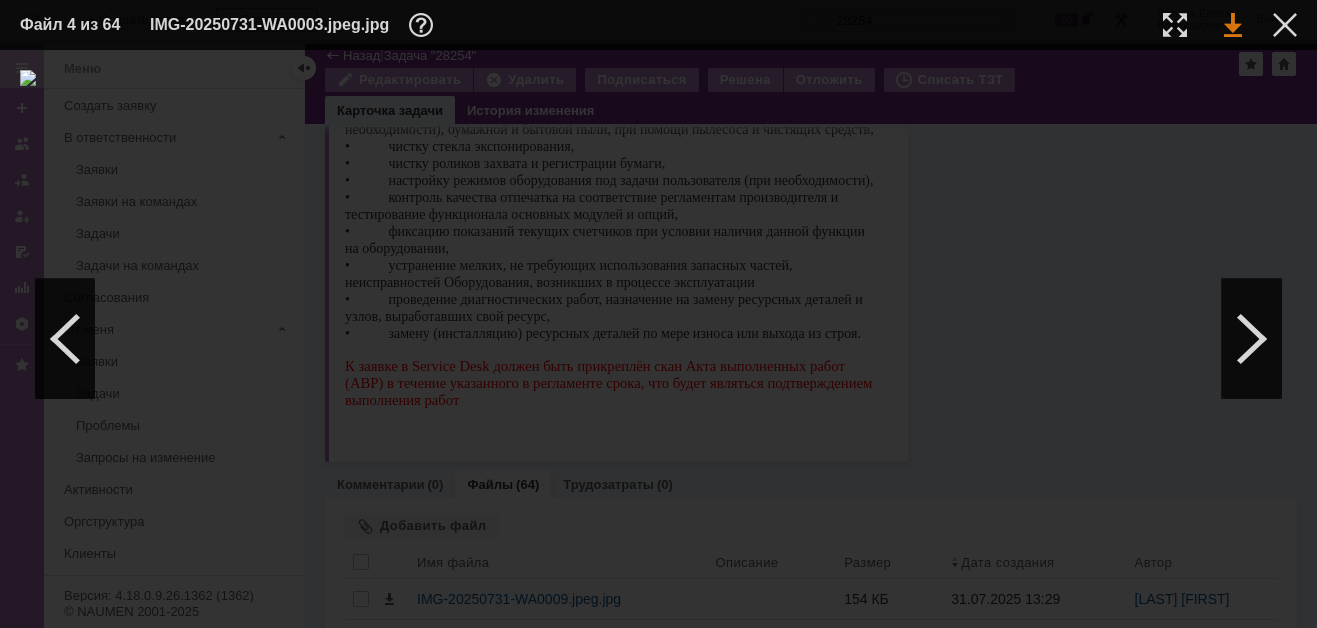 click at bounding box center [1233, 25] 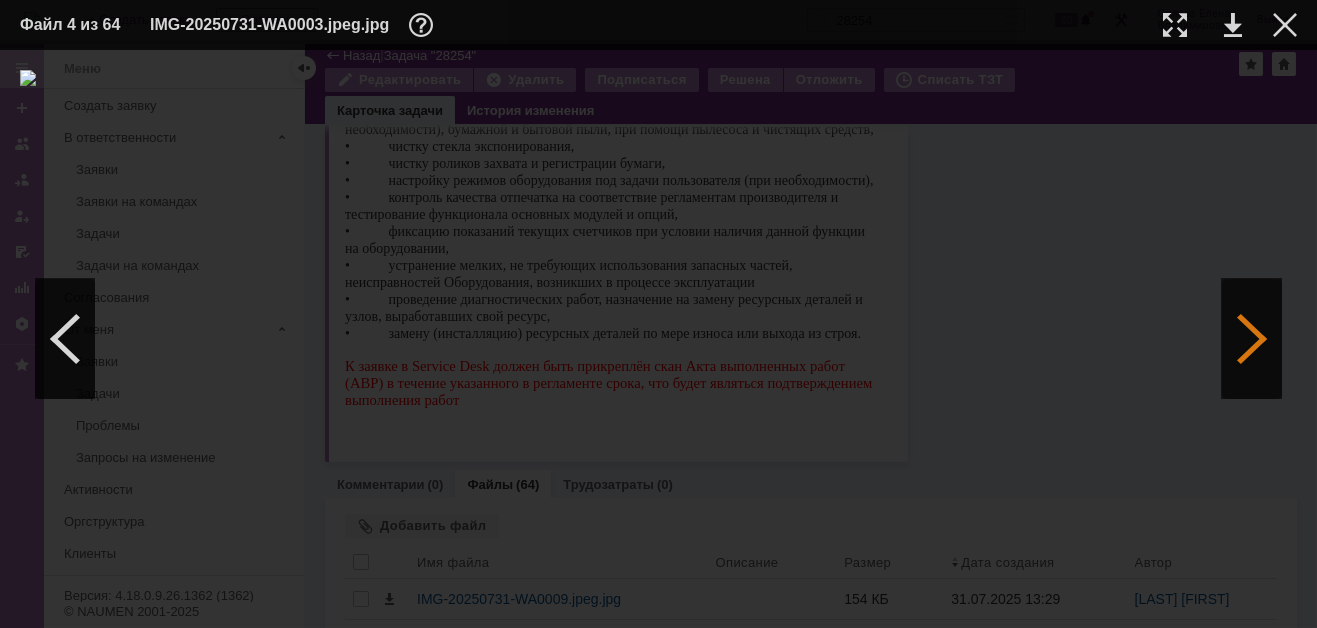 click at bounding box center (1252, 339) 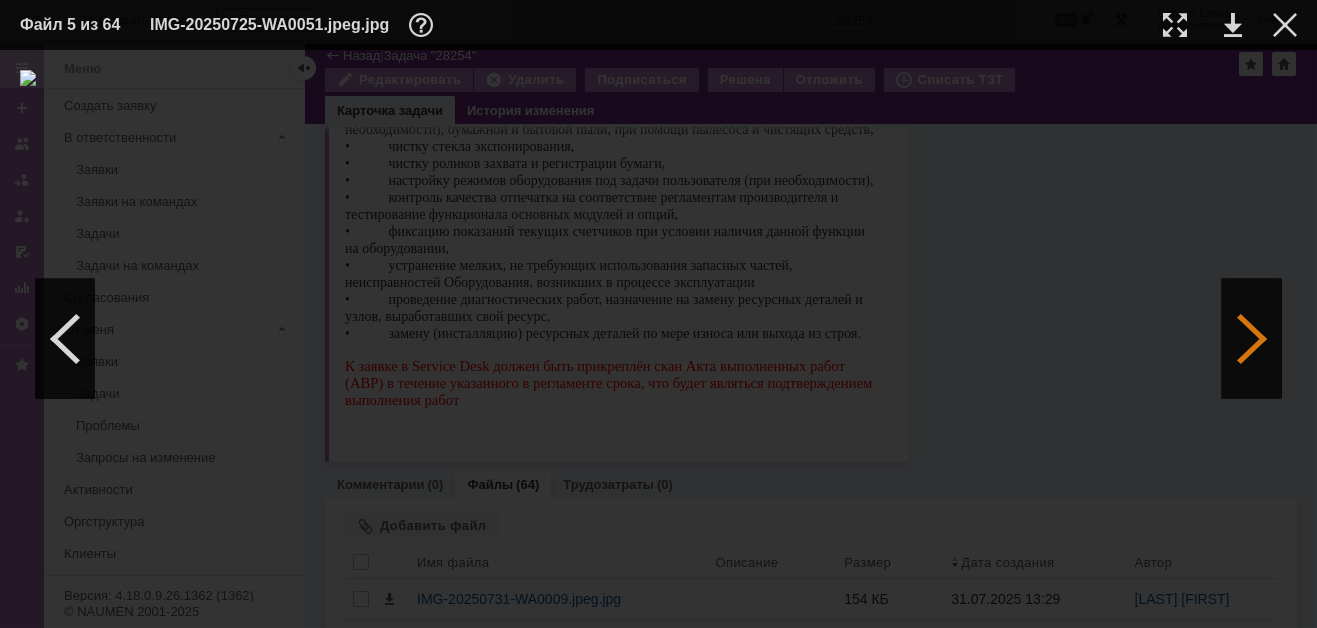 click at bounding box center [1252, 339] 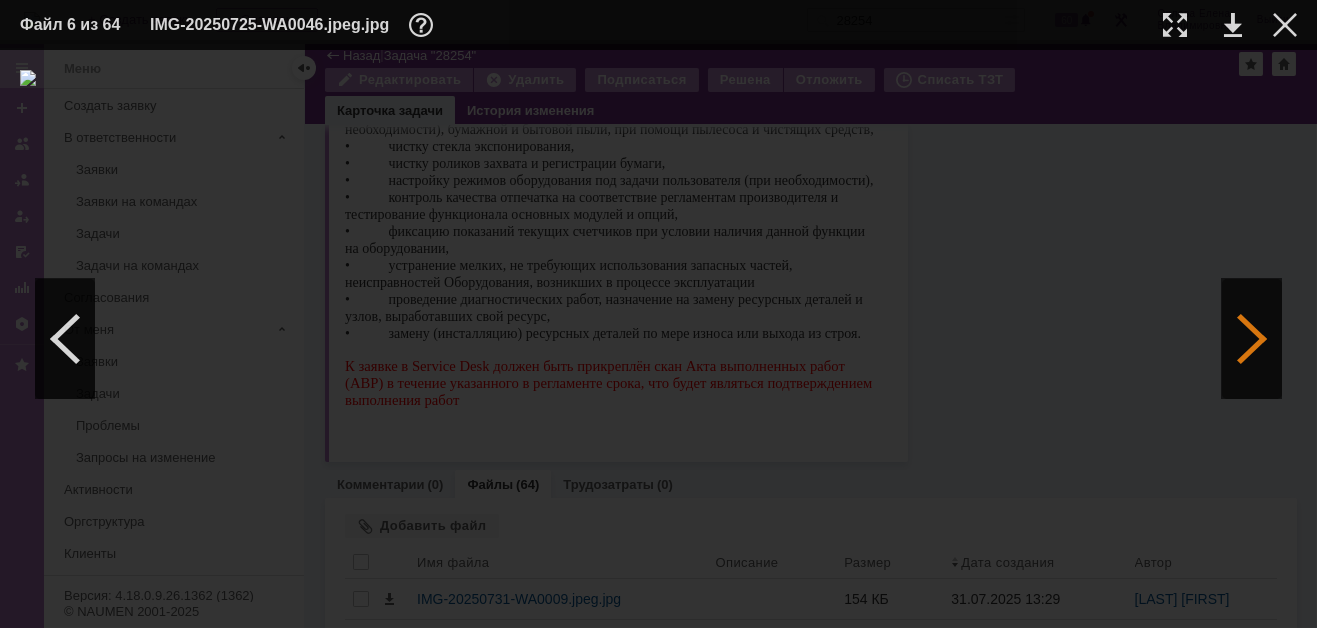 click at bounding box center (1252, 339) 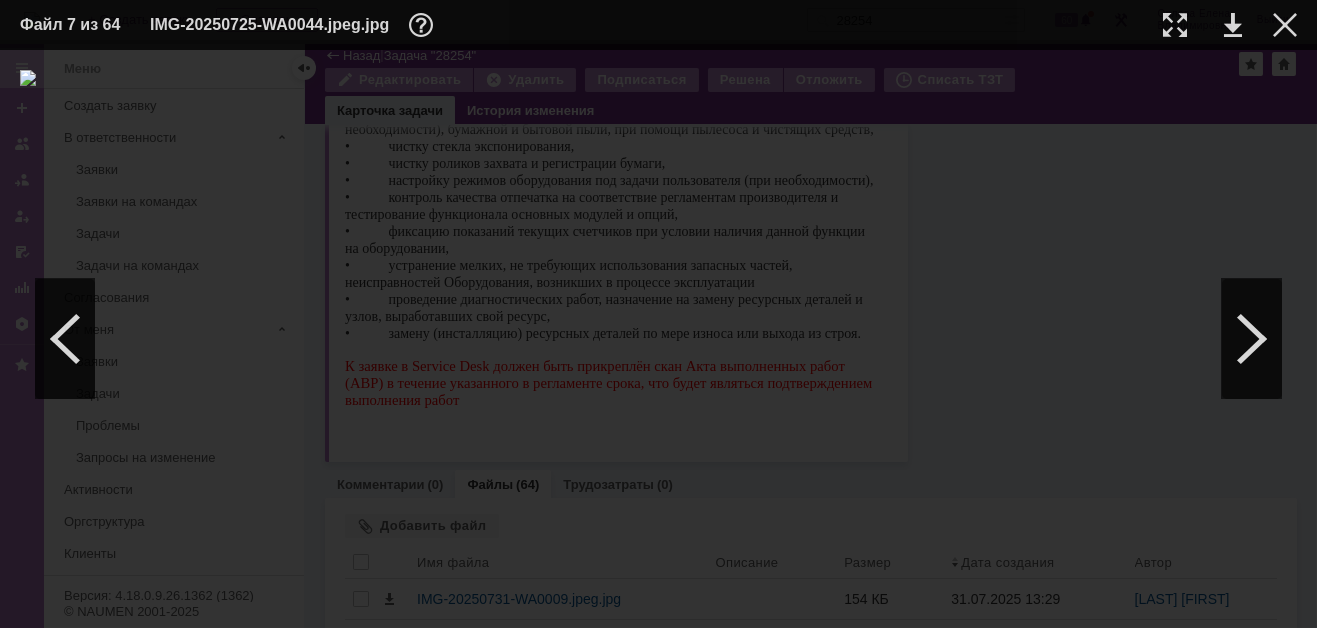 click at bounding box center [1214, 25] 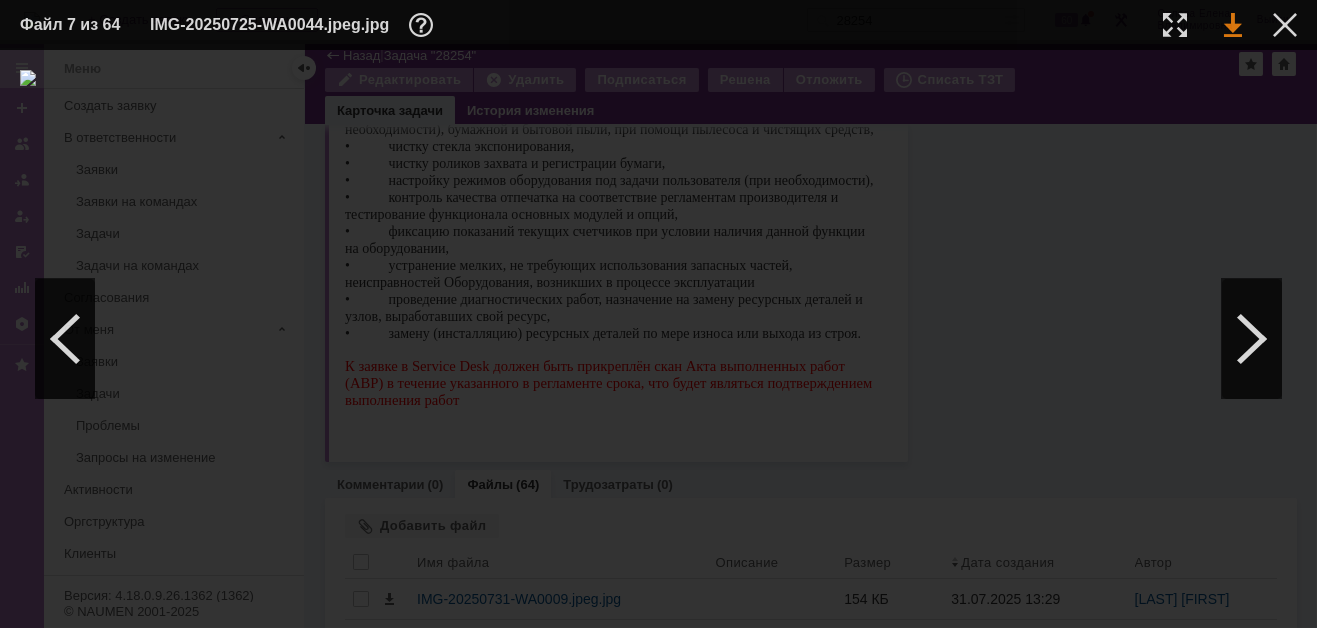 click at bounding box center [1233, 25] 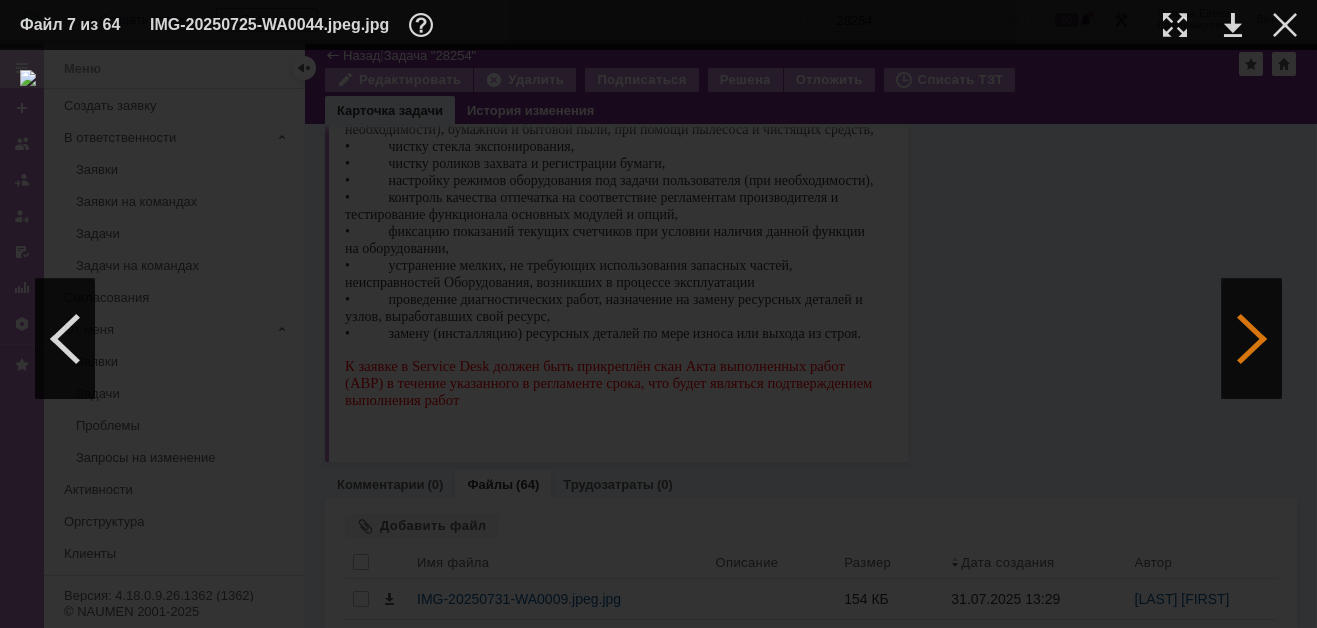 click at bounding box center [1252, 339] 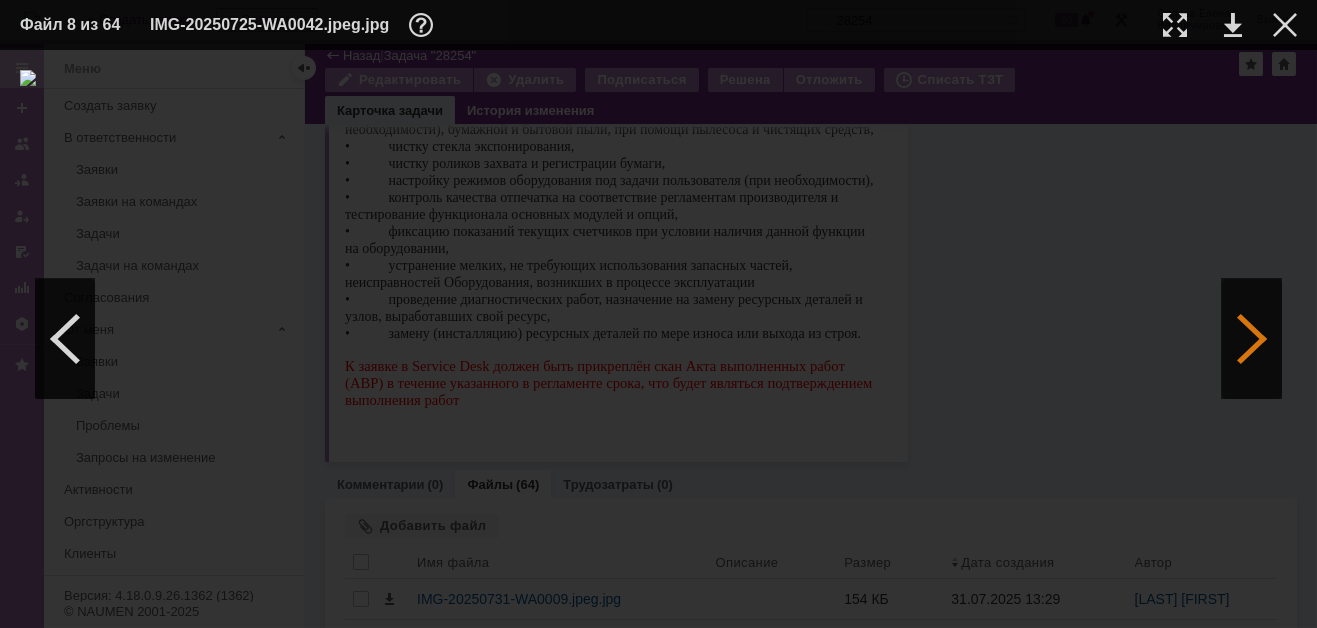 click at bounding box center (1252, 339) 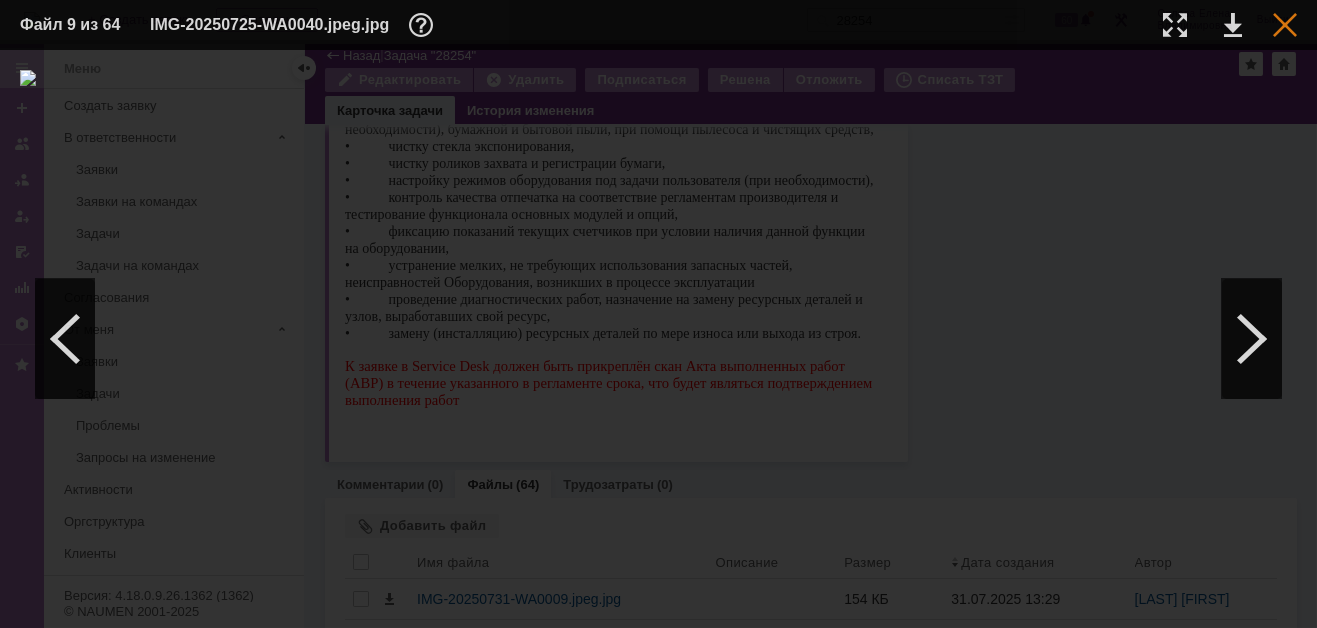 click at bounding box center [1285, 25] 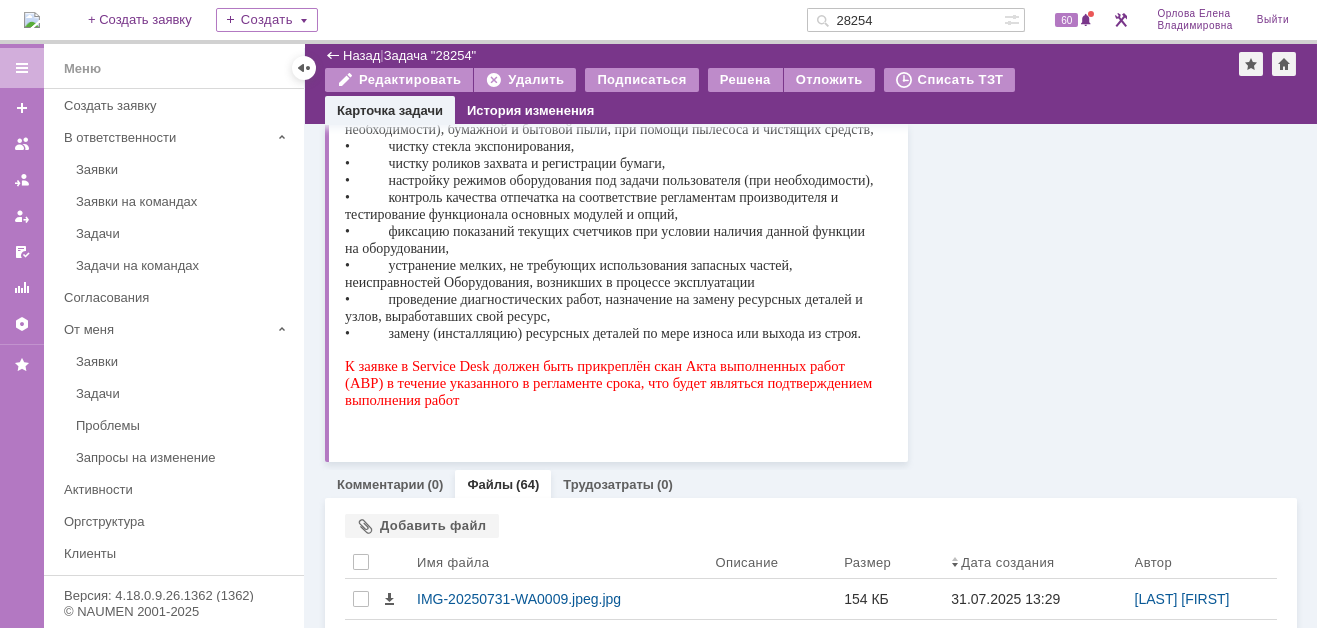 drag, startPoint x: 901, startPoint y: 22, endPoint x: 843, endPoint y: 20, distance: 58.034473 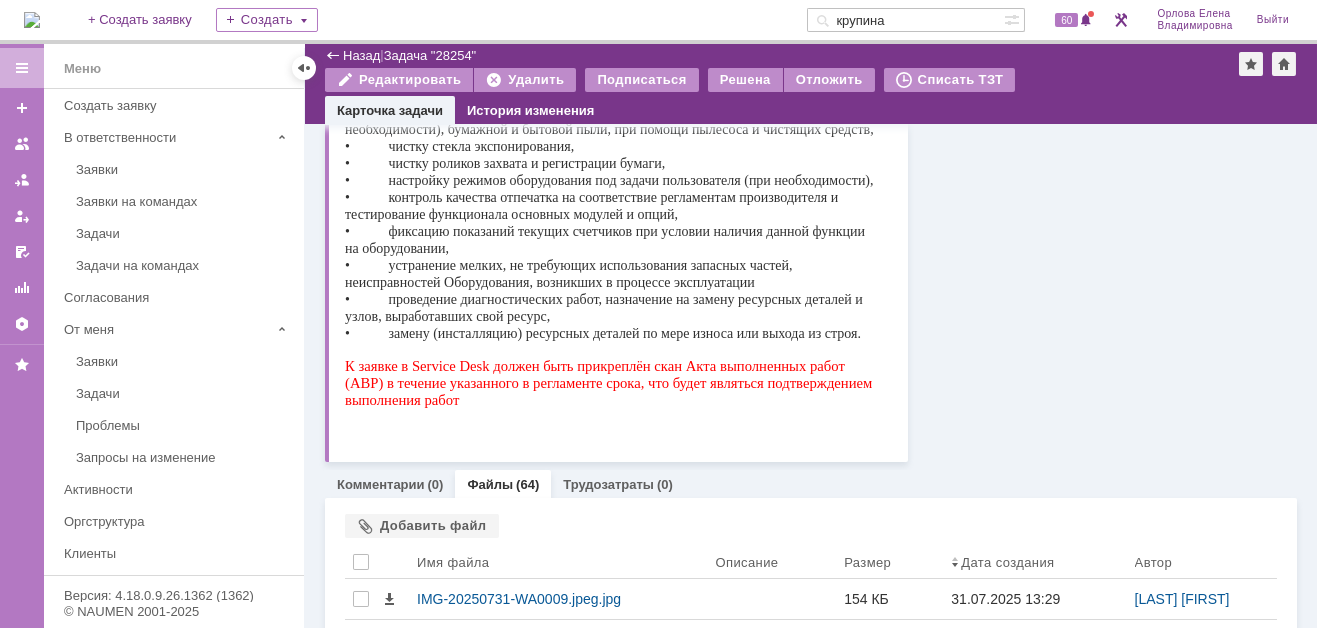 type on "крупина" 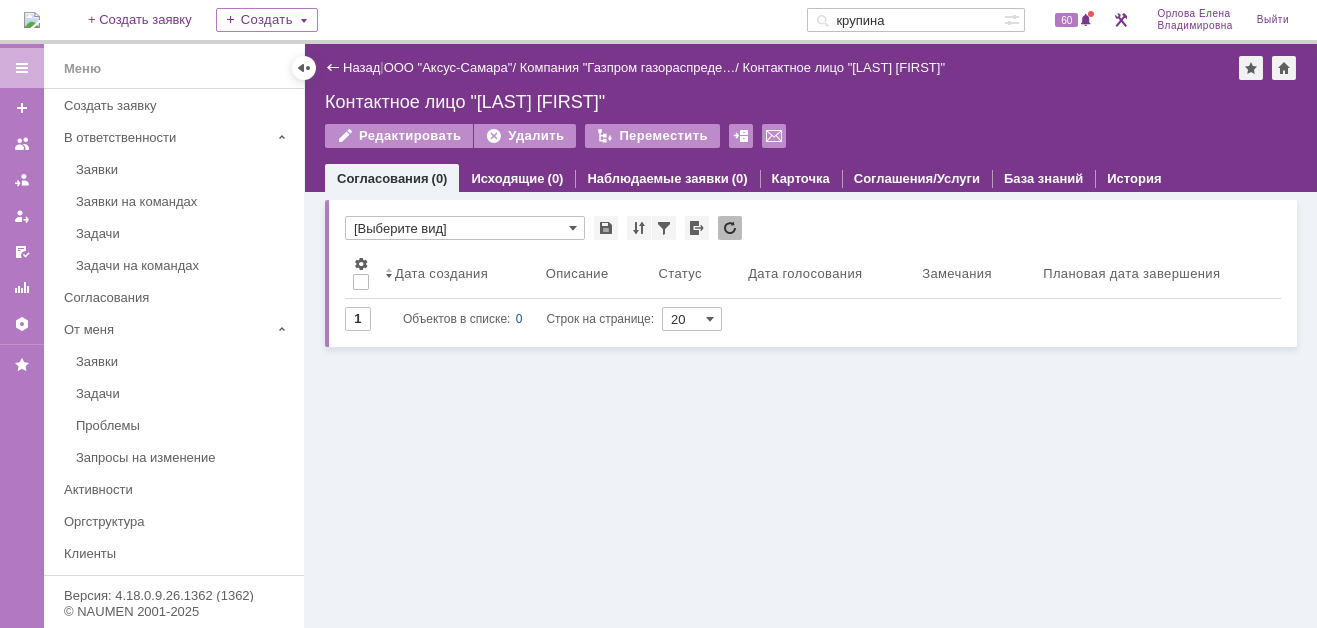 click on "Контактное лицо "Крупина Валерия"" at bounding box center [811, 102] 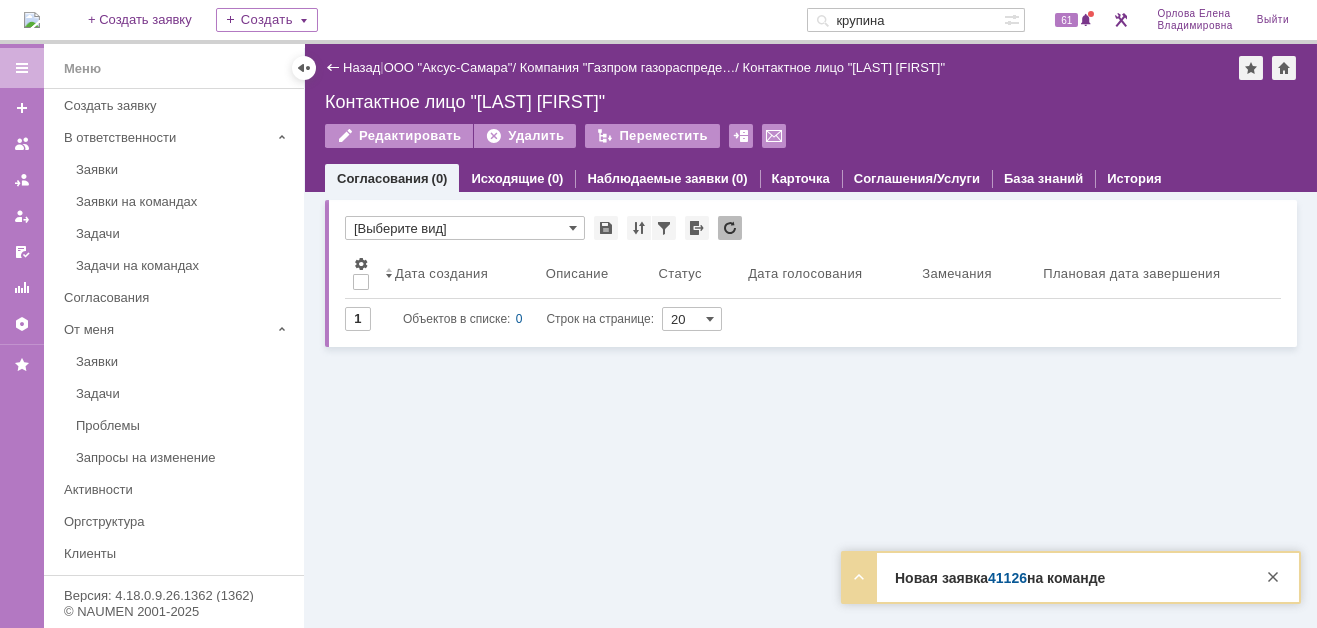 click on "41126" at bounding box center (1007, 578) 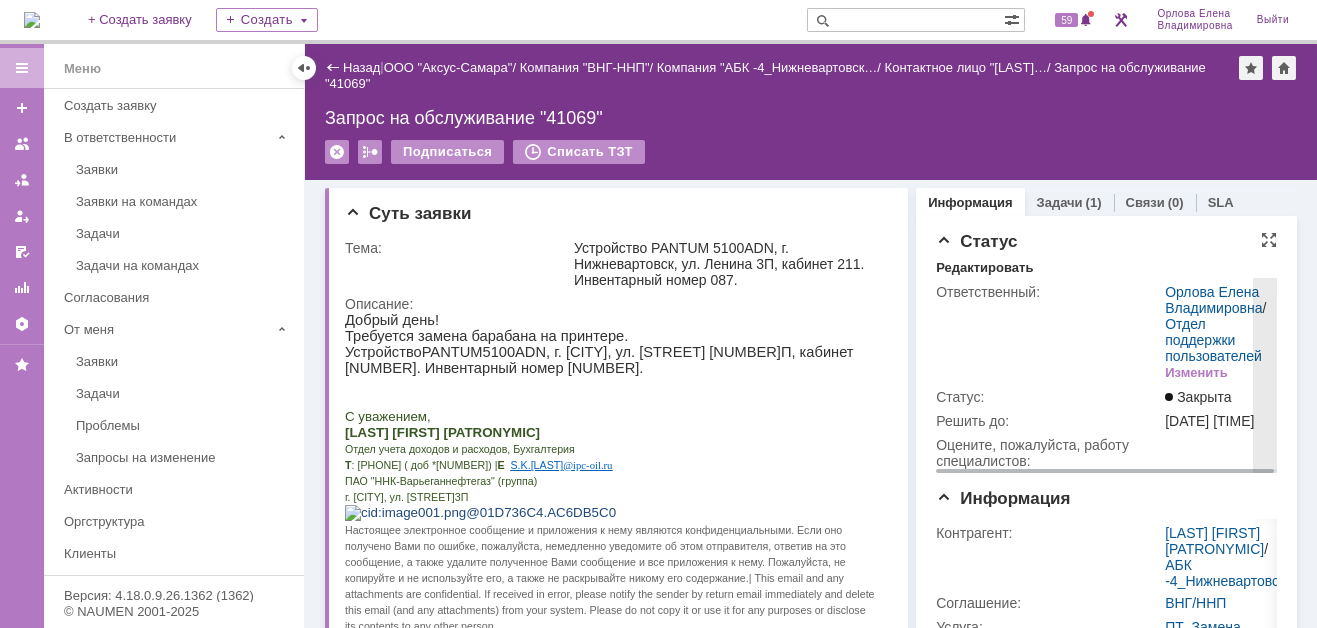 scroll, scrollTop: 0, scrollLeft: 0, axis: both 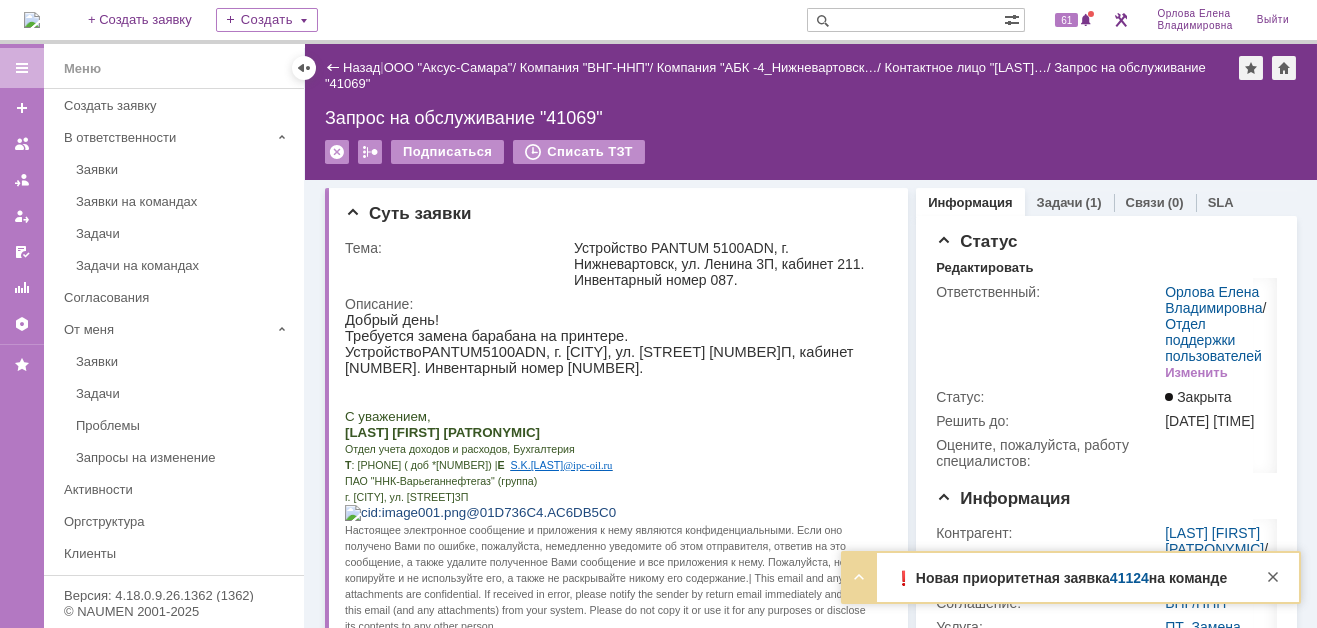 click on "41124" at bounding box center (1129, 578) 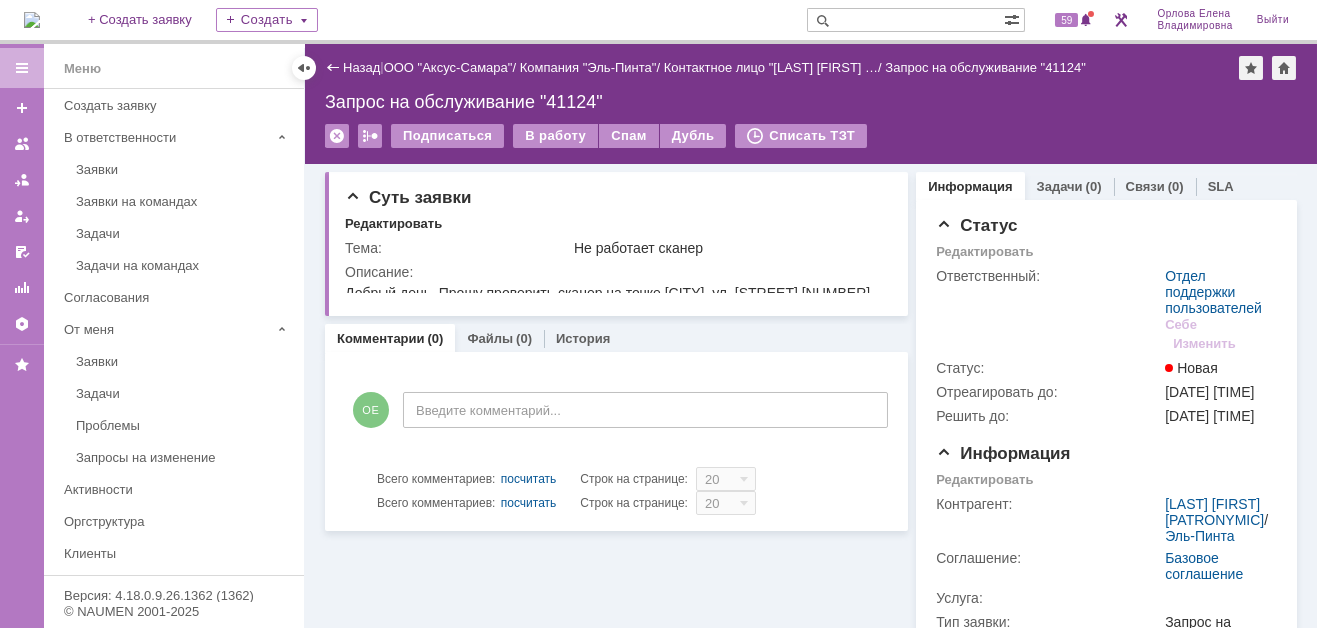 scroll, scrollTop: 0, scrollLeft: 0, axis: both 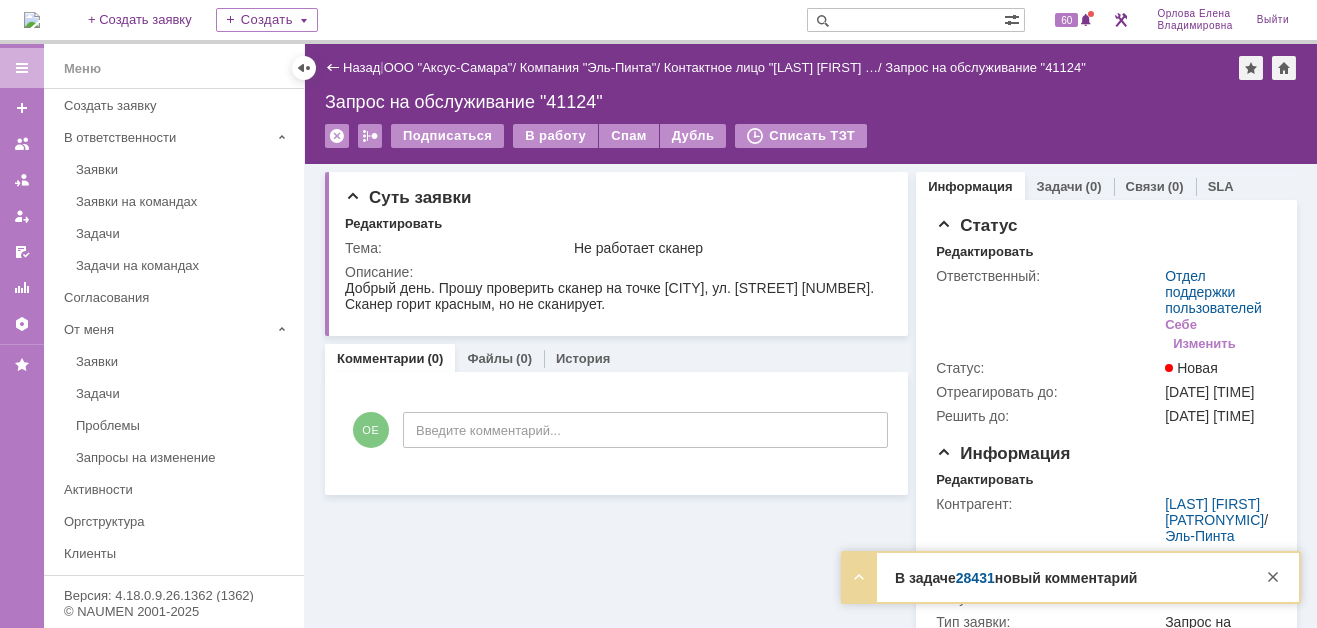 click on "28431" at bounding box center (975, 578) 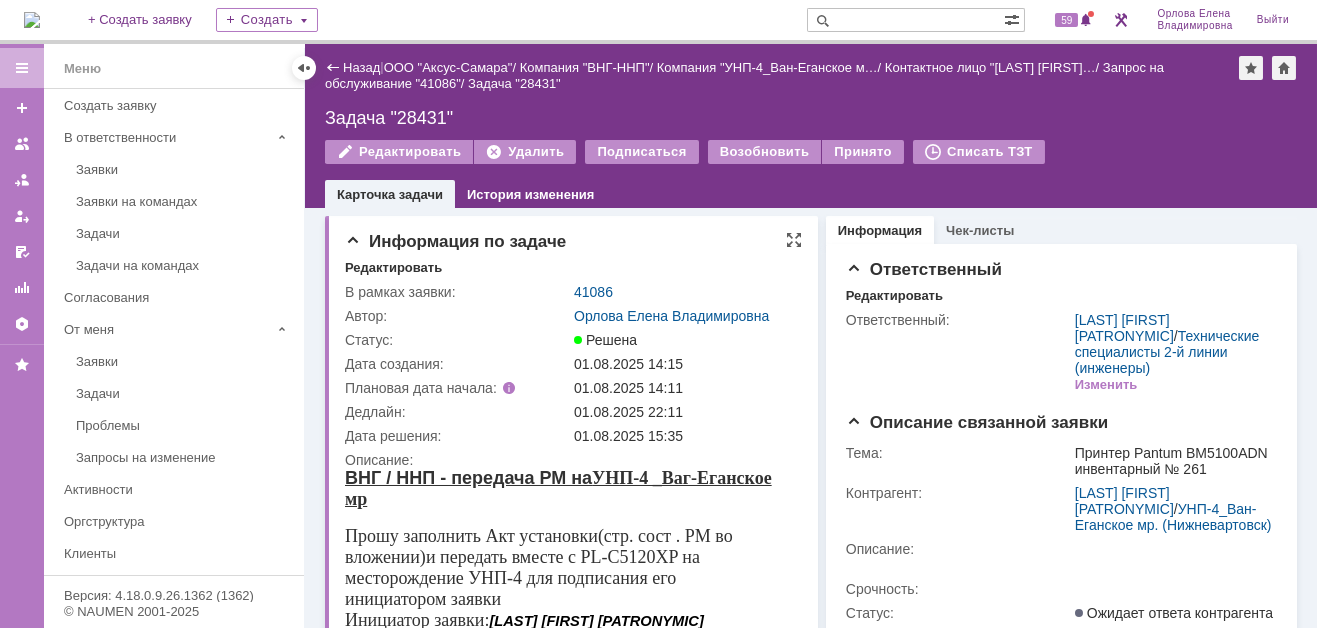 scroll, scrollTop: 0, scrollLeft: 0, axis: both 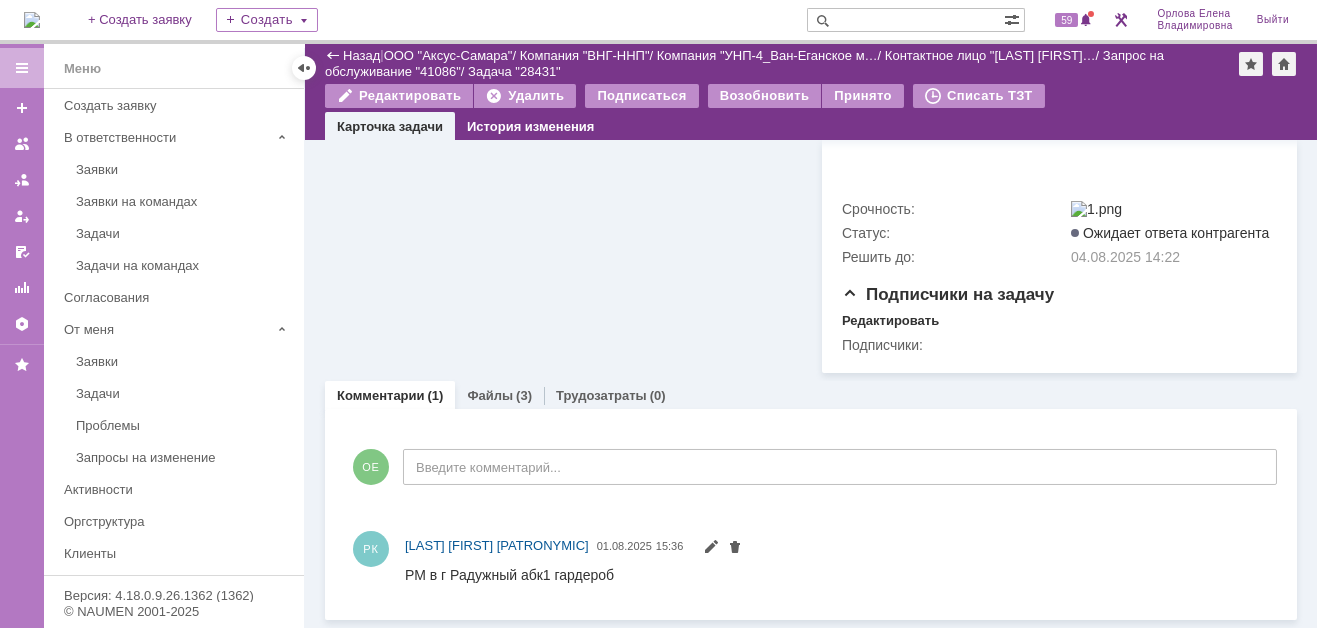 click on "Информация по задаче Редактировать В рамках заявки: 41086 Автор: [FIRST] [LAST] [PATRONYMIC] Статус: Решена Дата создания: 01.08.2025 14:15 Плановая дата начала: 01.08.2025 14:11 Дедлайн: 01.08.2025 22:11 Дата решения: 01.08.2025 15:35 Описание:" at bounding box center (569, -94) 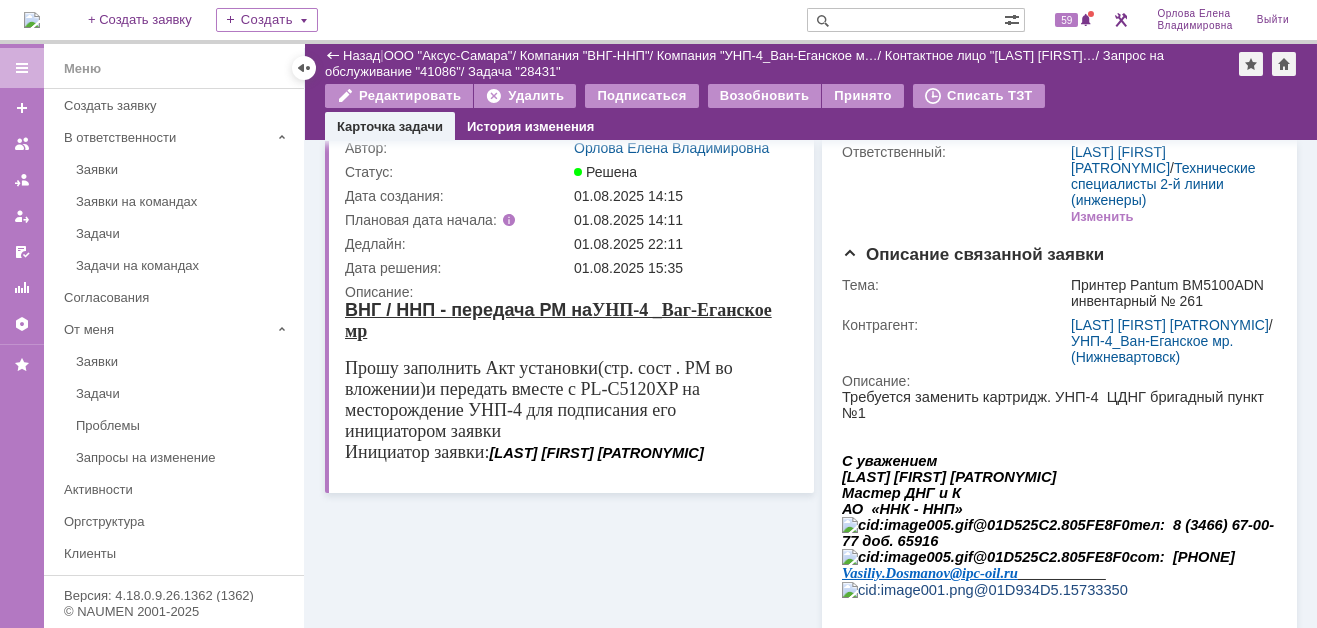 scroll, scrollTop: 0, scrollLeft: 0, axis: both 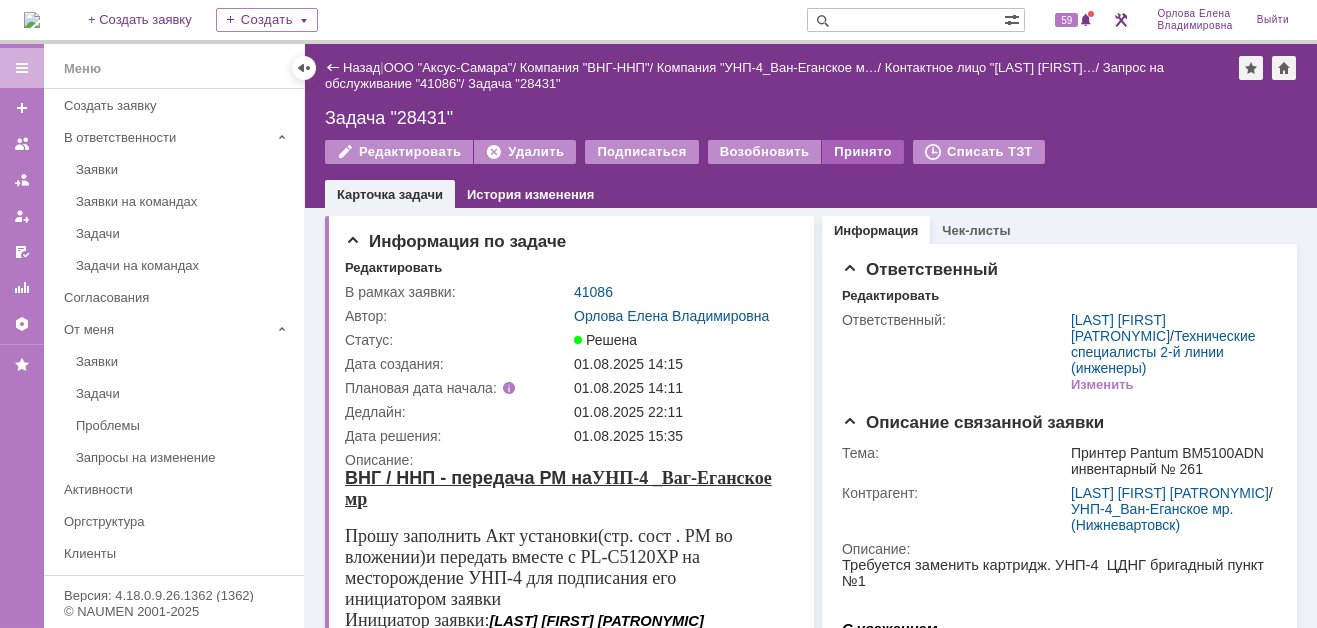 click on "Принято" at bounding box center [863, 152] 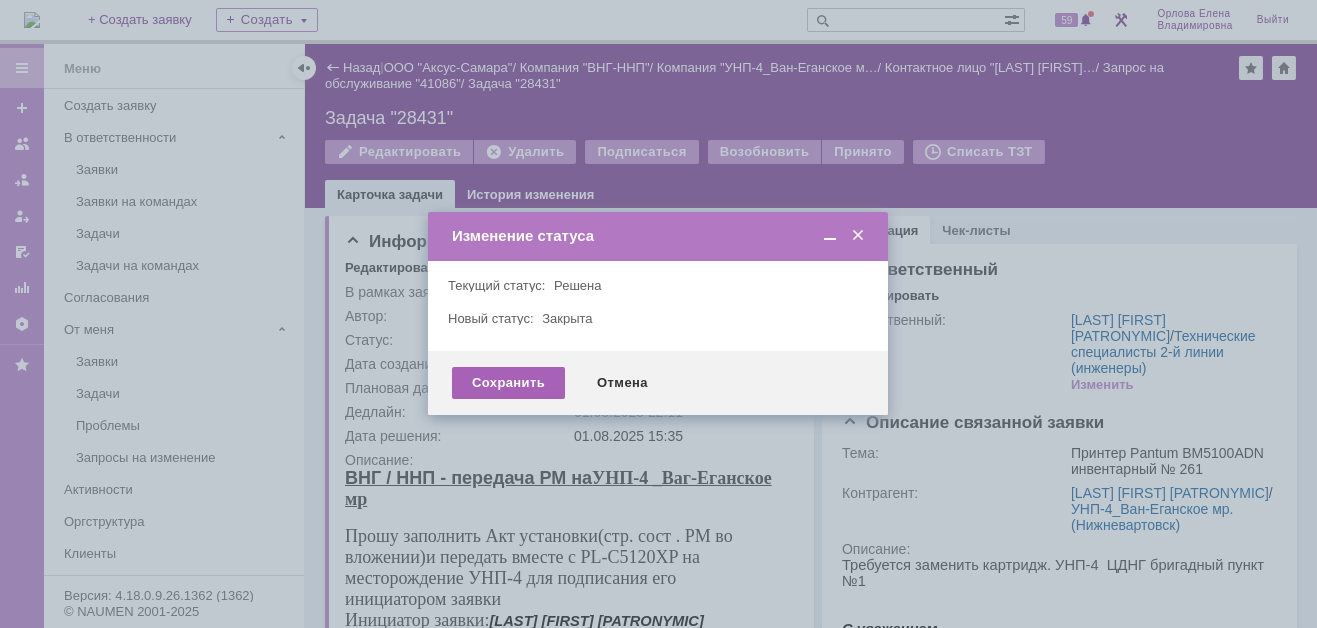 click on "Сохранить" at bounding box center (508, 383) 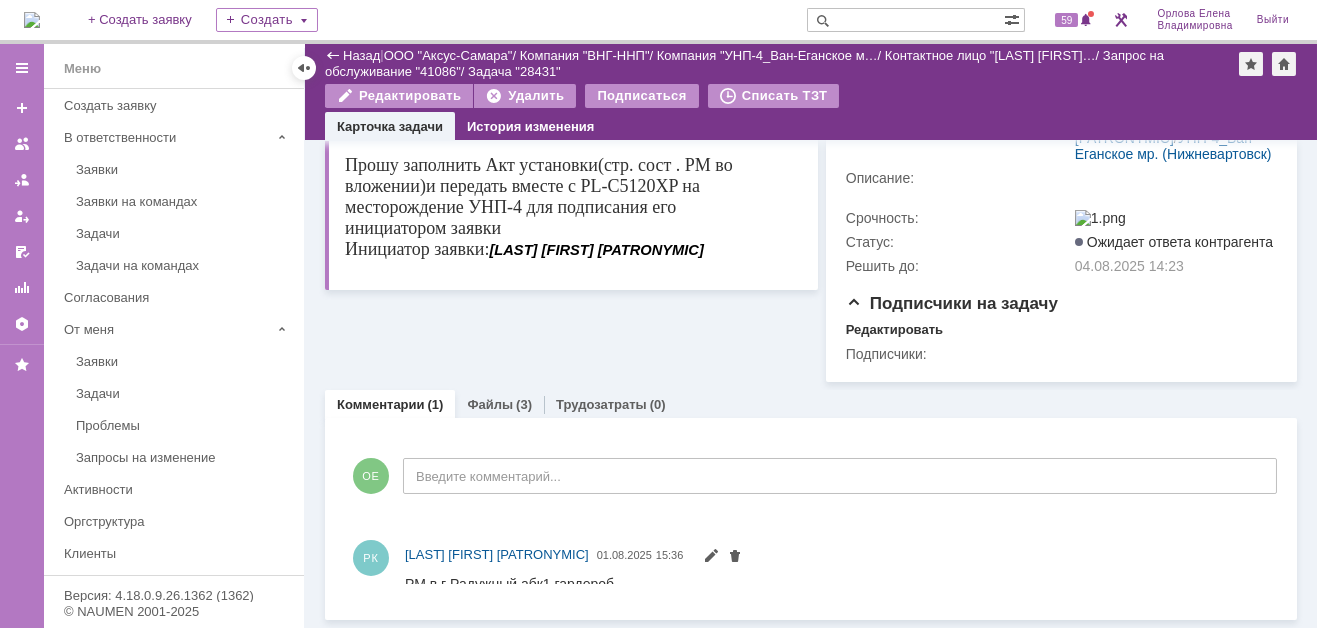 scroll, scrollTop: 0, scrollLeft: 0, axis: both 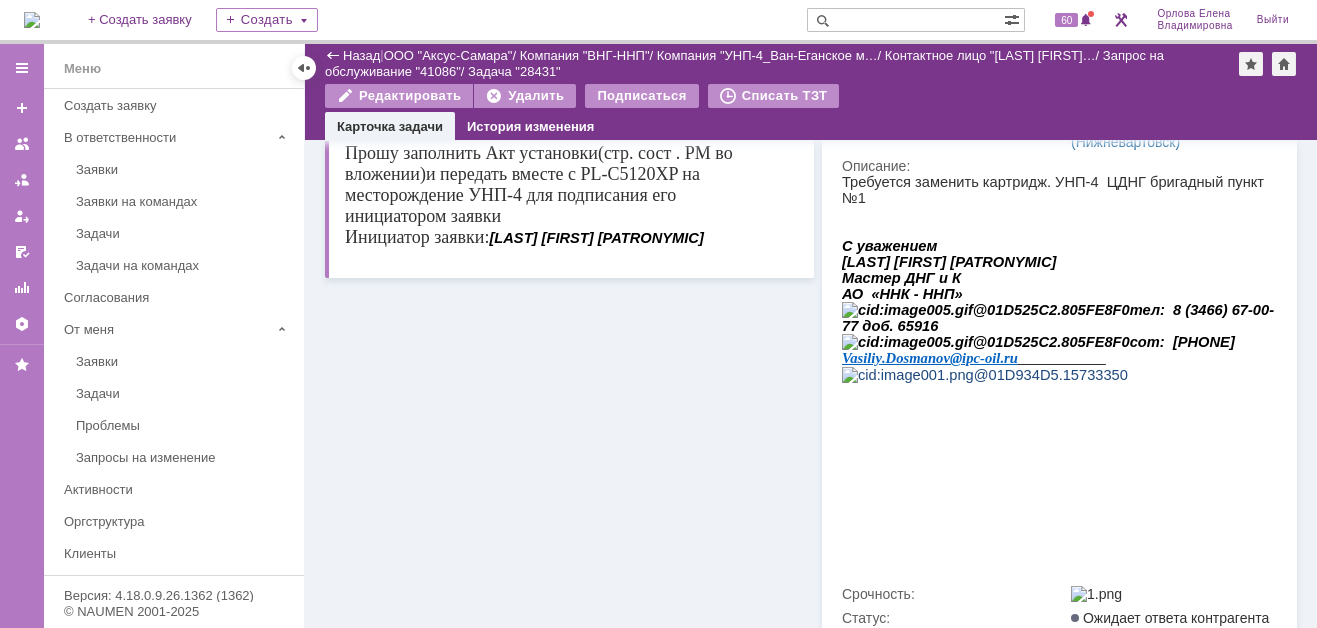 click on "Информация по задаче Редактировать В рамках заявки: 41086 Автор: [FIRST] [LAST] [PATRONYMIC] Статус: Закрыта Дата создания: 01.08.2025 14:15 Плановая дата начала: 01.08.2025 14:11 Дедлайн: 01.08.2025 22:11 Дата решения: 01.08.2025 15:35 Описание:" at bounding box center (569, 291) 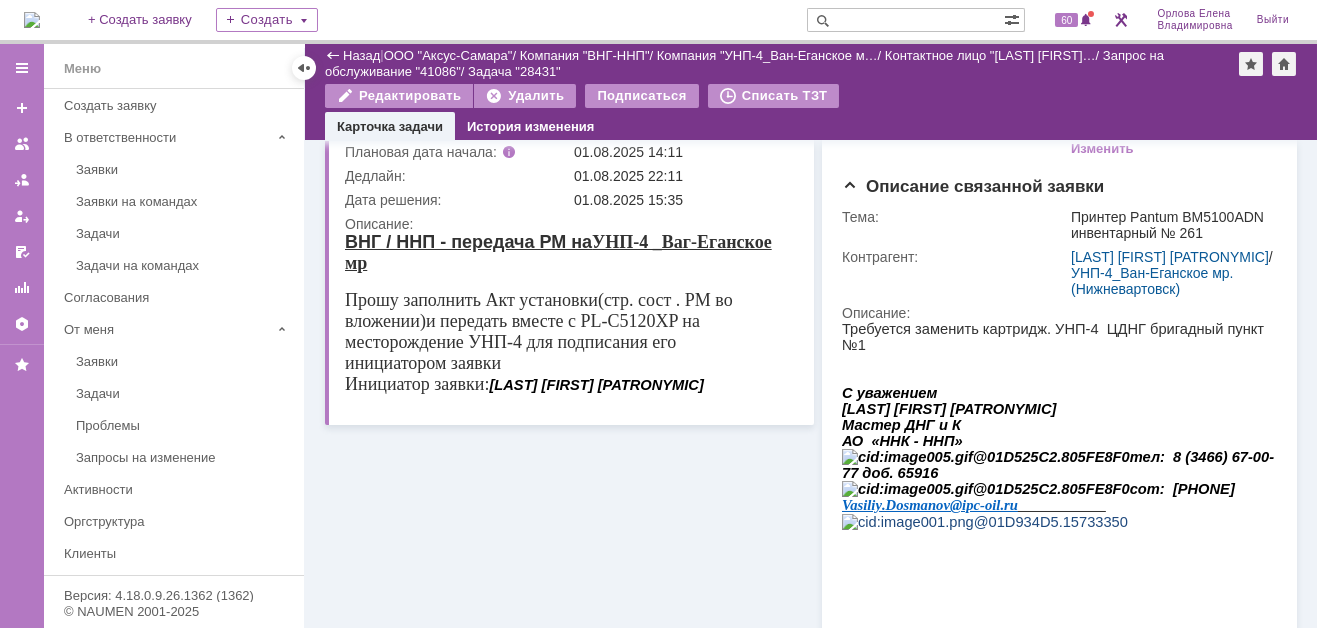 scroll, scrollTop: 0, scrollLeft: 0, axis: both 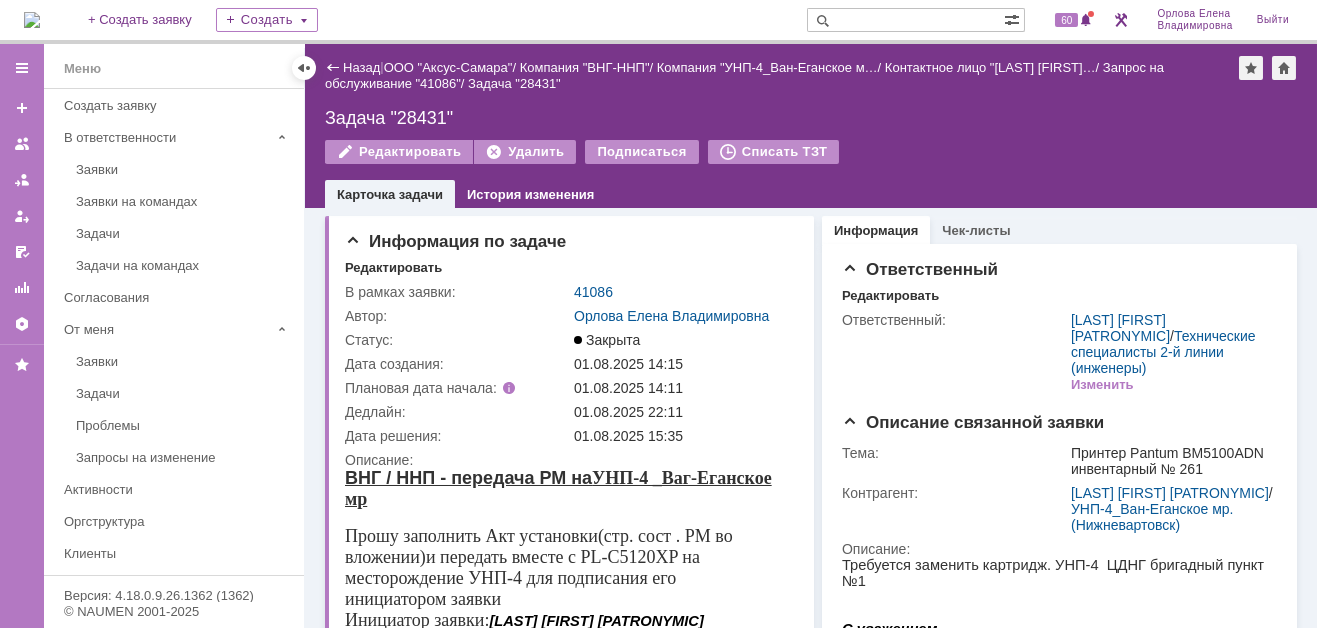 click at bounding box center (905, 20) 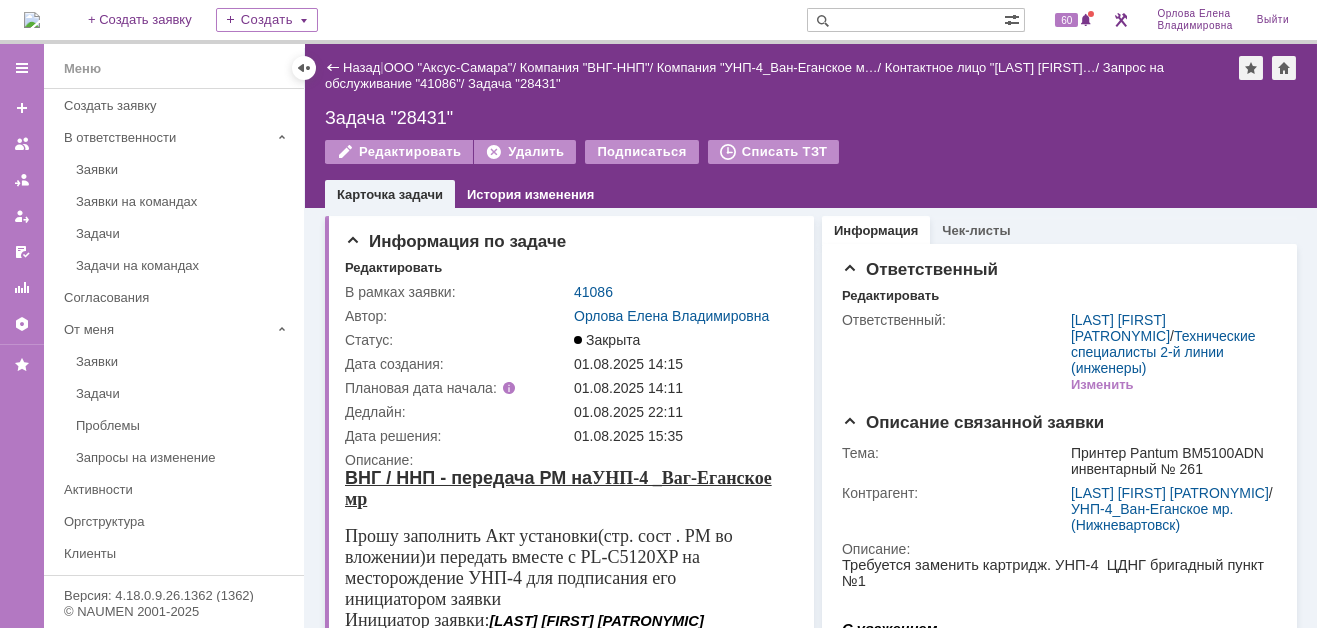 click at bounding box center [905, 20] 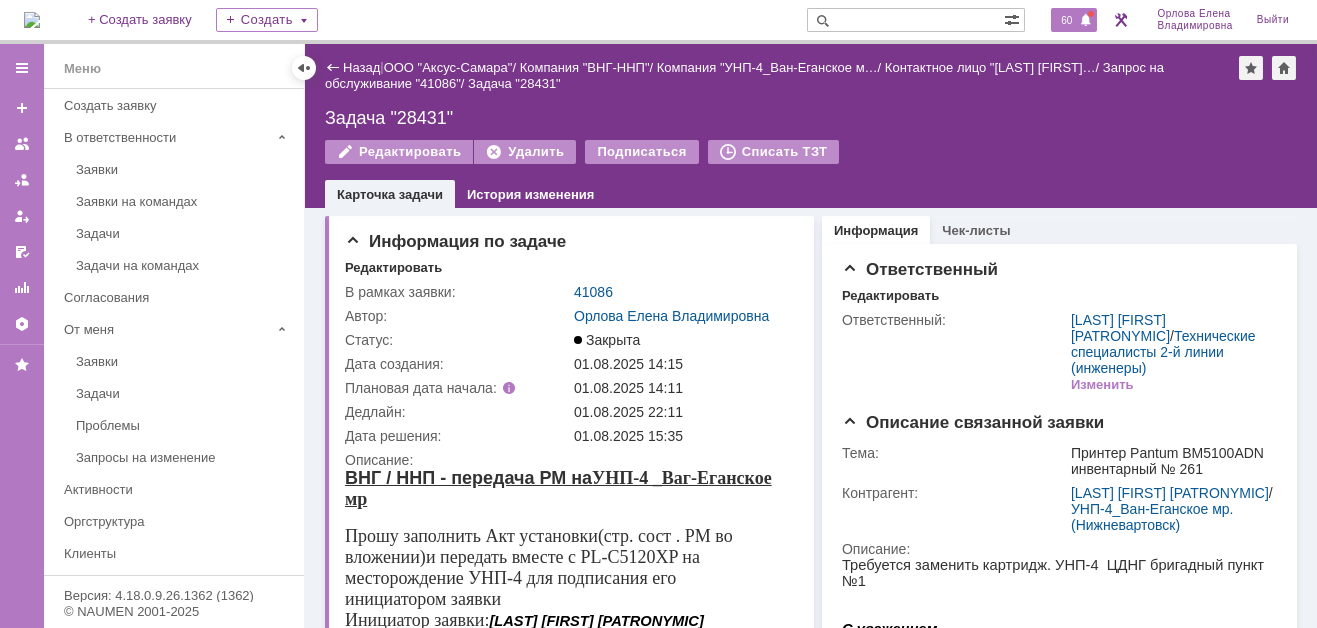 click on "60" at bounding box center [1066, 20] 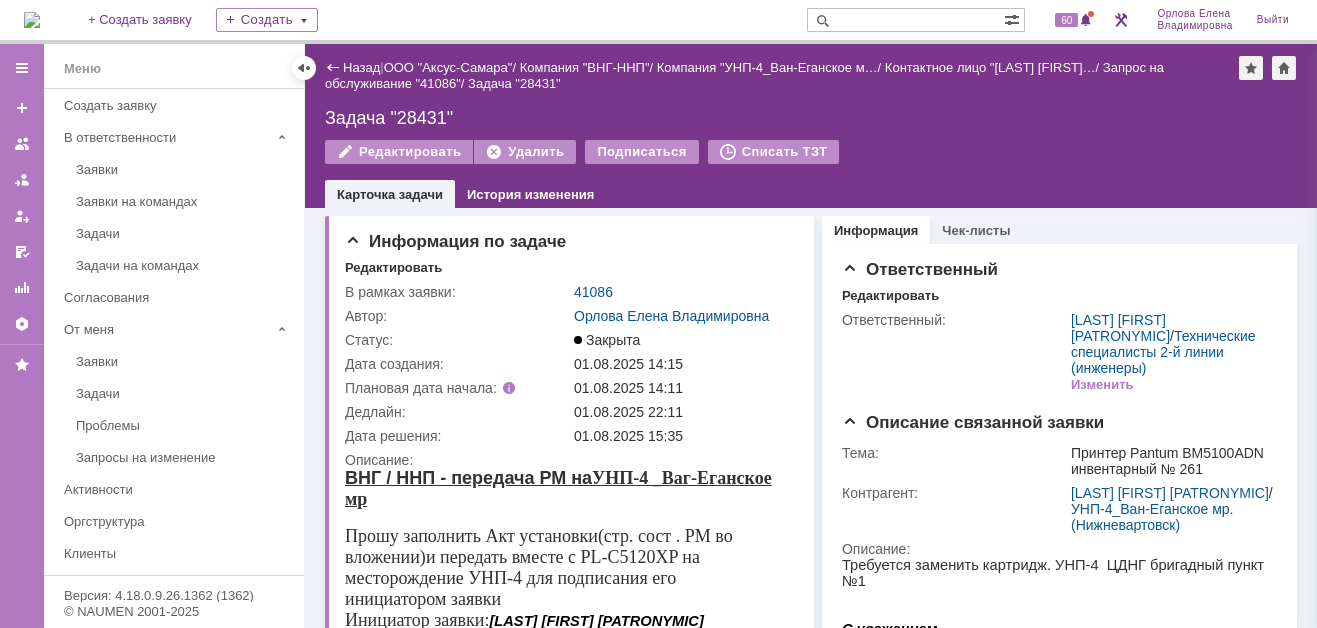 click on "Задача "28431"" at bounding box center (811, 118) 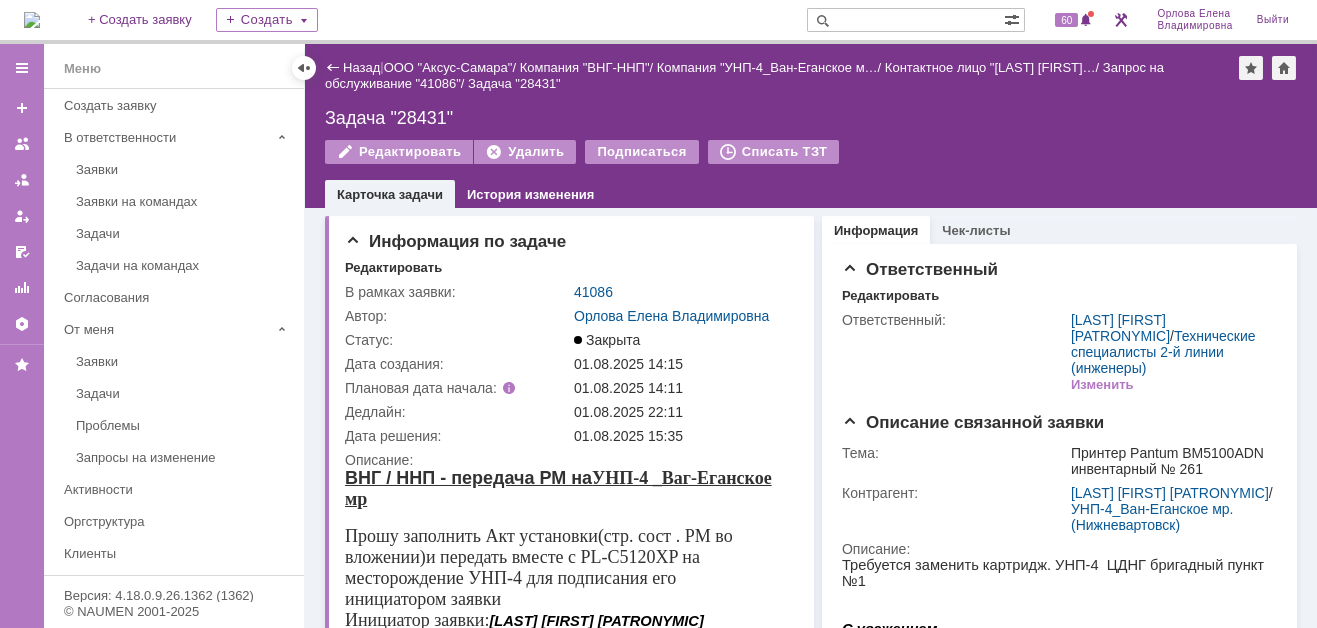 click at bounding box center (905, 20) 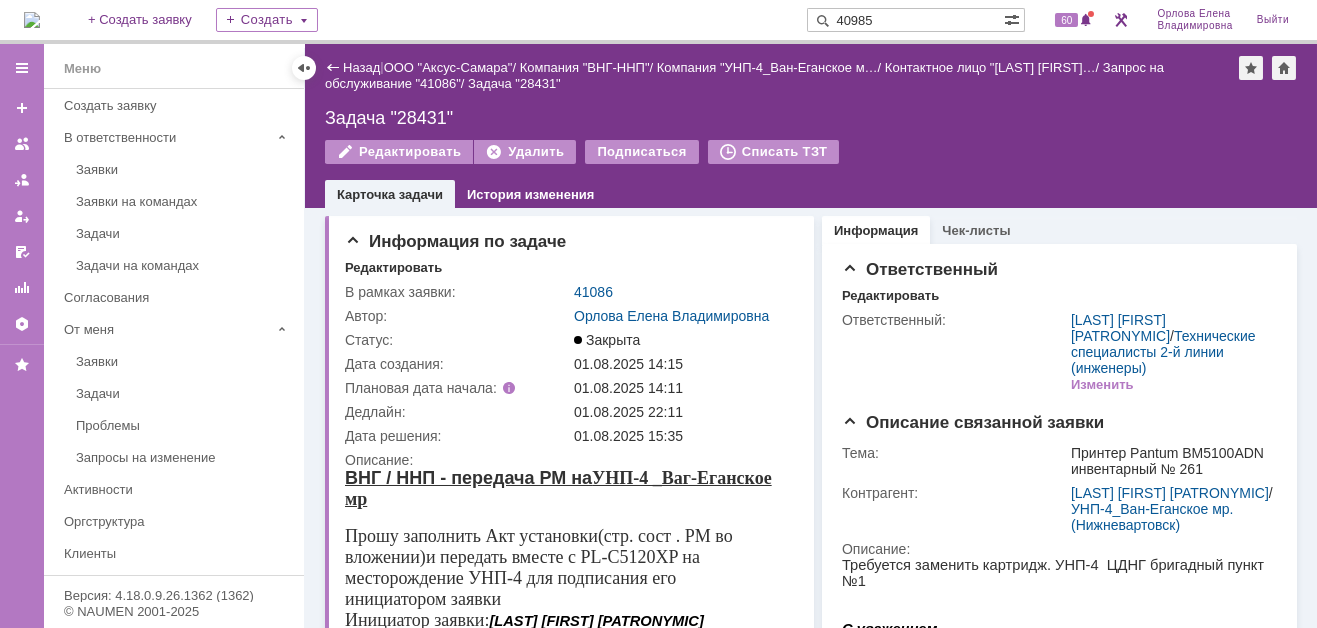 type on "40985" 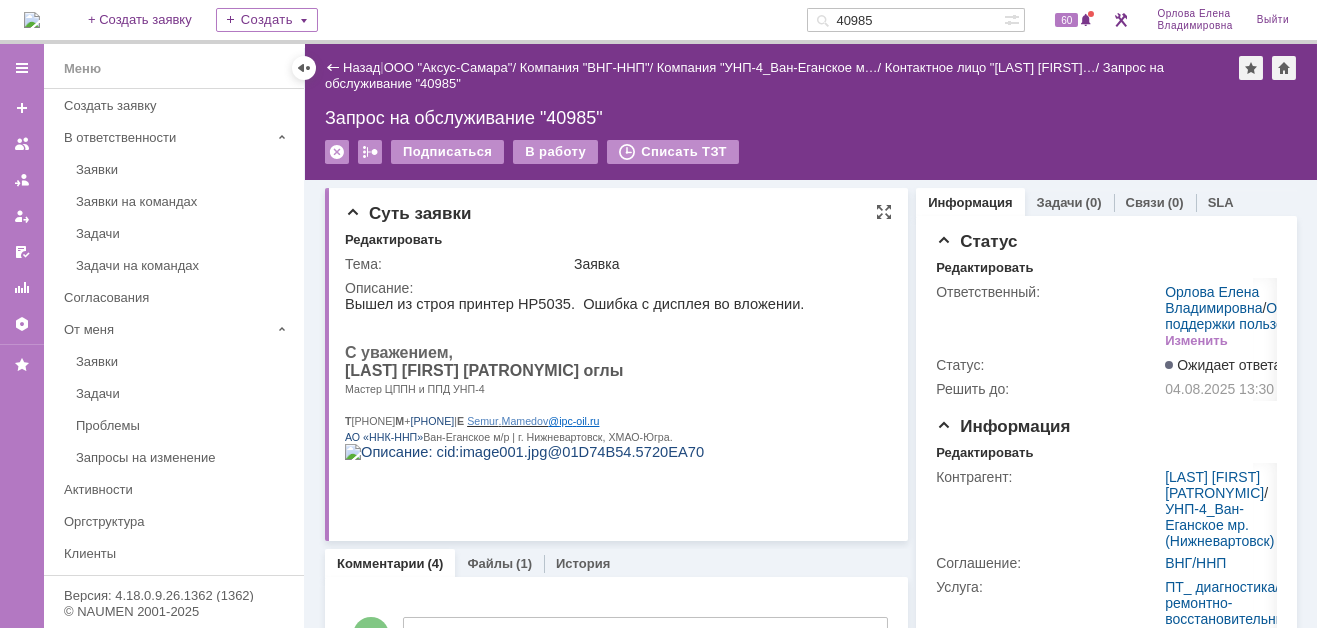 scroll, scrollTop: 0, scrollLeft: 0, axis: both 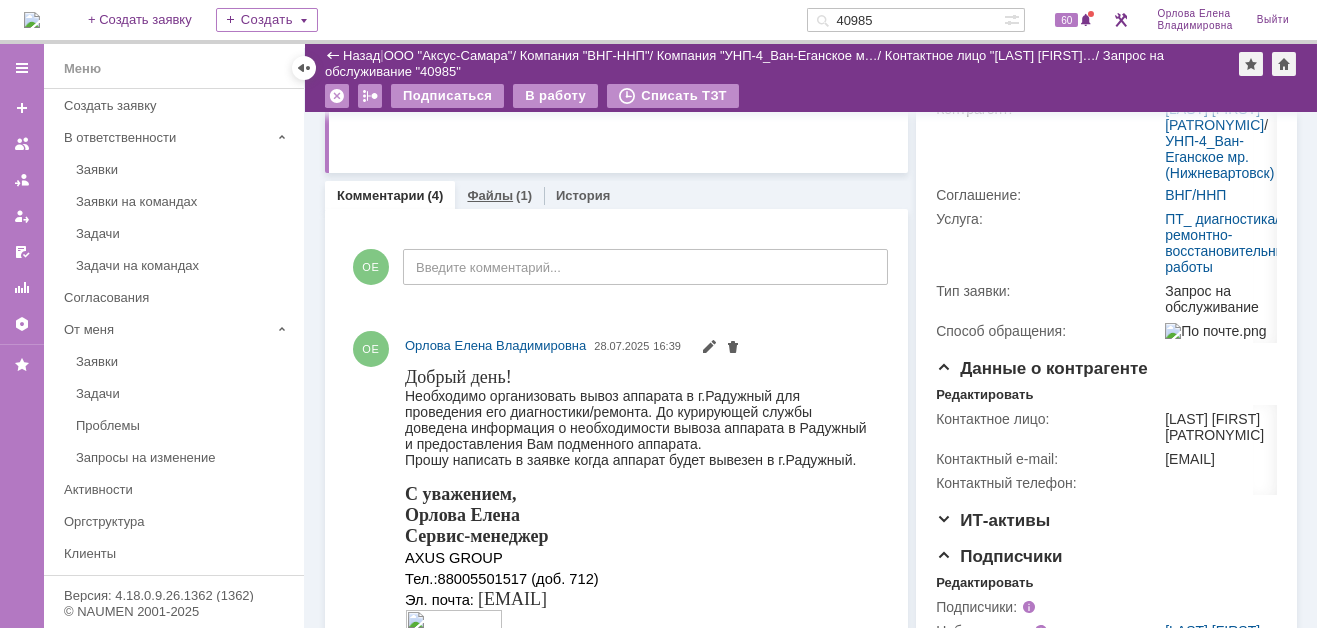 click on "Файлы" at bounding box center (490, 195) 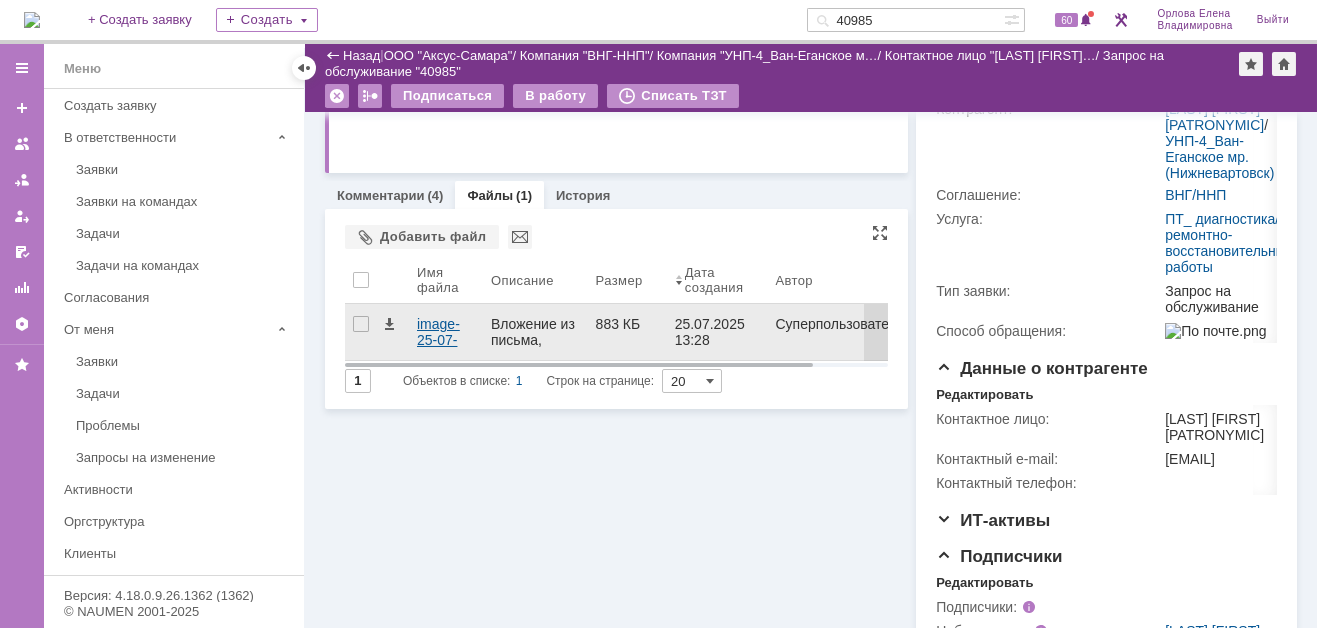 click on "image-25-07-25-10-31.jpeg" at bounding box center [446, 332] 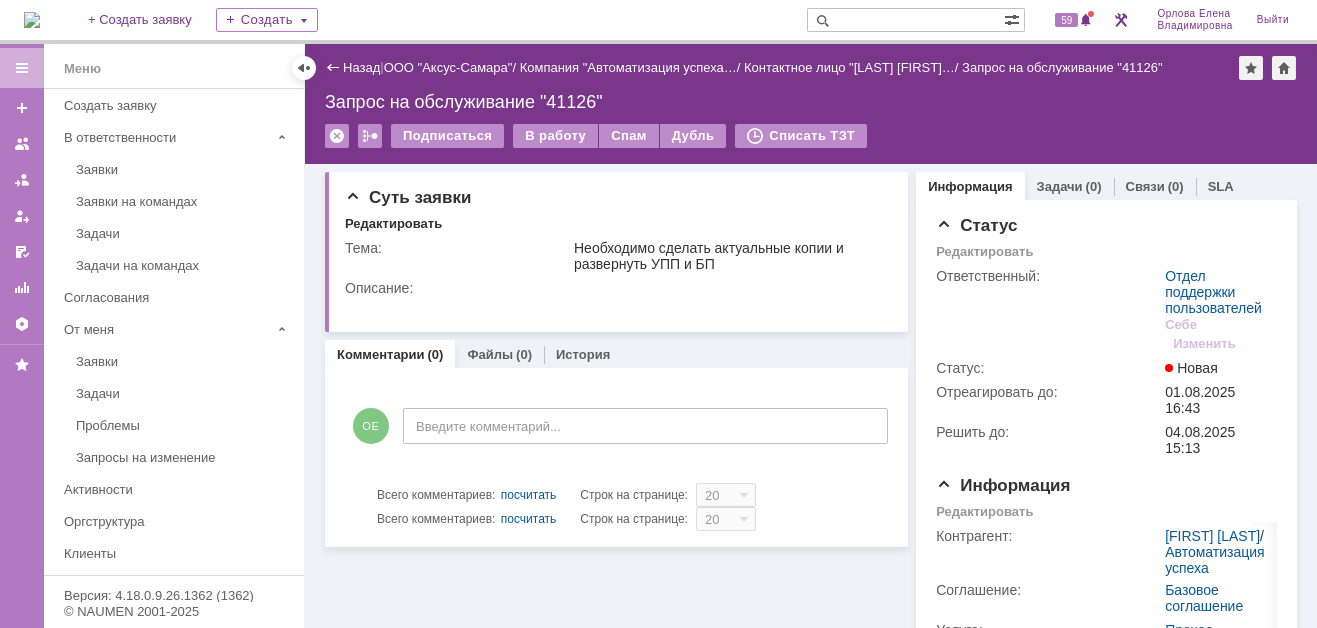 scroll, scrollTop: 0, scrollLeft: 0, axis: both 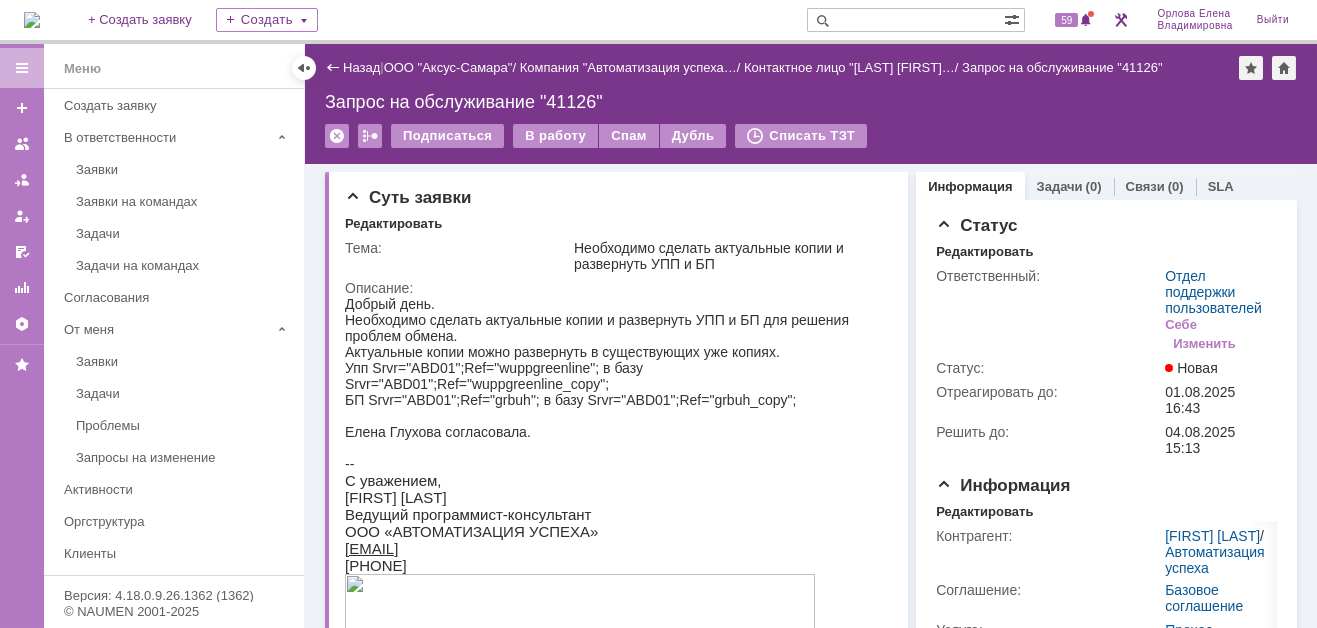 click at bounding box center [905, 20] 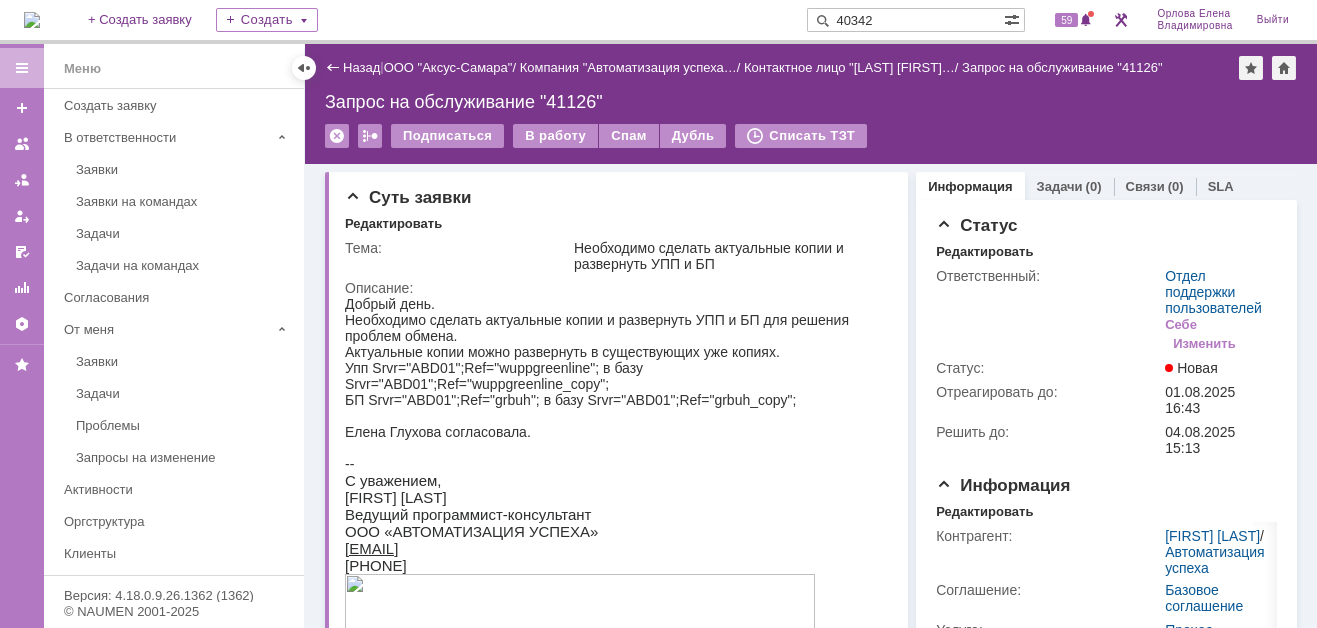 type on "40342" 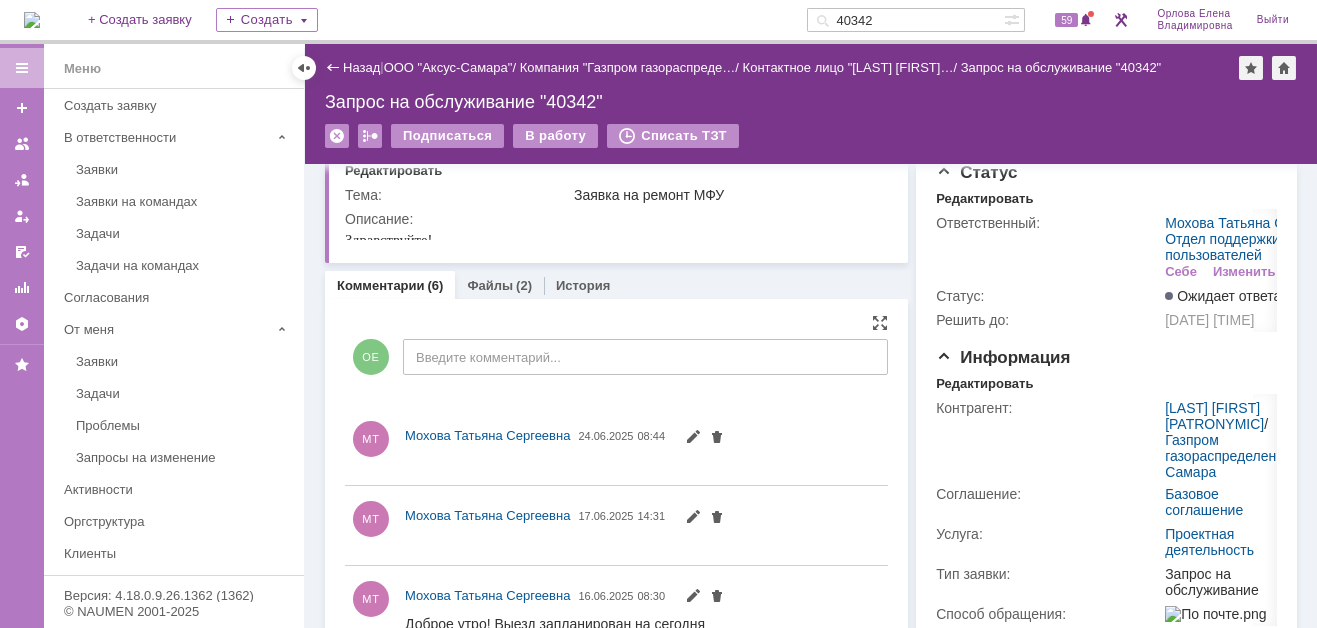 scroll, scrollTop: 0, scrollLeft: 0, axis: both 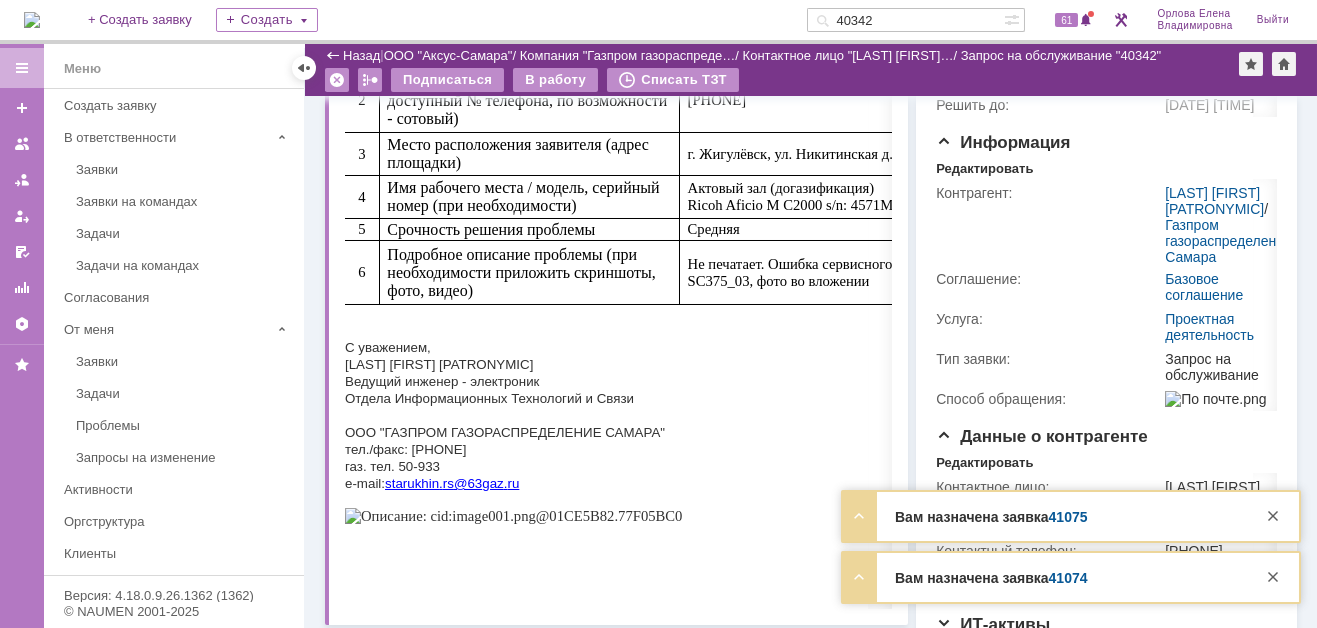 click on "41074" at bounding box center [1068, 578] 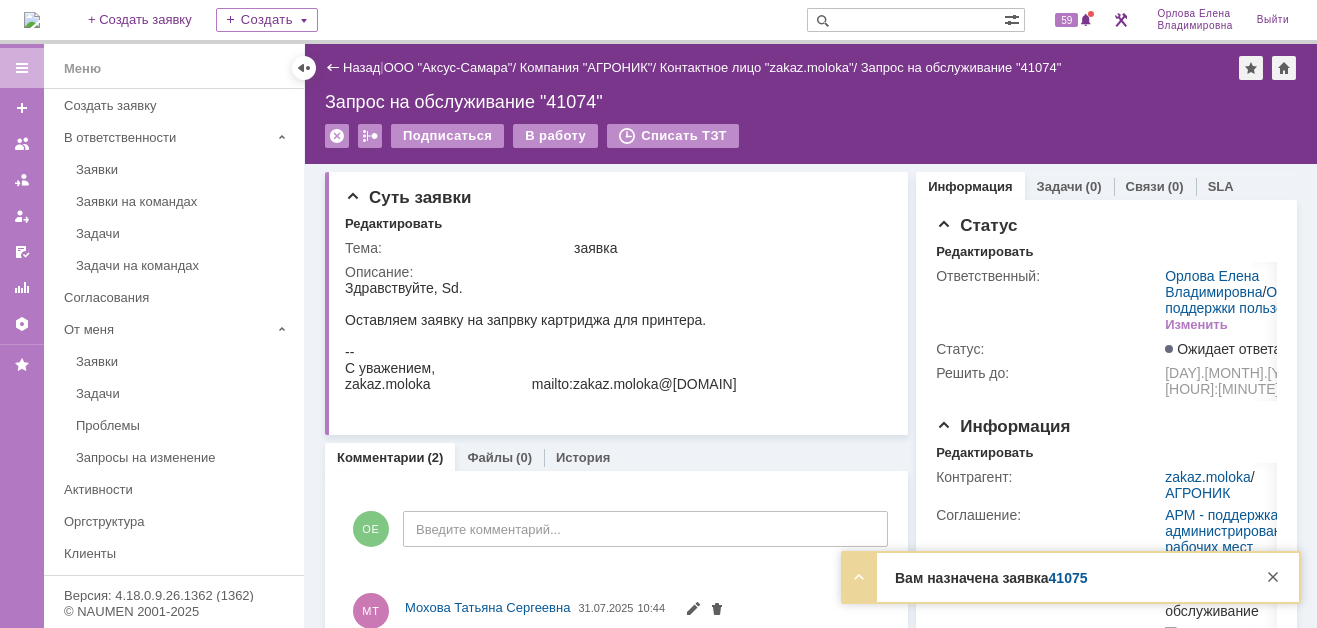 scroll, scrollTop: 0, scrollLeft: 0, axis: both 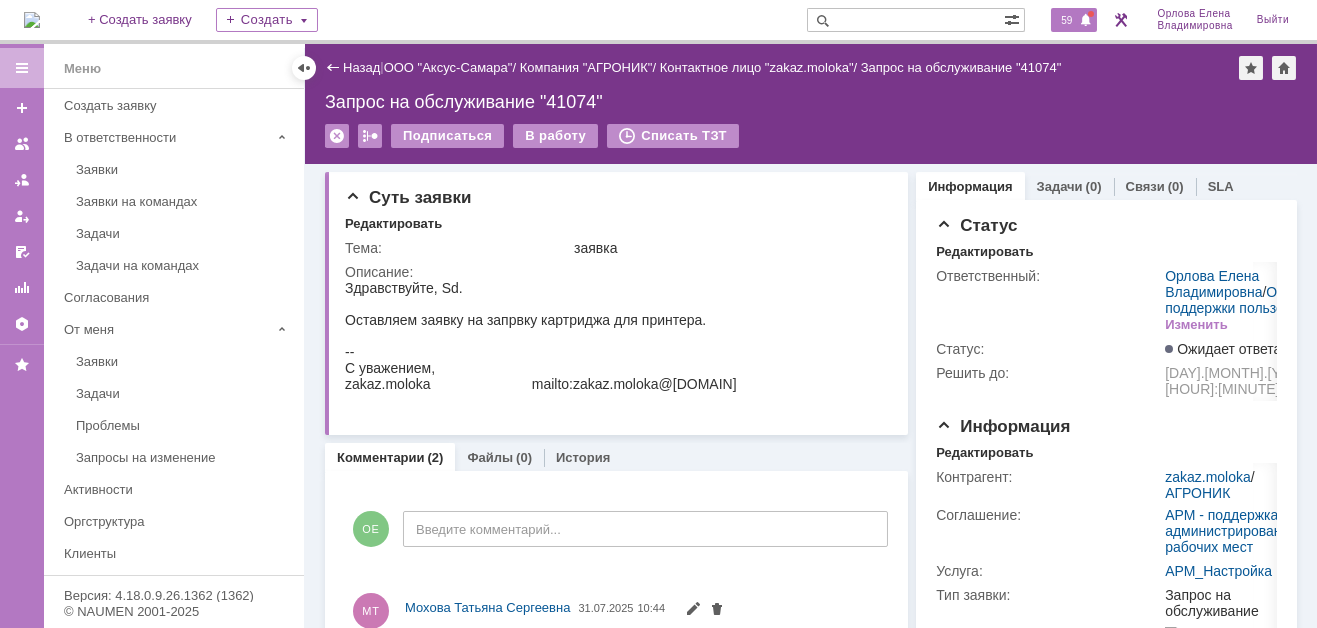 click on "59" at bounding box center [1066, 20] 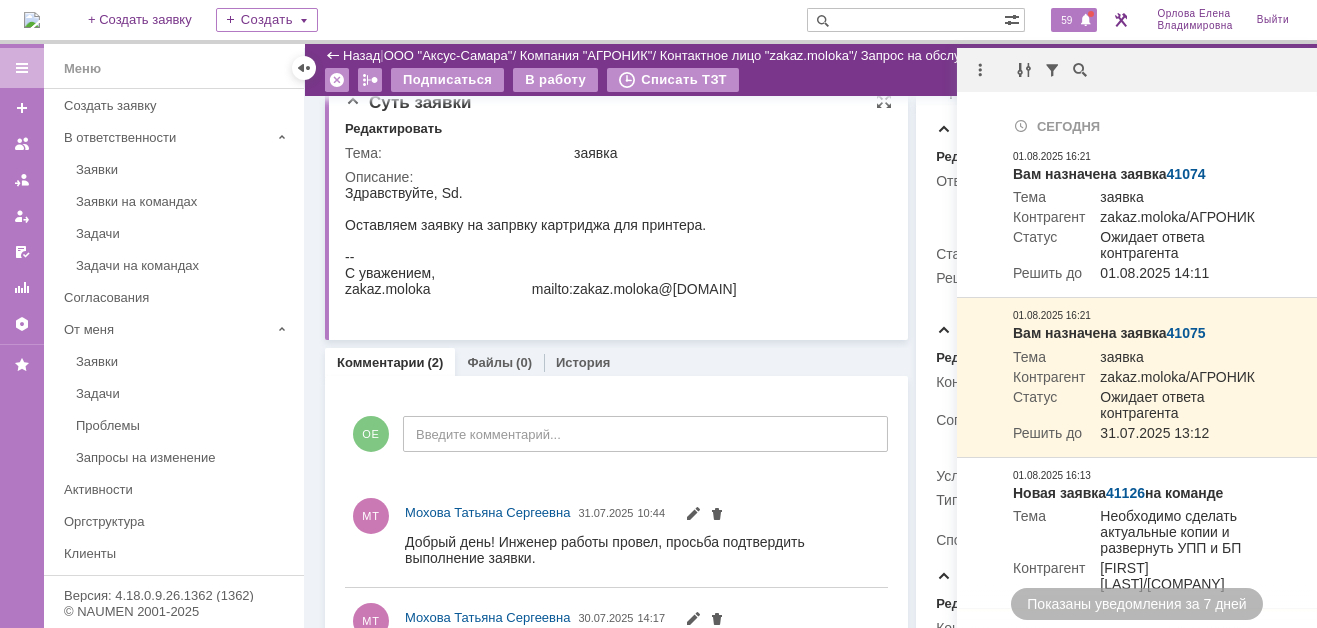 scroll, scrollTop: 0, scrollLeft: 0, axis: both 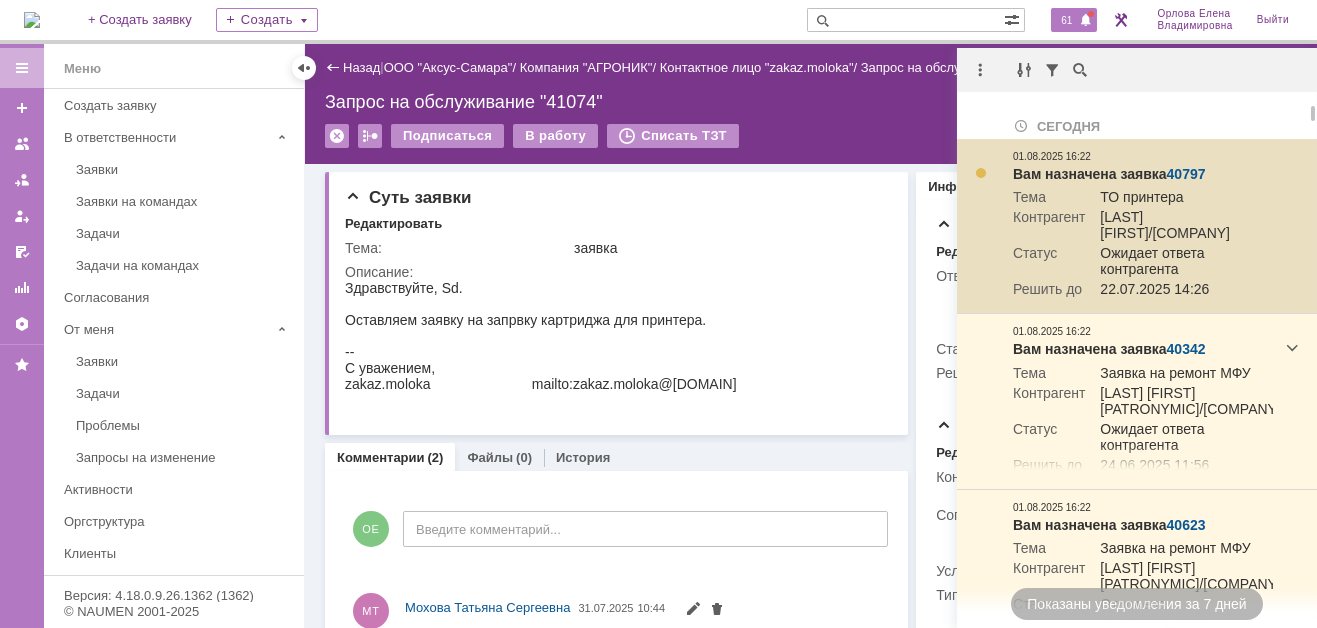 click on "40797" at bounding box center (1186, 174) 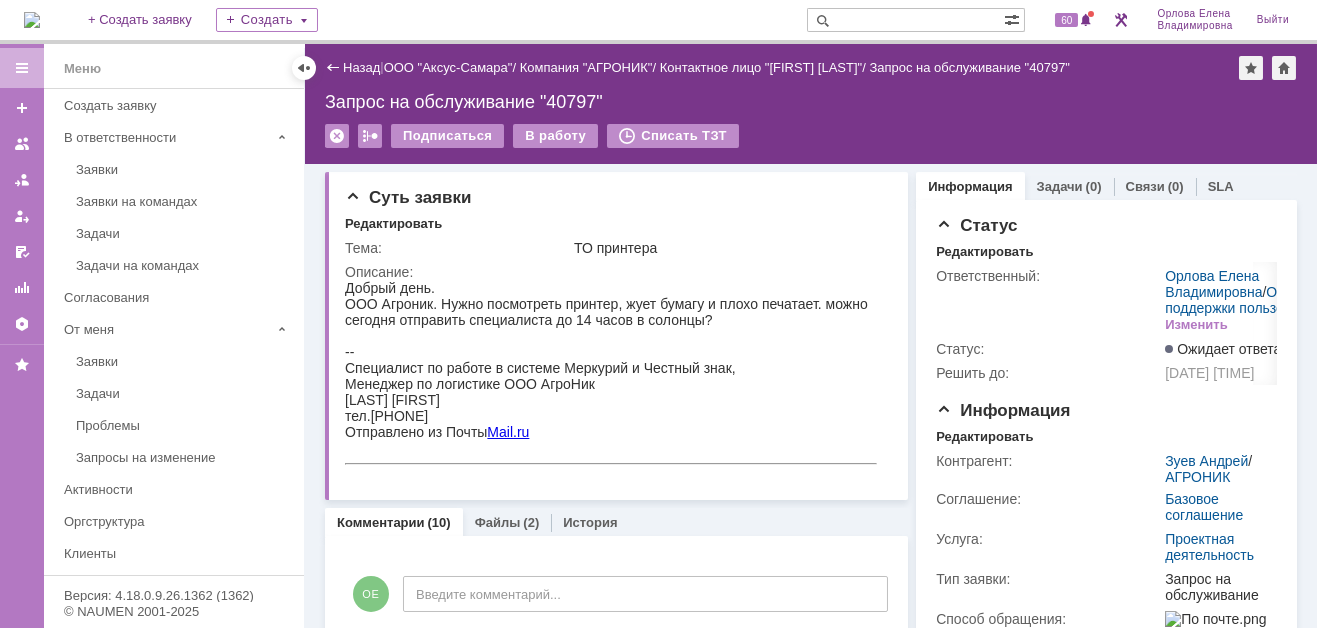 scroll, scrollTop: 0, scrollLeft: 0, axis: both 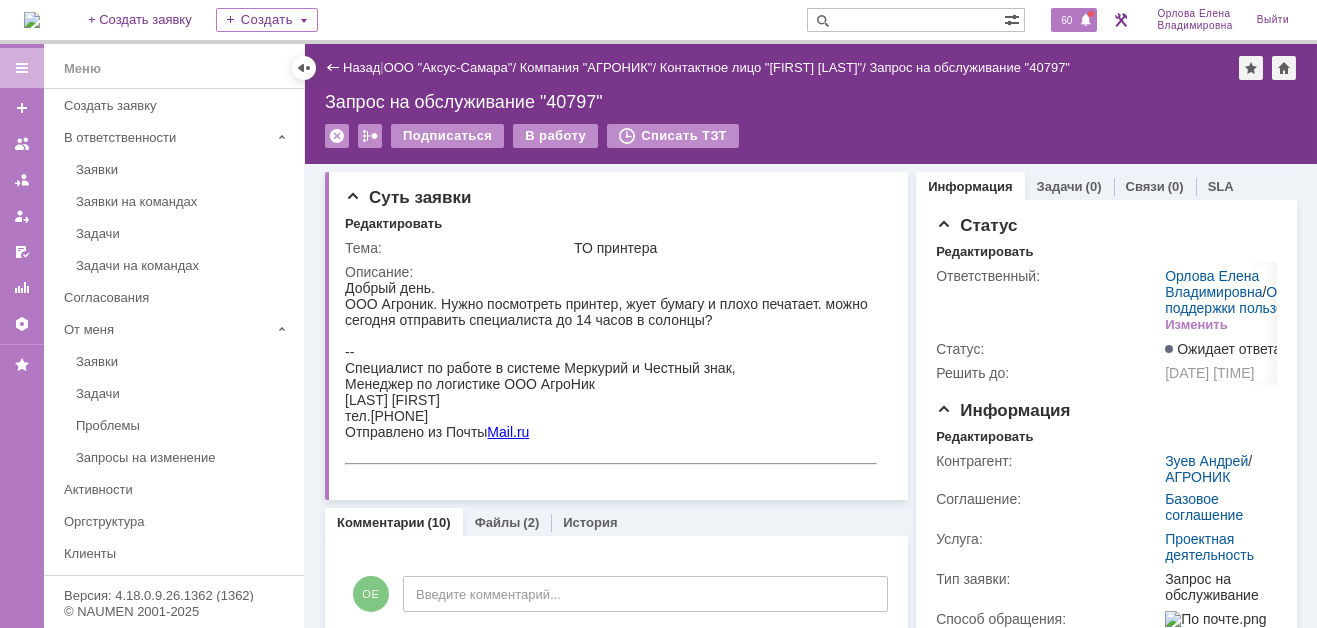 click on "60" at bounding box center [1066, 20] 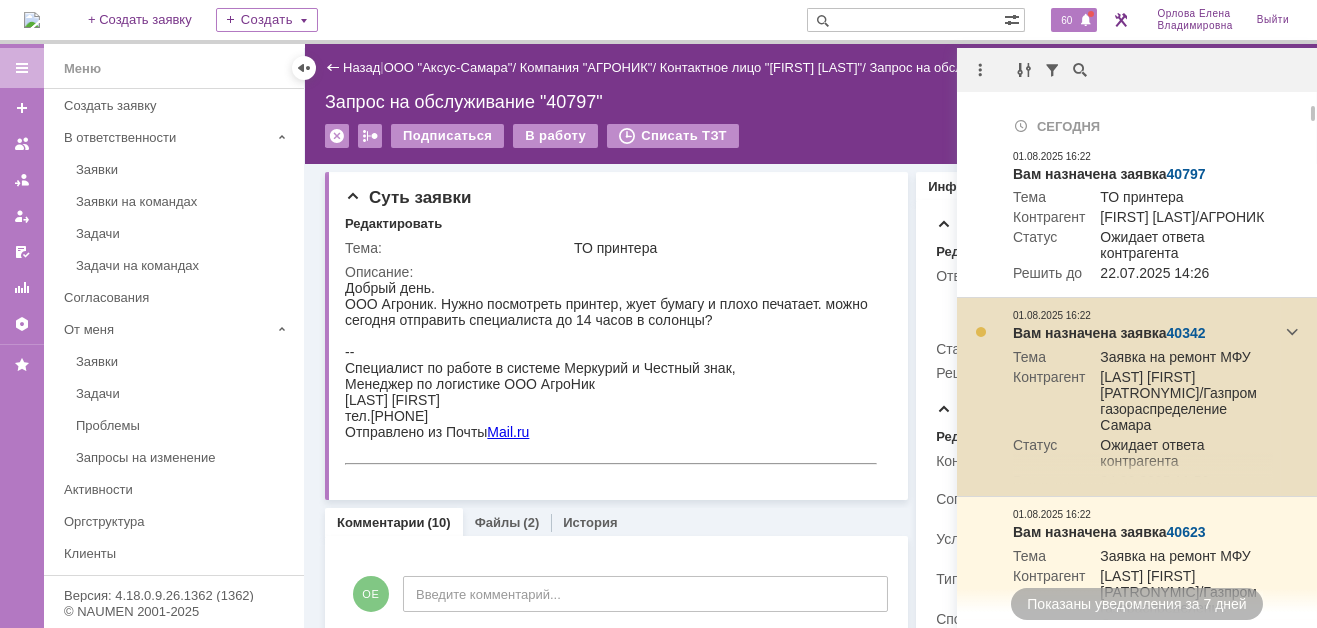 click on "40342" at bounding box center [1186, 333] 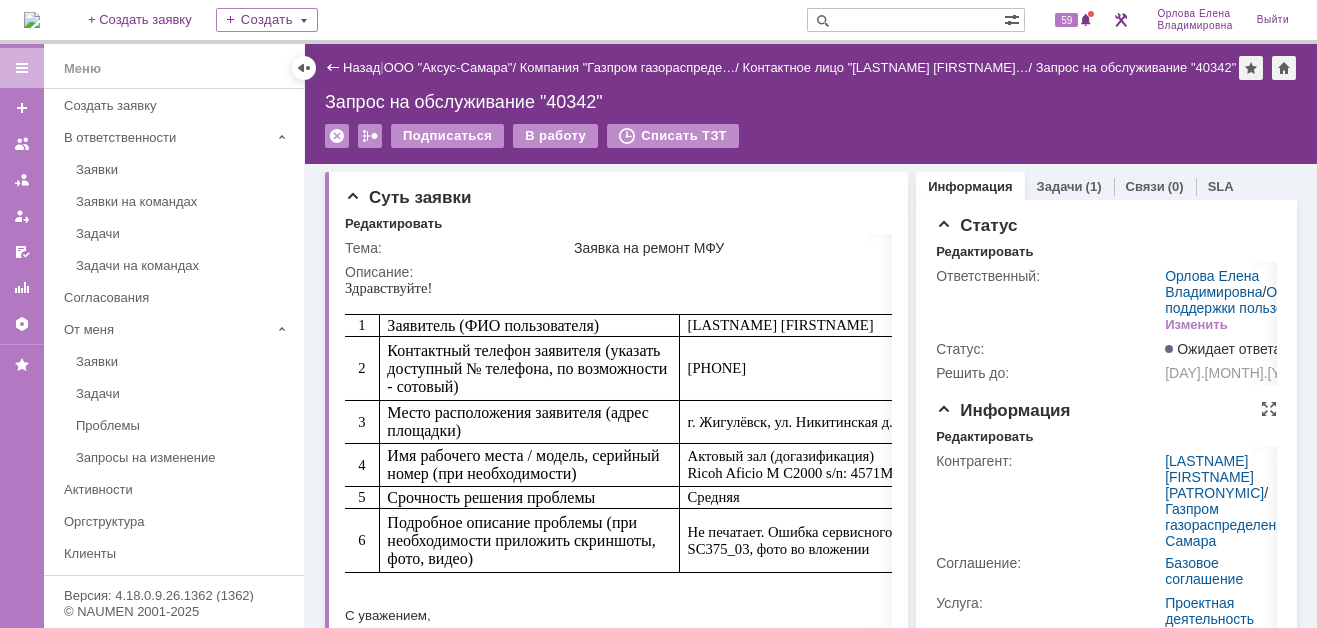 scroll, scrollTop: 0, scrollLeft: 0, axis: both 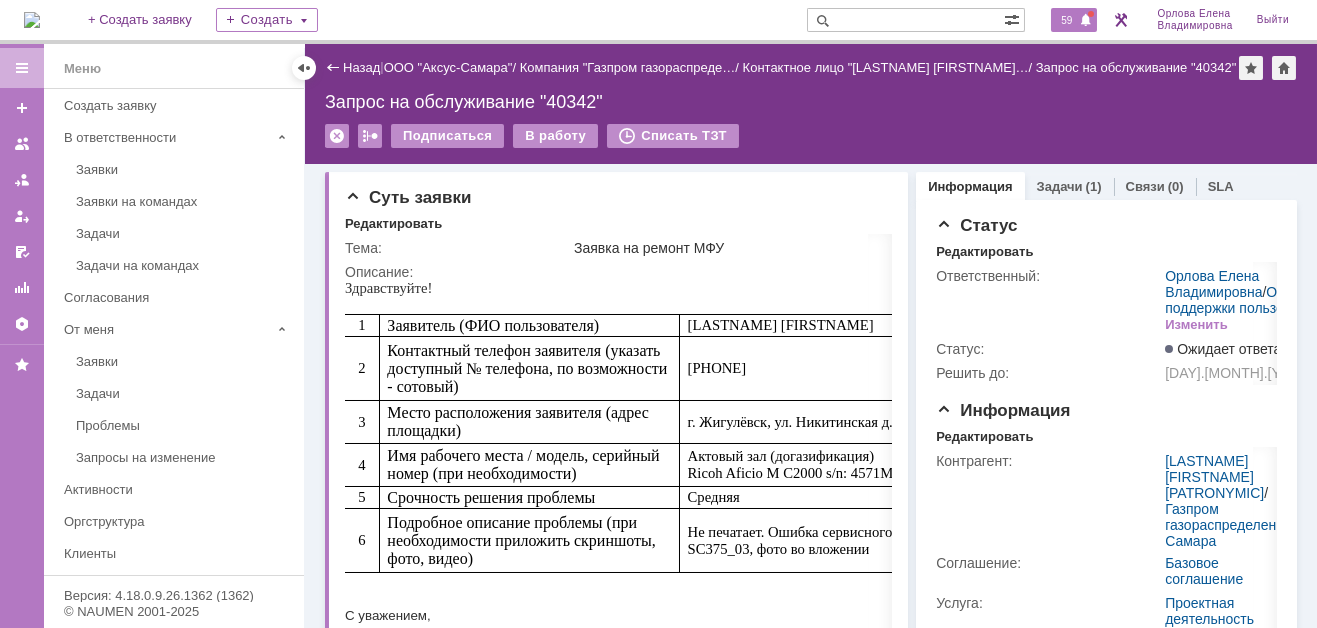 click on "59" at bounding box center [1066, 20] 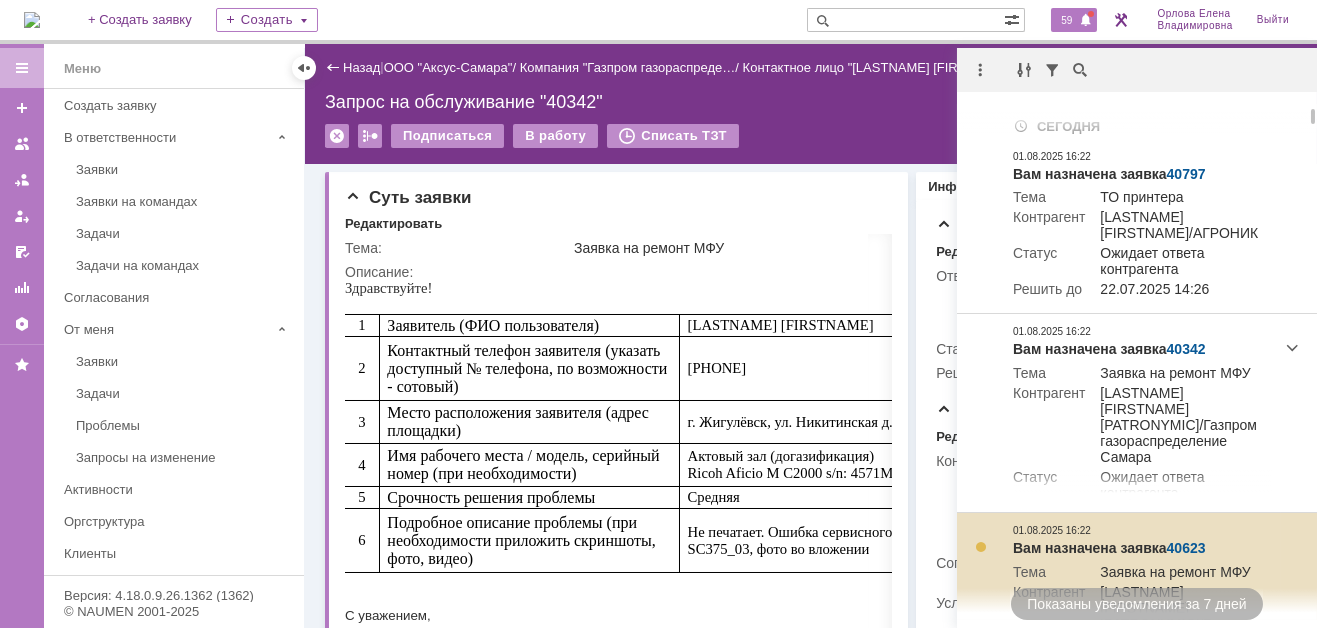 scroll, scrollTop: 200, scrollLeft: 0, axis: vertical 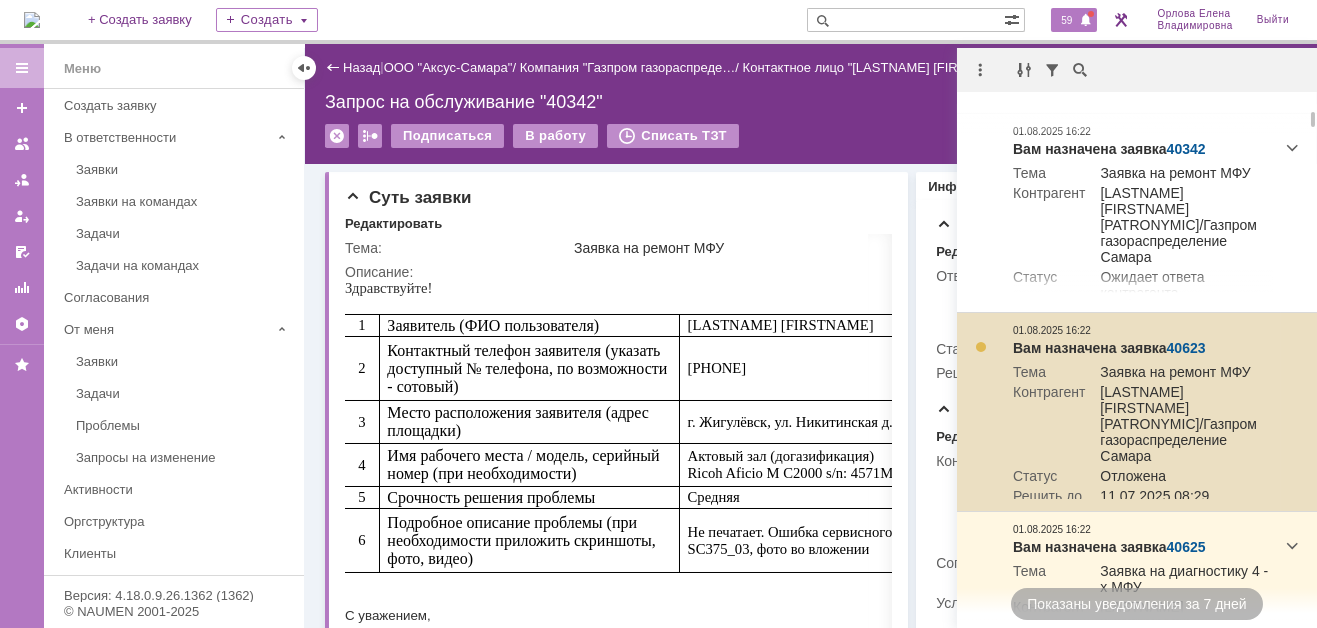 click on "40623" at bounding box center (1186, 348) 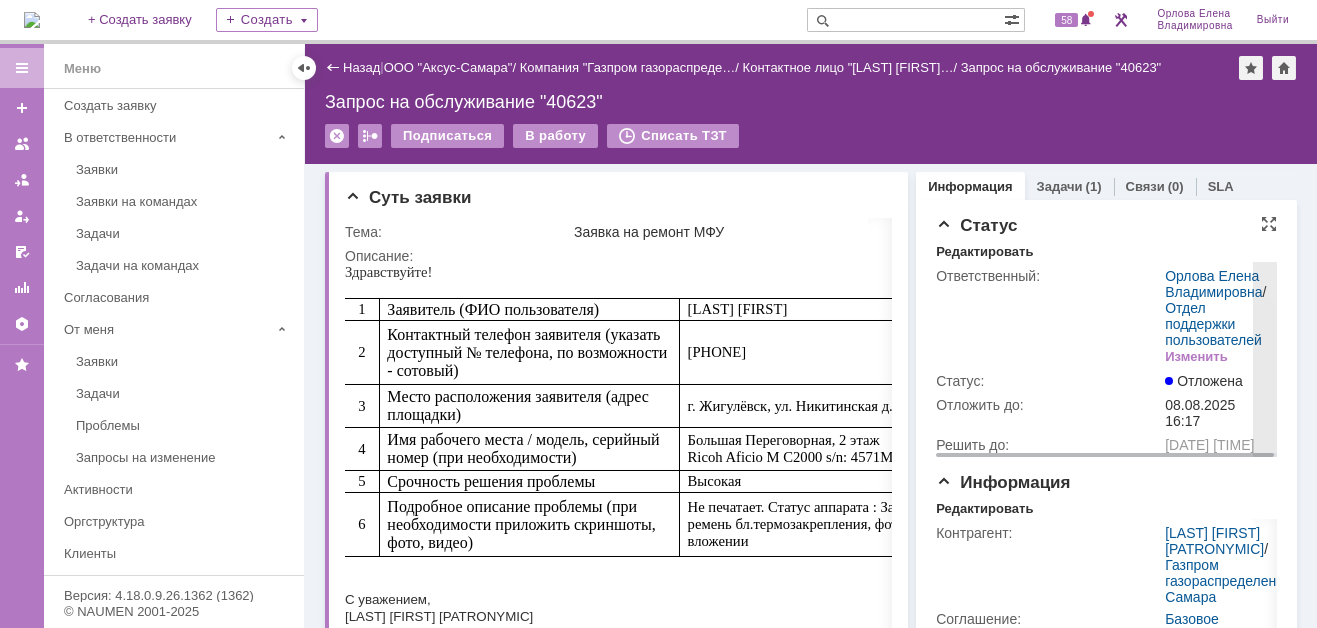 scroll, scrollTop: 0, scrollLeft: 0, axis: both 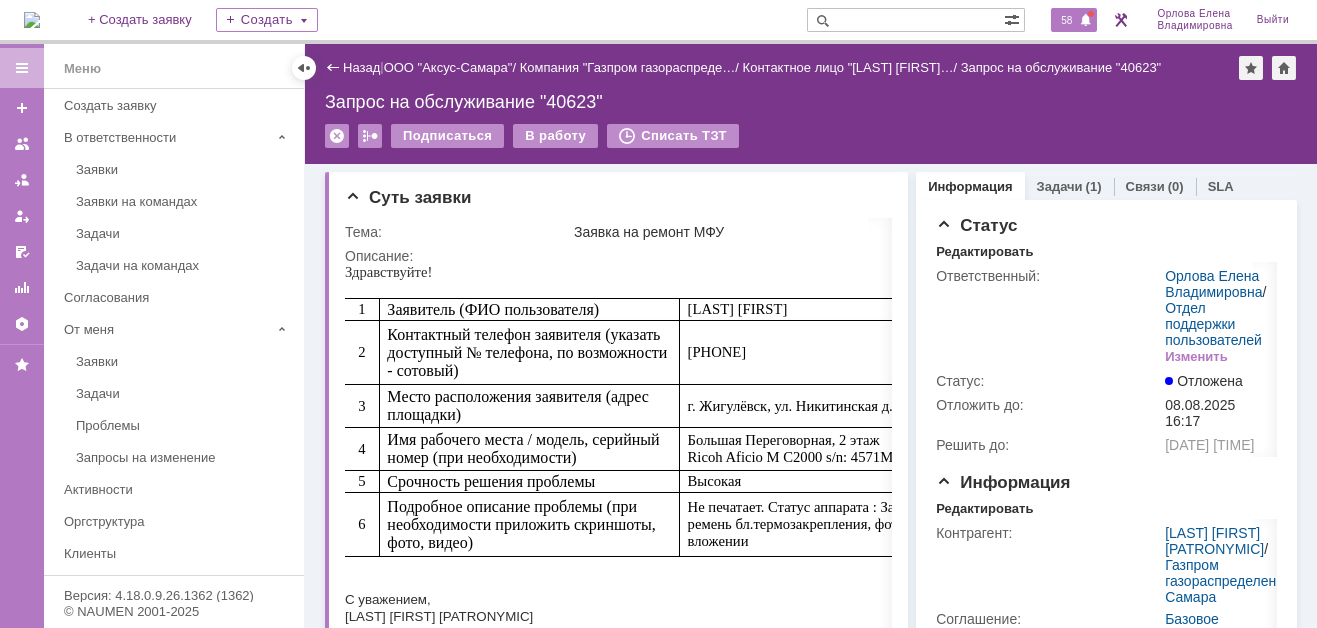 click on "58" at bounding box center [1074, 20] 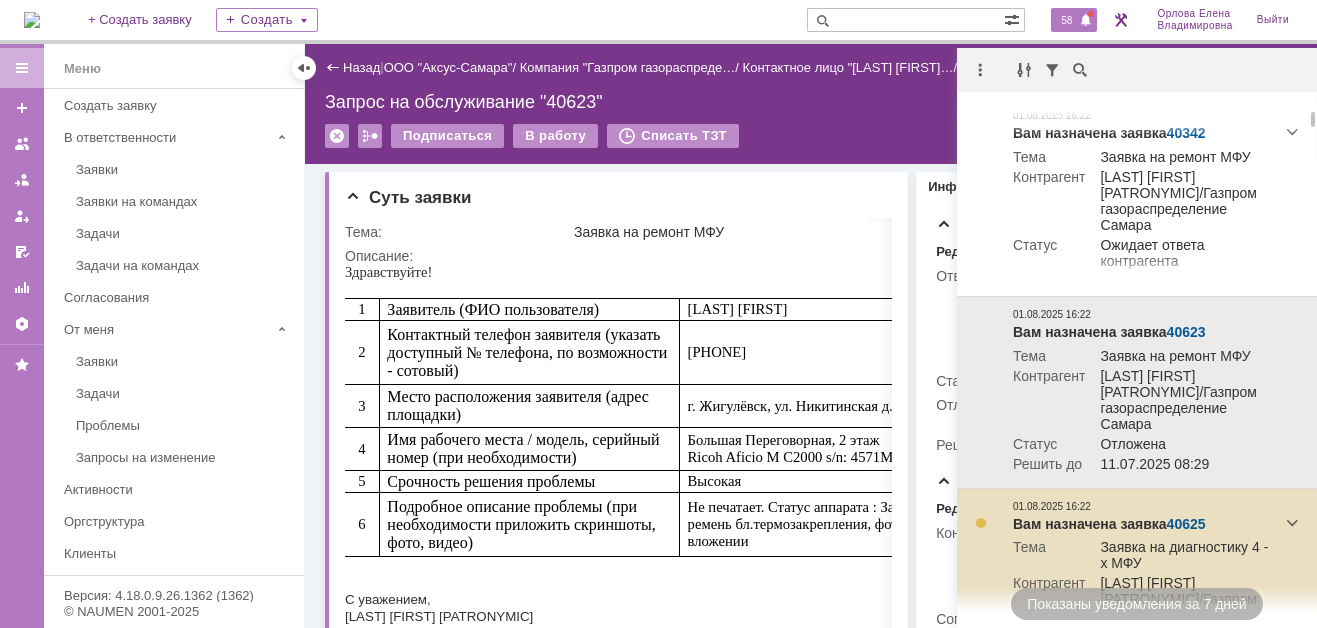 scroll, scrollTop: 300, scrollLeft: 0, axis: vertical 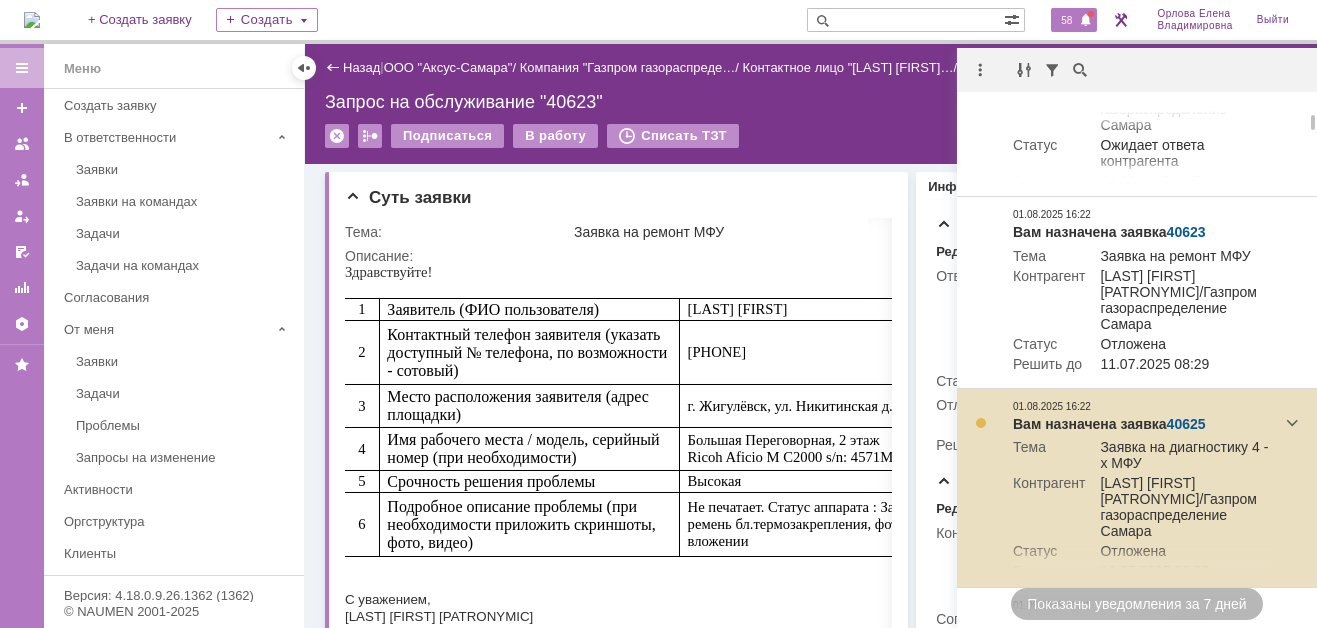 click on "40625" at bounding box center (1186, 424) 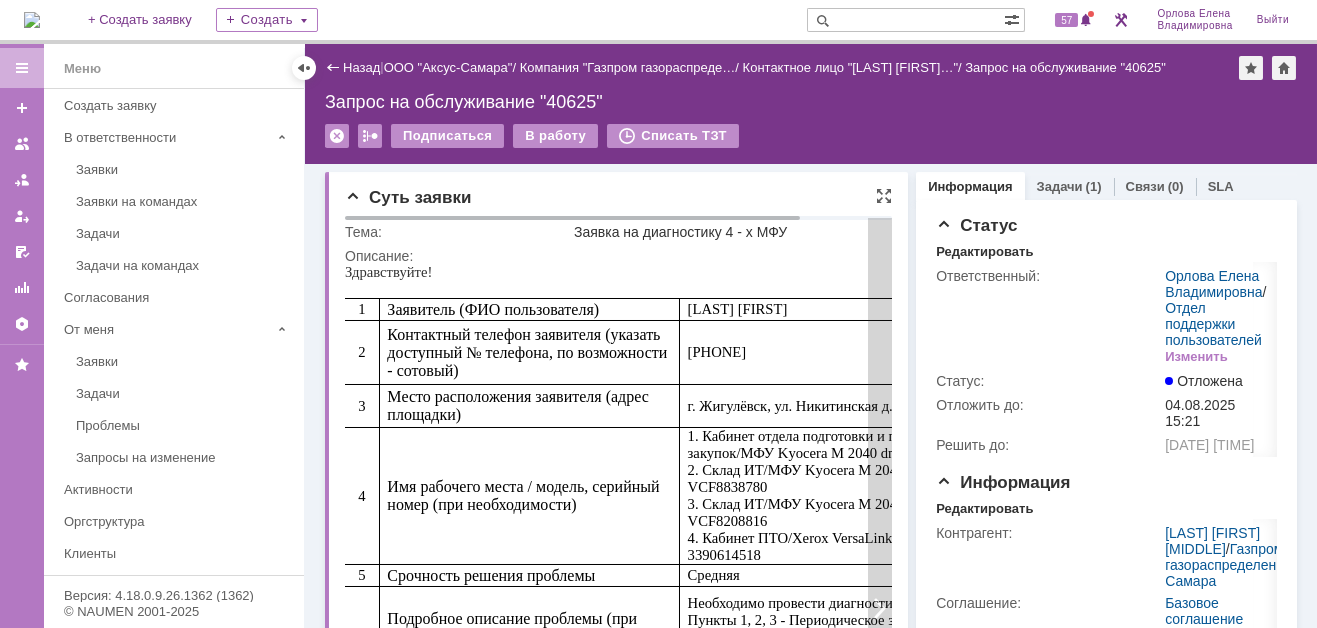 scroll, scrollTop: 0, scrollLeft: 0, axis: both 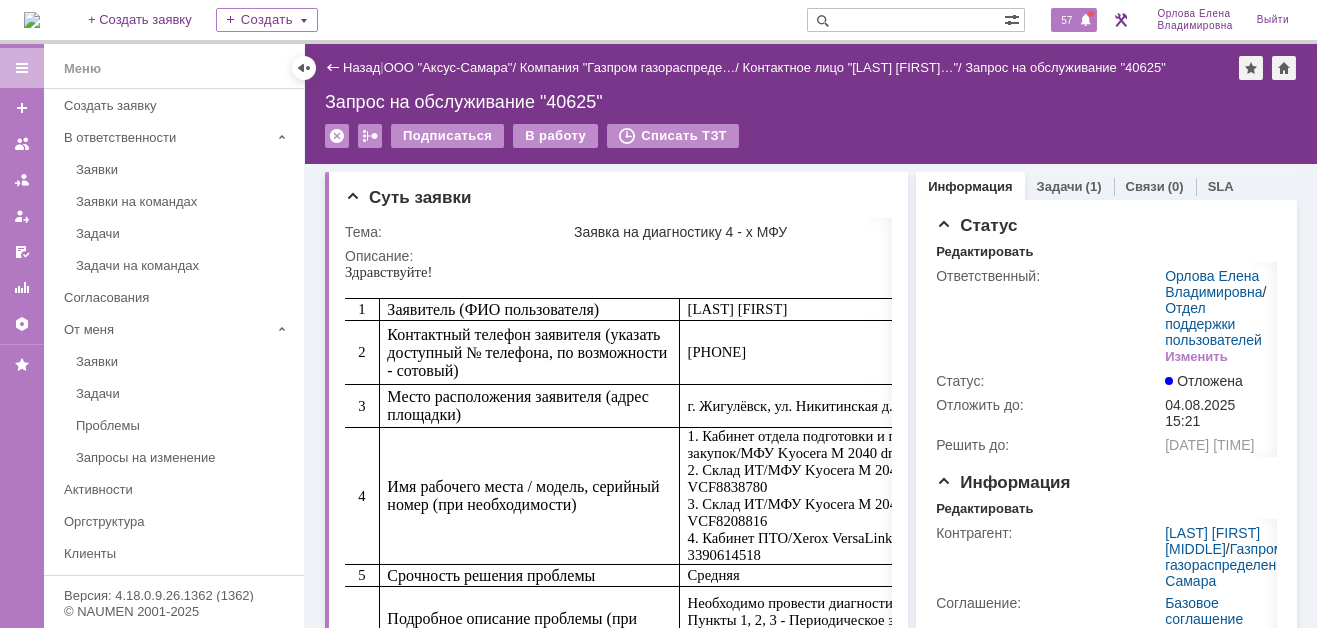 click on "57" at bounding box center (1066, 20) 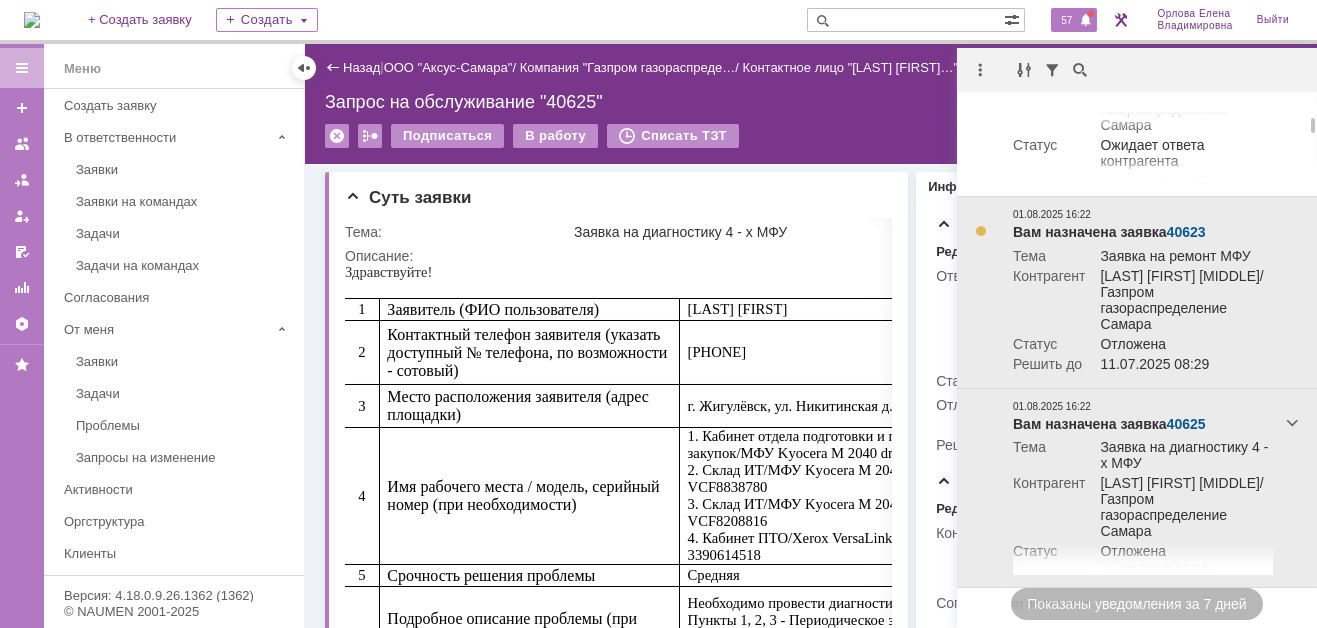scroll, scrollTop: 600, scrollLeft: 0, axis: vertical 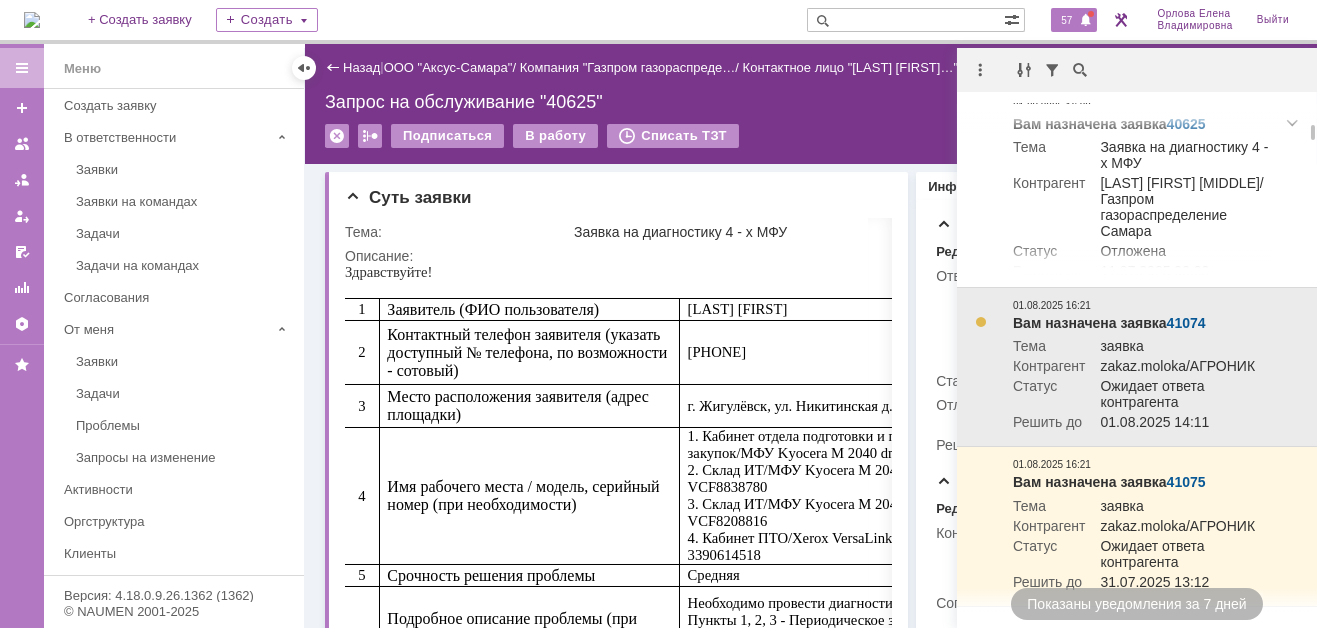 click on "41074" at bounding box center [1186, 323] 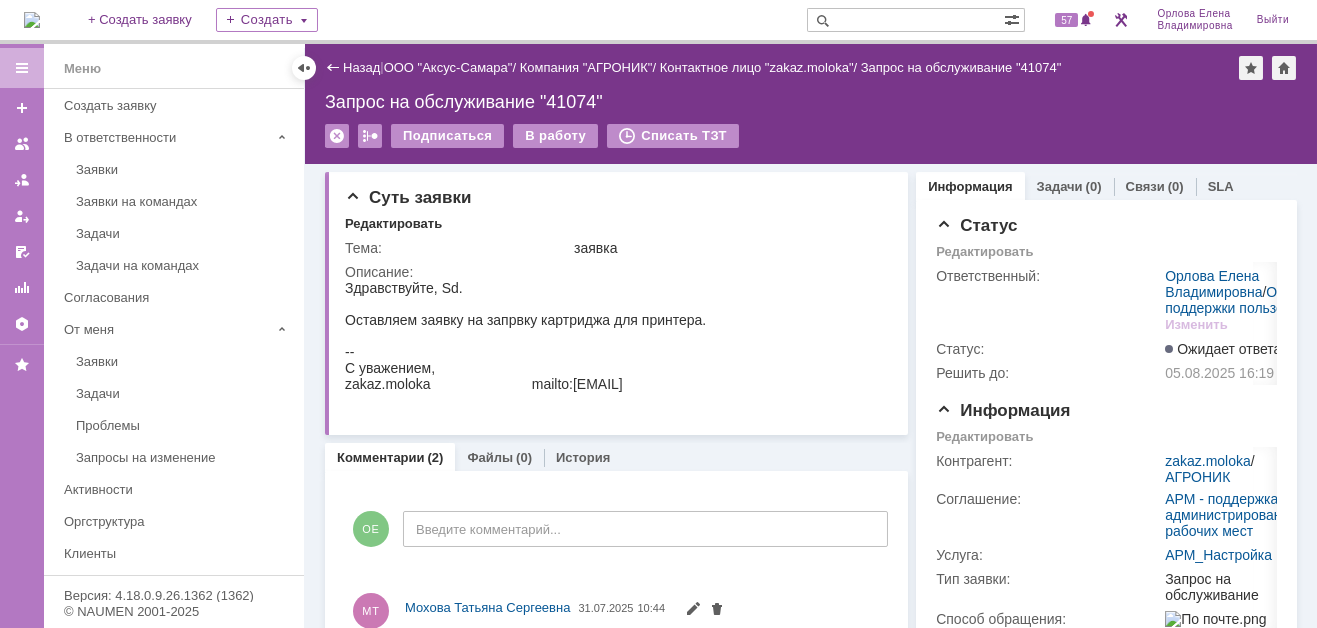 scroll, scrollTop: 0, scrollLeft: 0, axis: both 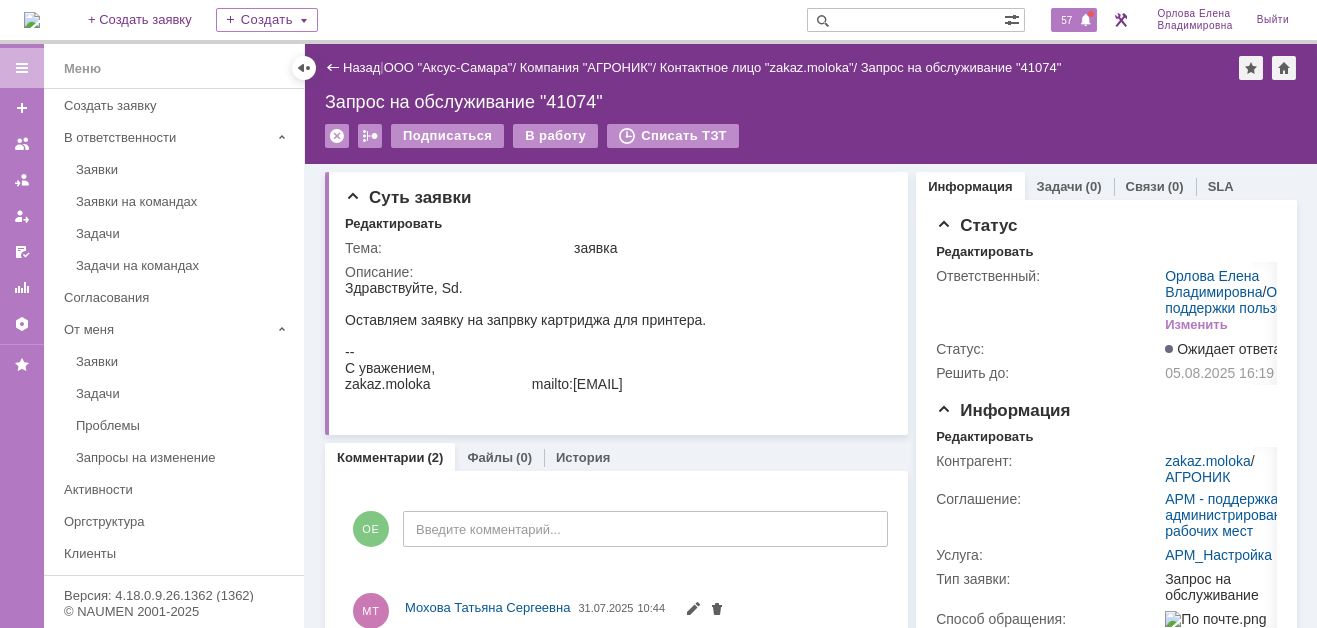 click on "57" at bounding box center (1074, 20) 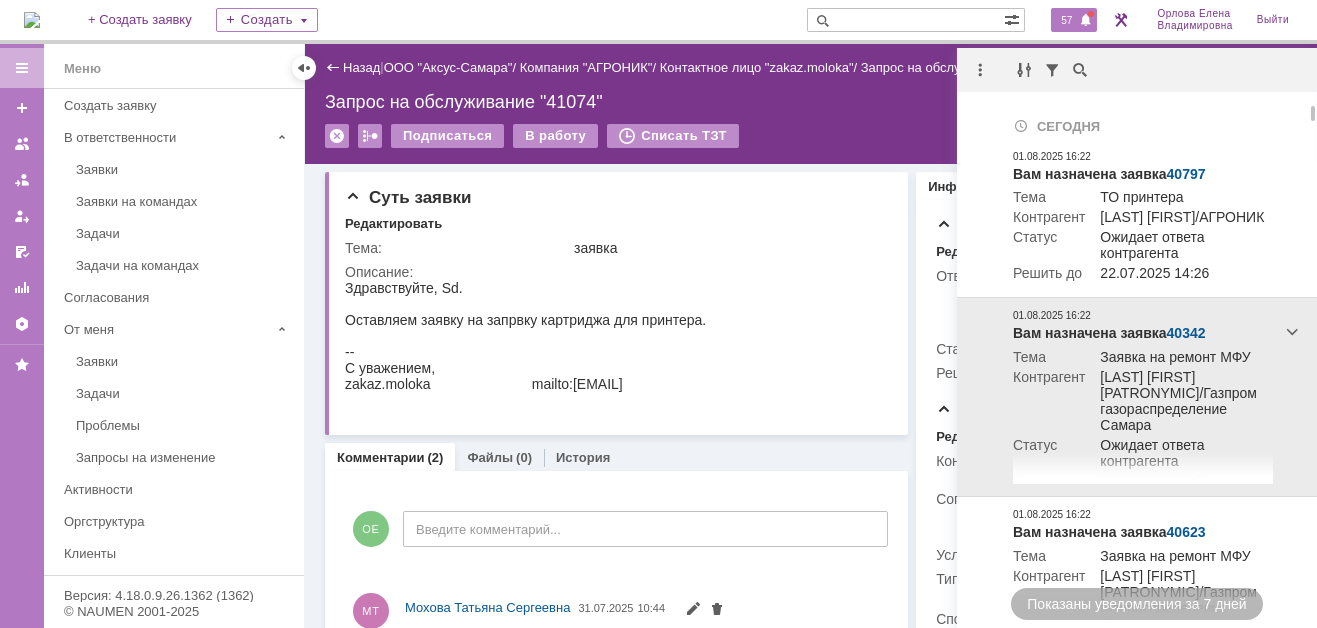 scroll, scrollTop: 600, scrollLeft: 0, axis: vertical 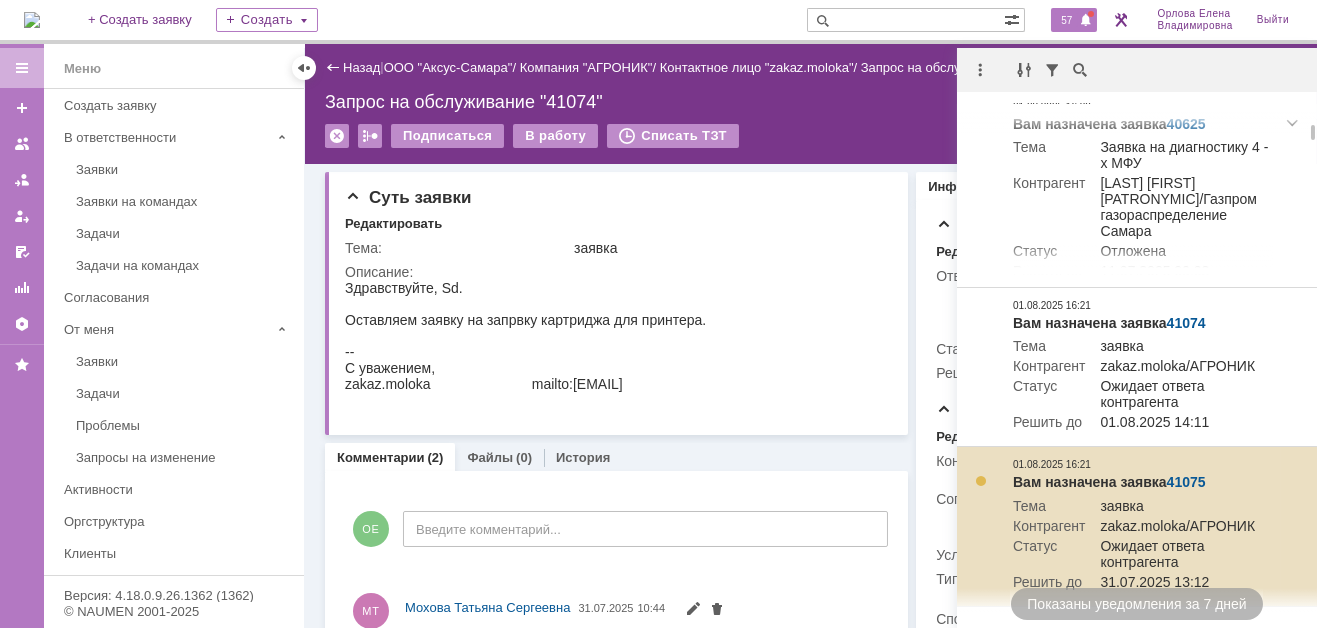 click on "41075" at bounding box center [1186, 482] 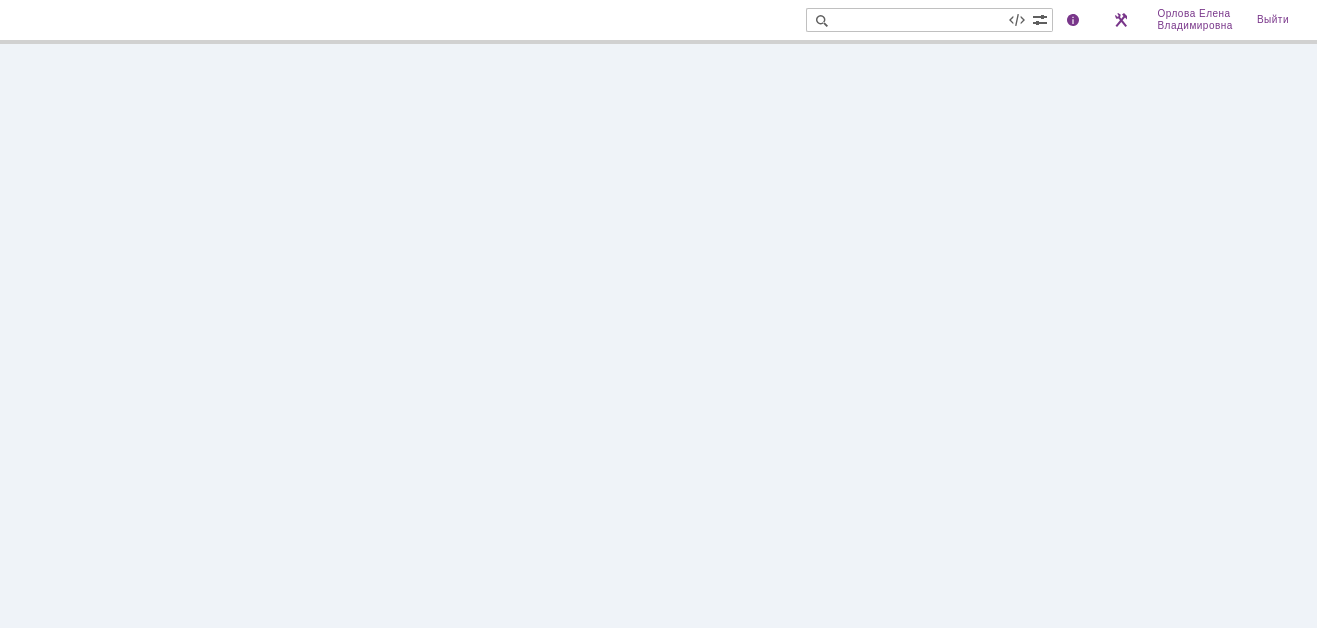 scroll, scrollTop: 0, scrollLeft: 0, axis: both 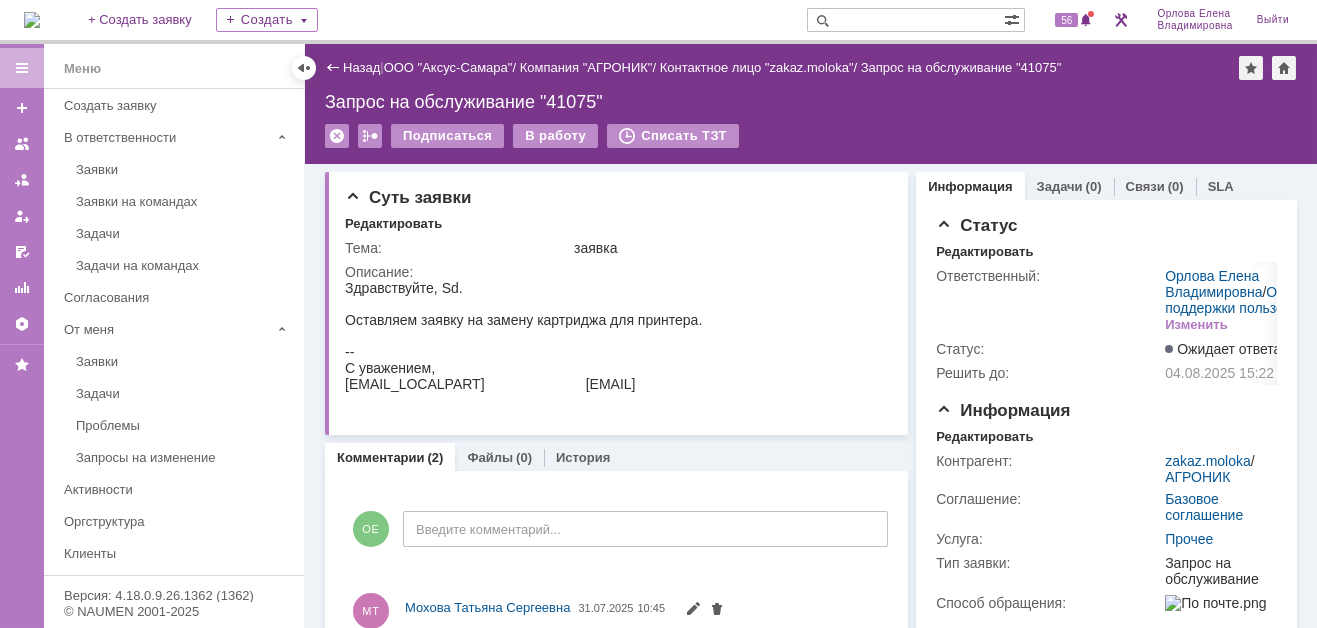 click at bounding box center [905, 20] 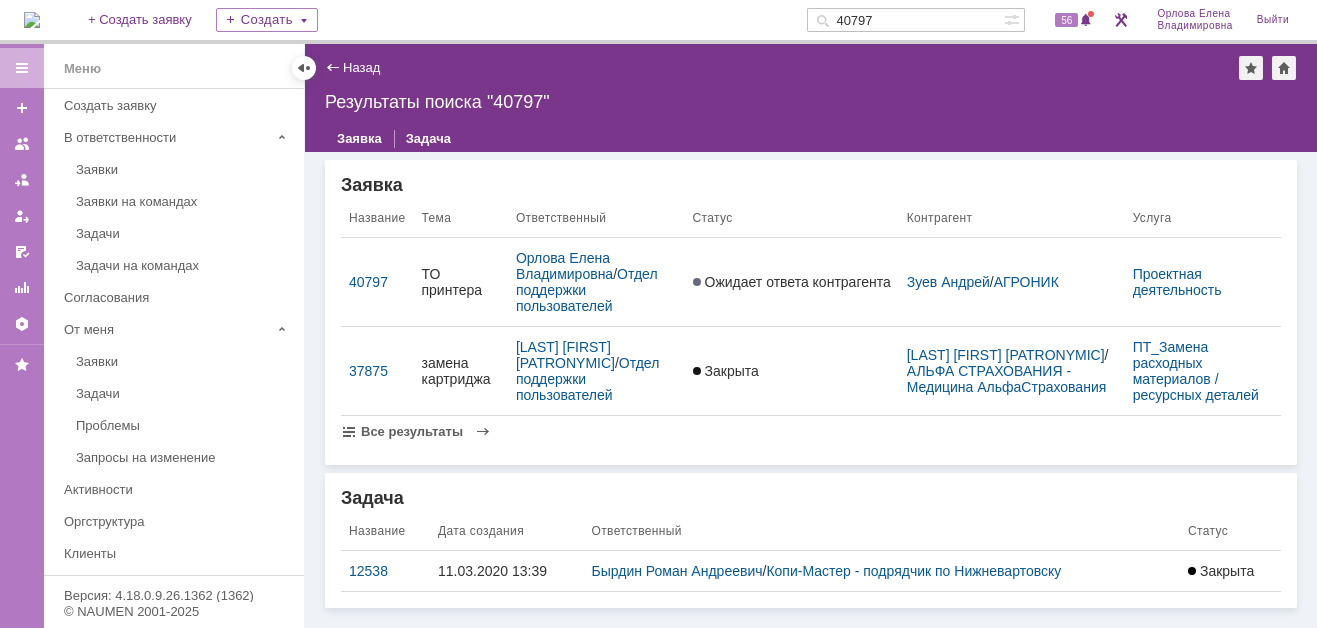 drag, startPoint x: 897, startPoint y: 15, endPoint x: 831, endPoint y: 14, distance: 66.007576 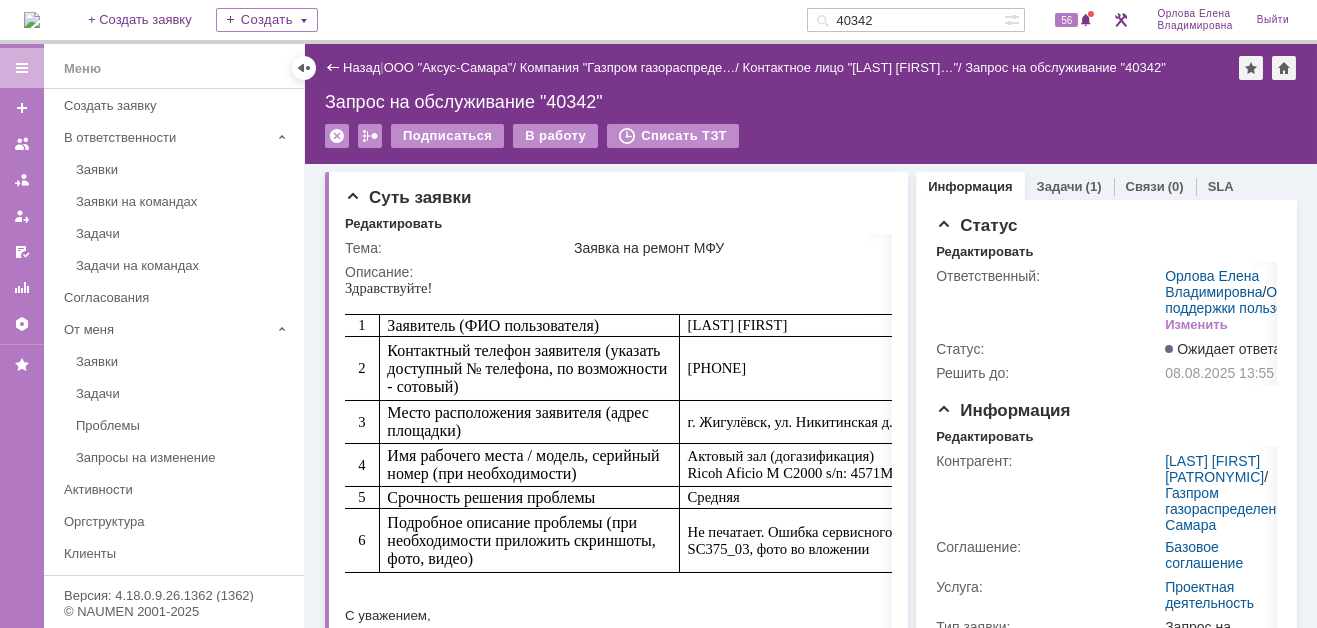 scroll, scrollTop: 0, scrollLeft: 0, axis: both 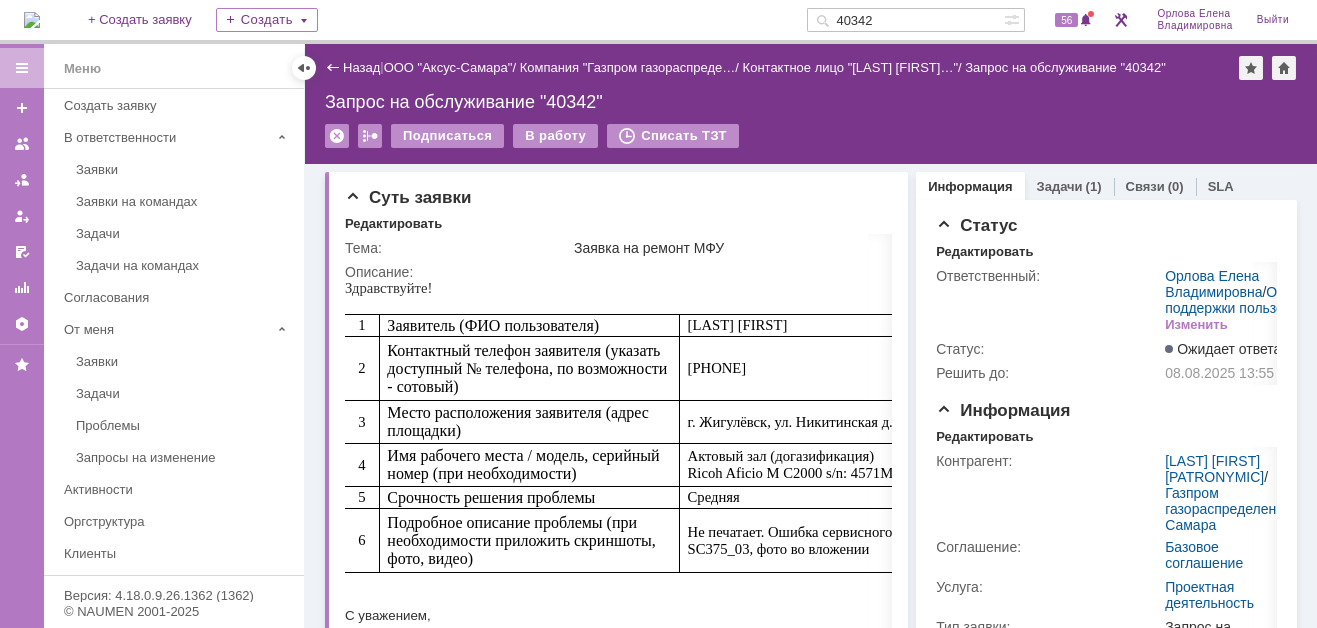 drag, startPoint x: 894, startPoint y: 19, endPoint x: 850, endPoint y: 17, distance: 44.04543 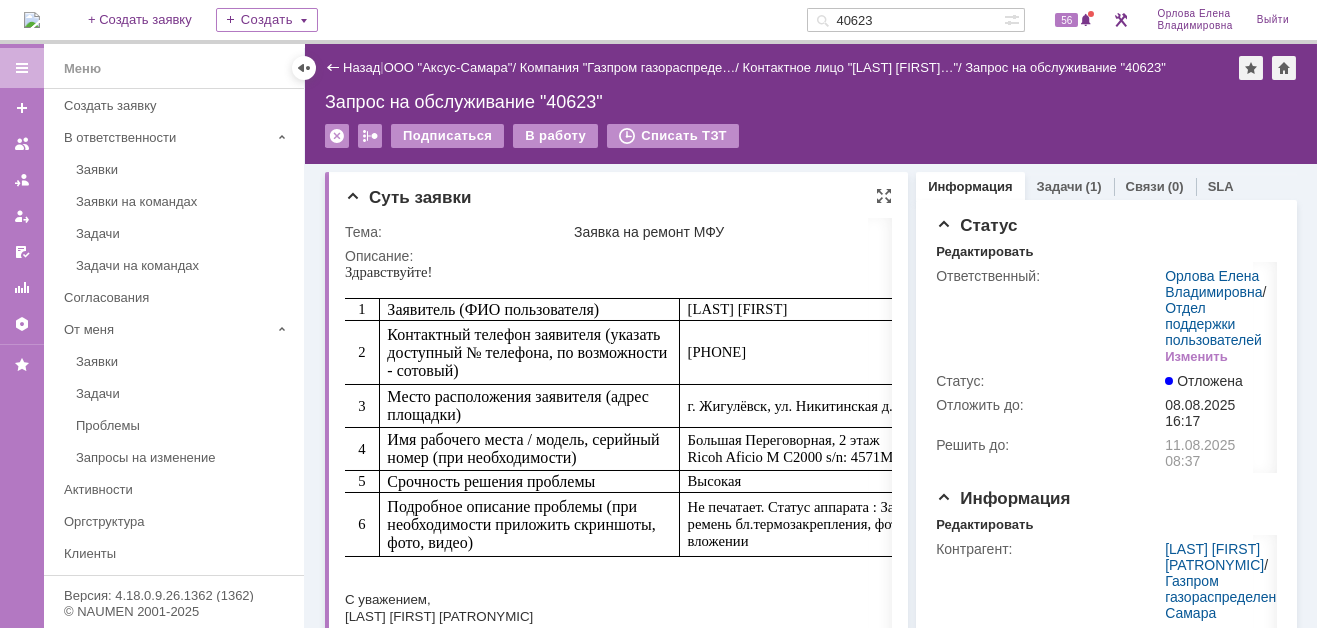 scroll, scrollTop: 0, scrollLeft: 0, axis: both 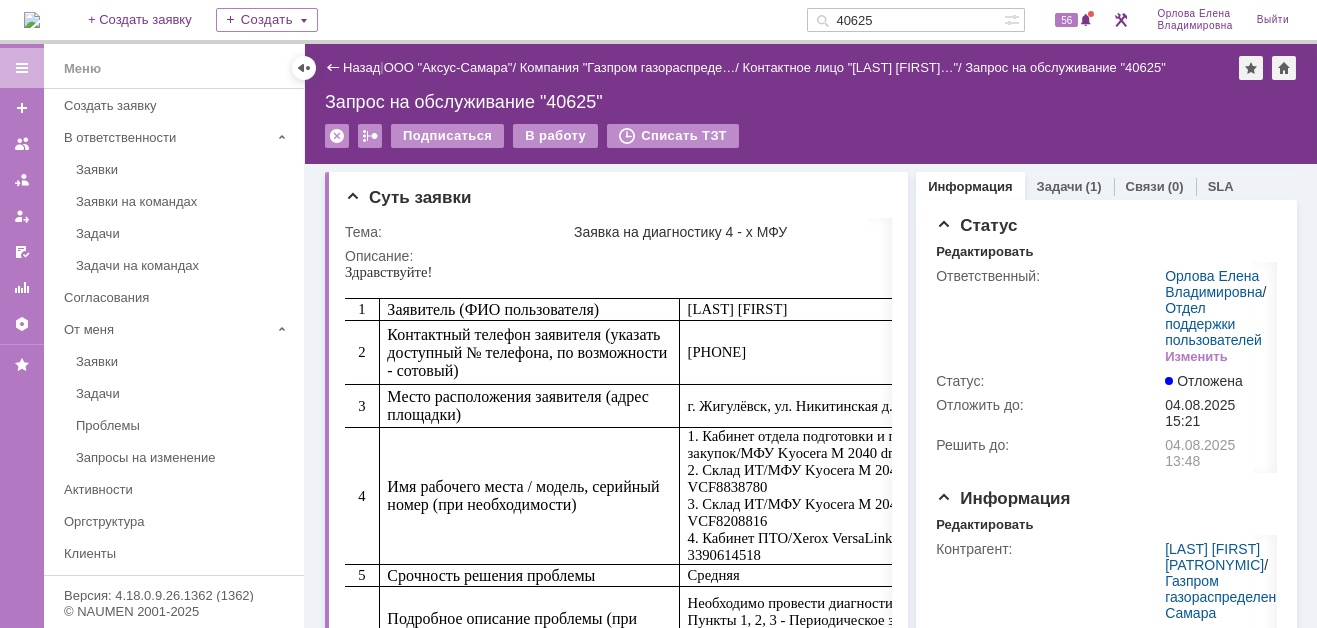 drag, startPoint x: 903, startPoint y: 14, endPoint x: 849, endPoint y: 12, distance: 54.037025 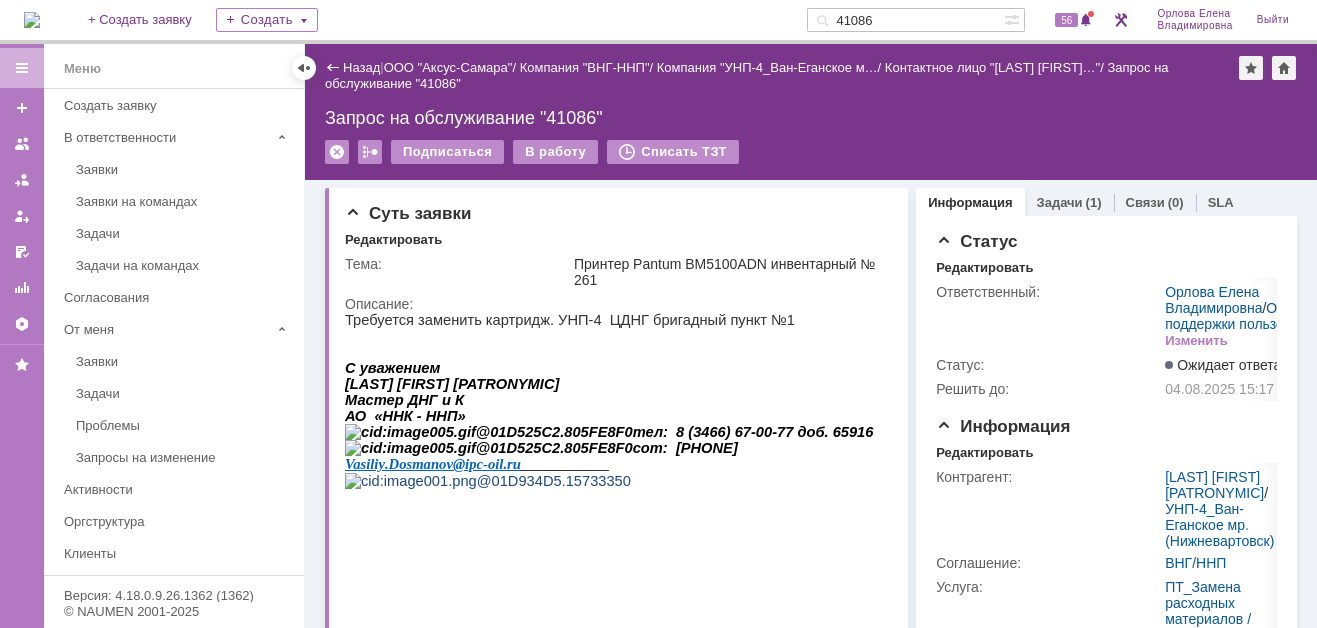 scroll, scrollTop: 0, scrollLeft: 0, axis: both 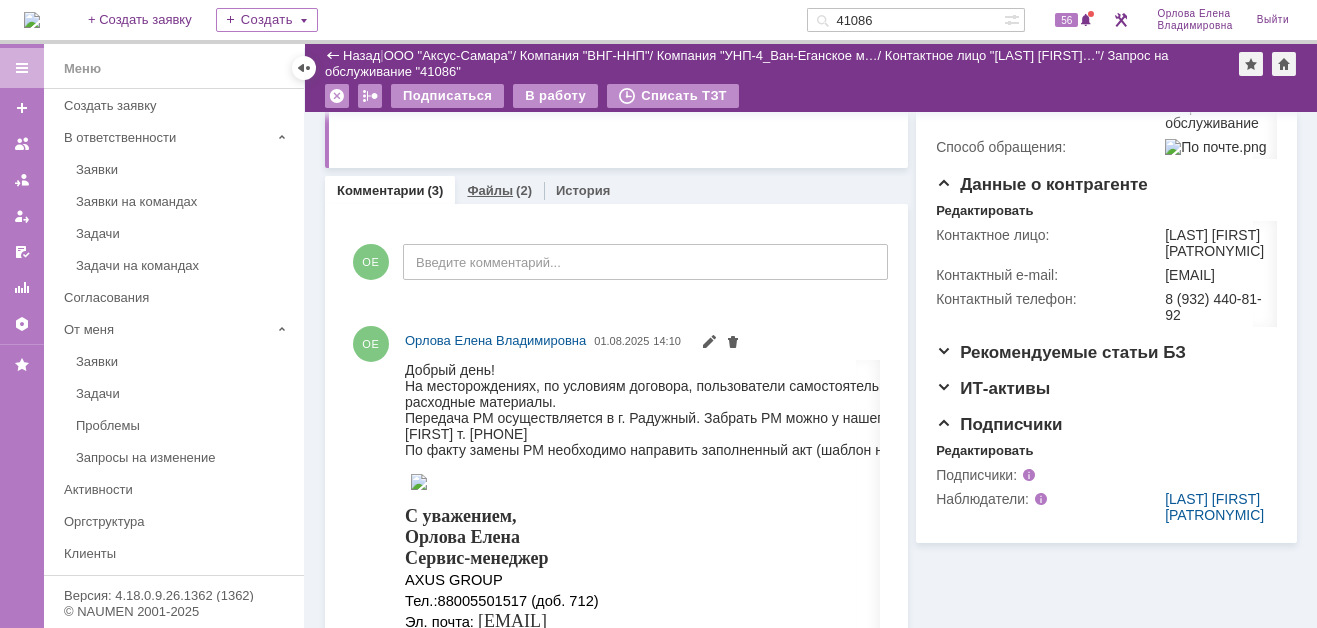 click on "Файлы" at bounding box center [490, 190] 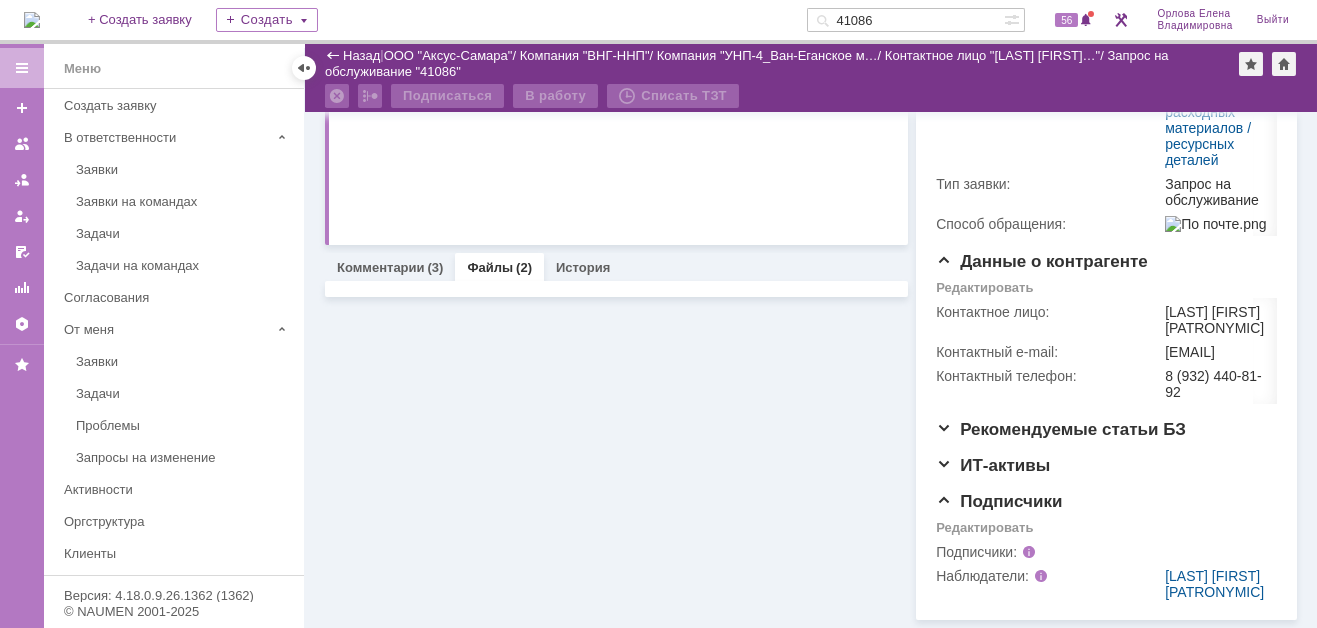 scroll, scrollTop: 467, scrollLeft: 0, axis: vertical 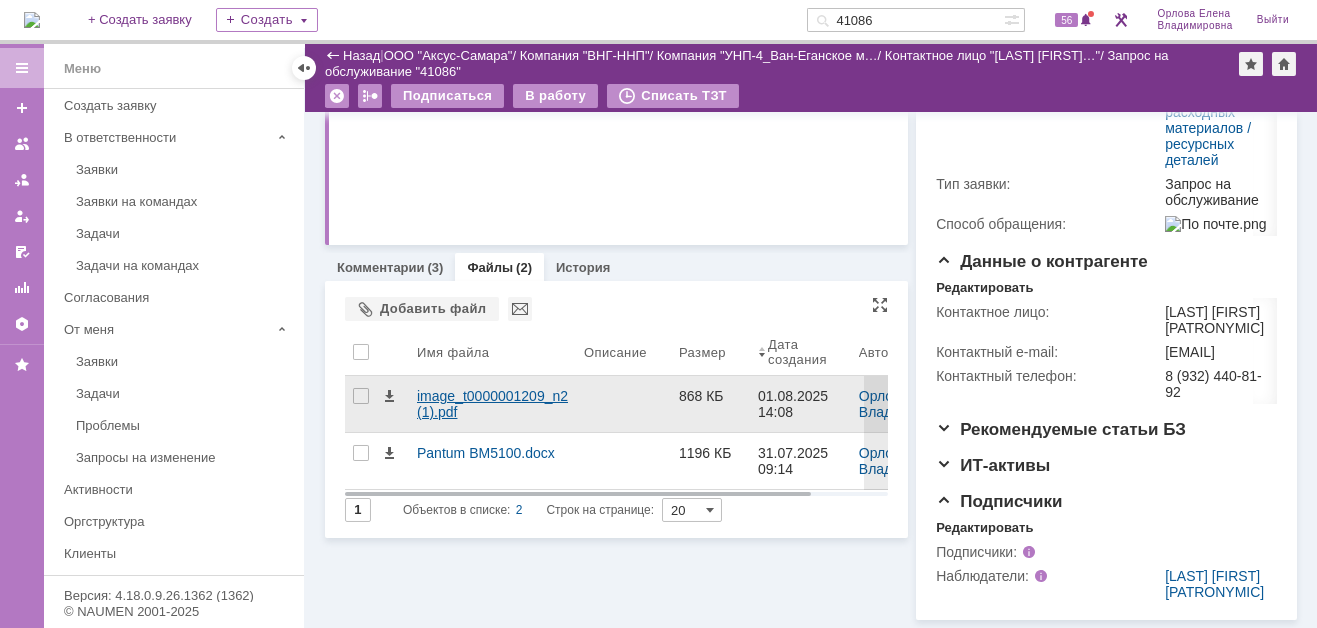 click on "image_t0000001209_n2 (1).pdf" at bounding box center (492, 404) 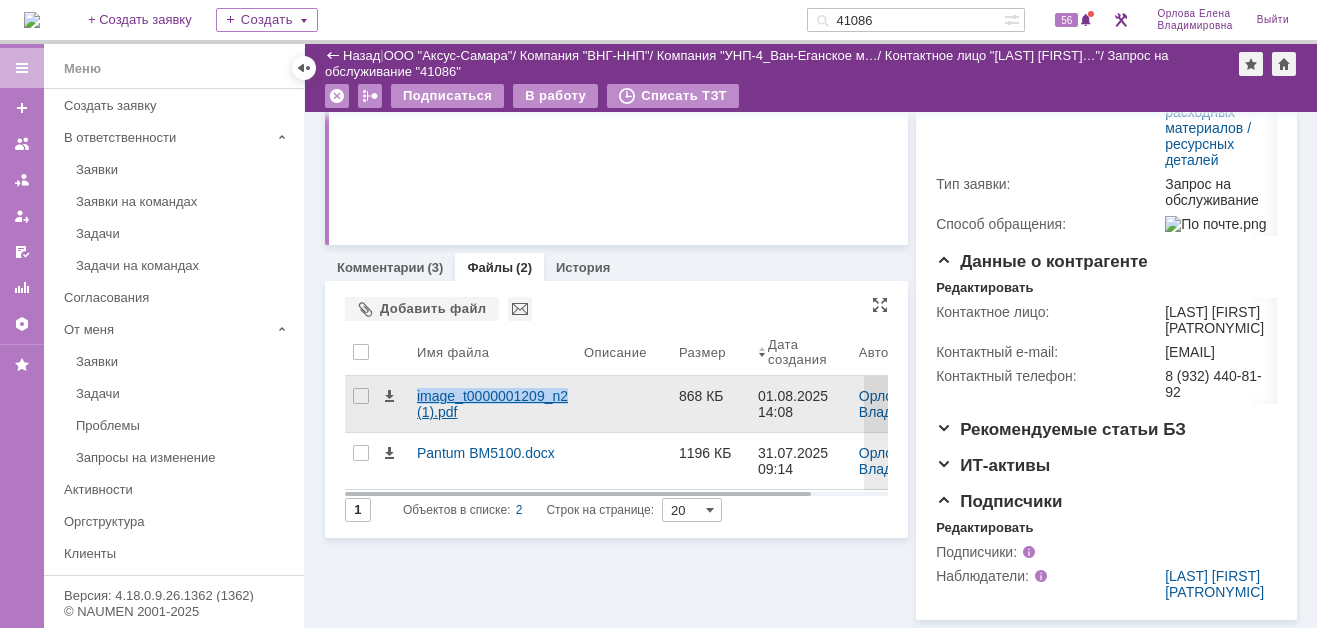 click on "Идет загрузка, пожалуйста, подождите.
На домашнюю + Создать заявку Создать 41086 56 [LAST] [FIRST]  [PATRONYMIC] Выйти   Меню Меню Создать заявку В ответственности Заявки Заявки на командах Задачи Задачи на командах Согласования От меня Заявки Задачи Проблемы Запросы на изменение Активности Оргструктура Клиенты Соглашения и услуги (SLA) База знаний Отчеты Настройки Избранное Версия: 4.18.0.9.26.1362 (1362) © NAUMEN 2001-2025 Назад   |   ООО "Аксус-Самара"  /   Компания "ВНГ-ННП"  /   Компания "УНП-4_Ван-Еганское м…  /   Контактное лицо "[LAST] [FIRST]…"" at bounding box center [658, 314] 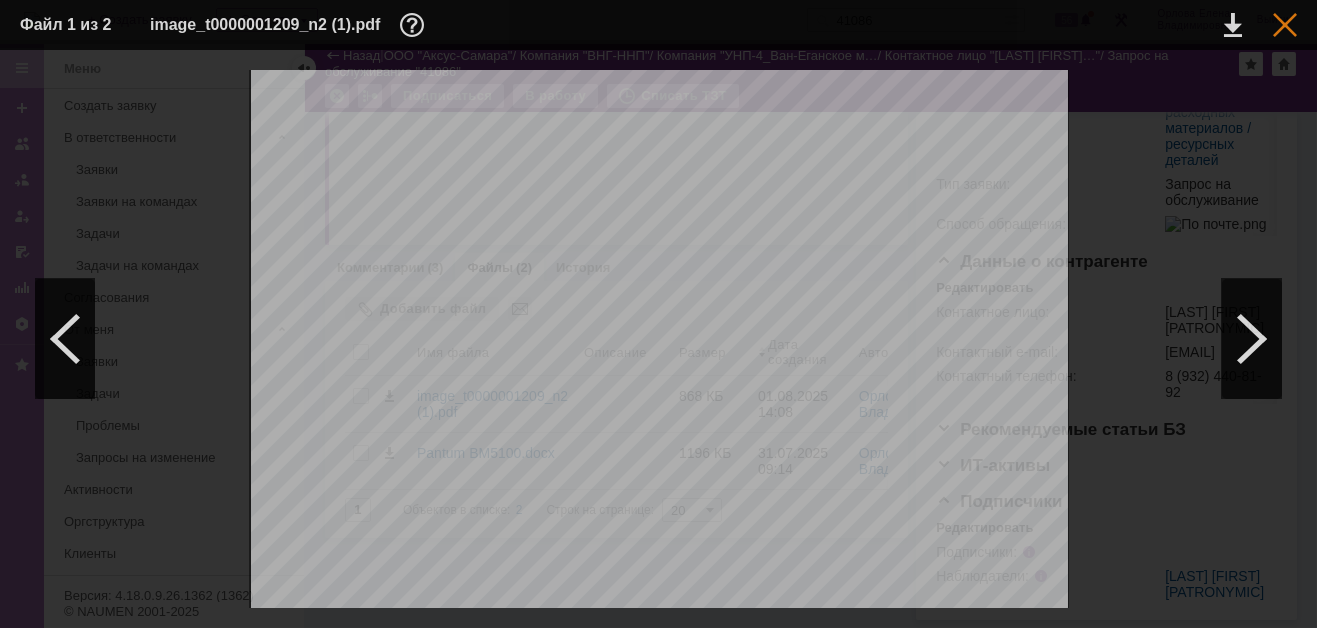 click at bounding box center [1285, 25] 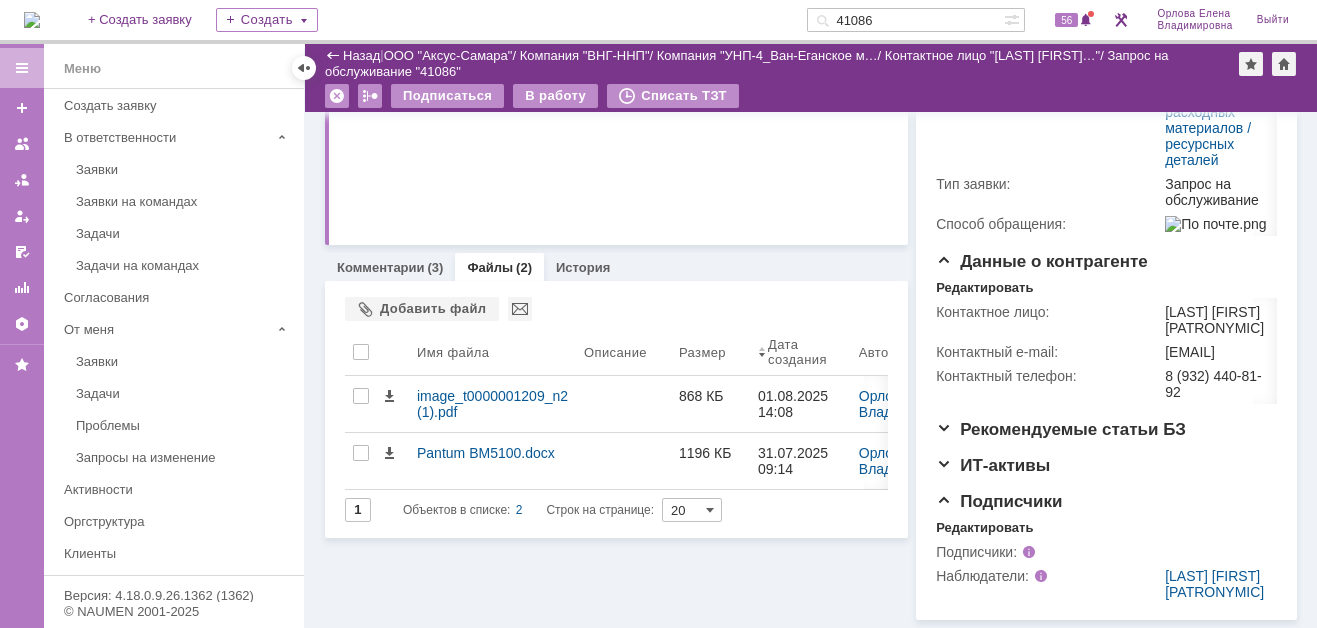 drag, startPoint x: 854, startPoint y: 23, endPoint x: 920, endPoint y: 9, distance: 67.46851 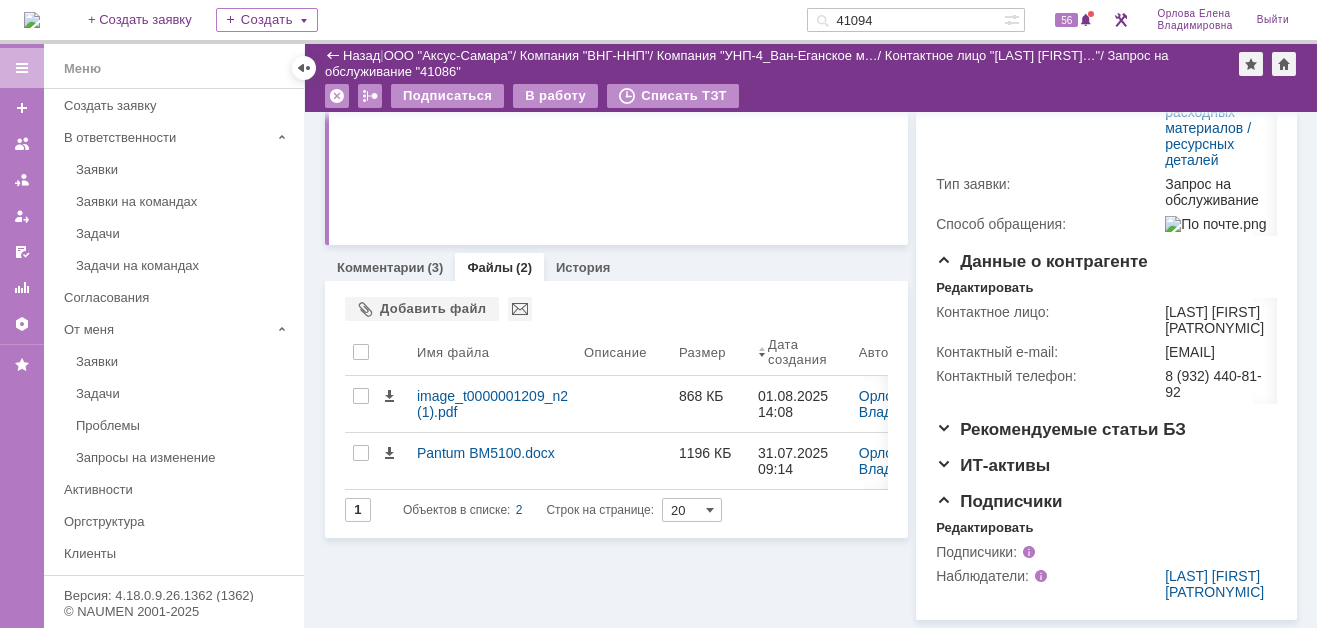 type on "41094" 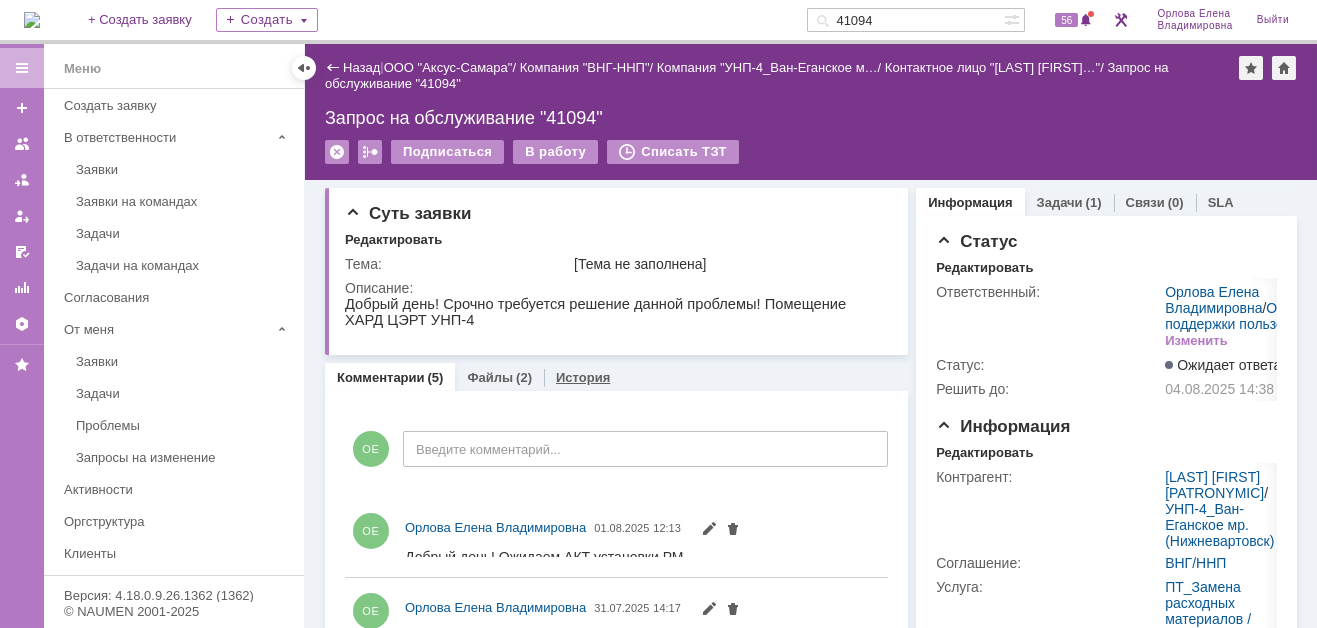 scroll, scrollTop: 0, scrollLeft: 0, axis: both 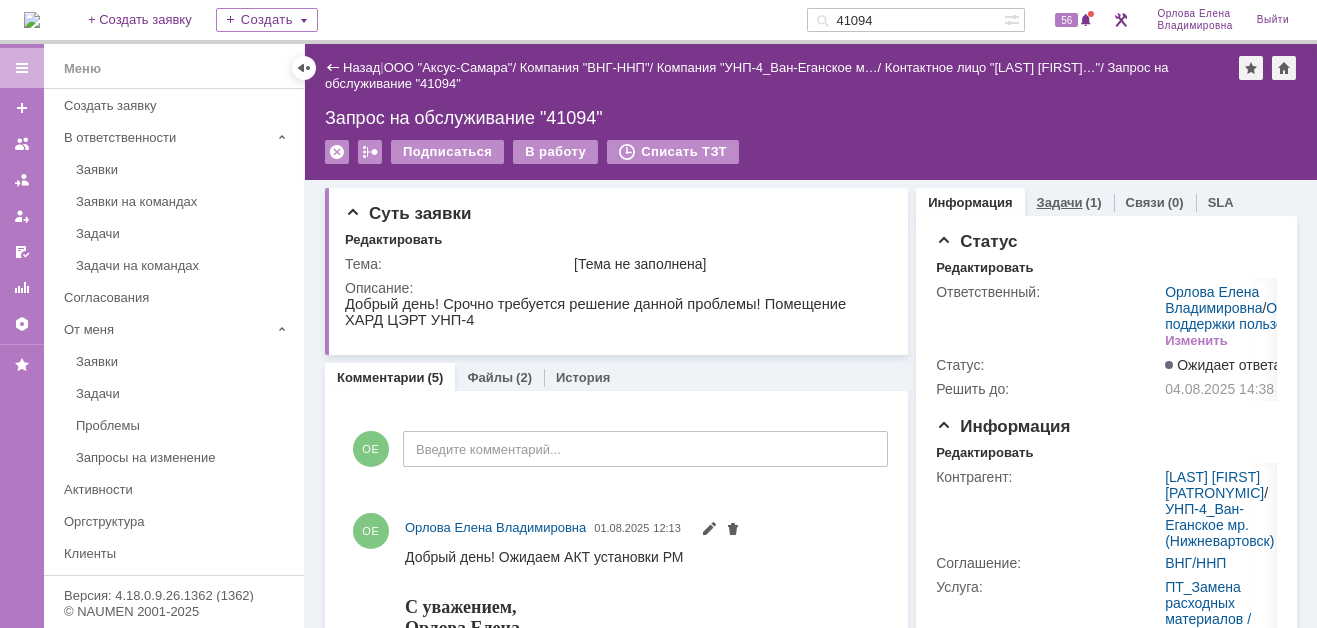 click on "Задачи" at bounding box center [1060, 202] 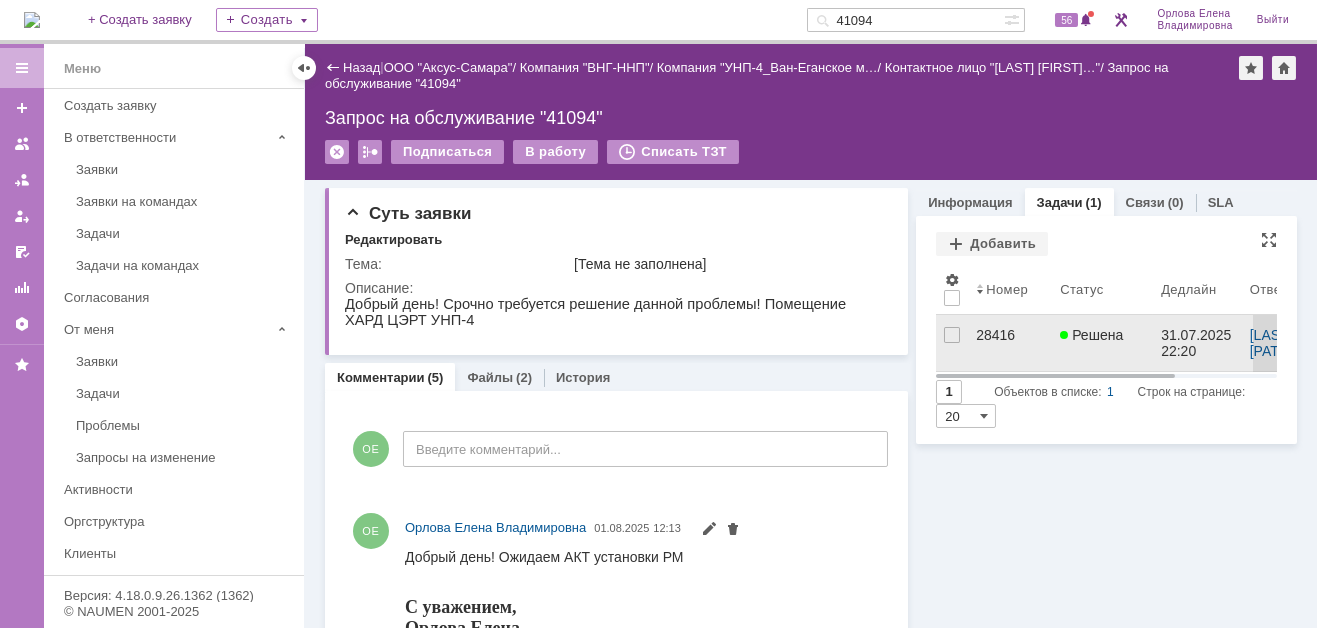 click on "28416" at bounding box center [1010, 335] 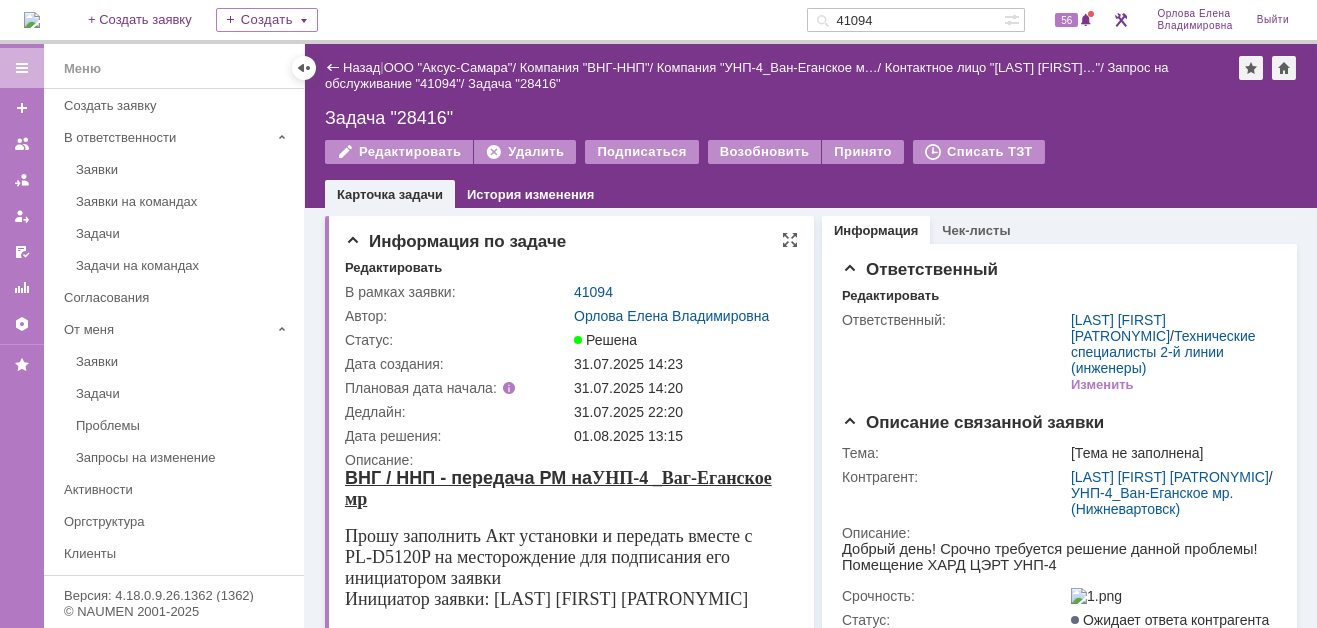 scroll, scrollTop: 0, scrollLeft: 0, axis: both 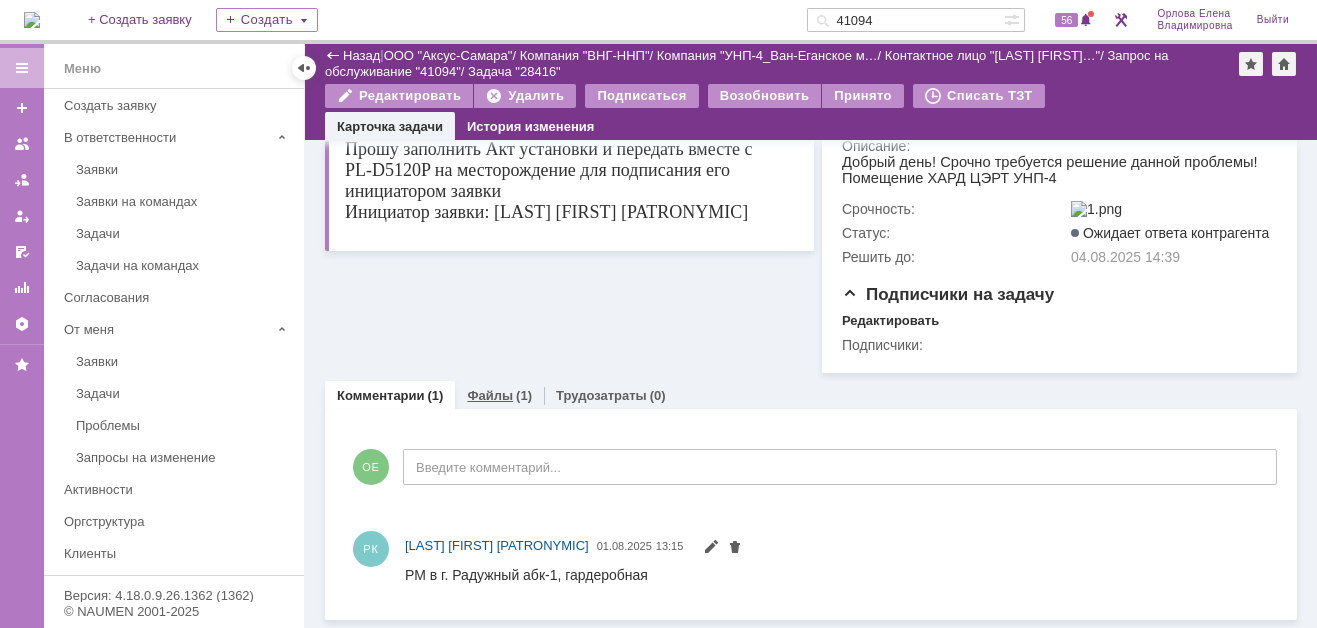 click on "Файлы" at bounding box center (490, 395) 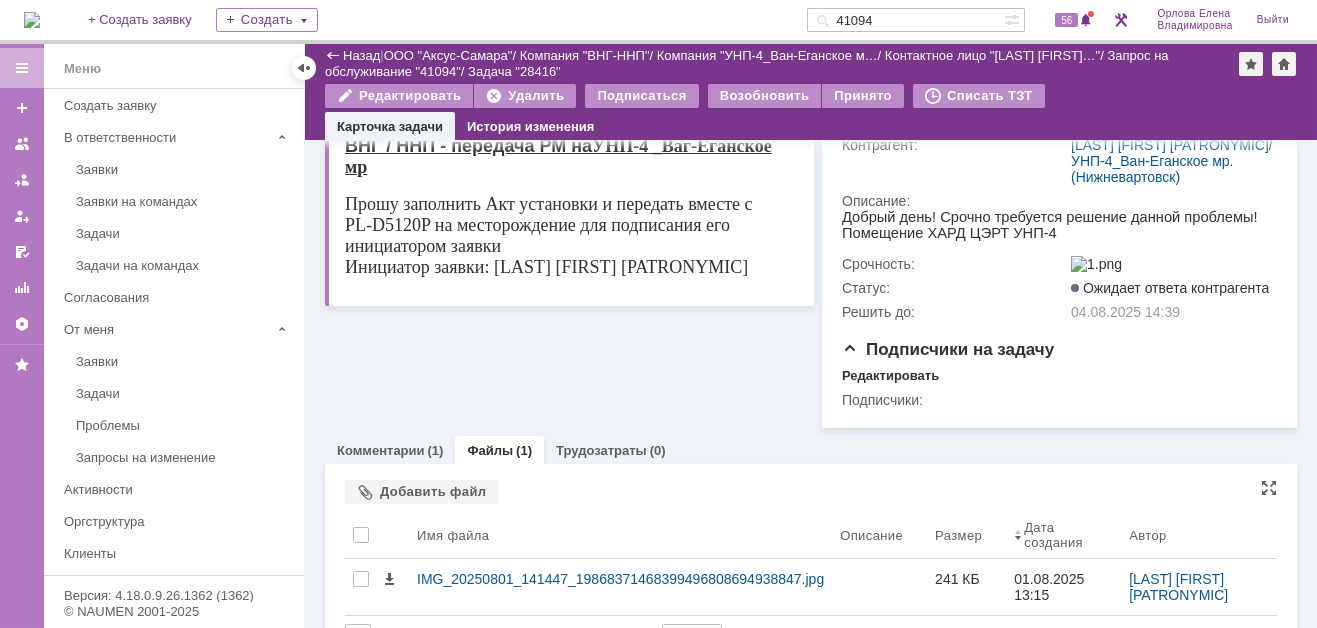 scroll, scrollTop: 313, scrollLeft: 0, axis: vertical 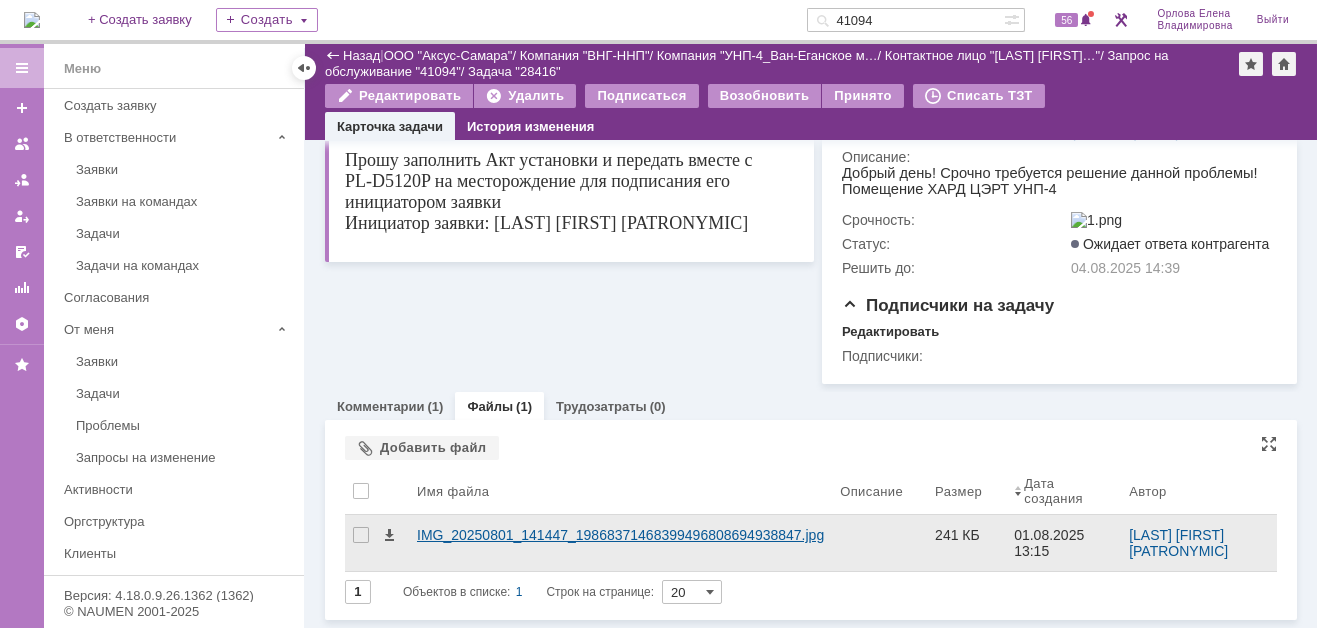 click on "IMG_20250801_141447_19868371468399496808694938847.jpg" at bounding box center (620, 535) 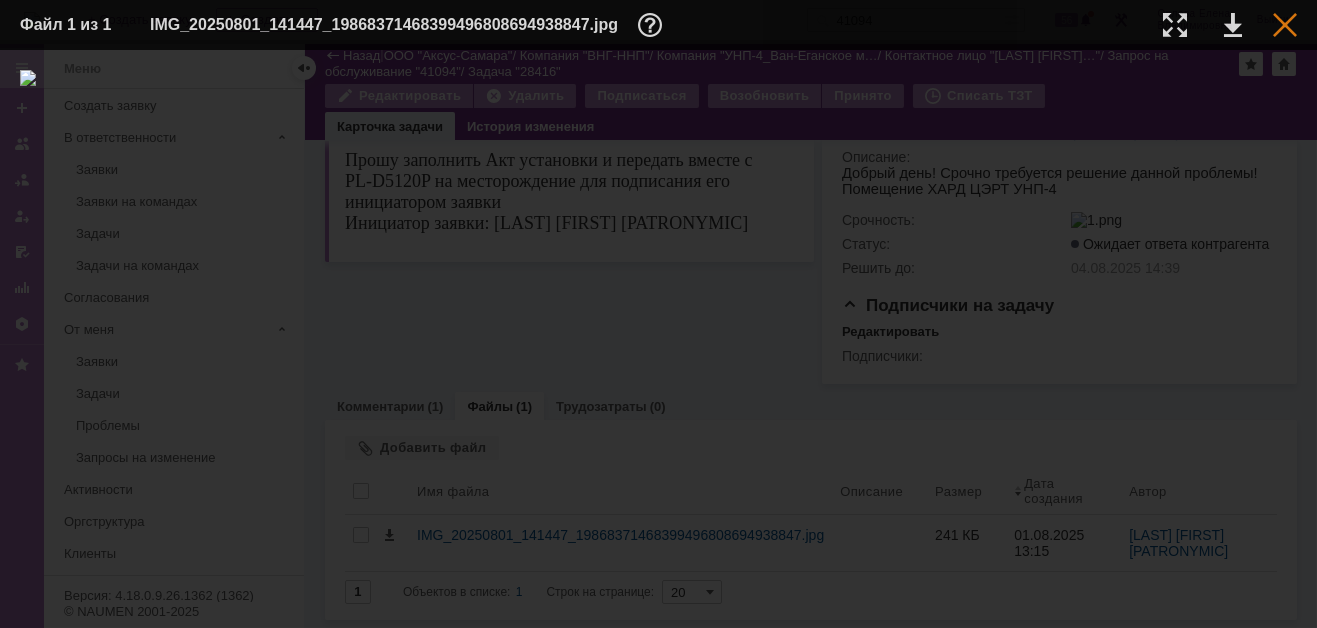 click at bounding box center (1285, 25) 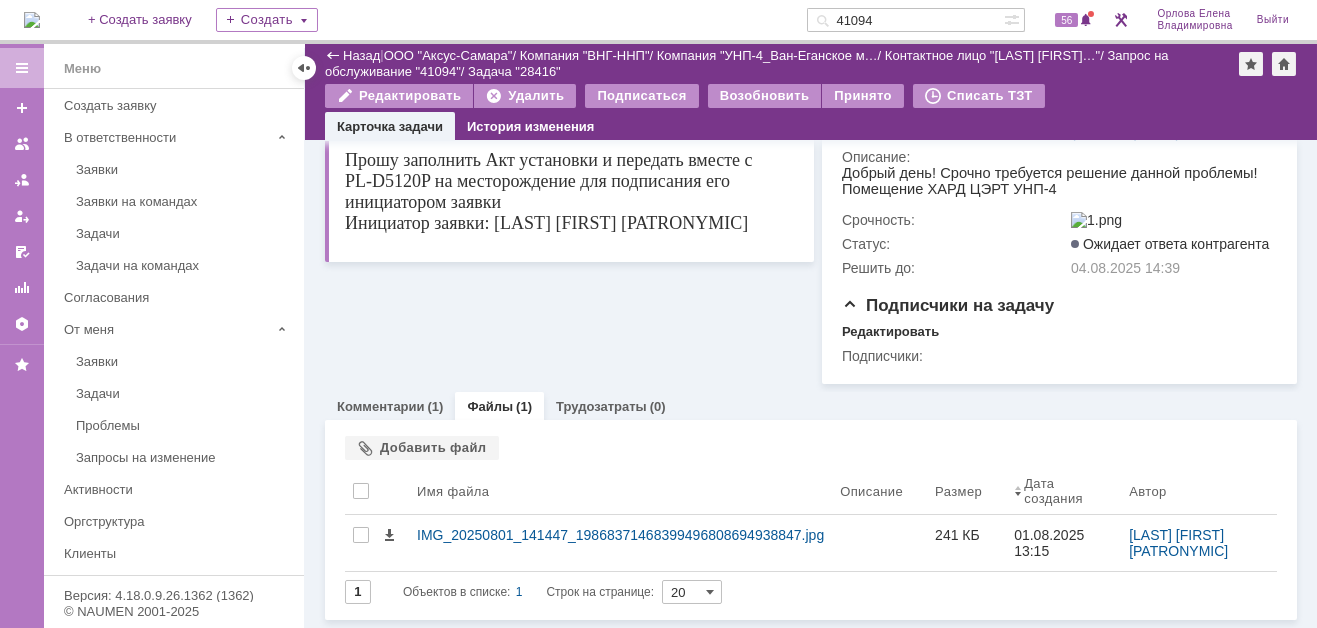 click on "41094" at bounding box center [905, 20] 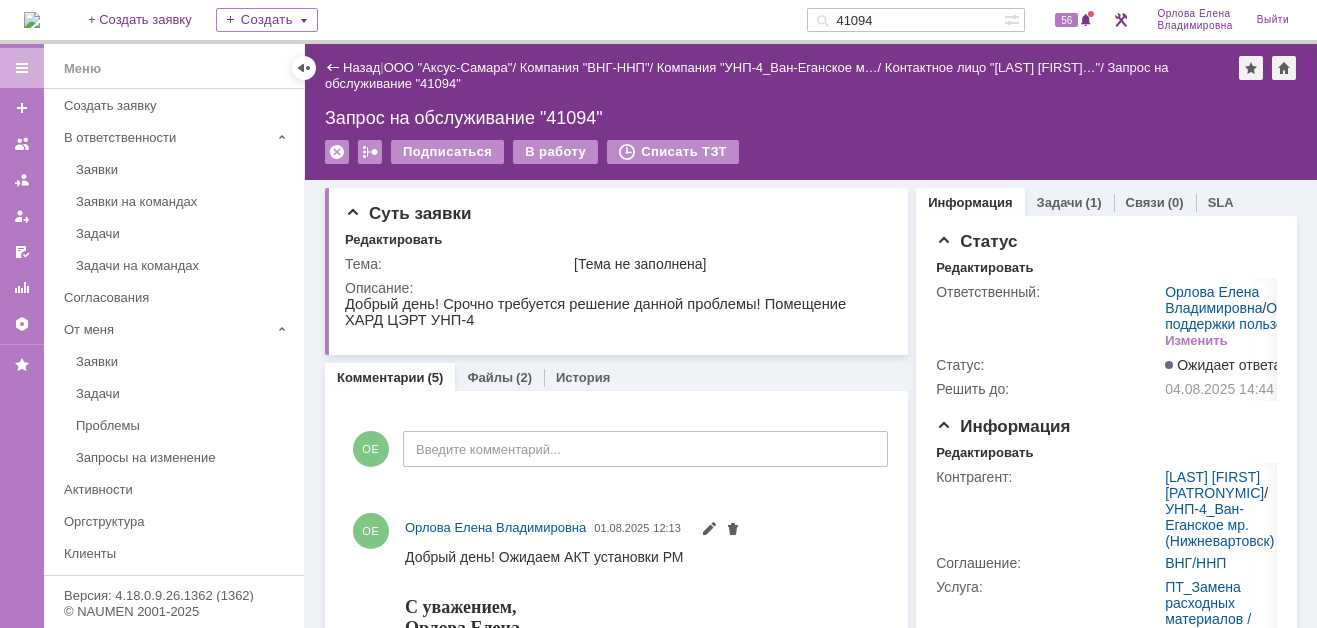 scroll, scrollTop: 0, scrollLeft: 0, axis: both 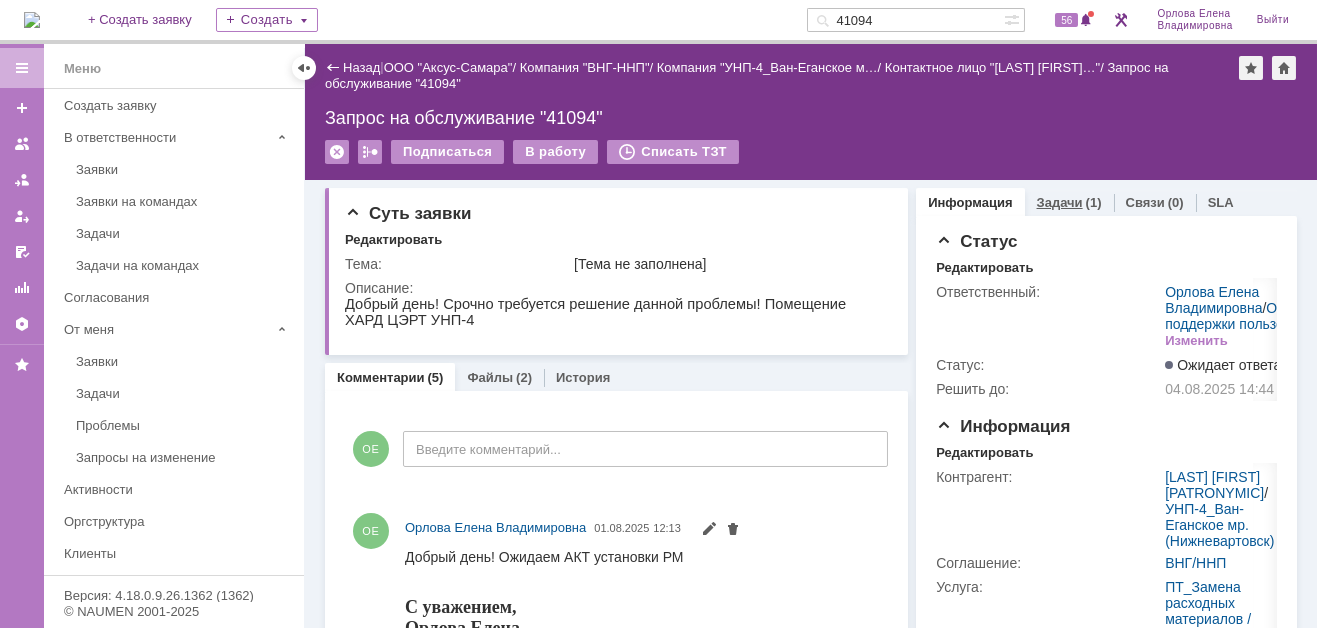 click on "Задачи" at bounding box center [1060, 202] 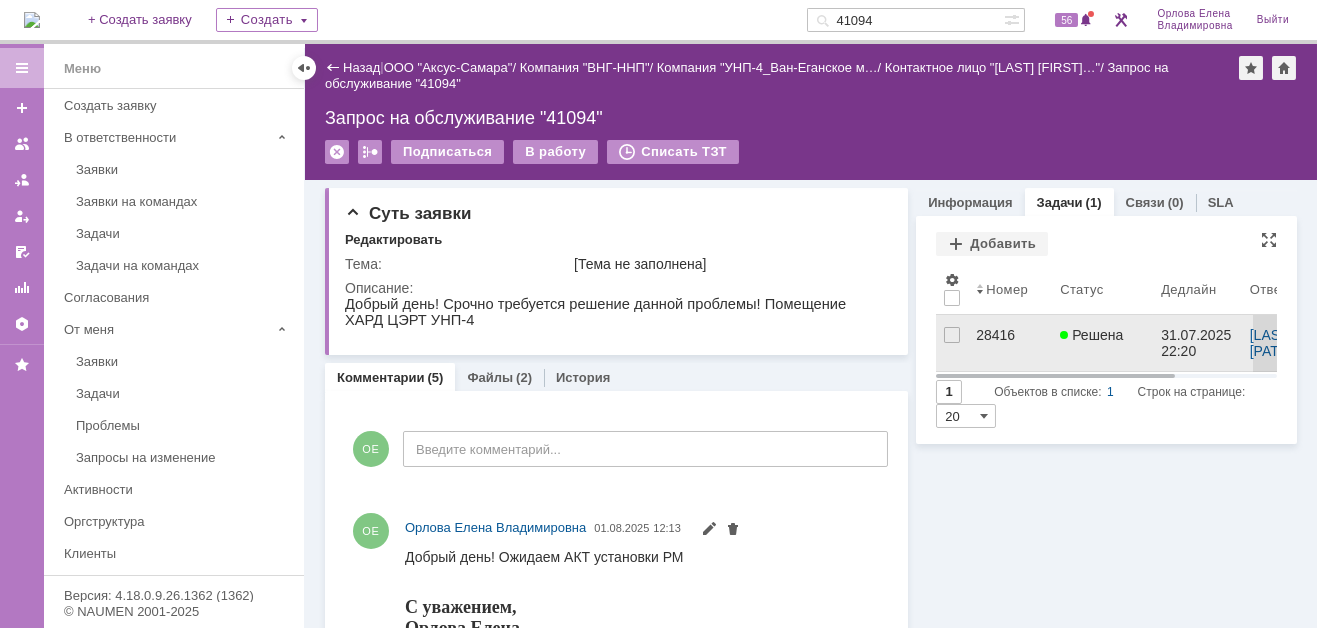 click on "28416" at bounding box center (1010, 335) 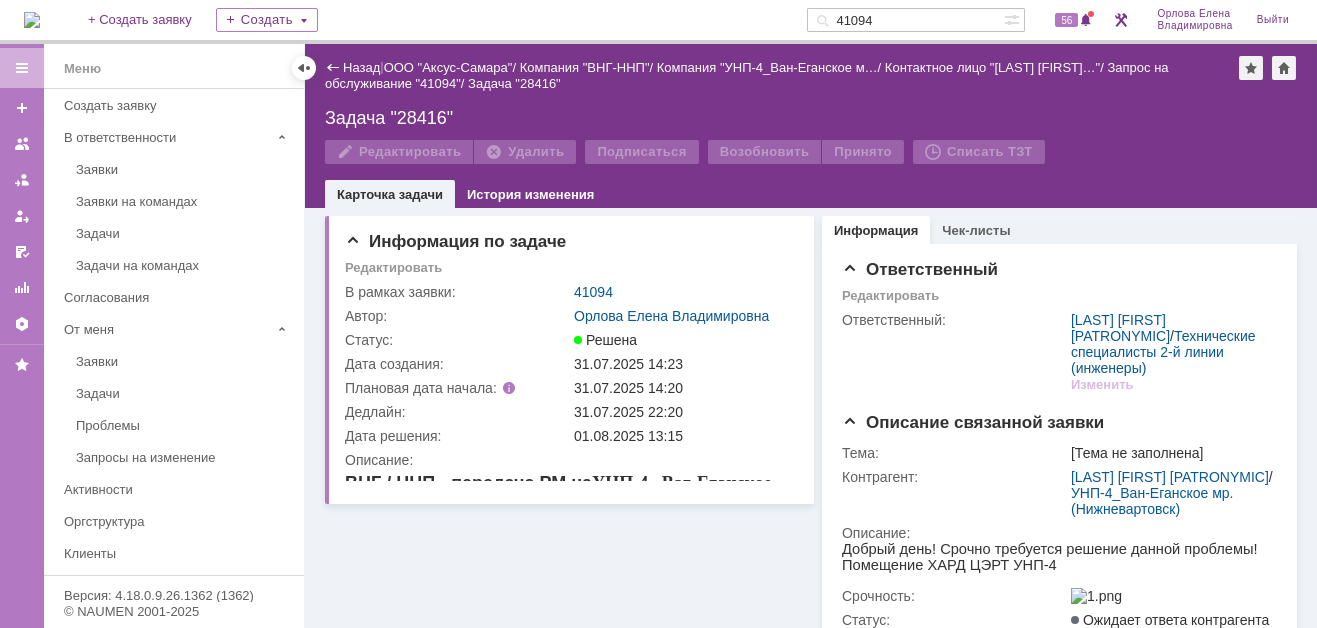scroll, scrollTop: 0, scrollLeft: 0, axis: both 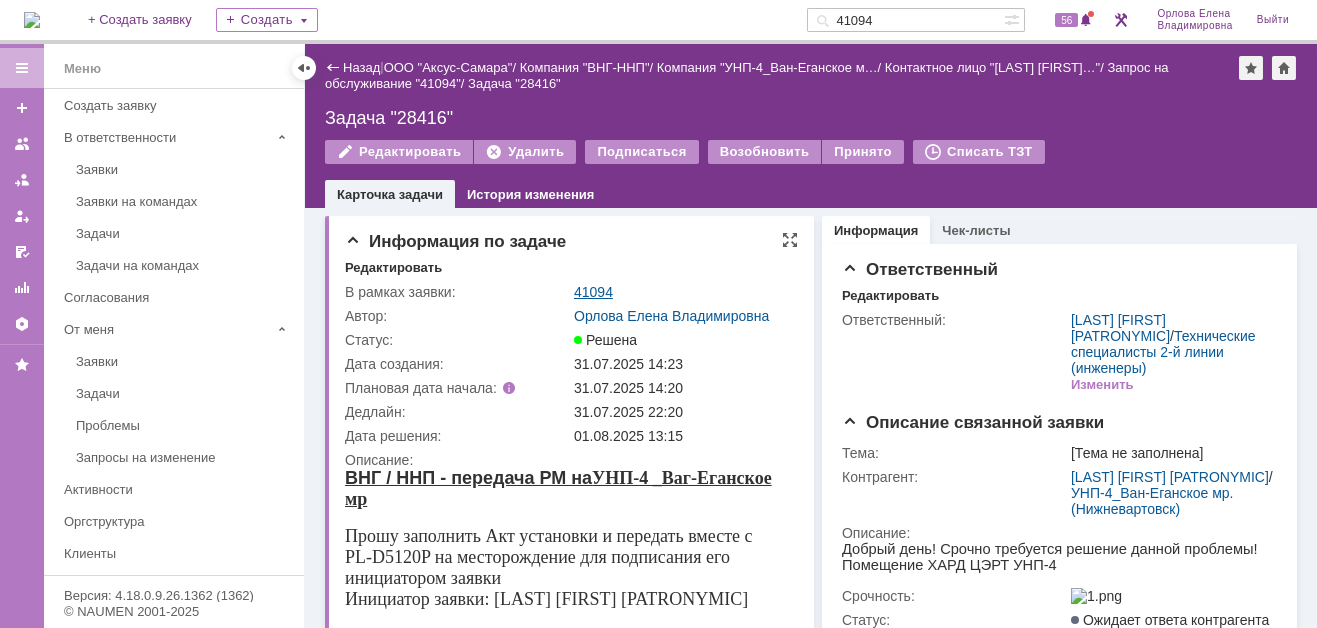 click on "41094" at bounding box center [593, 292] 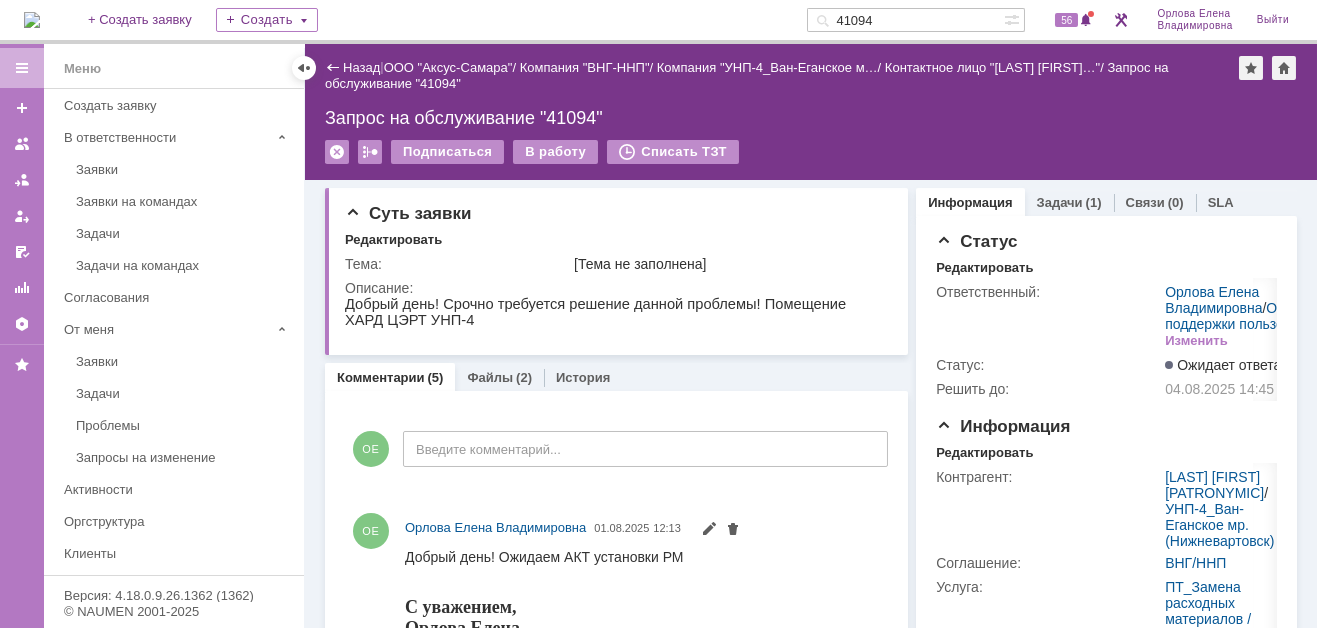 scroll, scrollTop: 0, scrollLeft: 0, axis: both 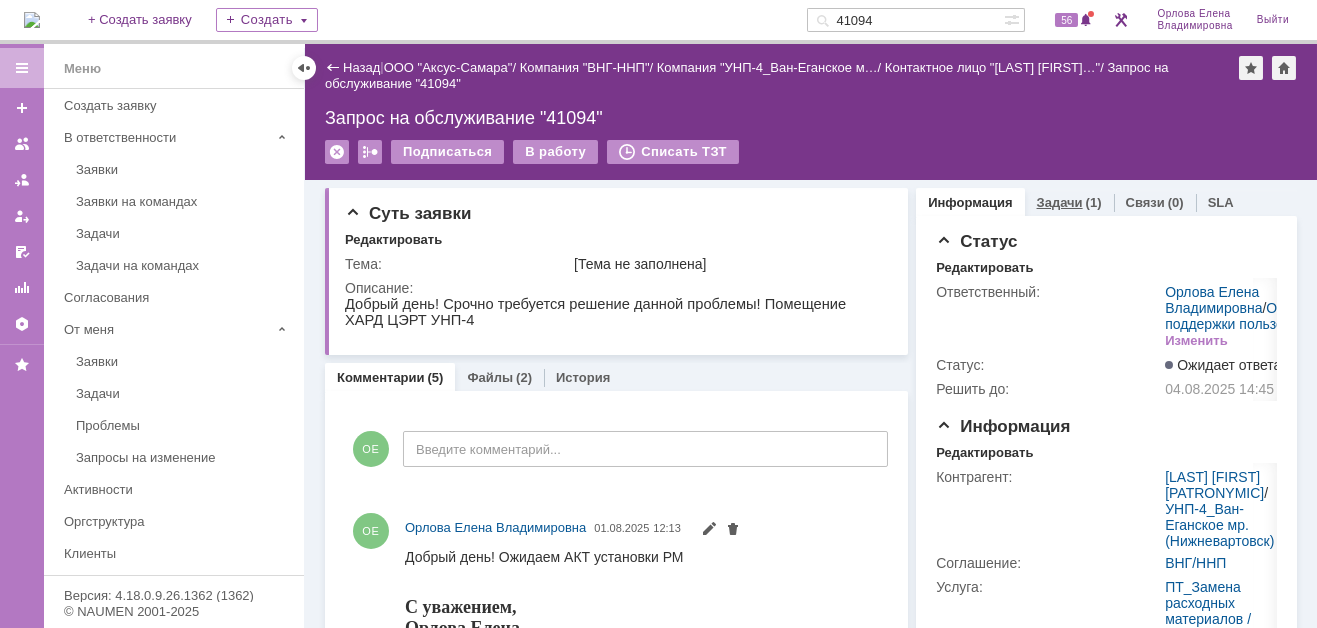 click on "Задачи" at bounding box center (1060, 202) 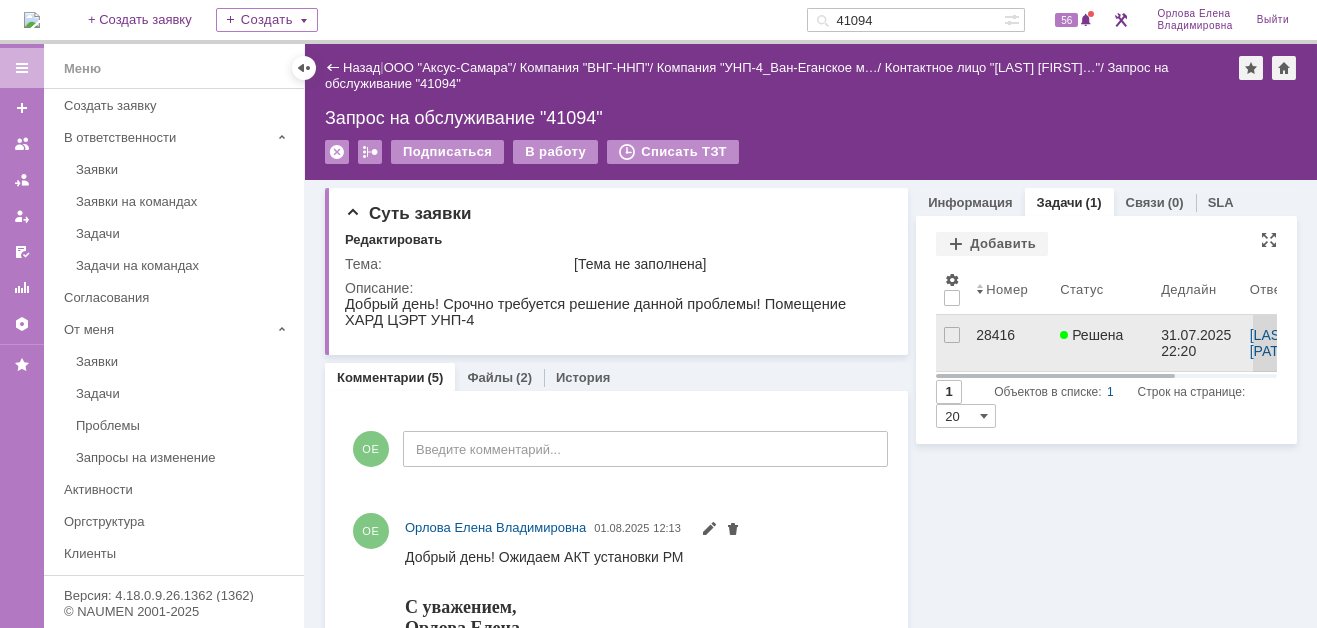 click on "28416" at bounding box center (1010, 335) 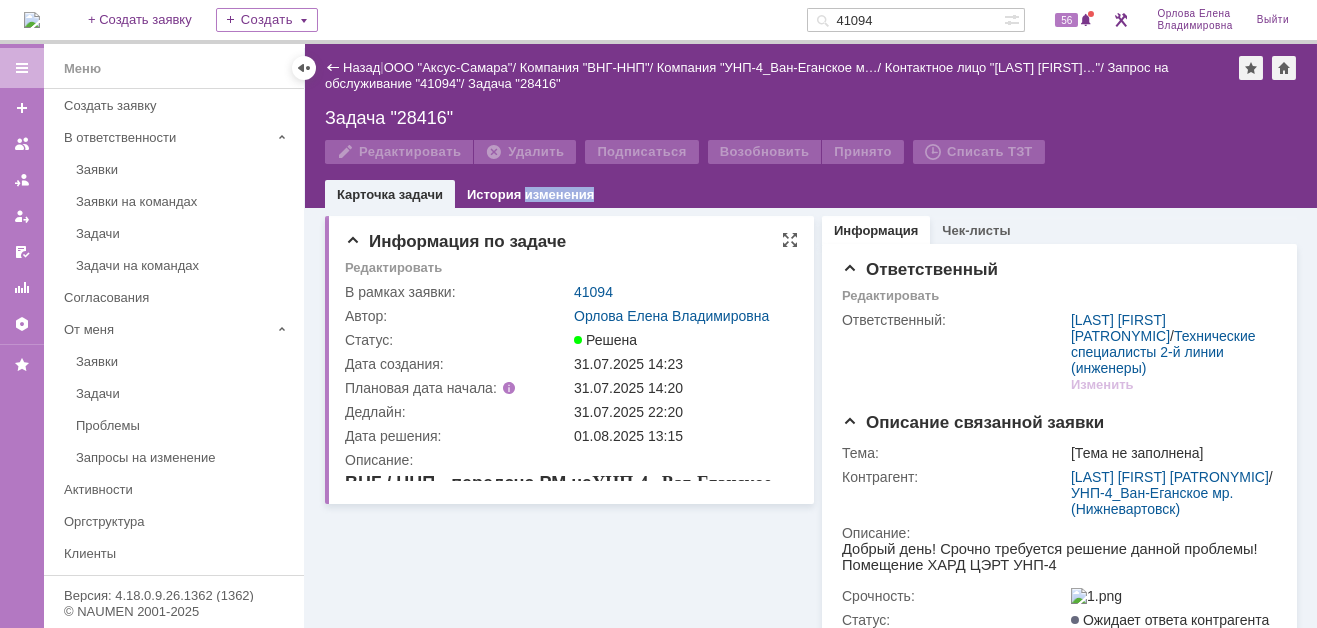 scroll, scrollTop: 0, scrollLeft: 0, axis: both 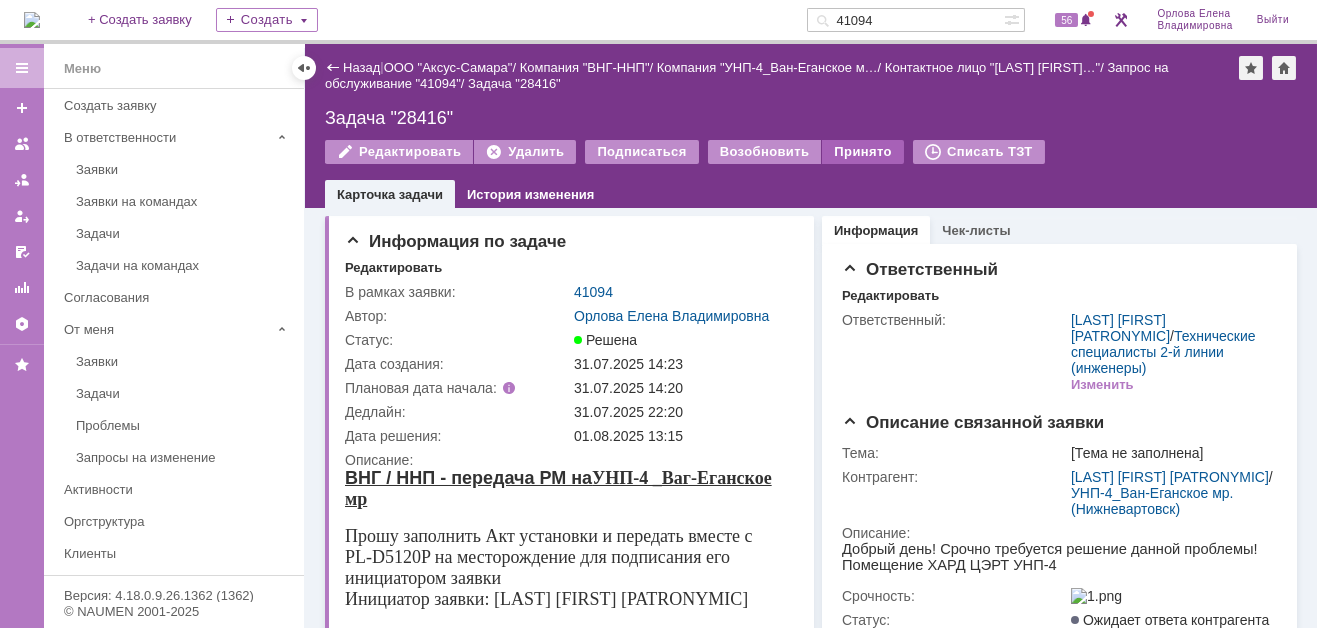 click on "Принято" at bounding box center [863, 152] 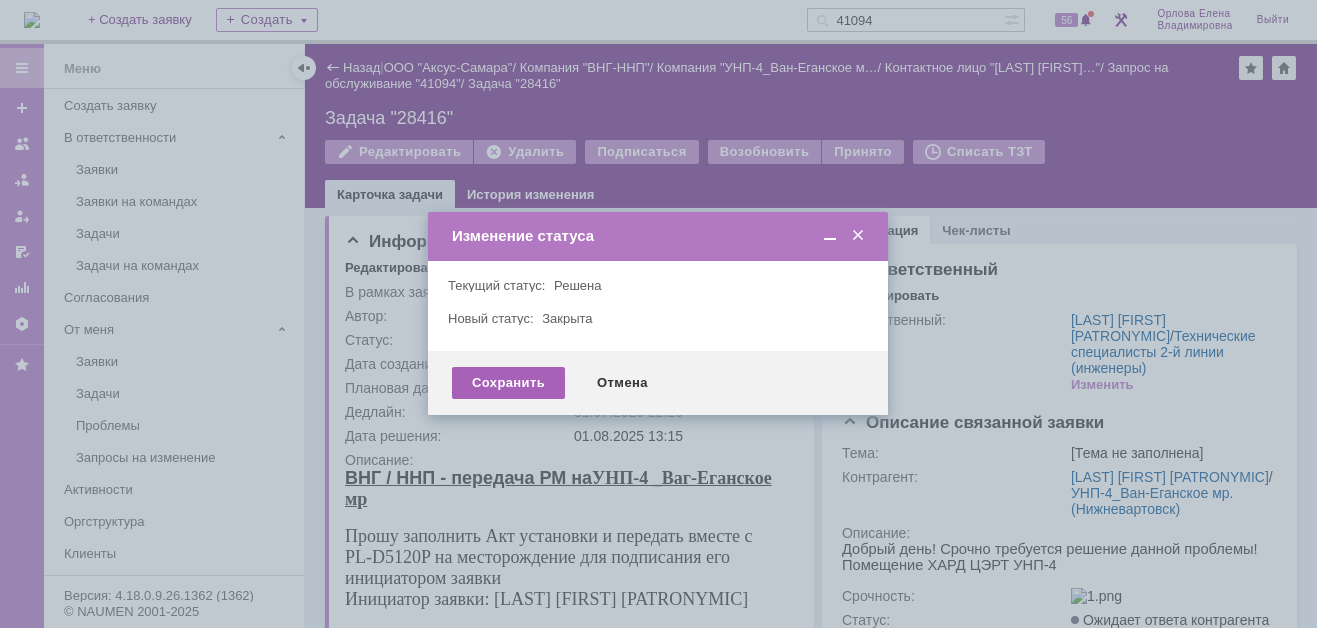 click on "Сохранить" at bounding box center (508, 383) 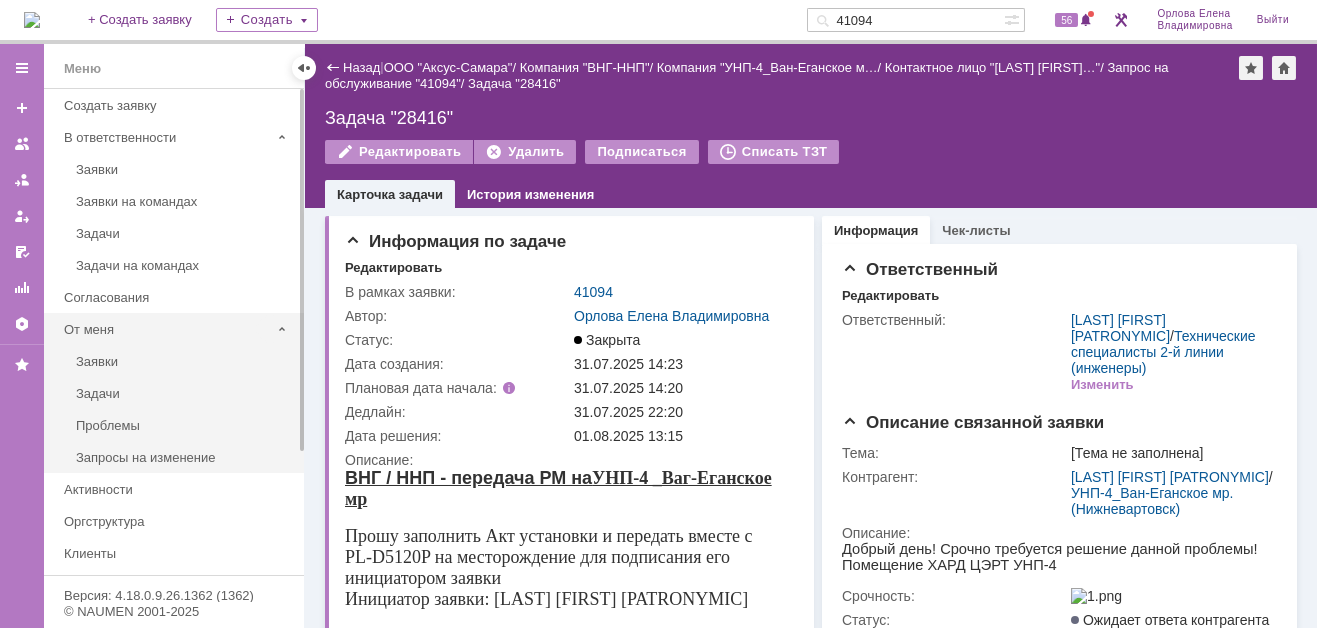 click on "От меня" at bounding box center (167, 329) 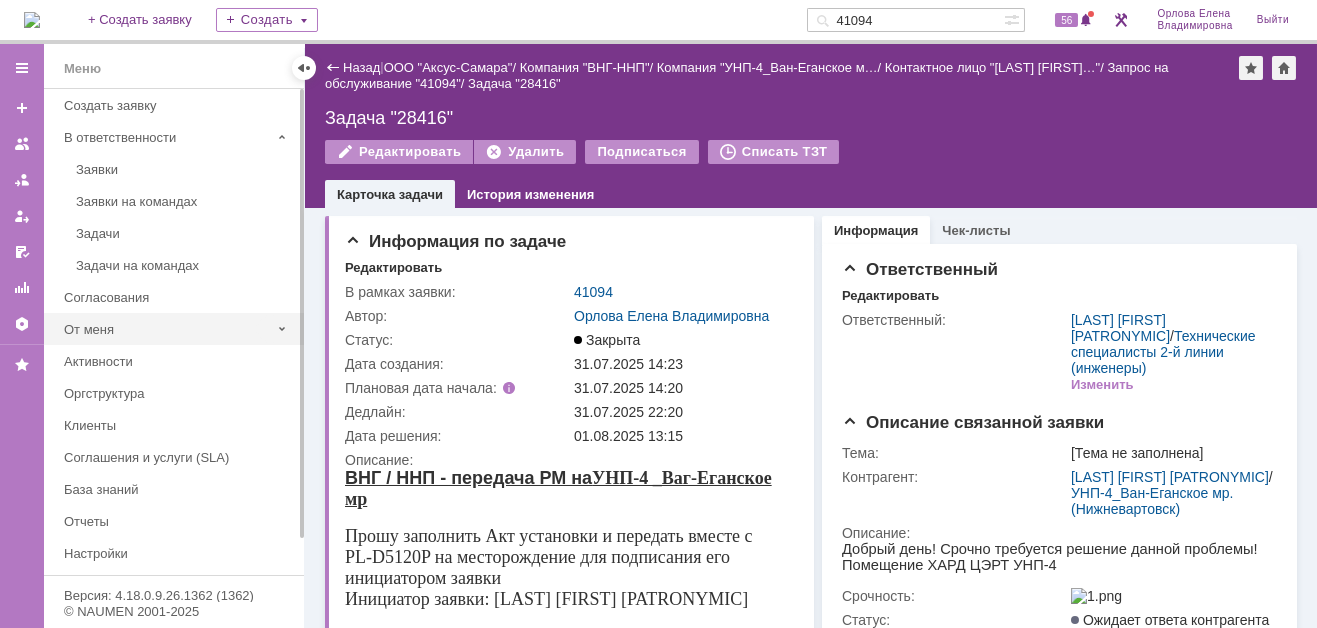click on "От меня" at bounding box center (167, 329) 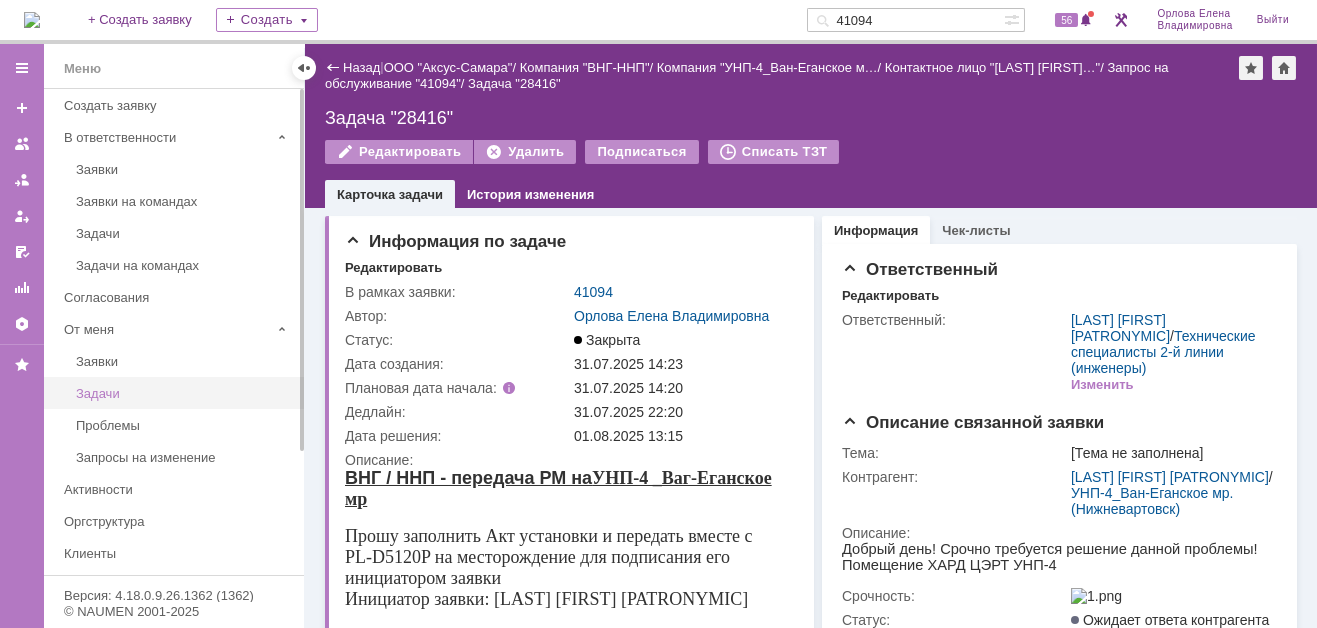 click on "Задачи" at bounding box center [184, 393] 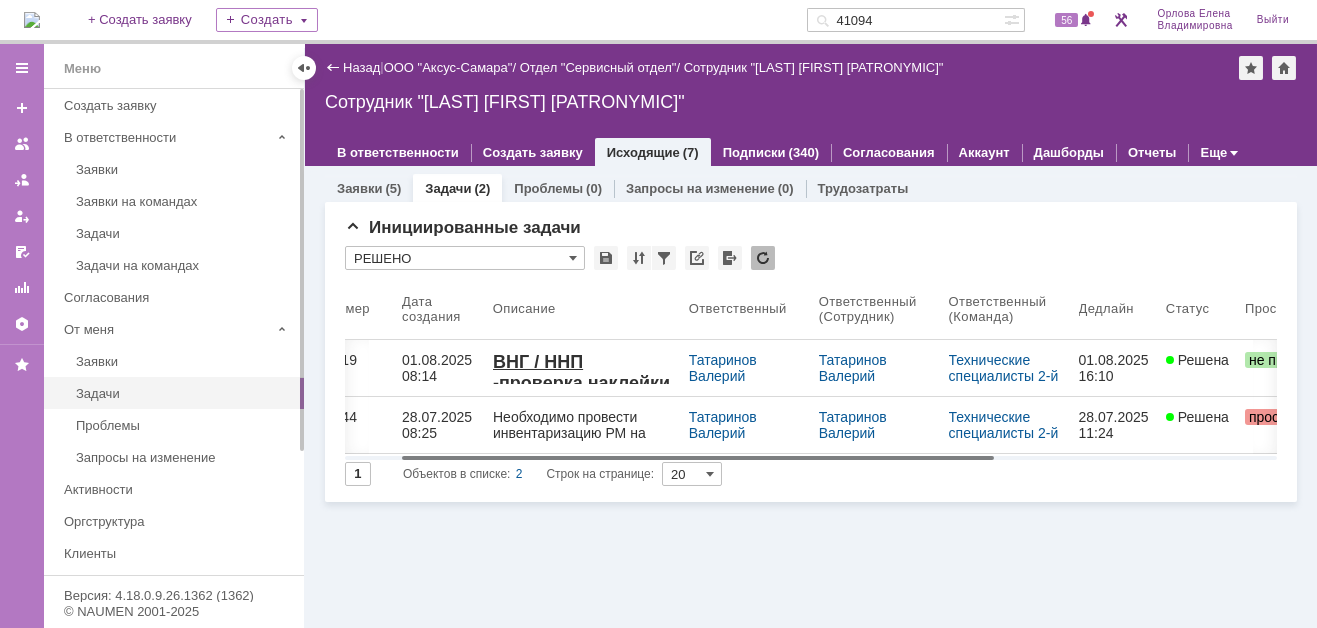 scroll, scrollTop: 0, scrollLeft: 0, axis: both 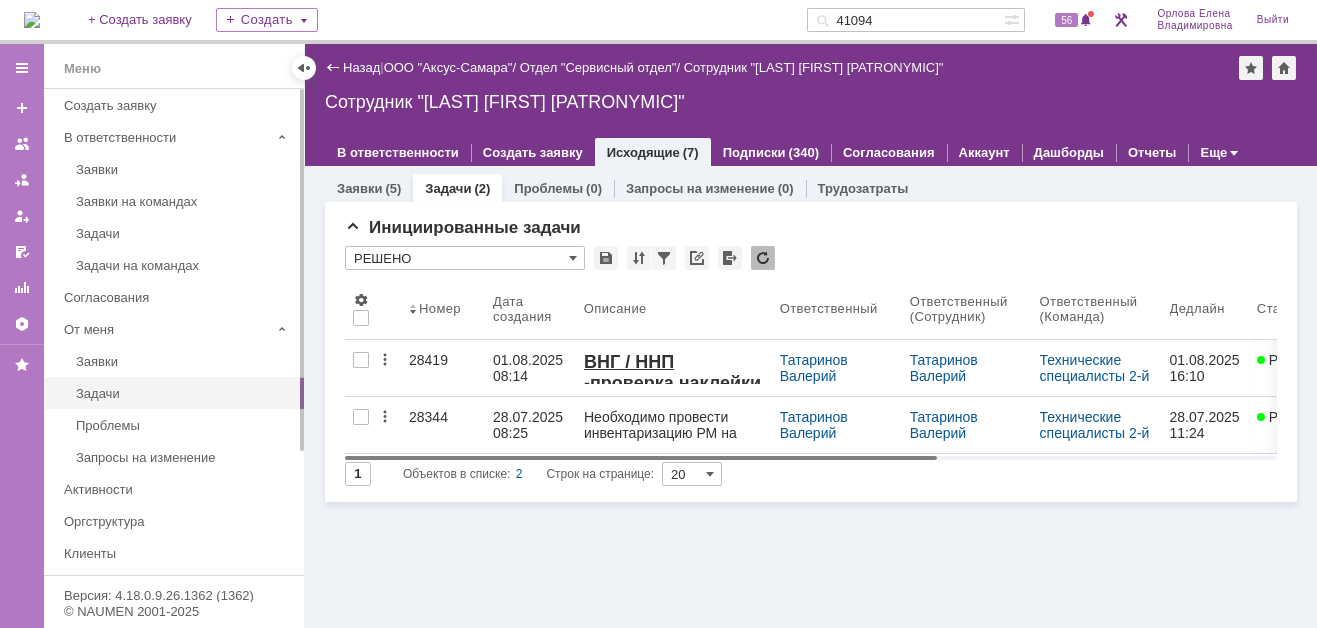 drag, startPoint x: 914, startPoint y: 455, endPoint x: 832, endPoint y: 461, distance: 82.219215 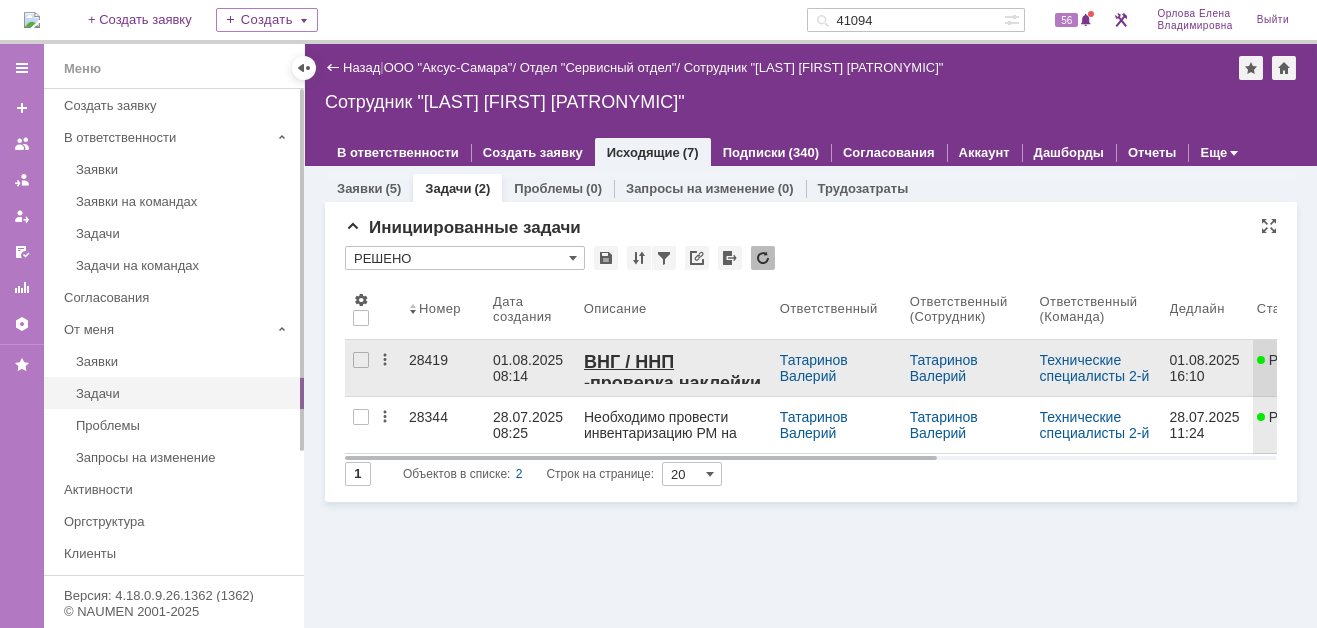 click on "28419" at bounding box center [443, 360] 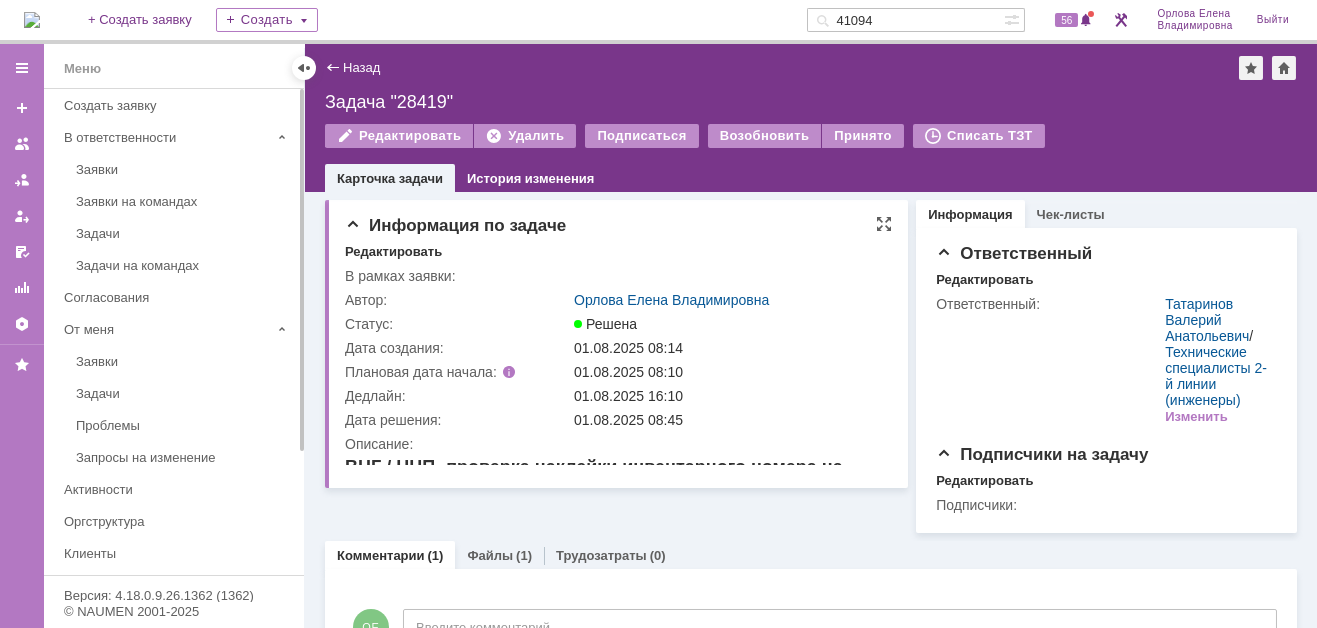 scroll, scrollTop: 0, scrollLeft: 0, axis: both 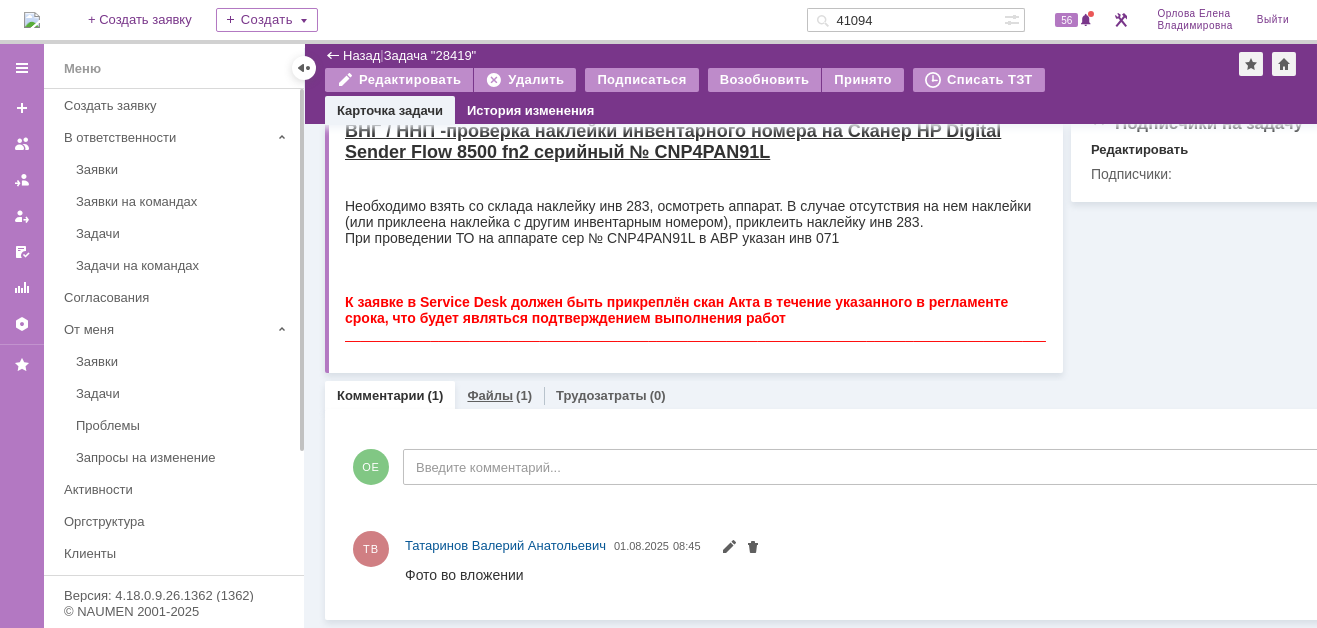 click on "Файлы" at bounding box center [490, 395] 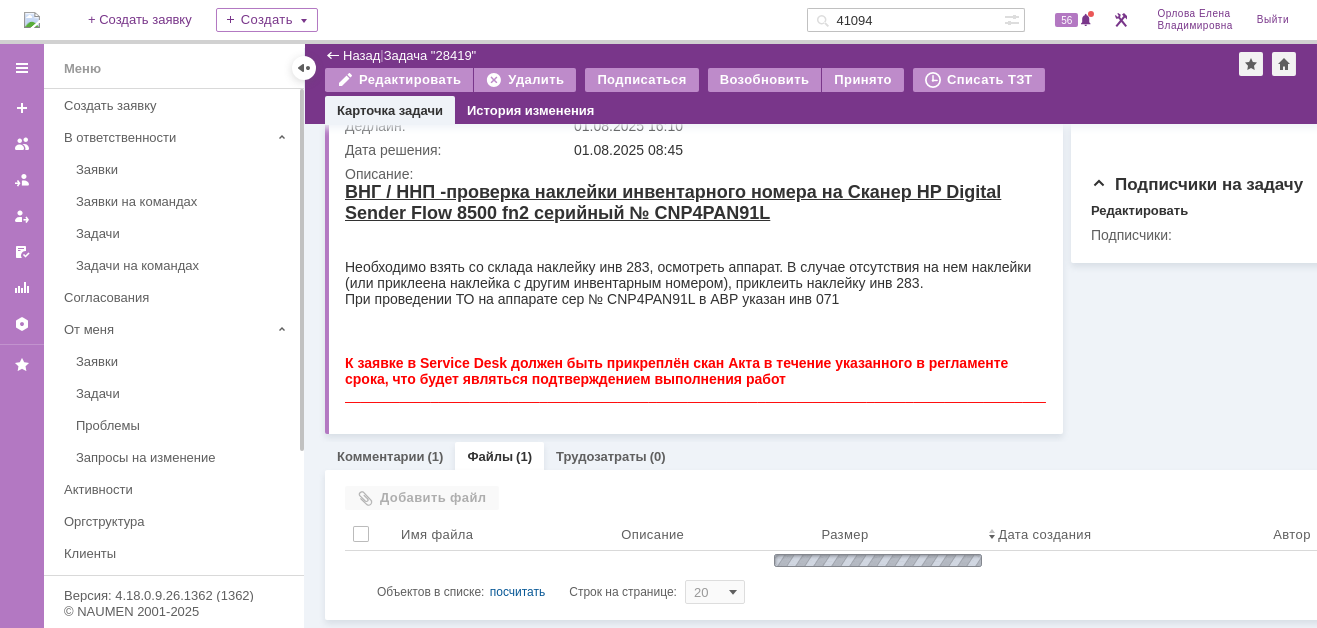 scroll, scrollTop: 235, scrollLeft: 0, axis: vertical 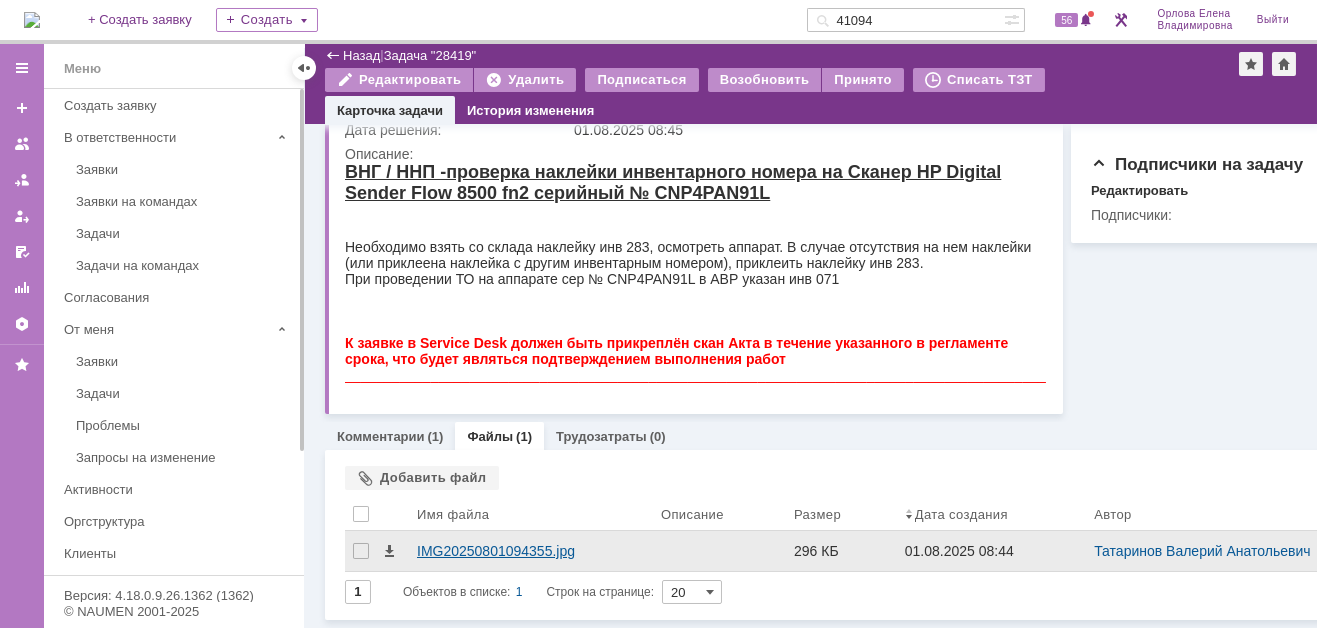 click on "IMG20250801094355.jpg" at bounding box center [531, 551] 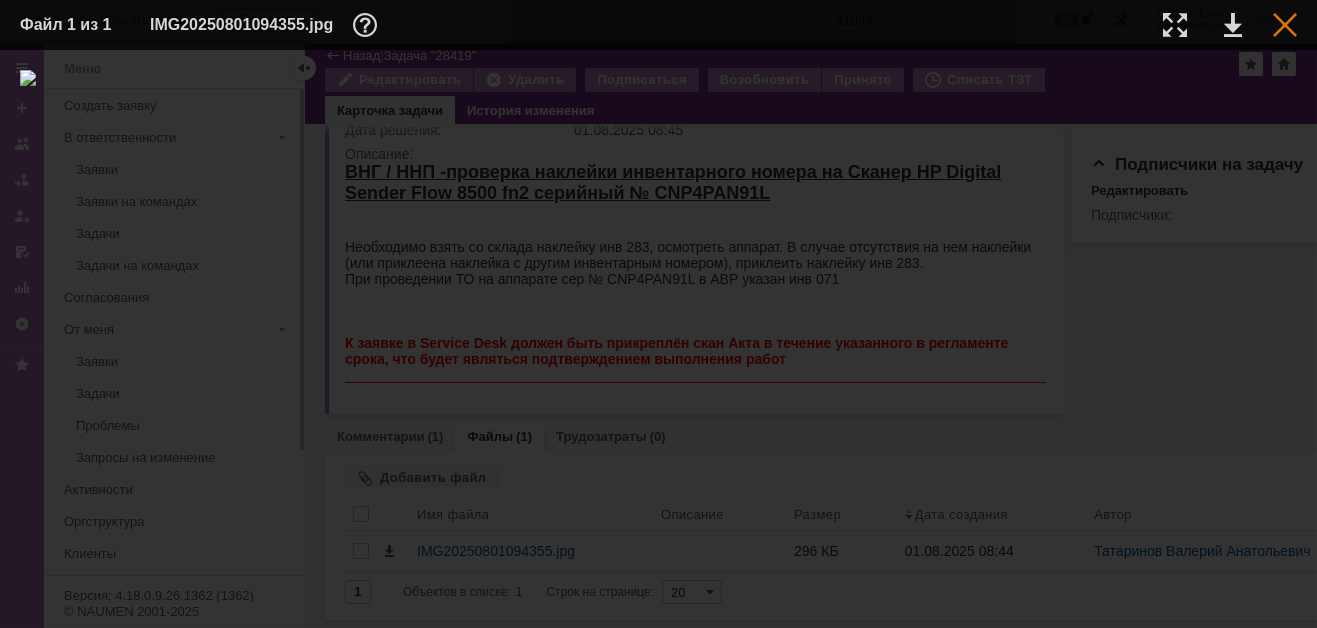 click at bounding box center [1285, 25] 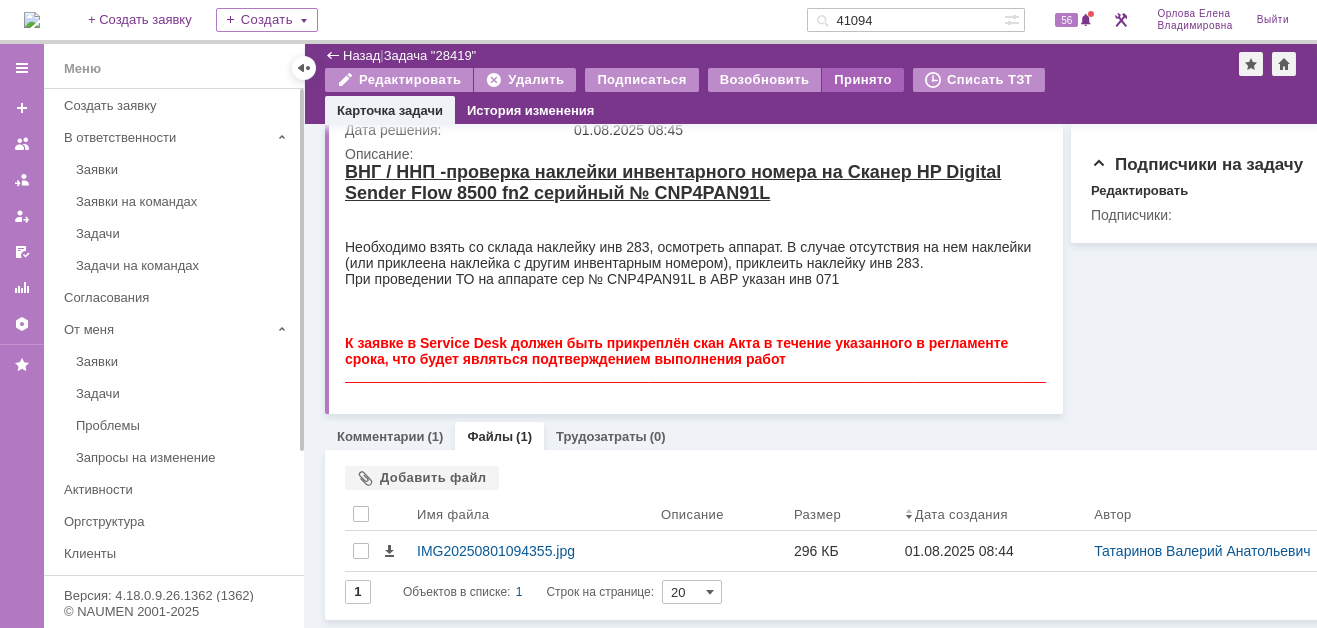 click on "Принято" at bounding box center (863, 80) 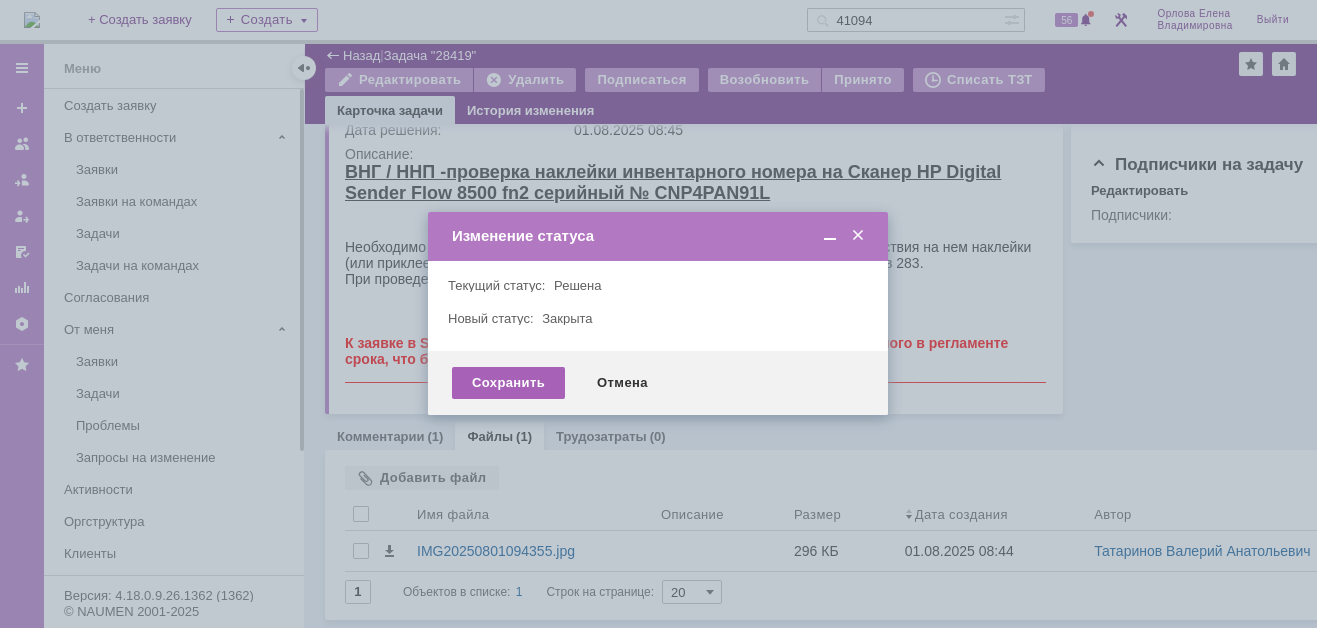 click on "Сохранить" at bounding box center [508, 383] 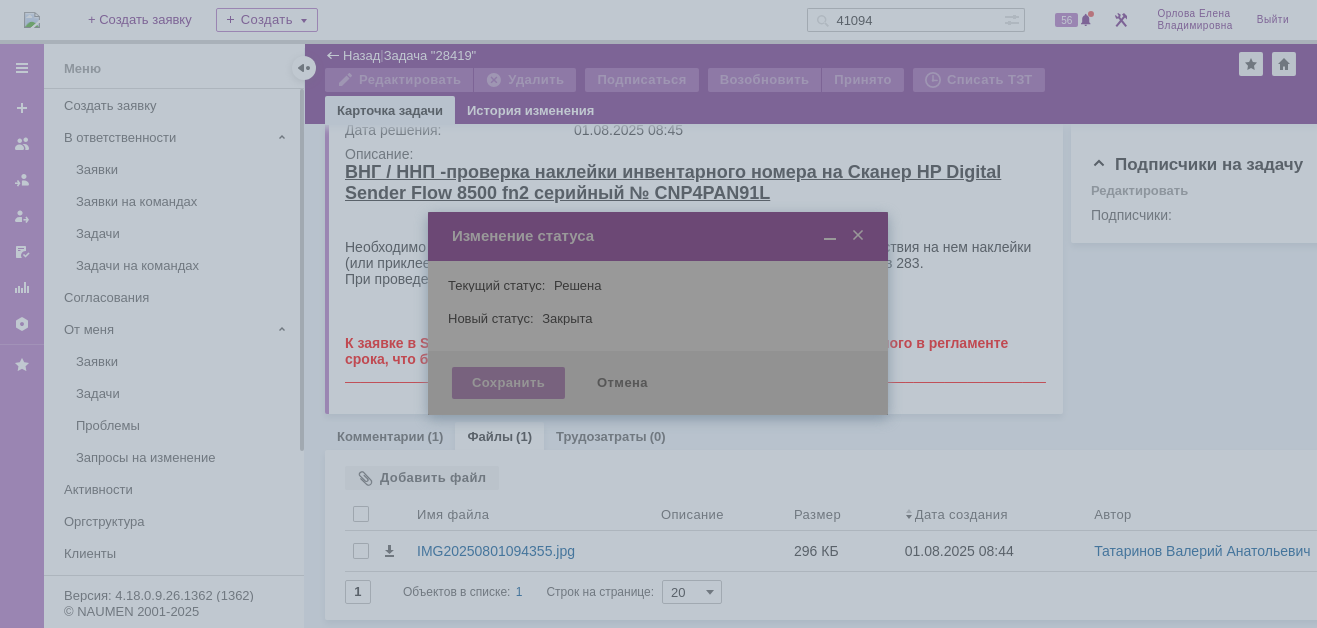 scroll, scrollTop: 0, scrollLeft: 0, axis: both 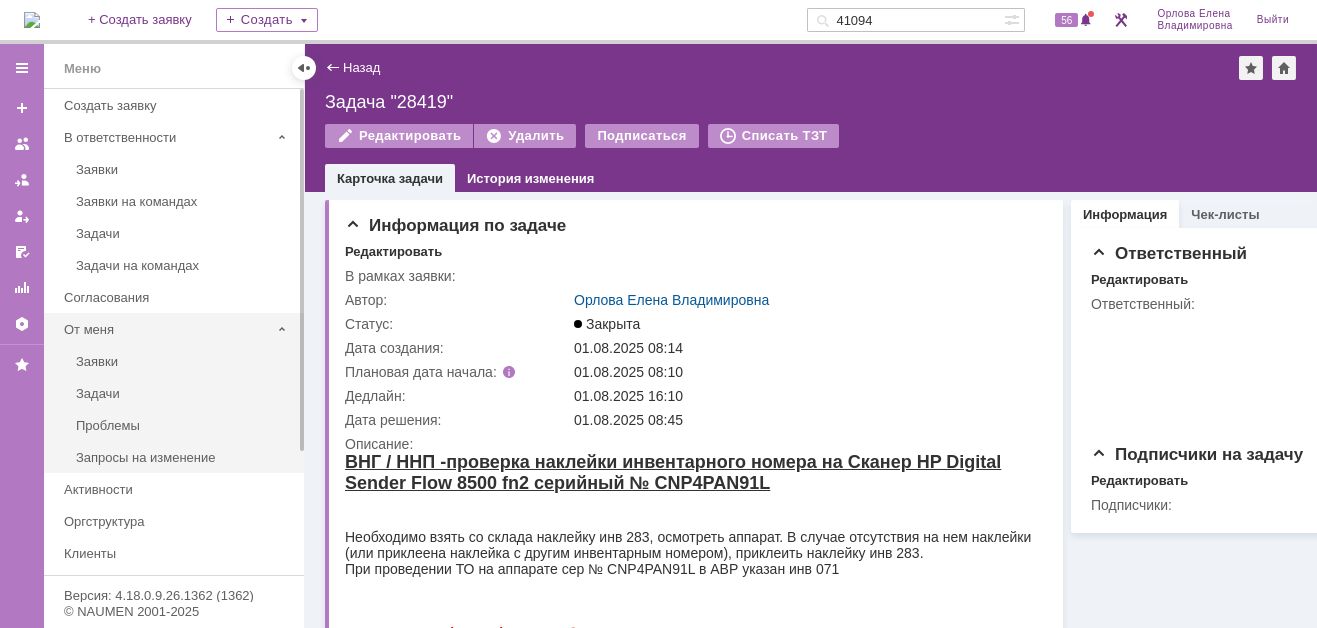 click on "От меня" at bounding box center (167, 329) 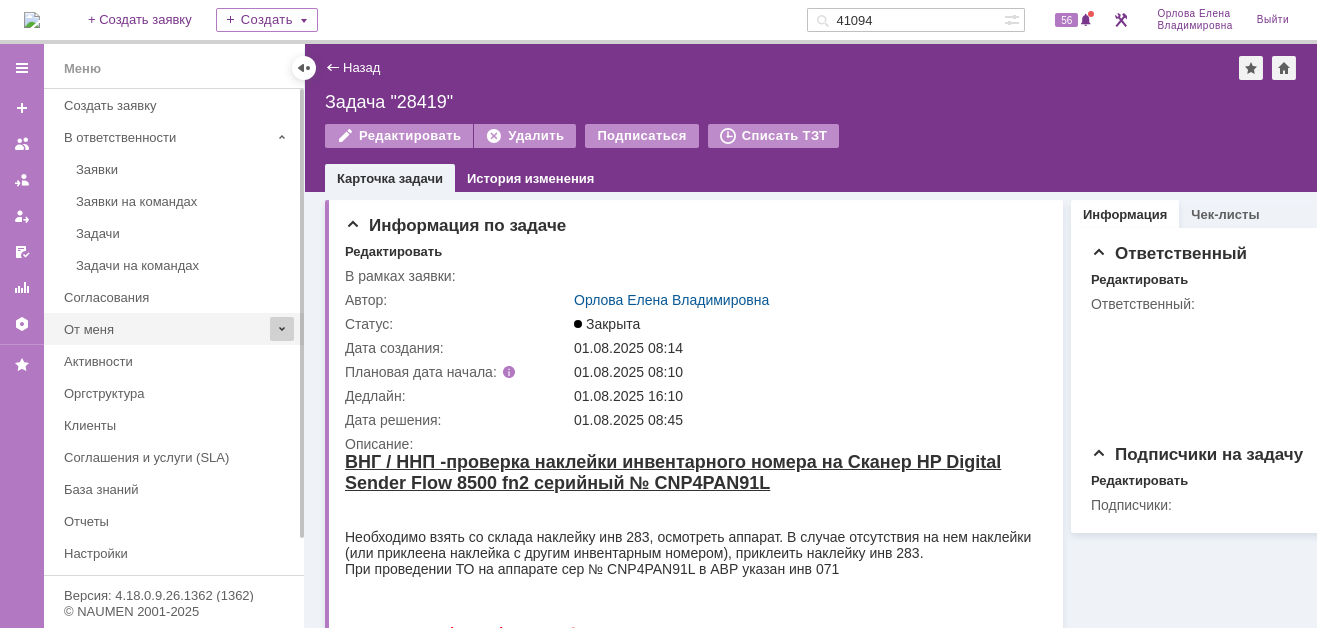 click at bounding box center (282, 329) 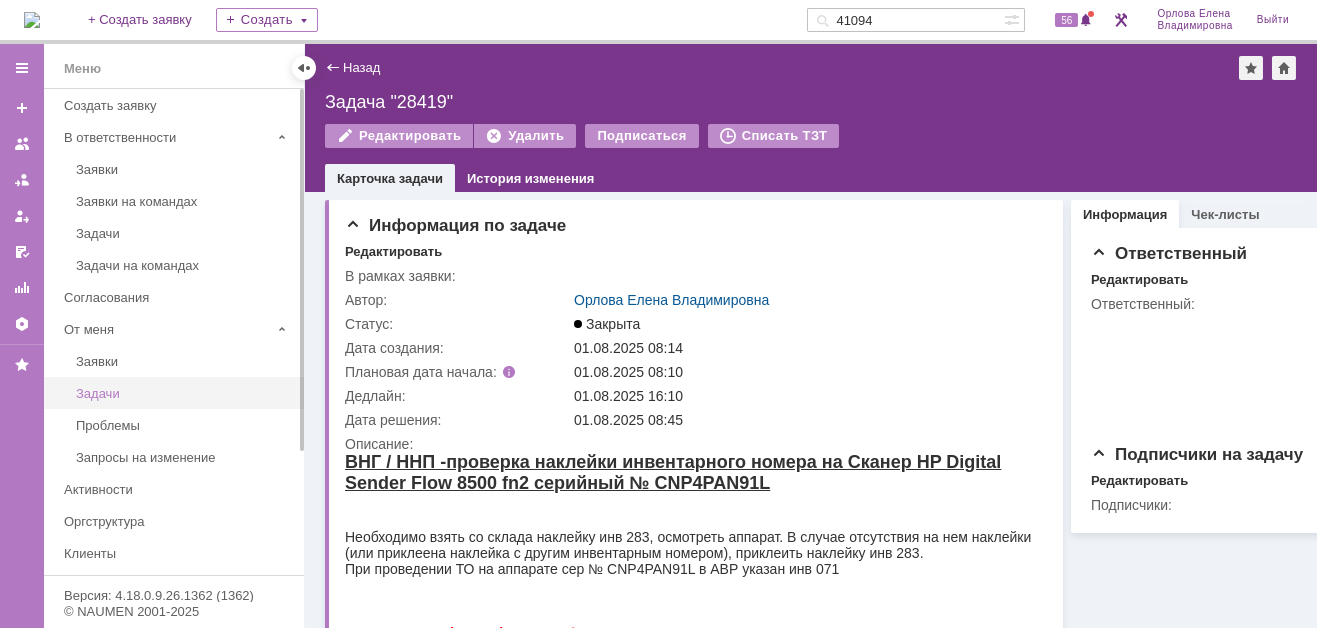 click on "Задачи" at bounding box center (184, 393) 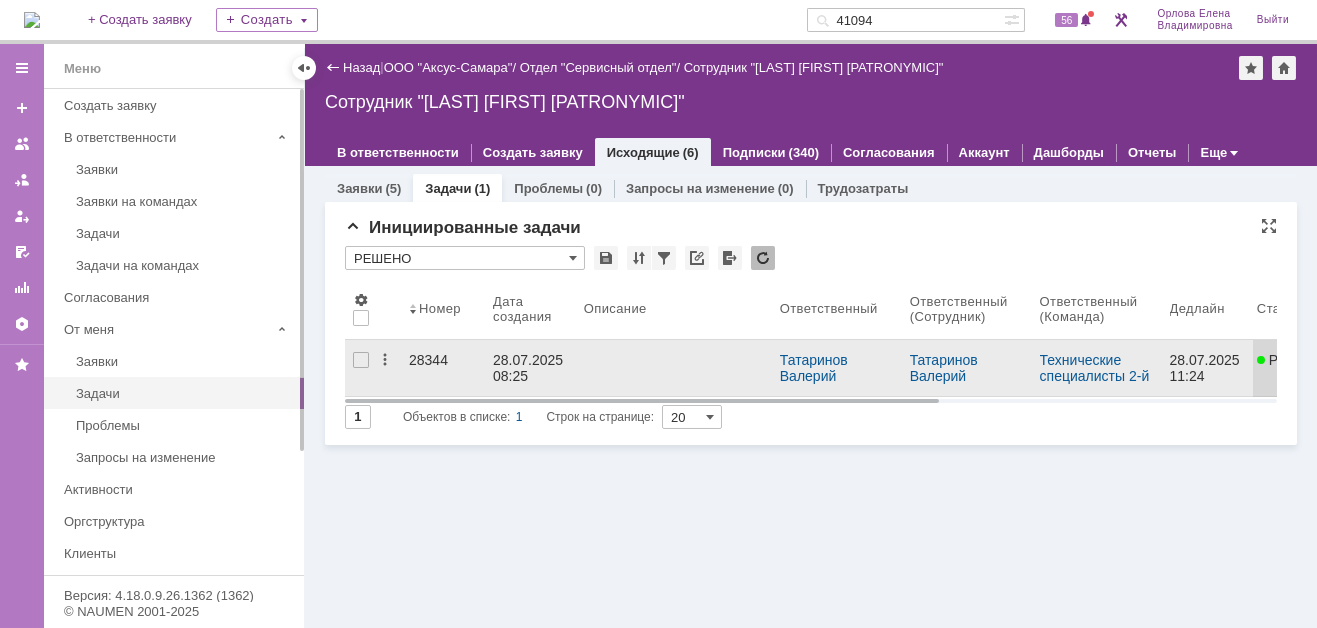 scroll, scrollTop: 0, scrollLeft: 0, axis: both 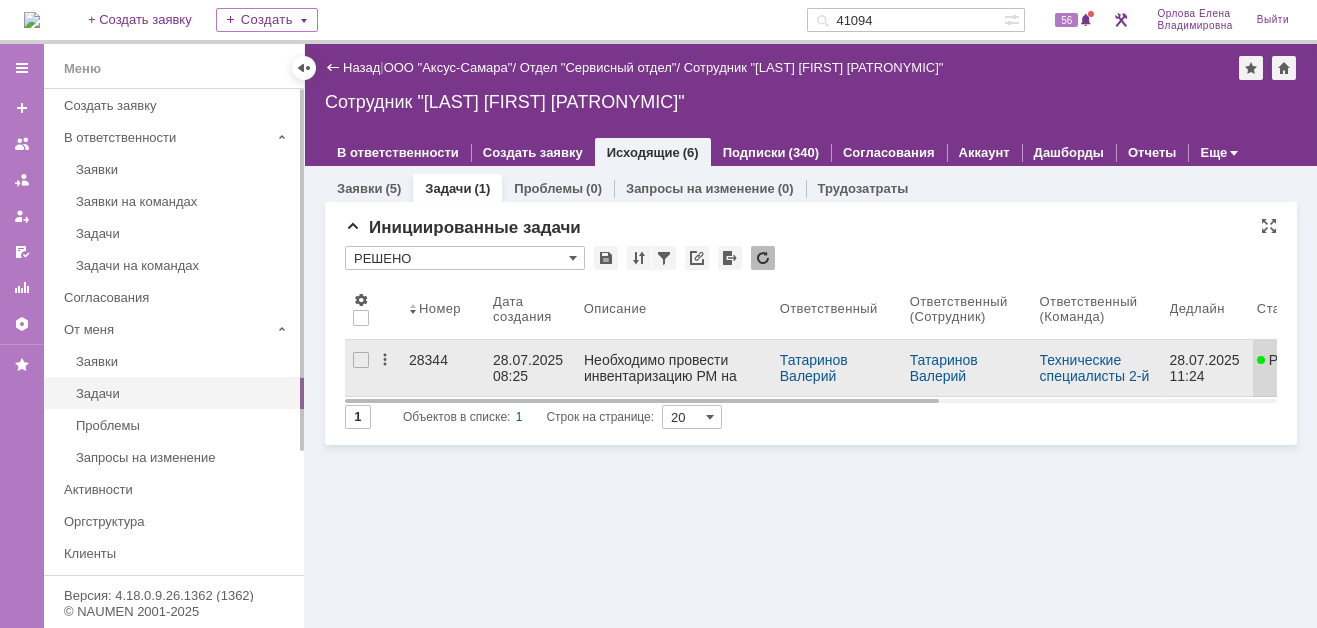 click on "28344" at bounding box center (443, 360) 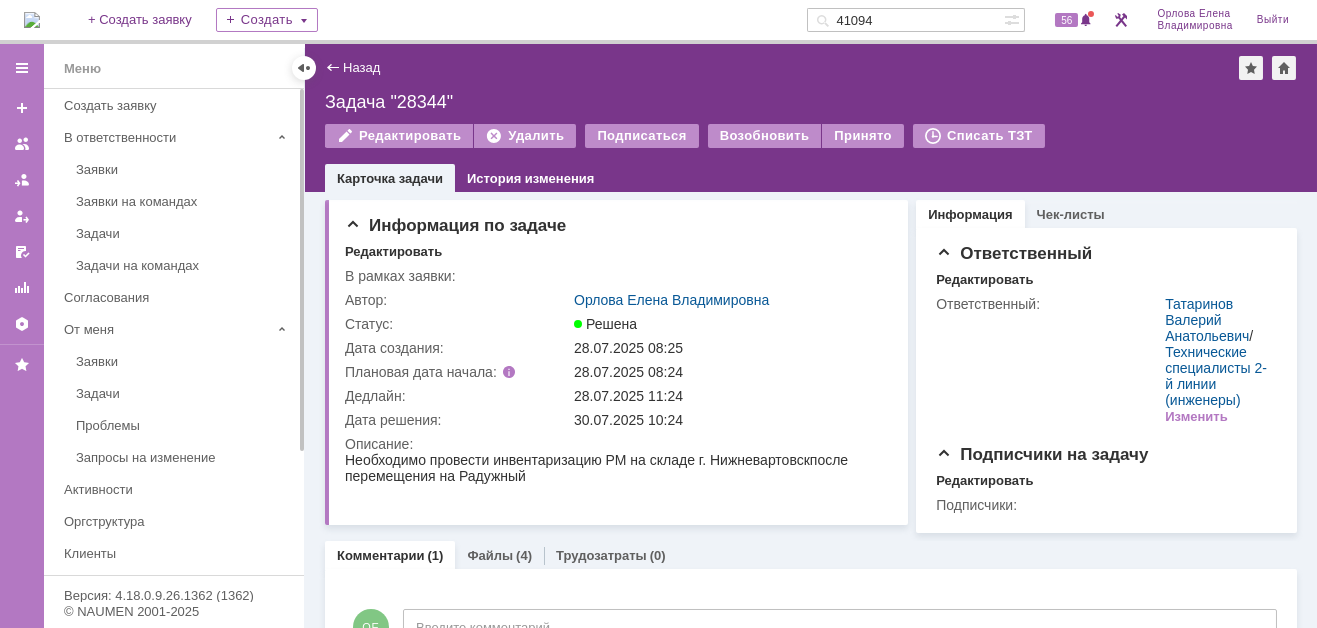 scroll, scrollTop: 0, scrollLeft: 0, axis: both 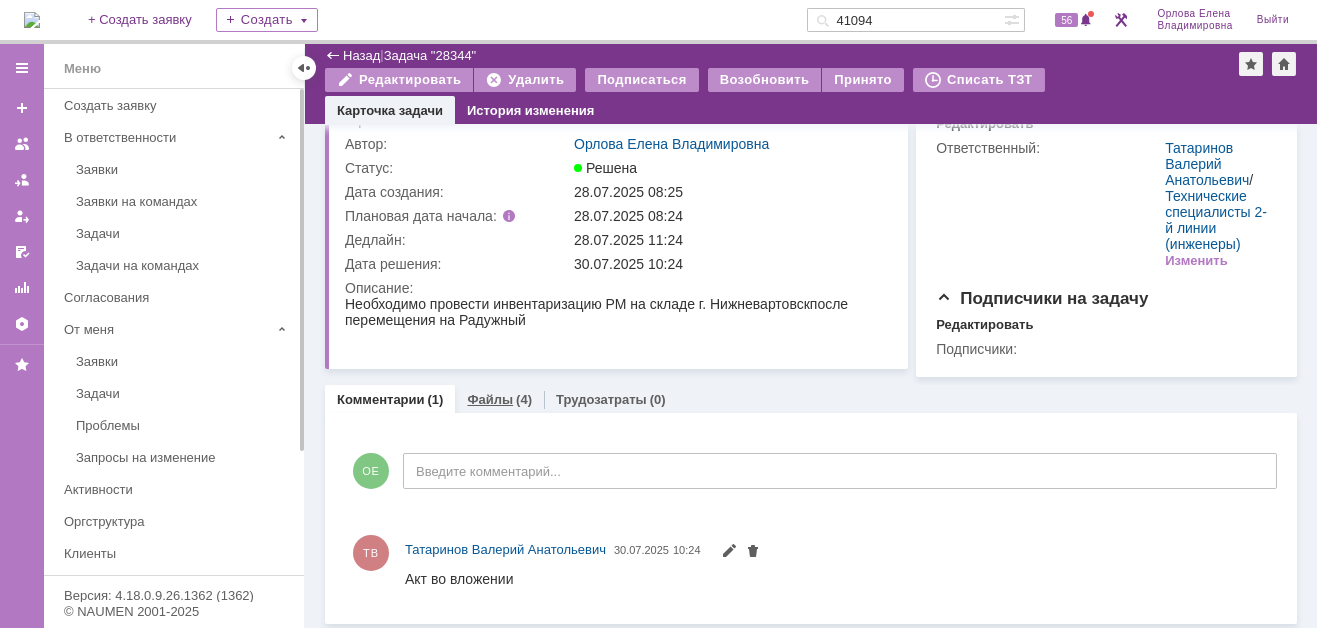 click on "Файлы" at bounding box center [490, 399] 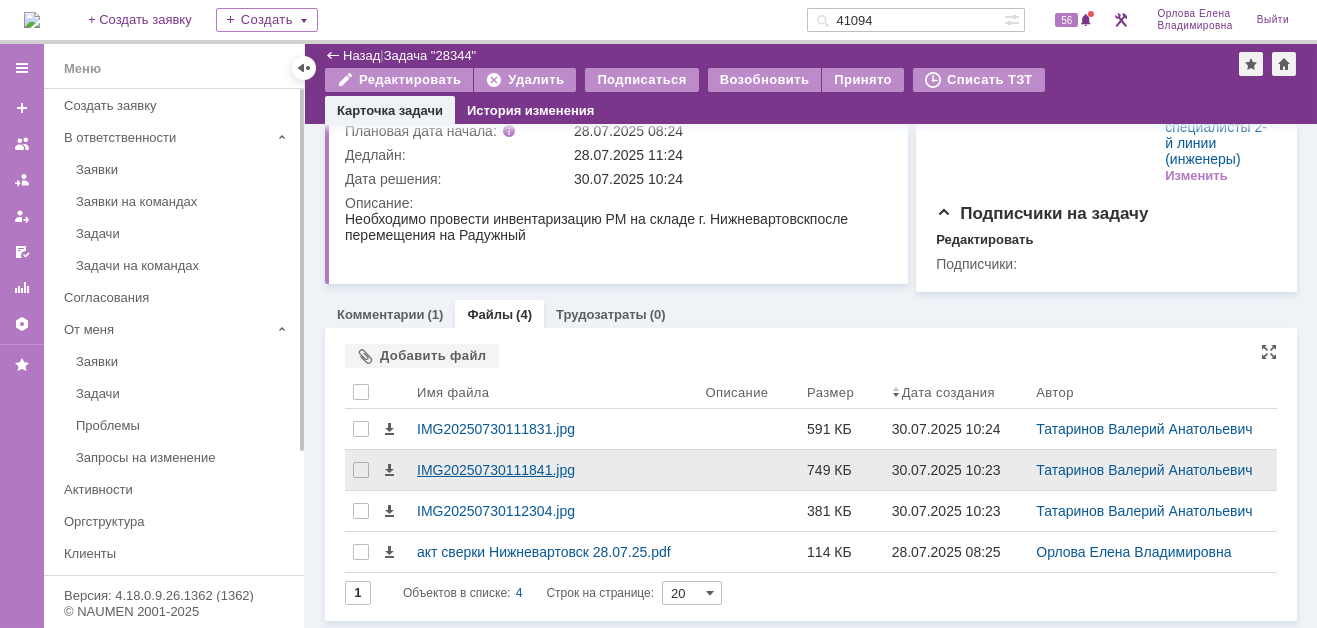 scroll, scrollTop: 170, scrollLeft: 0, axis: vertical 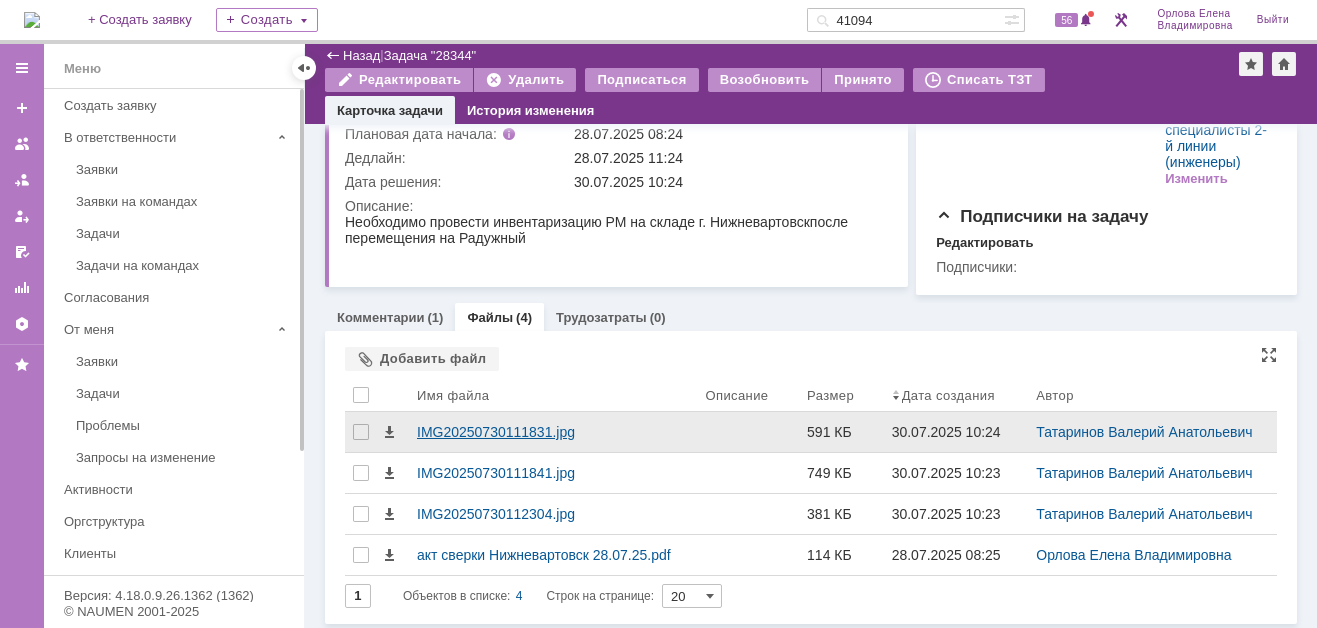 click on "IMG20250730111831.jpg" at bounding box center [553, 432] 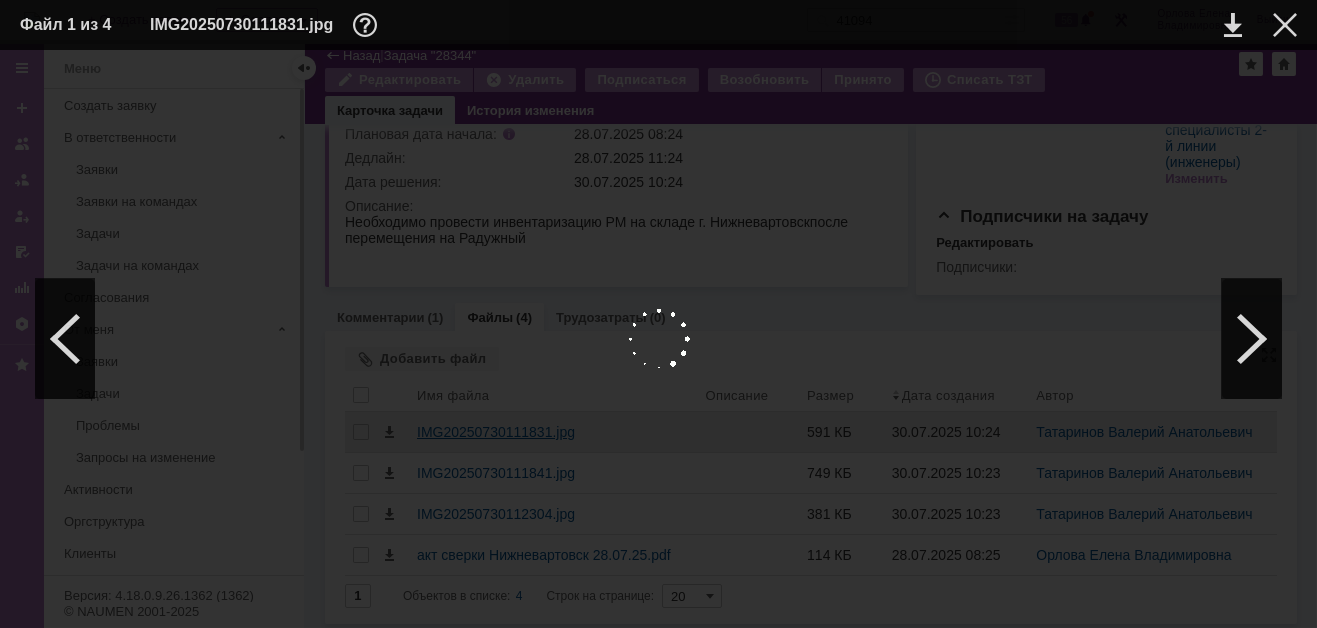 click at bounding box center (658, 339) 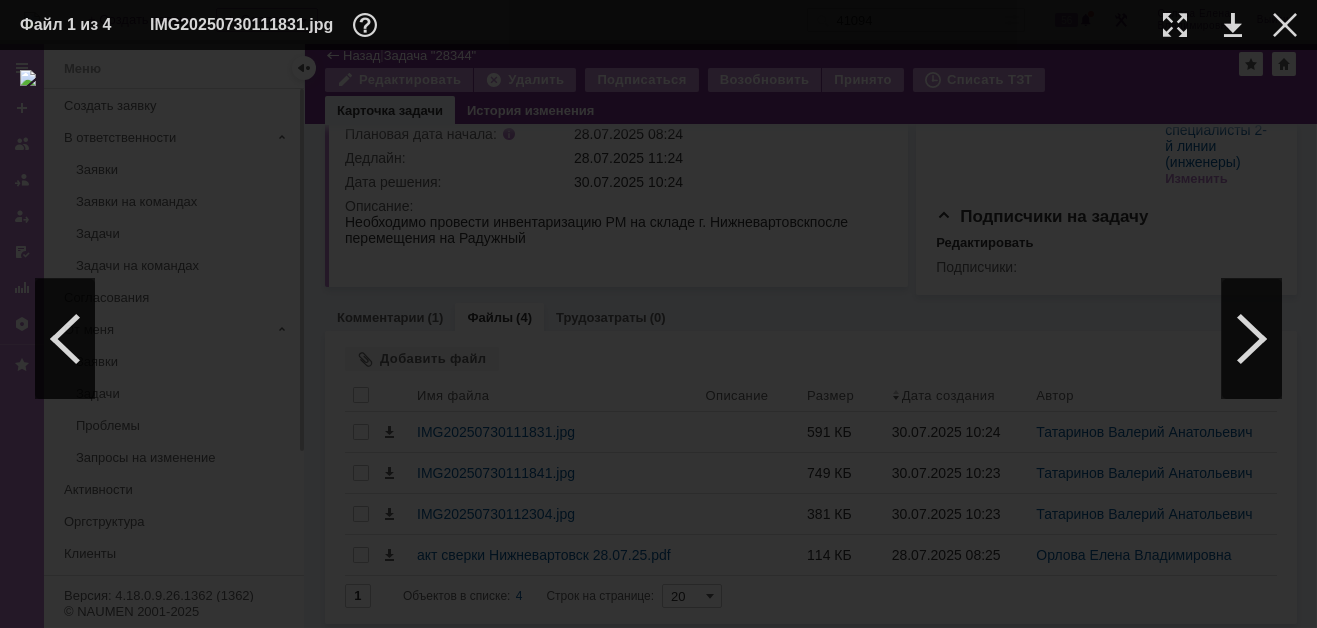 click at bounding box center (658, 339) 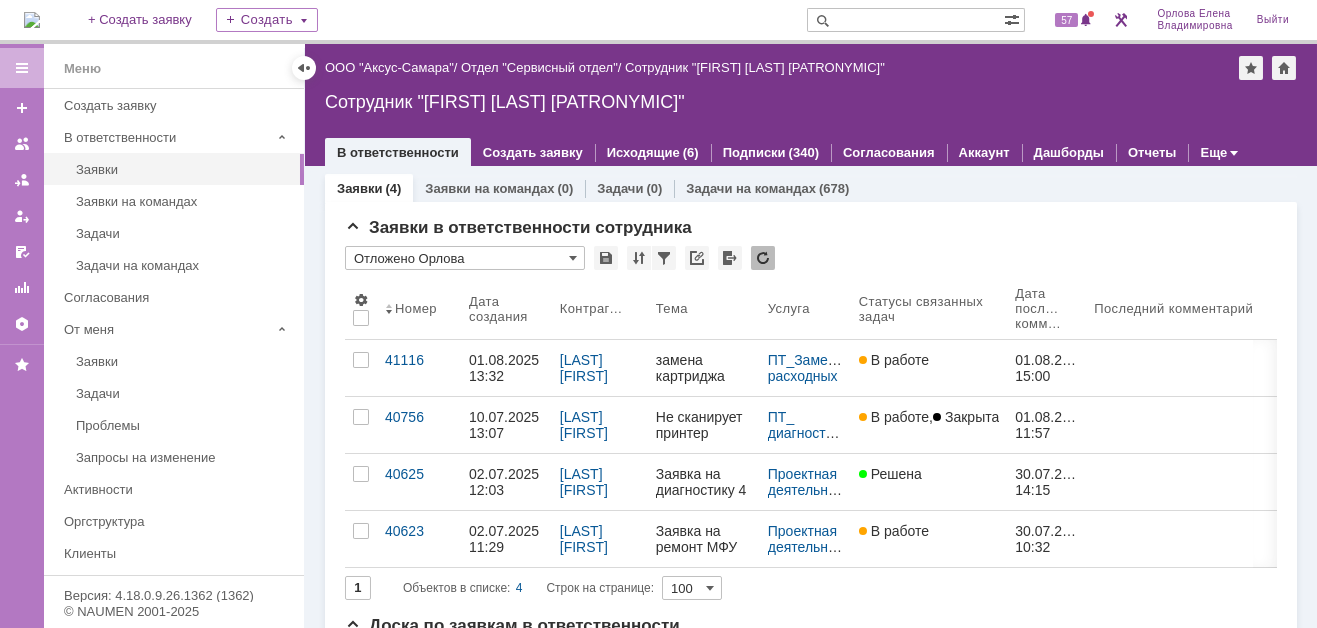 scroll, scrollTop: 0, scrollLeft: 0, axis: both 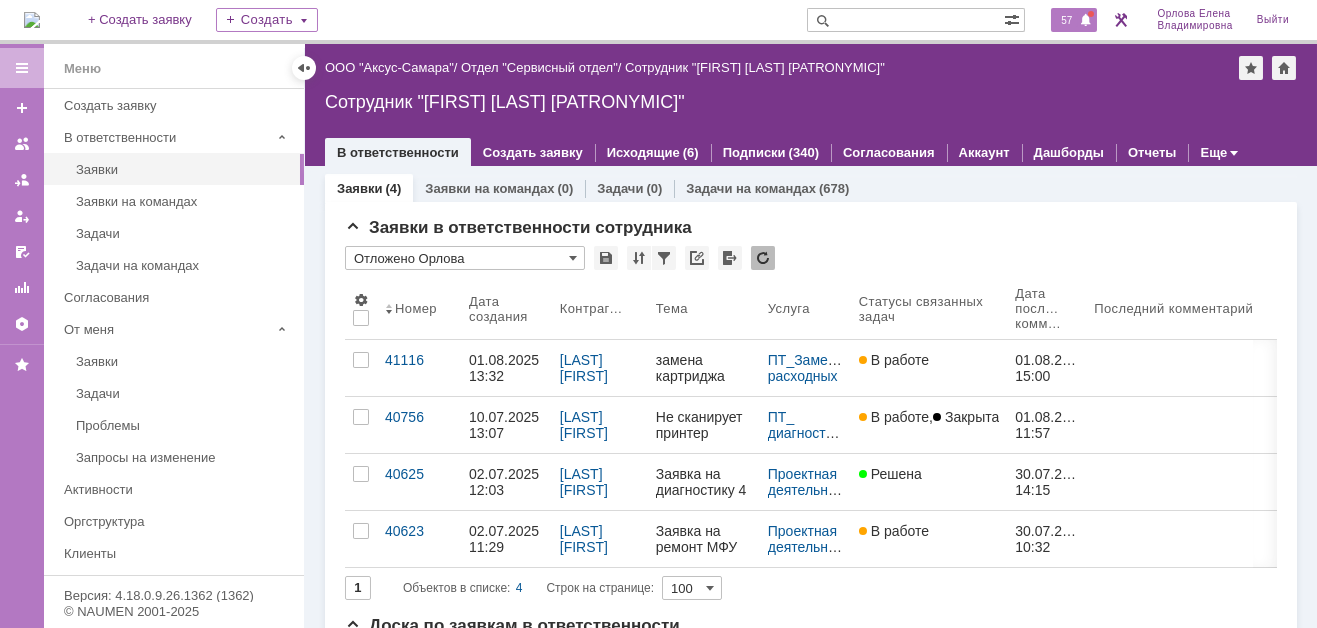 click on "57" at bounding box center [1066, 20] 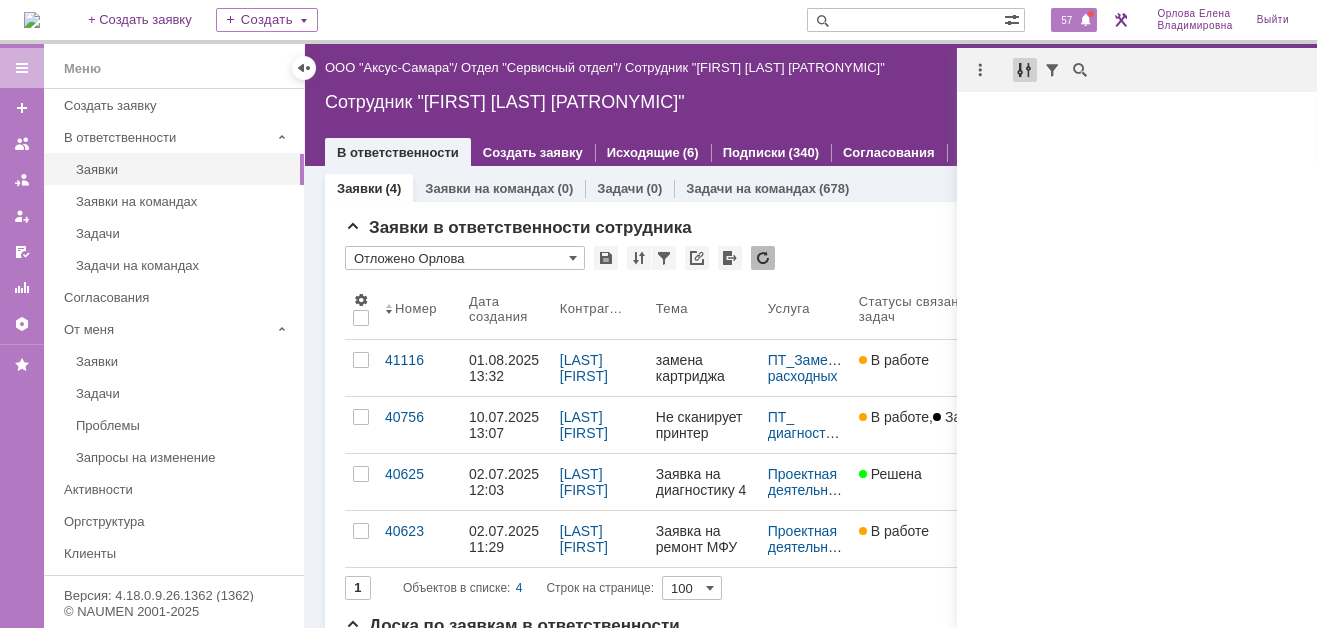 scroll, scrollTop: 0, scrollLeft: 0, axis: both 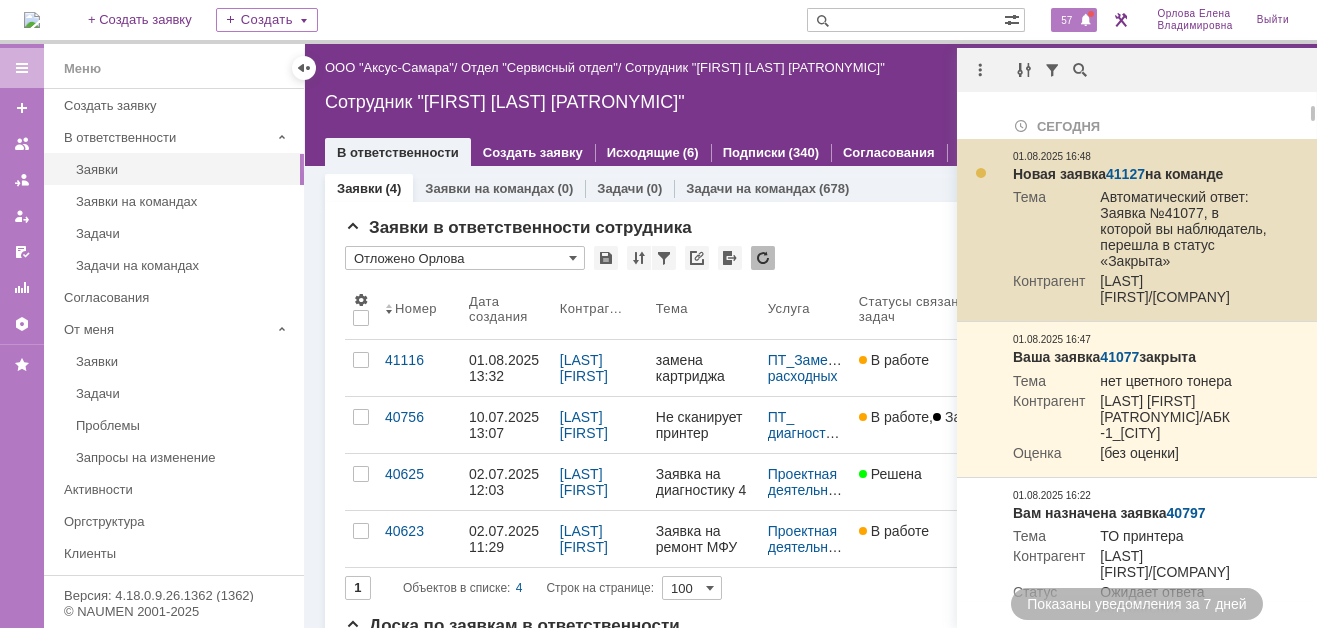 click on "Новая заявка  41127  на команде
Тема
Автоматический ответ: Заявка №41077, в которой вы наблюдатель, перешла в статус «Закрыта»
Контрагент
[LAST] [FIRST]/[COMPANY]" at bounding box center [1143, 237] 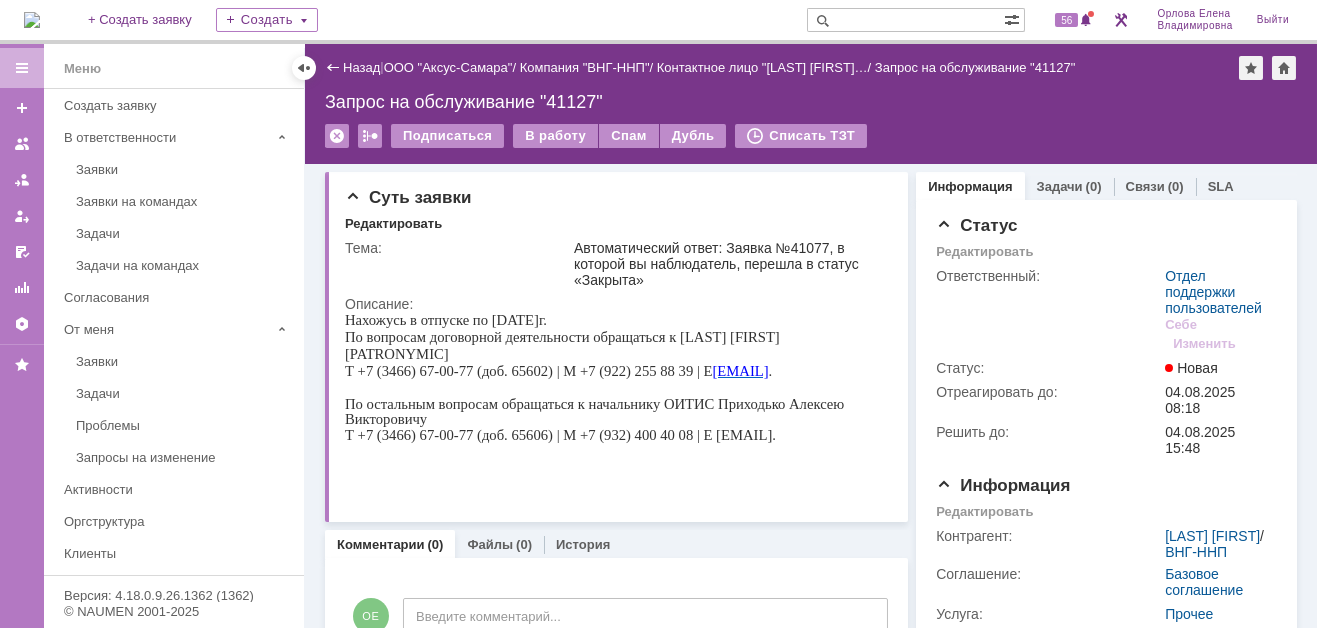 scroll, scrollTop: 0, scrollLeft: 0, axis: both 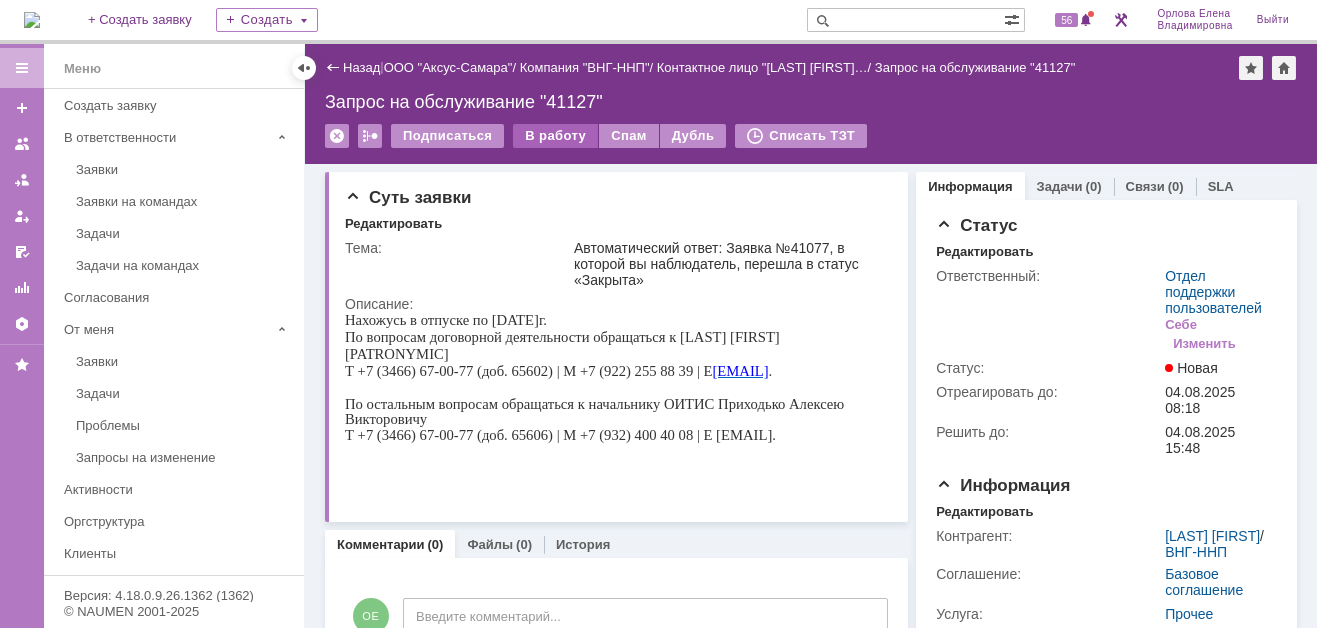 click on "В работу" at bounding box center (555, 136) 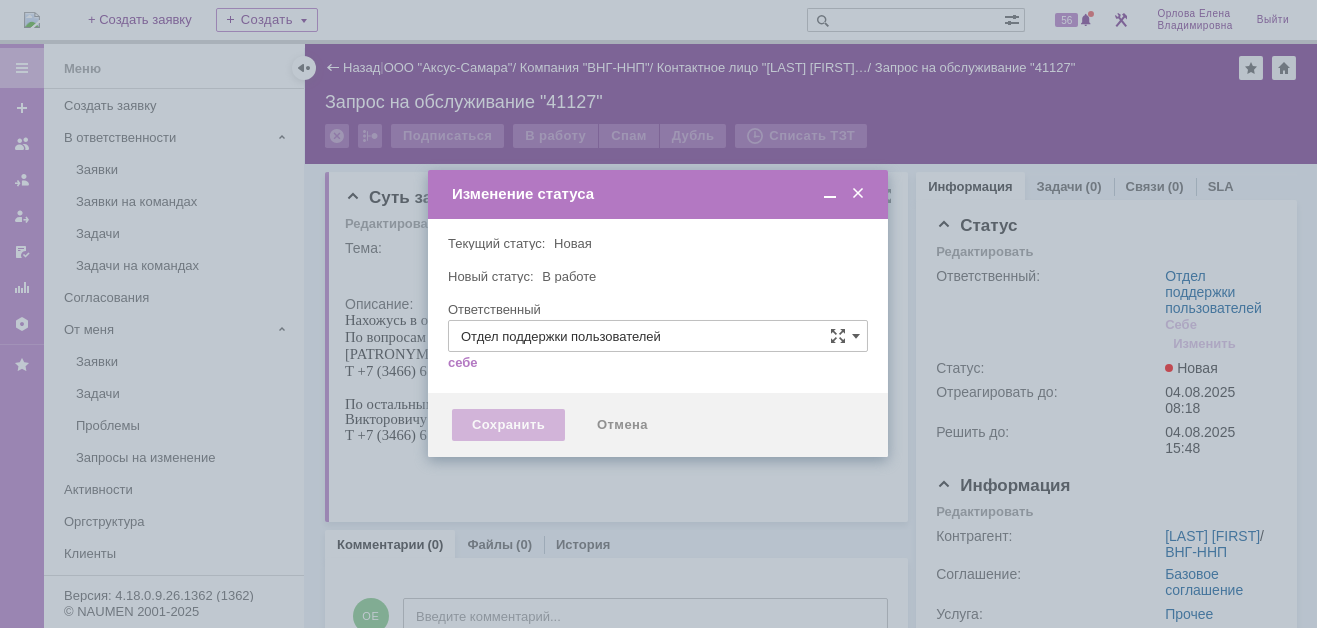 type 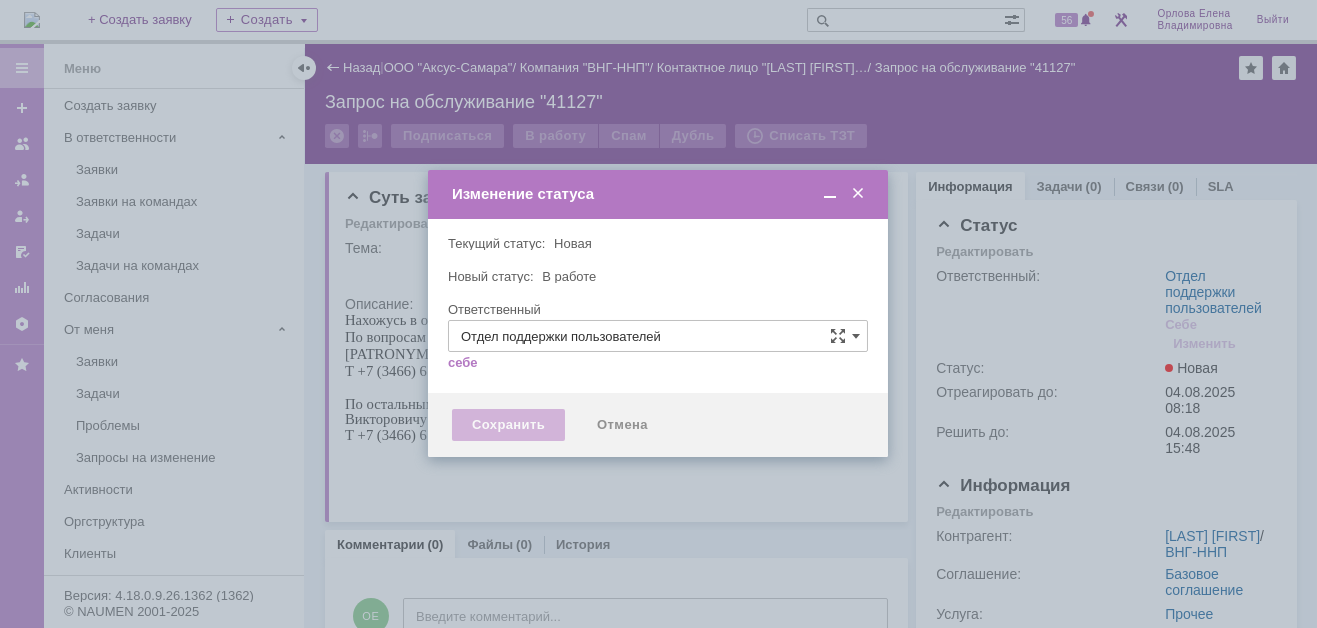type on "Орлова Елена Владимировна" 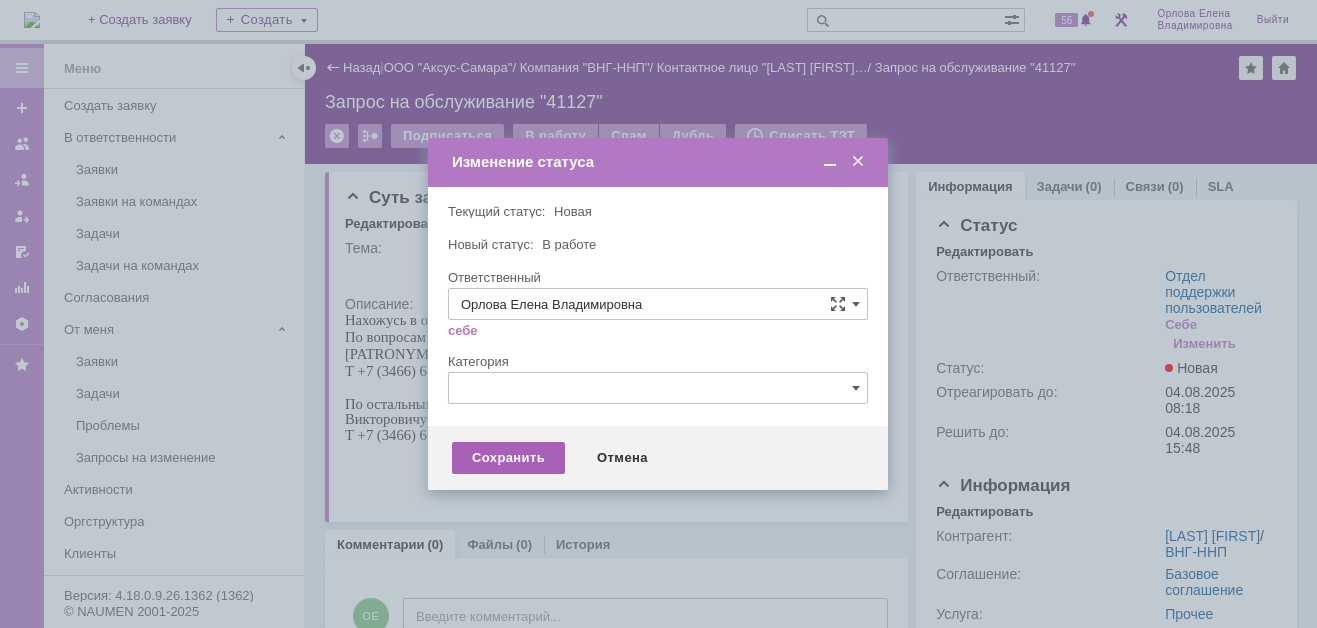 click on "Сохранить" at bounding box center [508, 458] 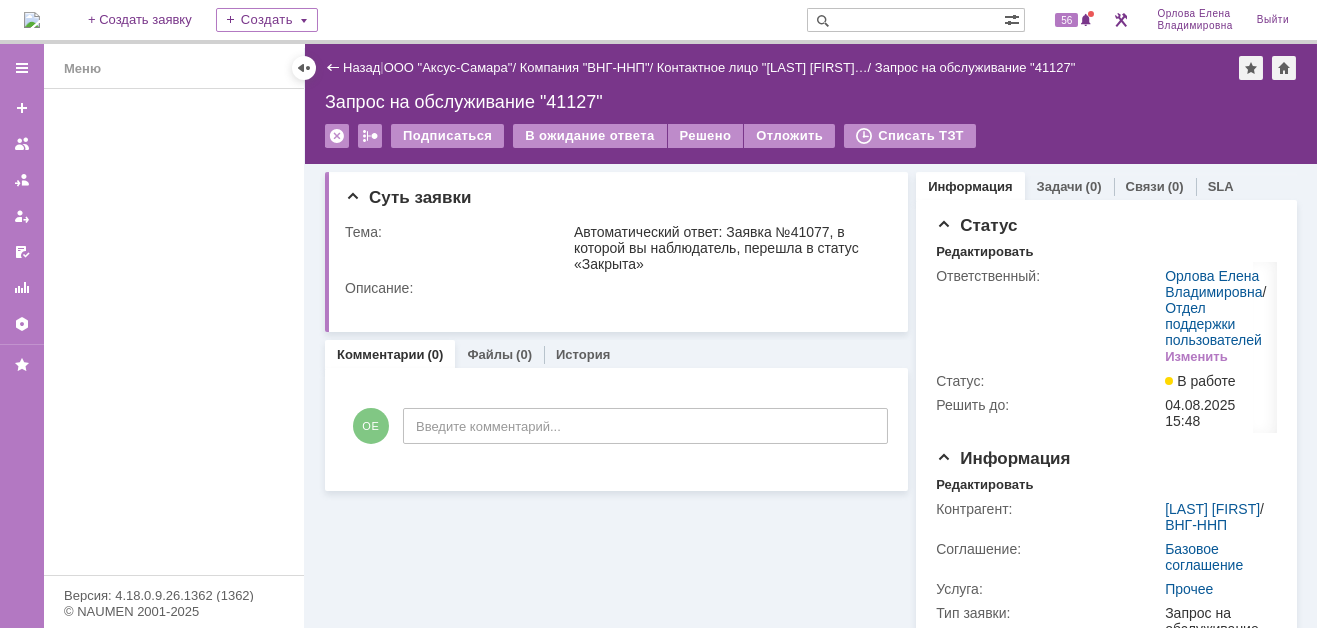 scroll, scrollTop: 0, scrollLeft: 0, axis: both 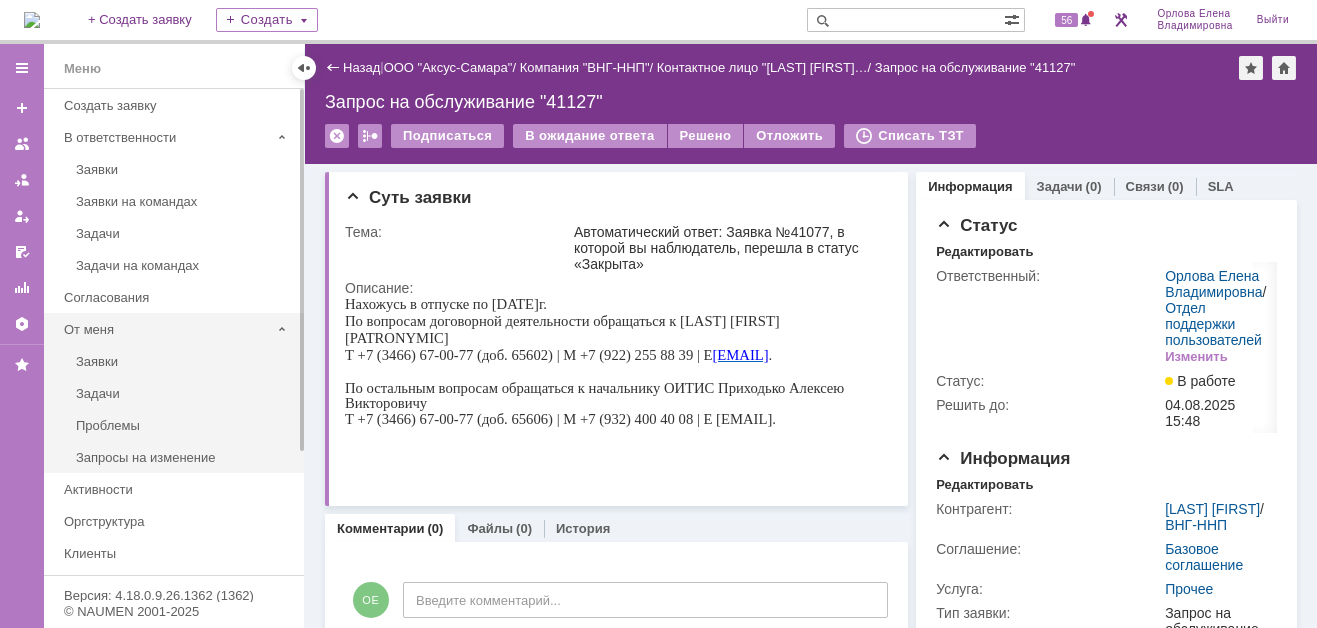 click on "От меня" at bounding box center [167, 329] 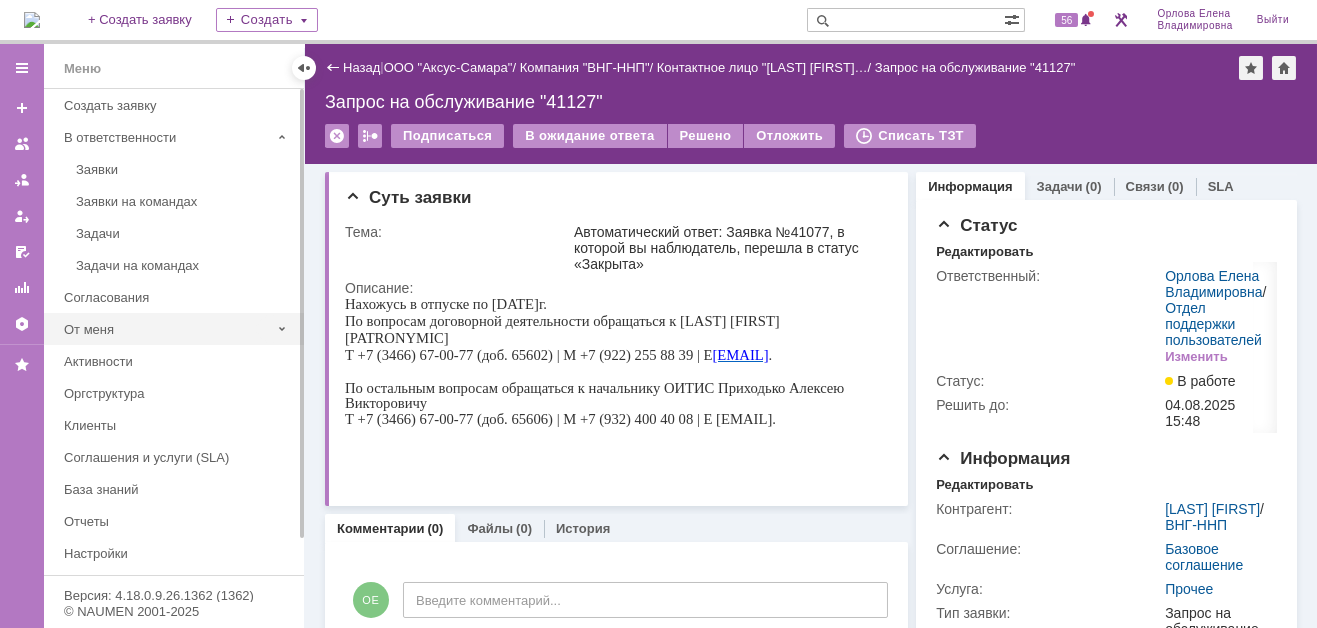 click on "От меня" at bounding box center [167, 329] 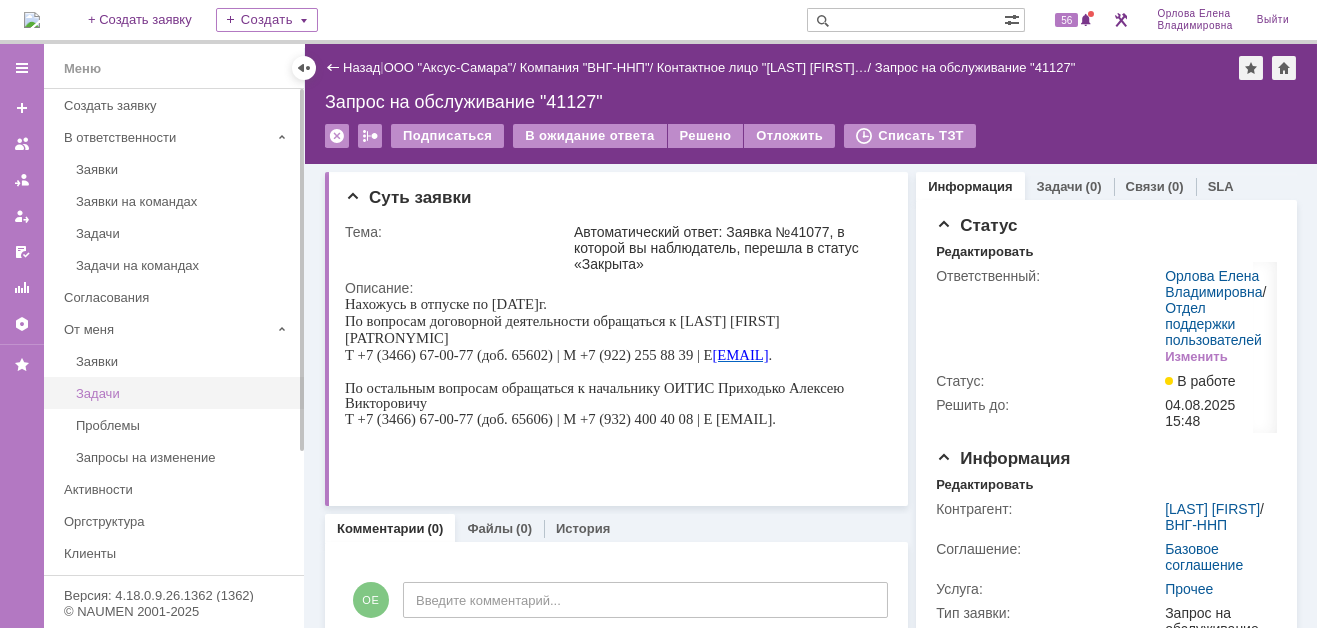 click on "Задачи" at bounding box center [184, 393] 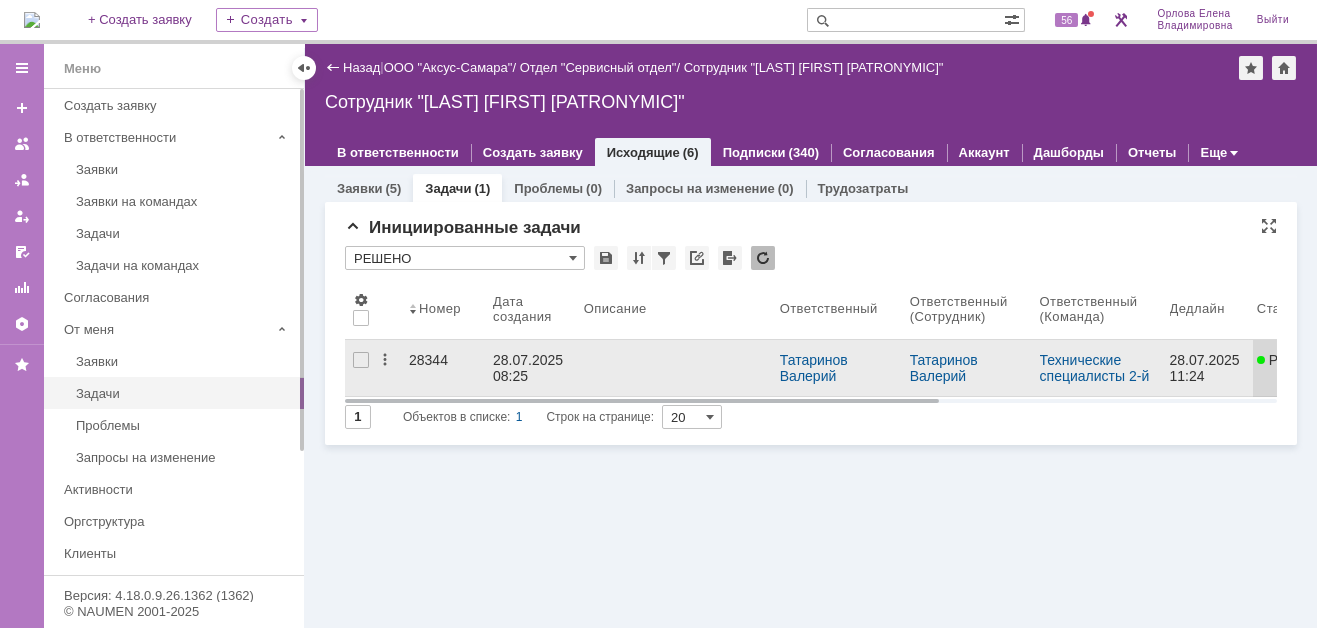 scroll, scrollTop: 0, scrollLeft: 0, axis: both 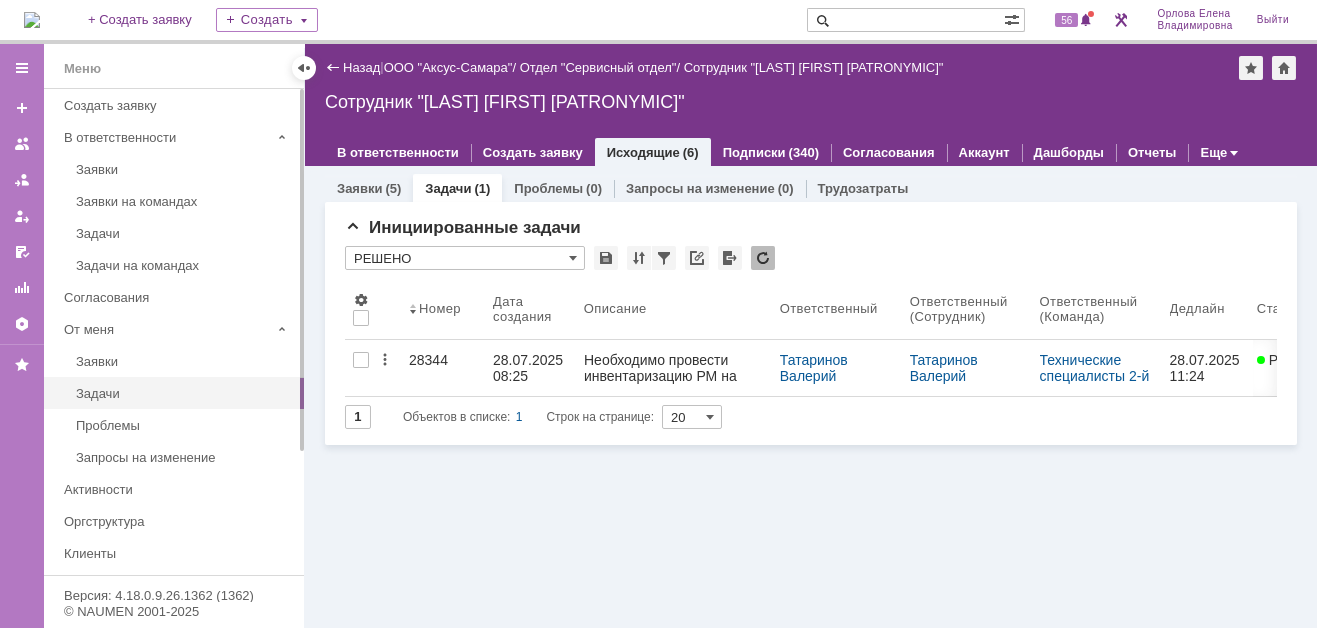 click at bounding box center [905, 20] 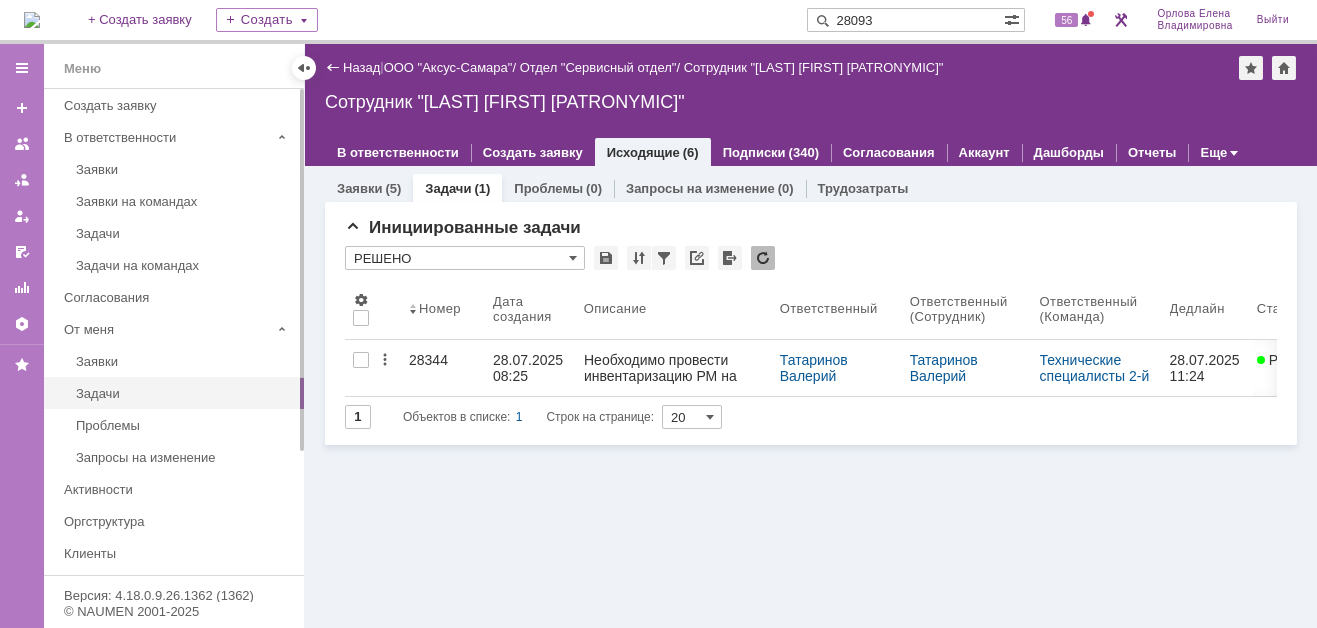 type on "28093" 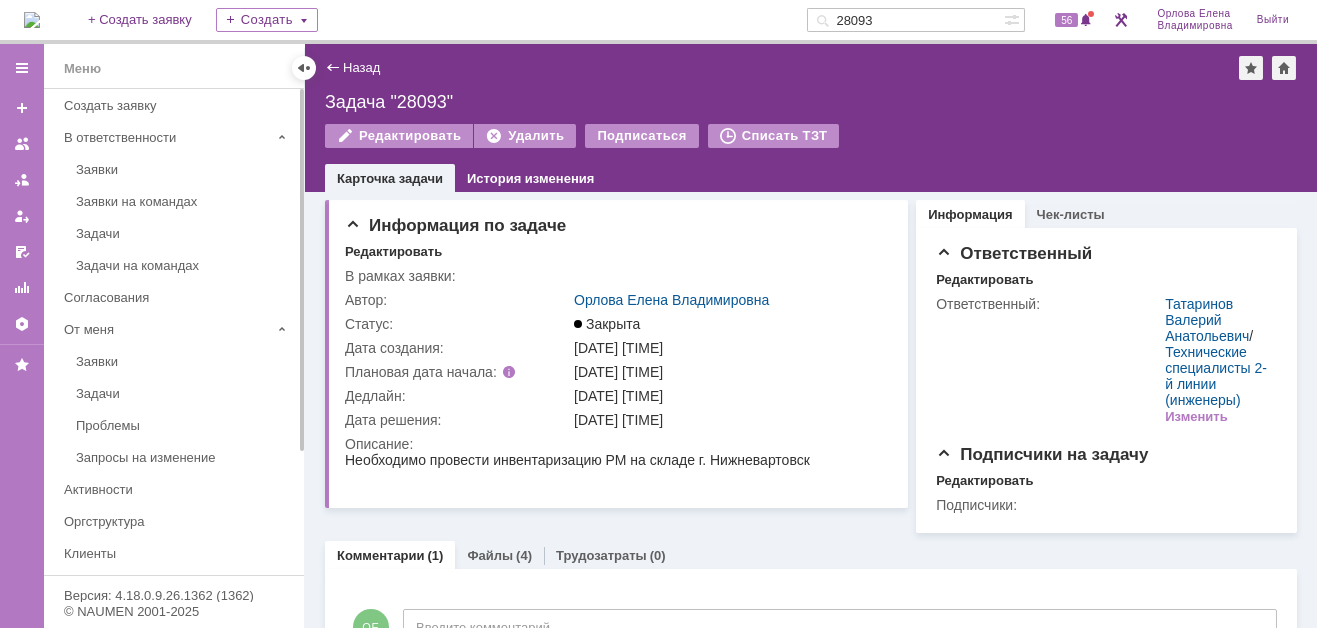 scroll, scrollTop: 0, scrollLeft: 0, axis: both 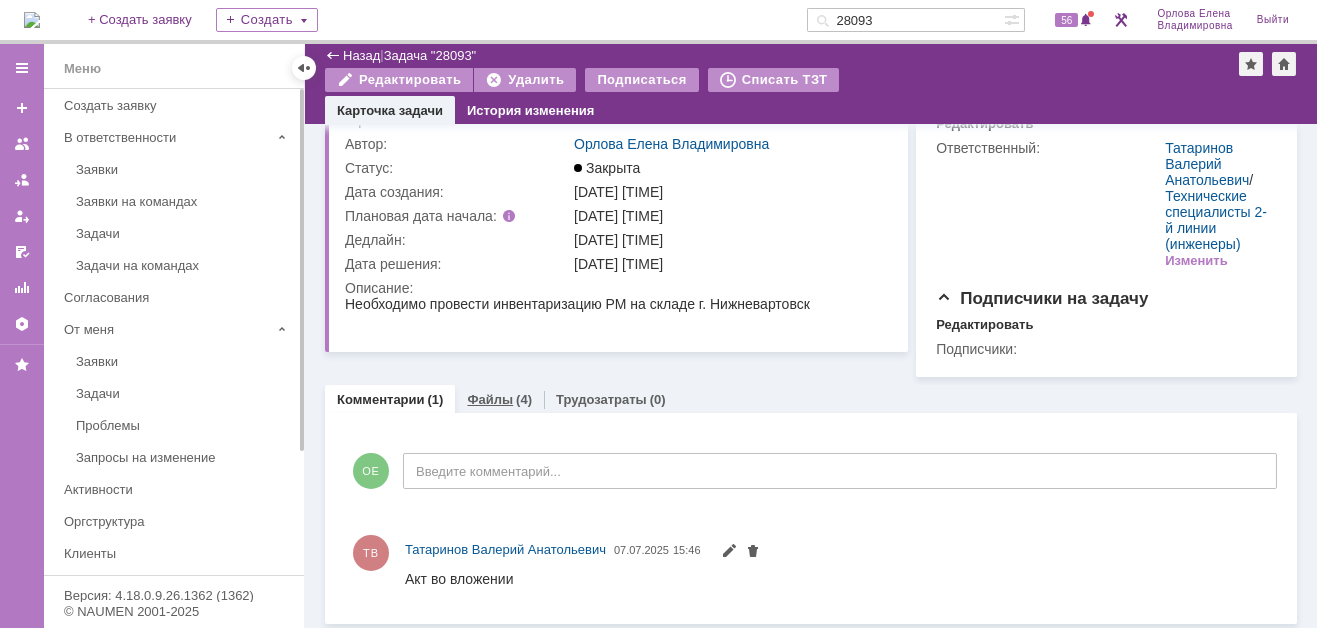 click on "Файлы" at bounding box center [490, 399] 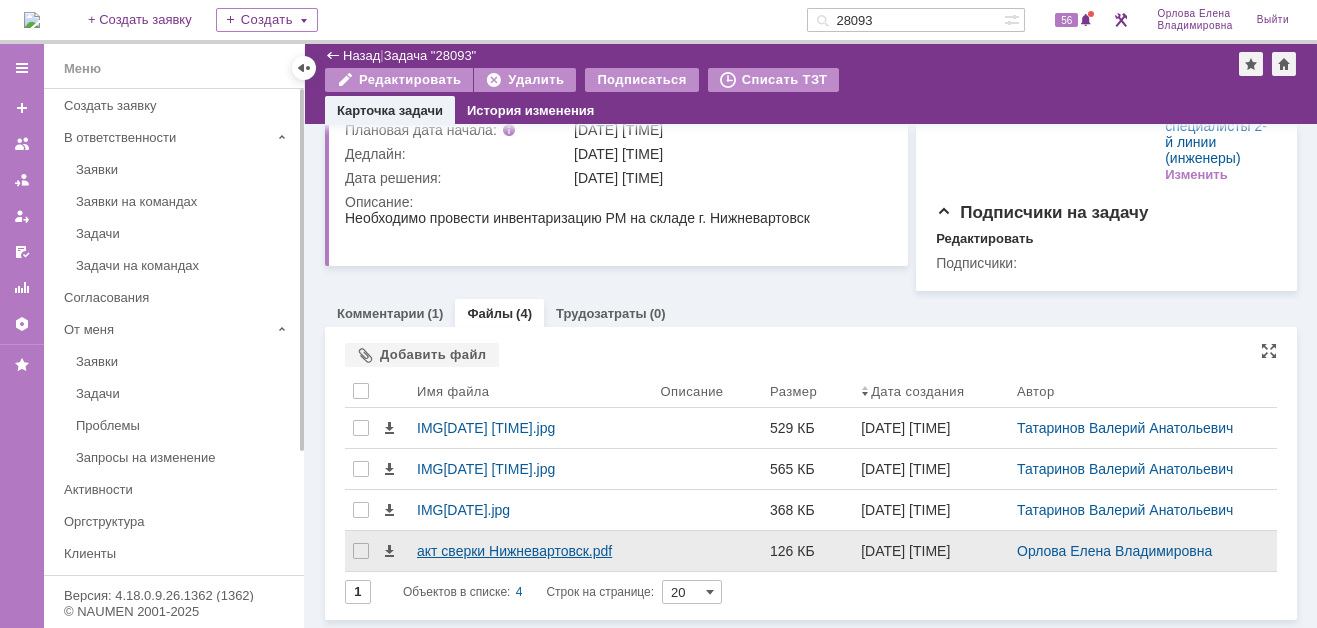 scroll, scrollTop: 170, scrollLeft: 0, axis: vertical 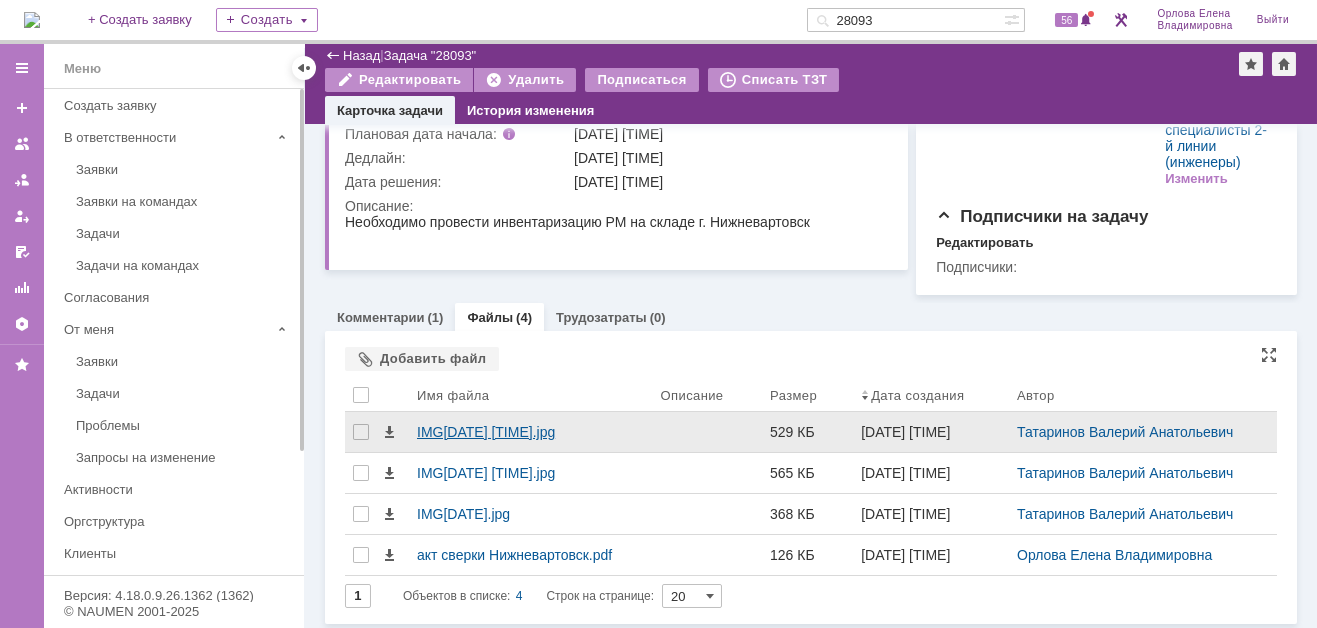 click on "IMG[DATE] [TIME].jpg" at bounding box center (531, 432) 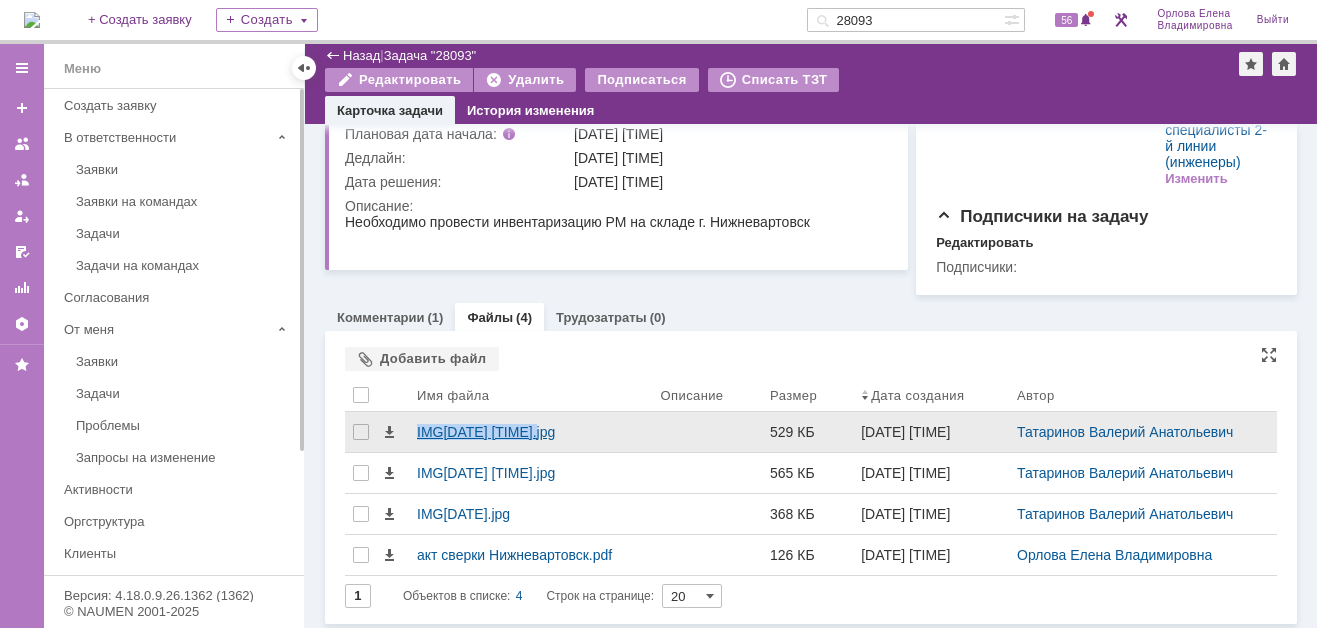 click on "Идет загрузка, пожалуйста, подождите.
На домашнюю + Создать заявку Создать 28093 56 [LAST] [FIRST] [PATRONYMIC] Выйти   Меню Меню Создать заявку В ответственности Заявки Заявки на командах Задачи Задачи на командах Согласования От меня Заявки Задачи Проблемы Запросы на изменение Активности Оргструктура Клиенты Соглашения и услуги (SLA) База знаний Отчеты Настройки Избранное Версия: 4.18.0.9.26.1362 (1362) © NAUMEN 2001-2025 Назад   |   Задача "28093" Задача "28093"
Редактировать
Удалить Подписаться Списать ТЗТ task$45475505 Карточка задачи История изменения" at bounding box center [658, 314] 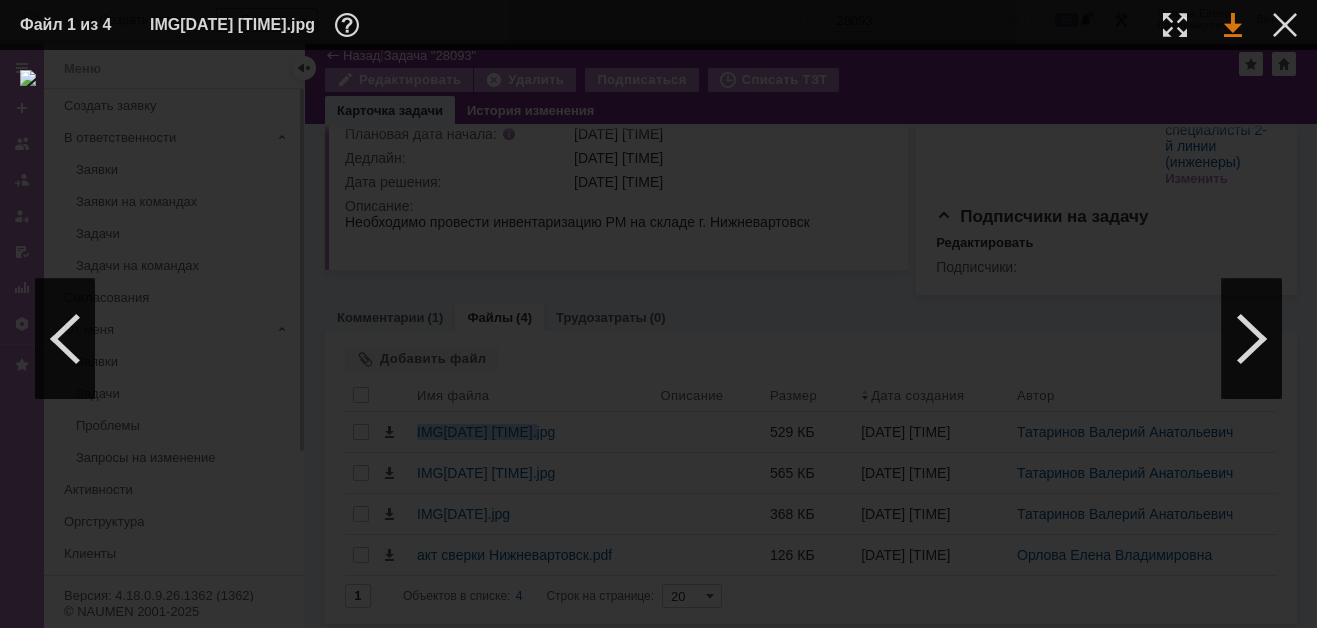 click at bounding box center [1233, 25] 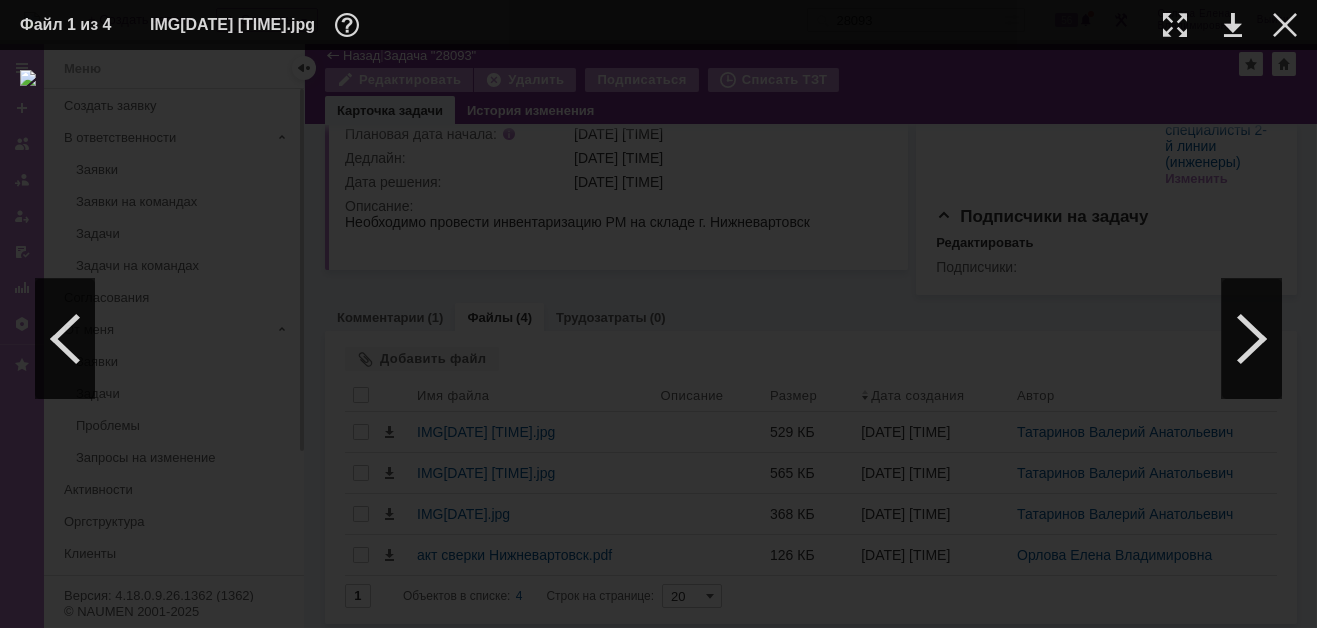 drag, startPoint x: 731, startPoint y: 26, endPoint x: 815, endPoint y: 48, distance: 86.833176 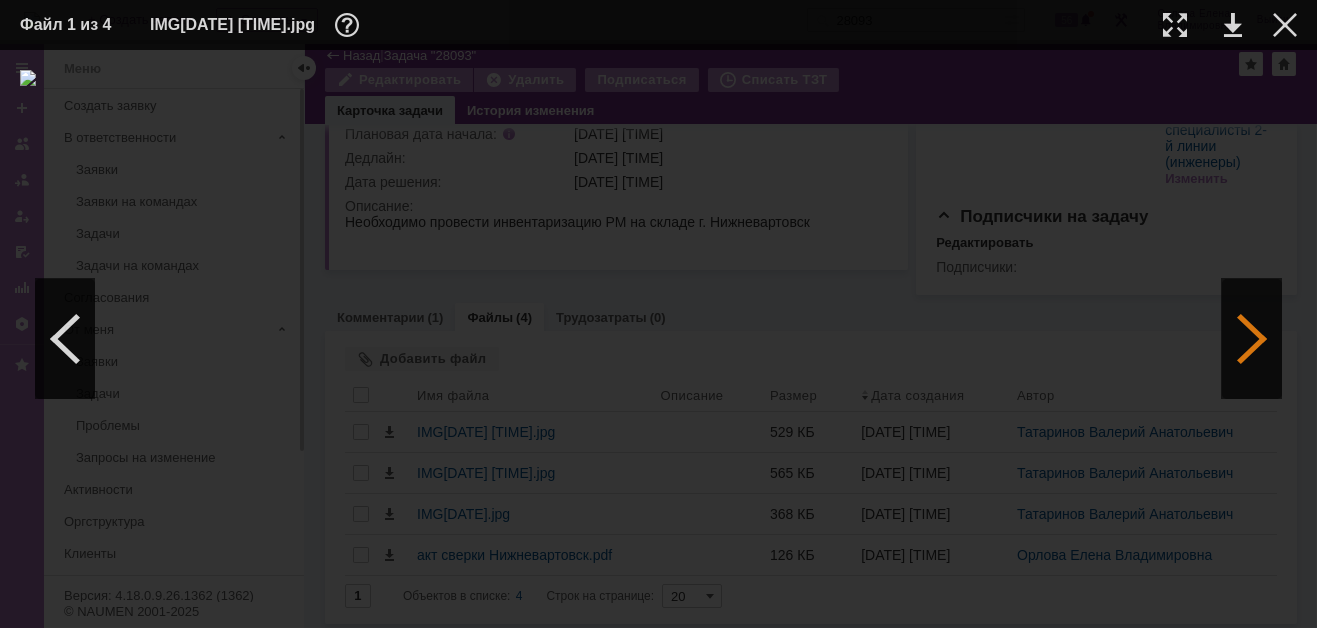 click at bounding box center (1252, 339) 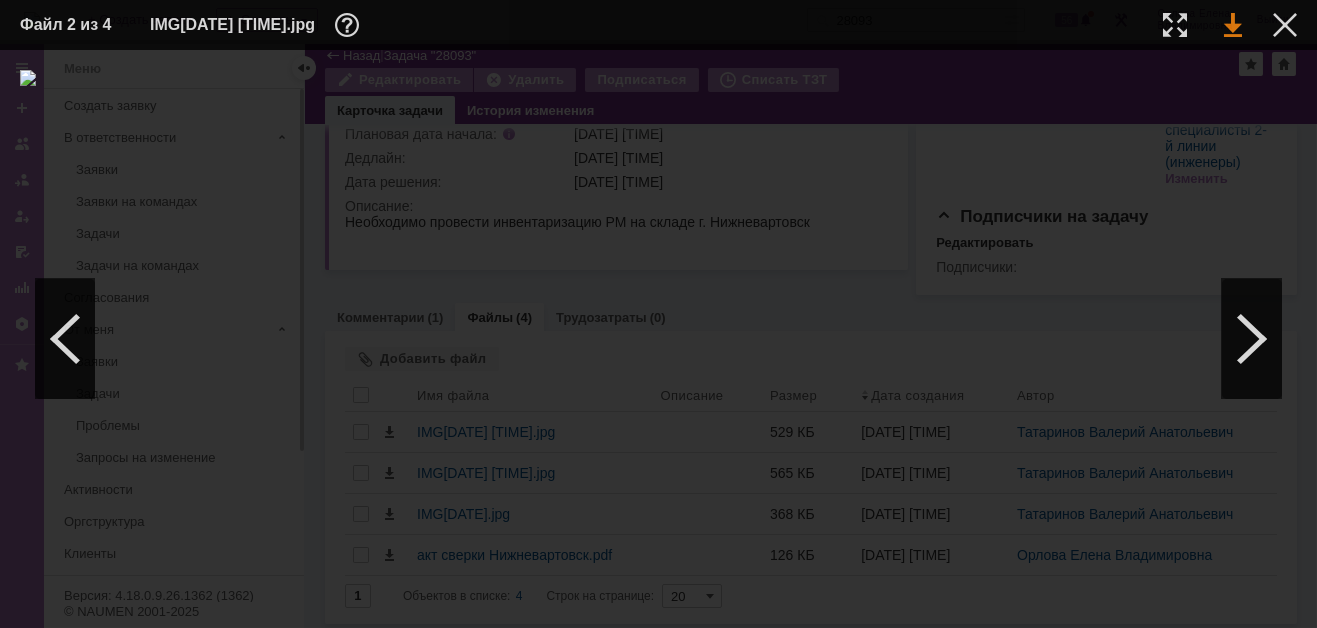 click at bounding box center (1233, 25) 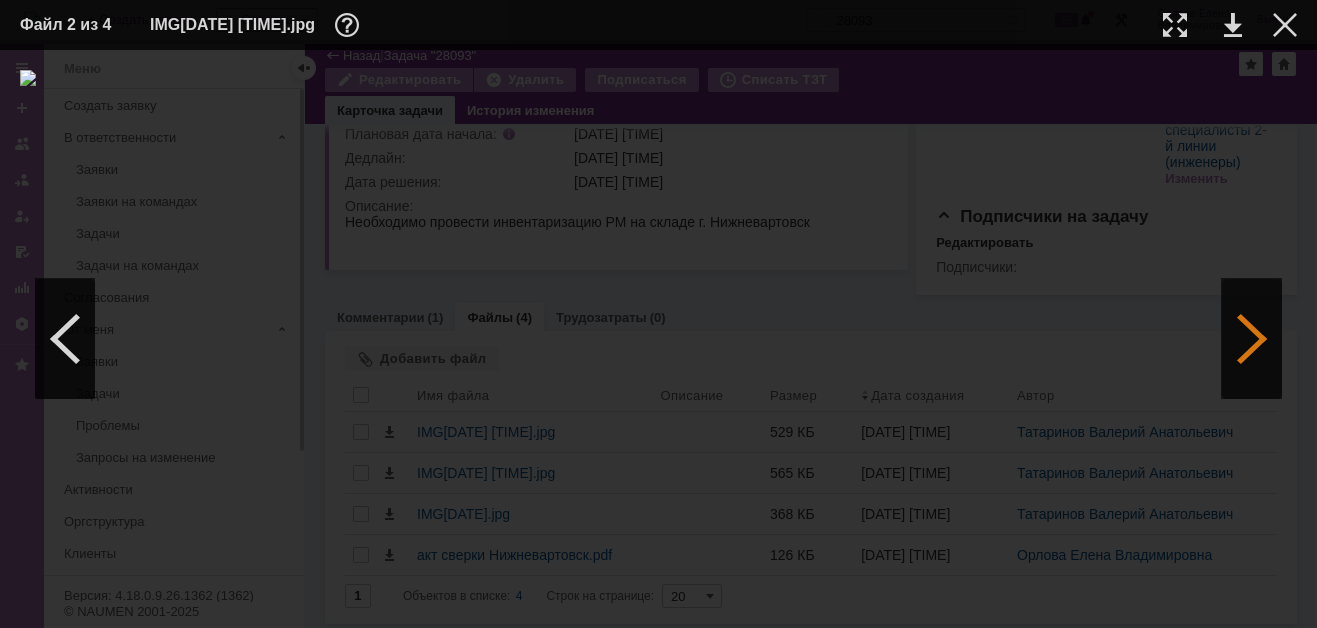 click at bounding box center [1252, 339] 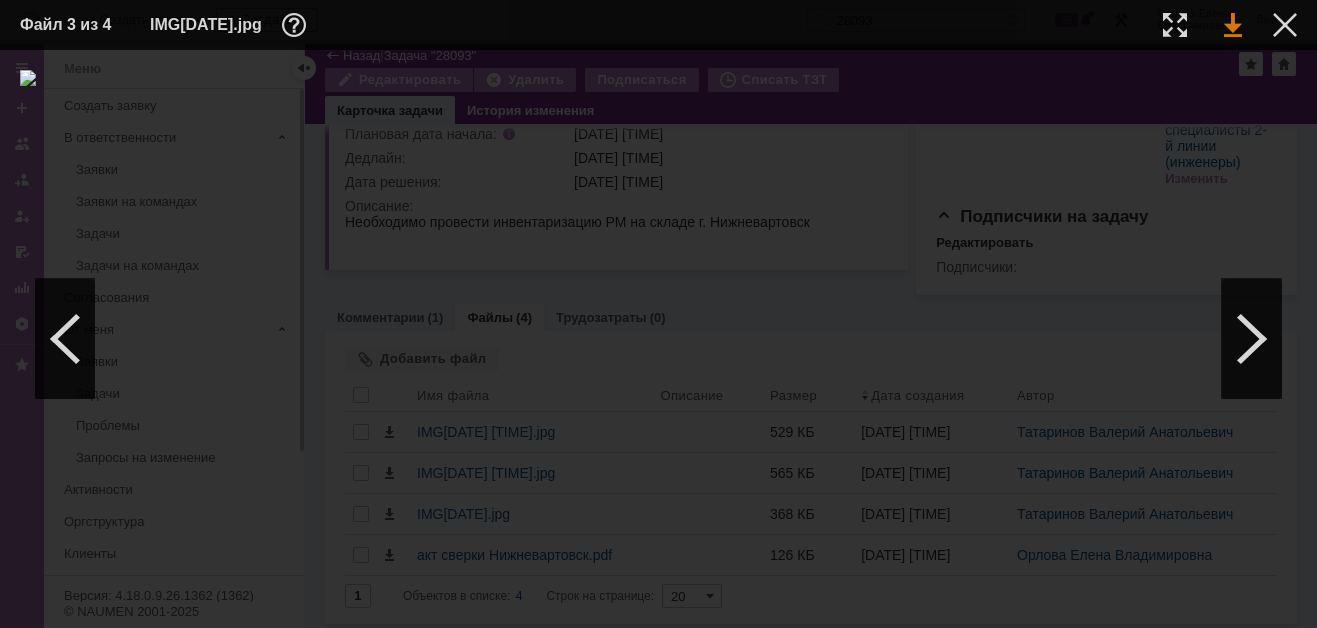 click at bounding box center [1233, 25] 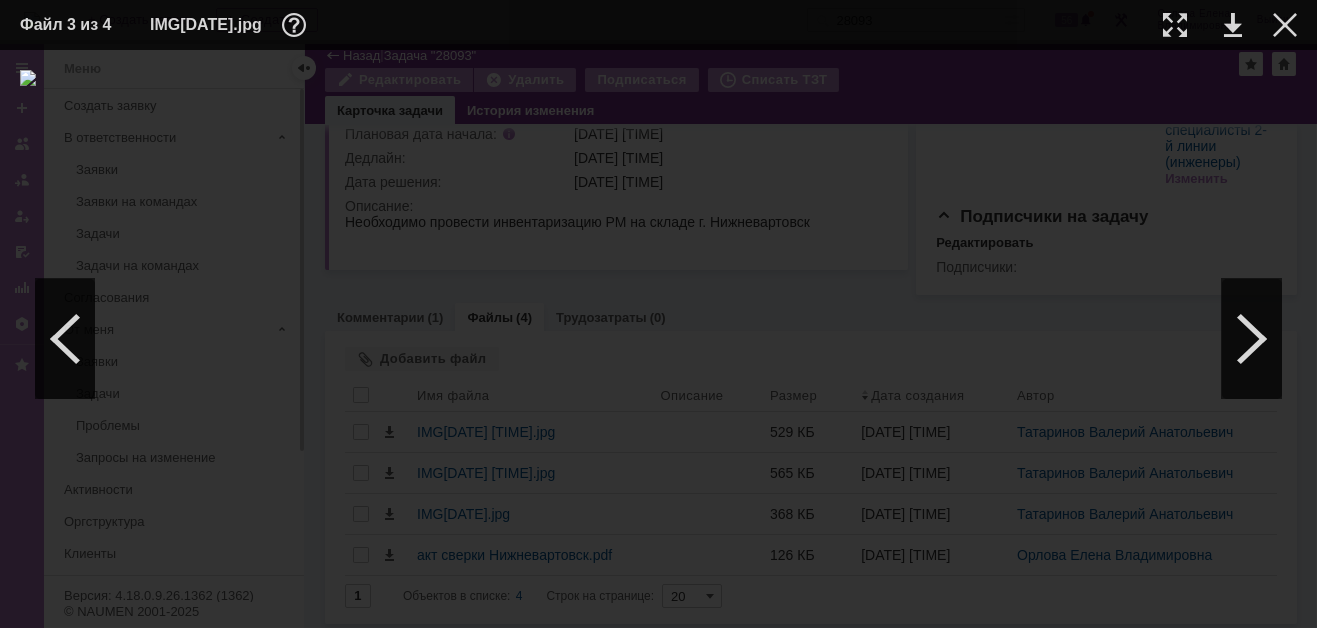click at bounding box center [658, 339] 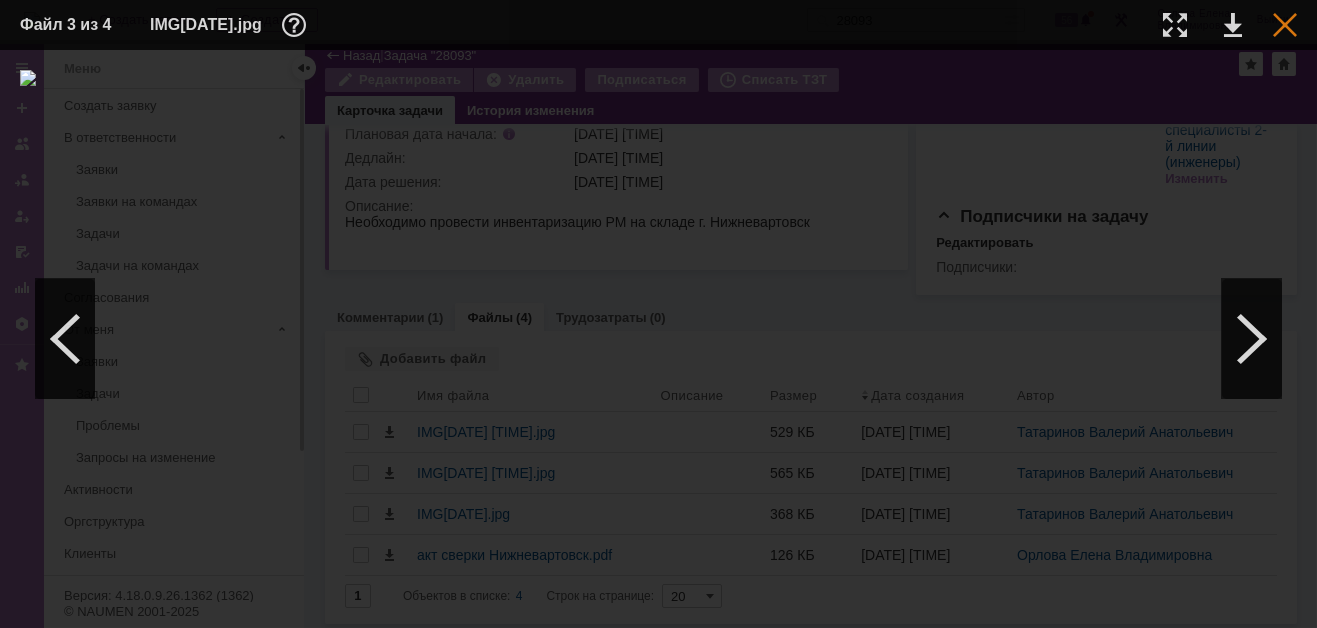 click at bounding box center (1285, 25) 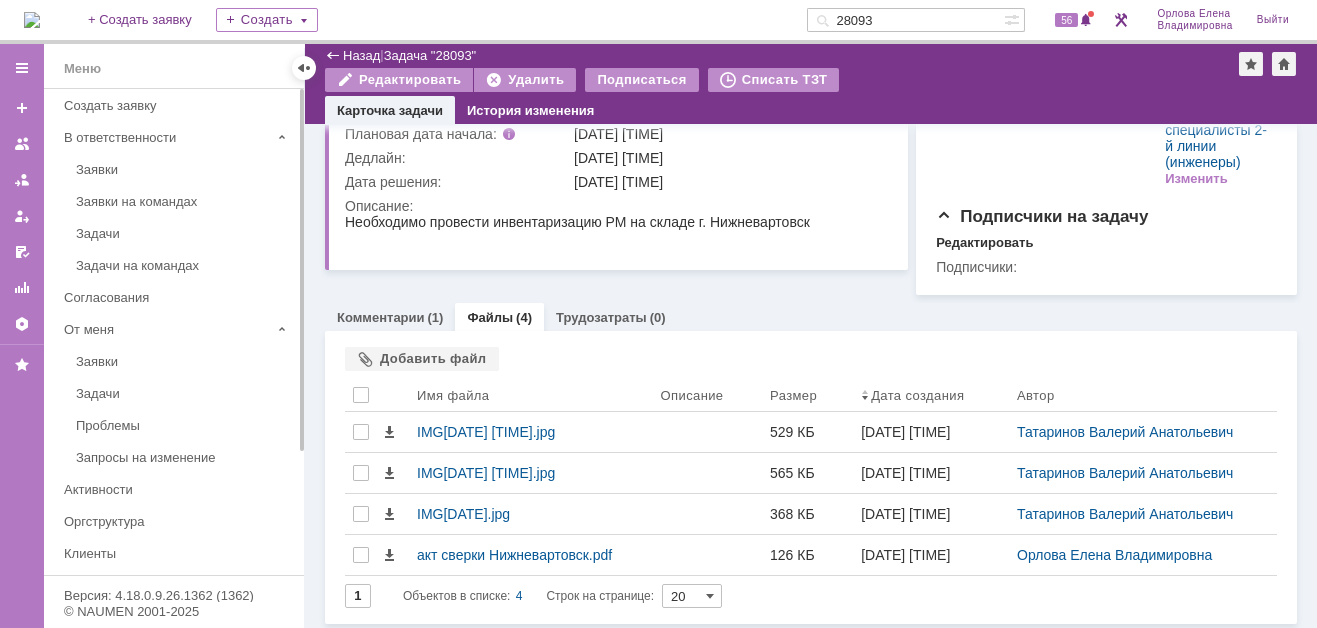 click at bounding box center (32, 20) 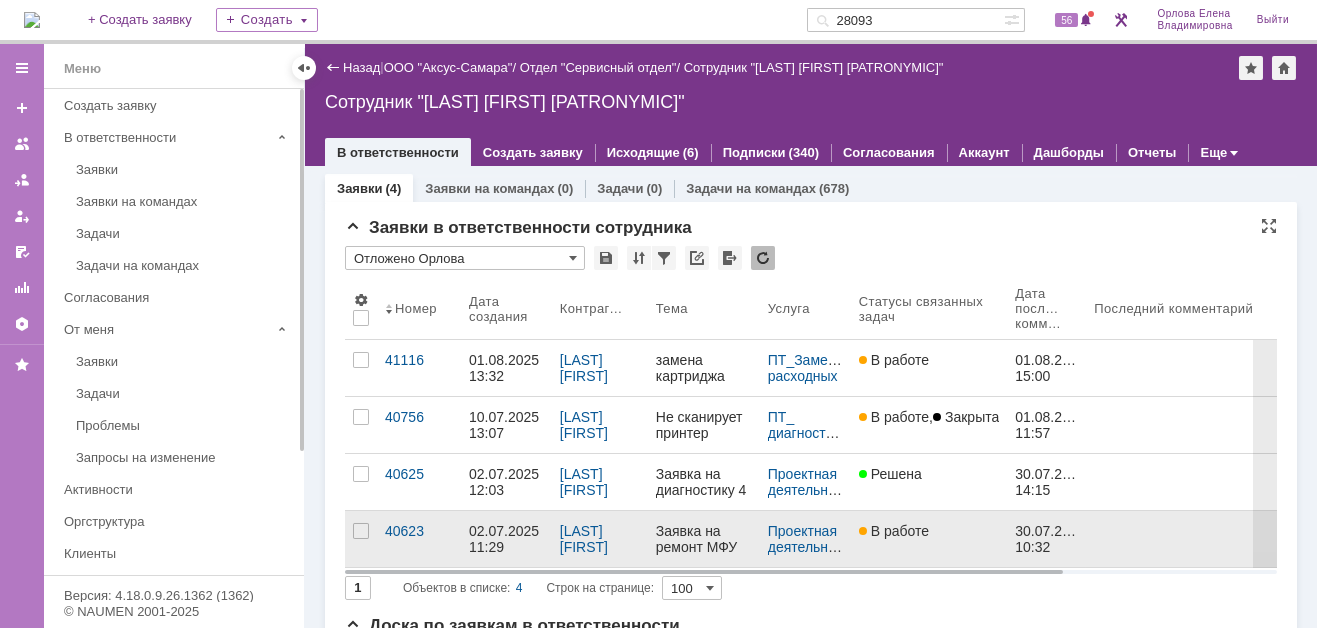 scroll, scrollTop: 0, scrollLeft: 0, axis: both 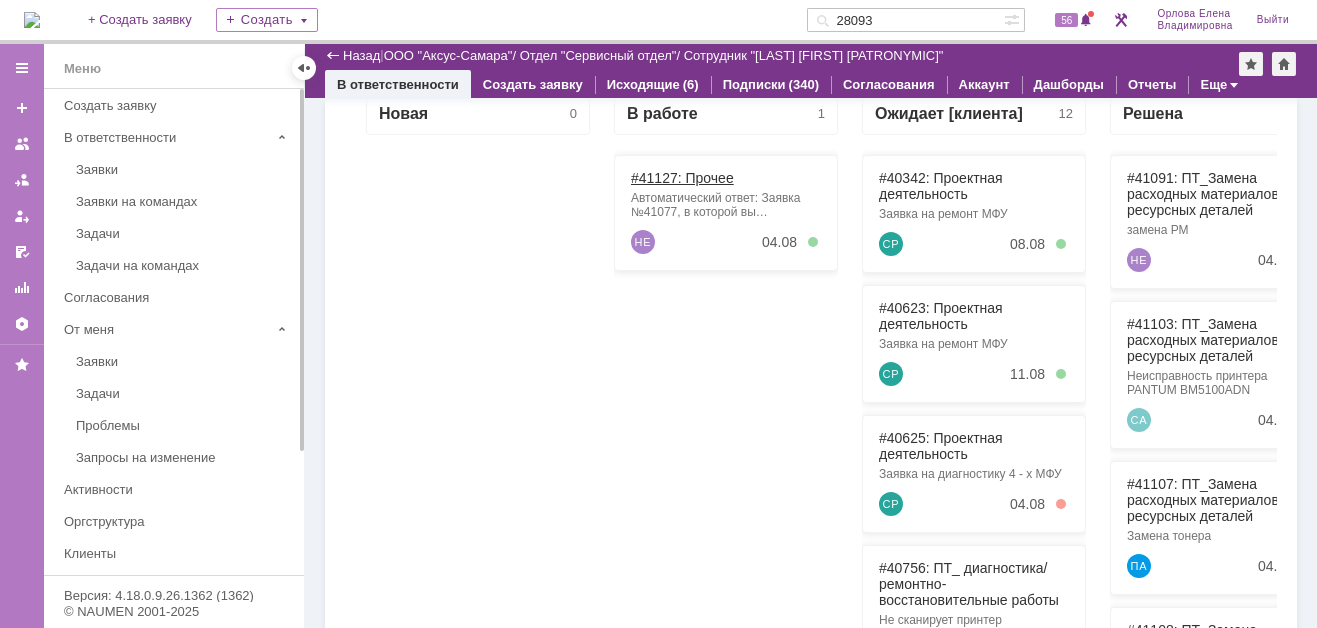 click on "#41127: Прочее" at bounding box center (682, 178) 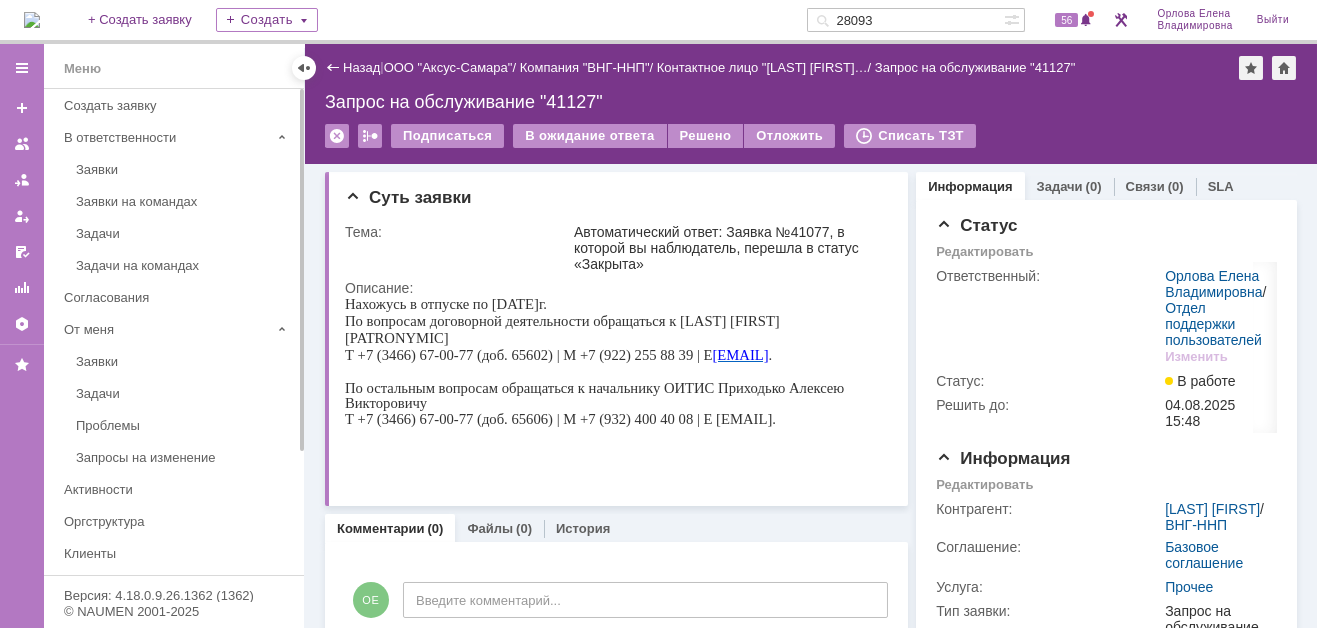 scroll, scrollTop: 0, scrollLeft: 0, axis: both 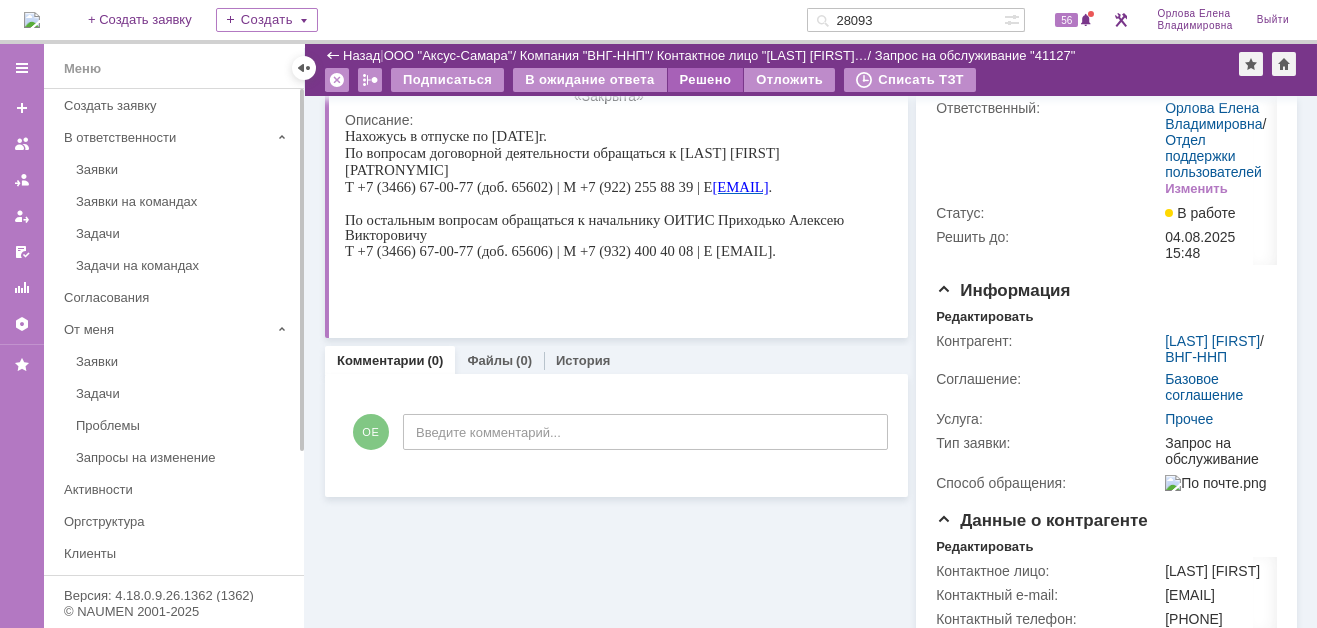 click on "Решено" at bounding box center [706, 80] 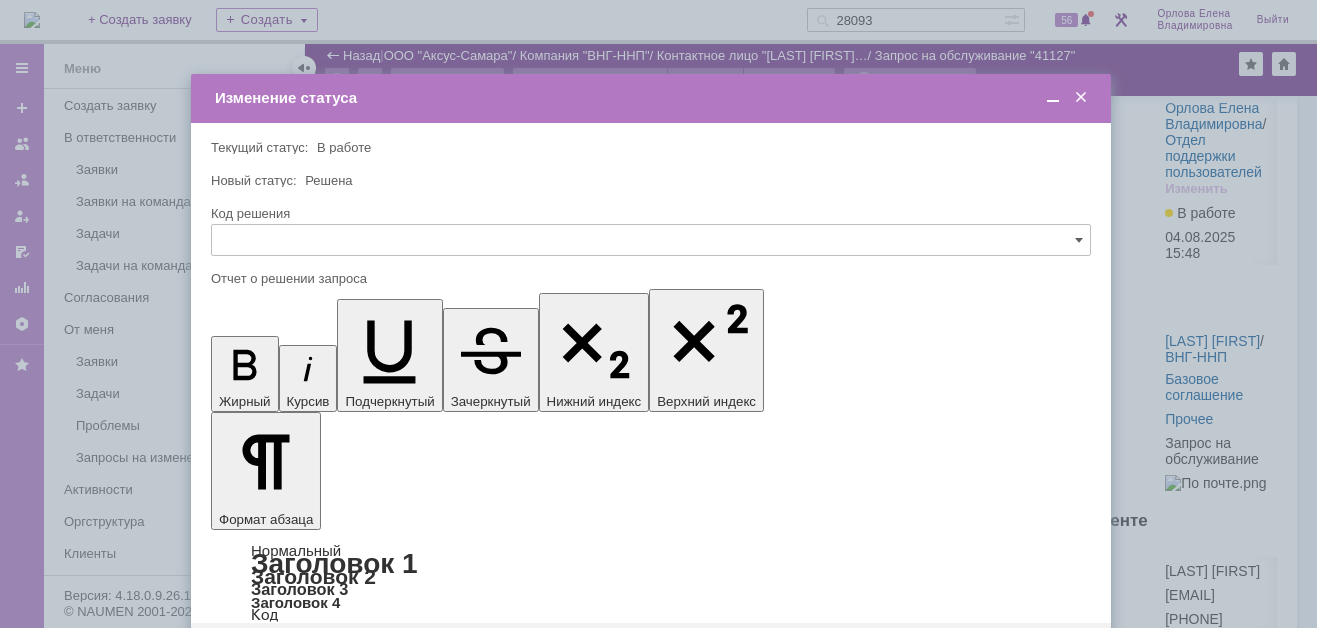 scroll, scrollTop: 0, scrollLeft: 0, axis: both 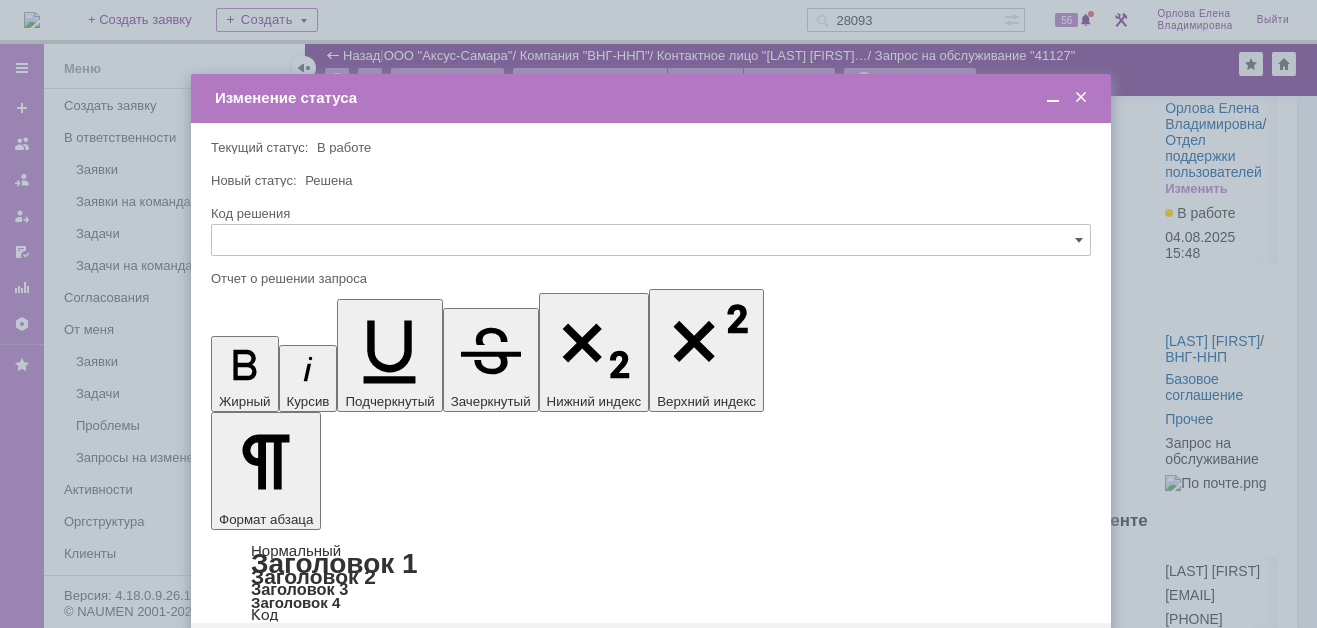 click on "Сохранить" at bounding box center (271, 655) 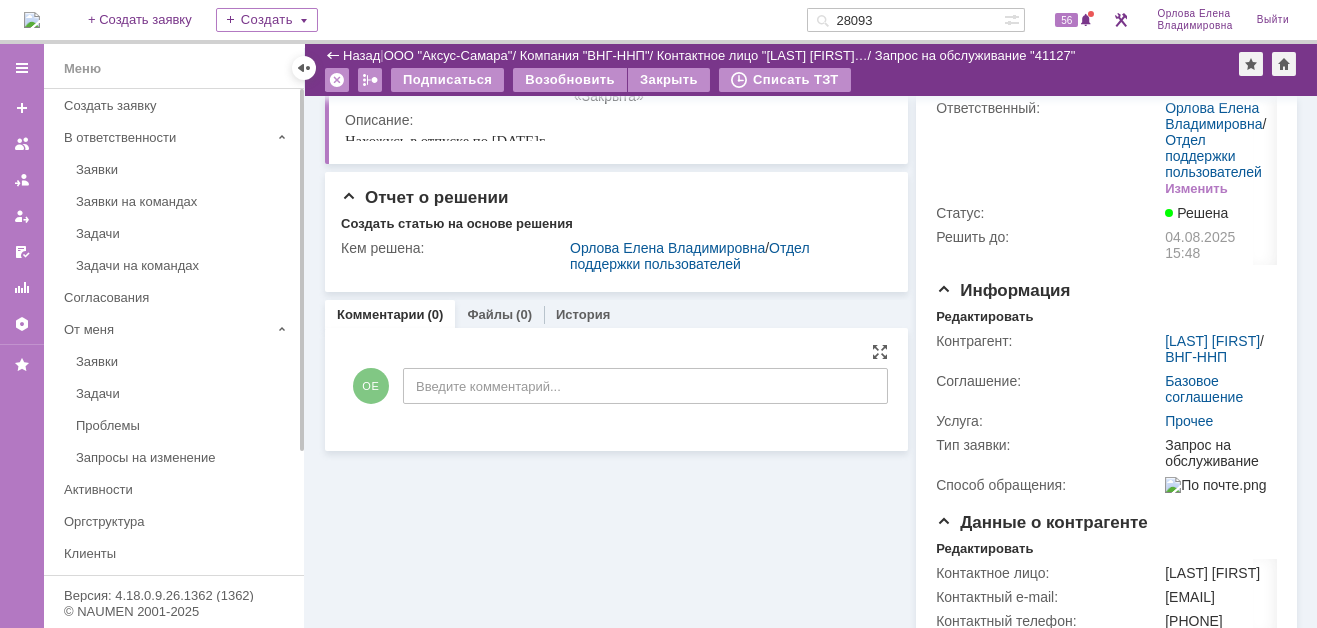 scroll, scrollTop: 0, scrollLeft: 0, axis: both 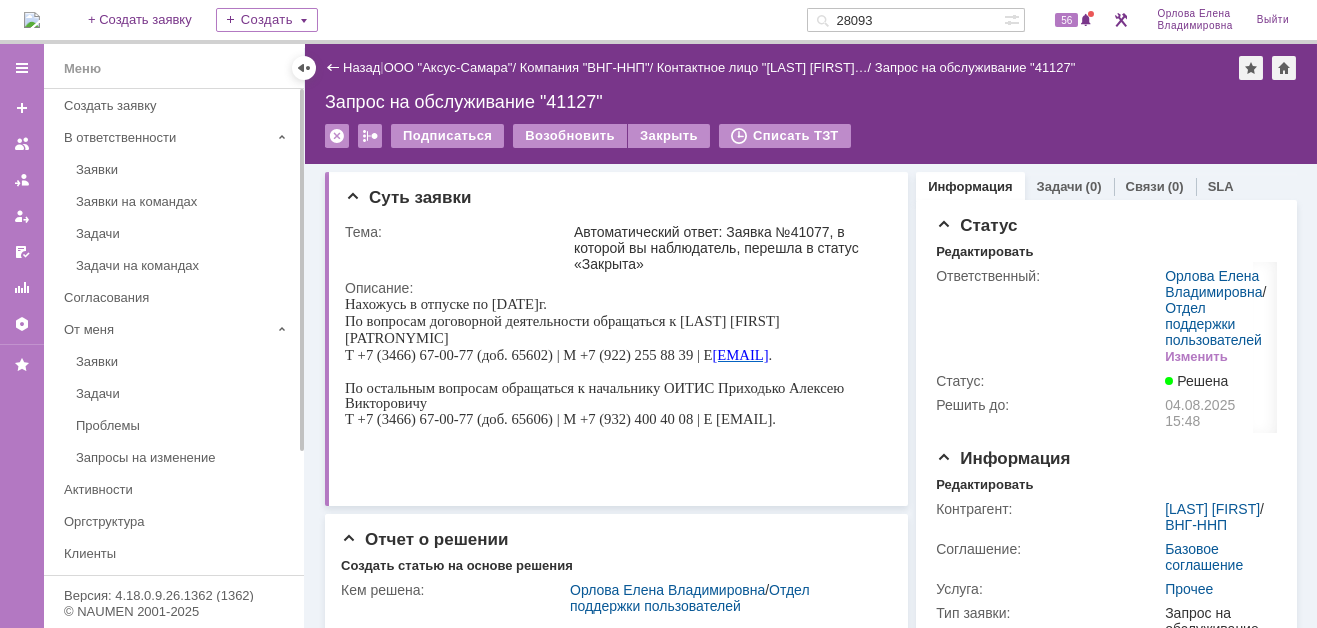 click at bounding box center [32, 20] 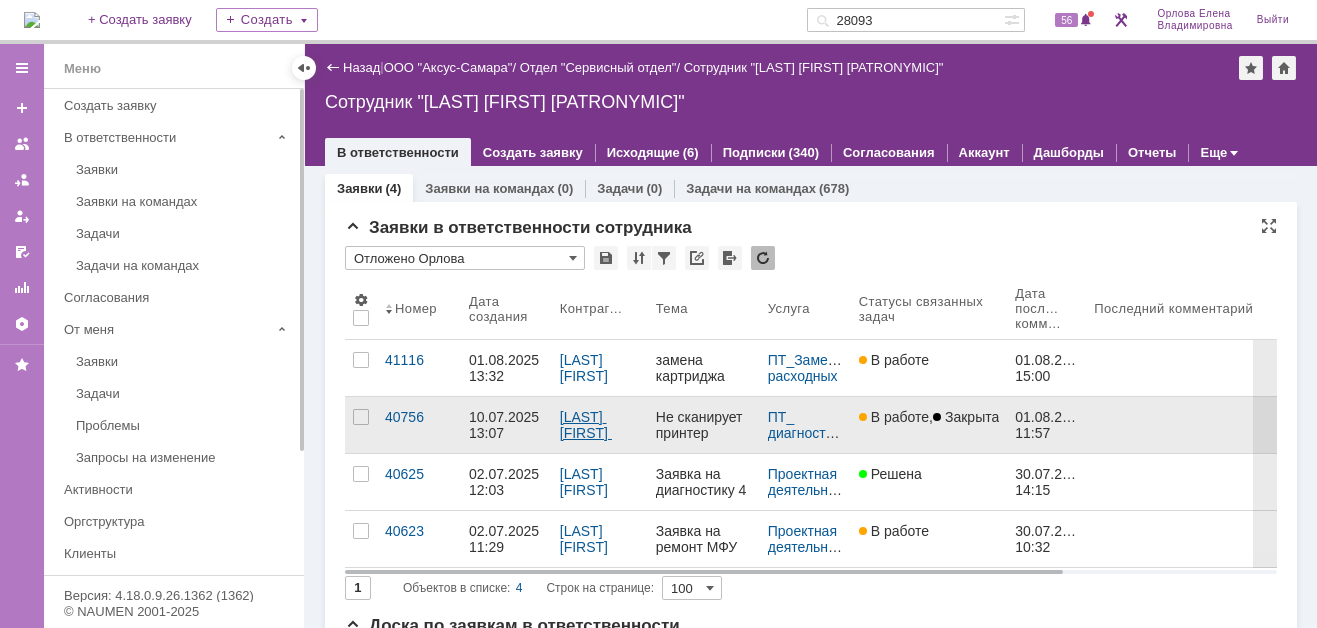 scroll, scrollTop: 0, scrollLeft: 0, axis: both 